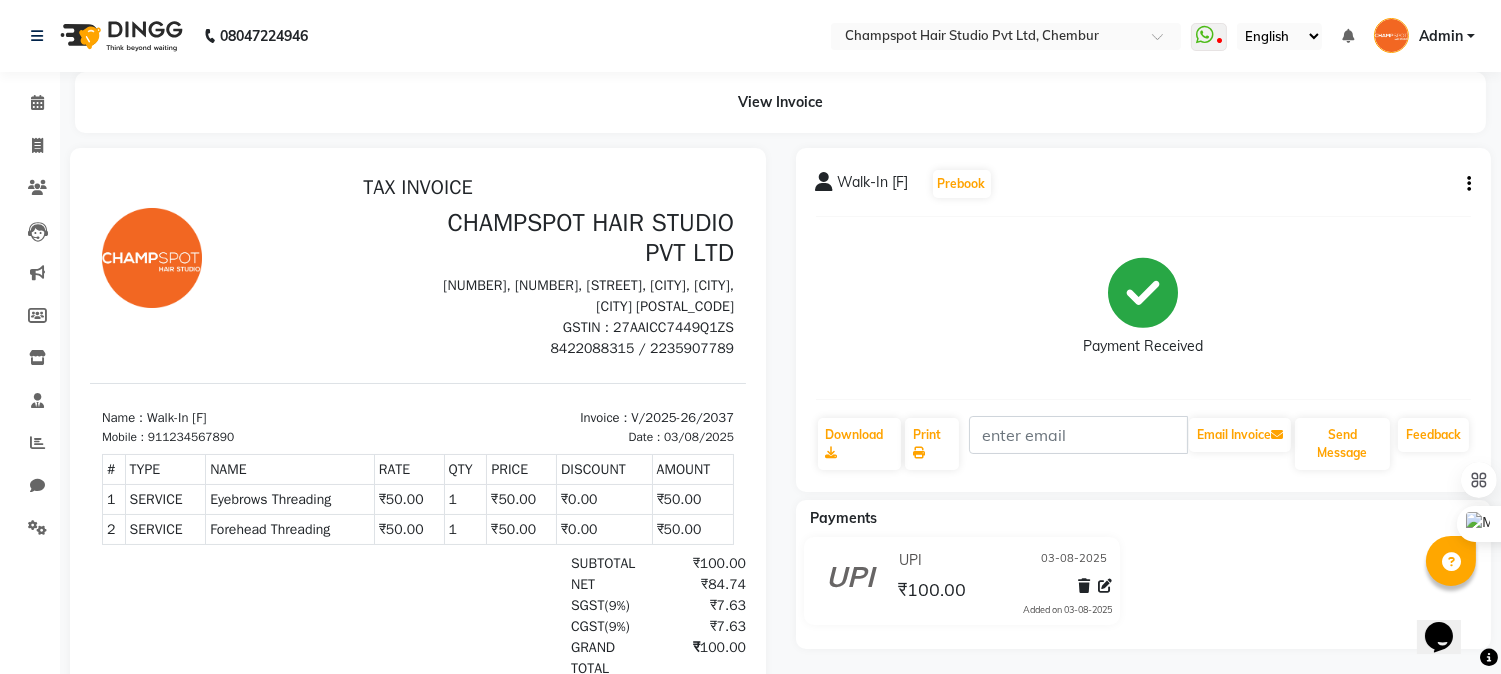 scroll, scrollTop: 0, scrollLeft: 0, axis: both 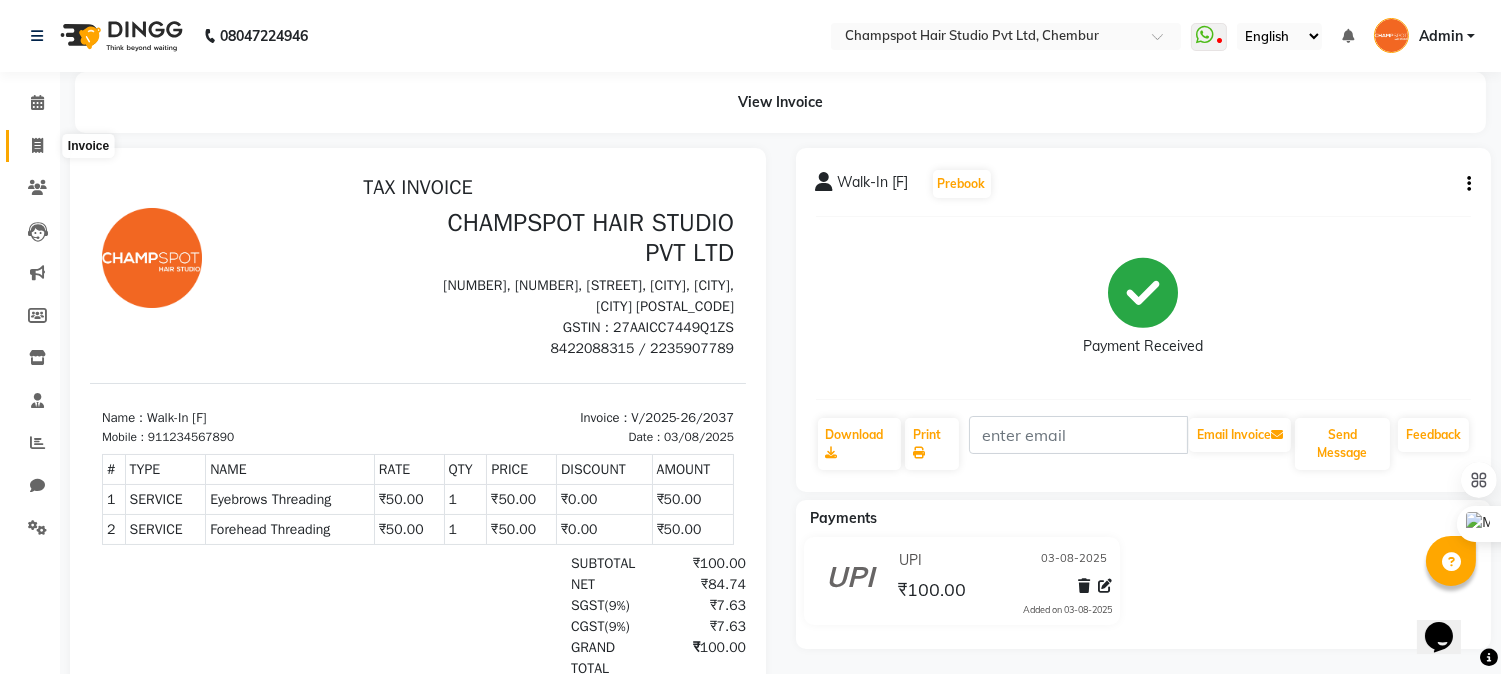 click 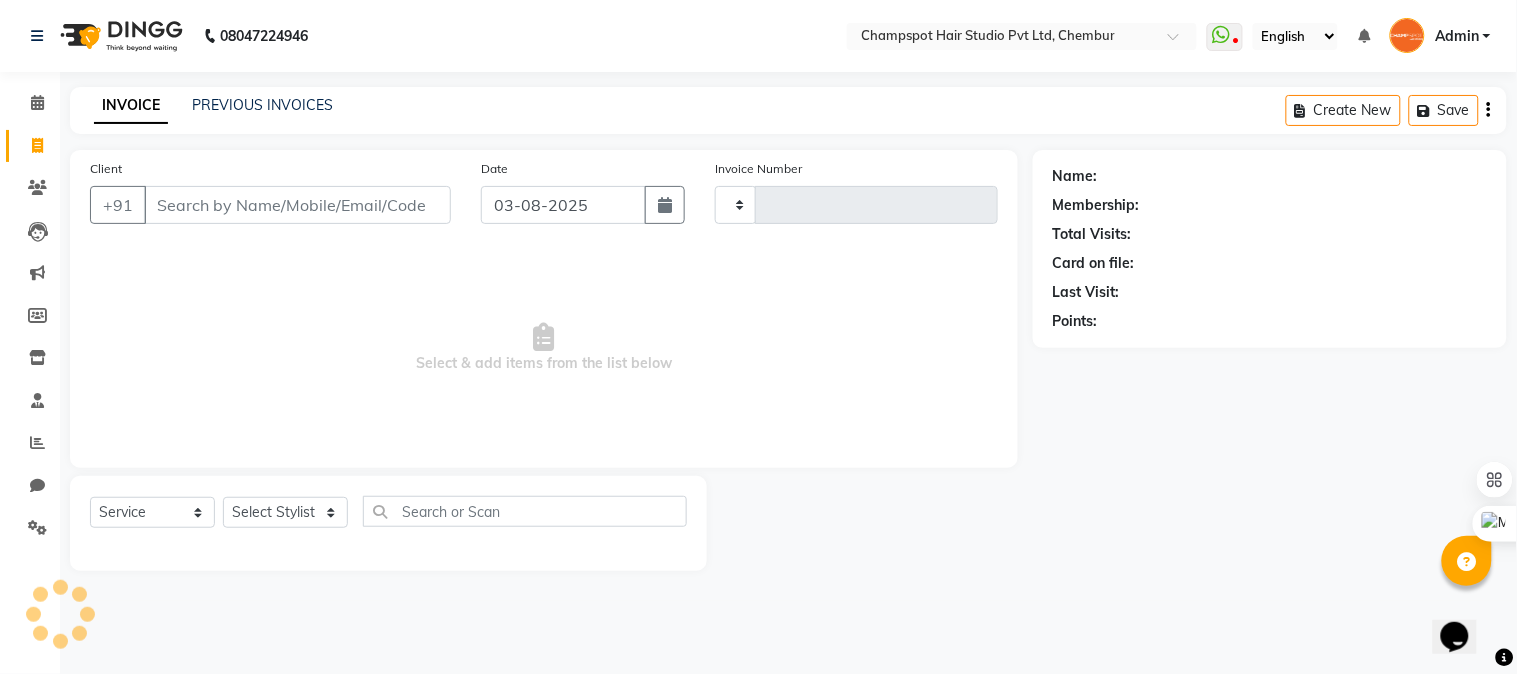 type on "2038" 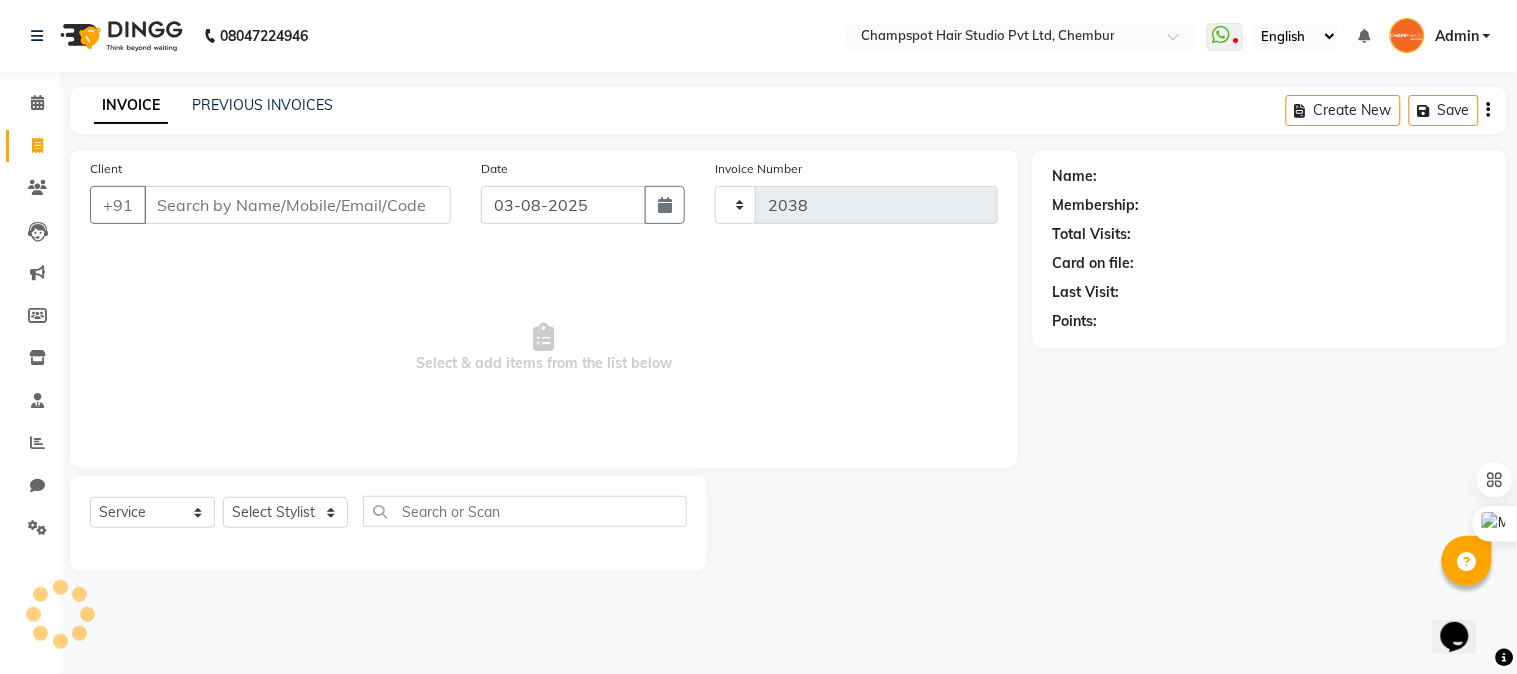 select on "7690" 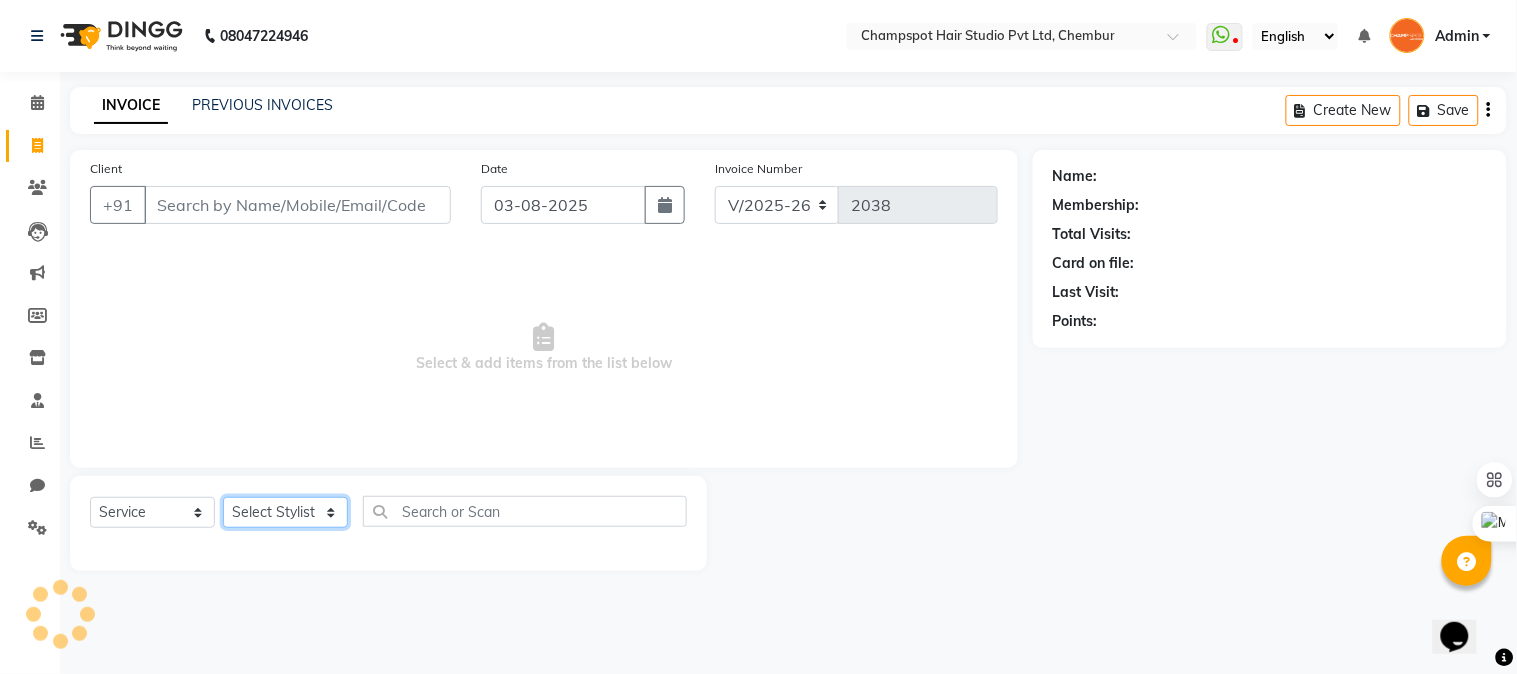 click on "Select Stylist" 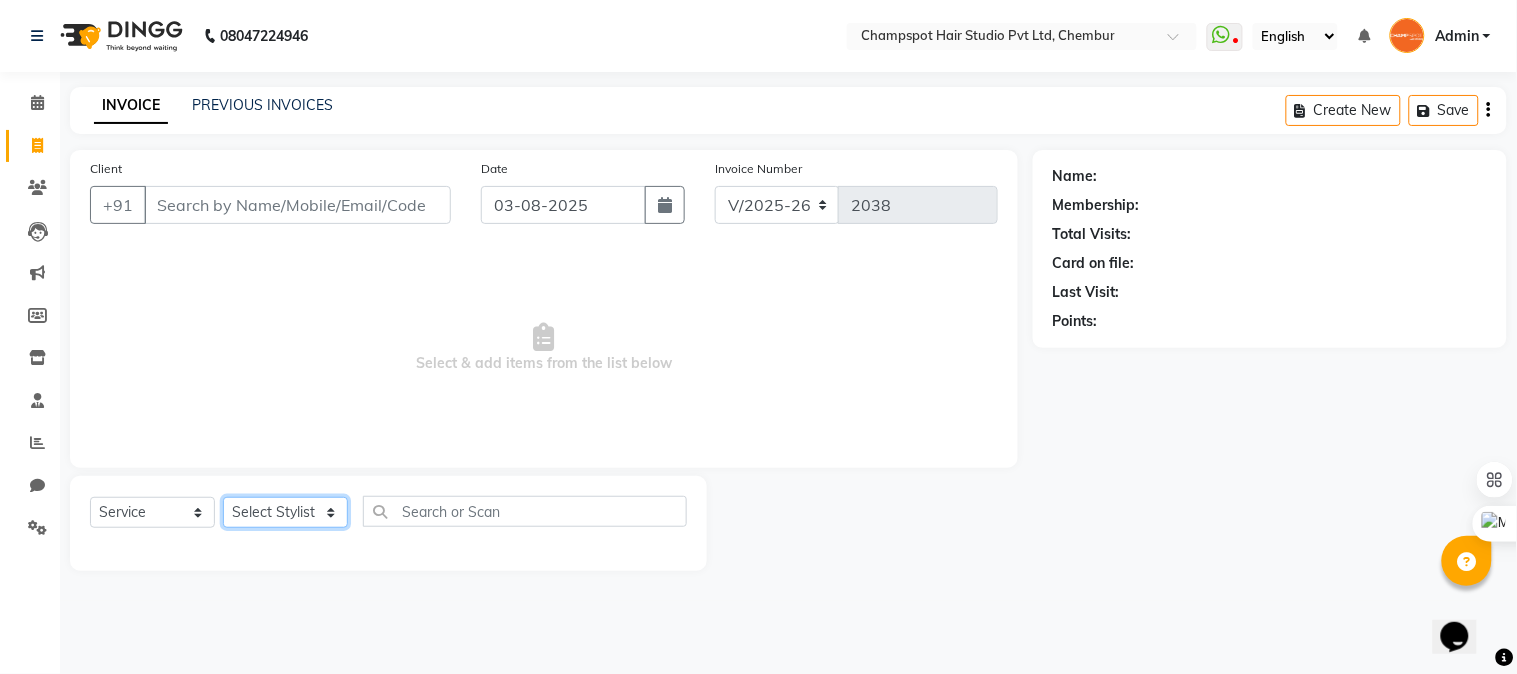 select on "69007" 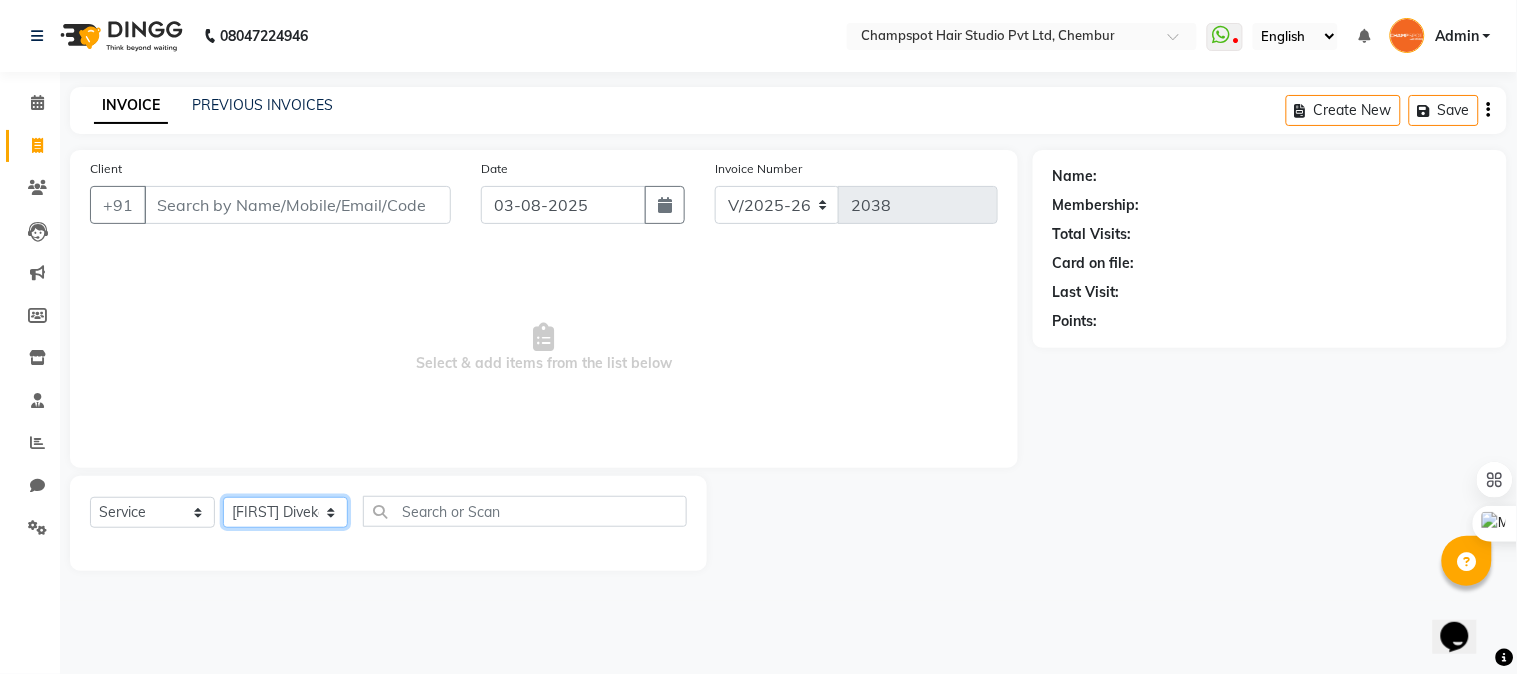 click on "Select Stylist Admin [PERSON] [PERSON] [PERSON] 	[PERSON] [PERSON] [PERSON]" 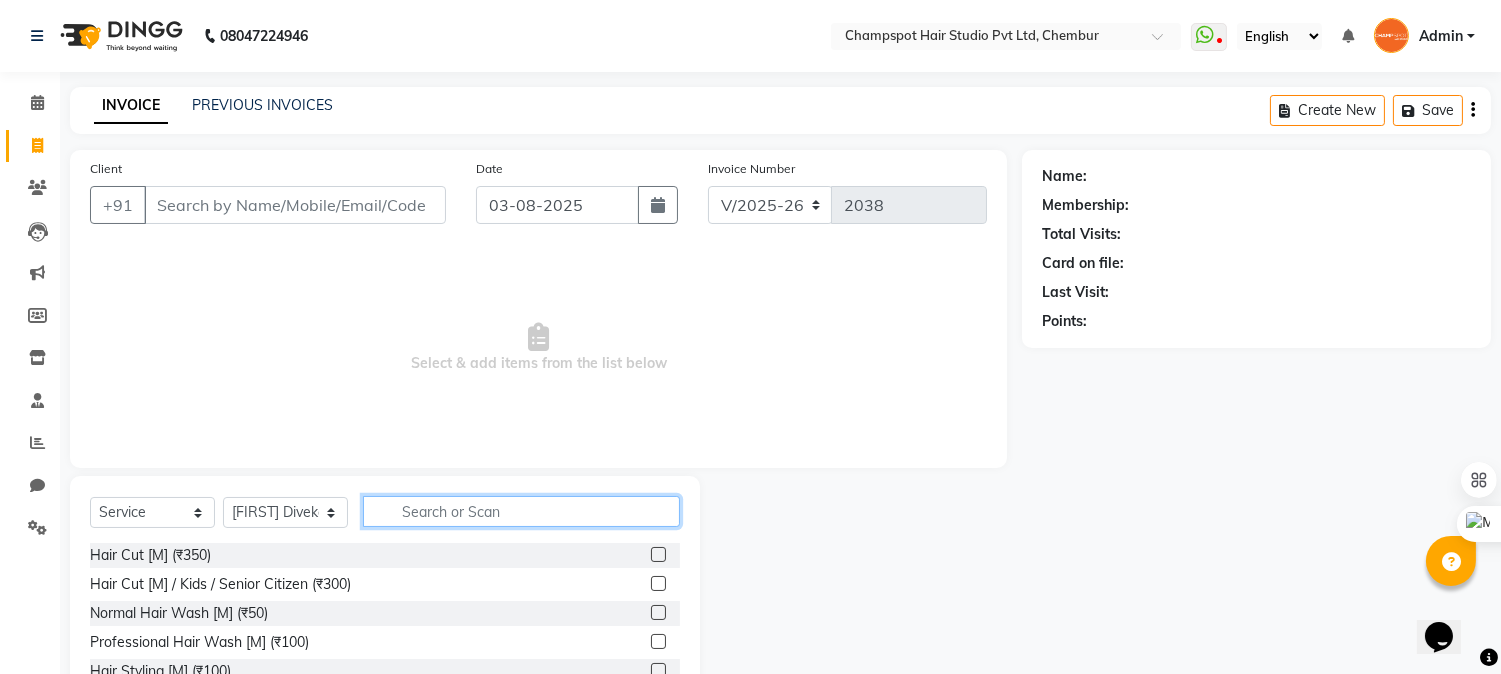 click 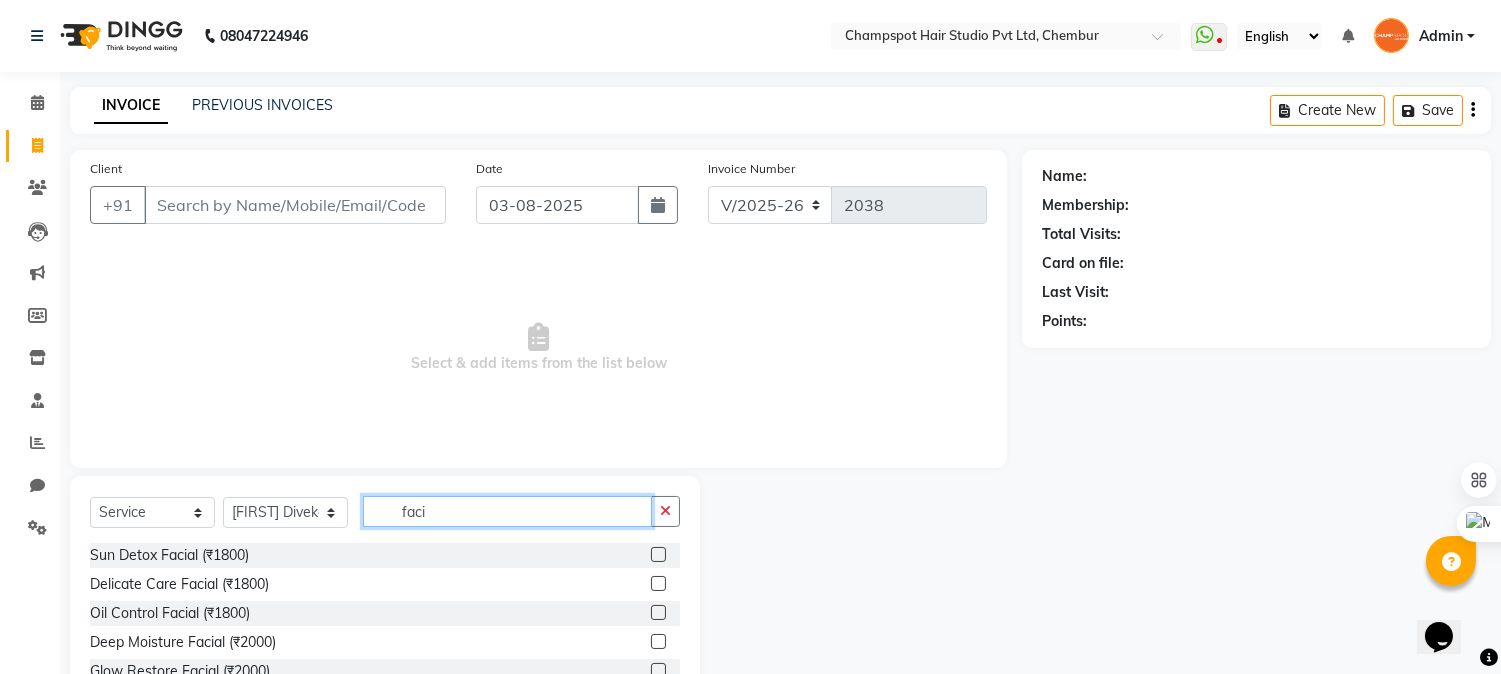 scroll, scrollTop: 126, scrollLeft: 0, axis: vertical 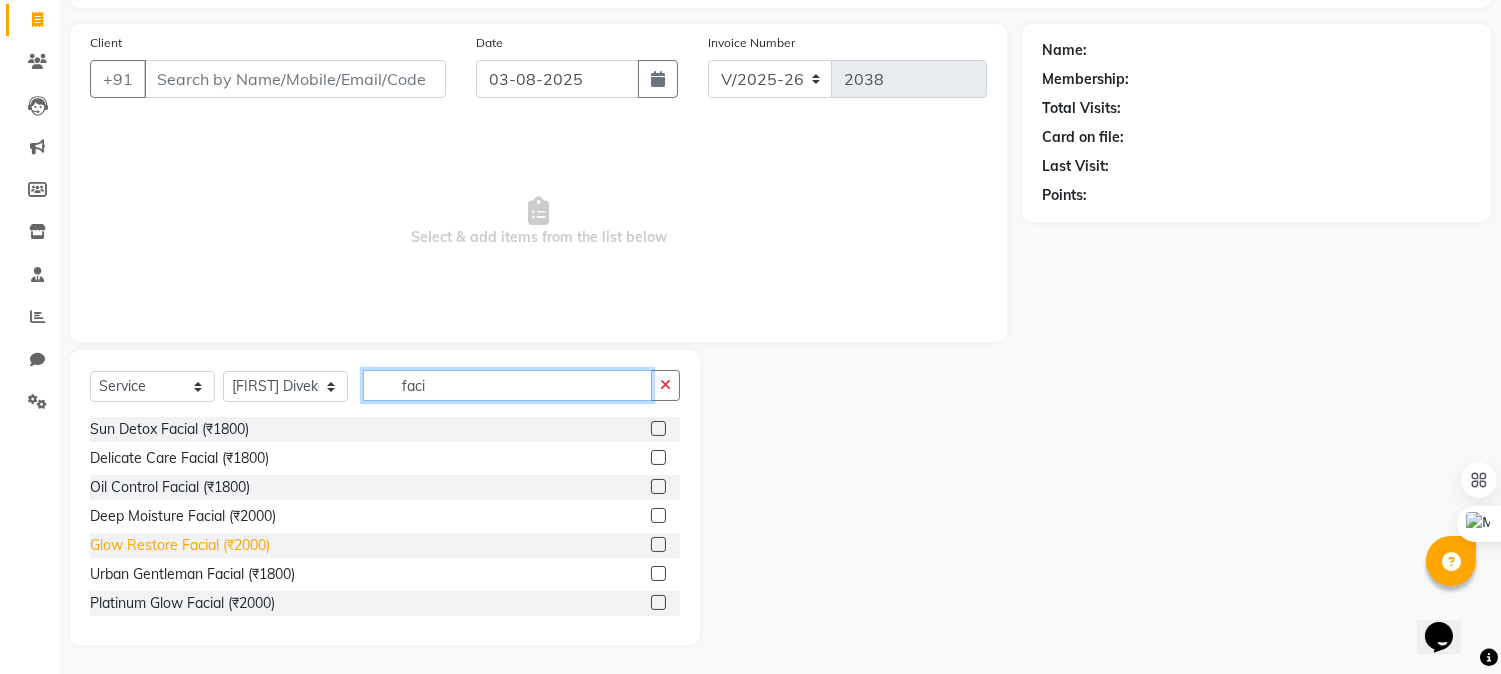 type on "faci" 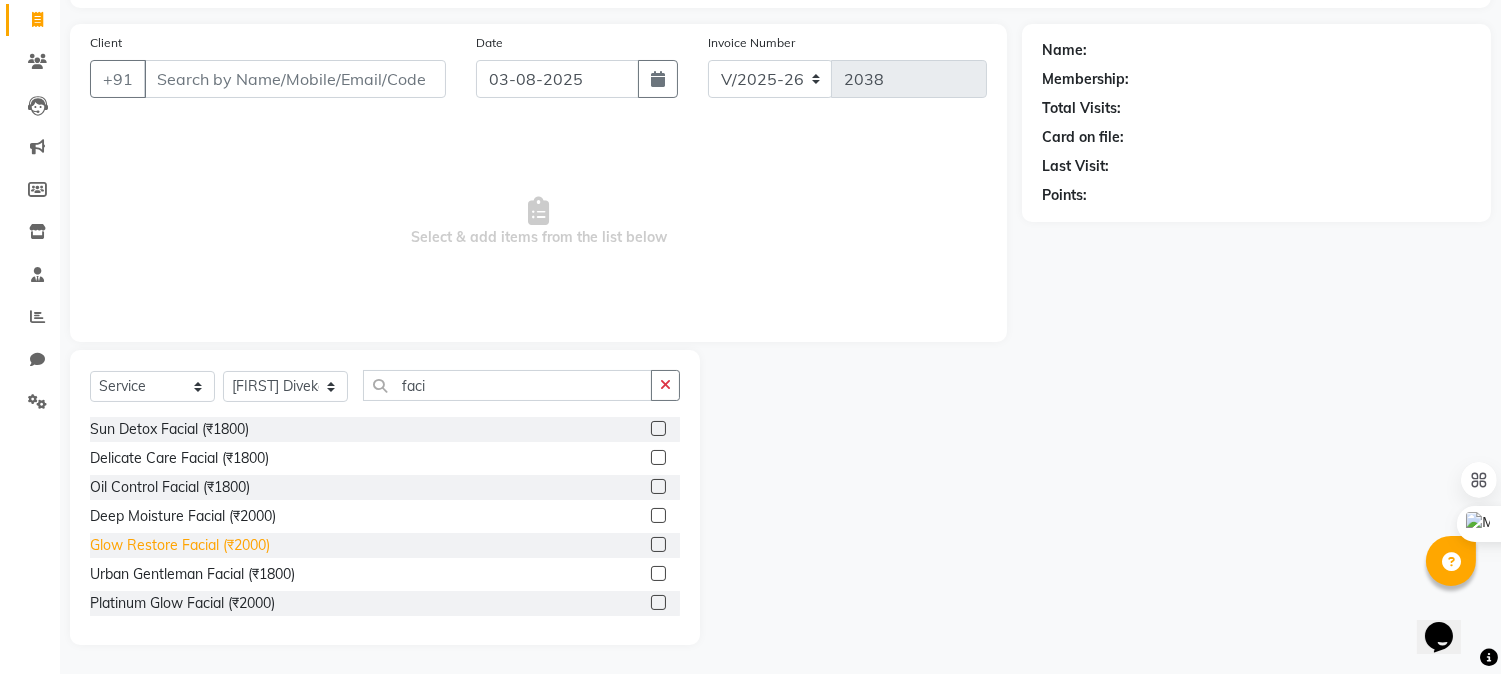 click on "Glow Restore Facial (₹2000)" 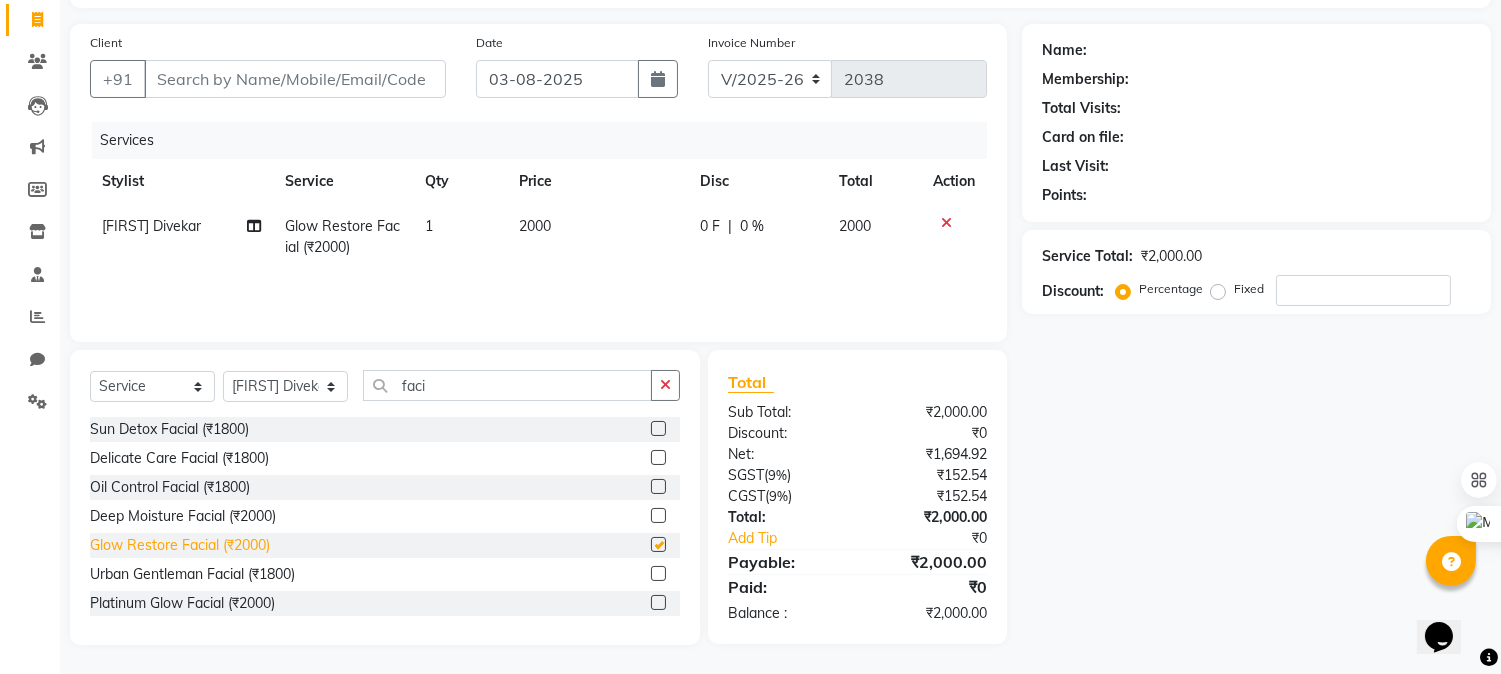 checkbox on "false" 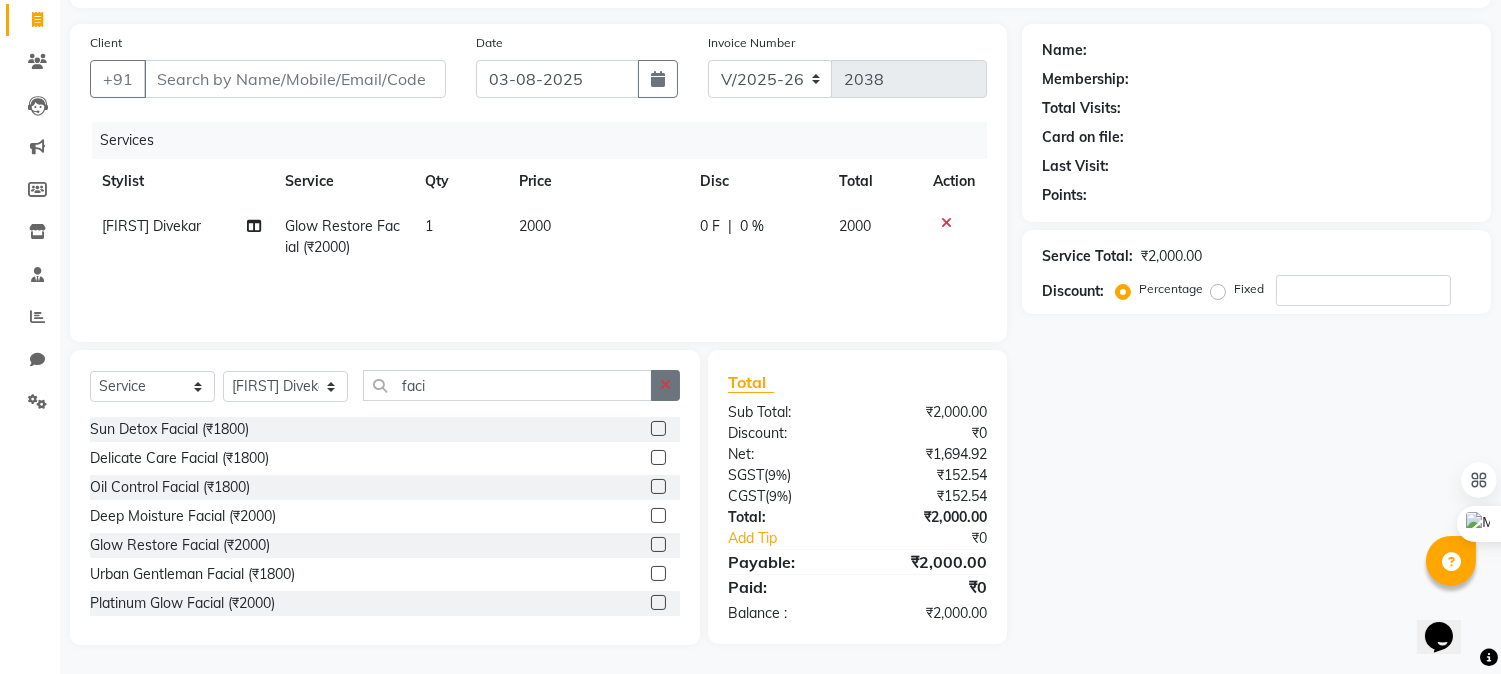 click 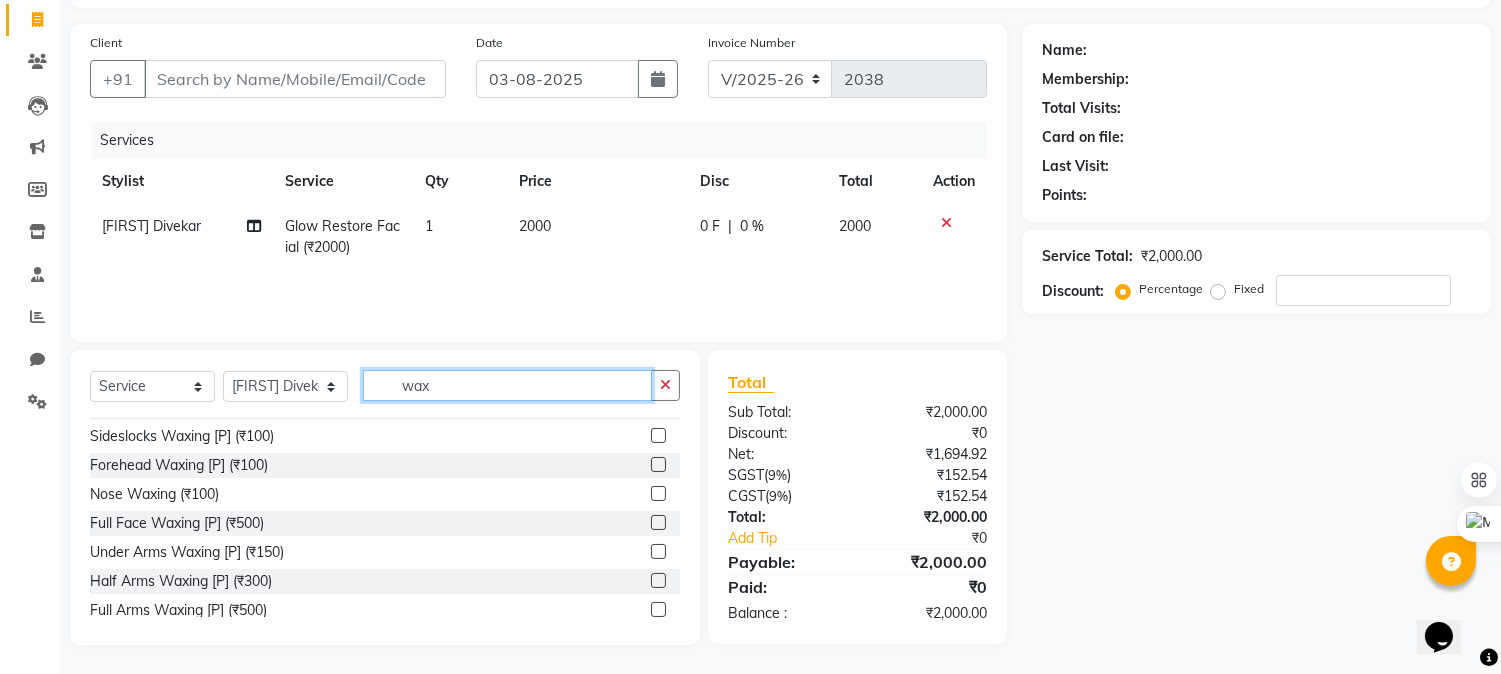 scroll, scrollTop: 777, scrollLeft: 0, axis: vertical 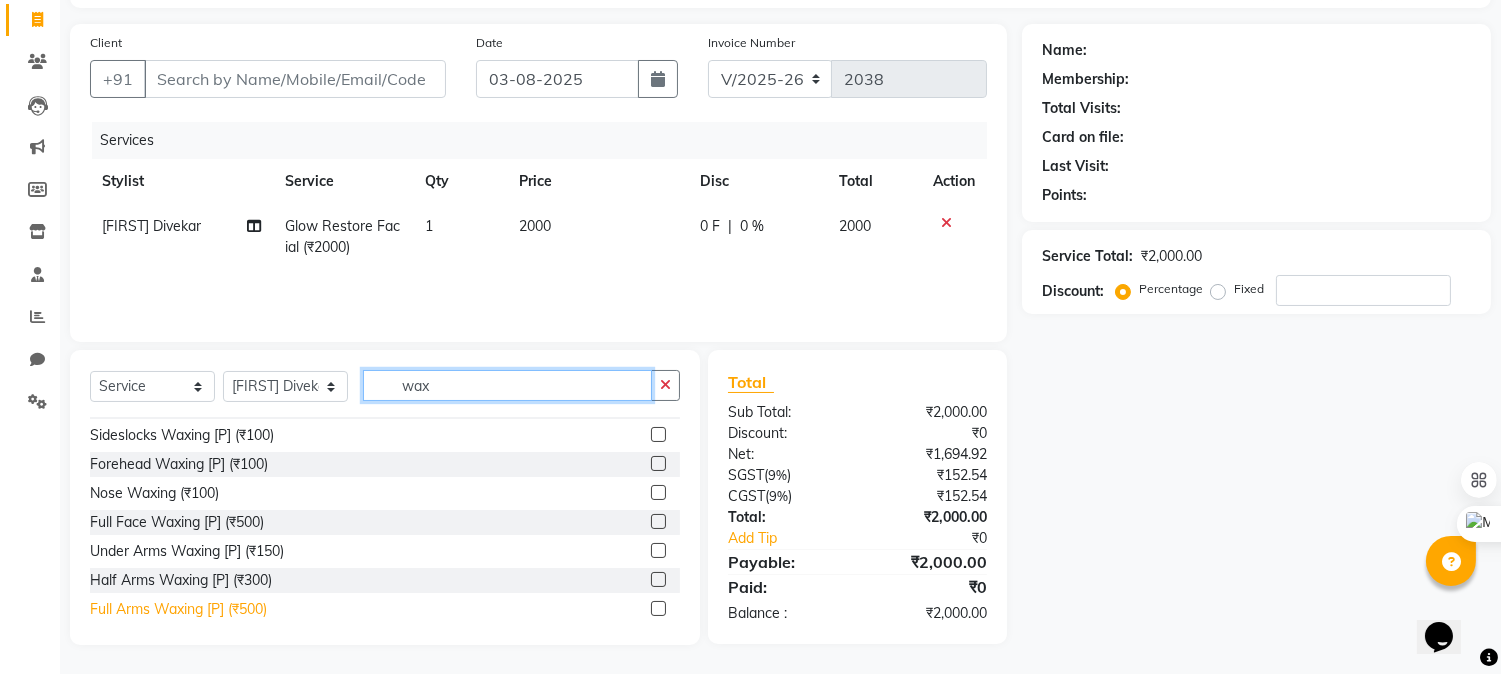 type on "wax" 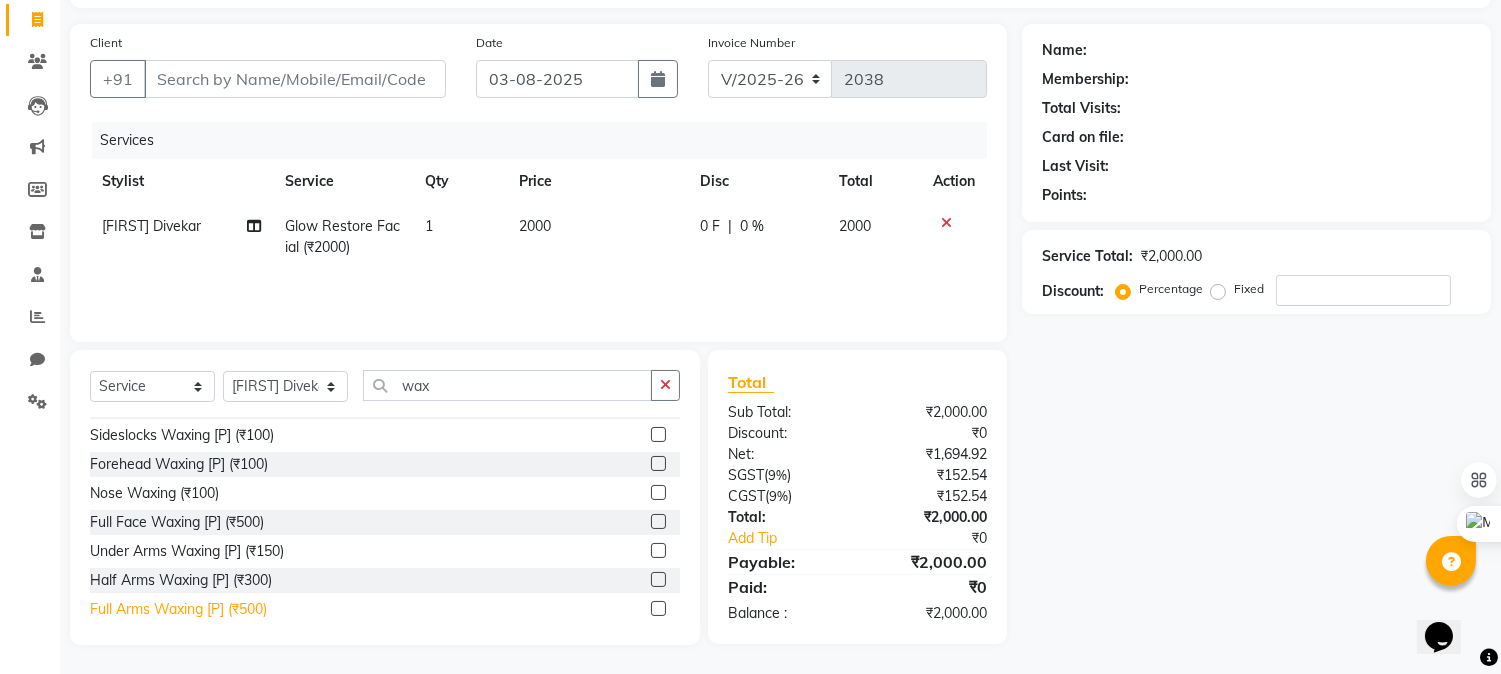 click on "Full Arms Waxing [P] (₹500)" 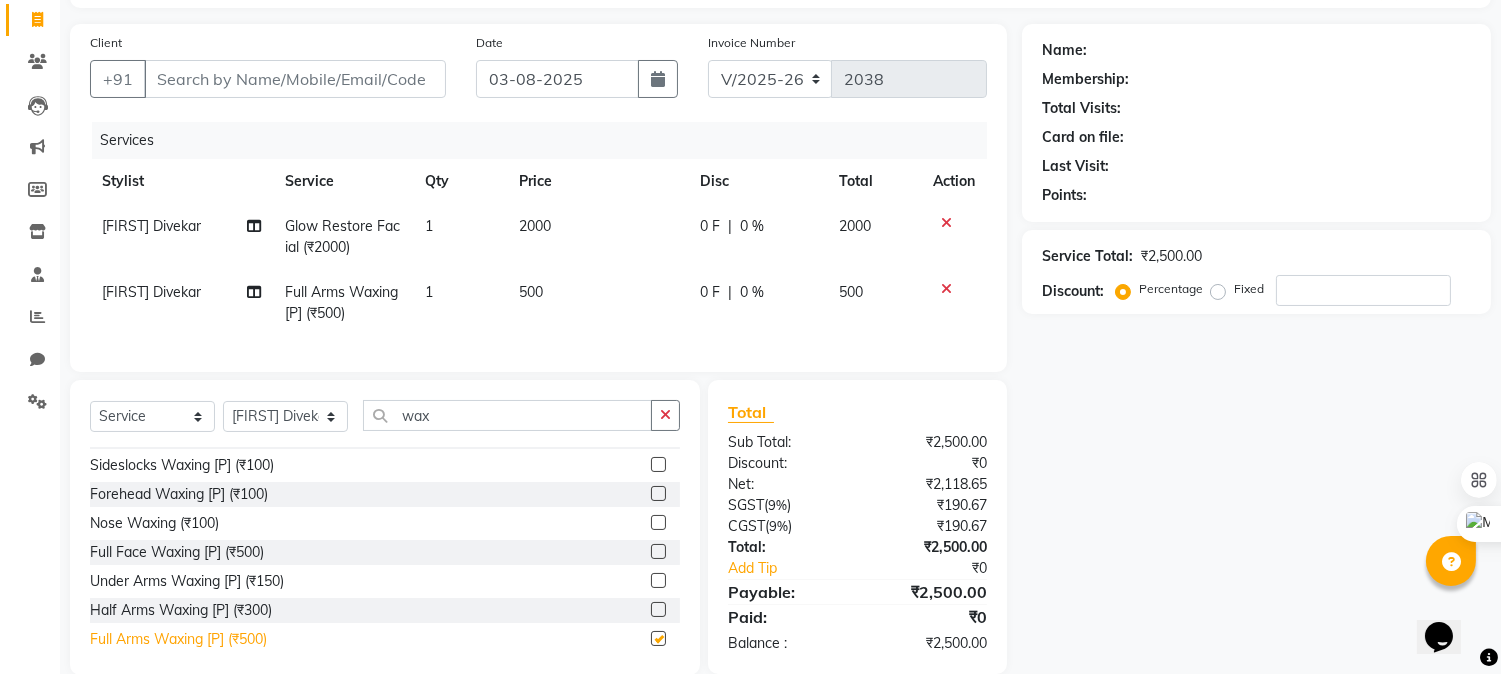 checkbox on "false" 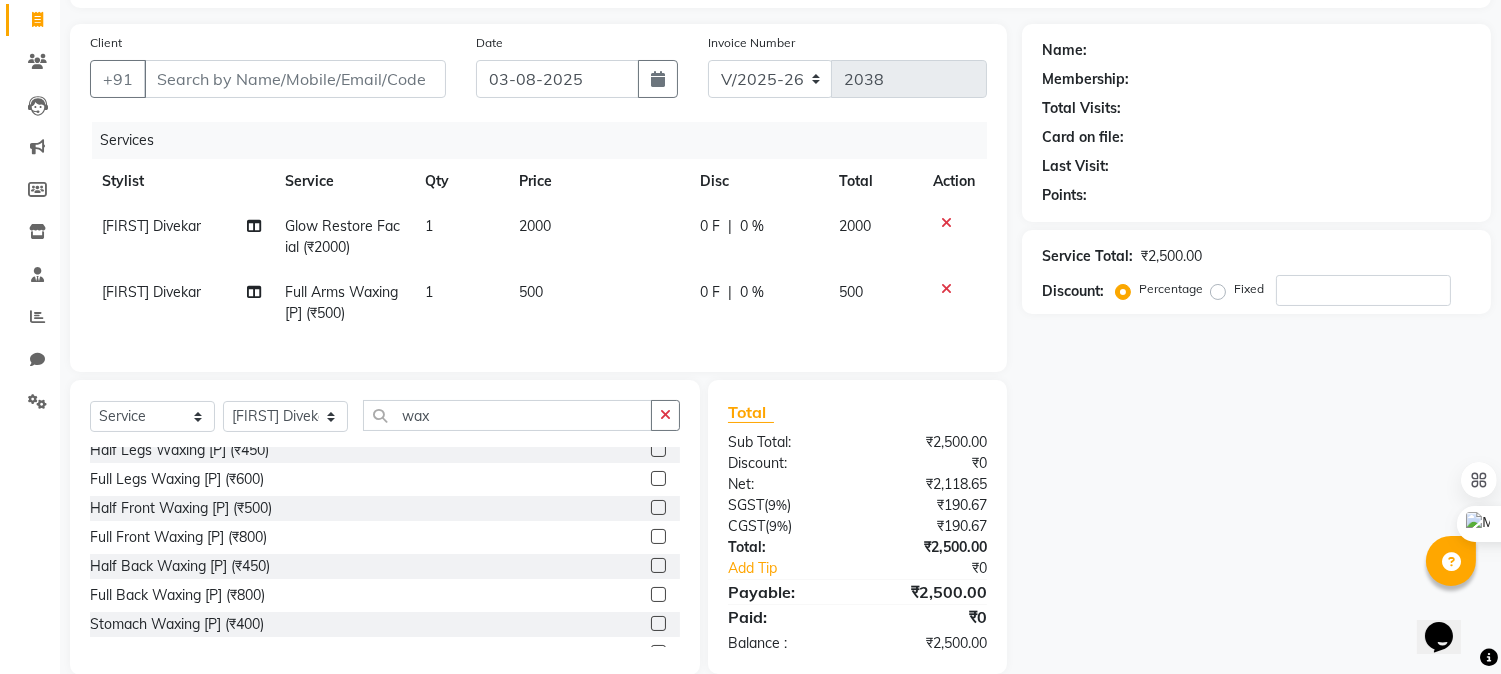 scroll, scrollTop: 1000, scrollLeft: 0, axis: vertical 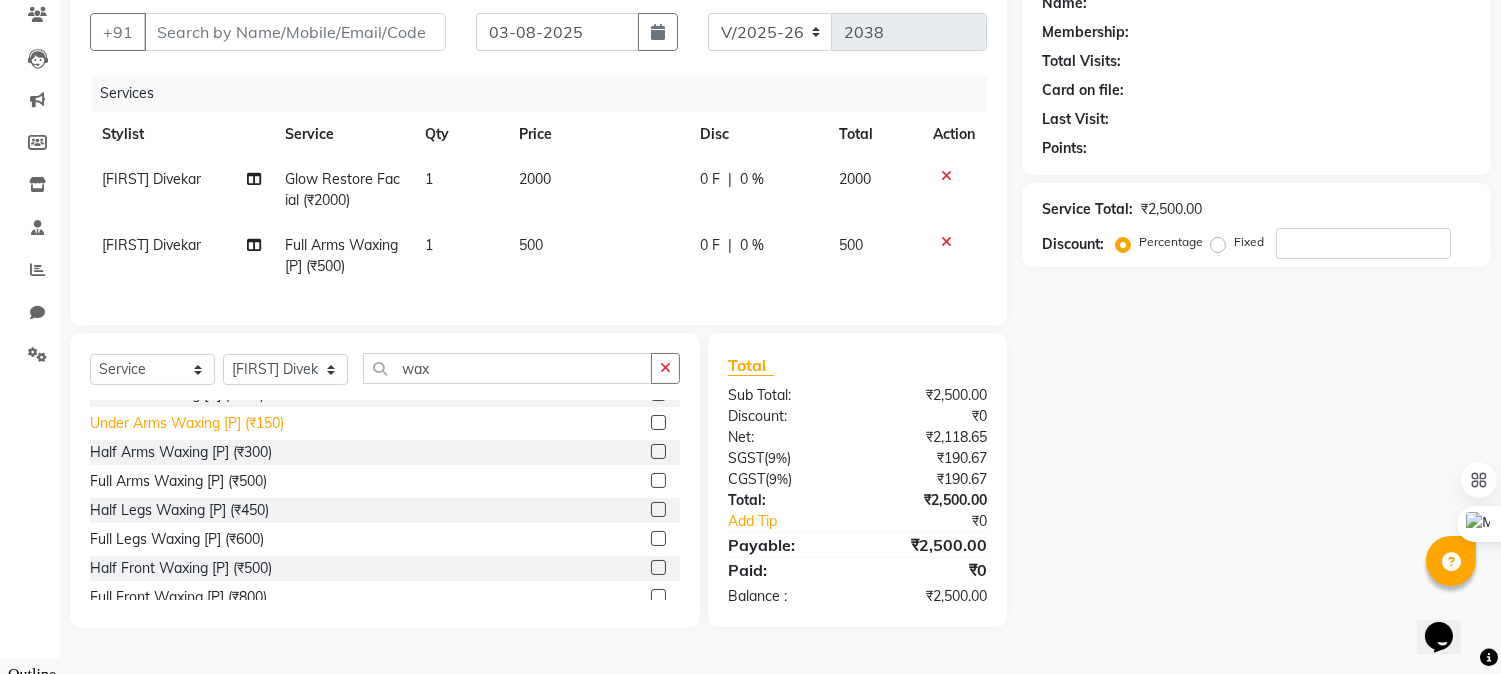 click on "Under Arms Waxing [P] (₹150)" 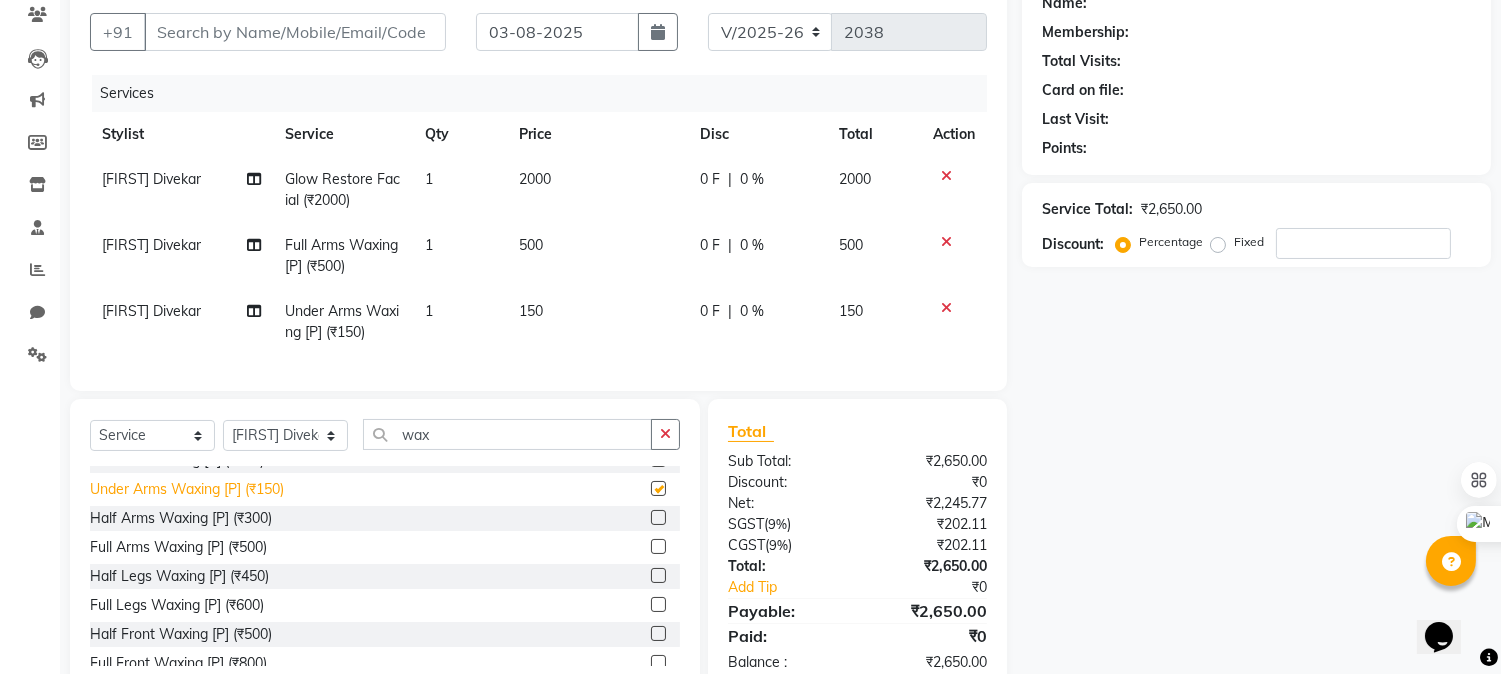checkbox on "false" 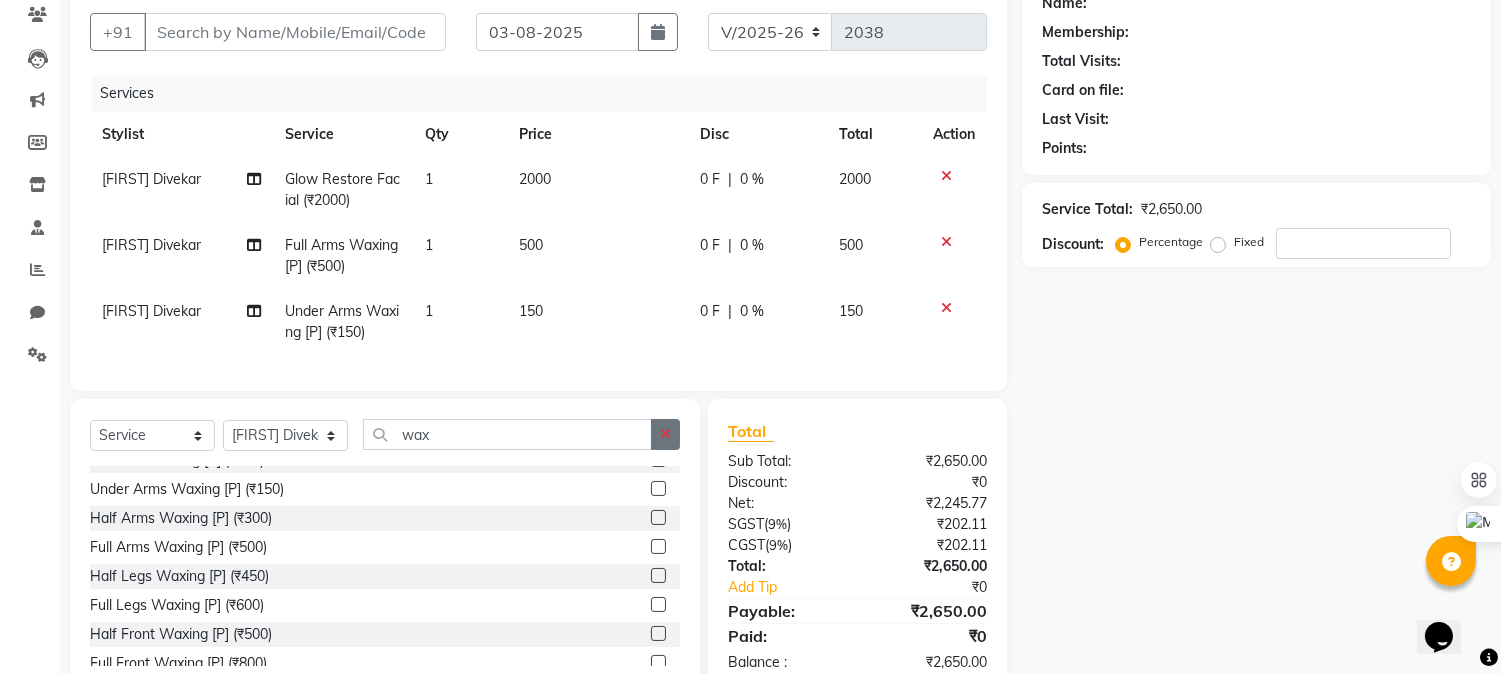 click 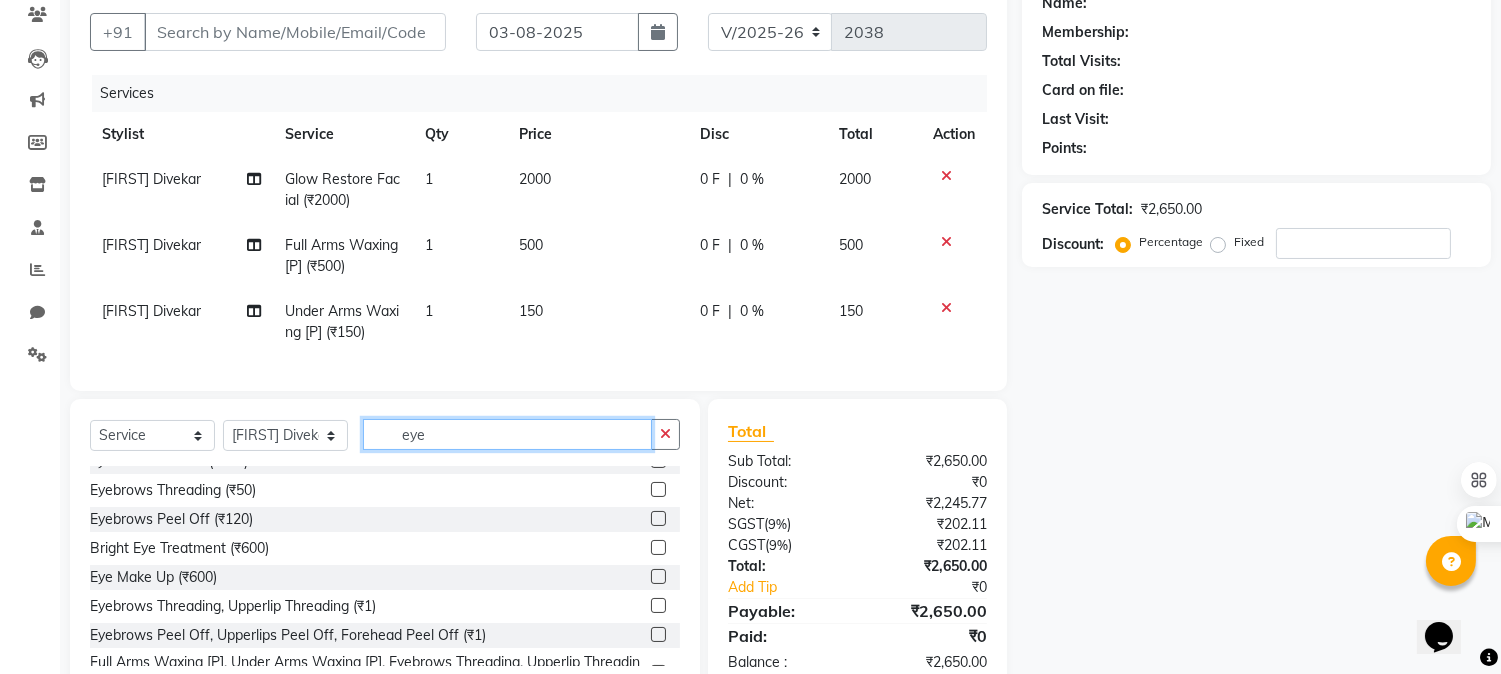 scroll, scrollTop: 0, scrollLeft: 0, axis: both 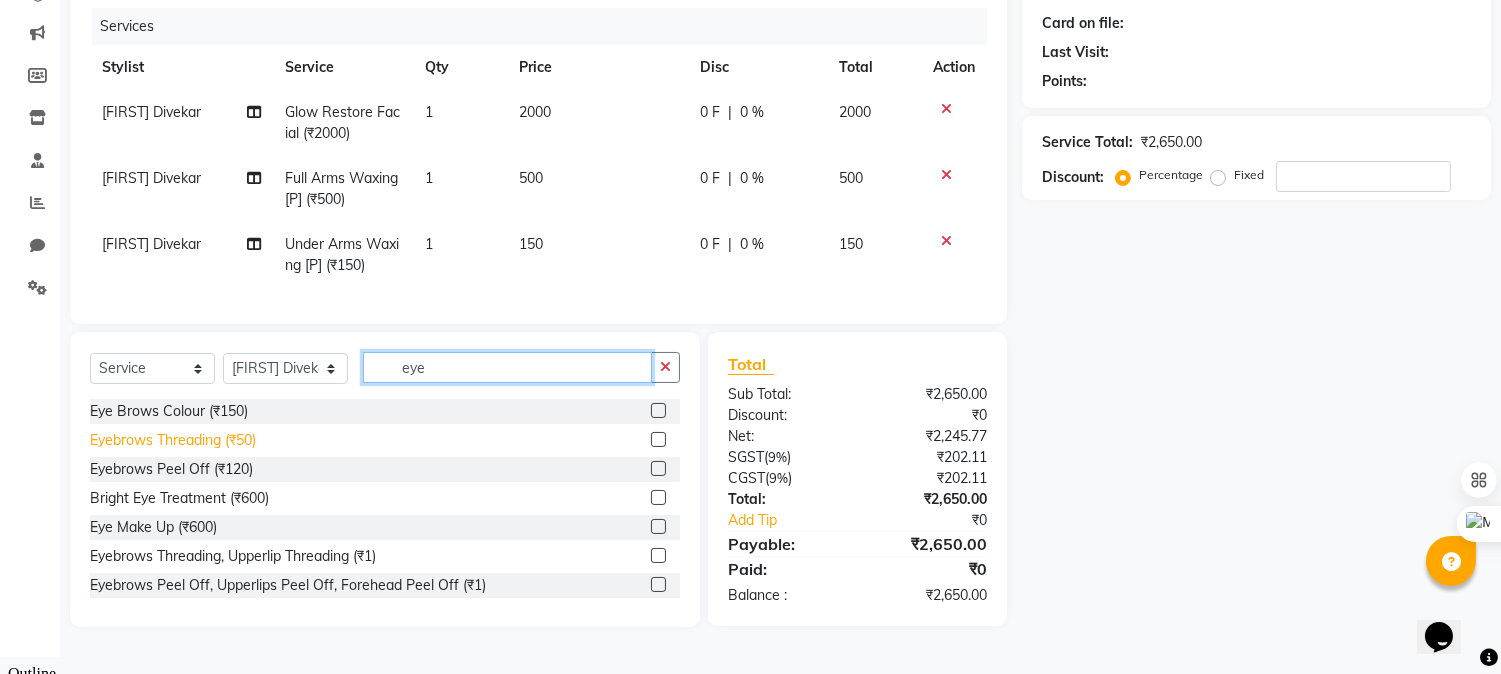 type on "eye" 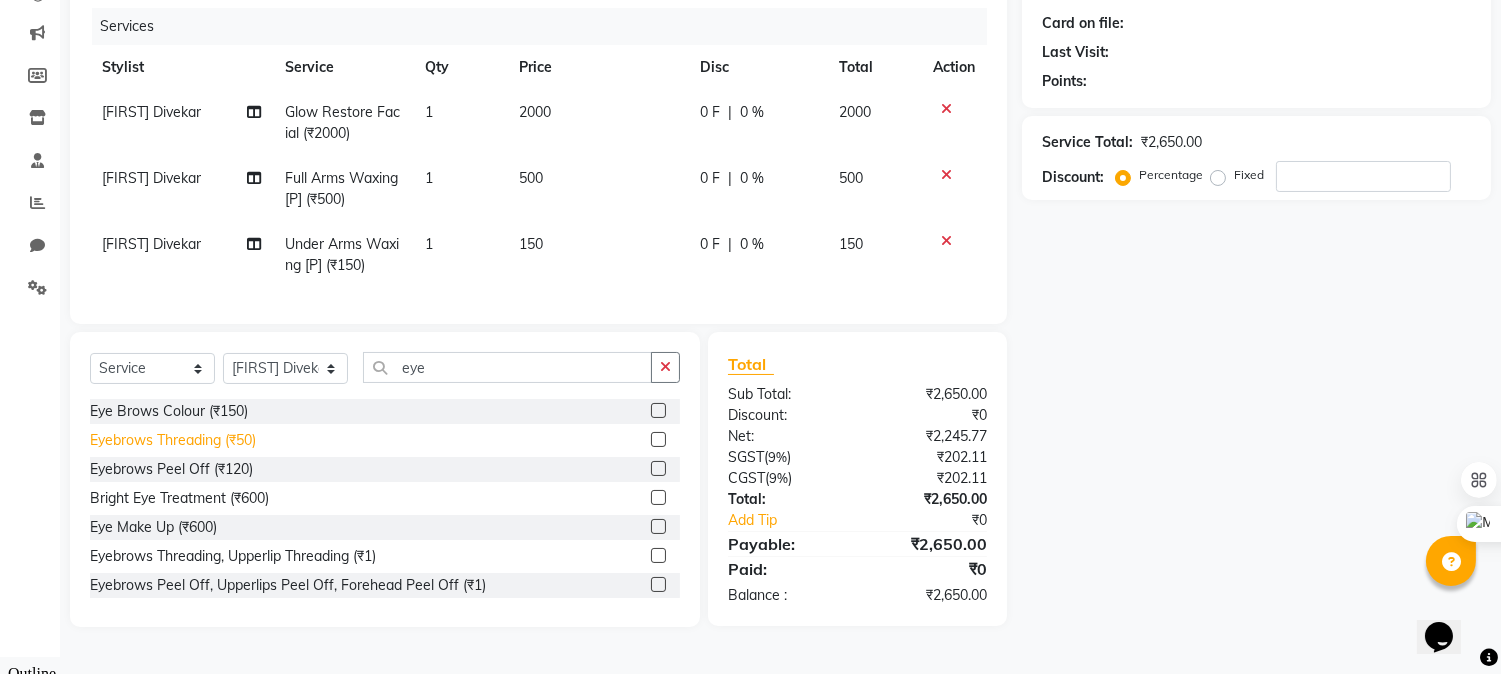 click on "Eyebrows Threading (₹50)" 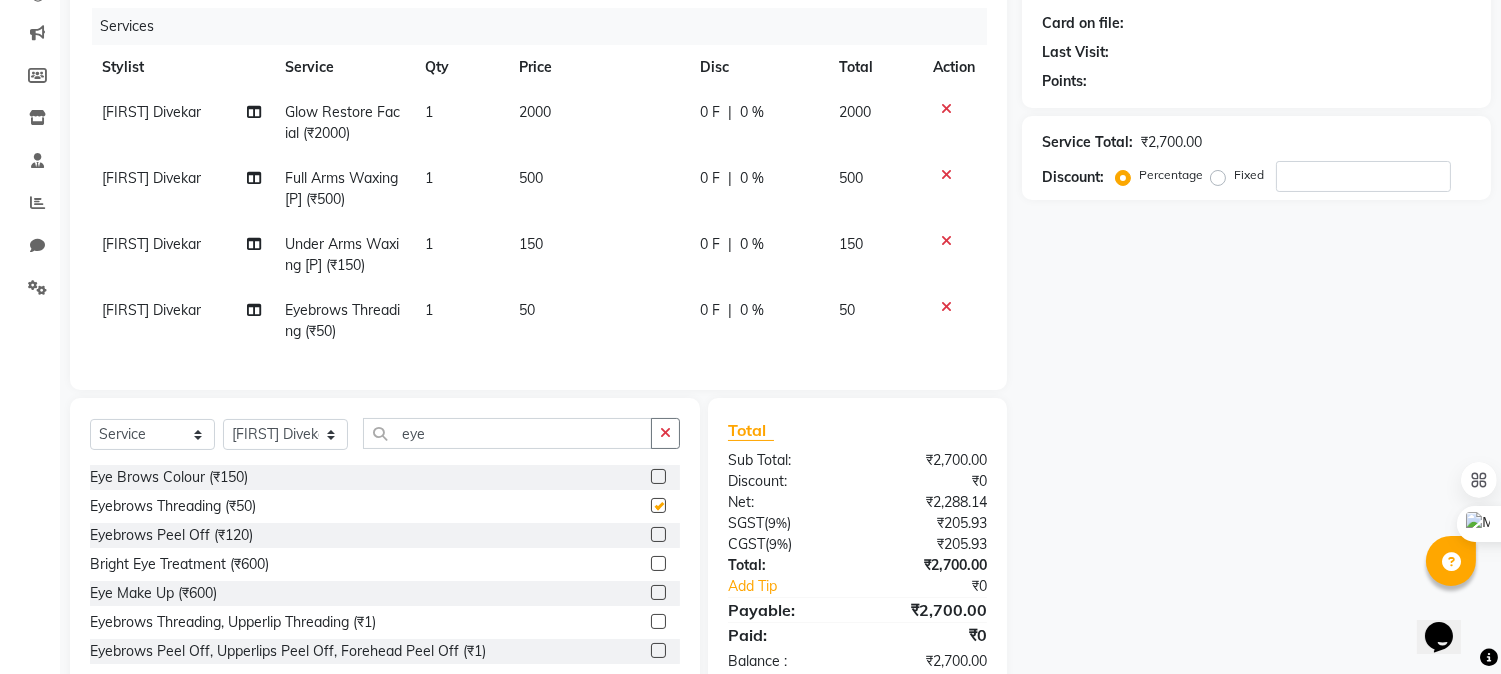 checkbox on "false" 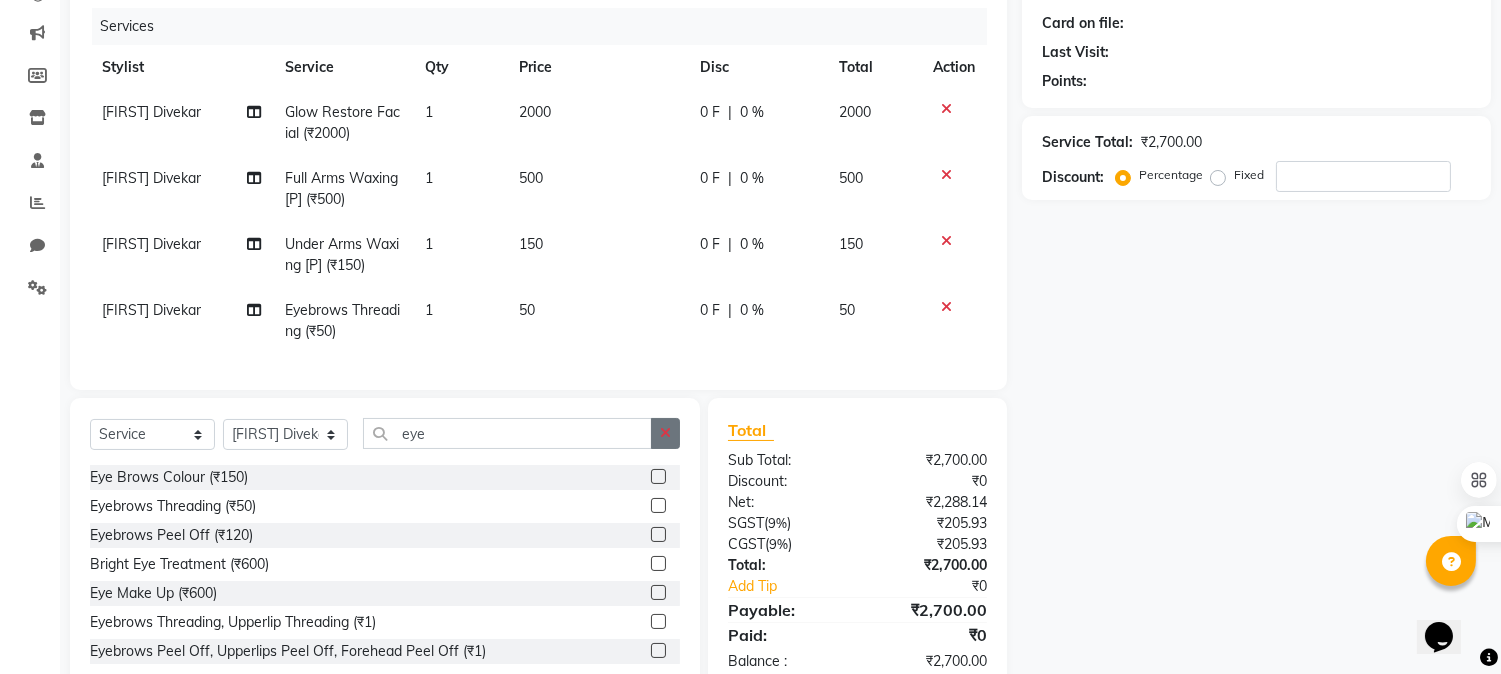 click 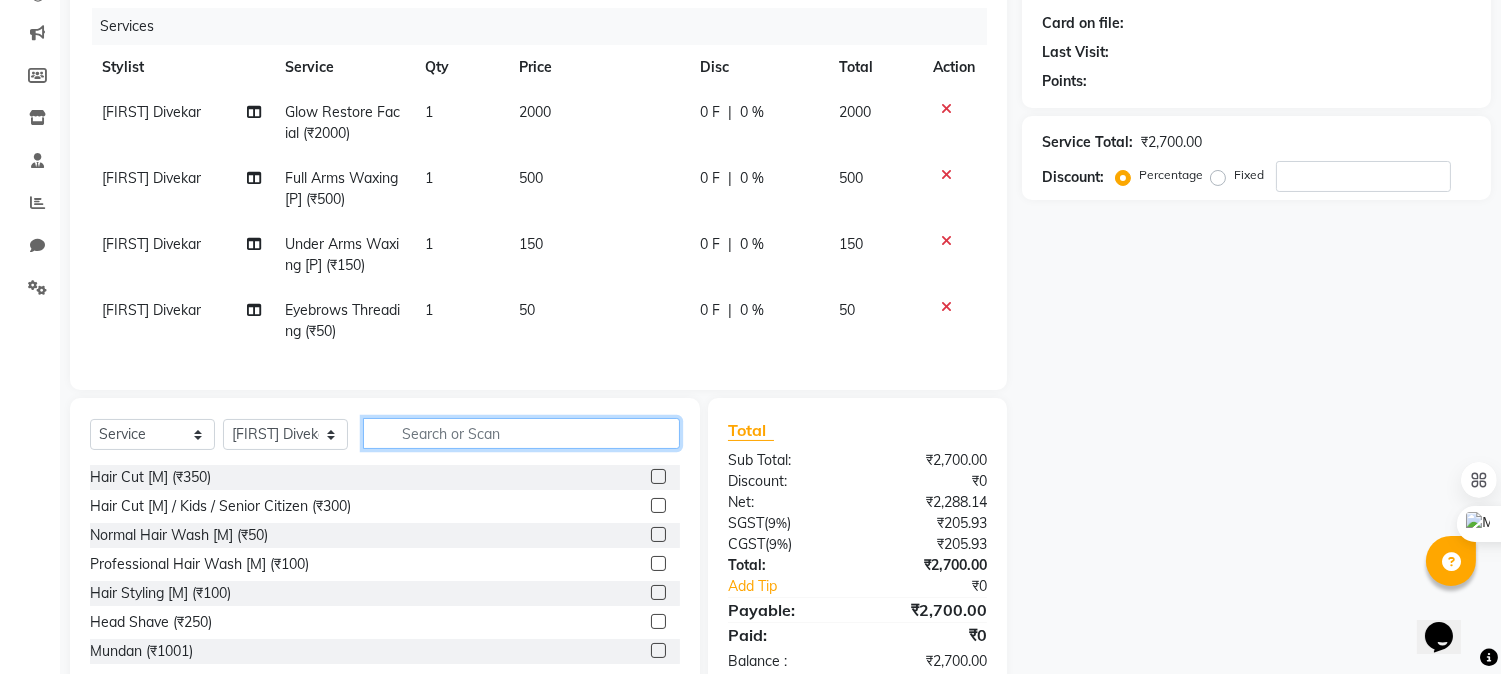 click 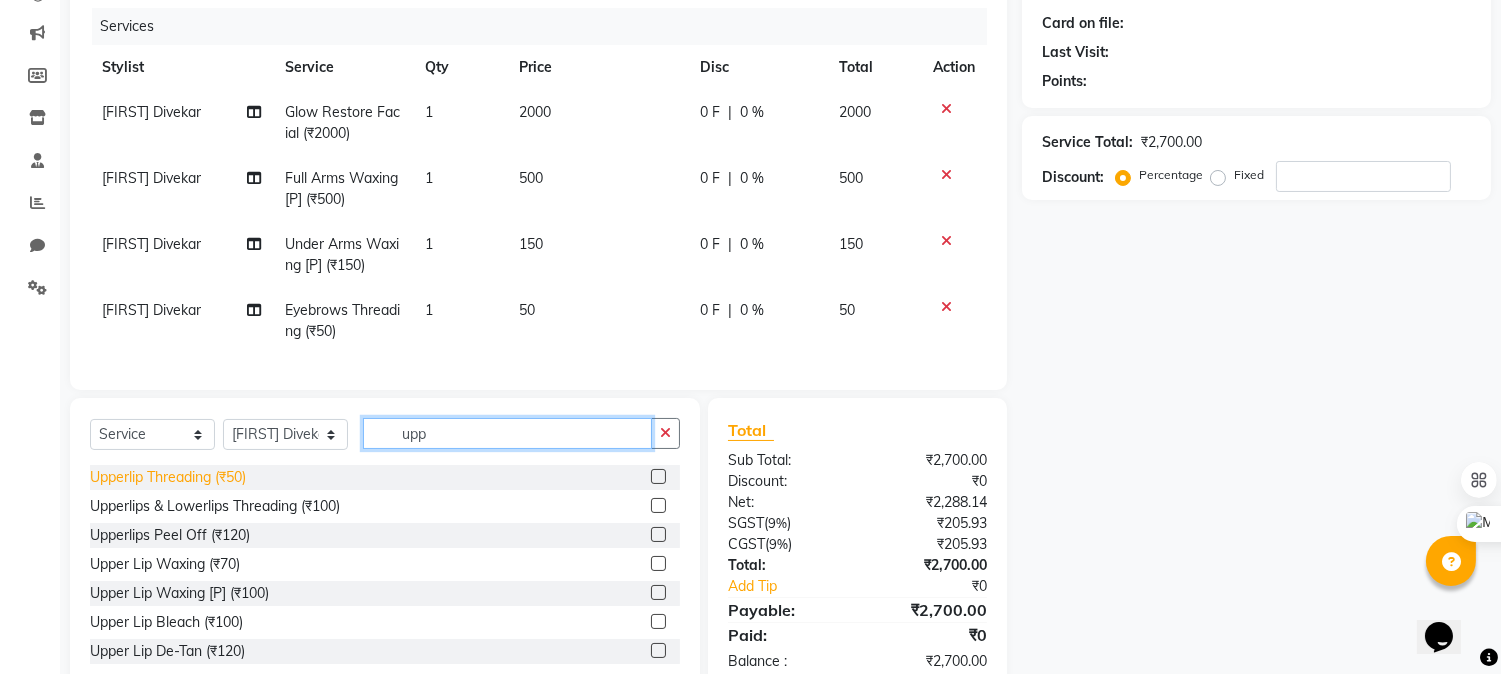 type on "upp" 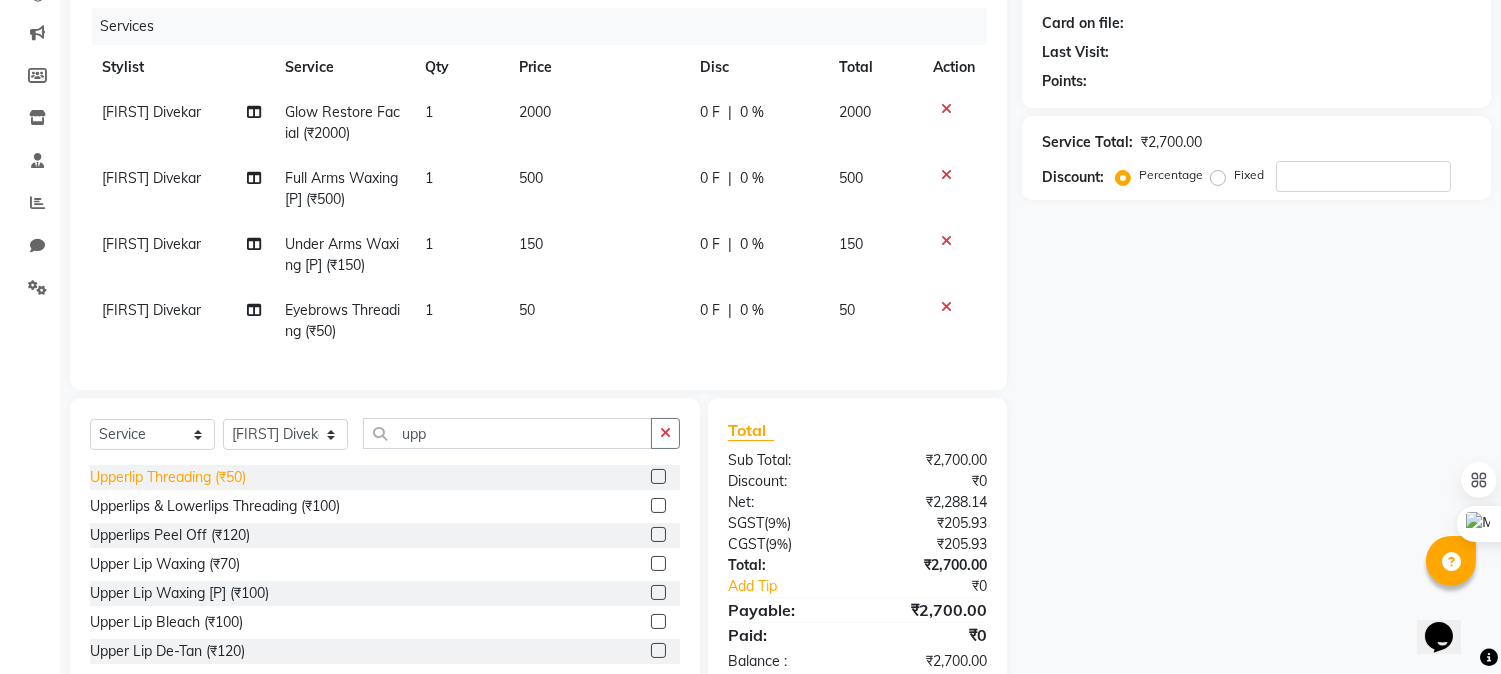 click on "Upperlip Threading (₹50)" 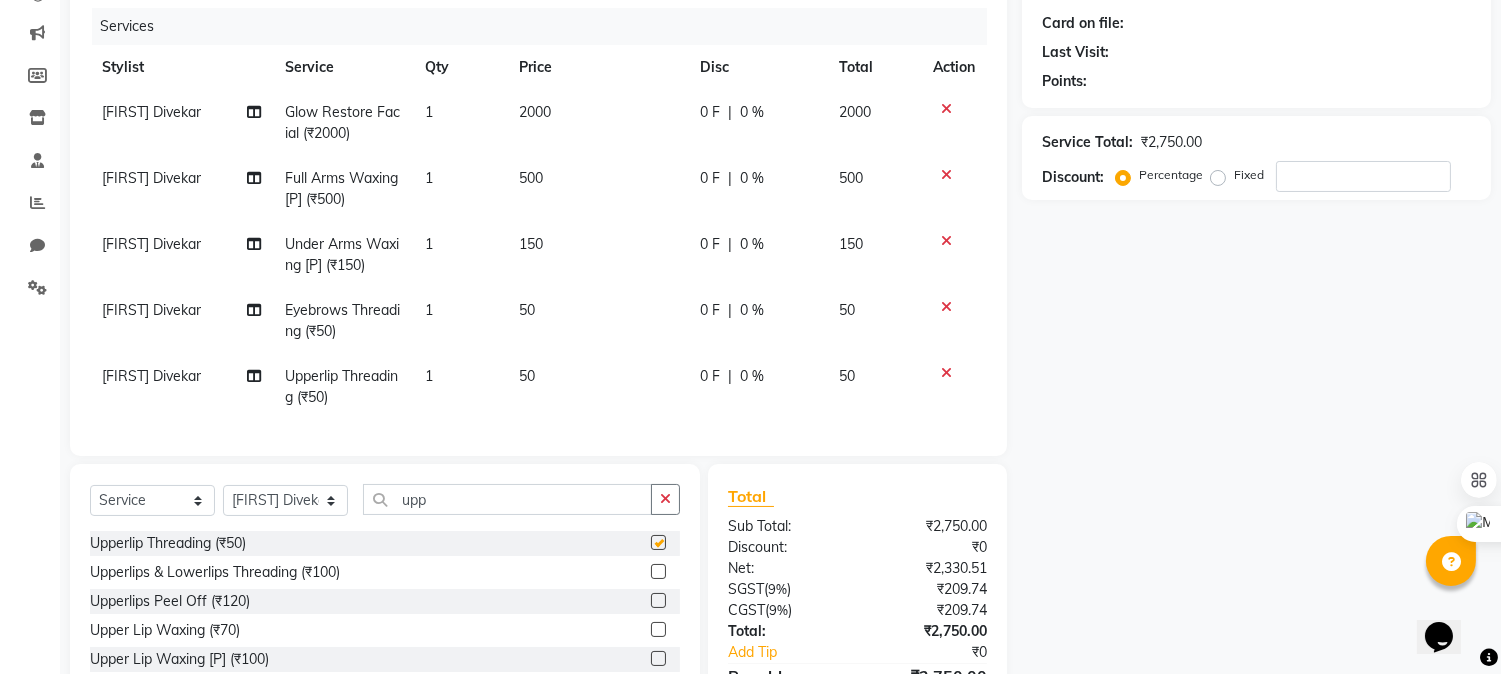checkbox on "false" 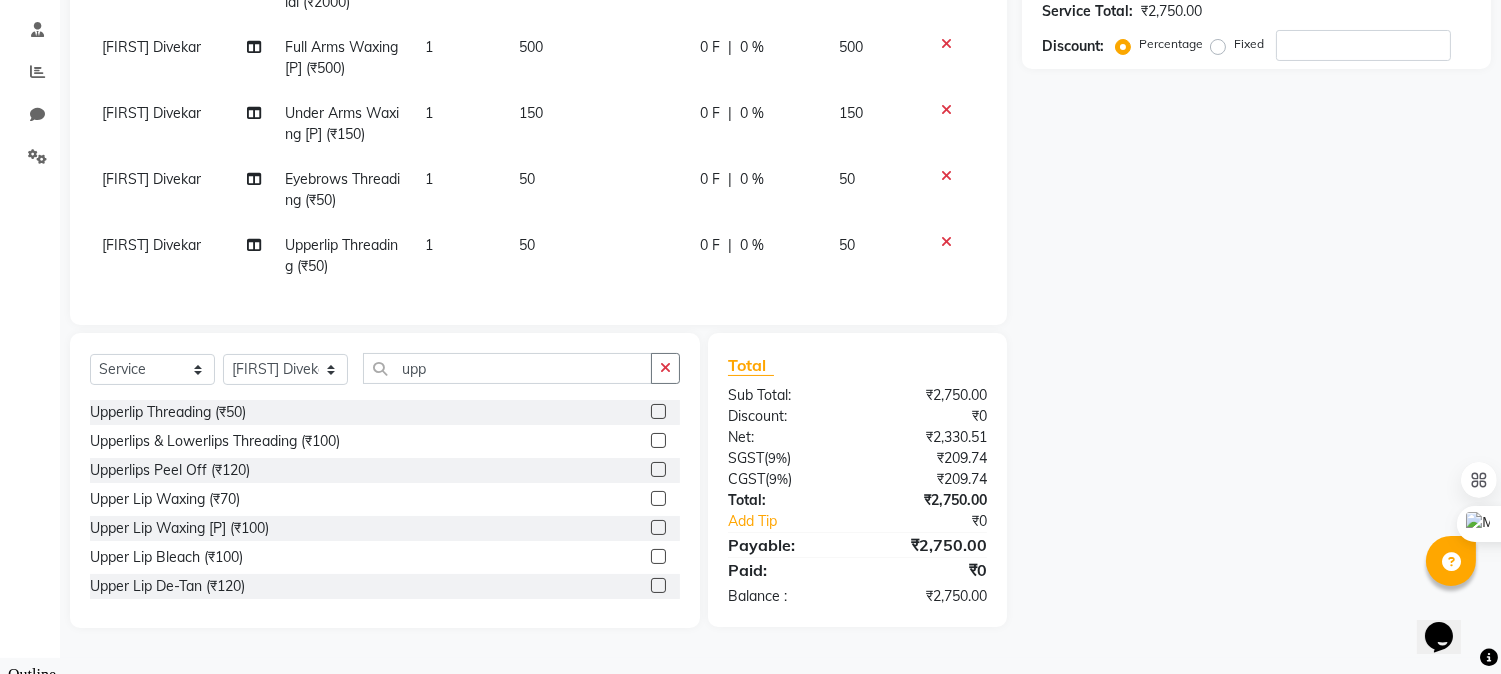 scroll, scrollTop: 0, scrollLeft: 0, axis: both 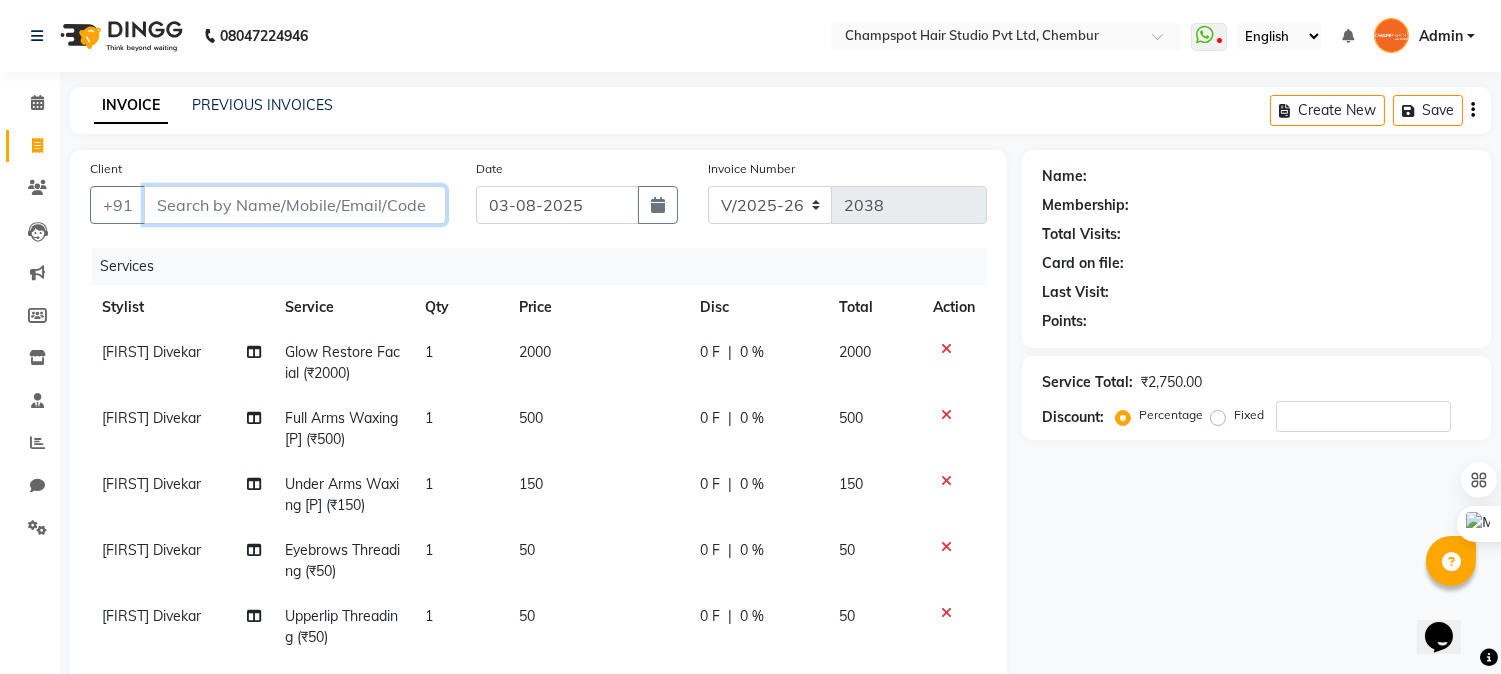 click on "Client" at bounding box center (295, 205) 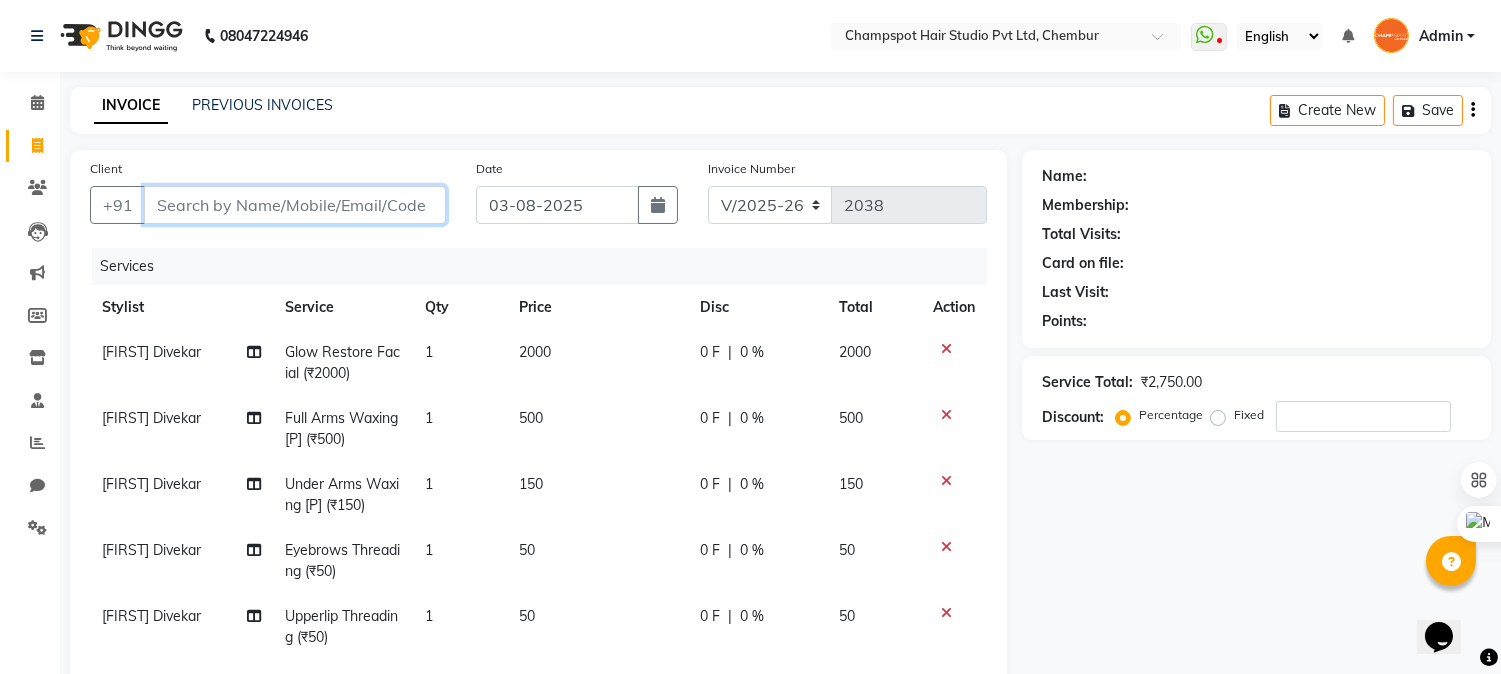 type on "9" 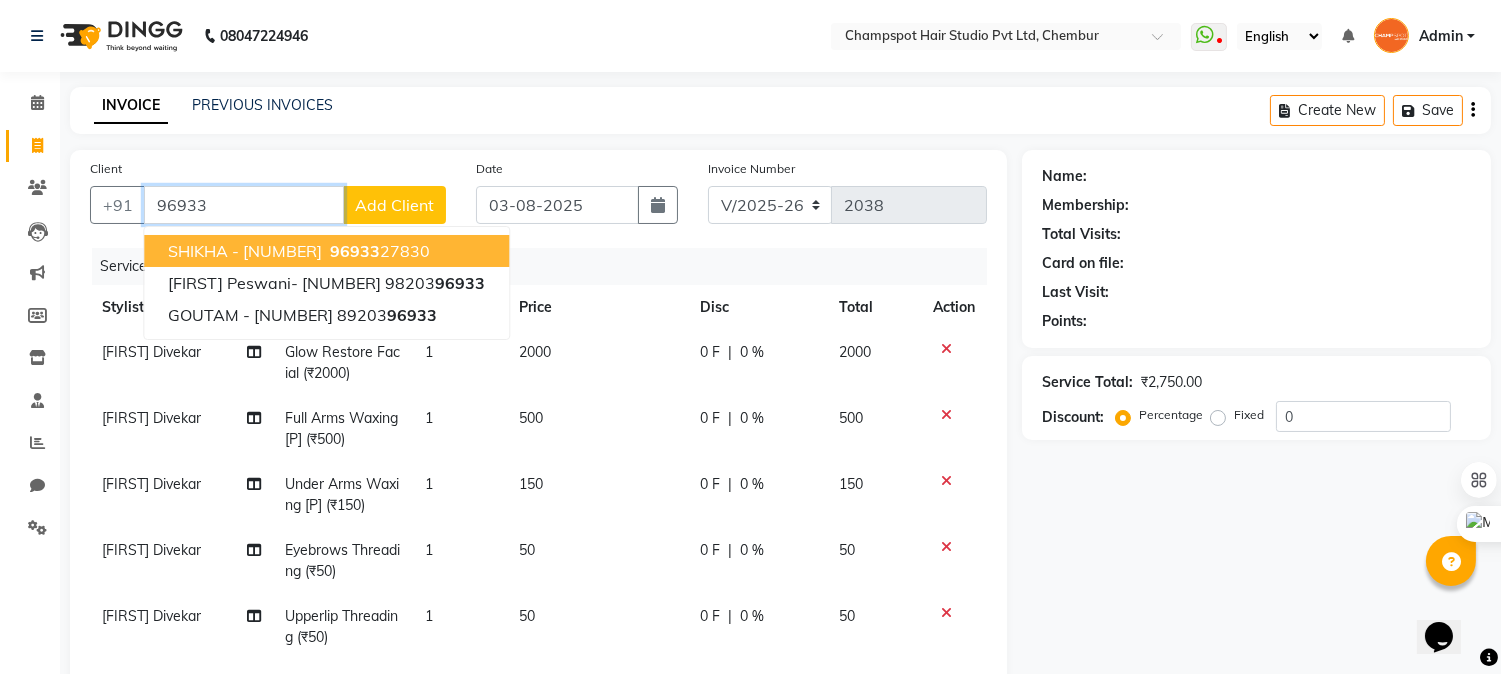 click on "96933" at bounding box center (355, 251) 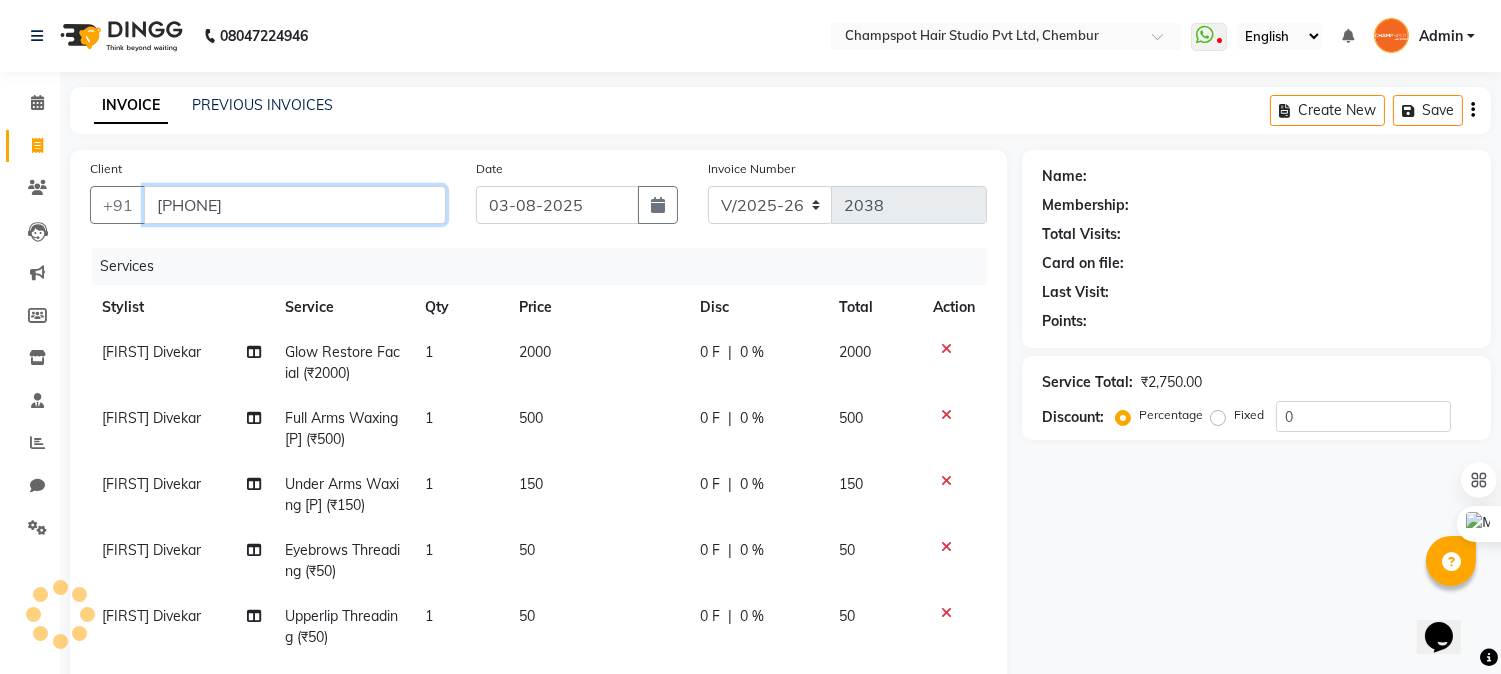 type on "9693327830" 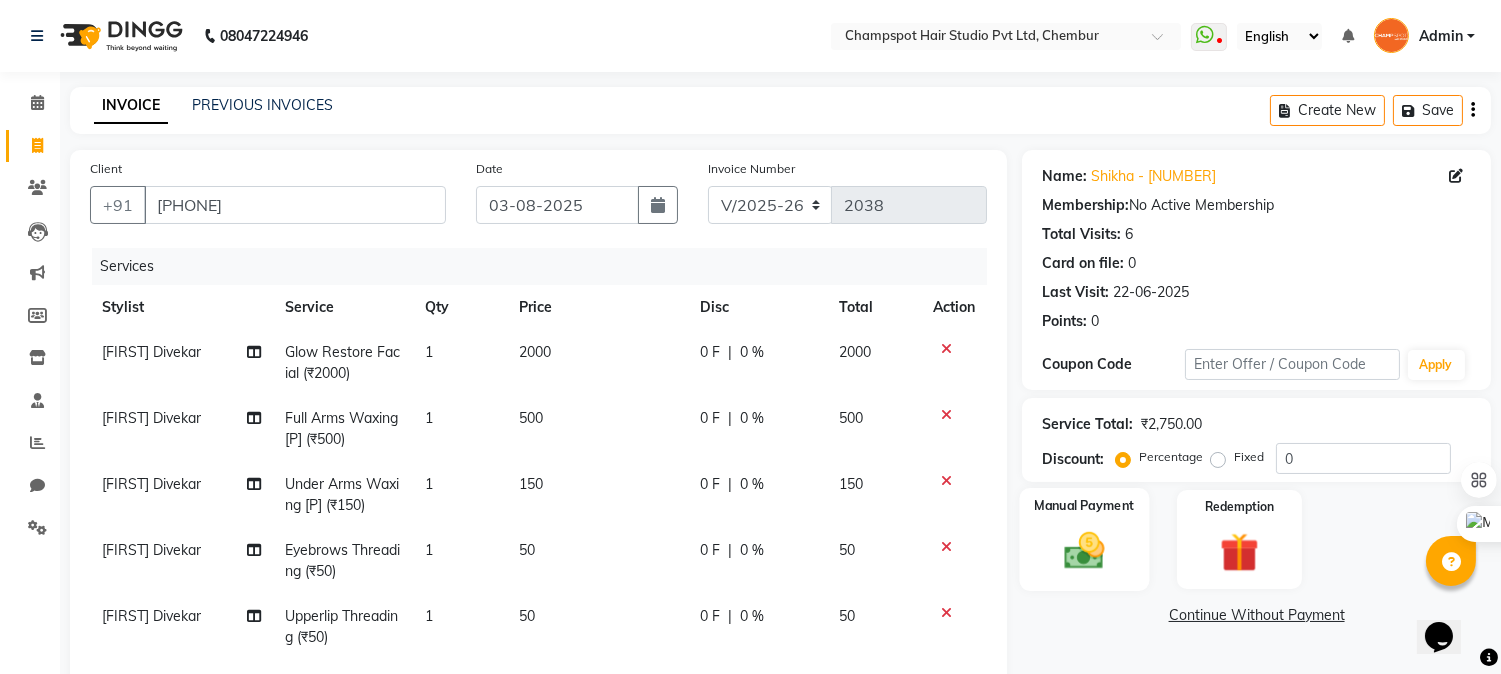click 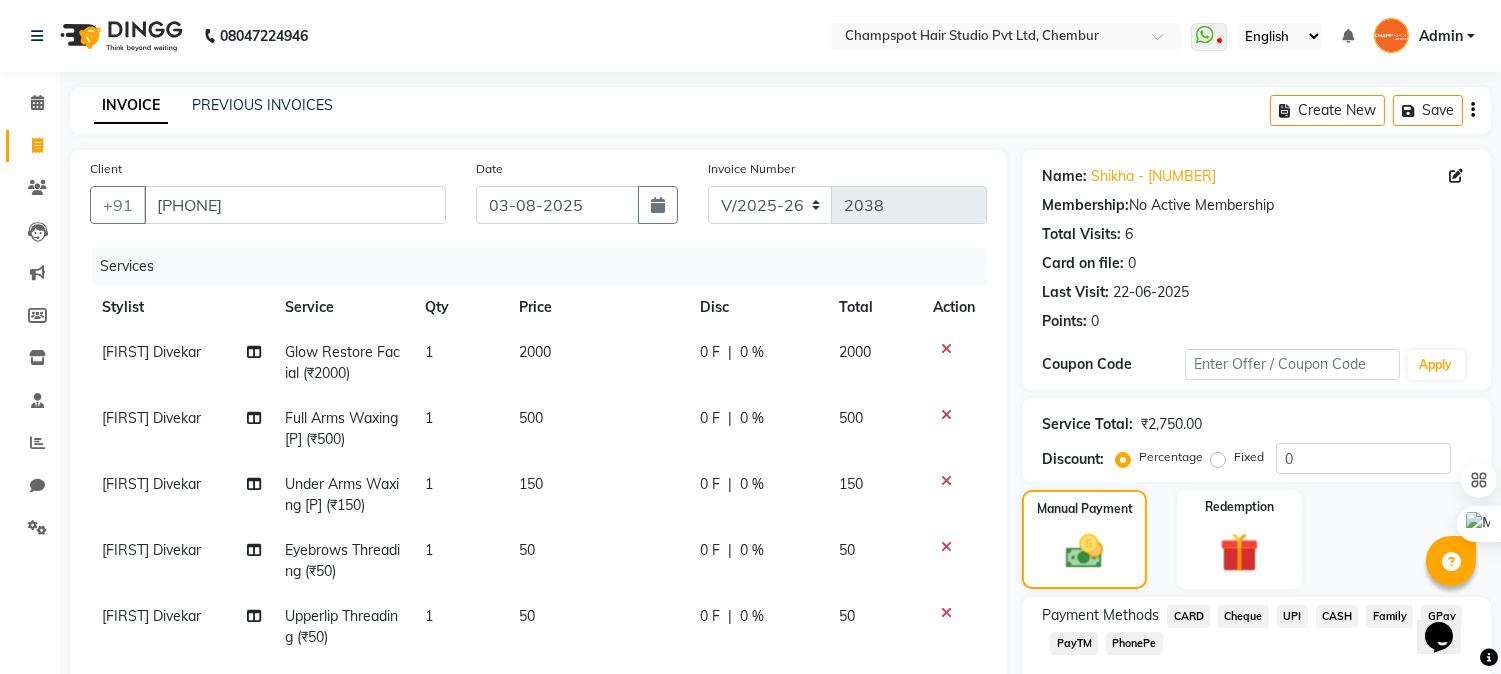 click on "UPI" 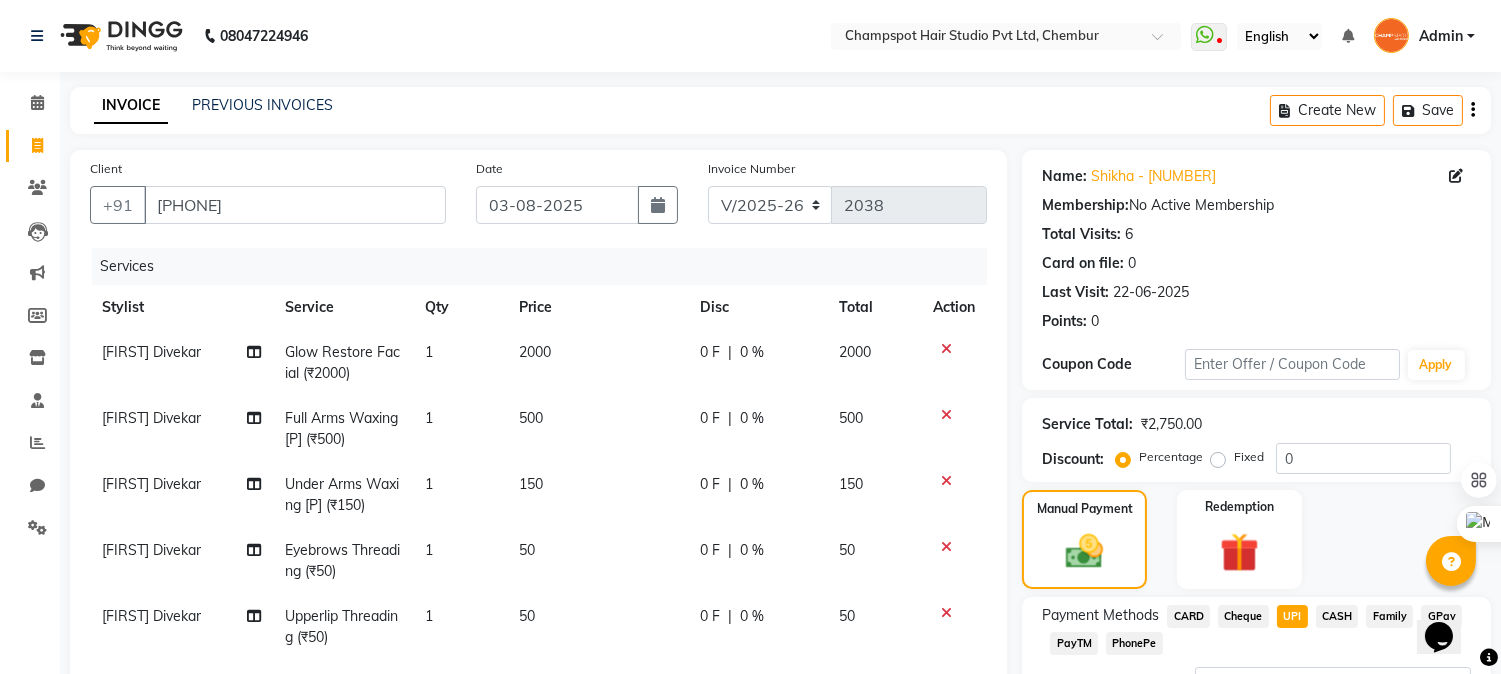 scroll, scrollTop: 333, scrollLeft: 0, axis: vertical 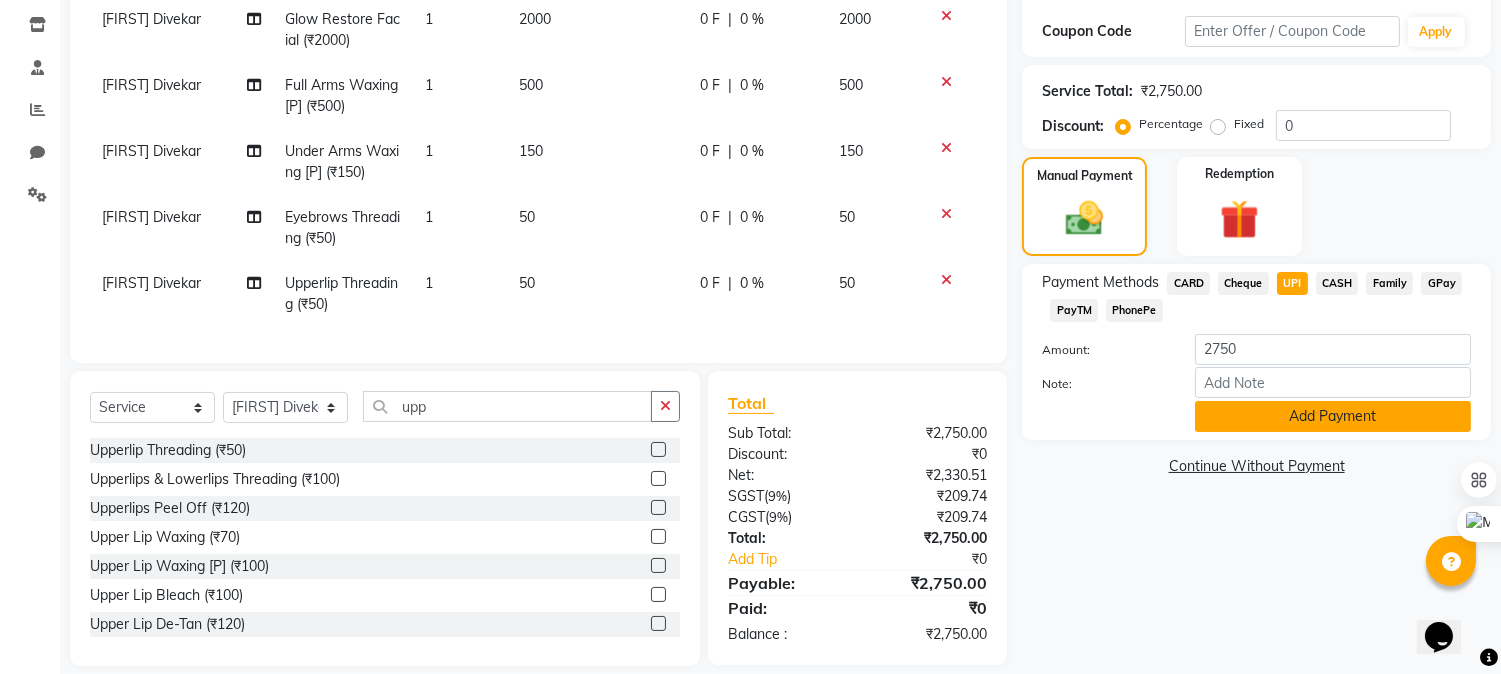 click on "Add Payment" 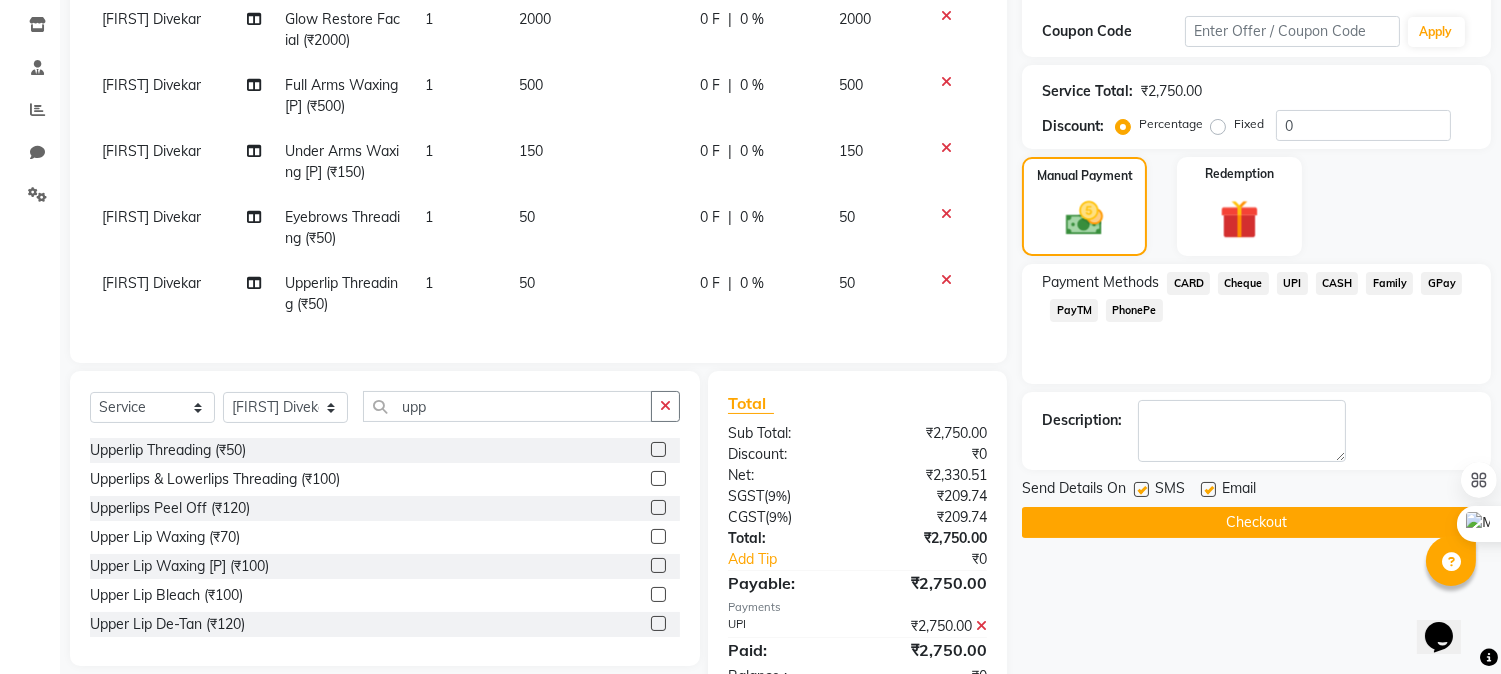 click on "Checkout" 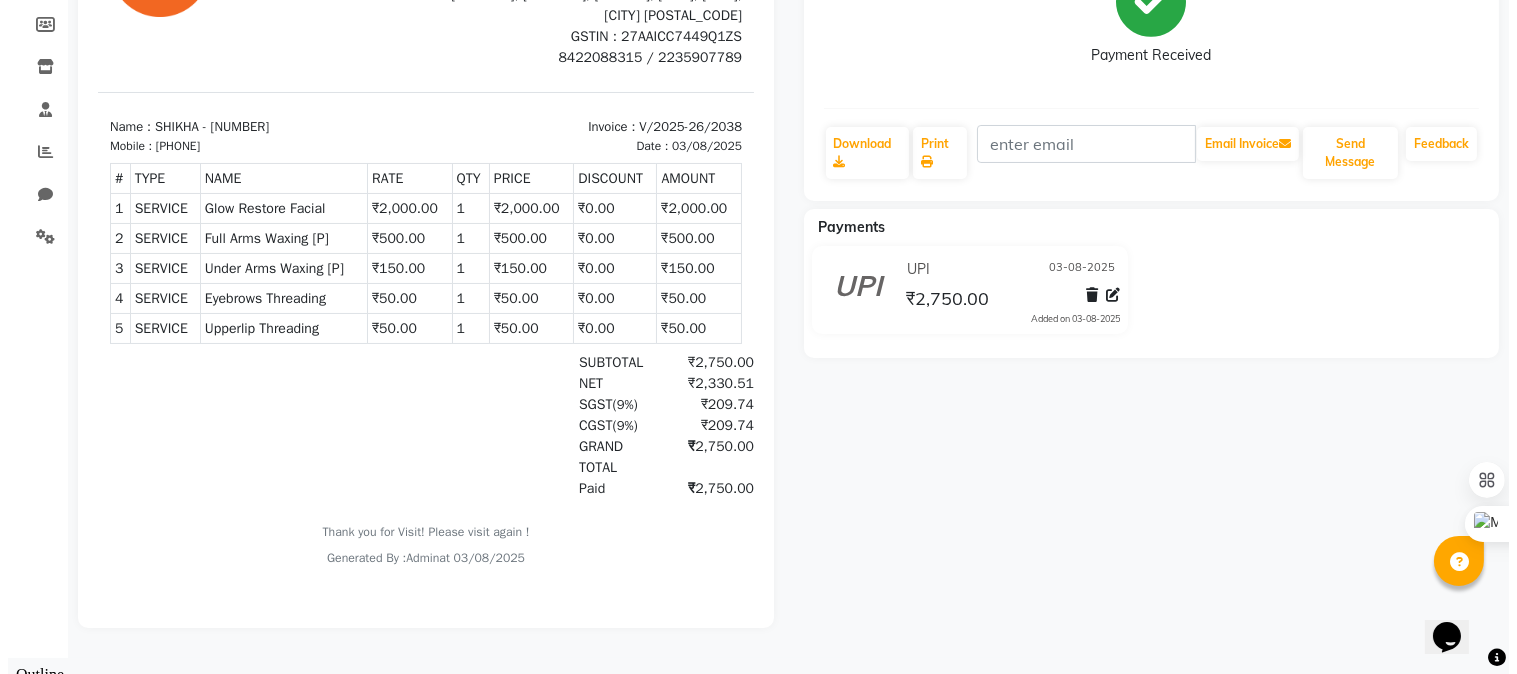 scroll, scrollTop: 0, scrollLeft: 0, axis: both 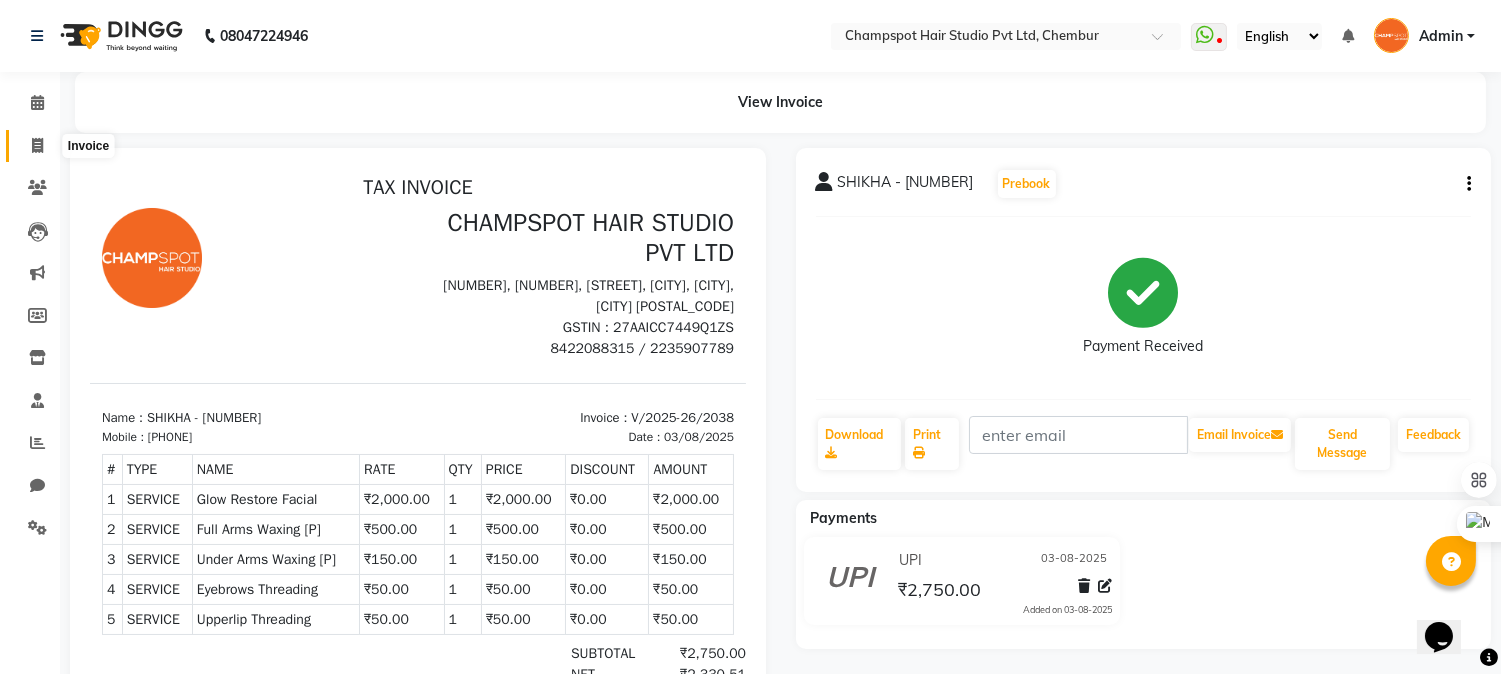 click 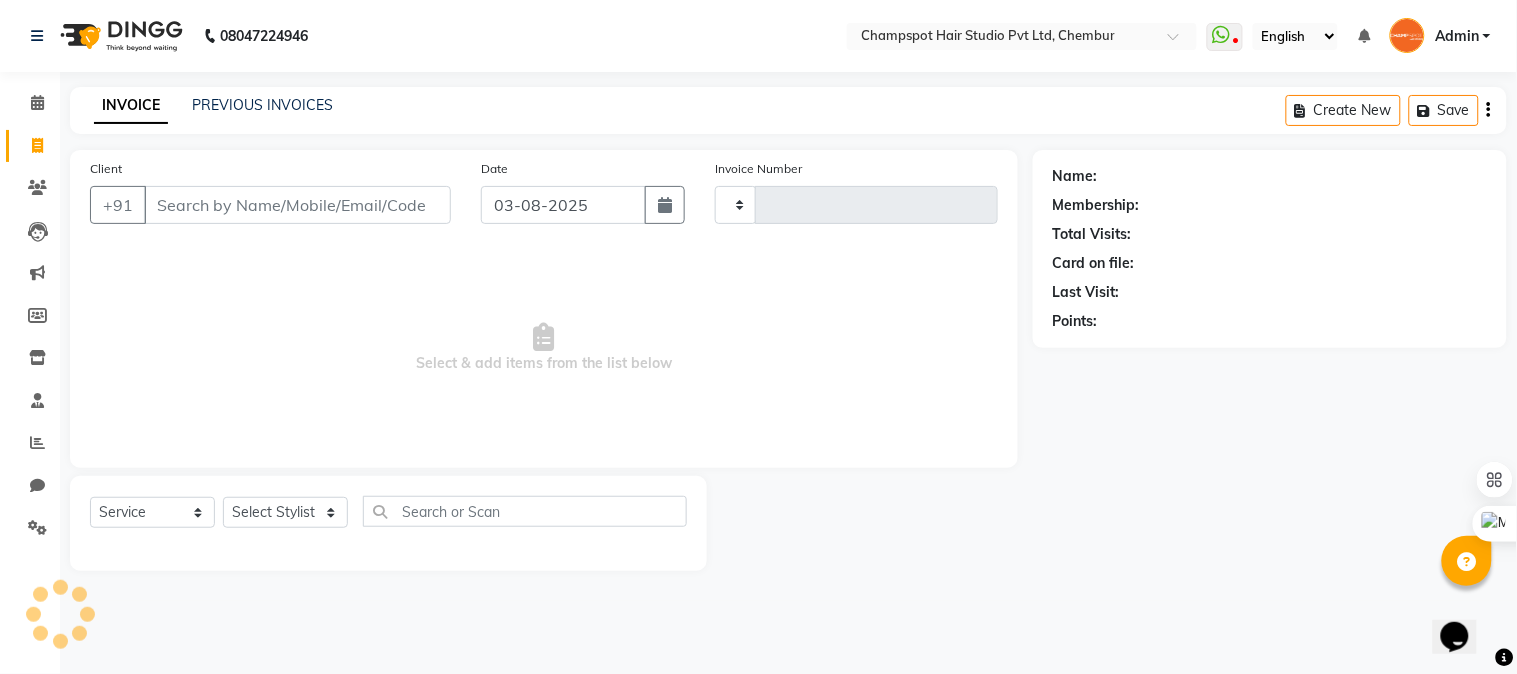 type on "2039" 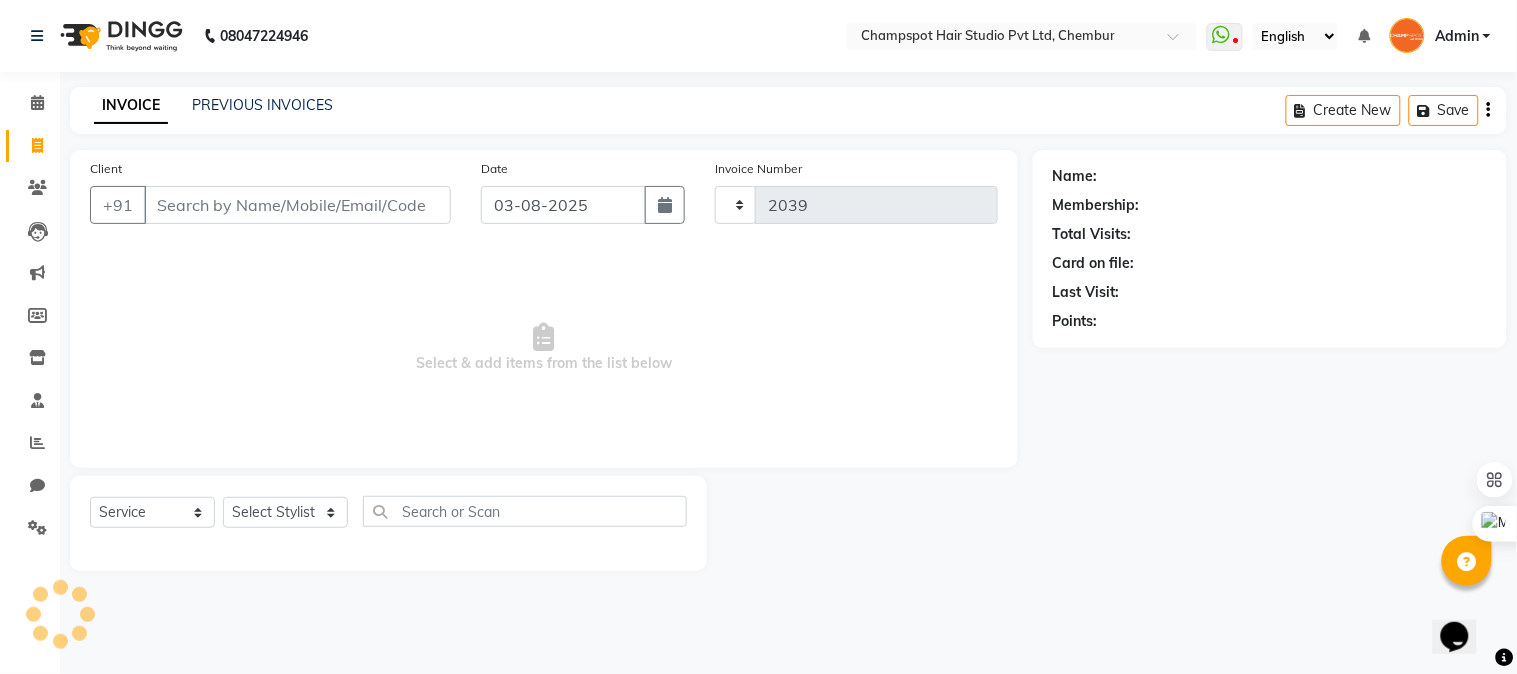 select on "7690" 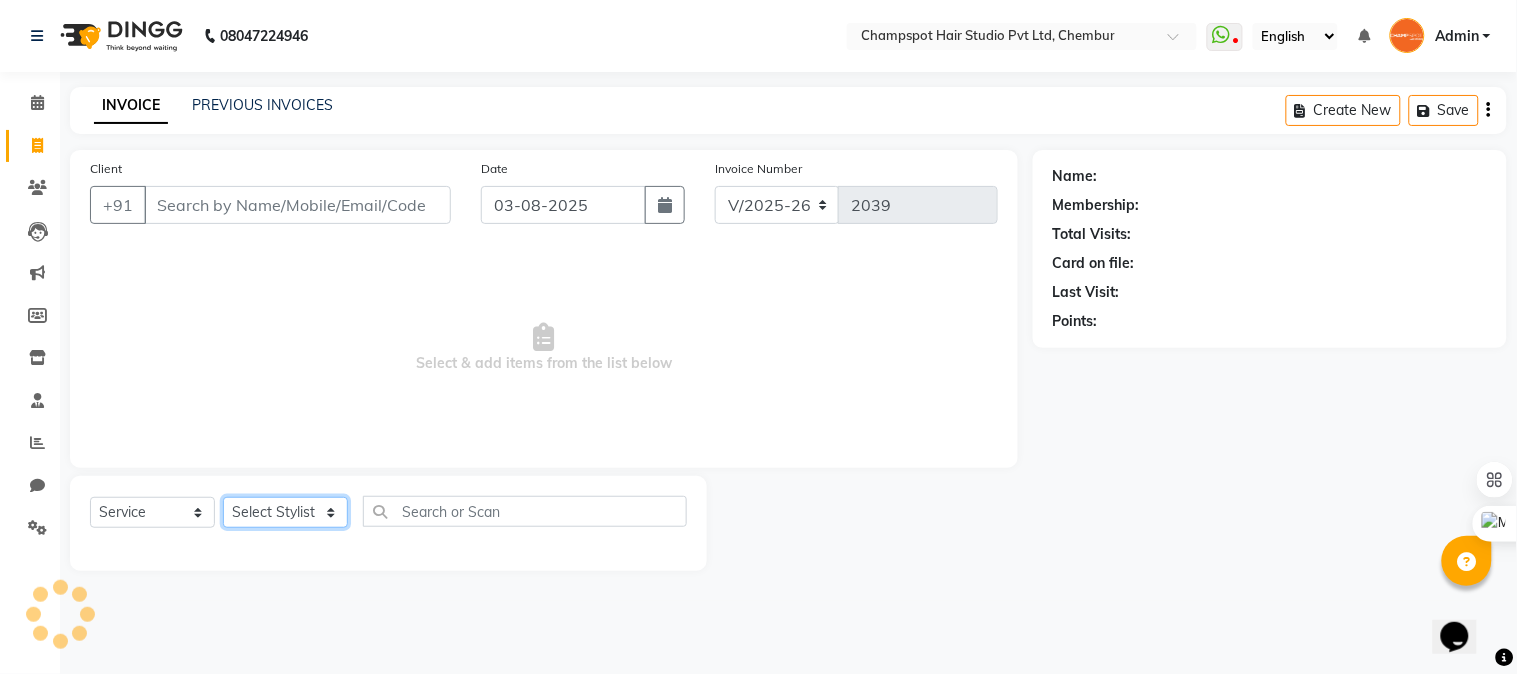 click on "Select Stylist" 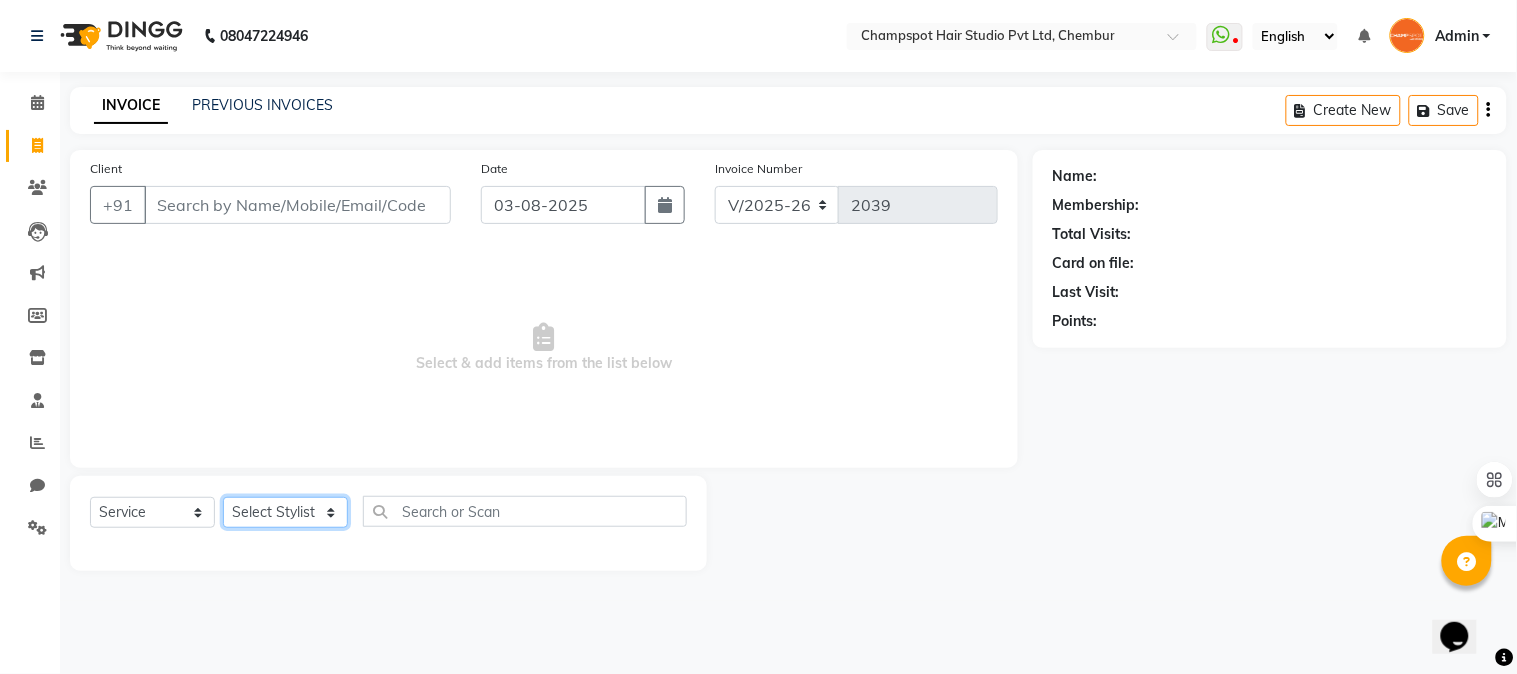 select on "69005" 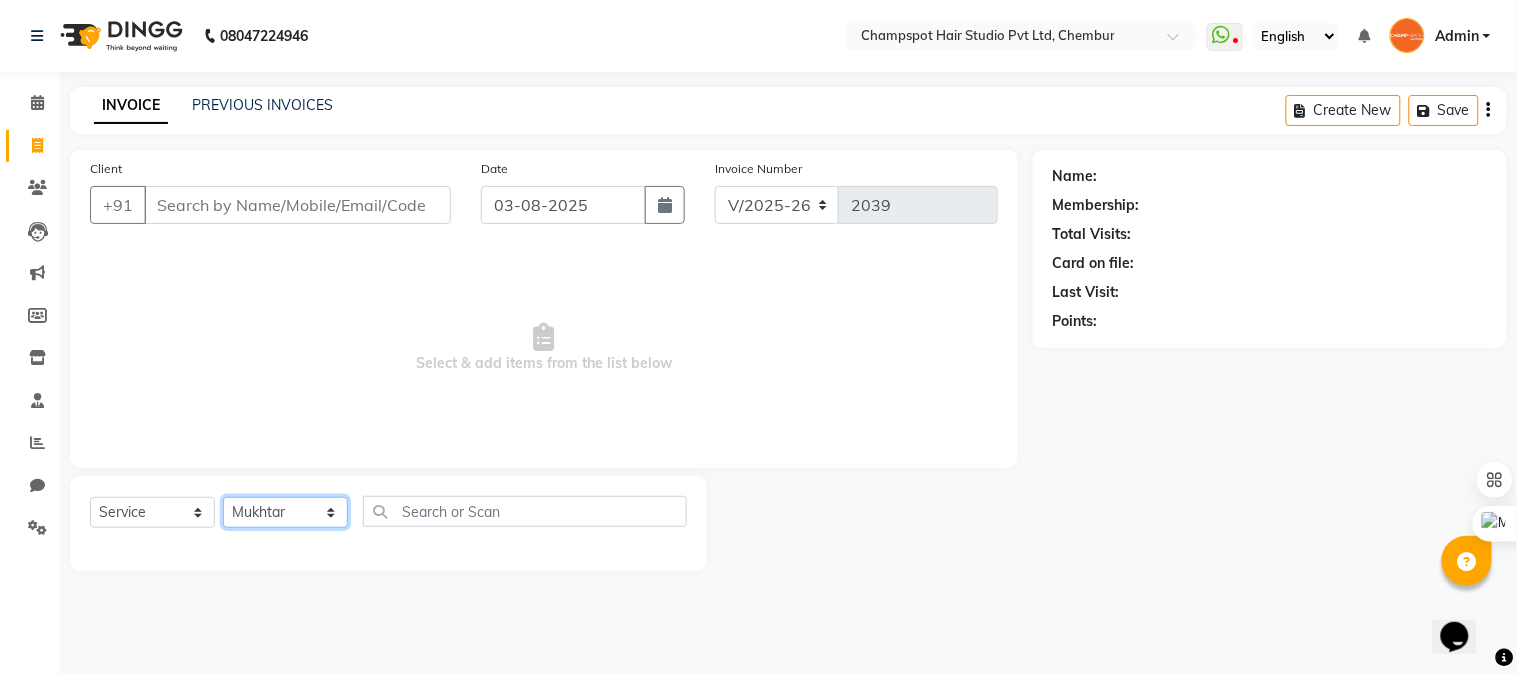 click on "Select Stylist Admin [PERSON] [PERSON] [PERSON] 	[PERSON] [PERSON] [PERSON]" 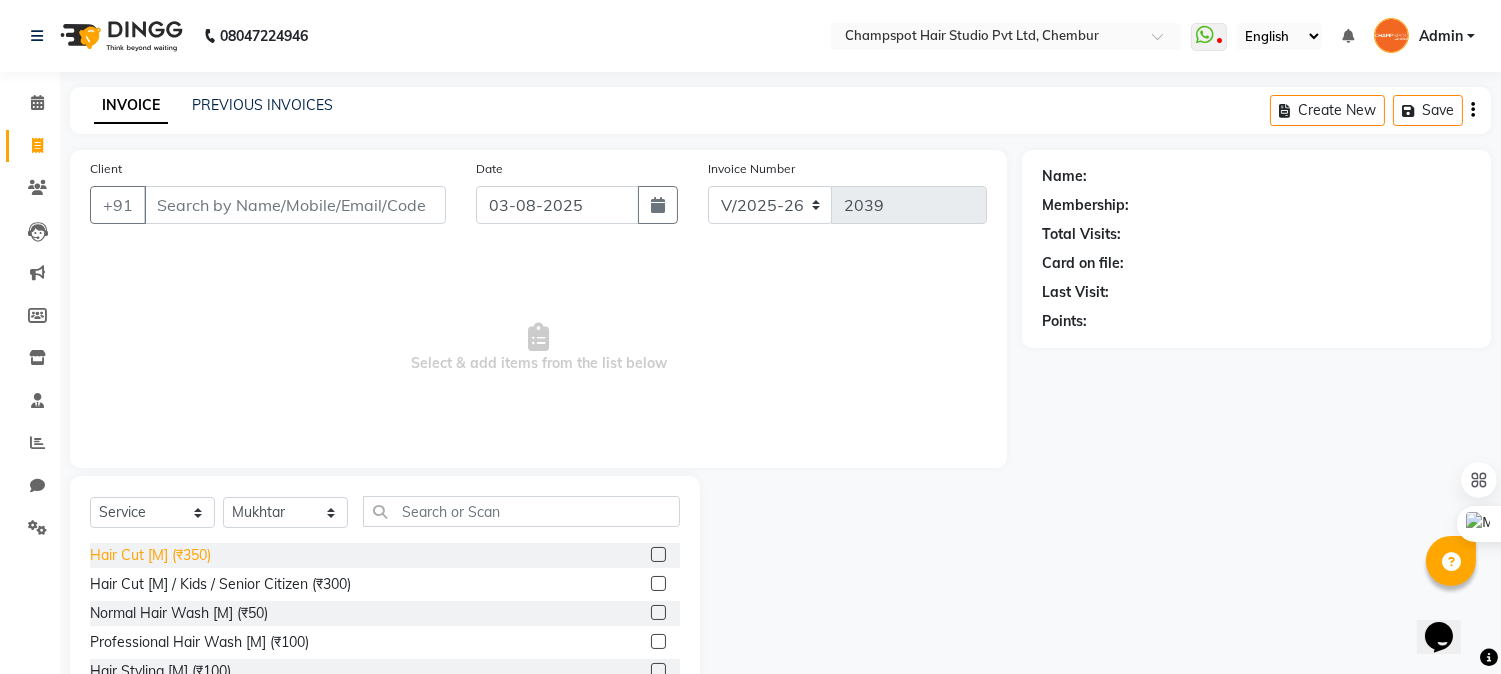 click on "Hair Cut [M] (₹350)" 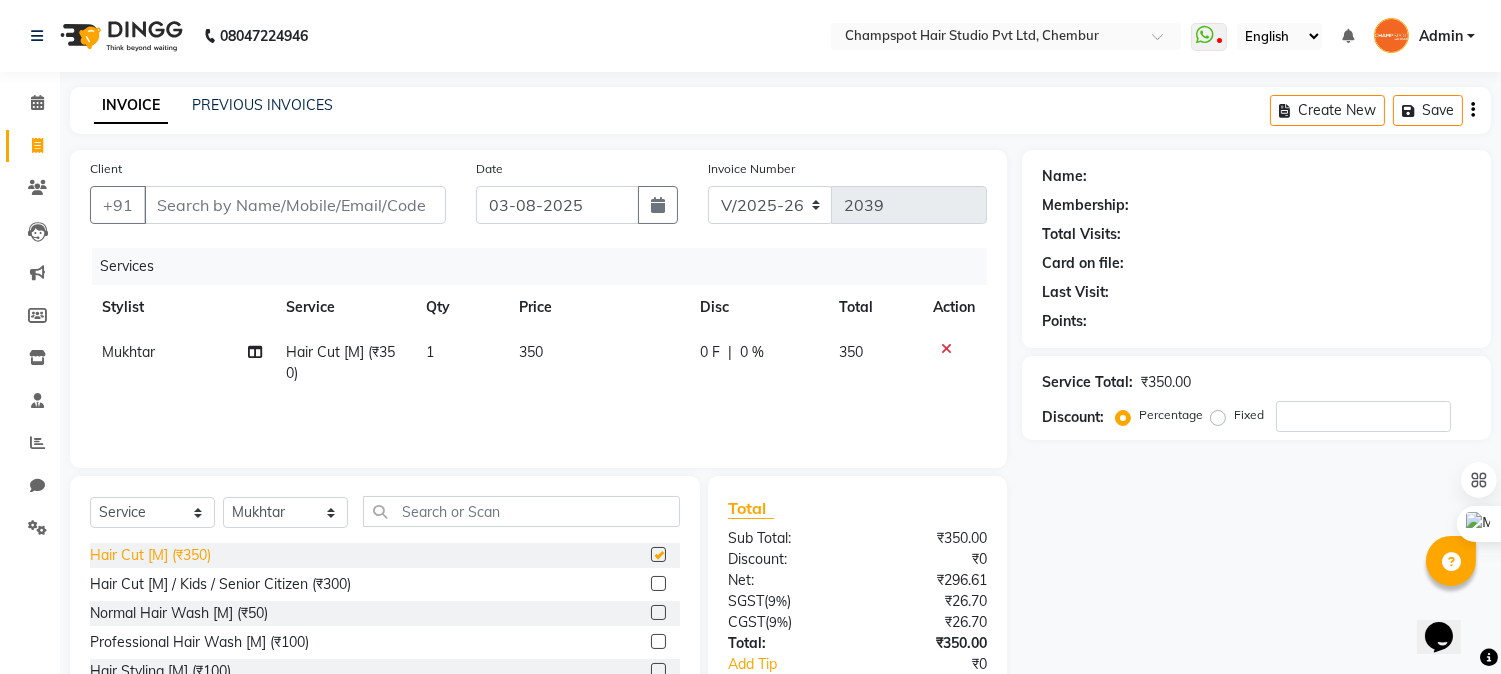checkbox on "false" 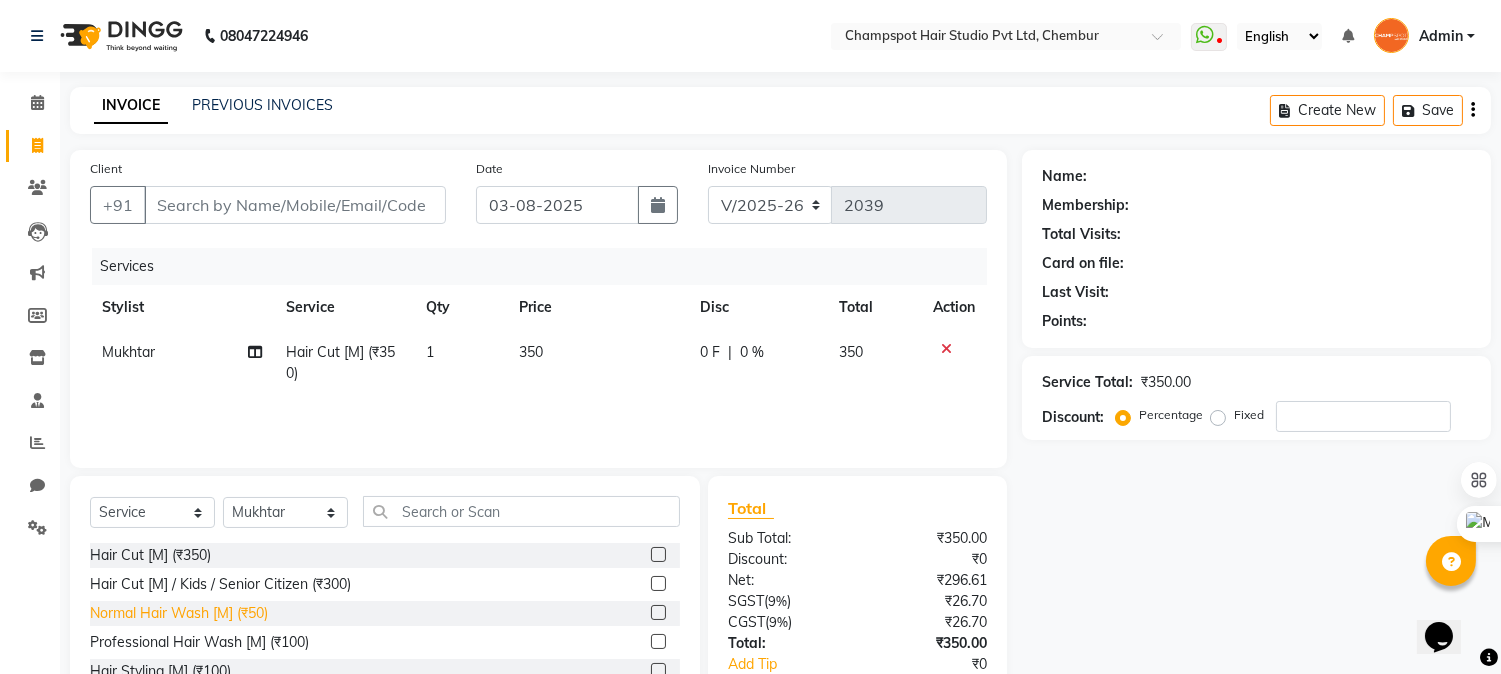 click on "Normal Hair Wash [M] (₹50)" 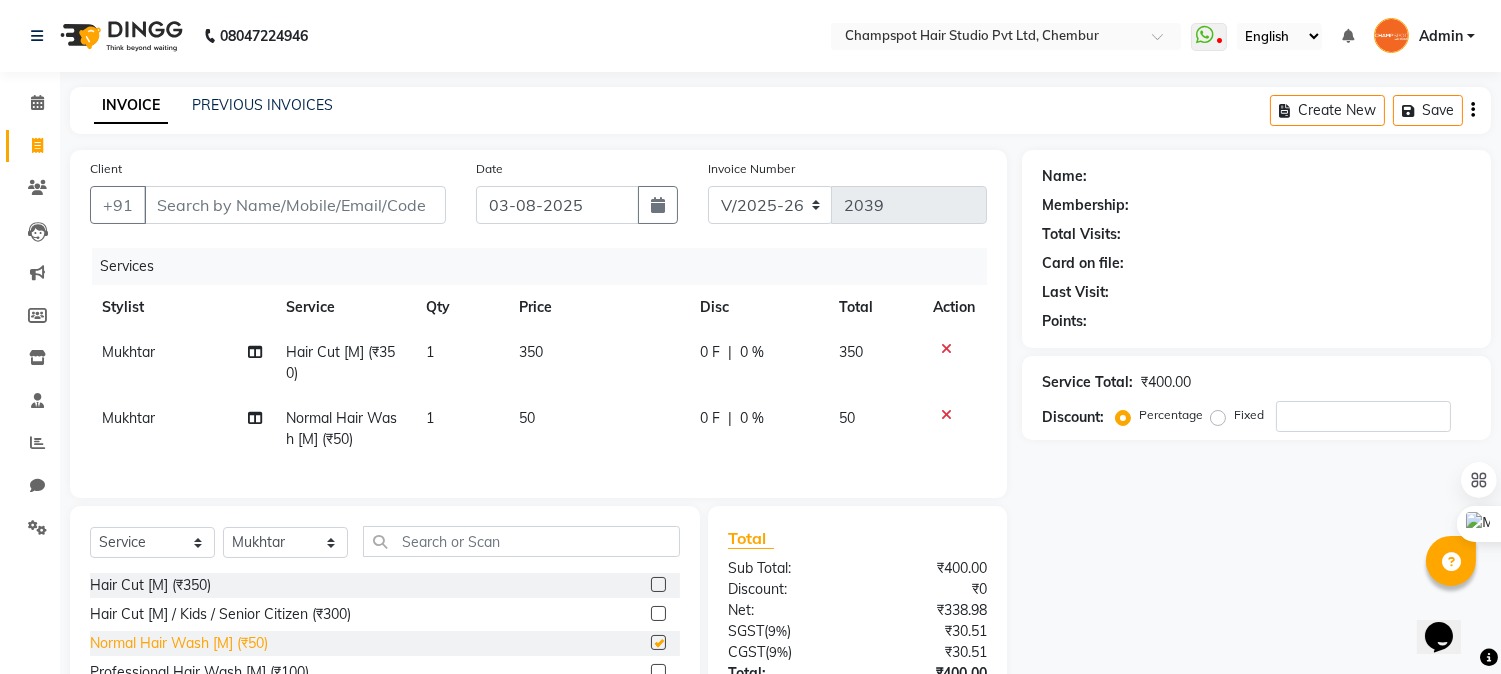 checkbox on "false" 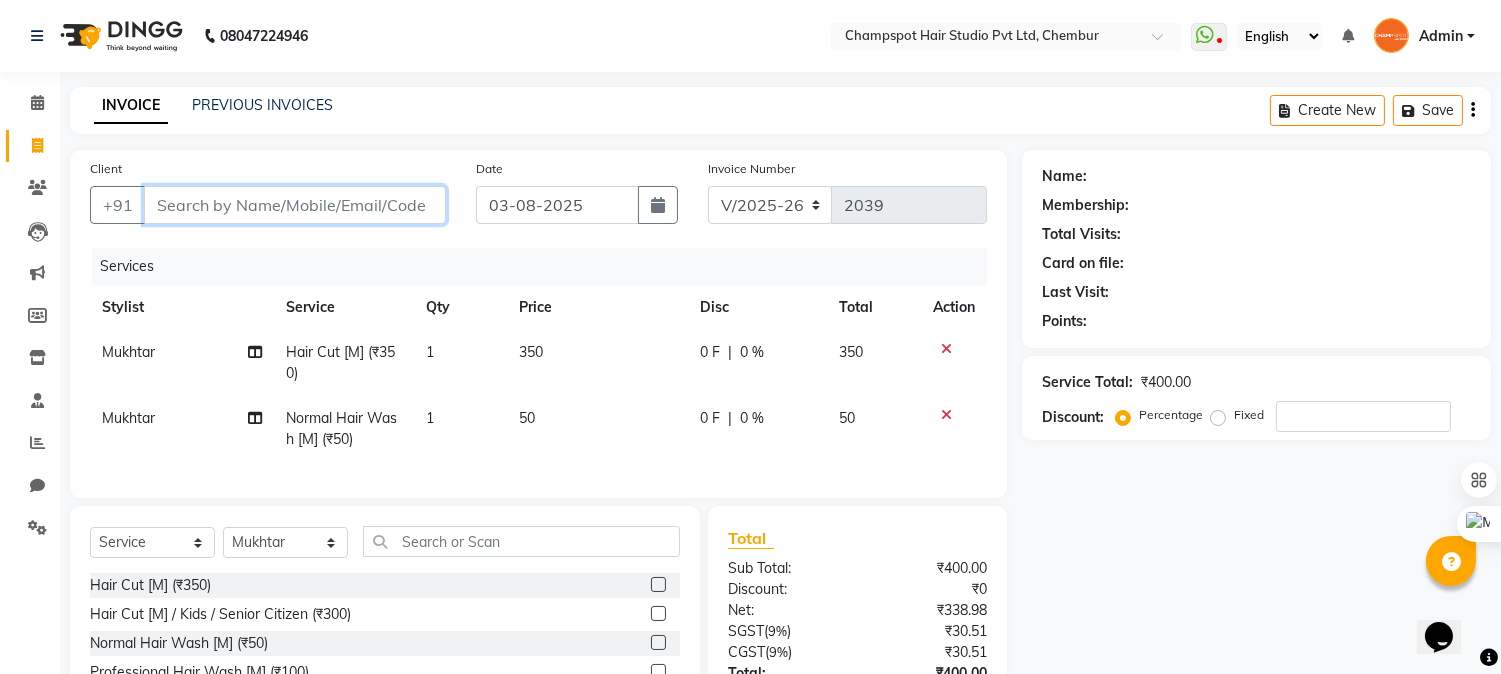 click on "Client" at bounding box center (295, 205) 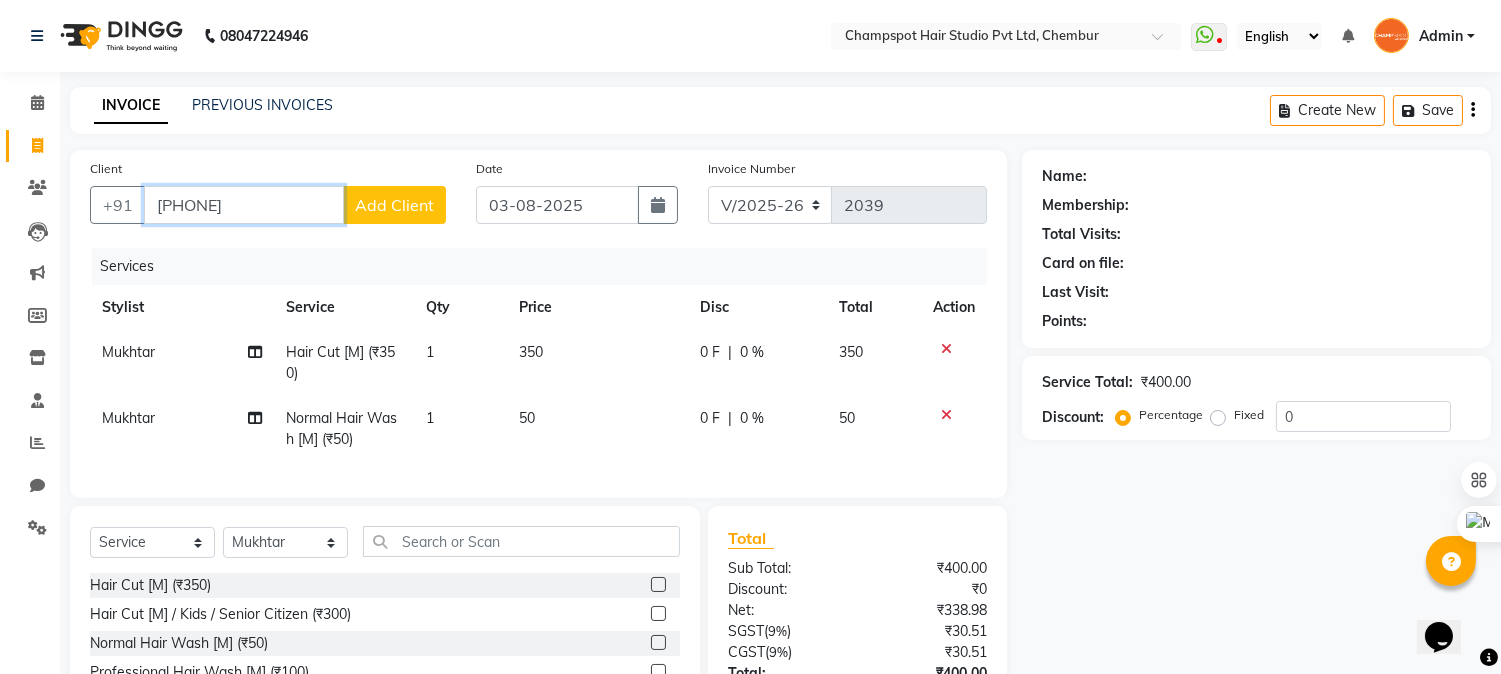 type on "9820436640" 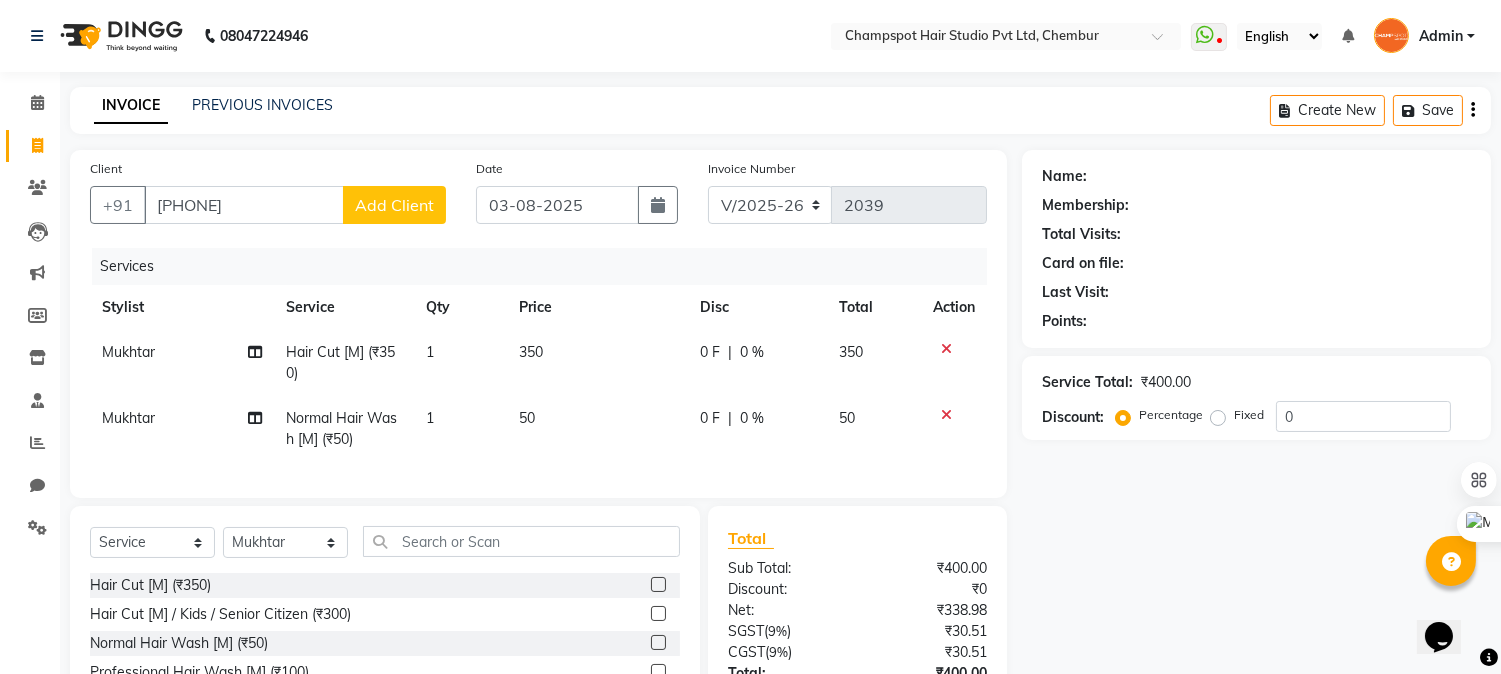 click on "Add Client" 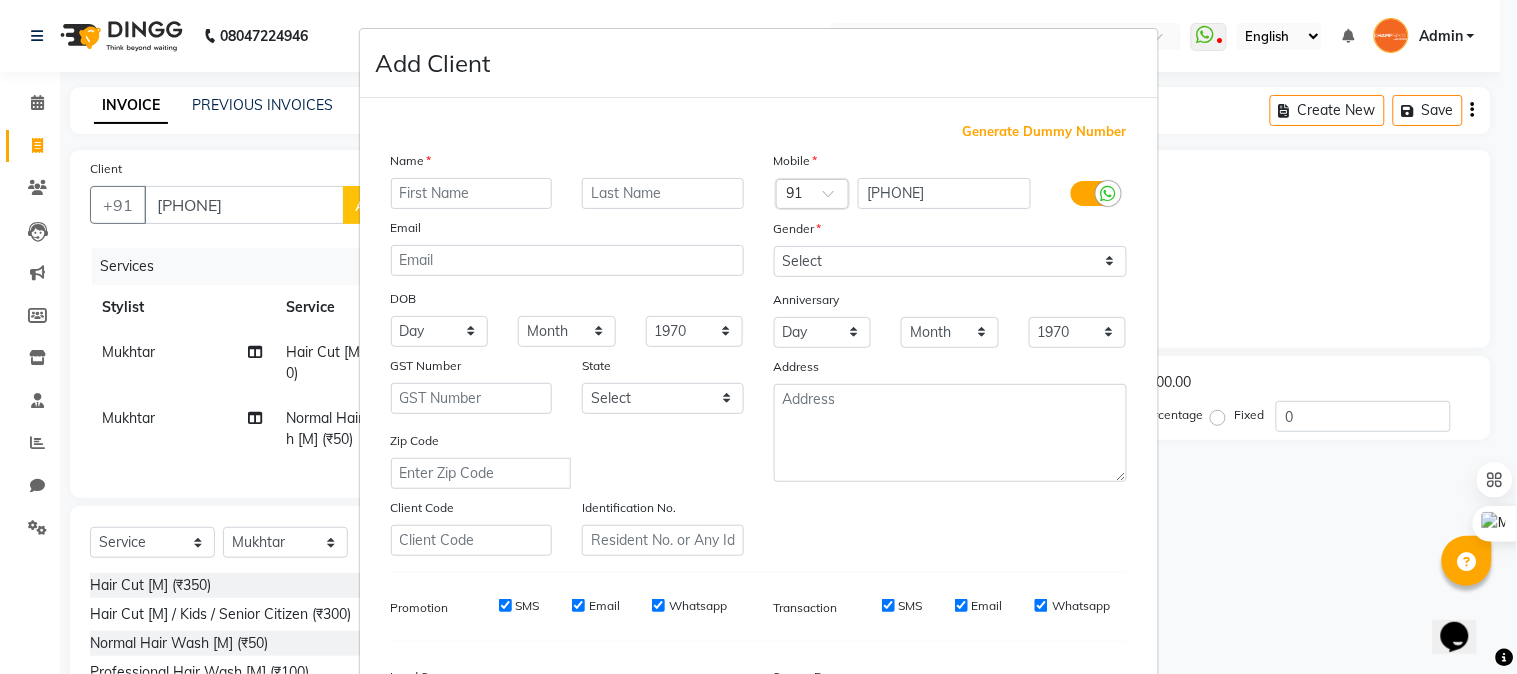 click at bounding box center [472, 193] 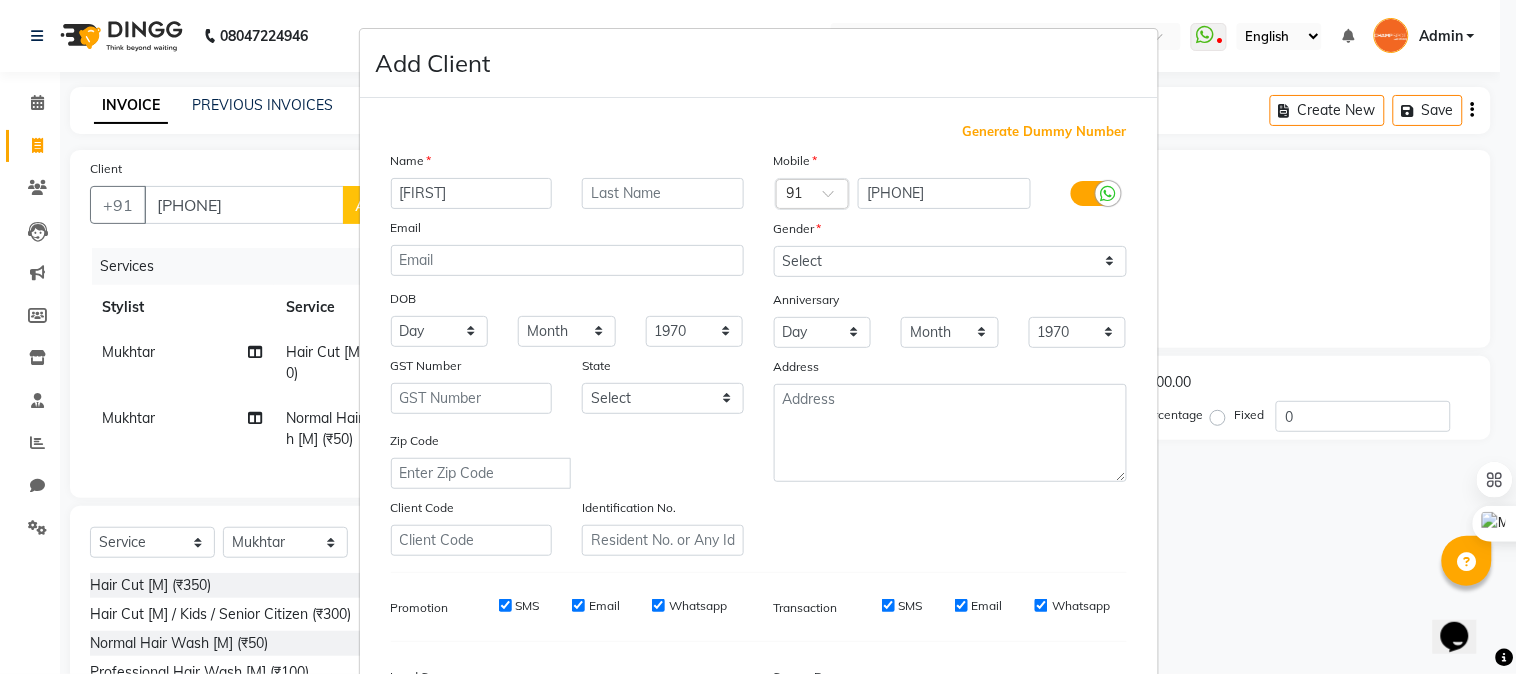type on "amresh" 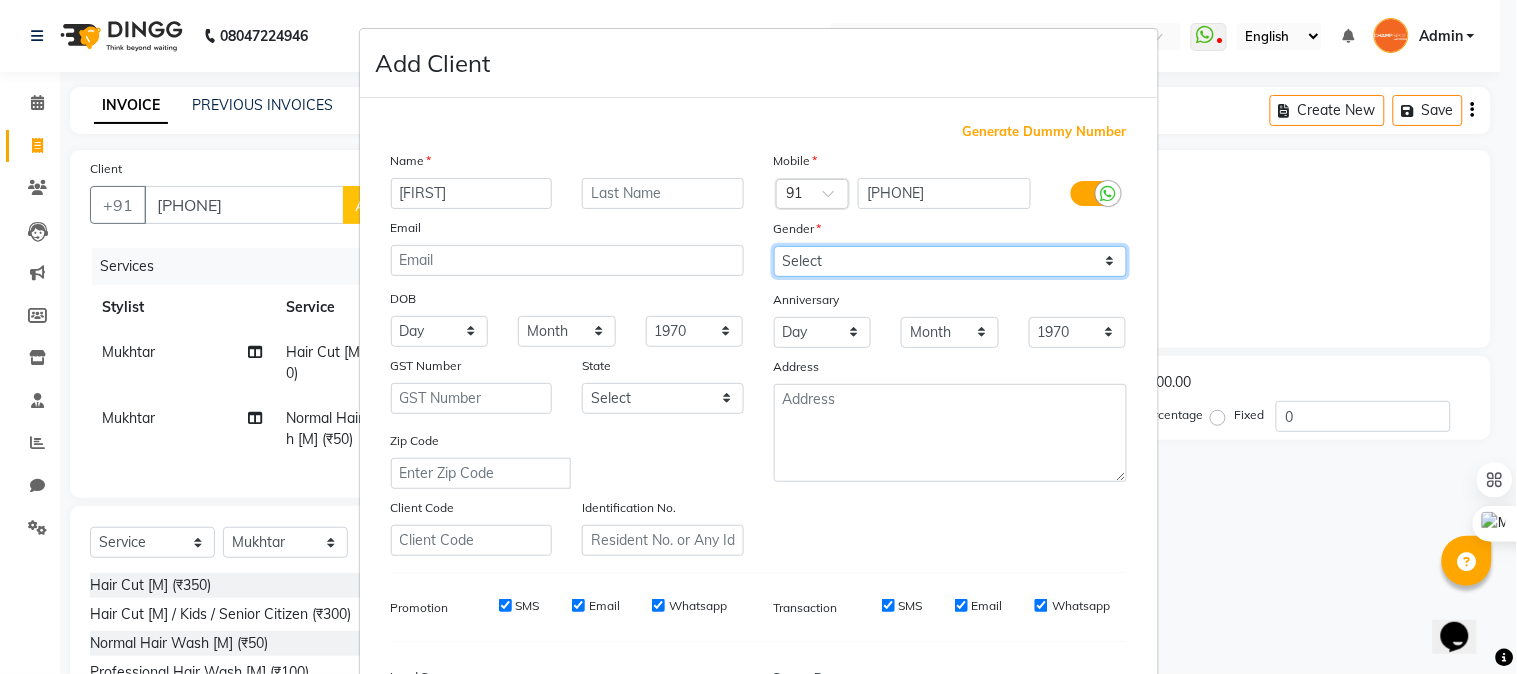 click on "Select Male Female Other Prefer Not To Say" at bounding box center [950, 261] 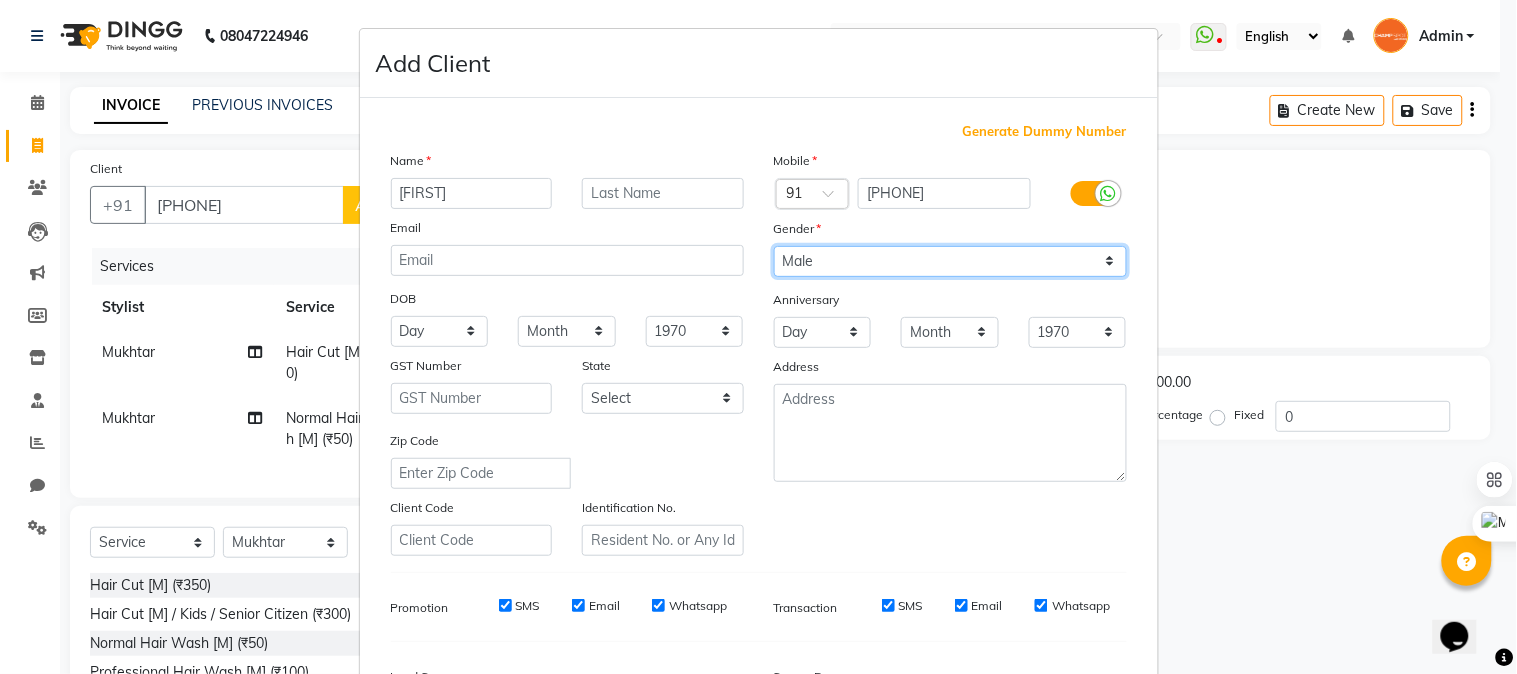 click on "Select Male Female Other Prefer Not To Say" at bounding box center (950, 261) 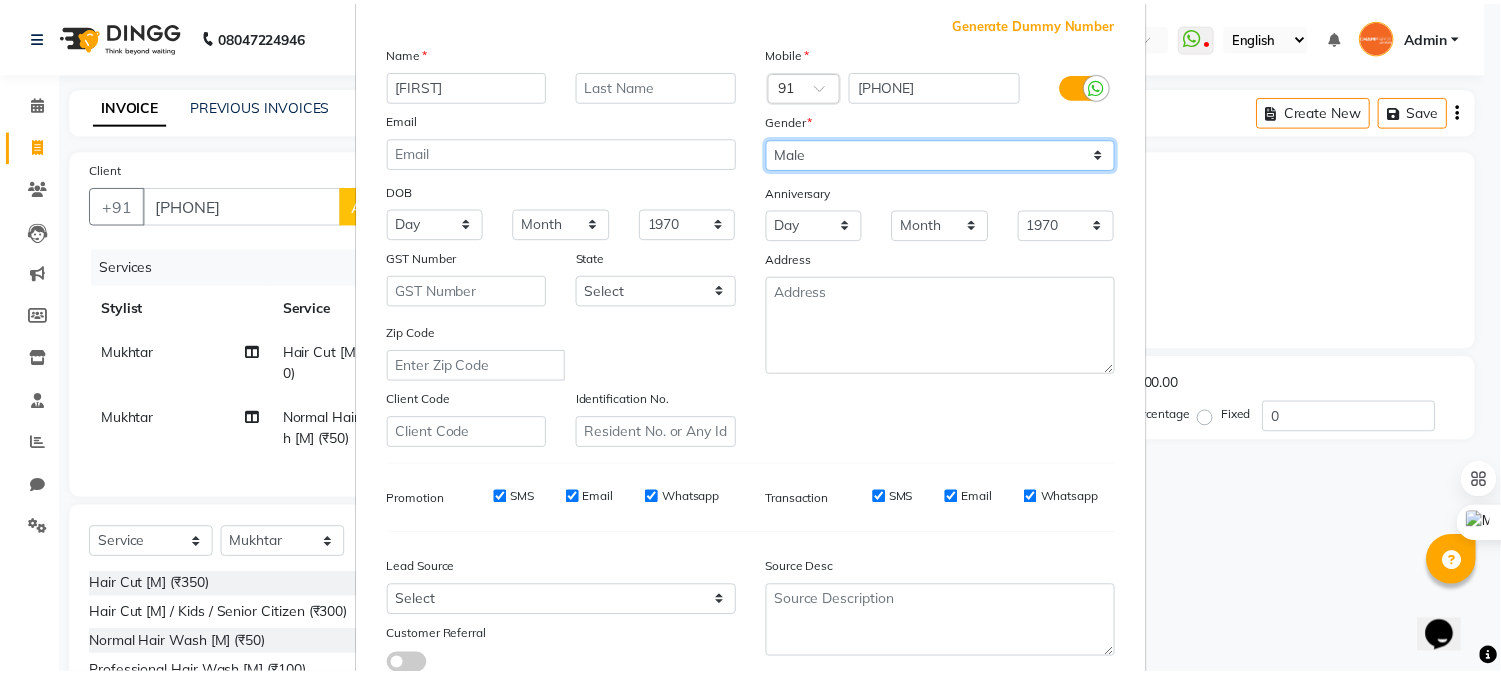 scroll, scrollTop: 250, scrollLeft: 0, axis: vertical 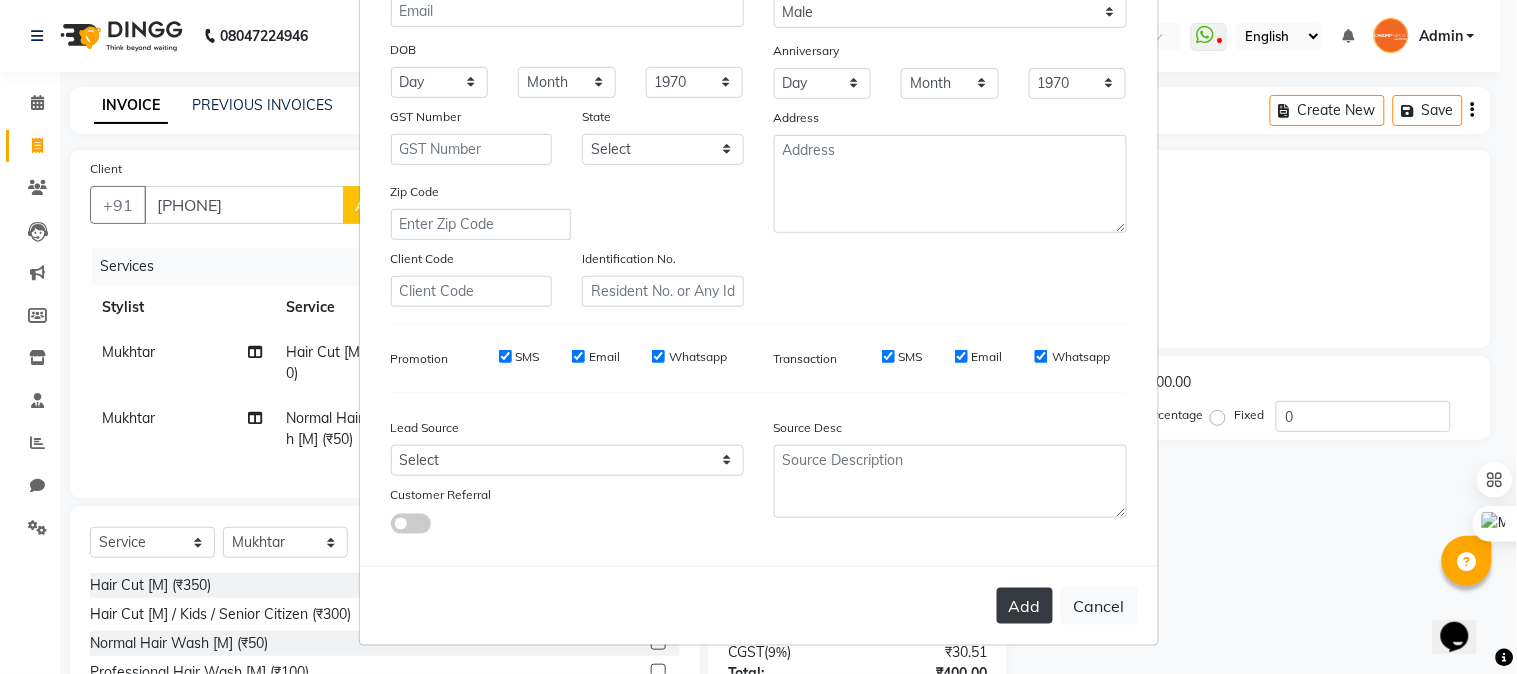 click on "Add" at bounding box center (1025, 606) 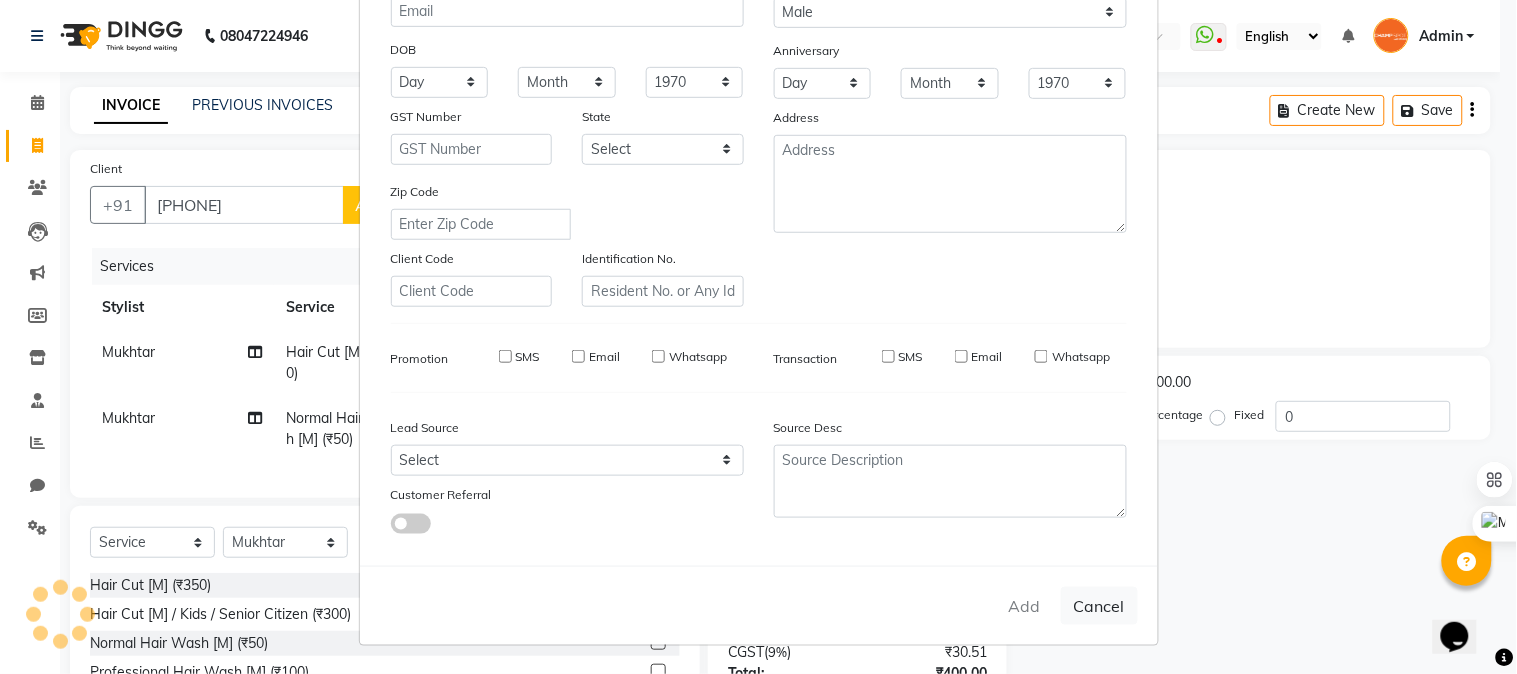 type 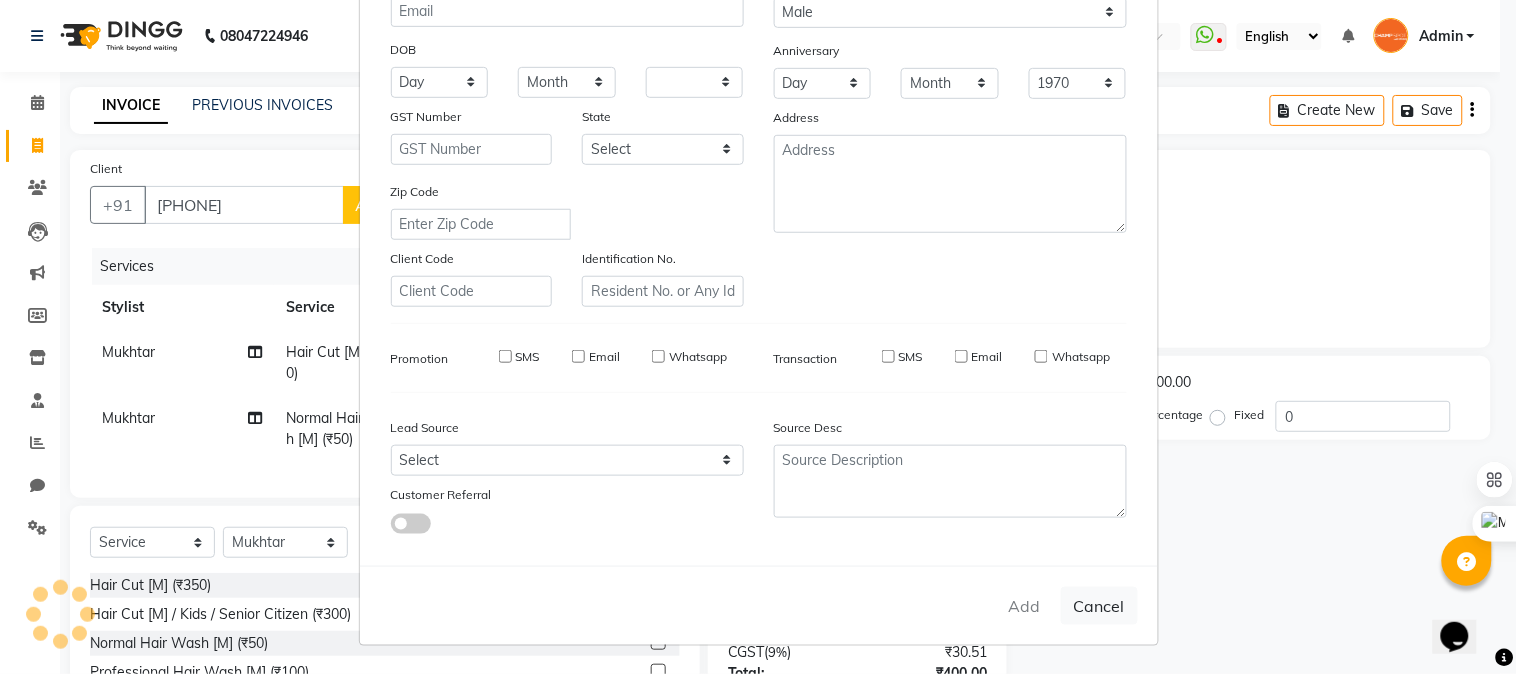 select 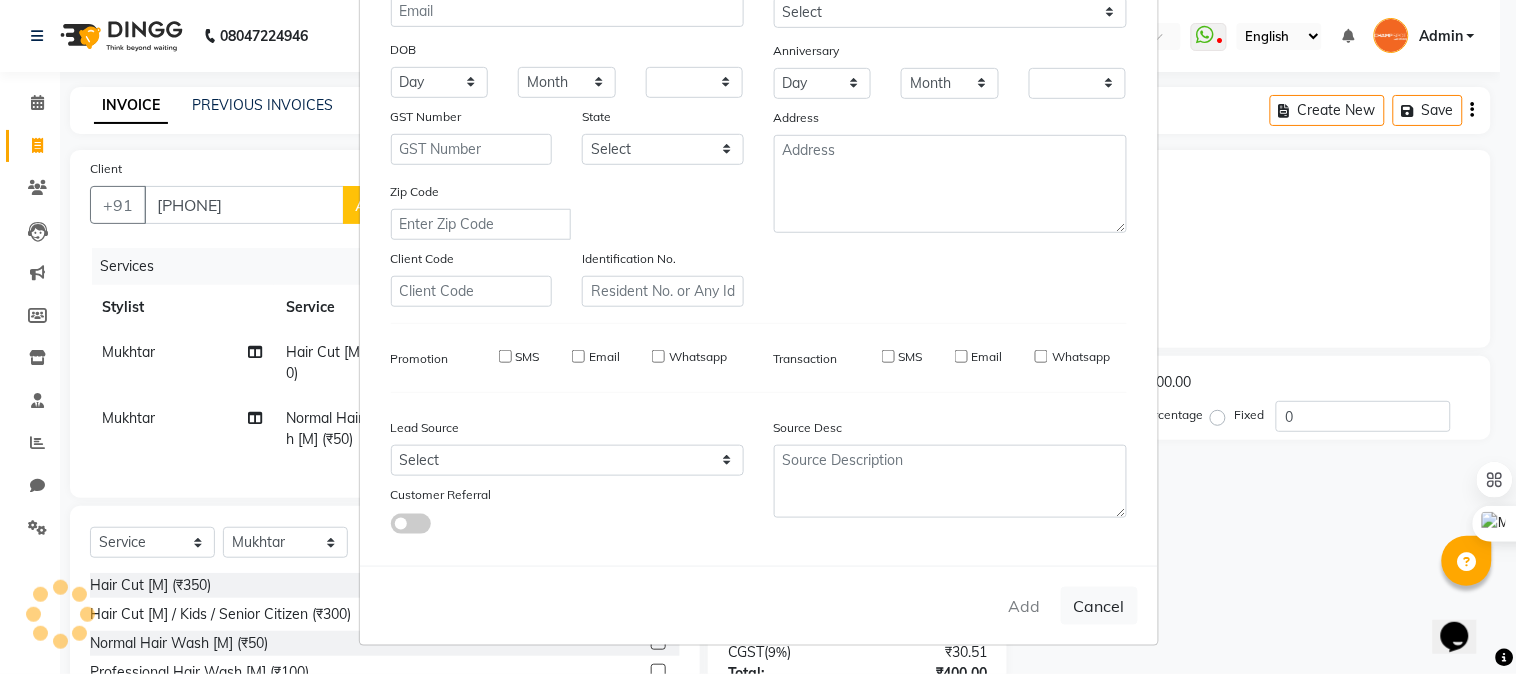 select on "1: Object" 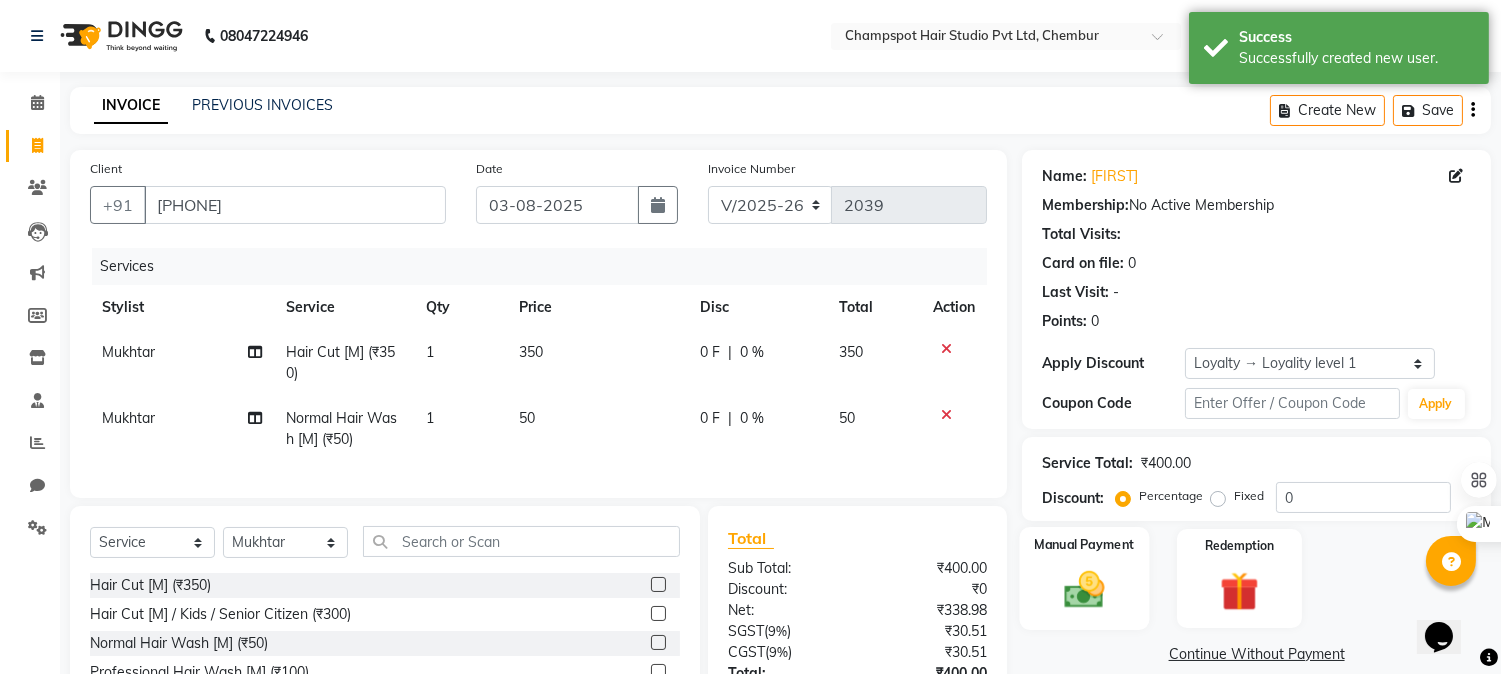 scroll, scrollTop: 173, scrollLeft: 0, axis: vertical 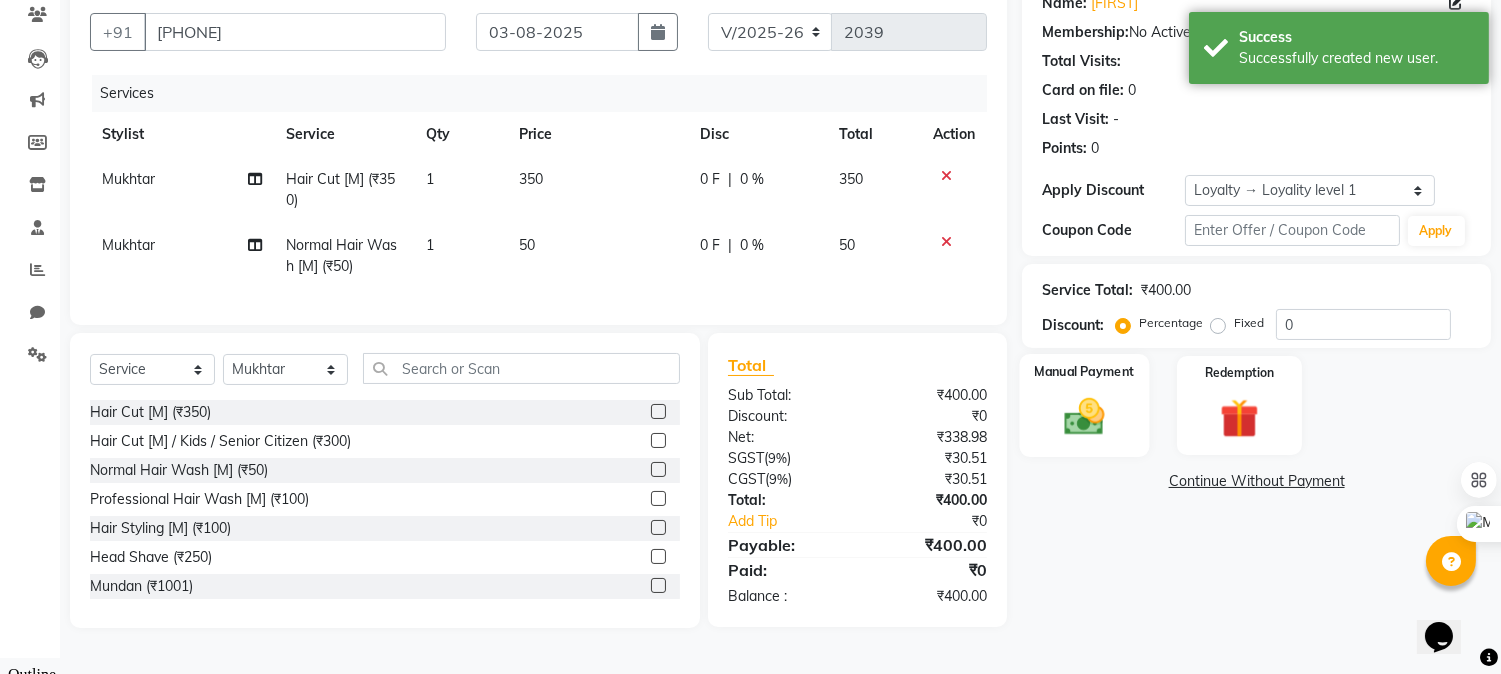 click 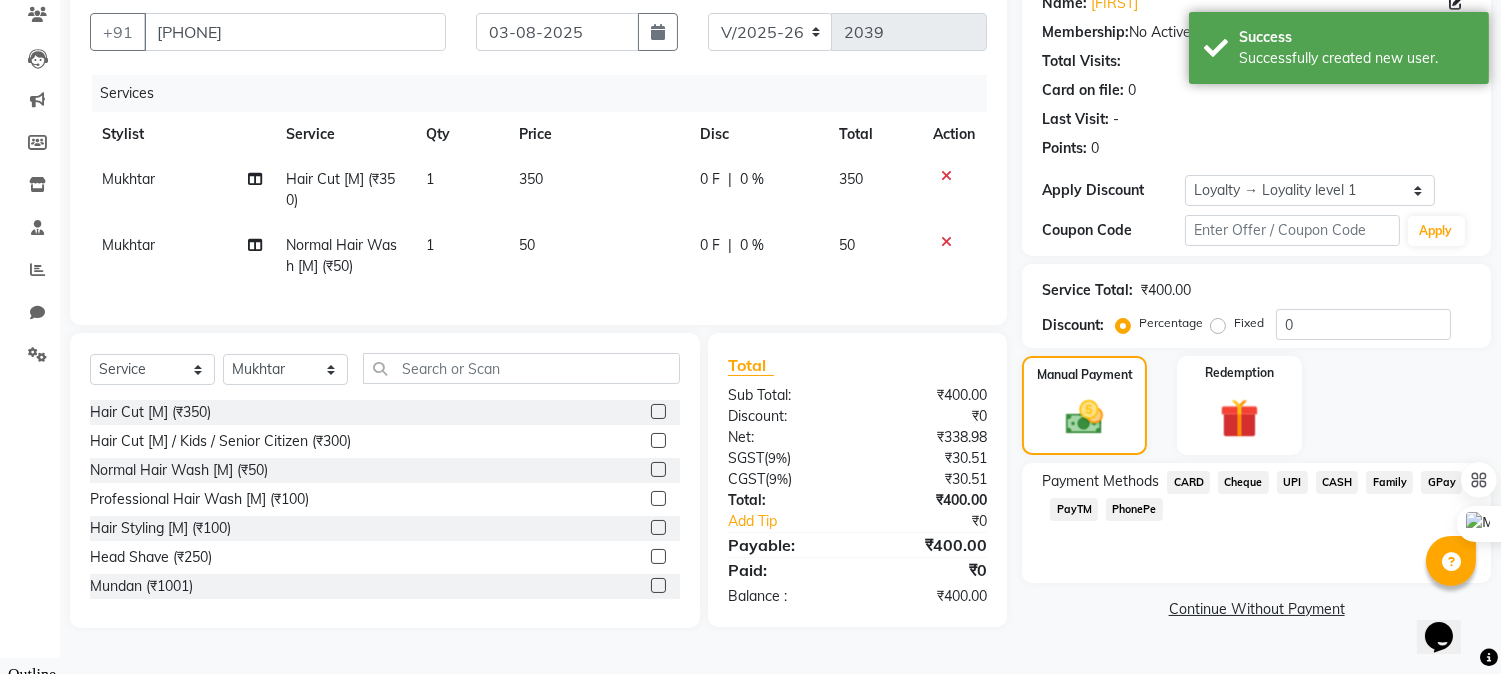 click on "GPay" 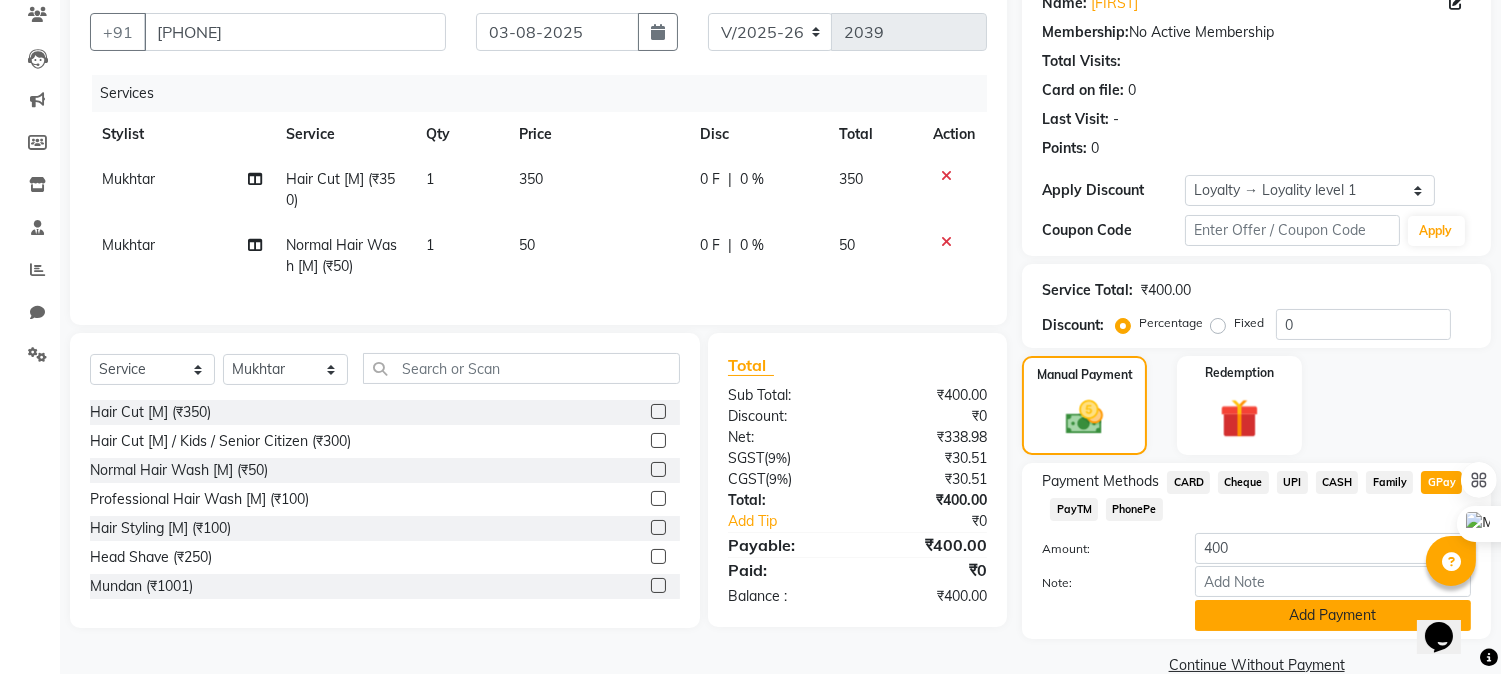 click on "Add Payment" 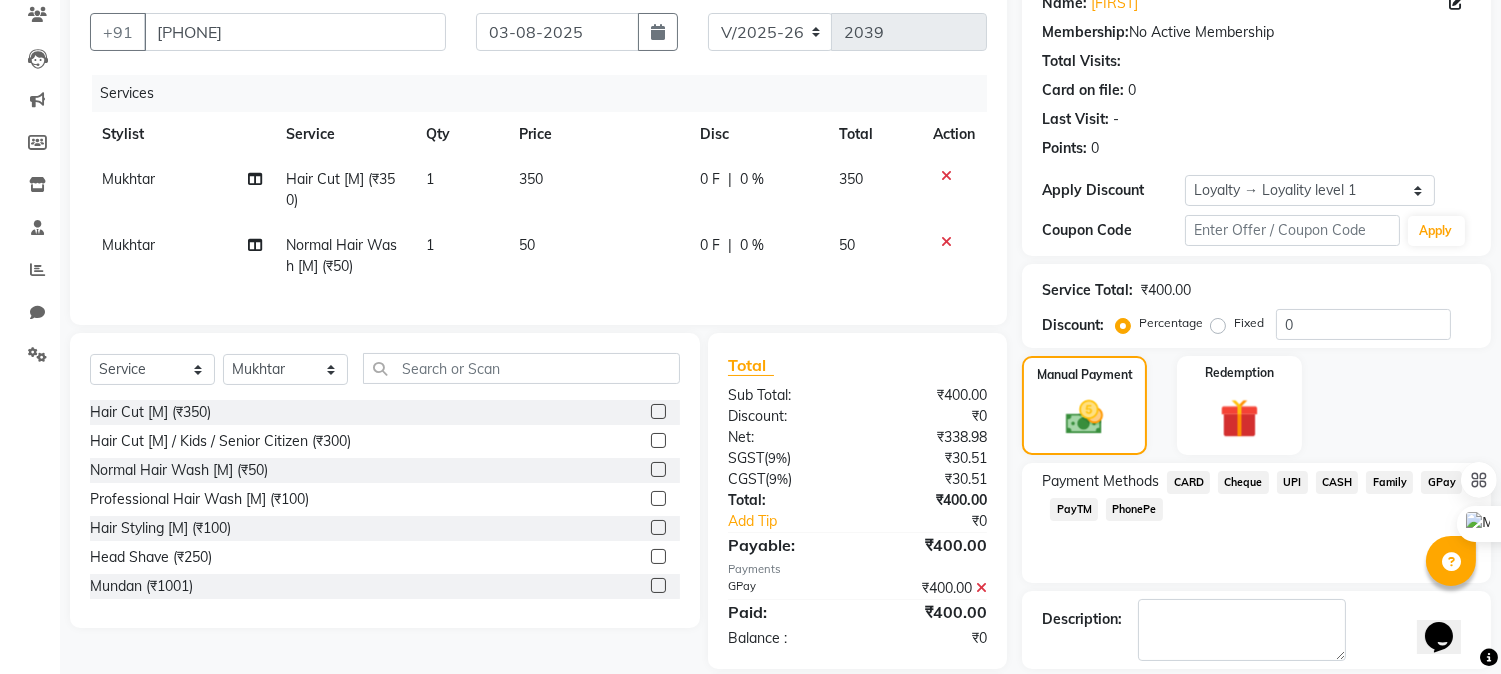 scroll, scrollTop: 313, scrollLeft: 0, axis: vertical 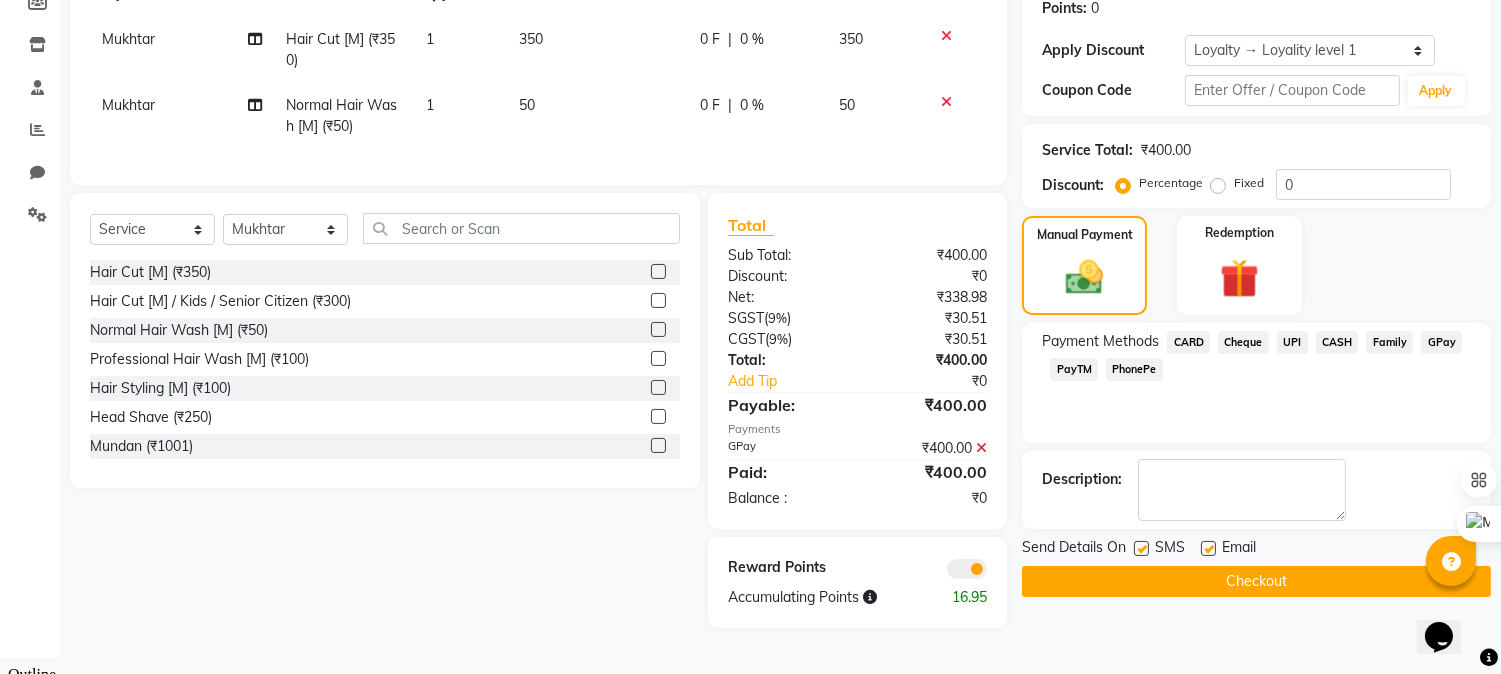 click on "Checkout" 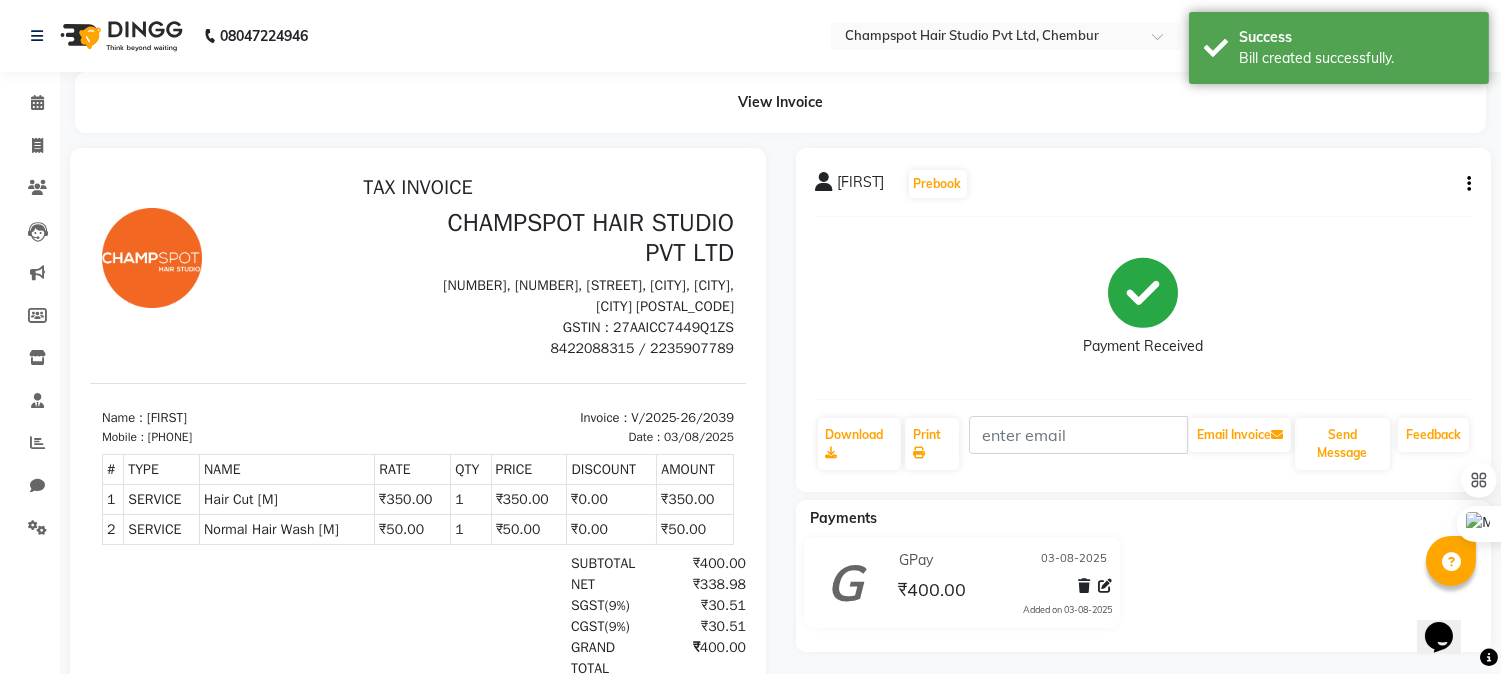 scroll, scrollTop: 0, scrollLeft: 0, axis: both 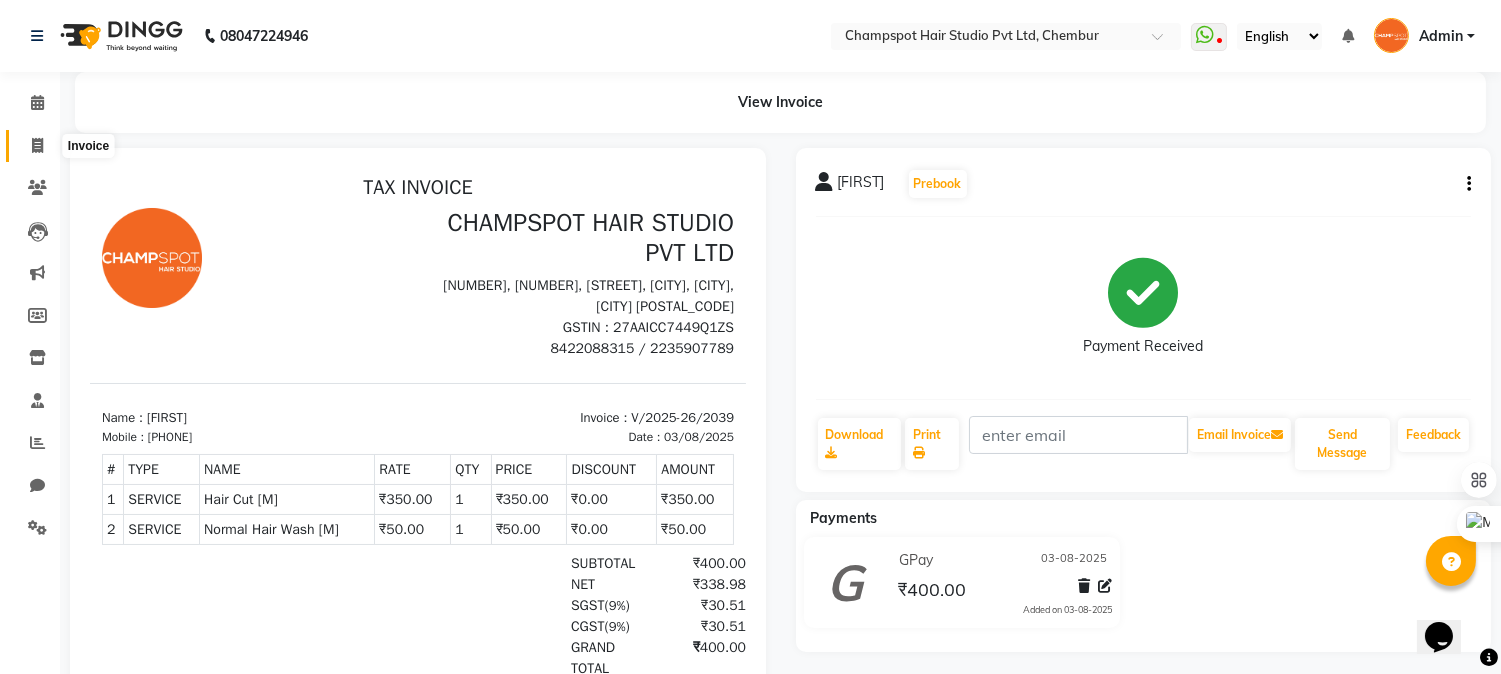 click 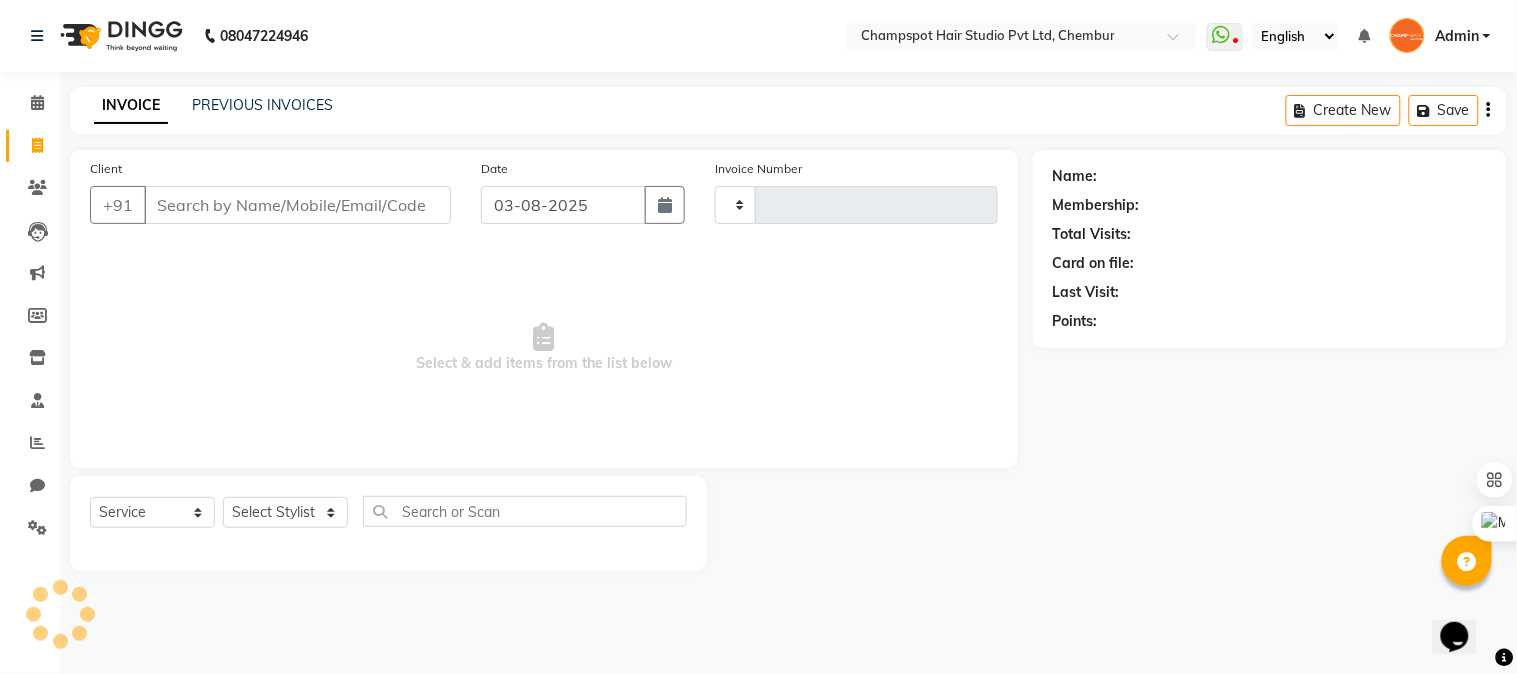 type on "2040" 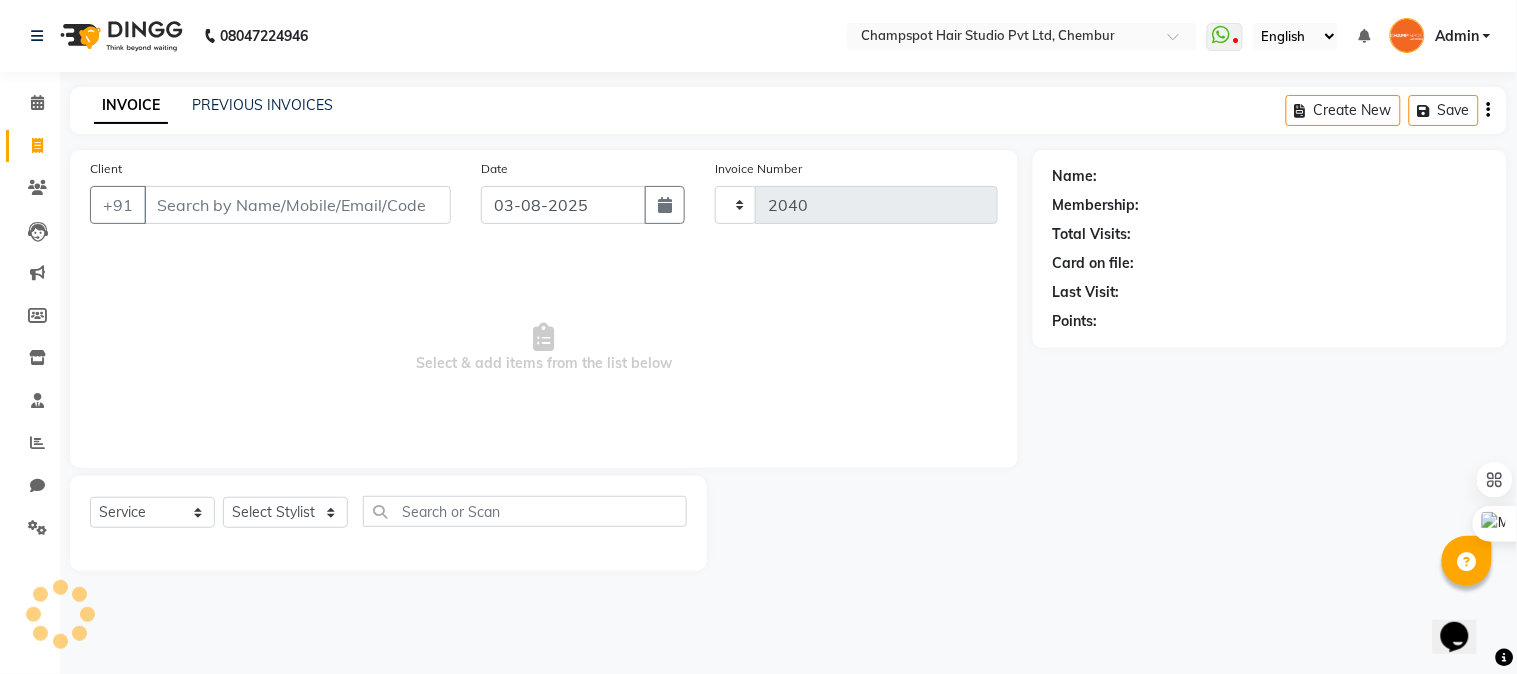 select on "7690" 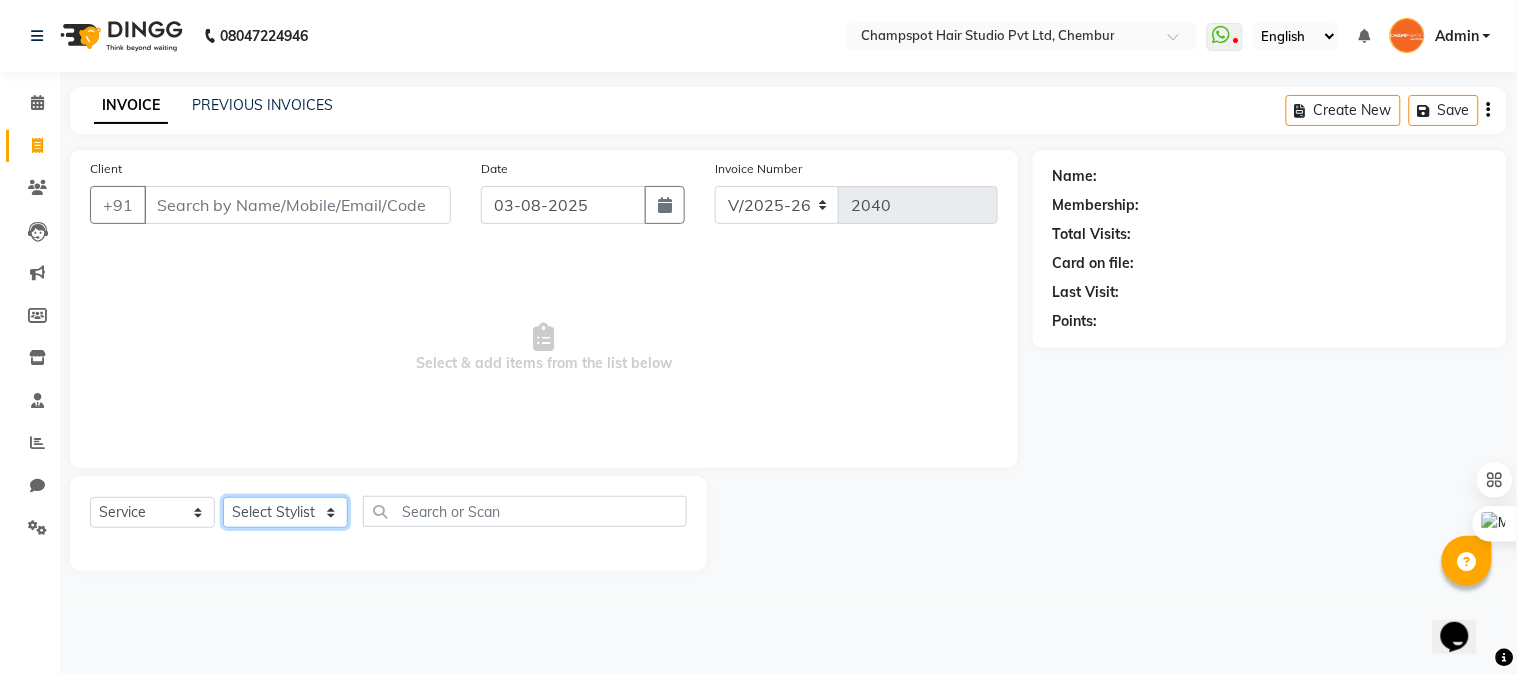 click on "Select Stylist Admin [PERSON] [PERSON] [PERSON] 	[PERSON] [PERSON] [PERSON]" 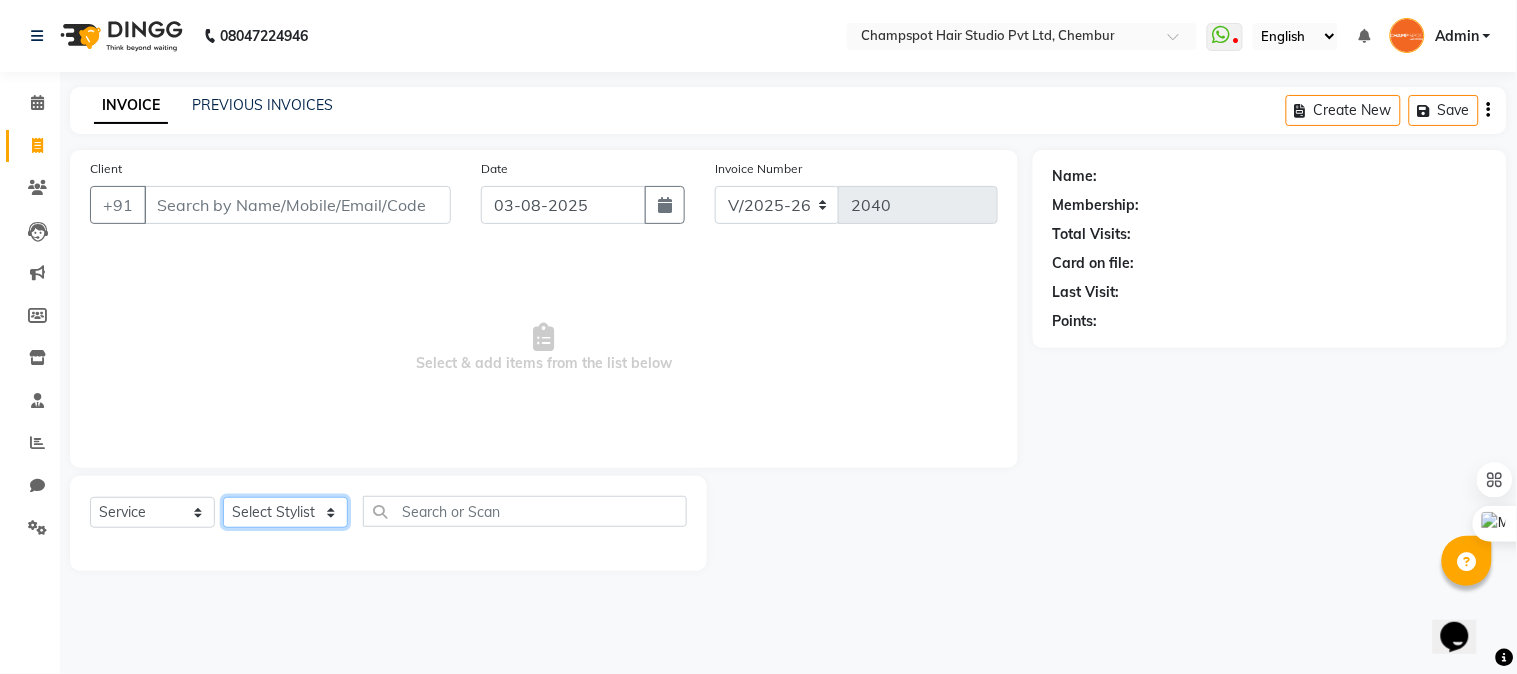 select on "69009" 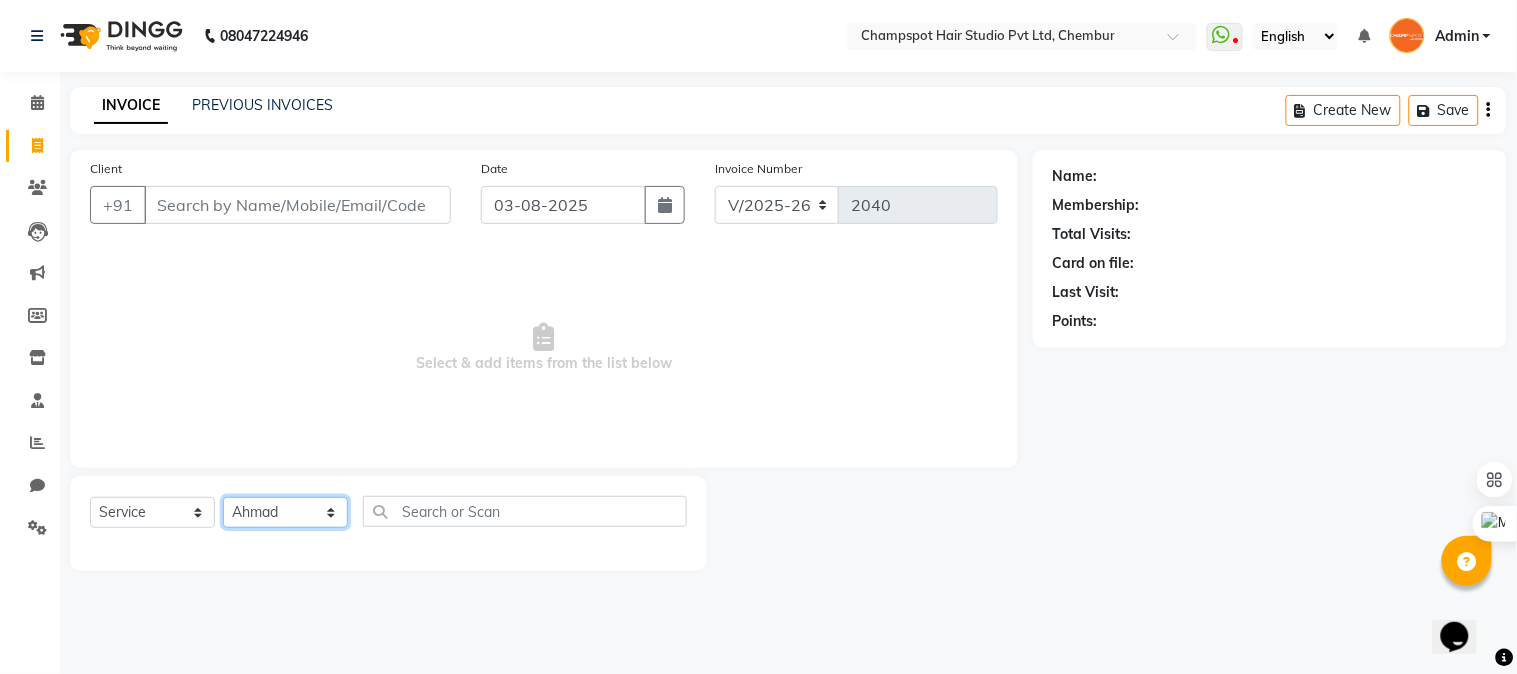 click on "Select Stylist Admin [PERSON] [PERSON] [PERSON] 	[PERSON] [PERSON] [PERSON]" 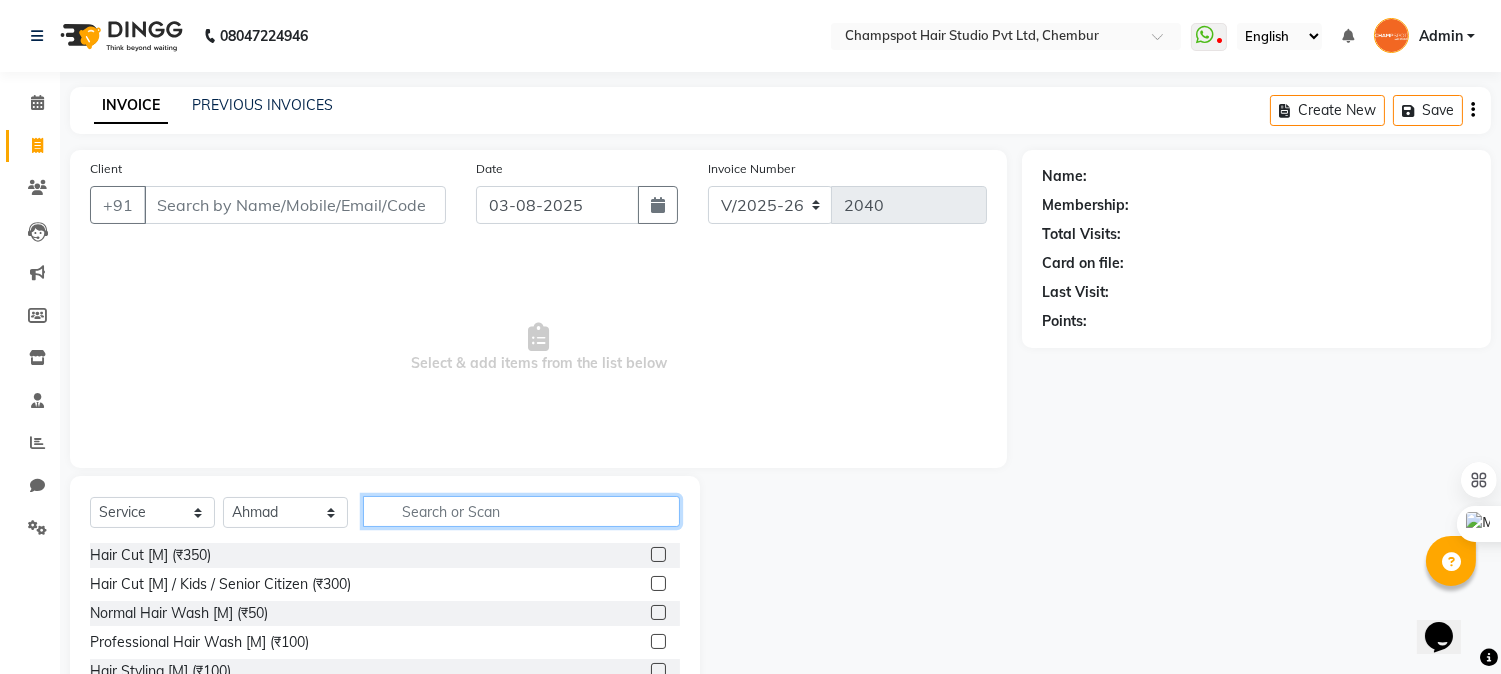 click 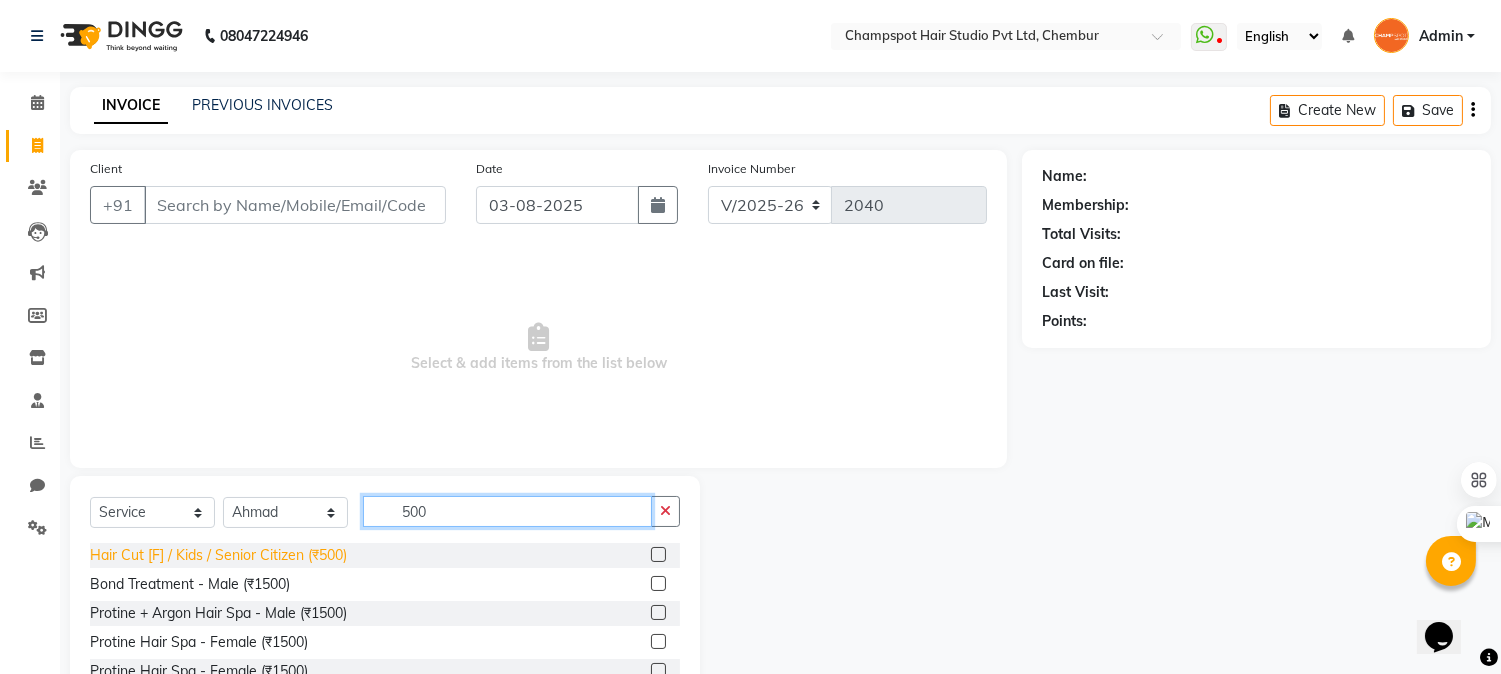 type on "500" 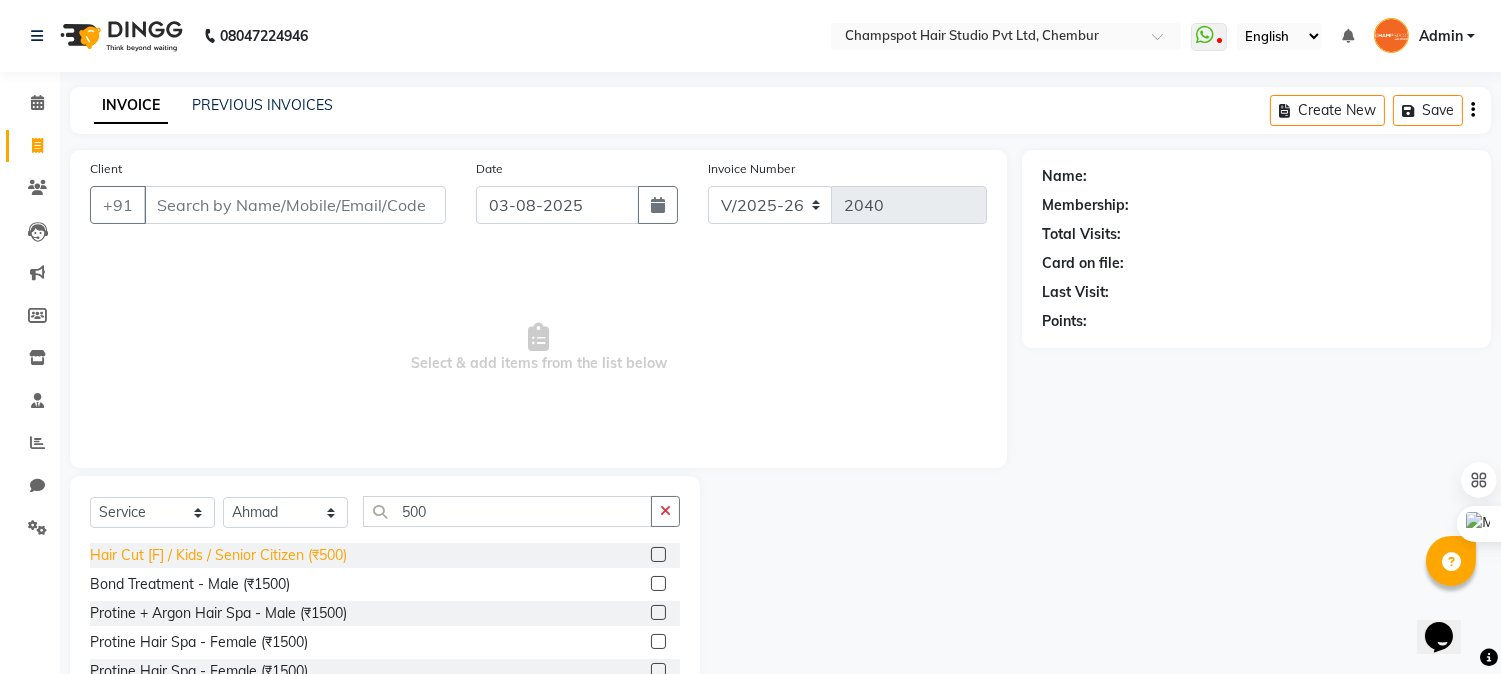 click on "Hair Cut [F] / Kids / Senior Citizen (₹500)" 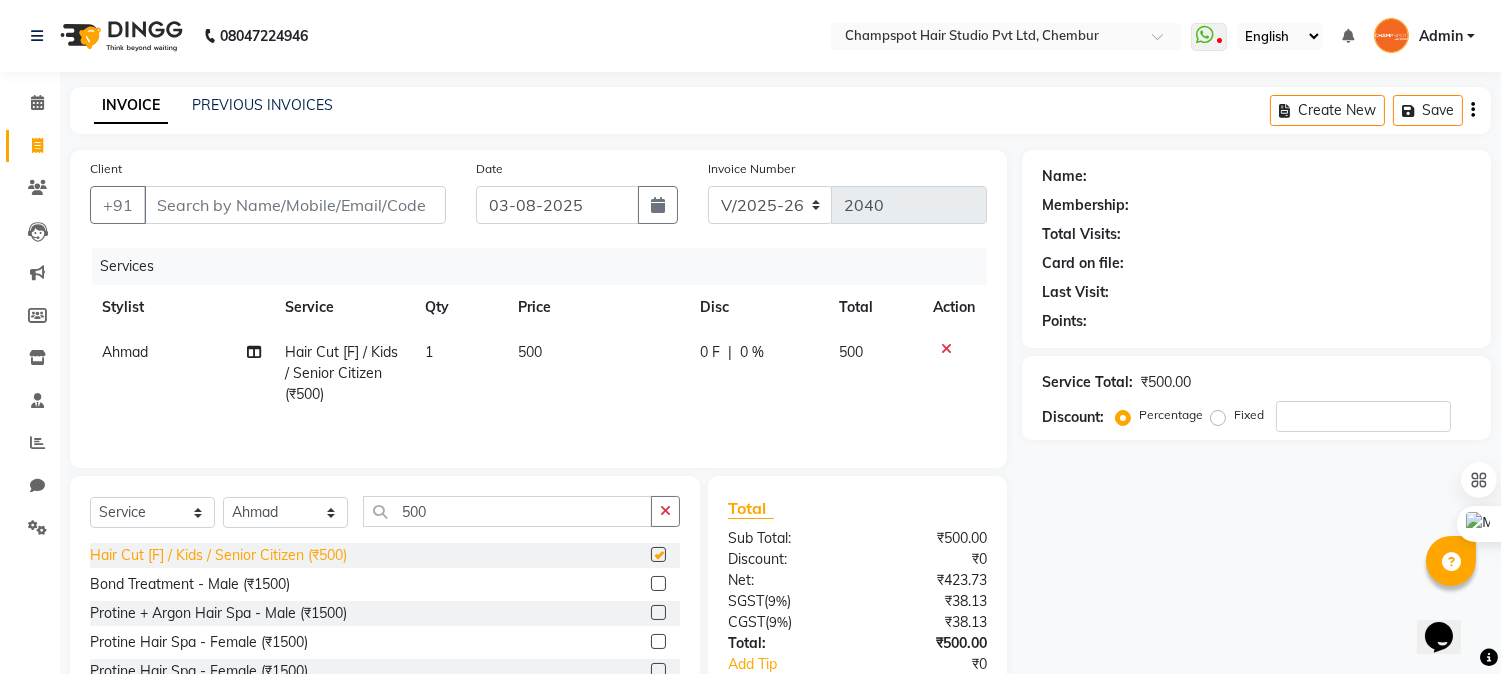 checkbox on "false" 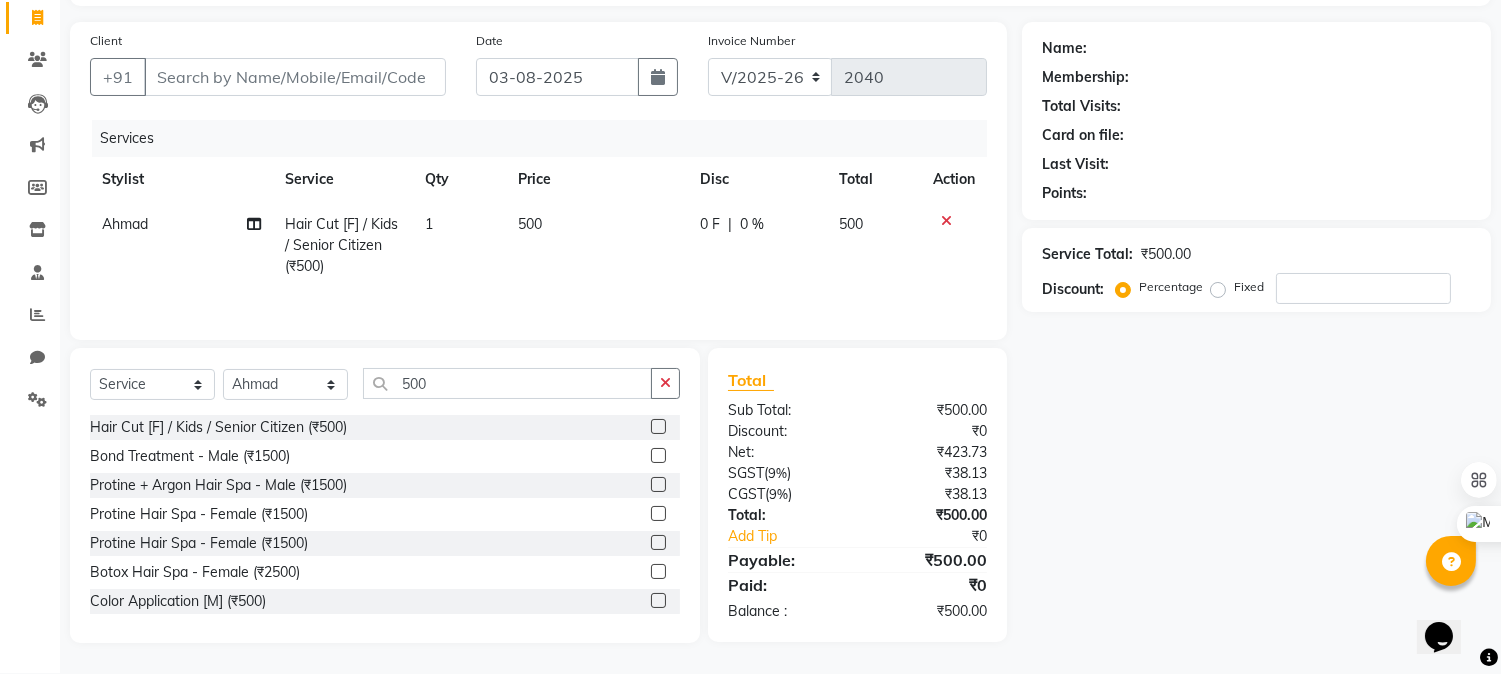 scroll, scrollTop: 0, scrollLeft: 0, axis: both 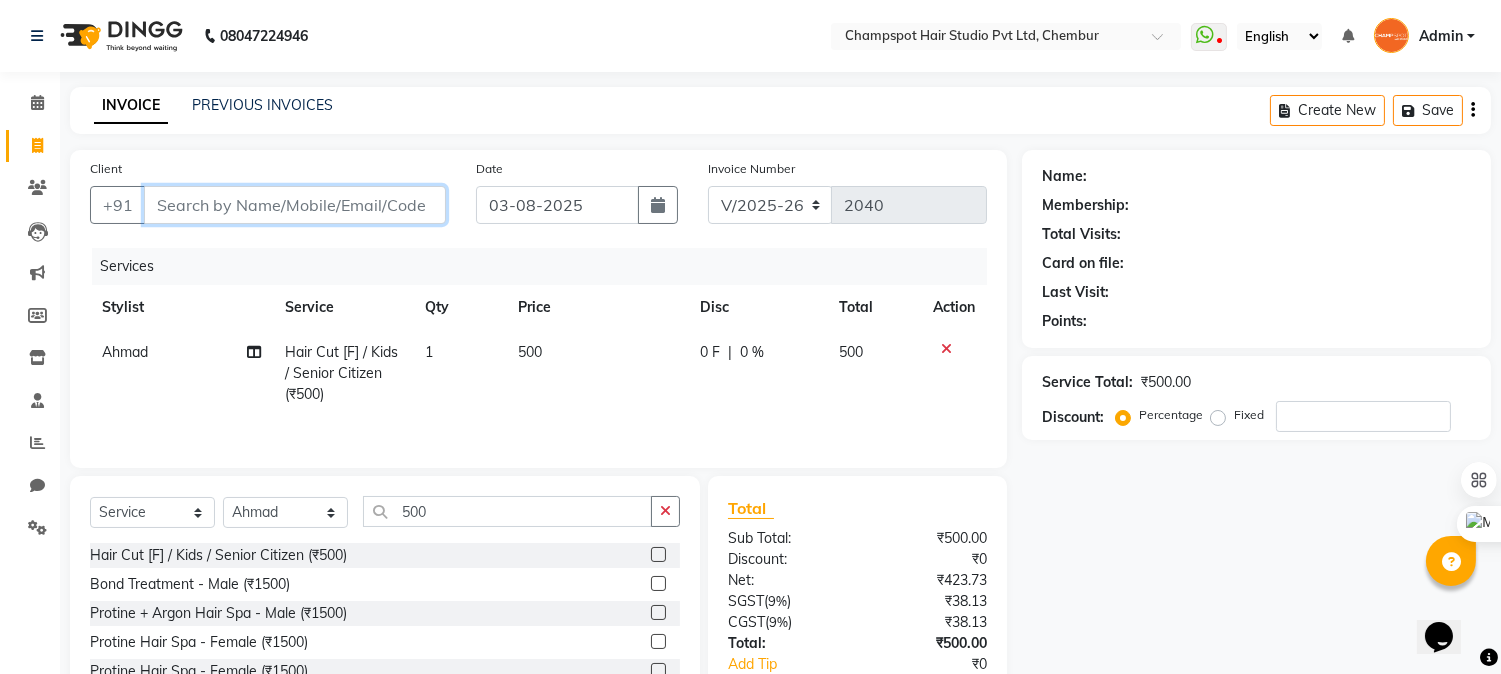 click on "Client" at bounding box center [295, 205] 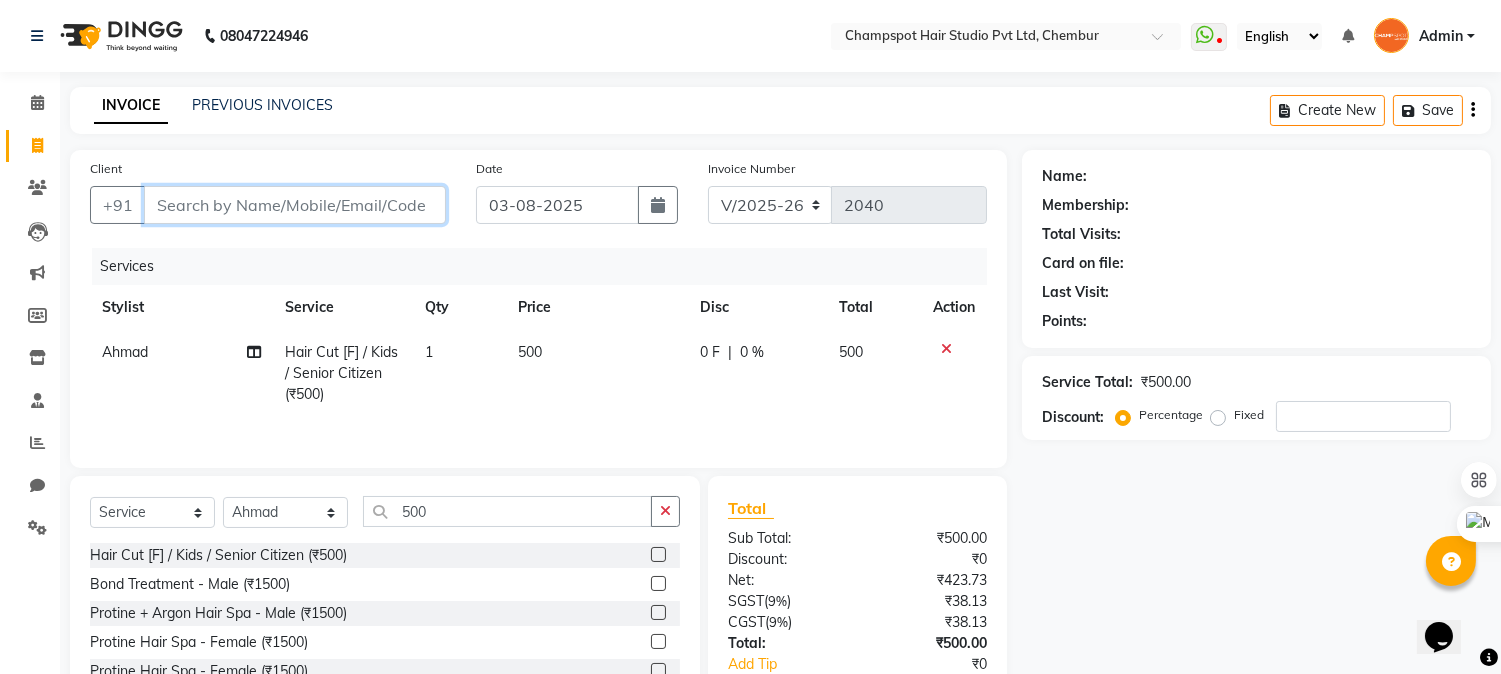 type on "9" 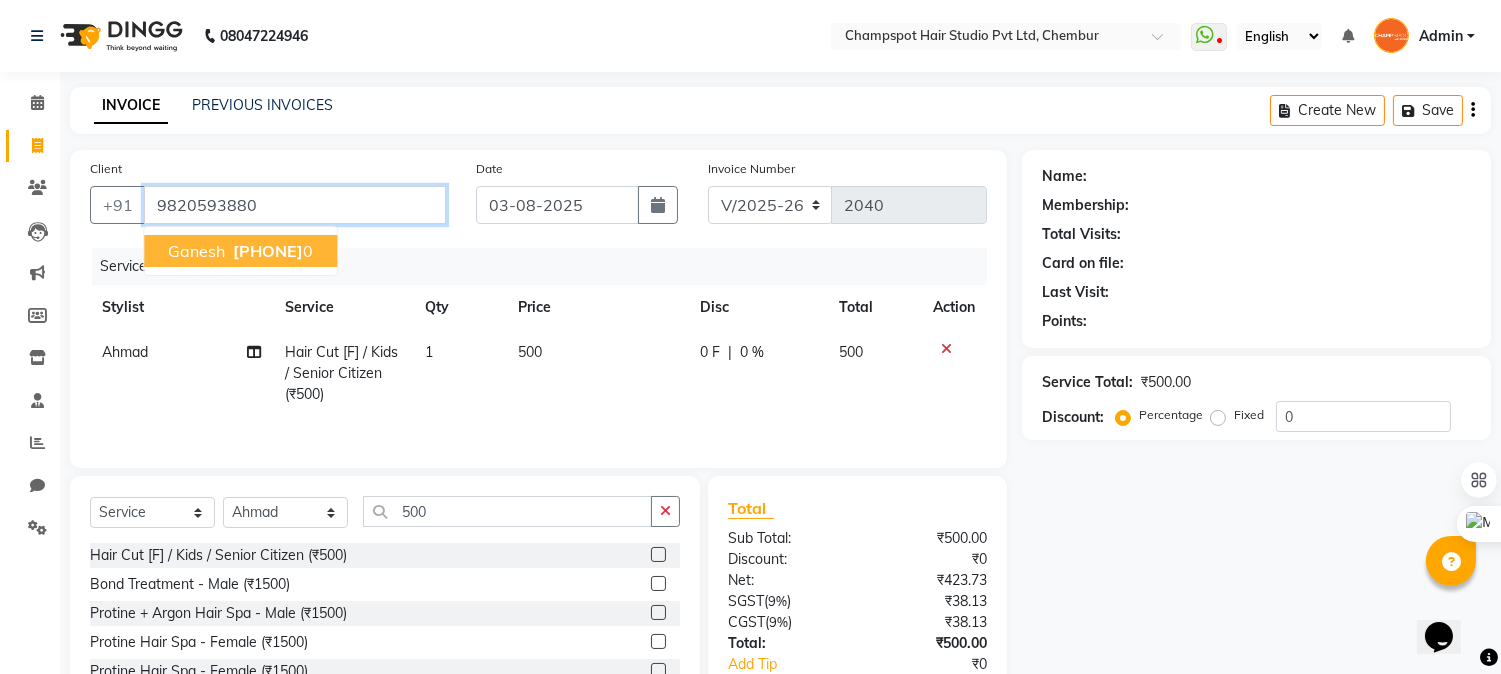 type on "9820593880" 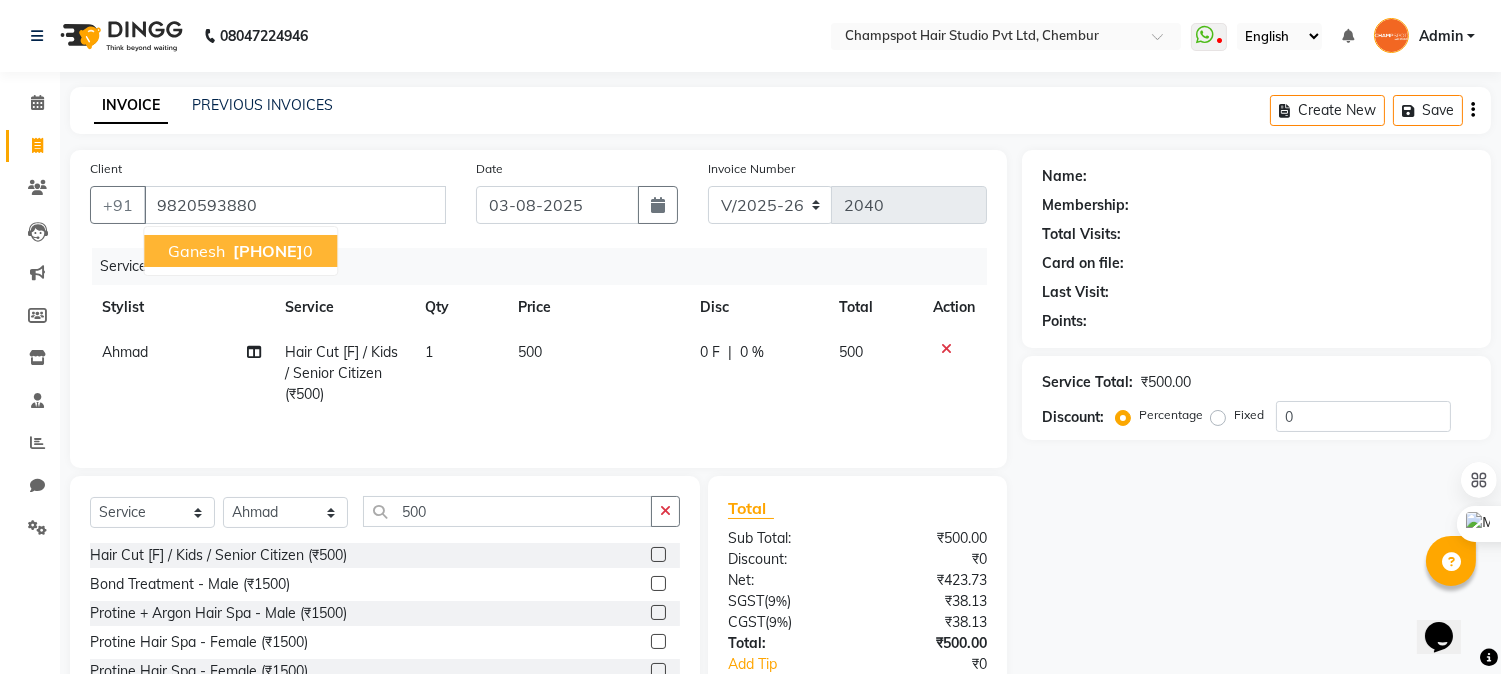 select on "1: Object" 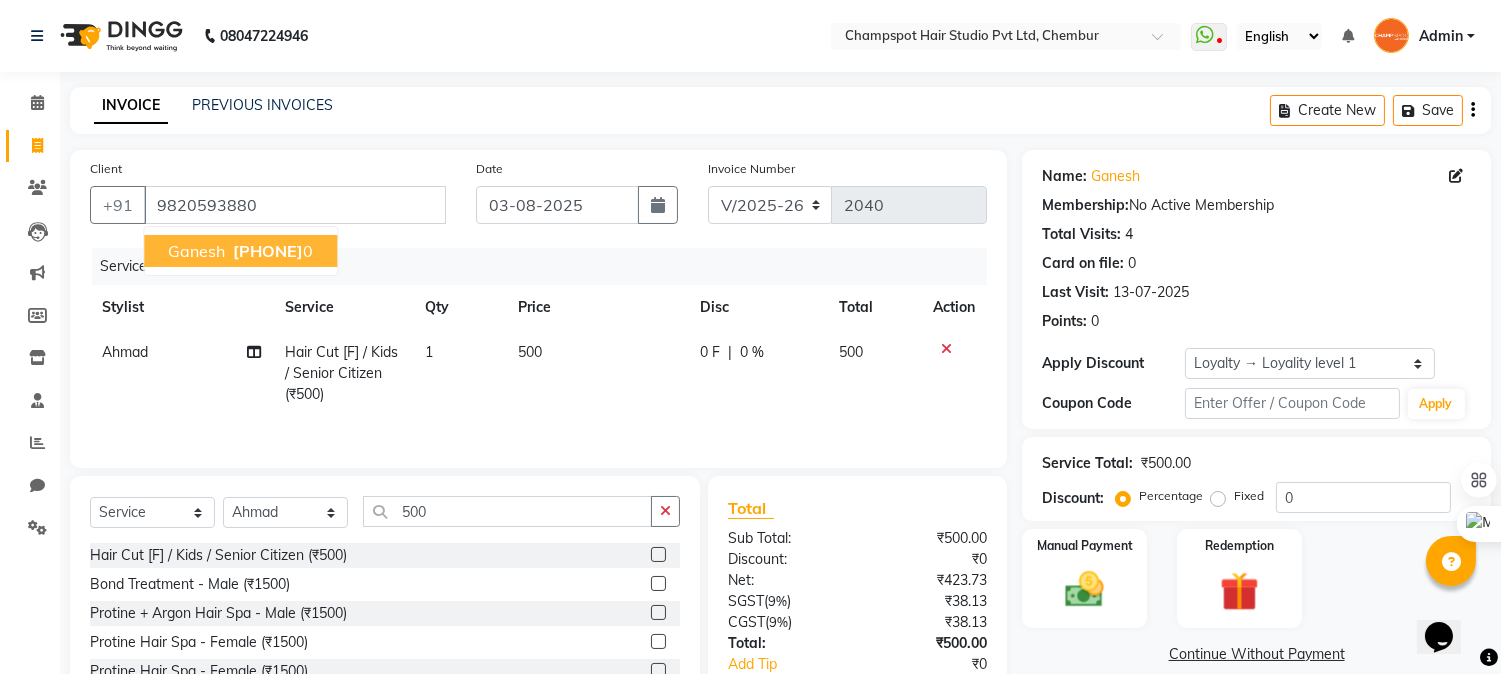 click on "ganesh" at bounding box center (196, 251) 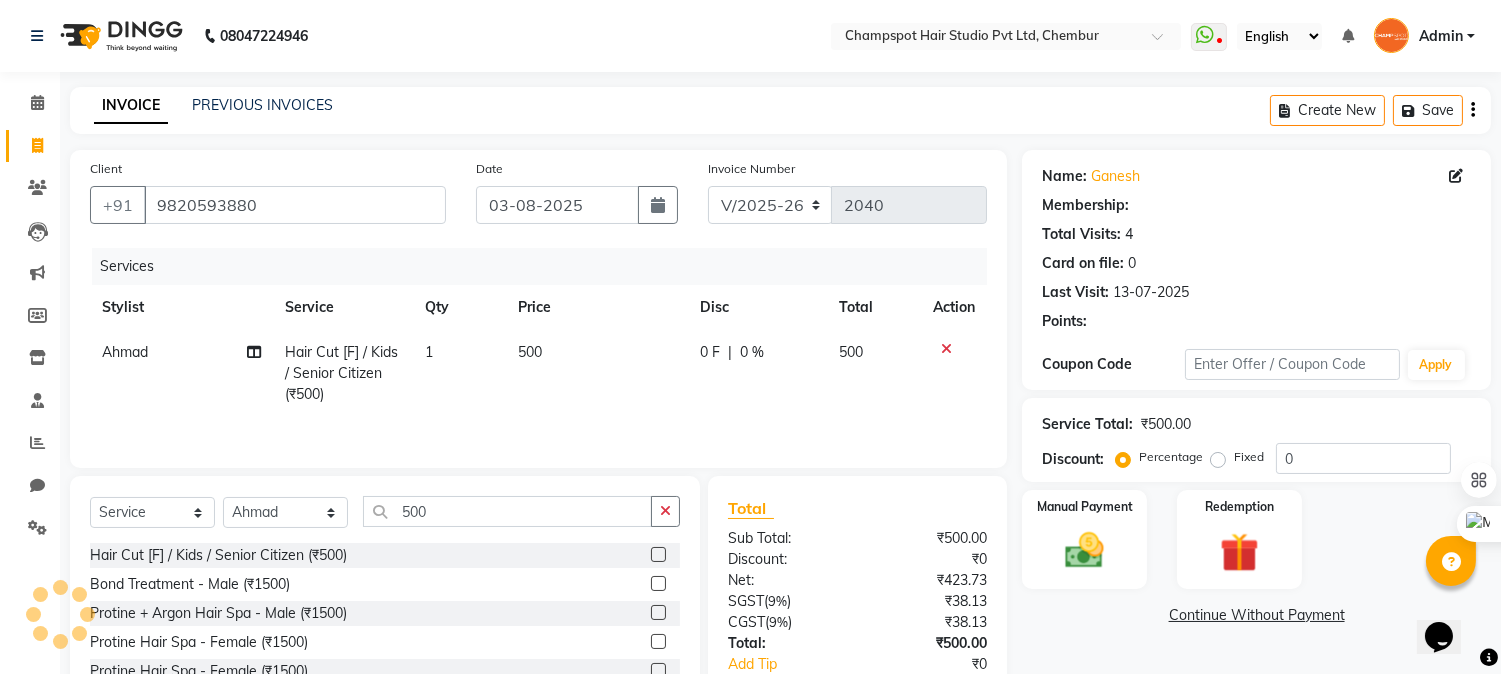 select on "1: Object" 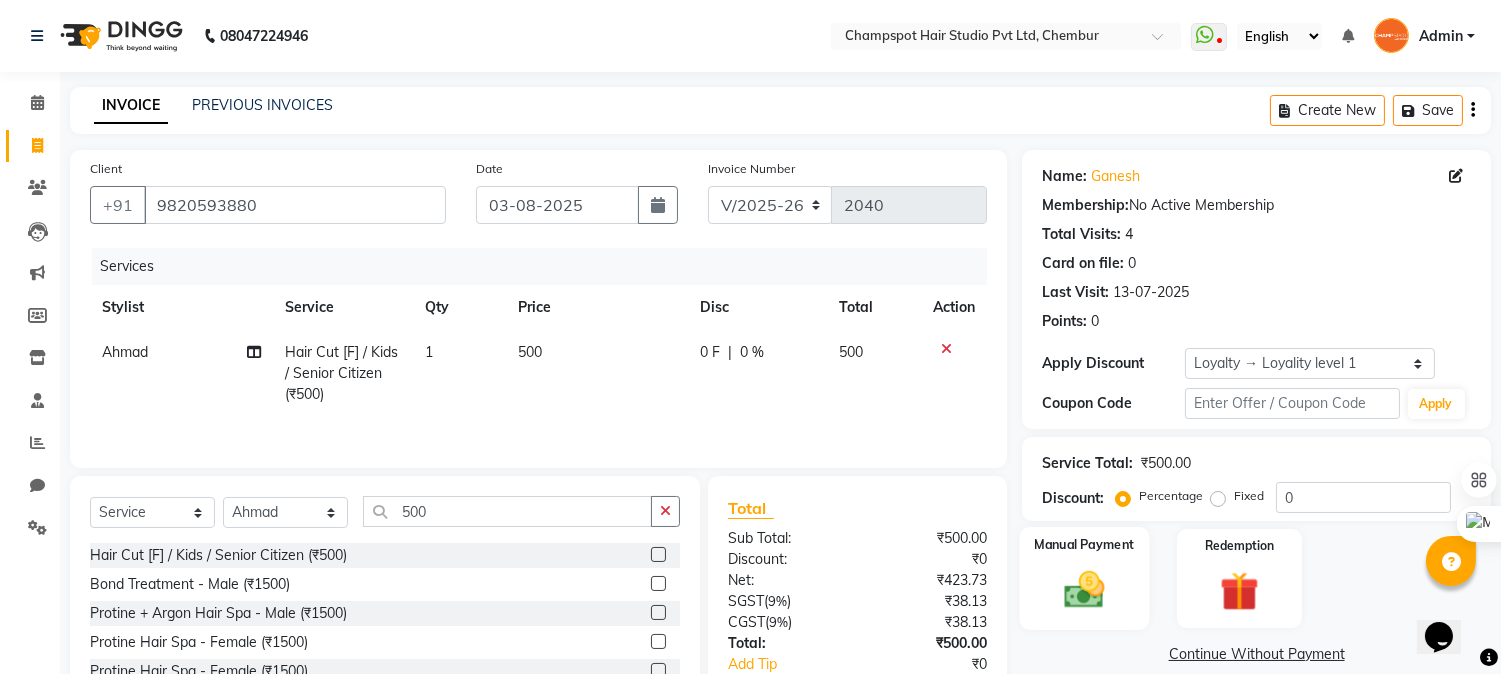 click 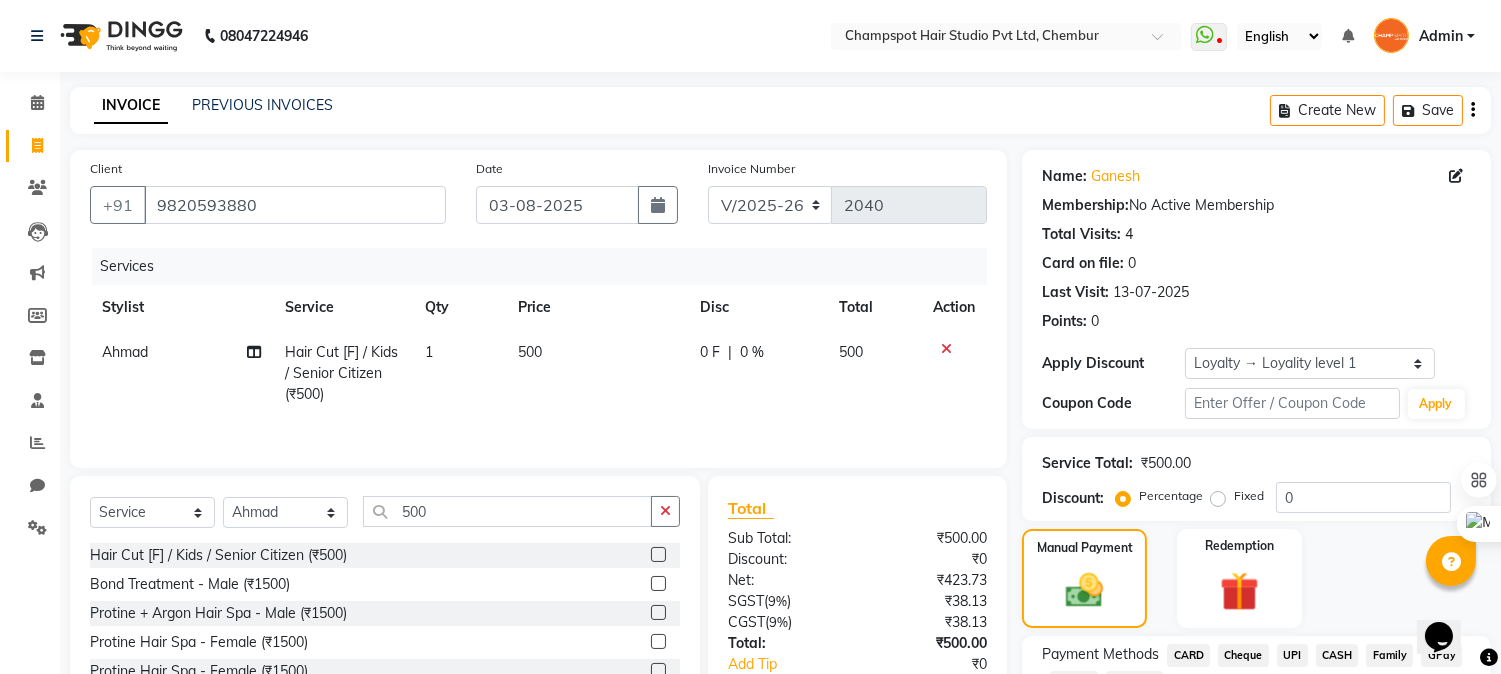 scroll, scrollTop: 152, scrollLeft: 0, axis: vertical 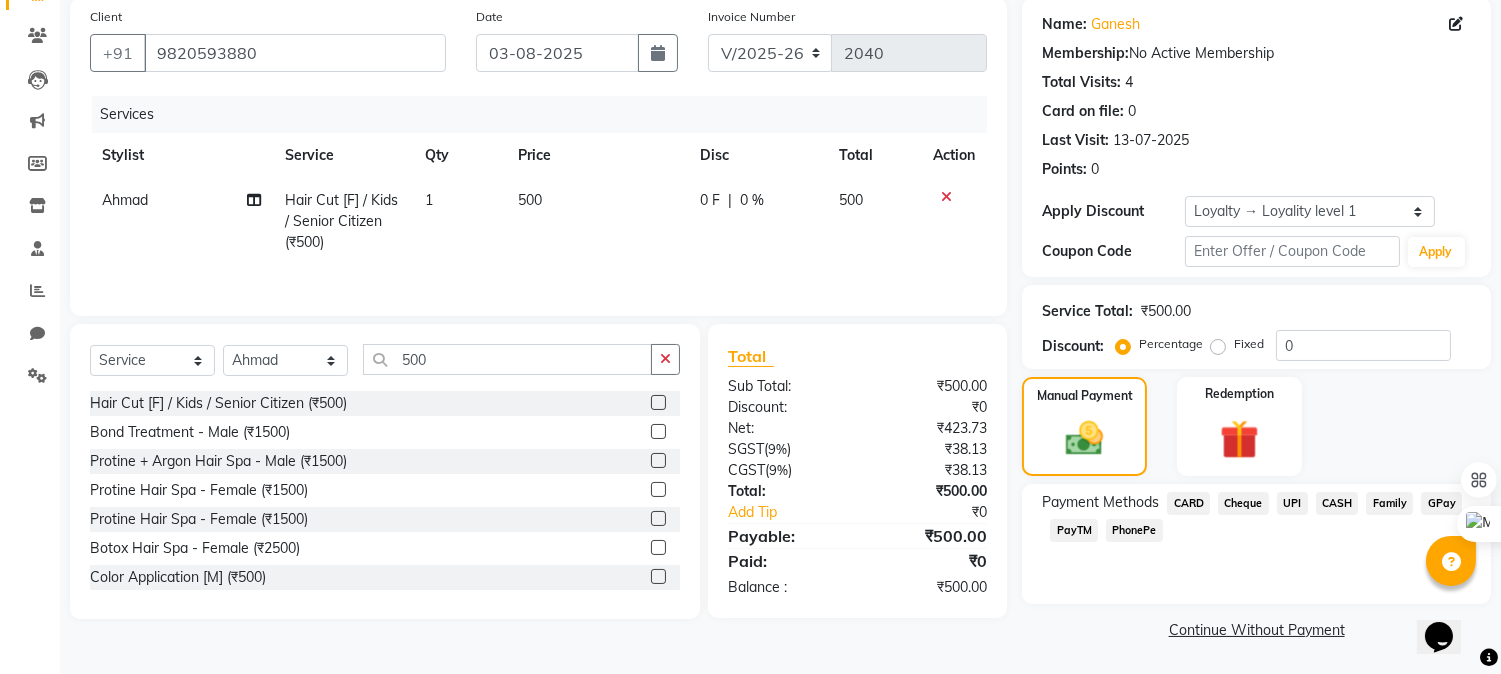 click on "UPI" 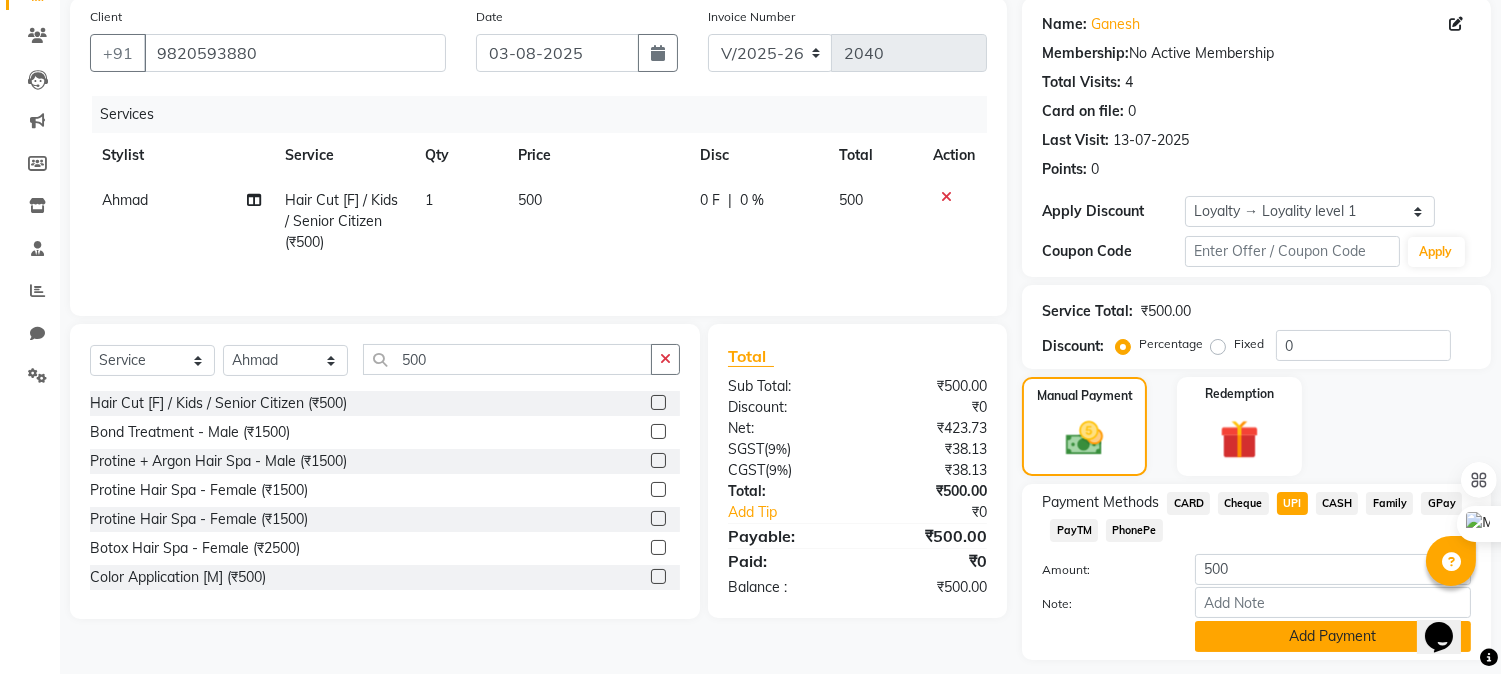click on "Add Payment" 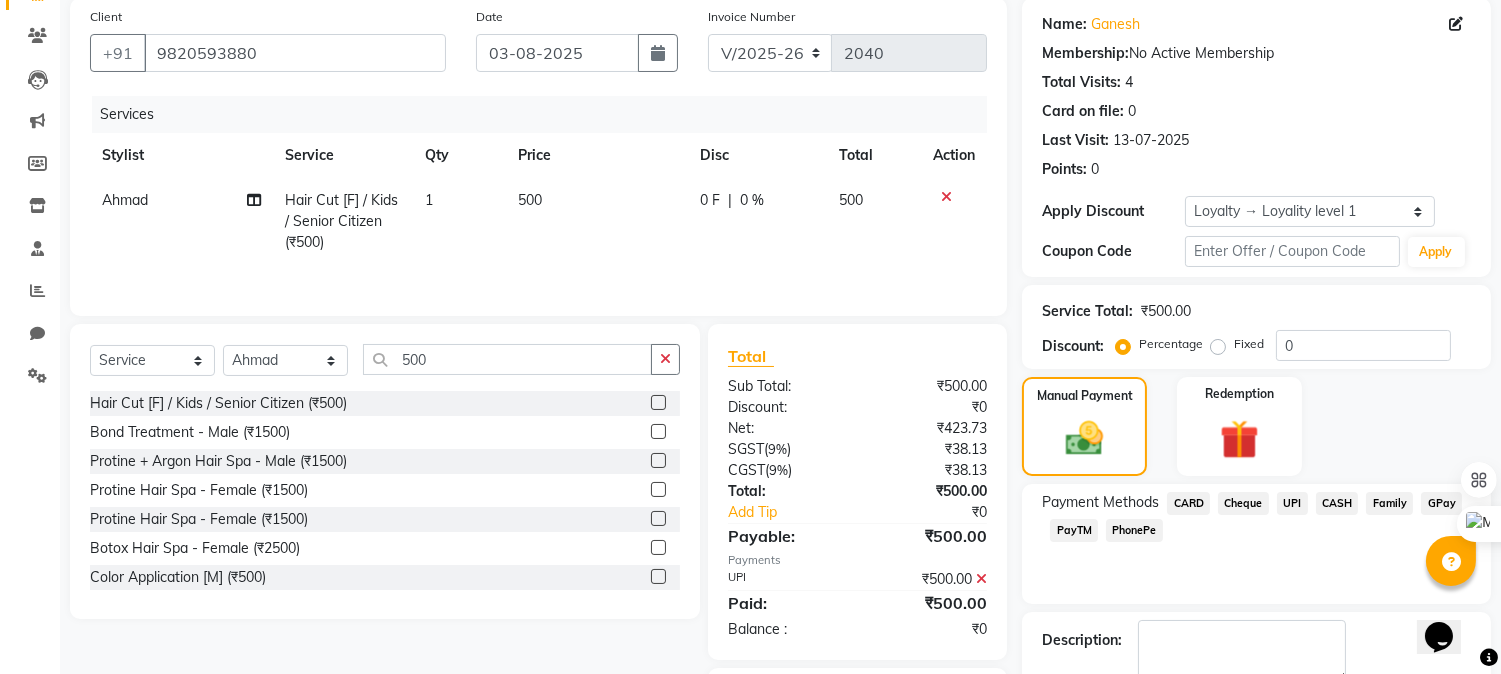 scroll, scrollTop: 268, scrollLeft: 0, axis: vertical 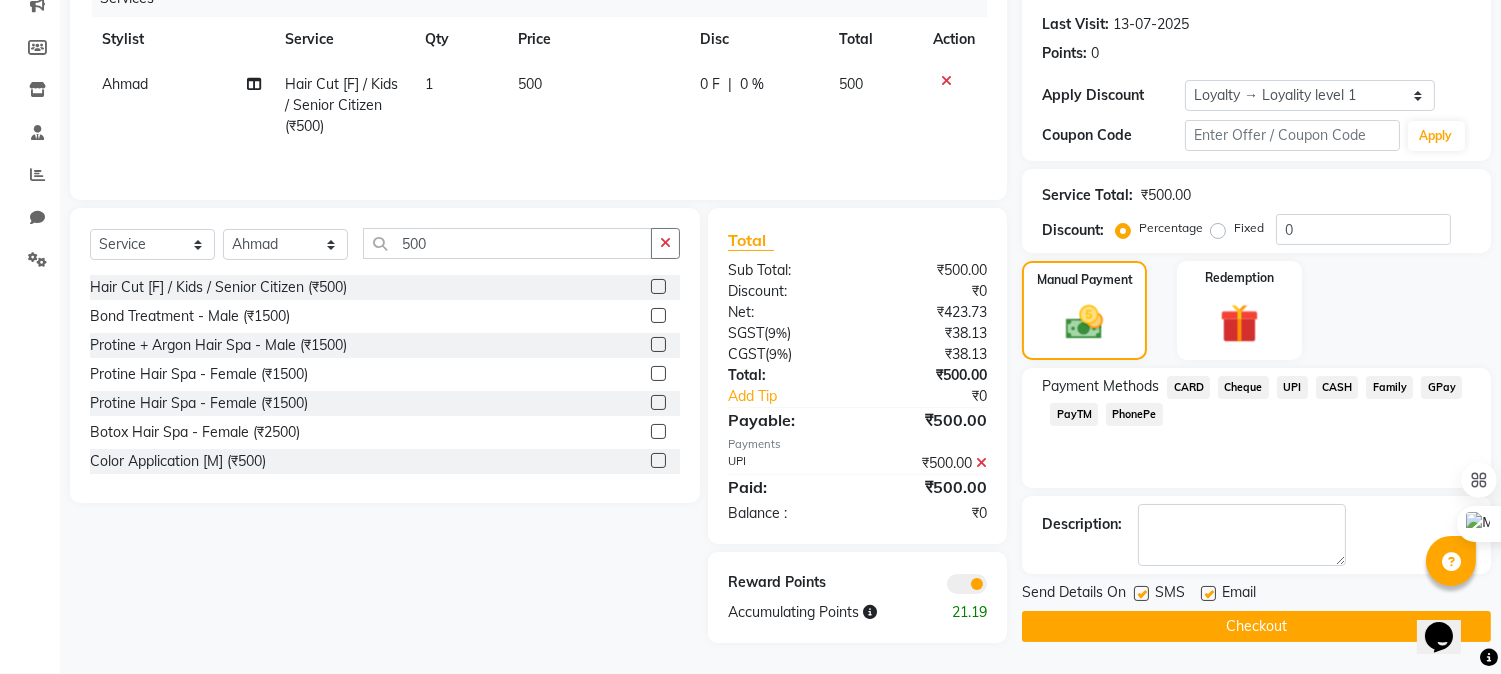 click on "Checkout" 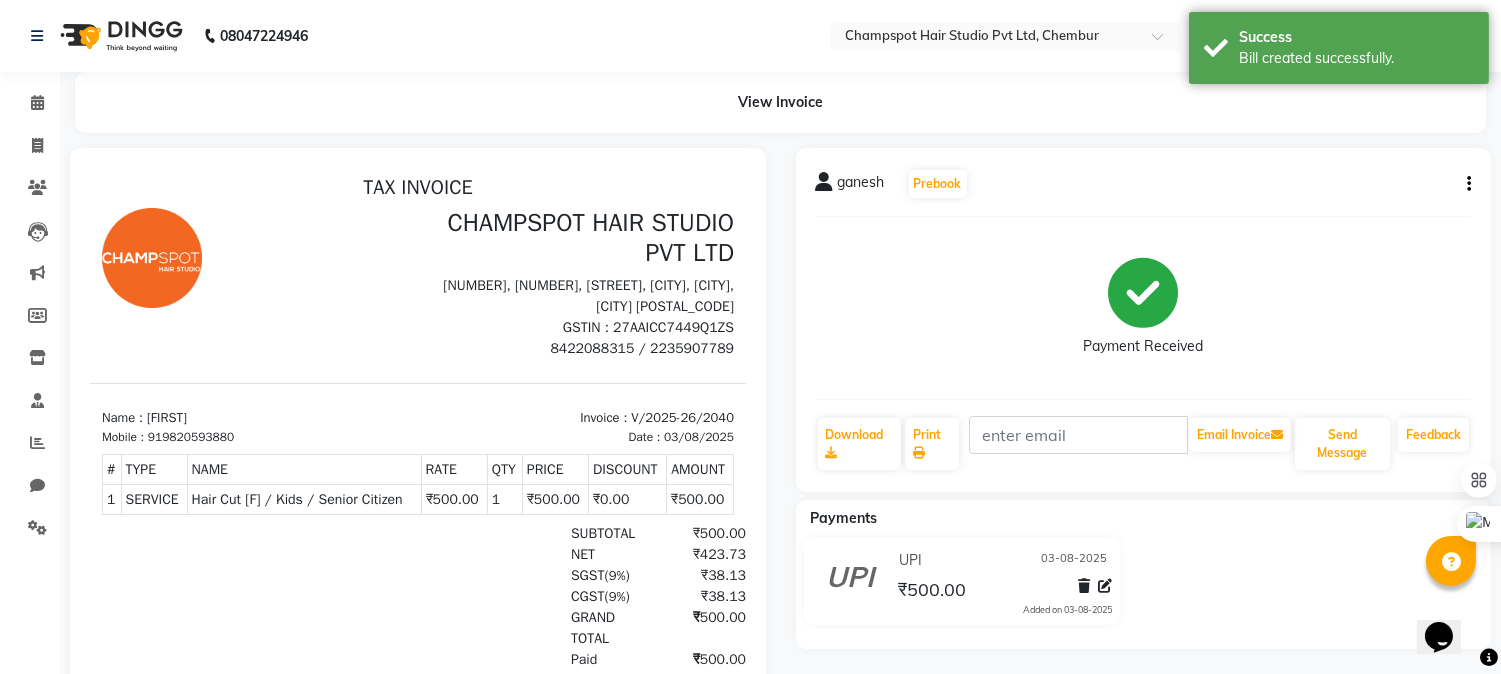 scroll, scrollTop: 0, scrollLeft: 0, axis: both 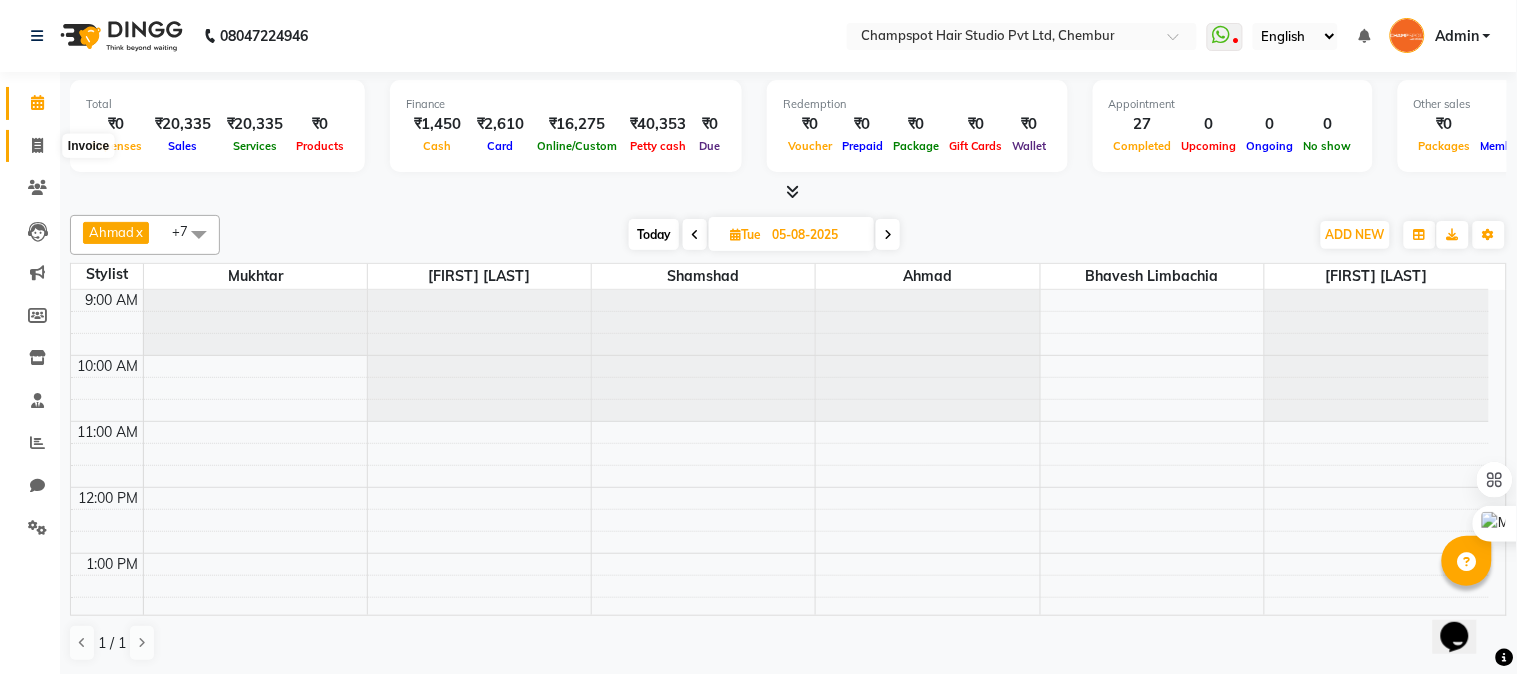 click 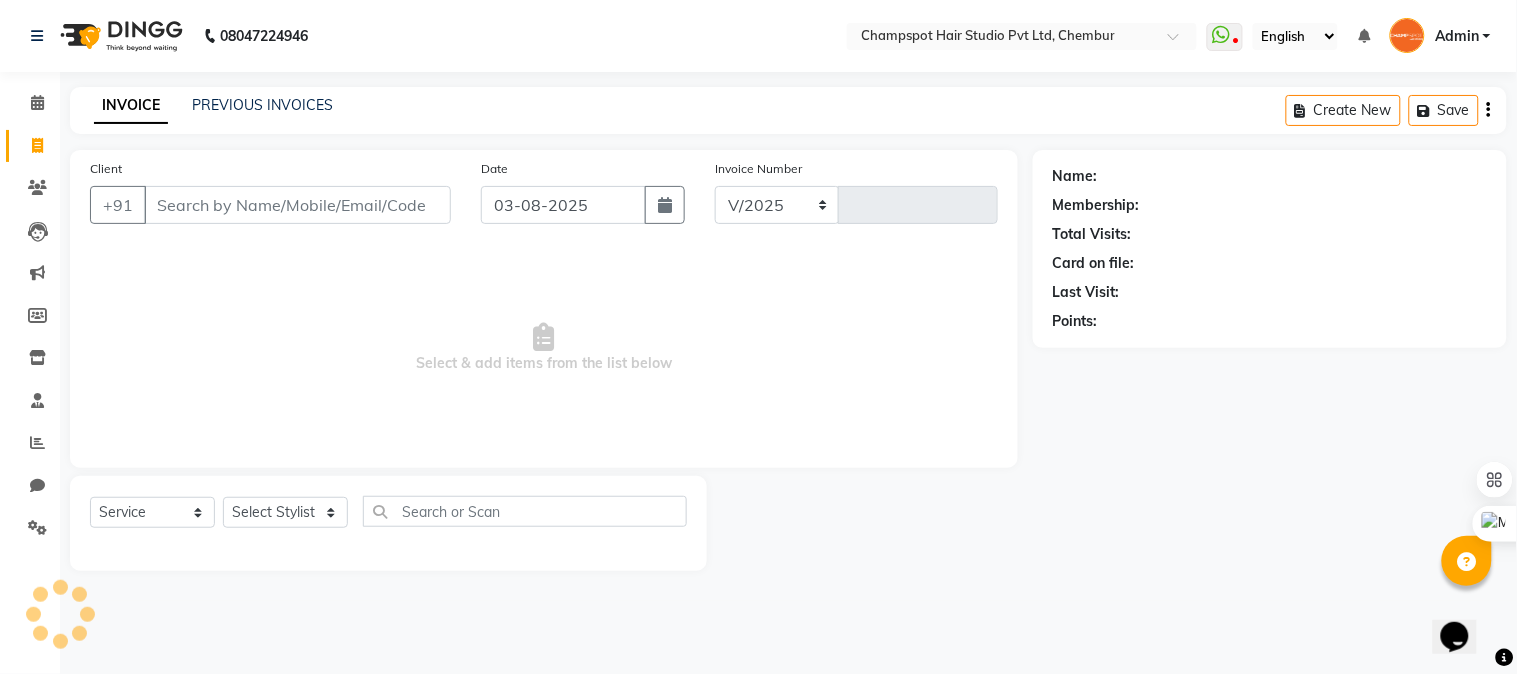 select on "7690" 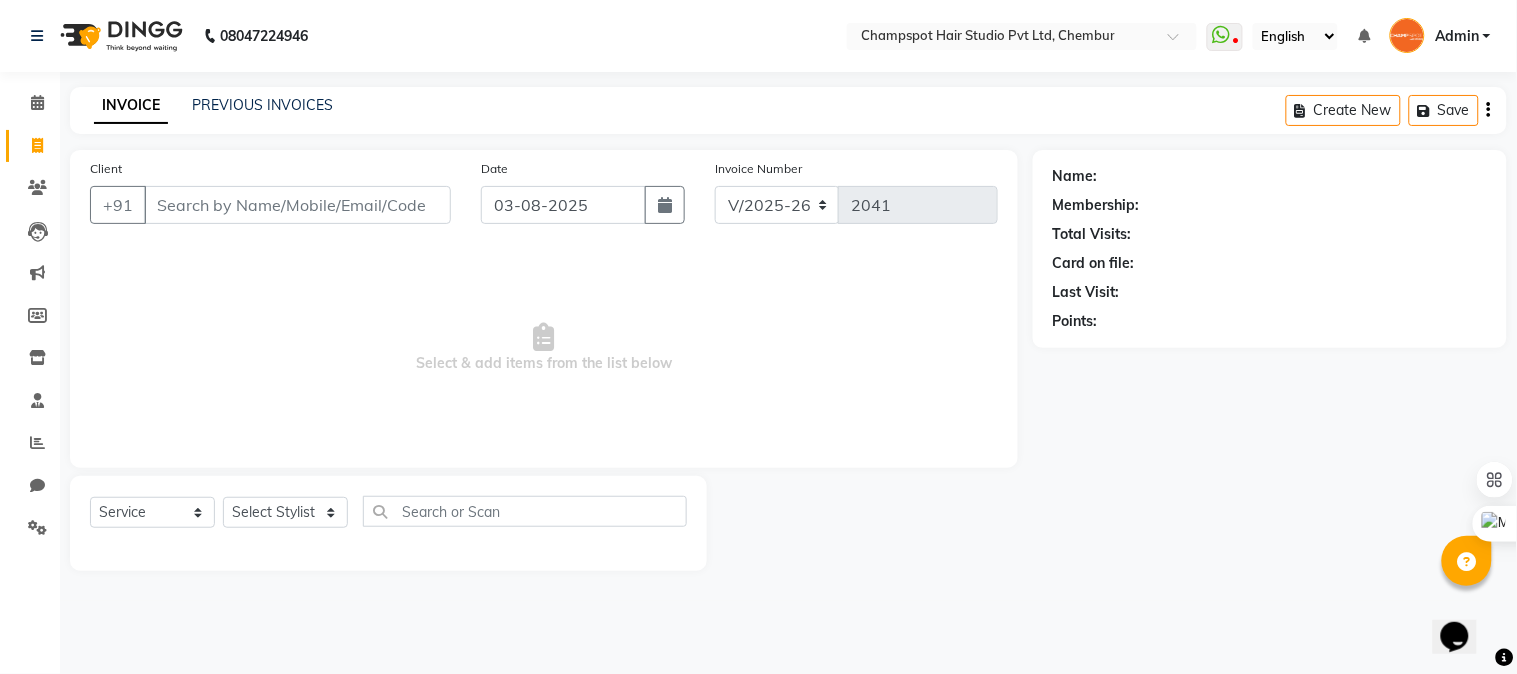 click on "Client" at bounding box center (297, 205) 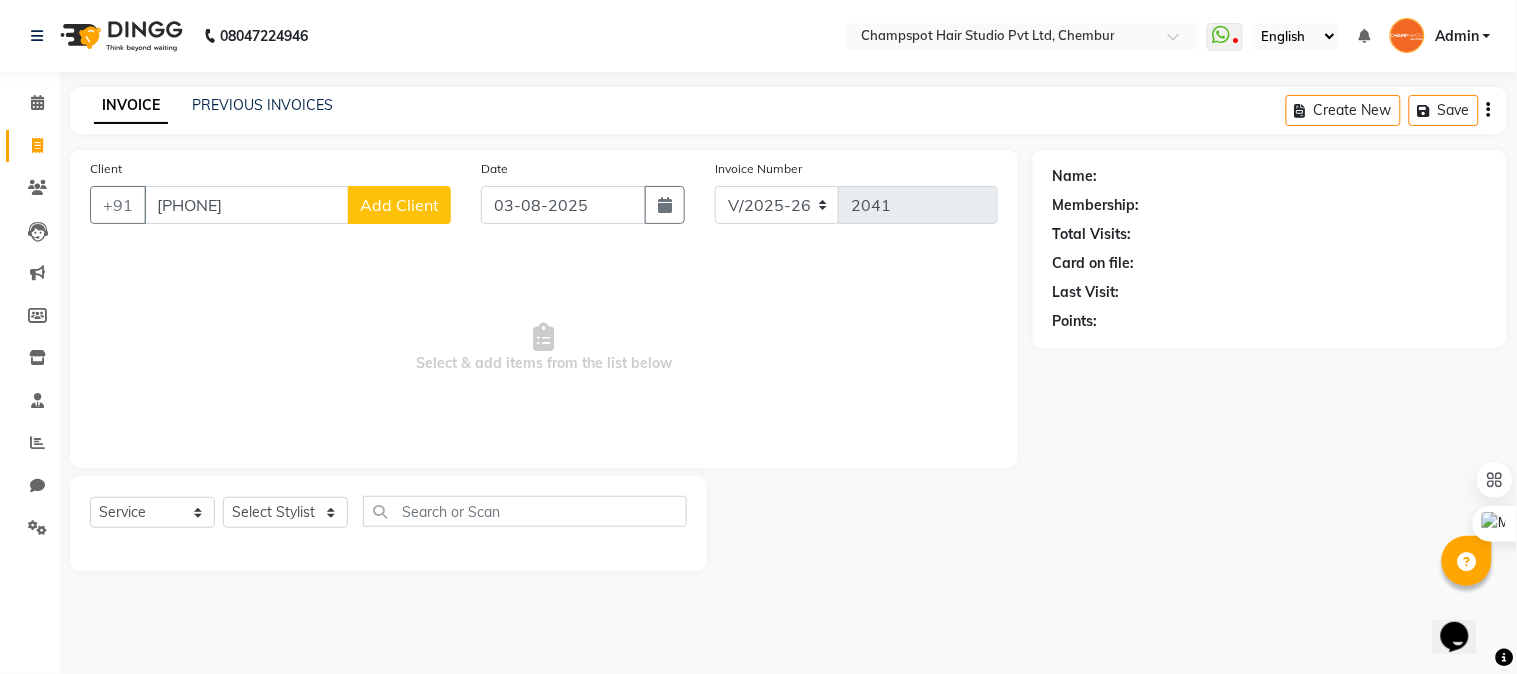 type on "9920925985" 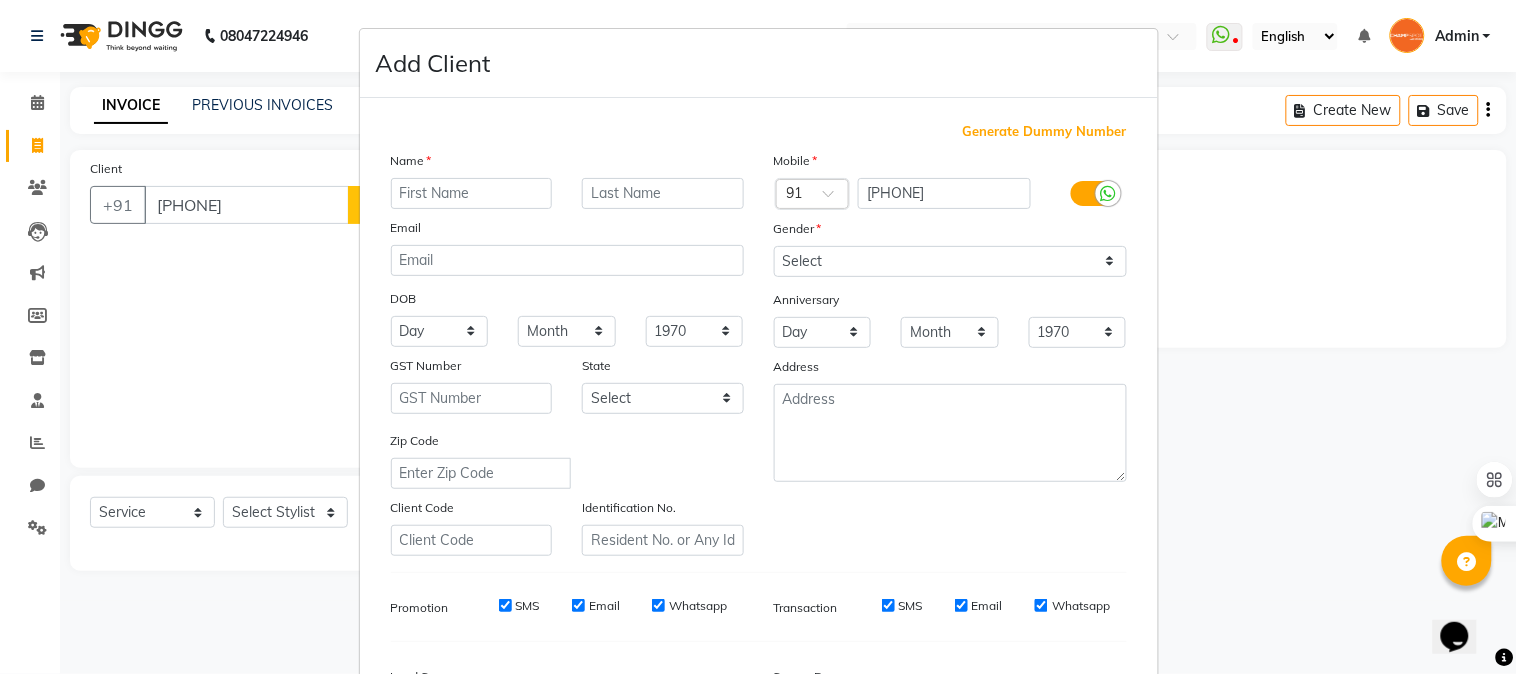 click at bounding box center [472, 193] 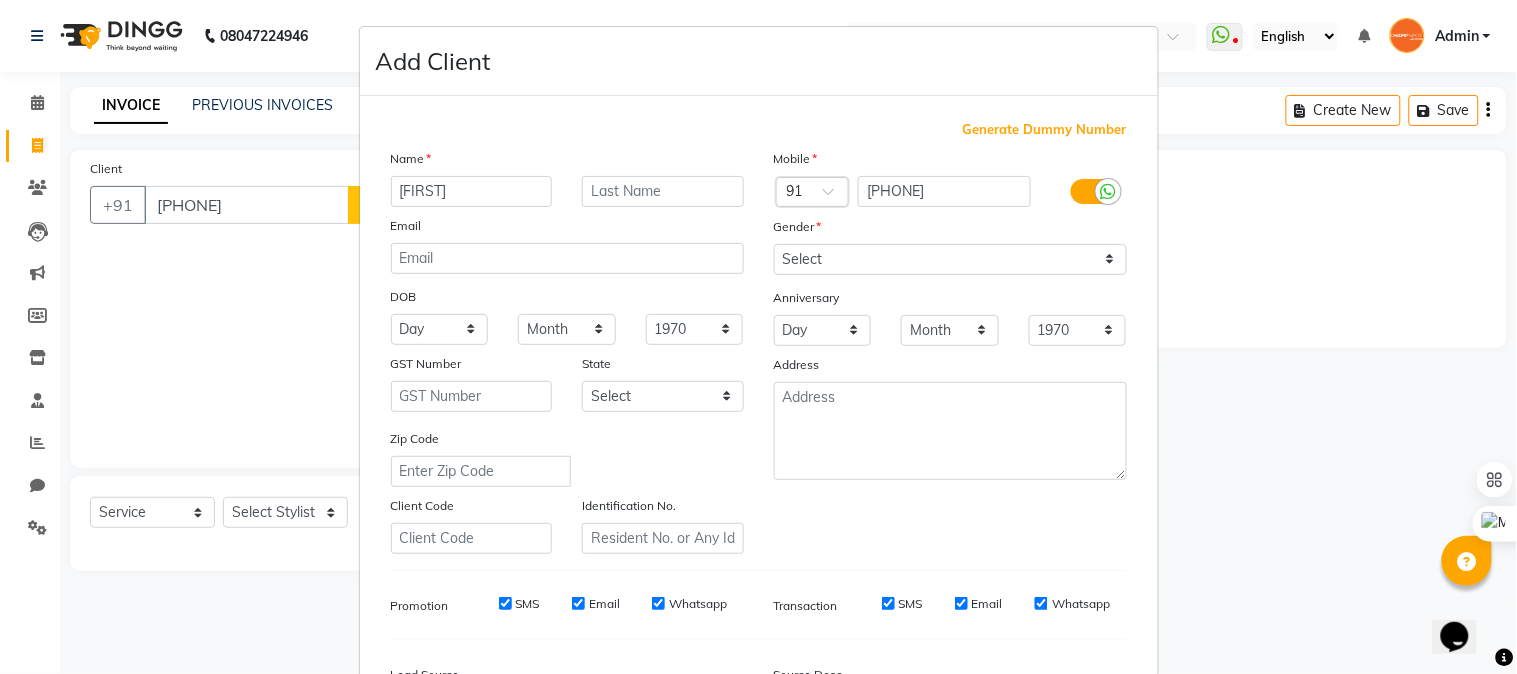 scroll, scrollTop: 0, scrollLeft: 0, axis: both 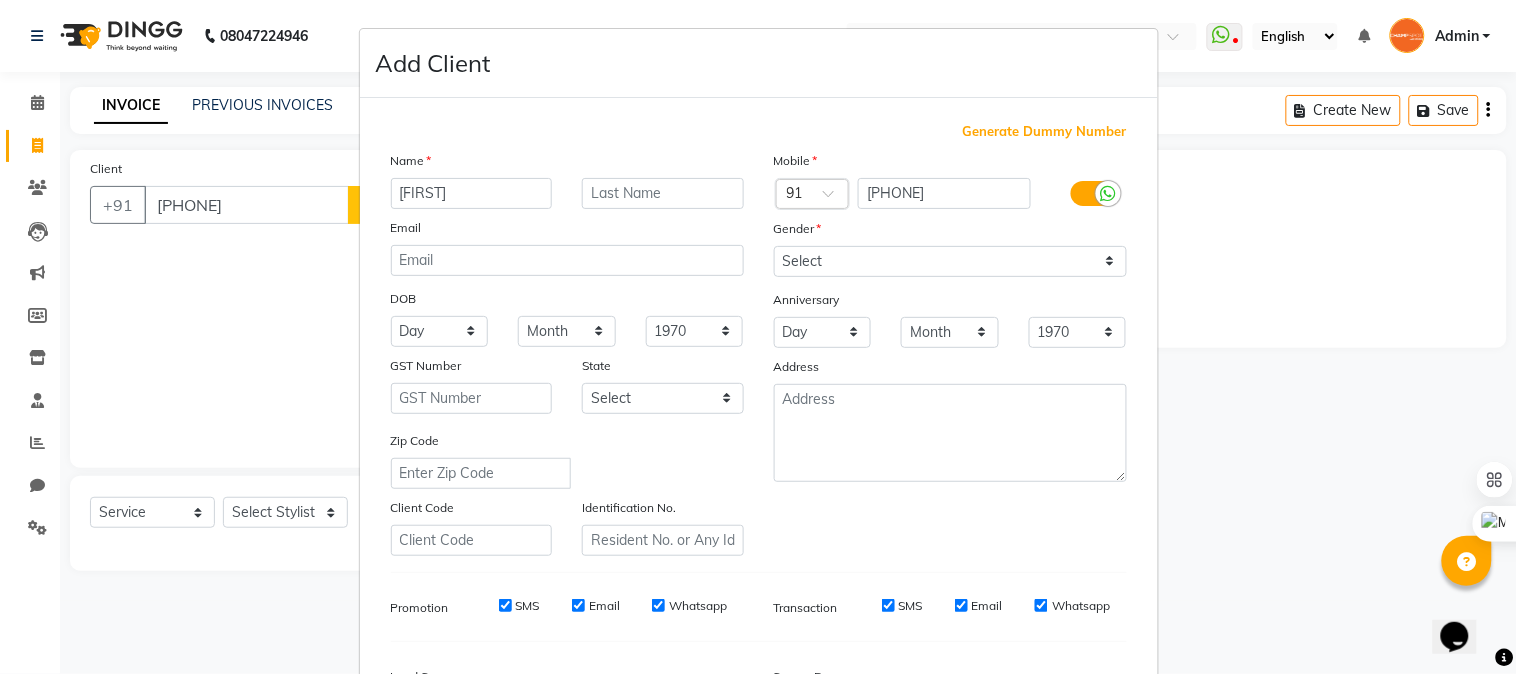 type on "mangesh" 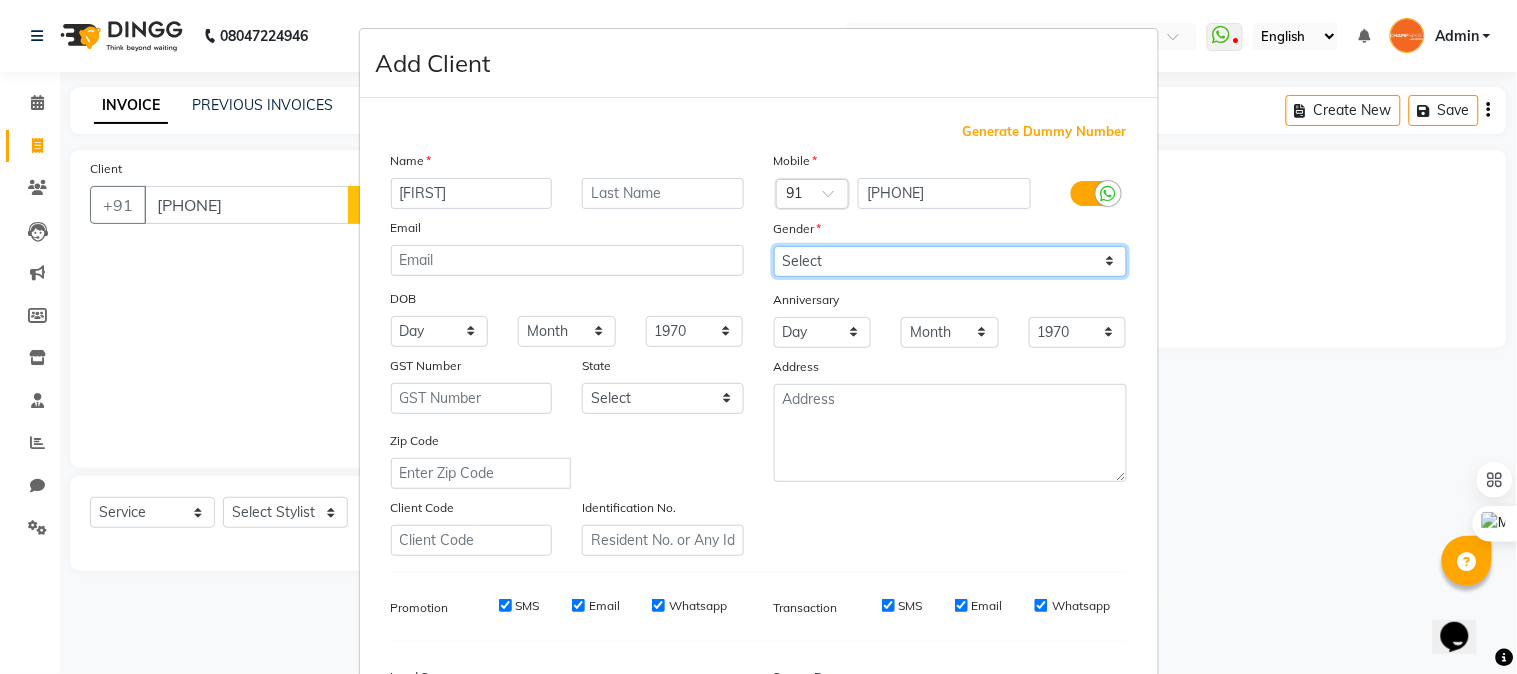 click on "Select Male Female Other Prefer Not To Say" at bounding box center [950, 261] 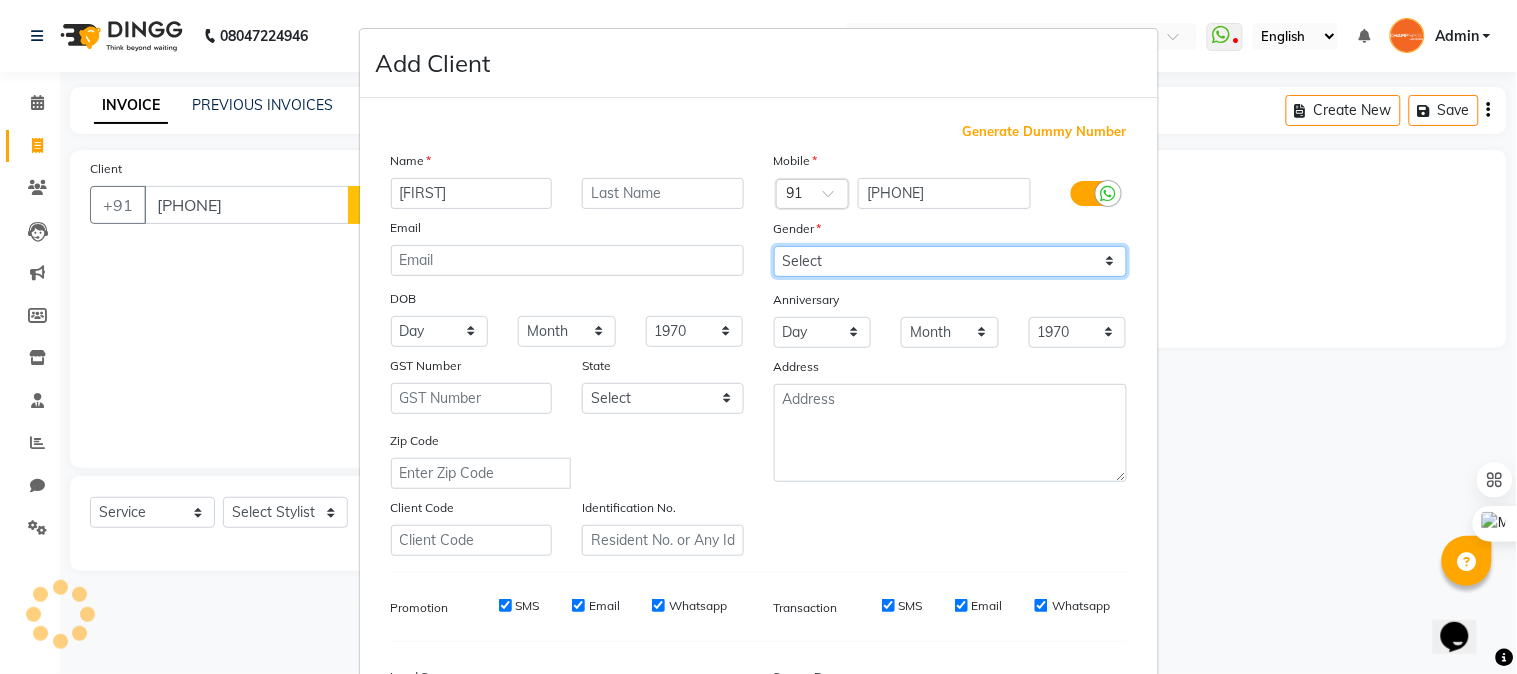 select on "male" 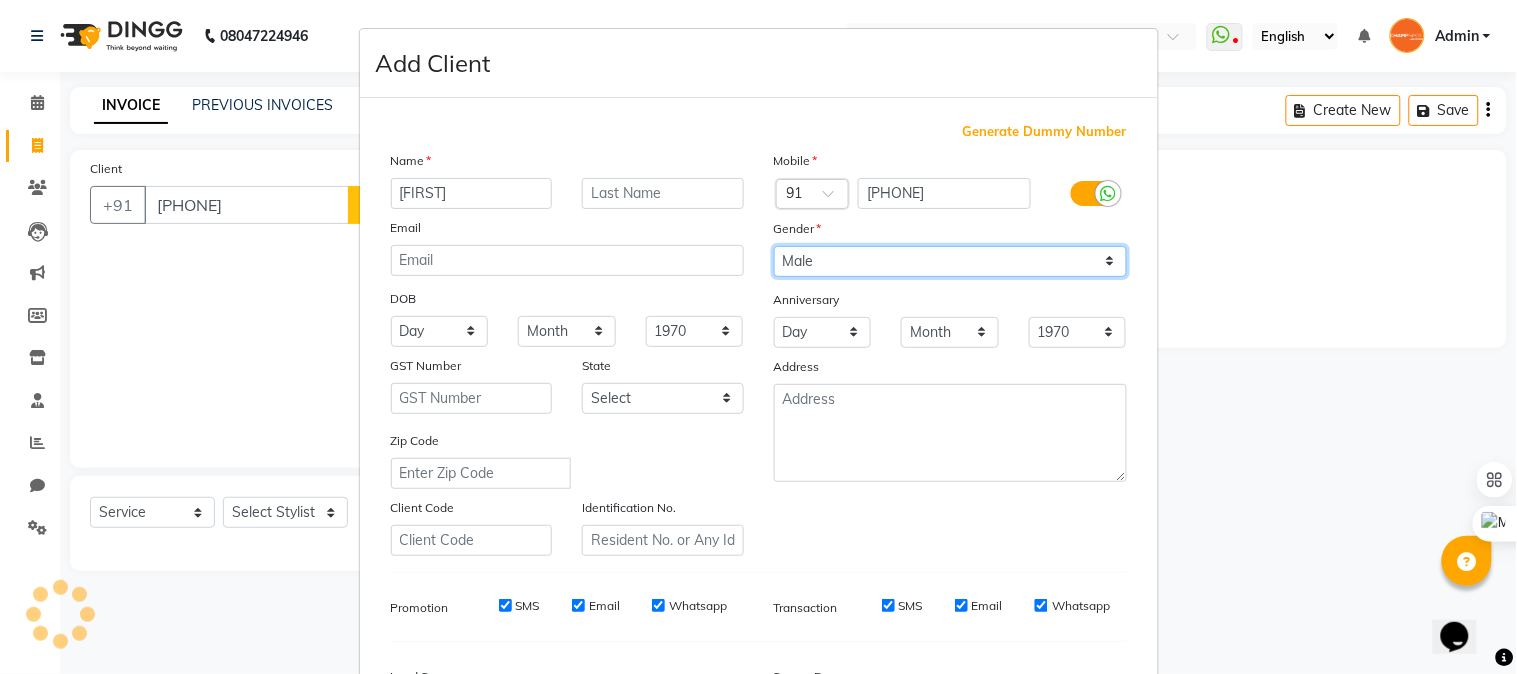 click on "Select Male Female Other Prefer Not To Say" at bounding box center (950, 261) 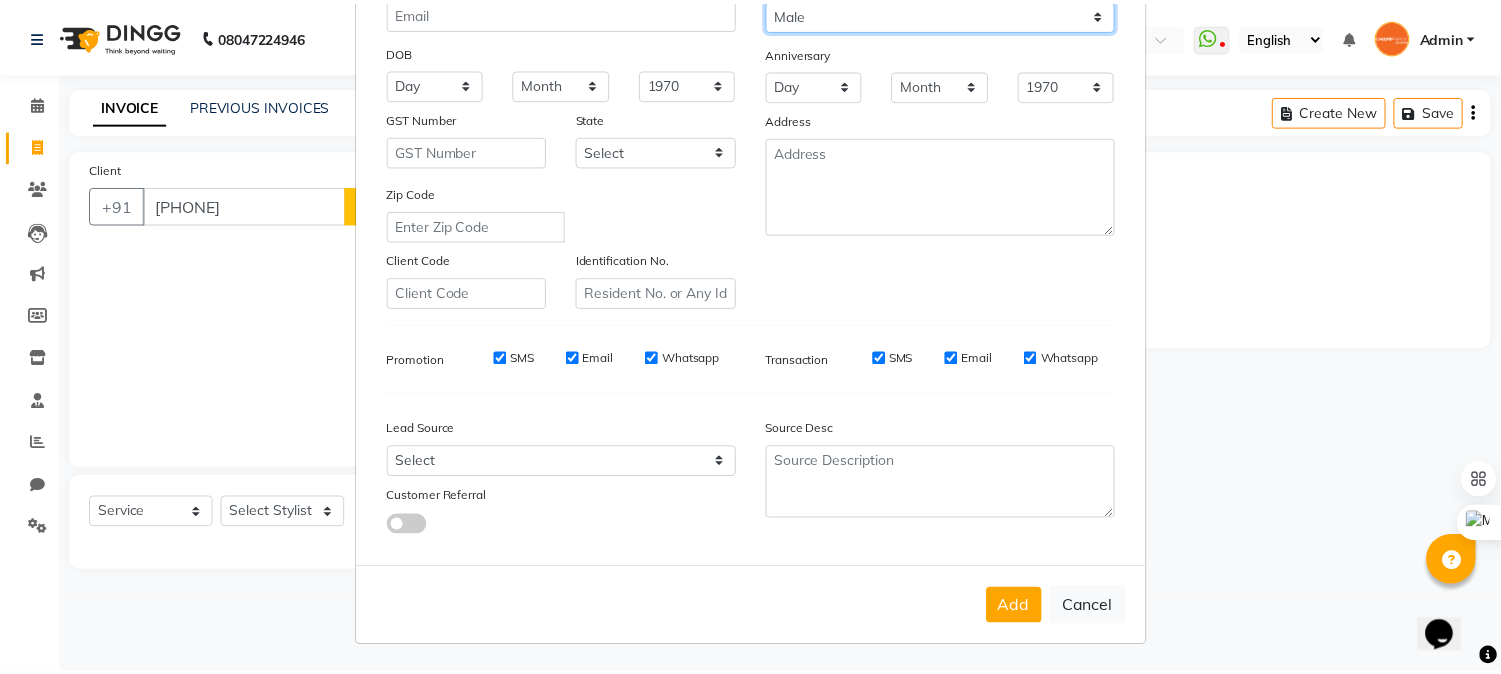 scroll, scrollTop: 250, scrollLeft: 0, axis: vertical 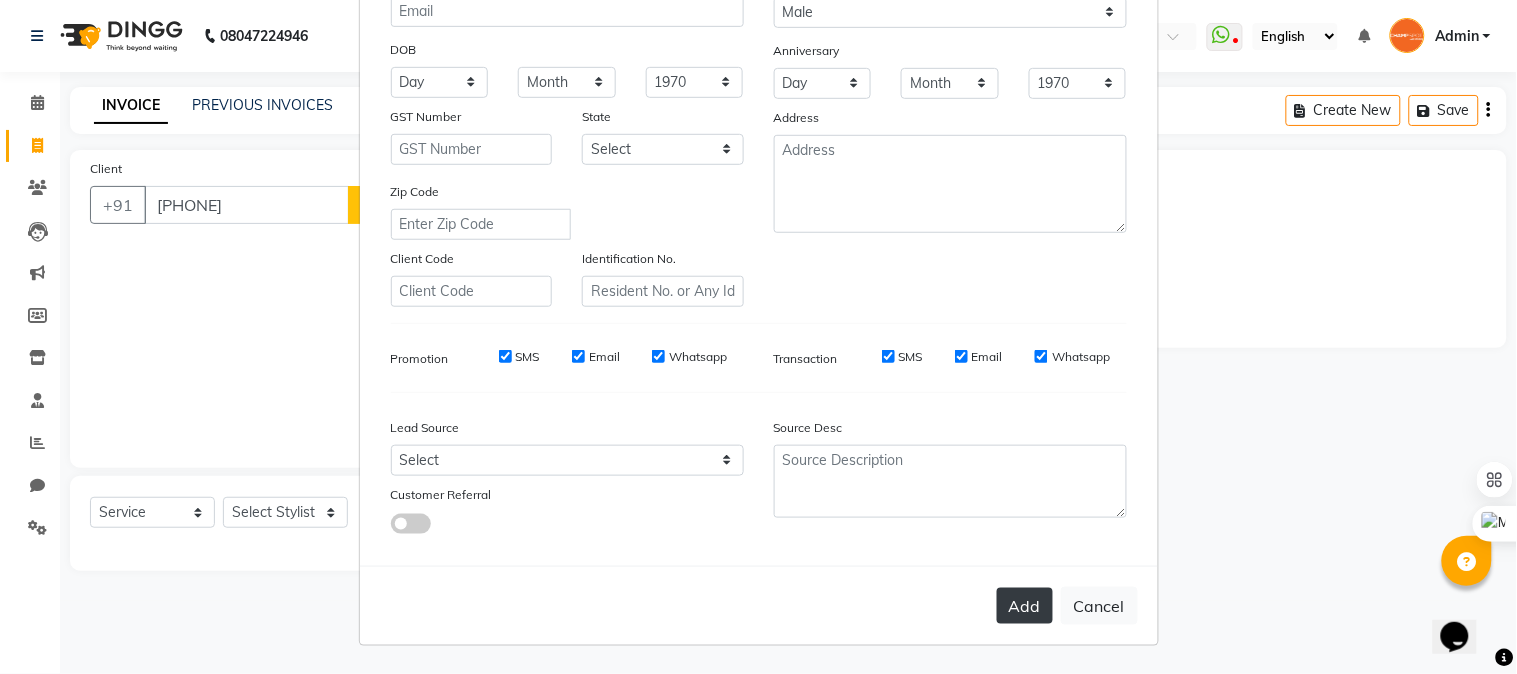click on "Add" at bounding box center [1025, 606] 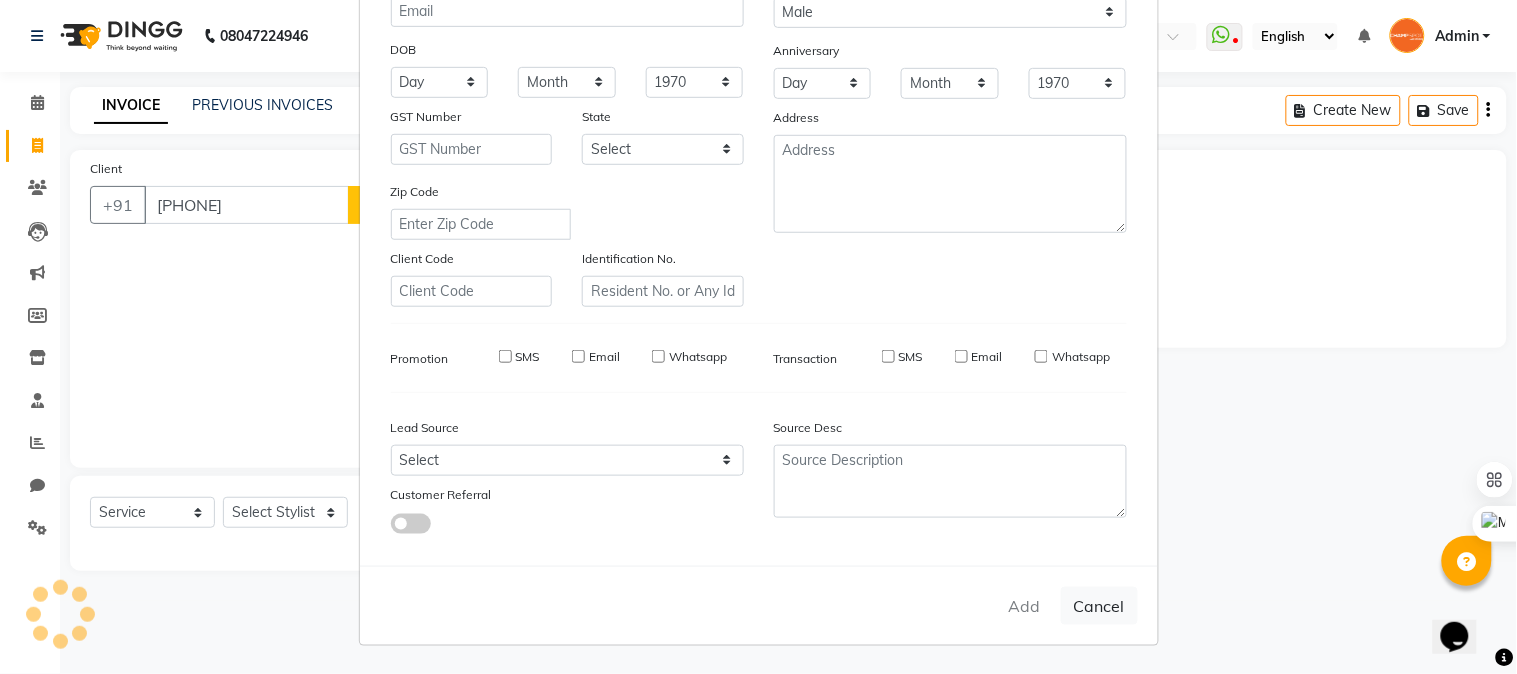 type 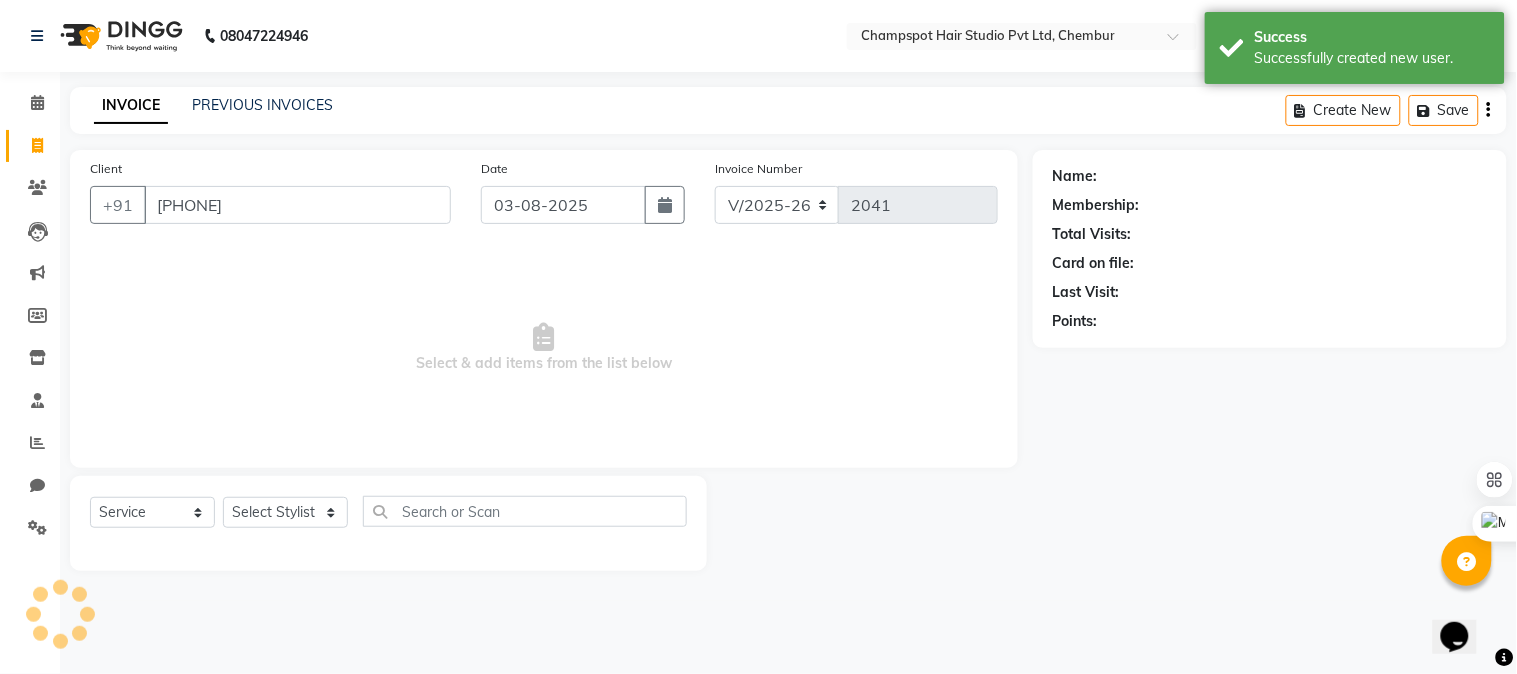 select on "1: Object" 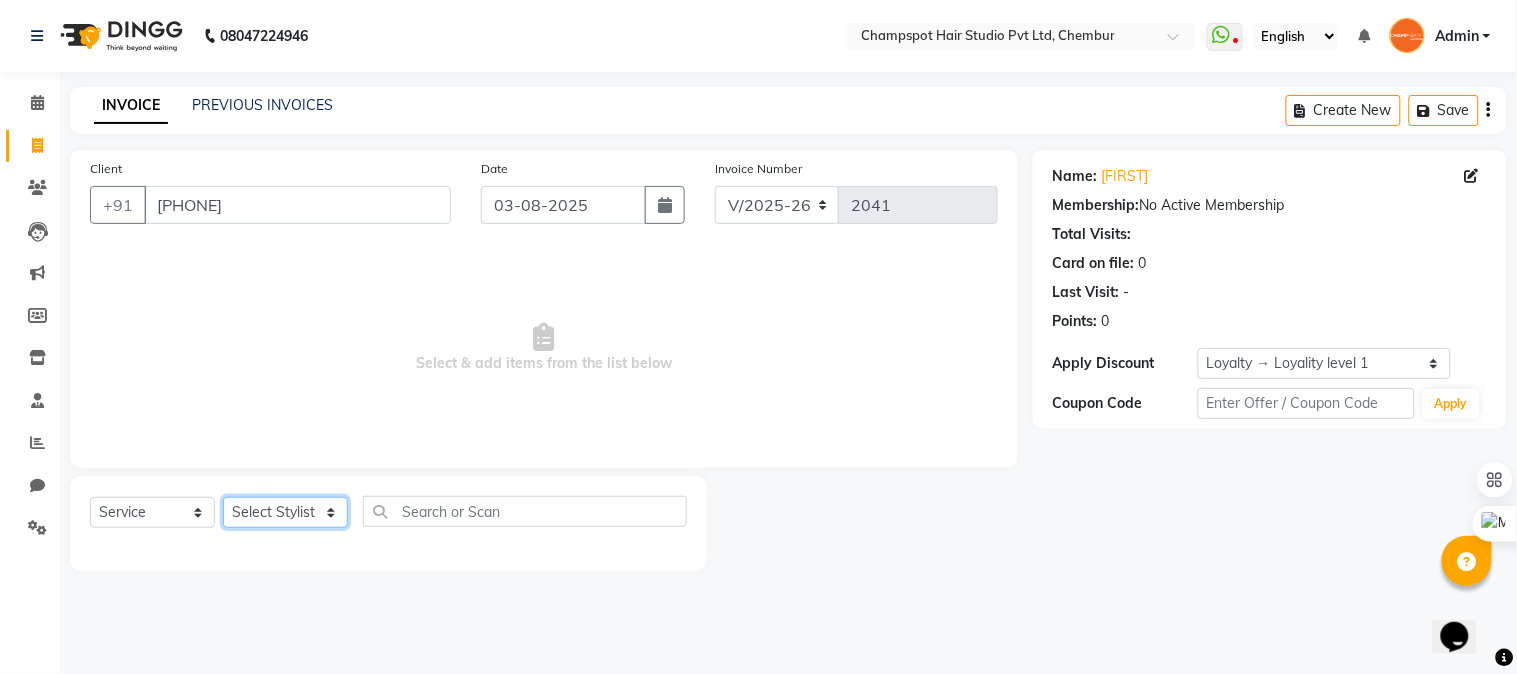 click on "Select Stylist Admin [PERSON] [PERSON] [PERSON] 	[PERSON] [PERSON] [PERSON]" 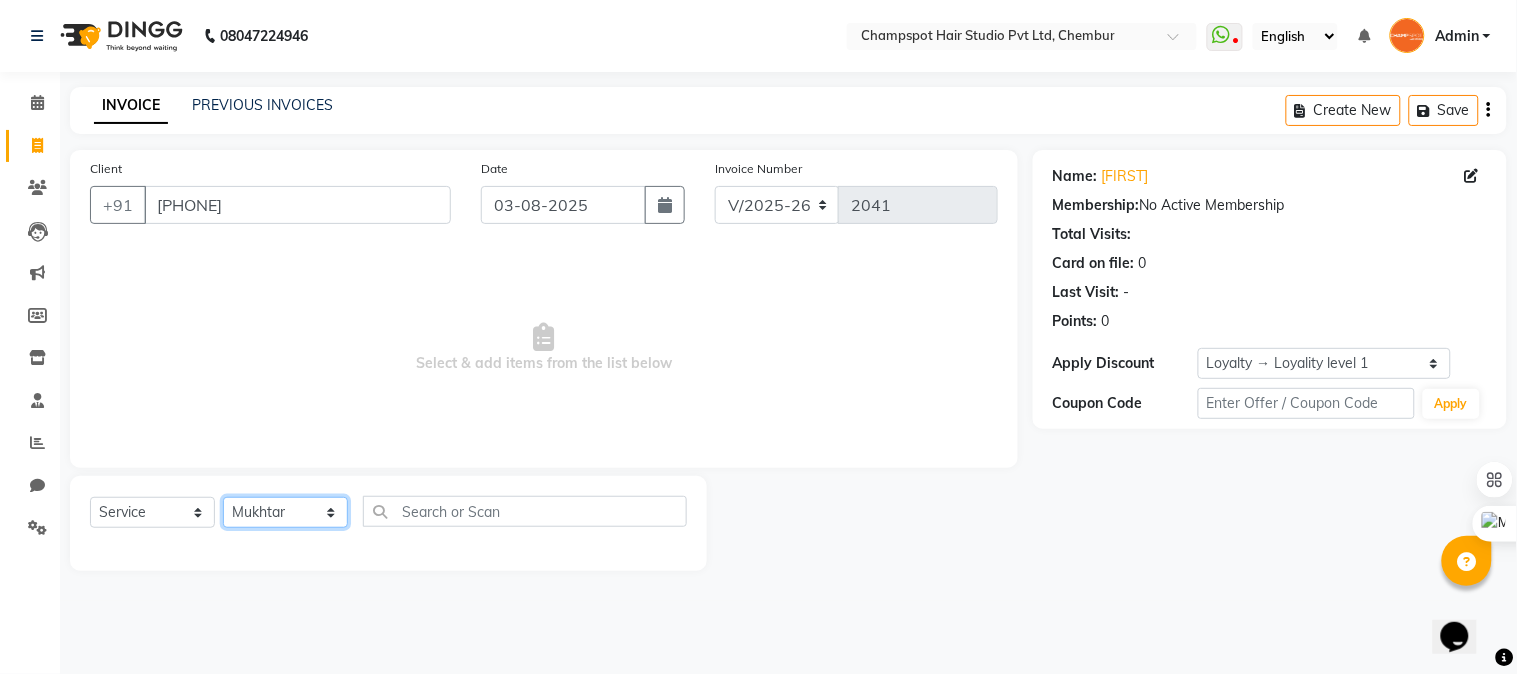 click on "Select Stylist Admin [PERSON] [PERSON] [PERSON] 	[PERSON] [PERSON] [PERSON]" 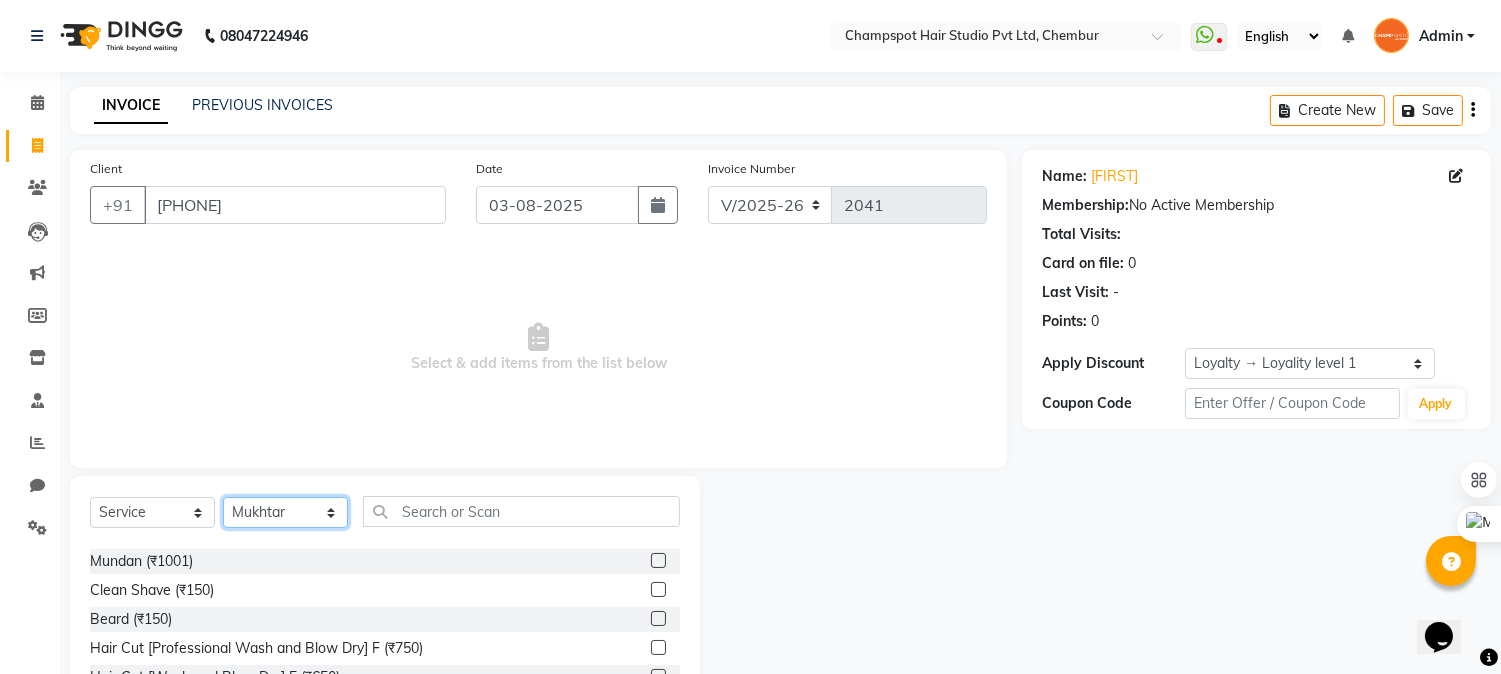 scroll, scrollTop: 222, scrollLeft: 0, axis: vertical 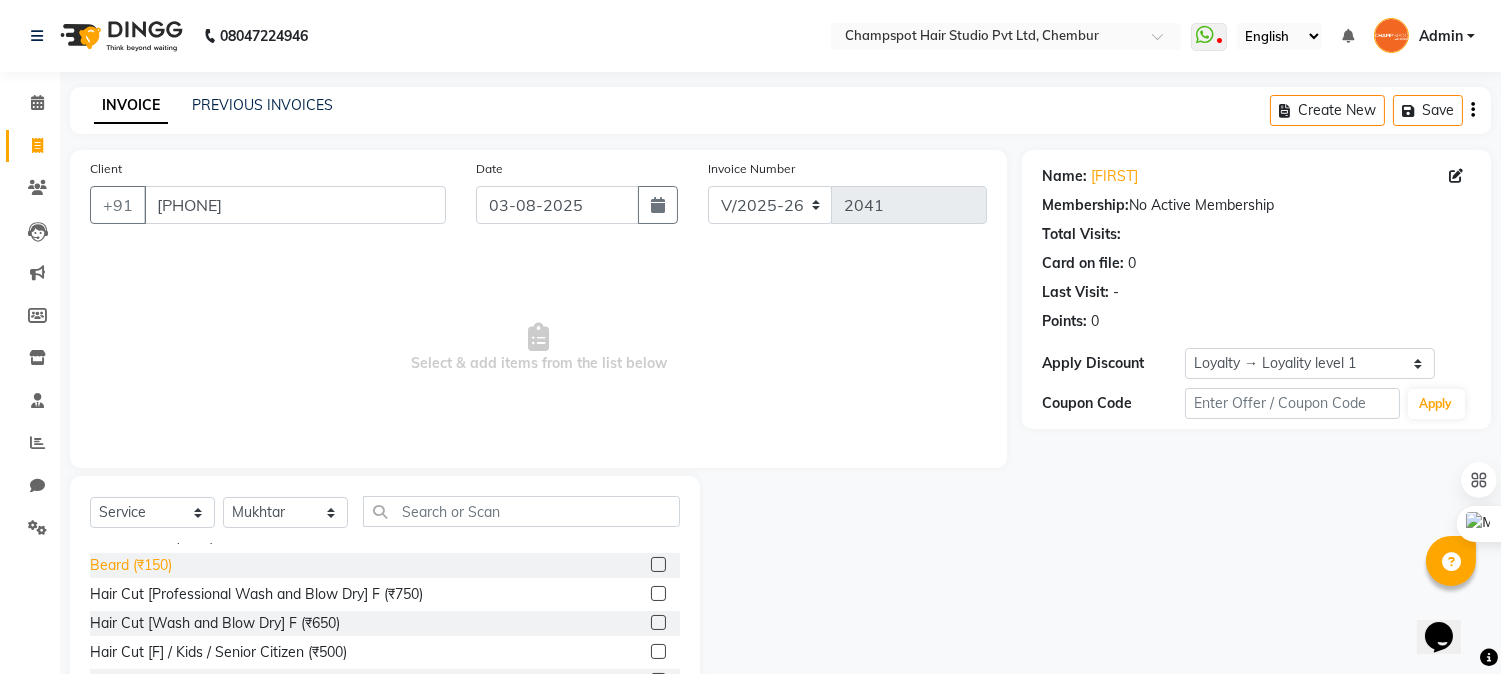click on "Beard (₹150)" 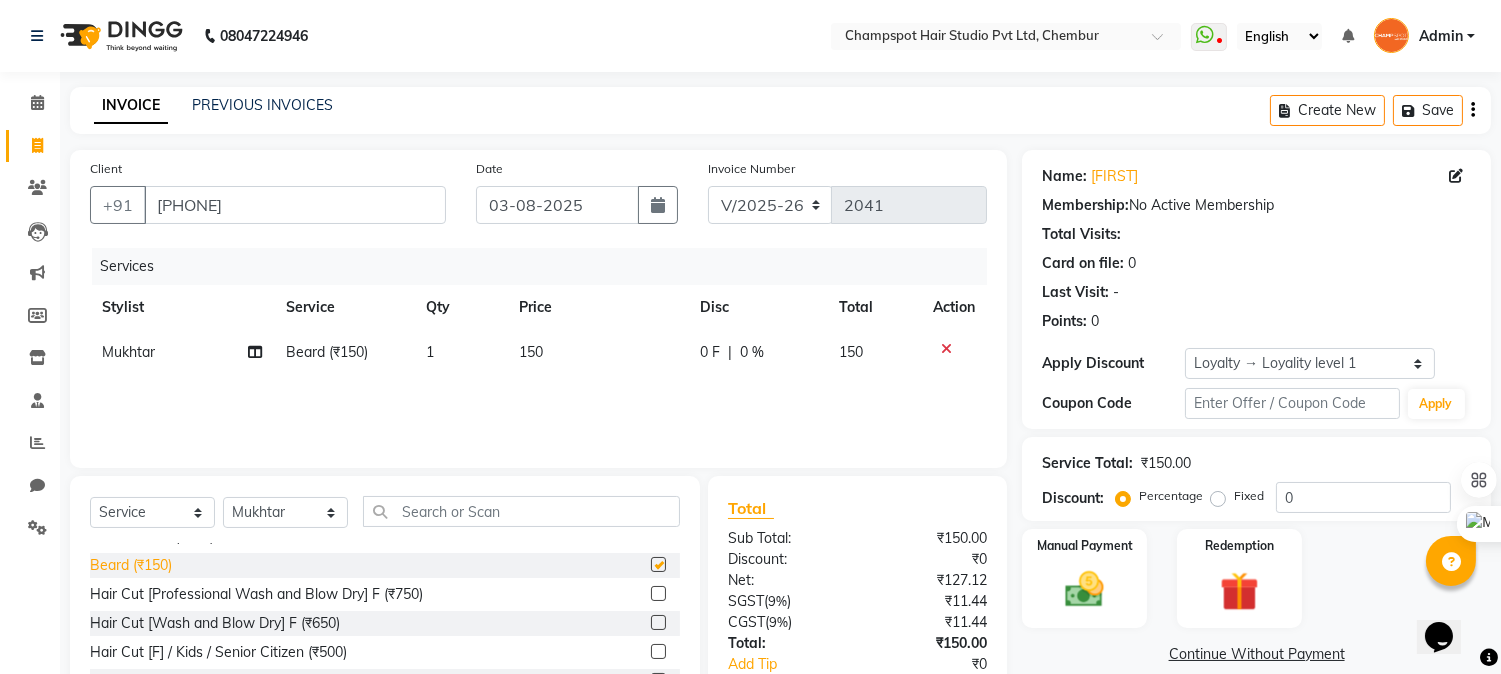 checkbox on "false" 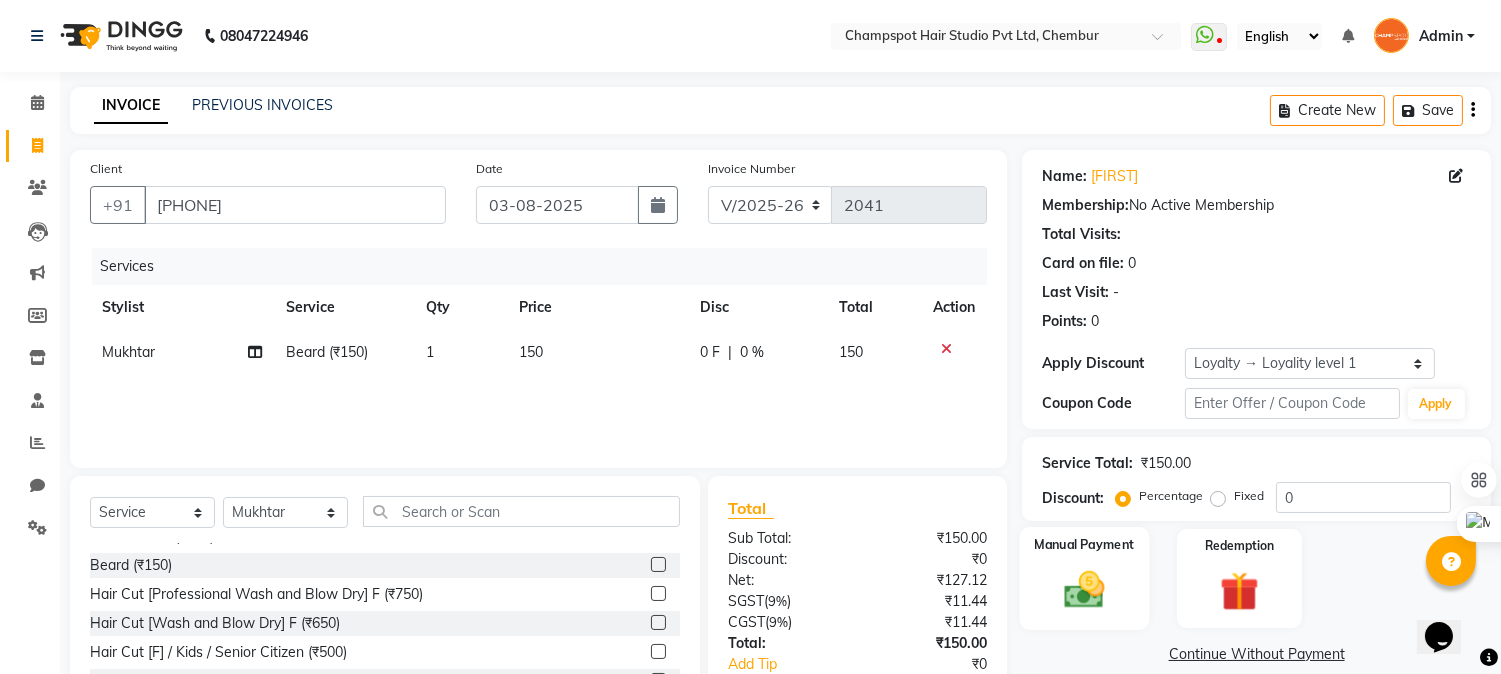 click 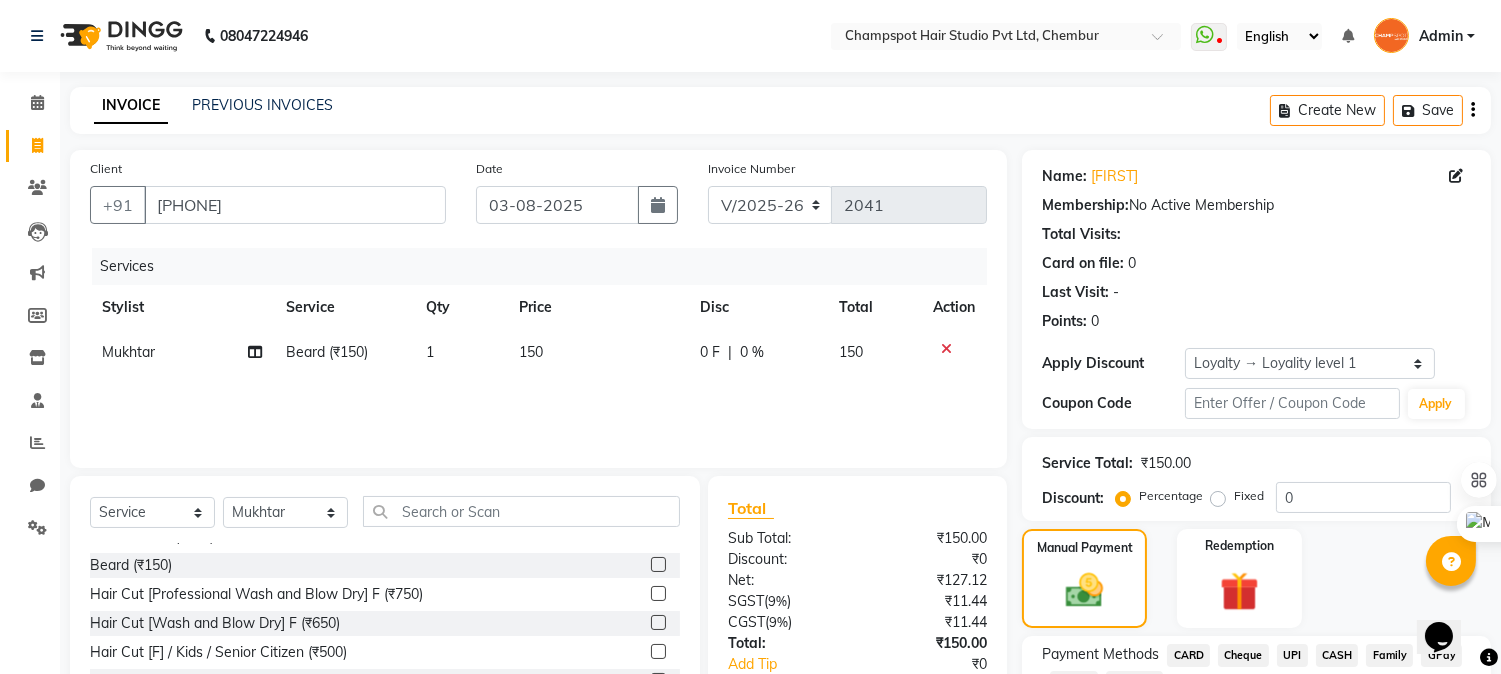 click on "CASH" 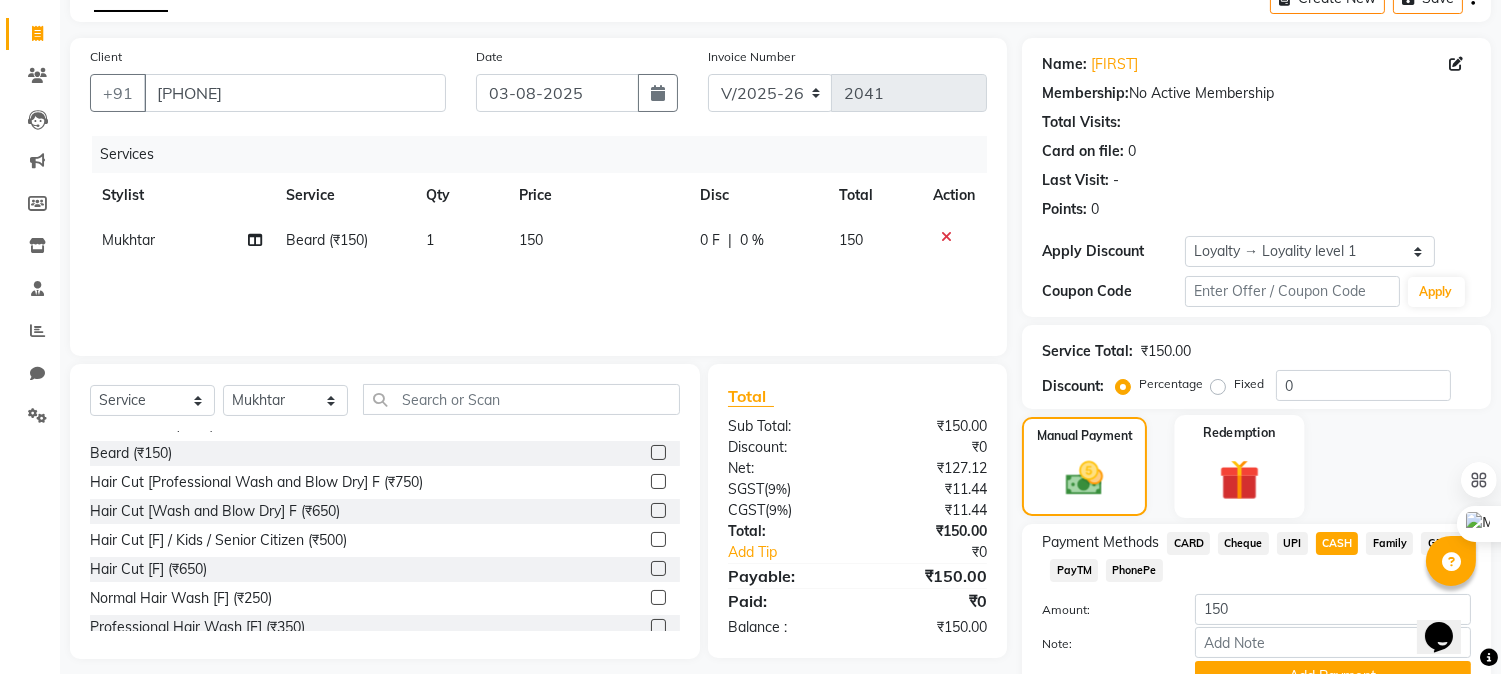 scroll, scrollTop: 208, scrollLeft: 0, axis: vertical 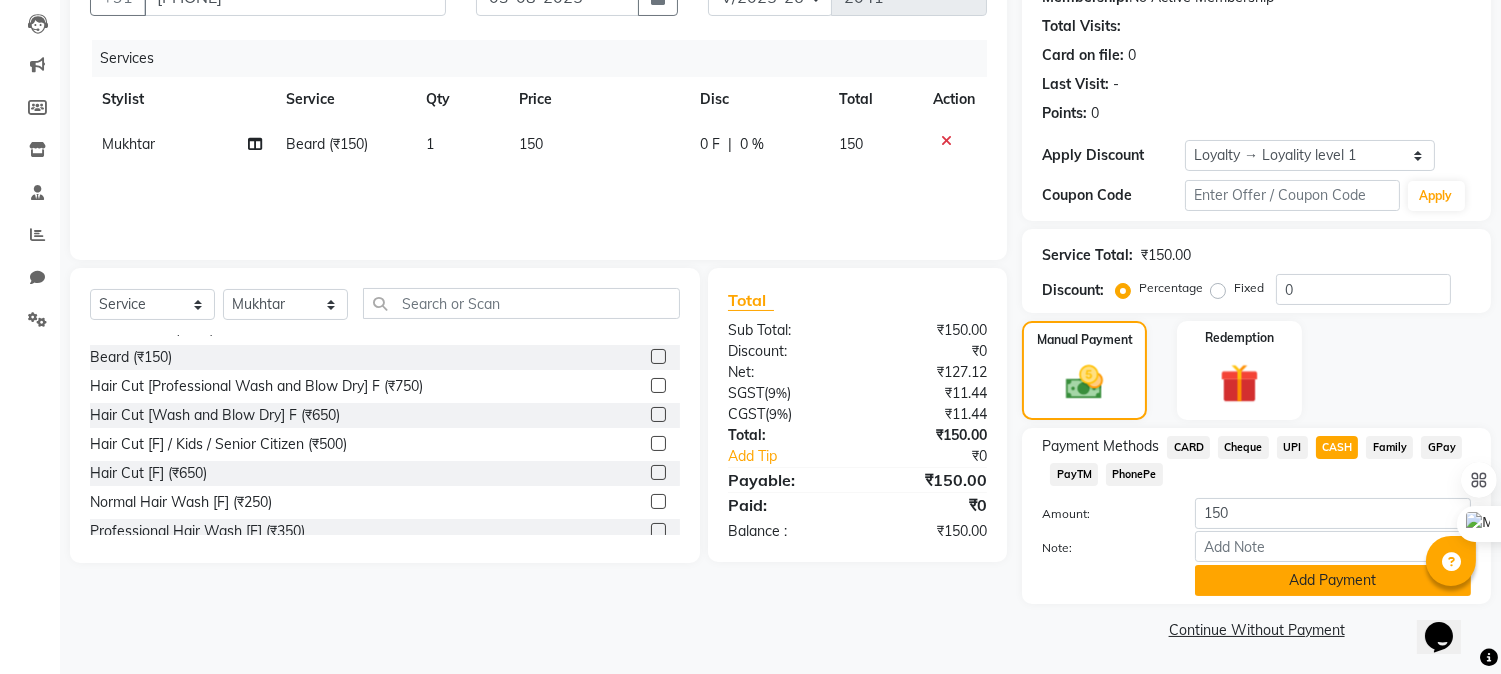 click on "Add Payment" 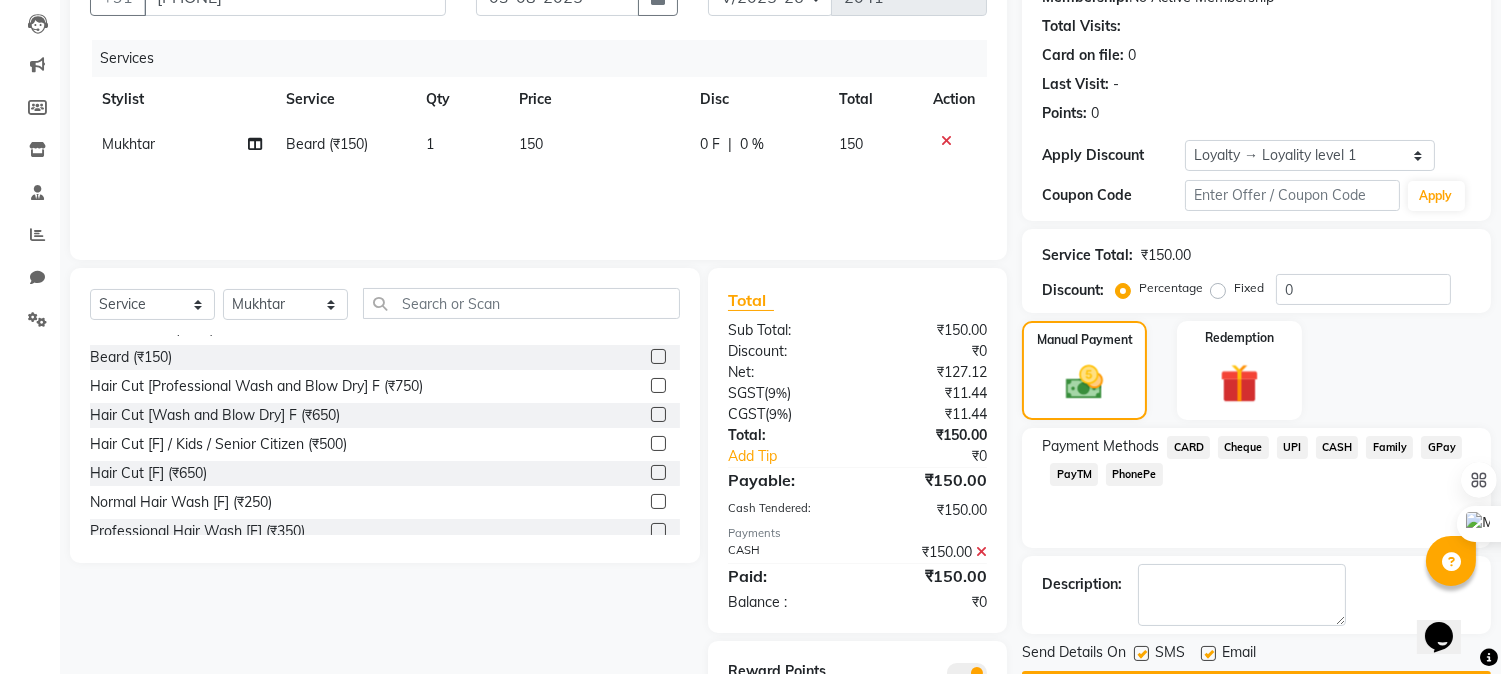 scroll, scrollTop: 295, scrollLeft: 0, axis: vertical 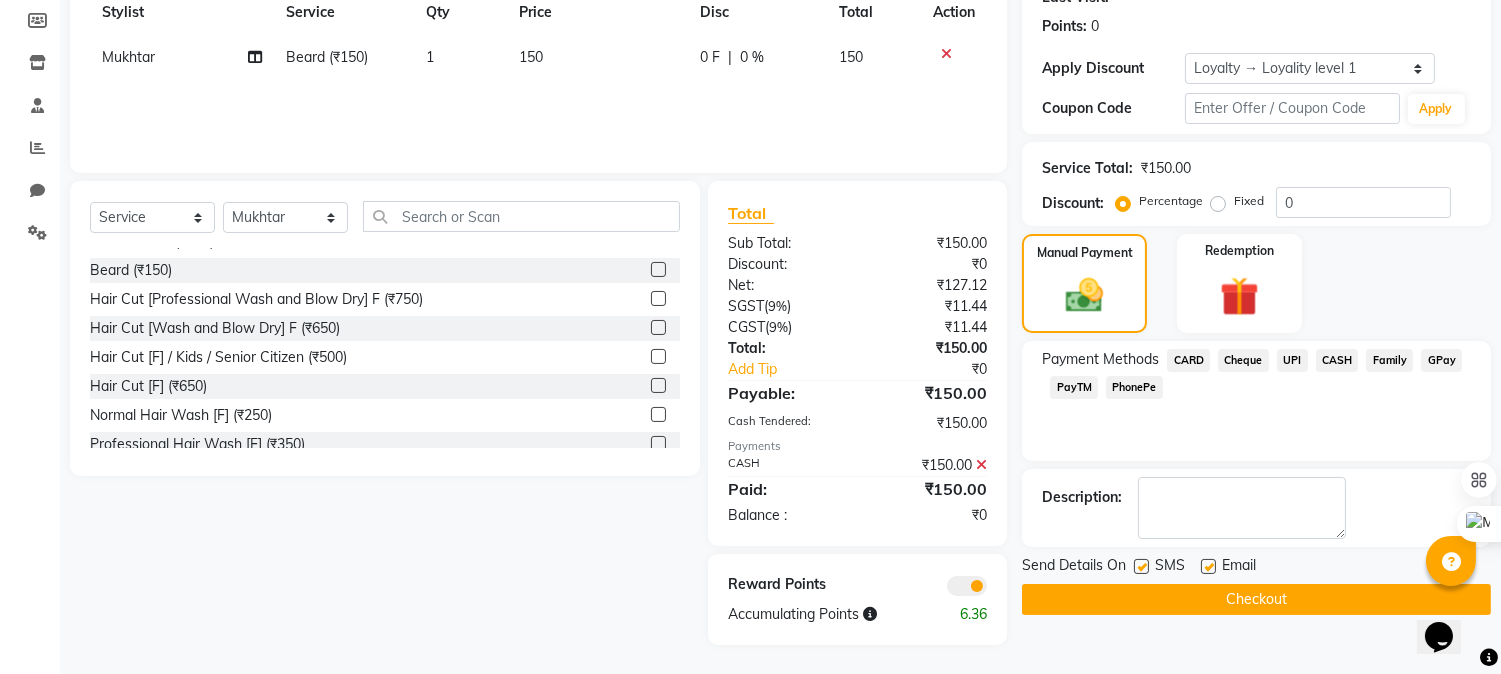 click on "Checkout" 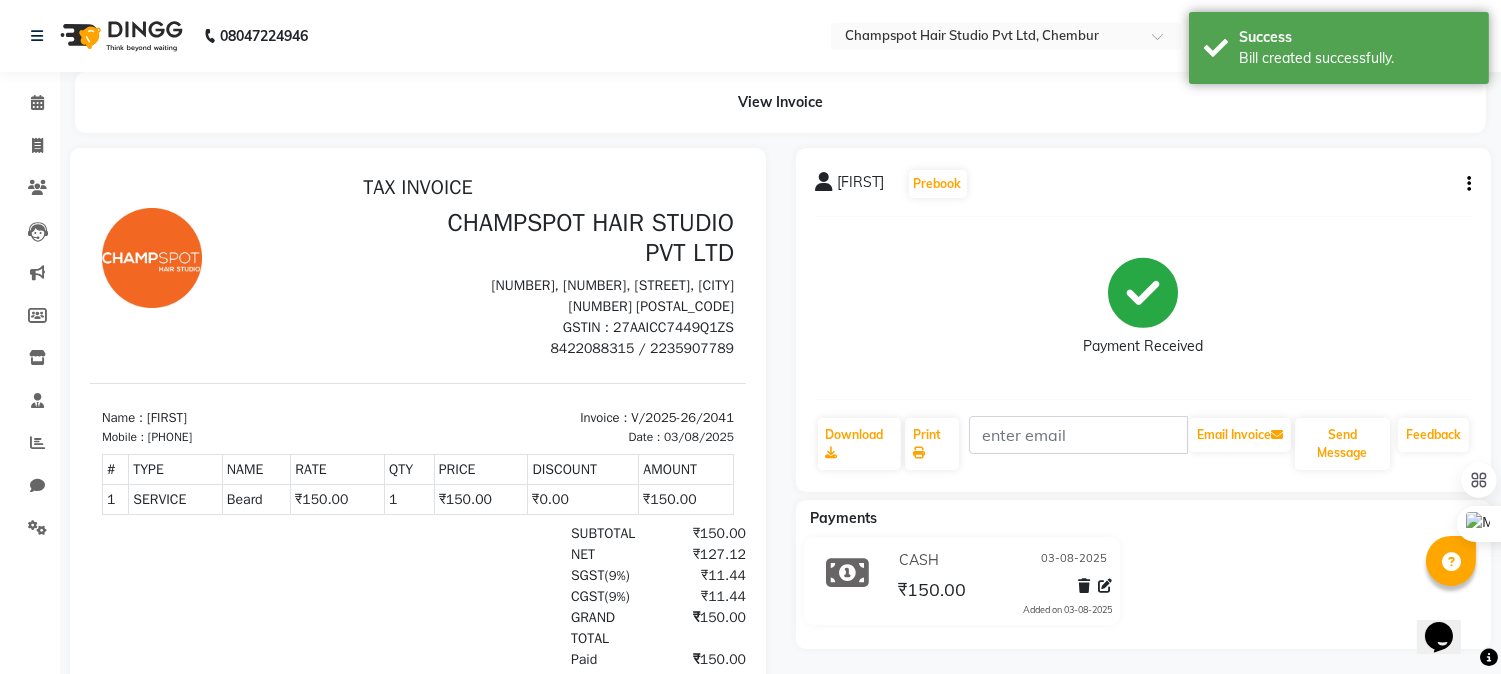 scroll, scrollTop: 0, scrollLeft: 0, axis: both 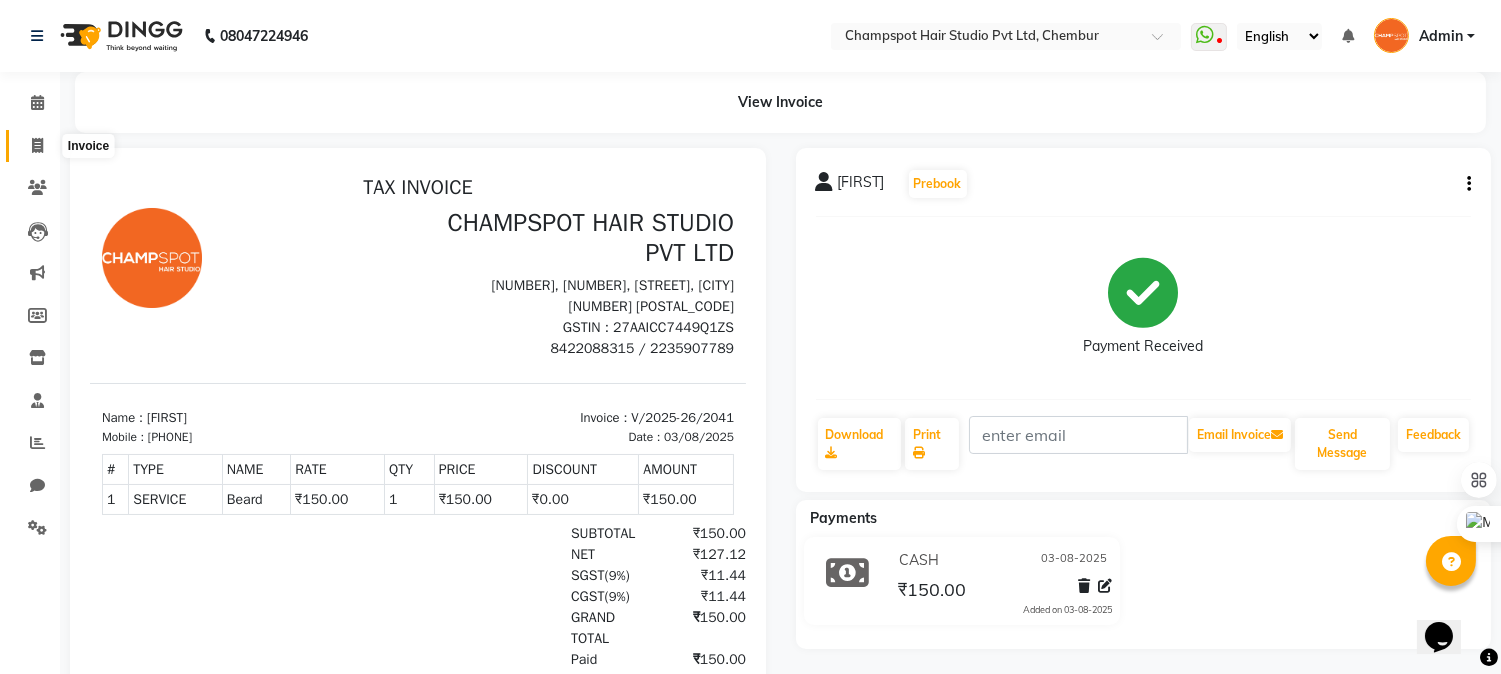 click 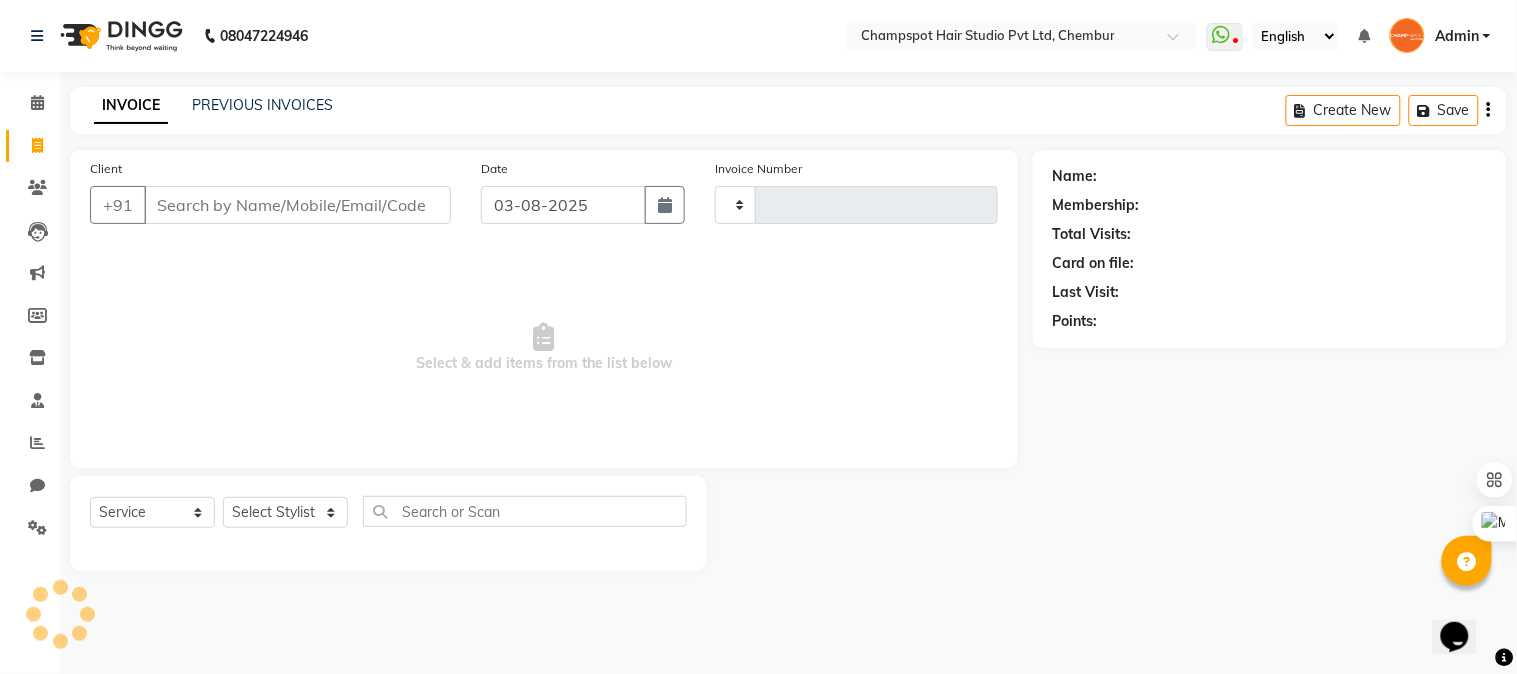 type on "2042" 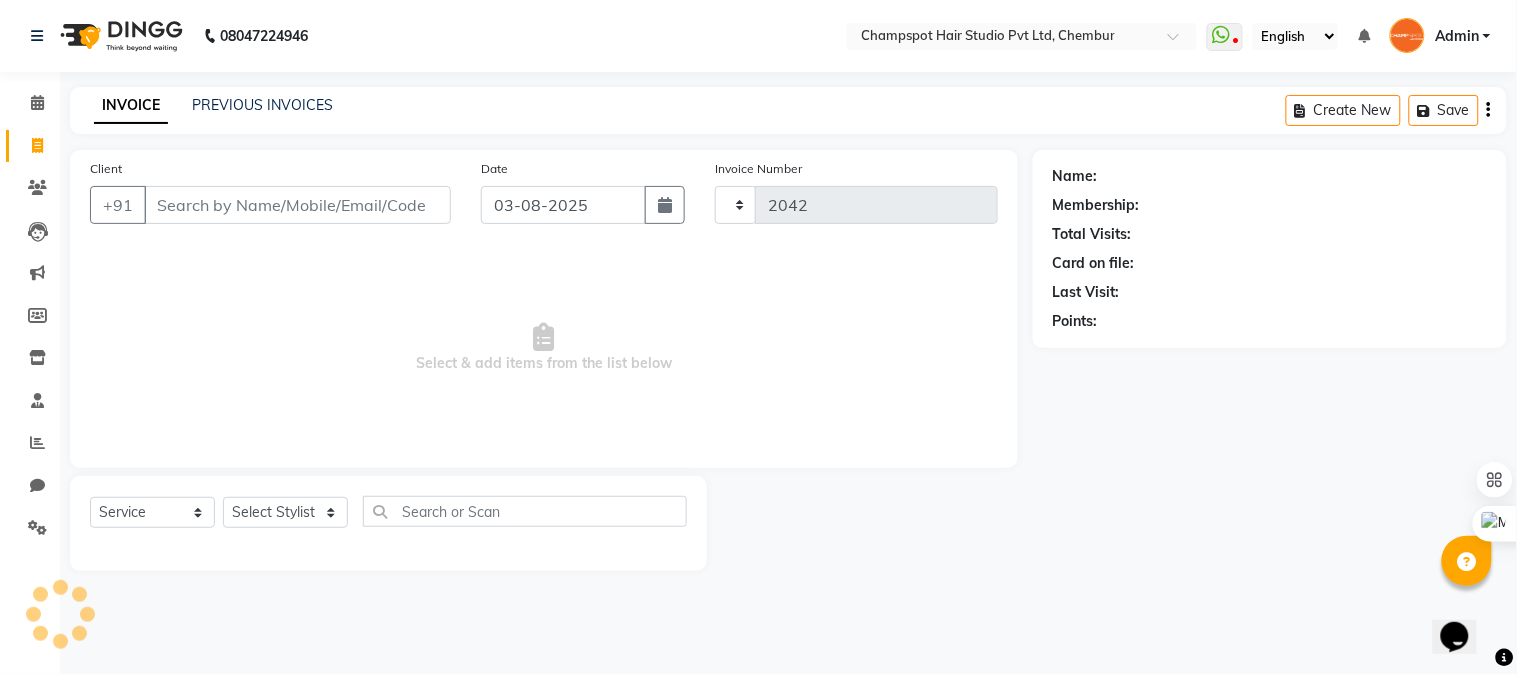 select on "7690" 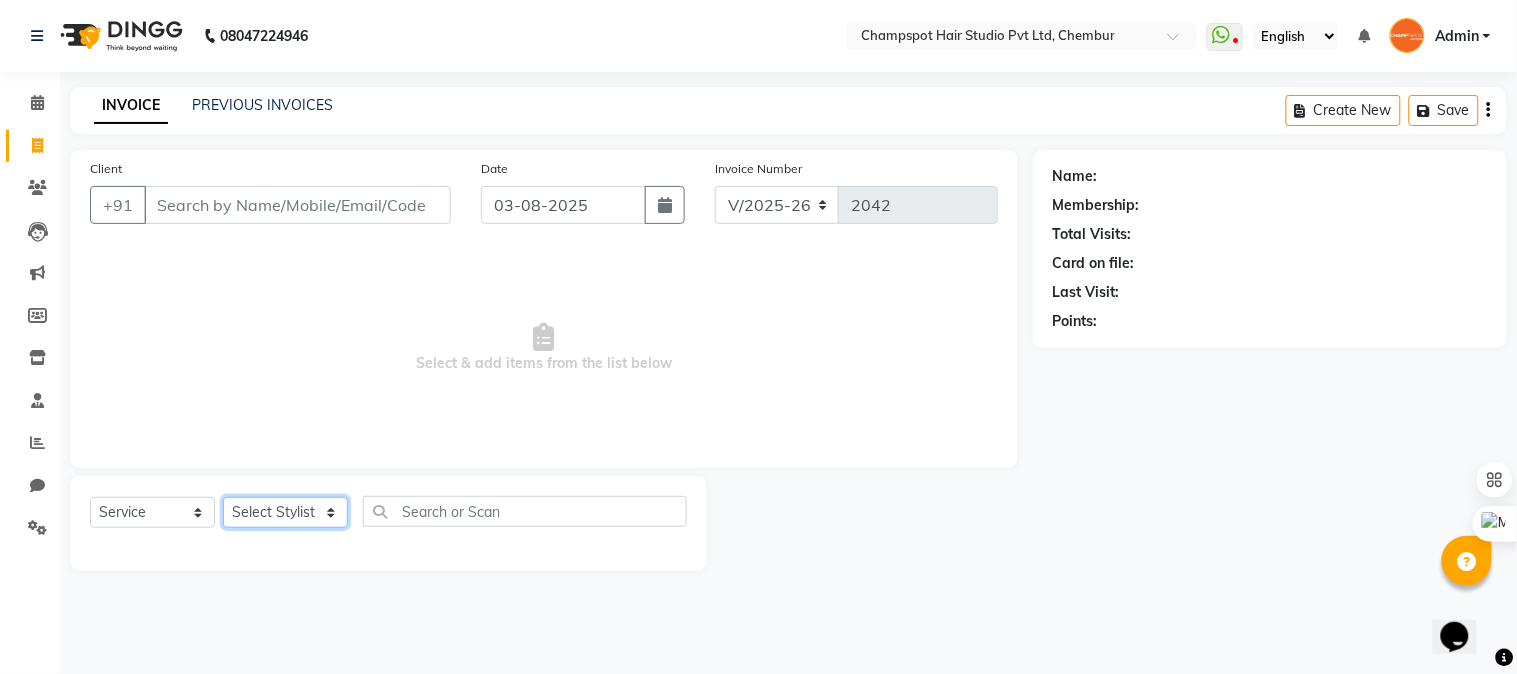 click on "Select Stylist Admin [PERSON] [PERSON] [PERSON] 	[PERSON] [PERSON] [PERSON]" 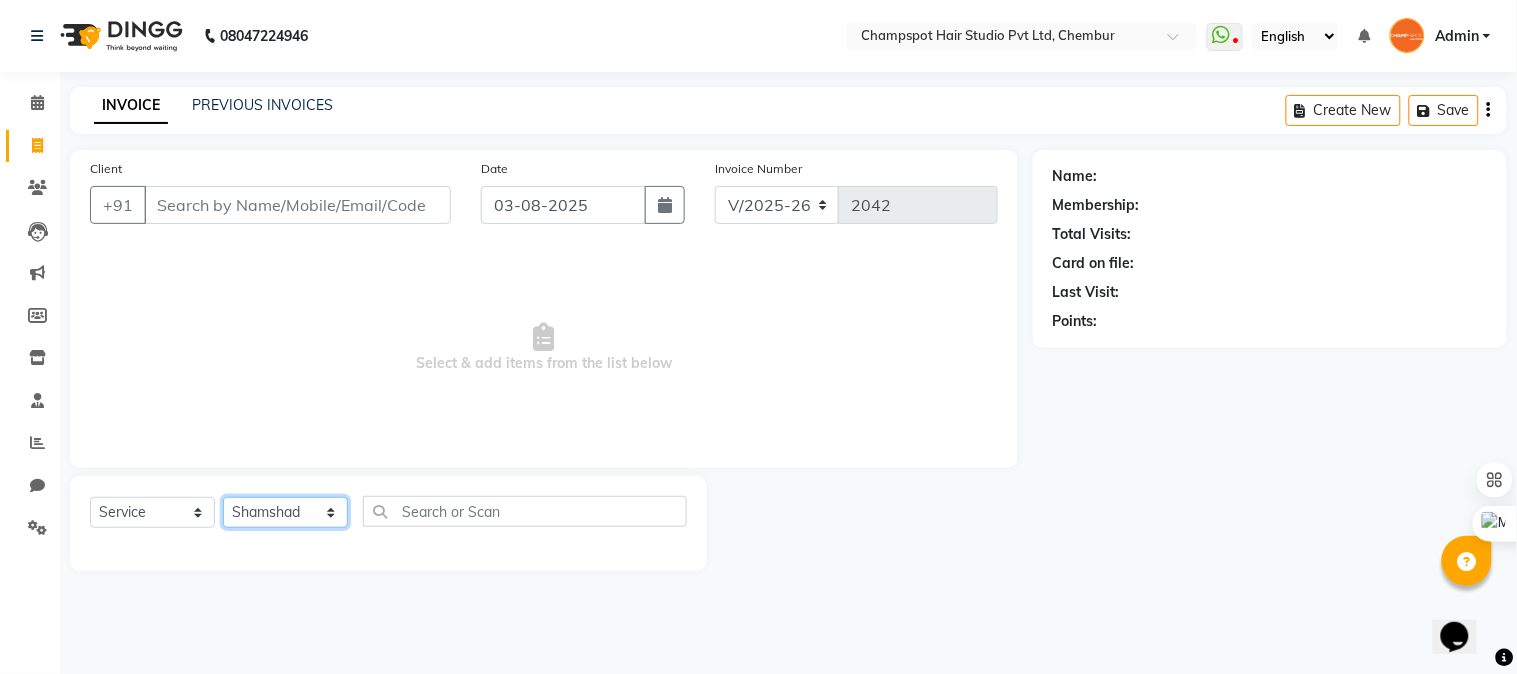 click on "Select Stylist Admin [PERSON] [PERSON] [PERSON] 	[PERSON] [PERSON] [PERSON]" 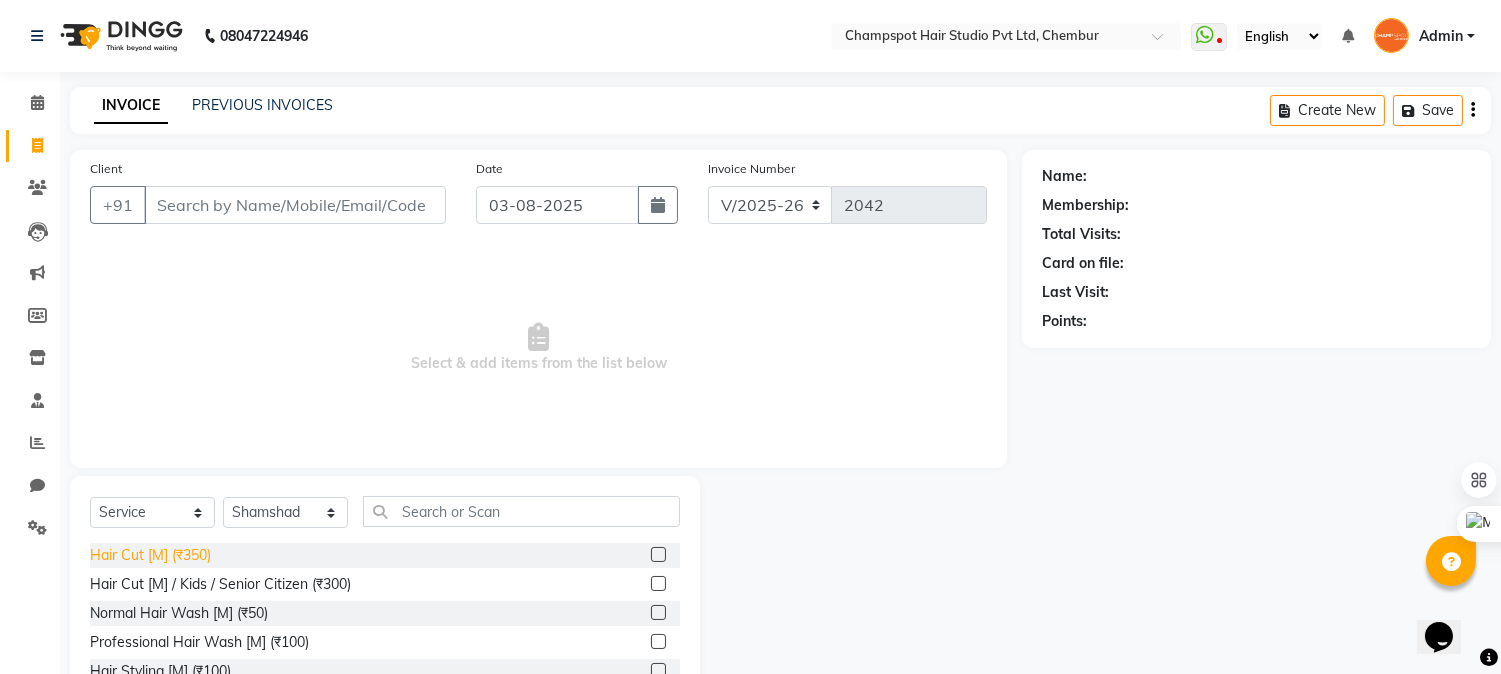 click on "Hair Cut [M] (₹350)" 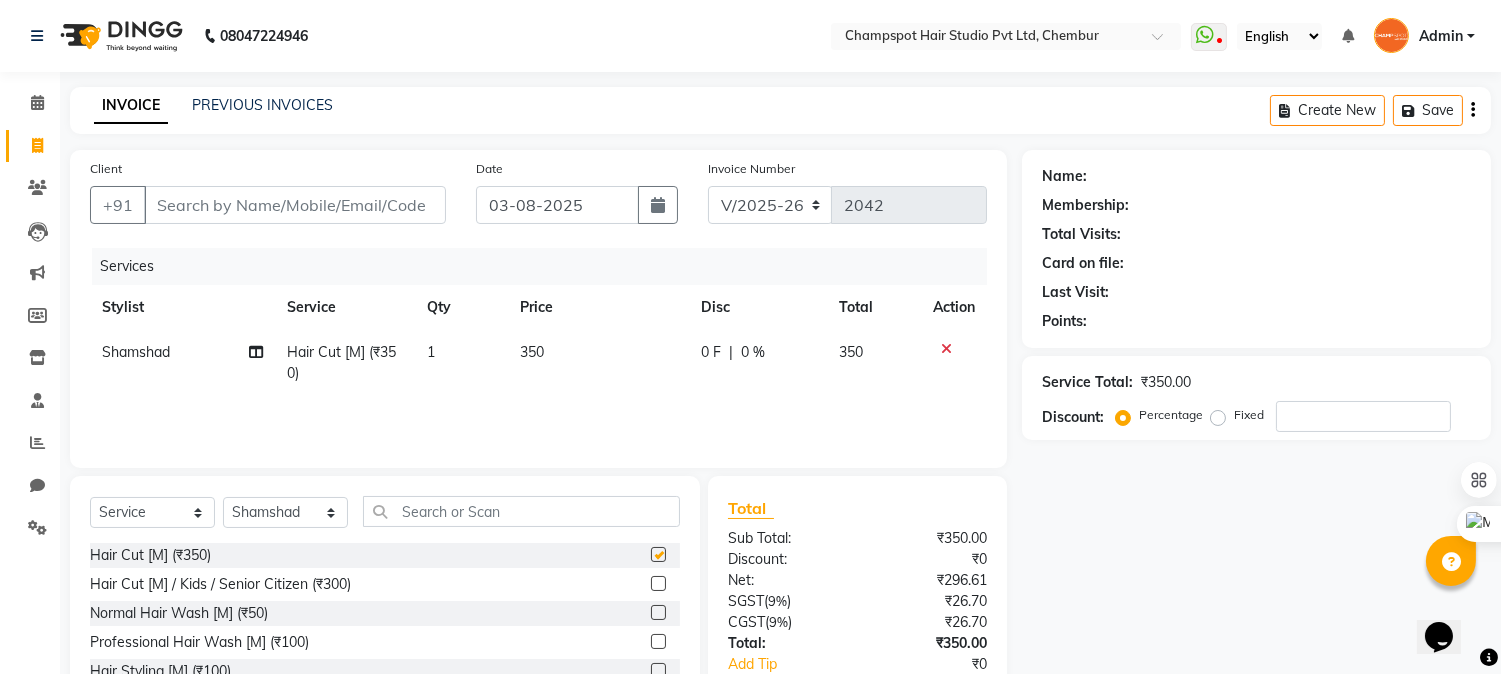 checkbox on "false" 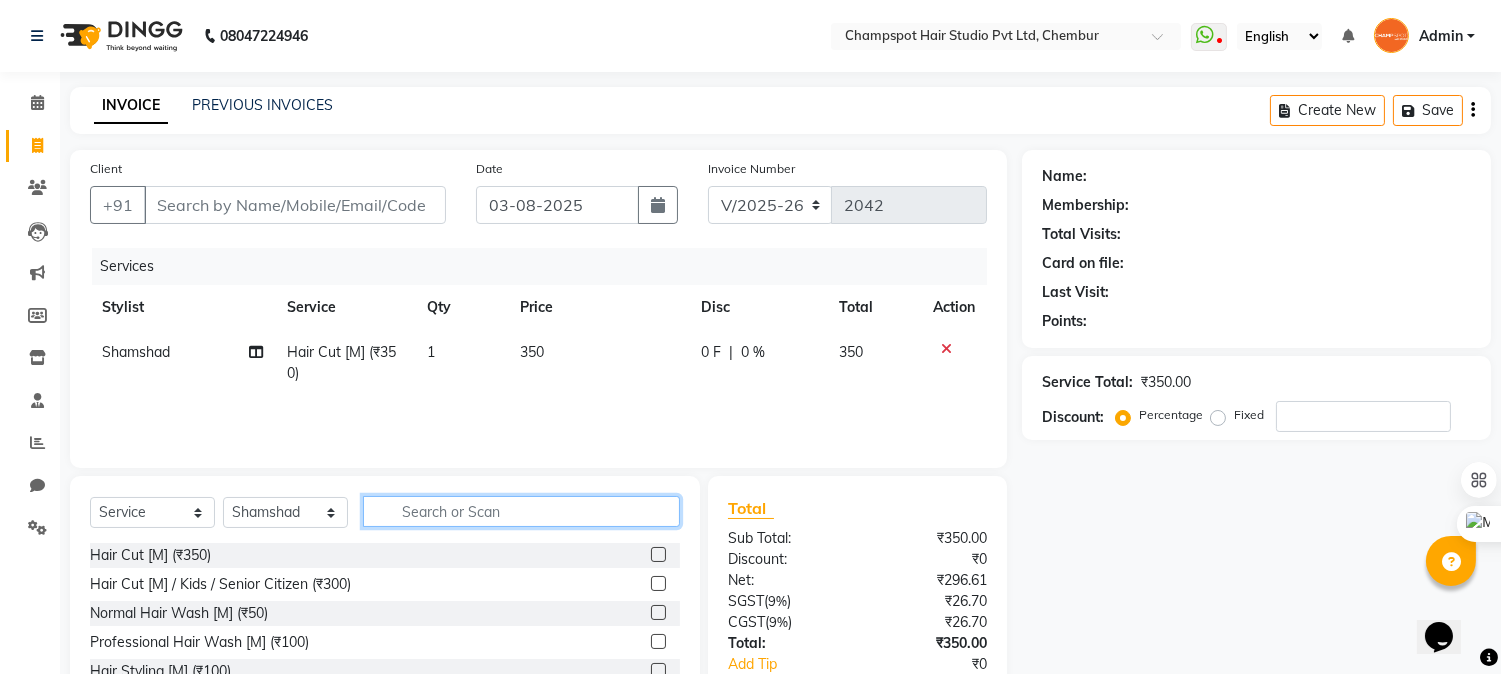 click 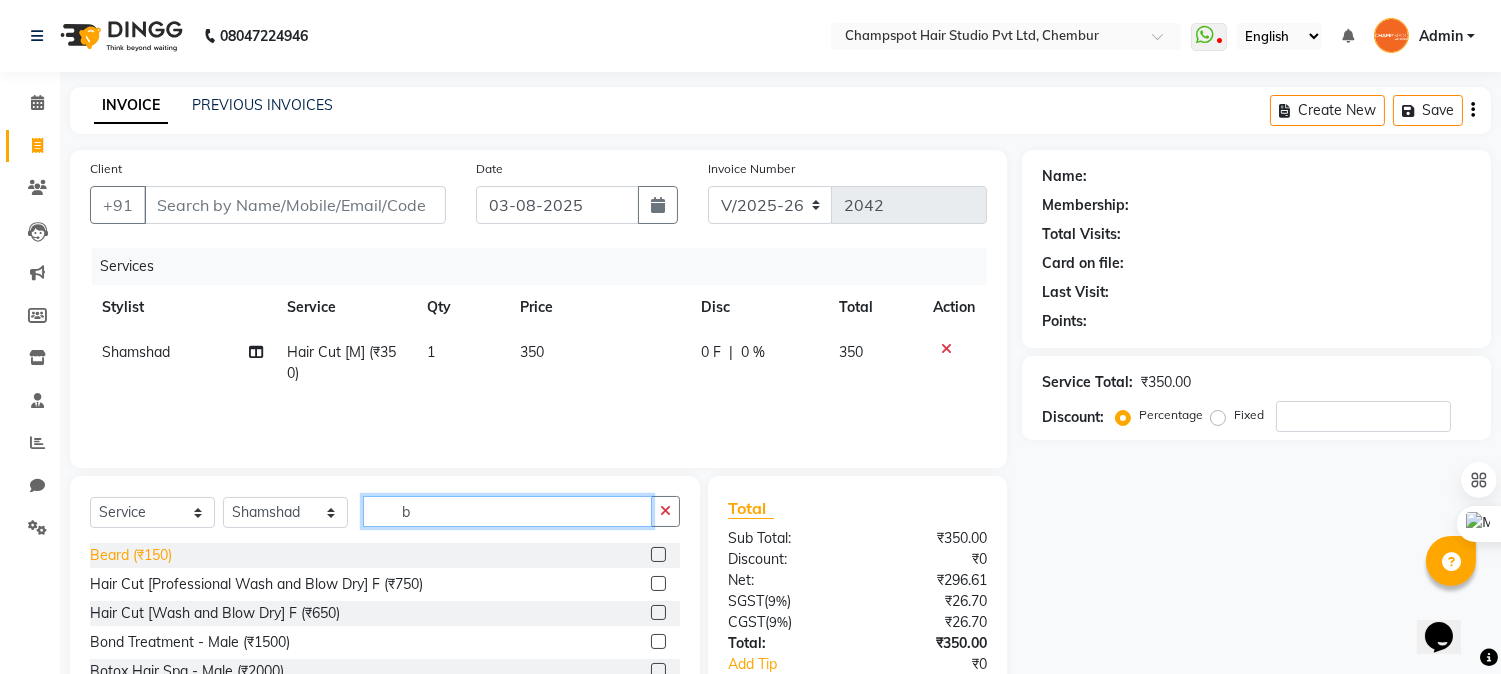 type on "b" 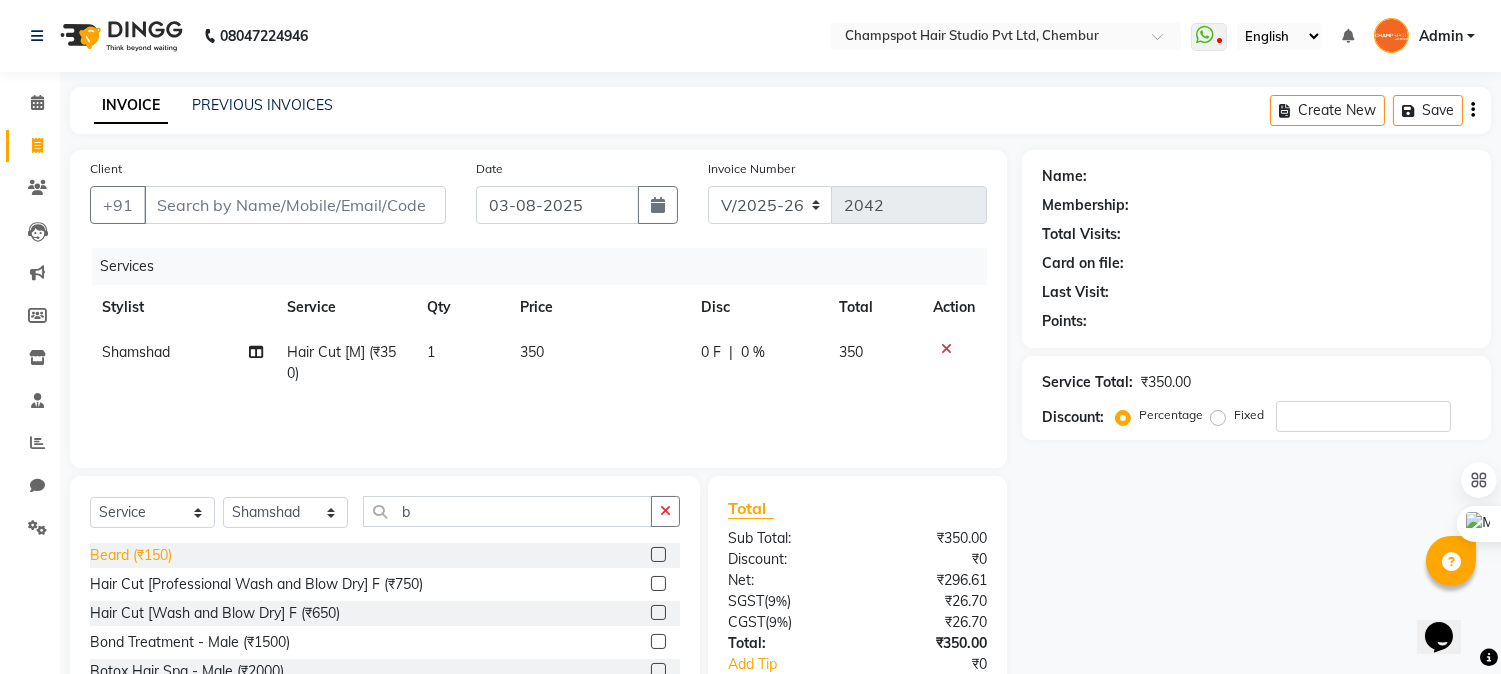 click on "Beard (₹150)" 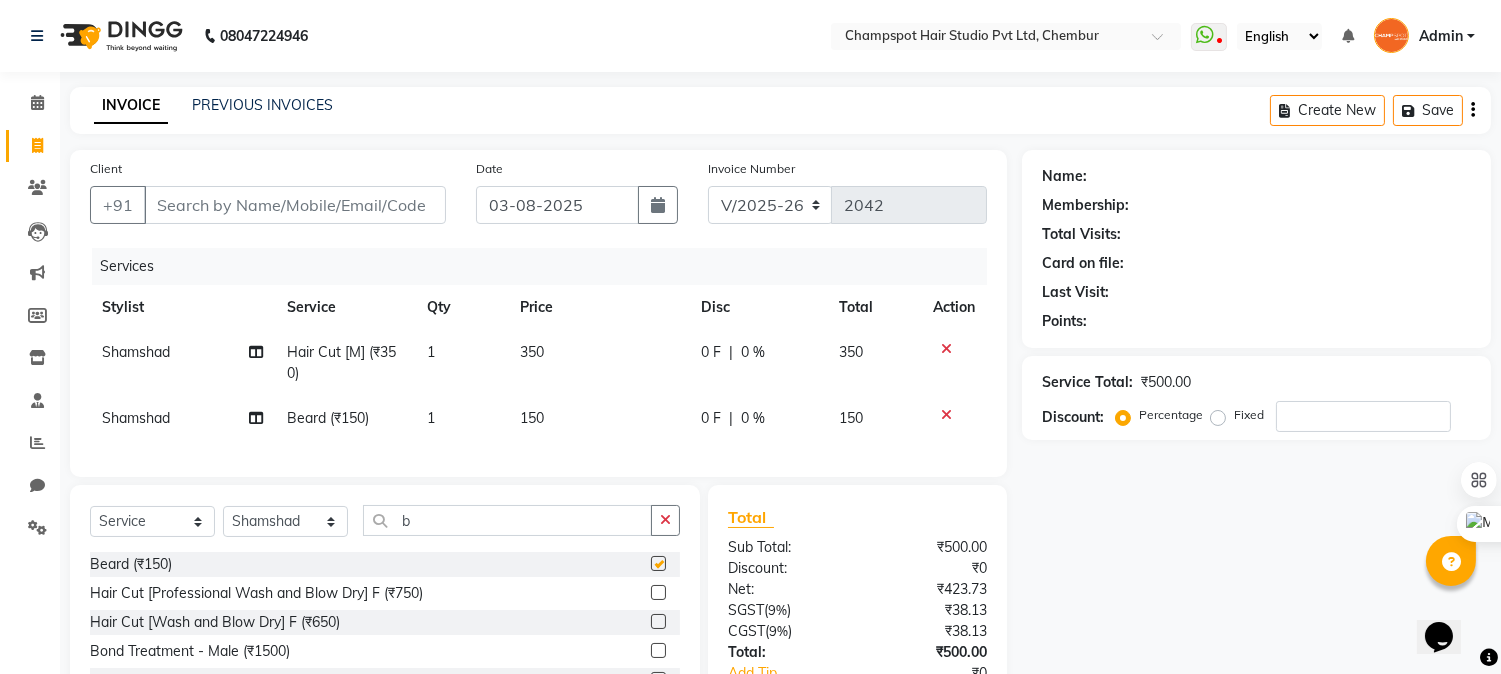 checkbox on "false" 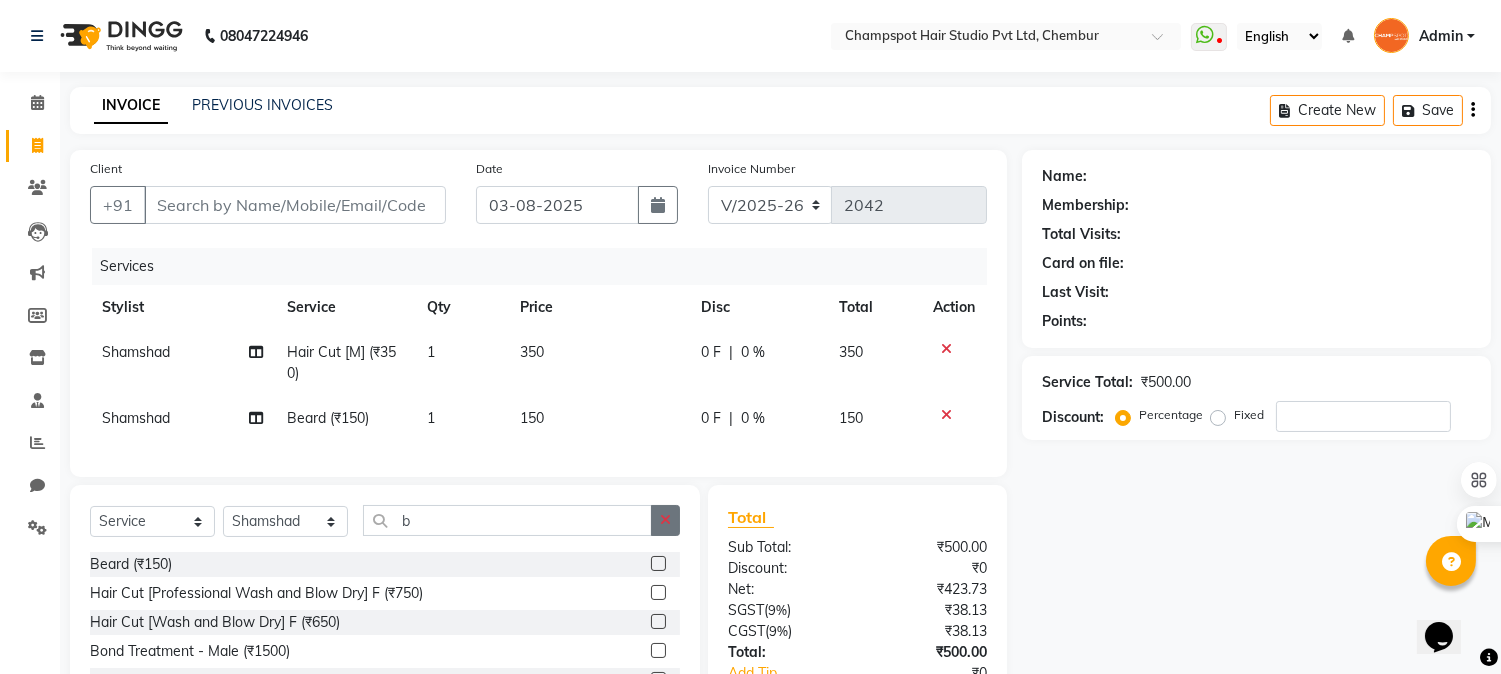 click 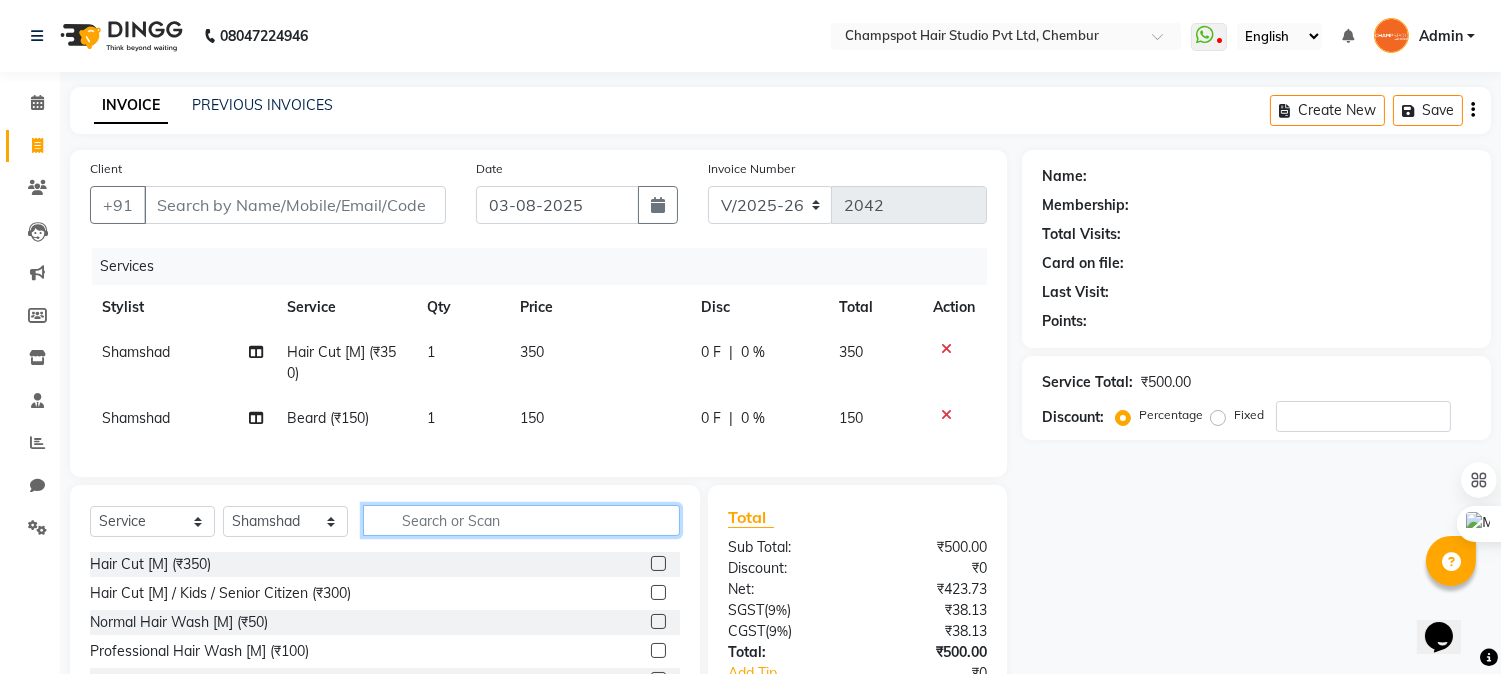 click 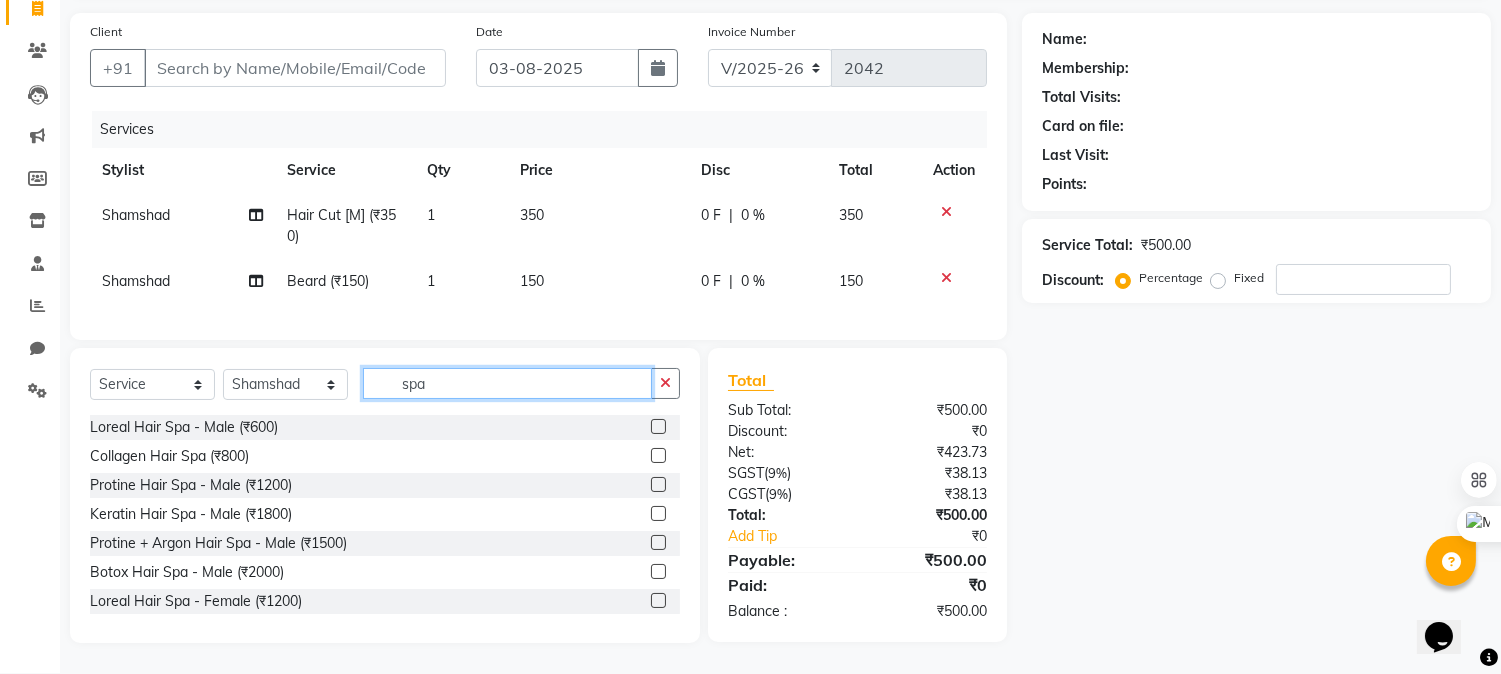 scroll, scrollTop: 152, scrollLeft: 0, axis: vertical 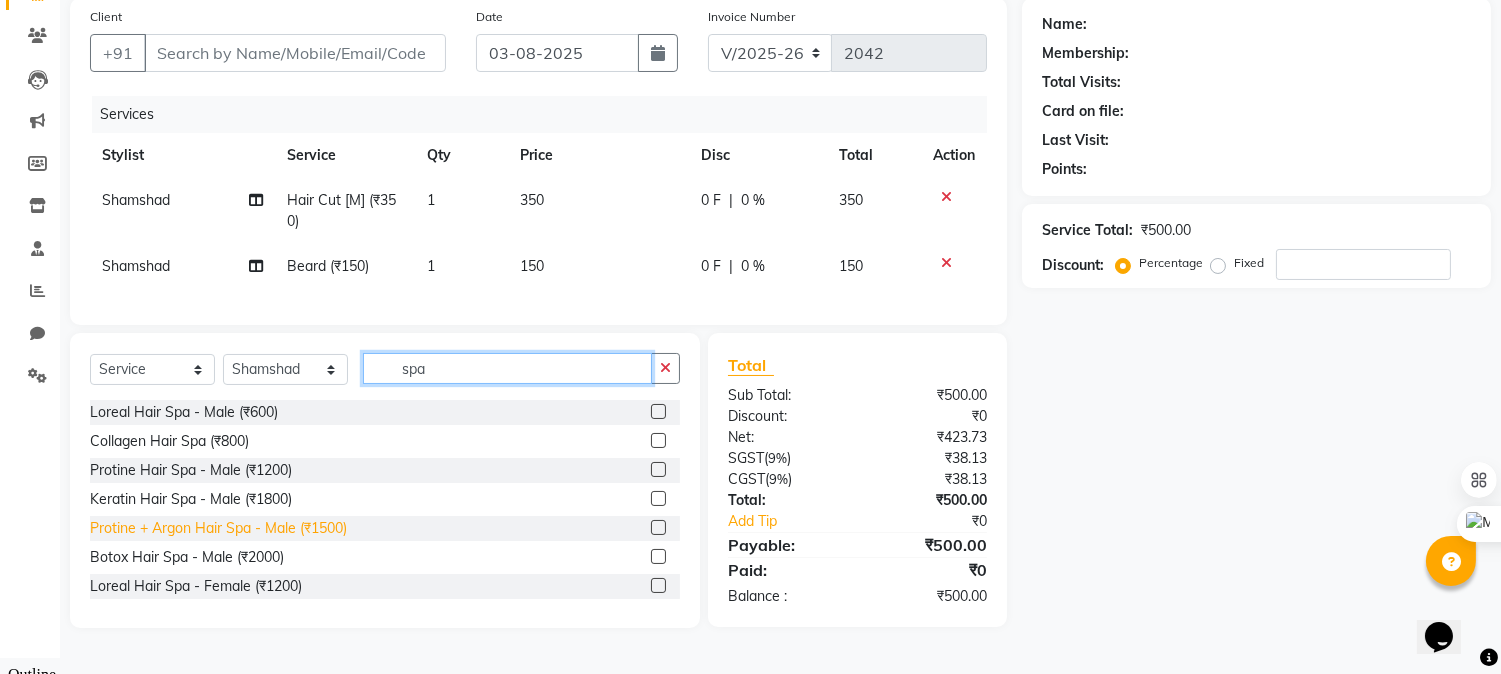 type on "spa" 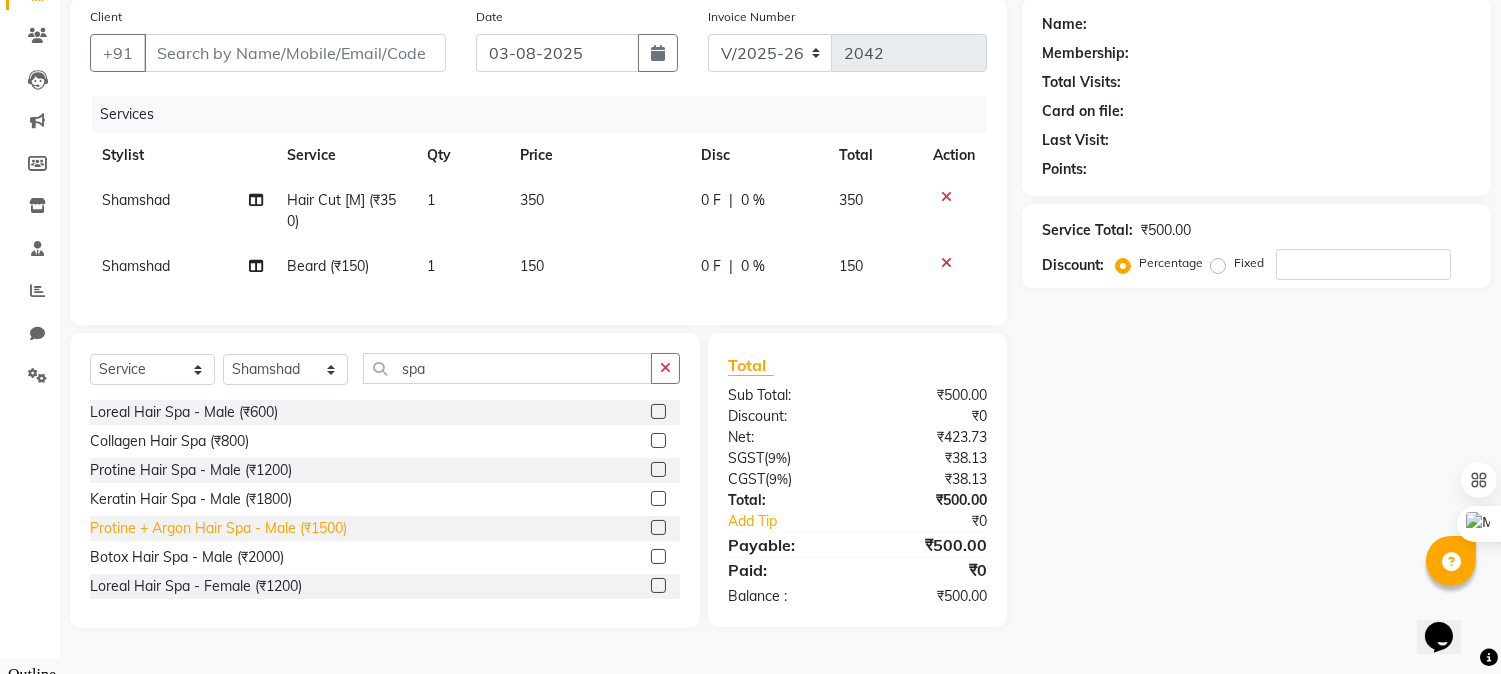 click on "Protine + Argon Hair Spa - Male (₹1500)" 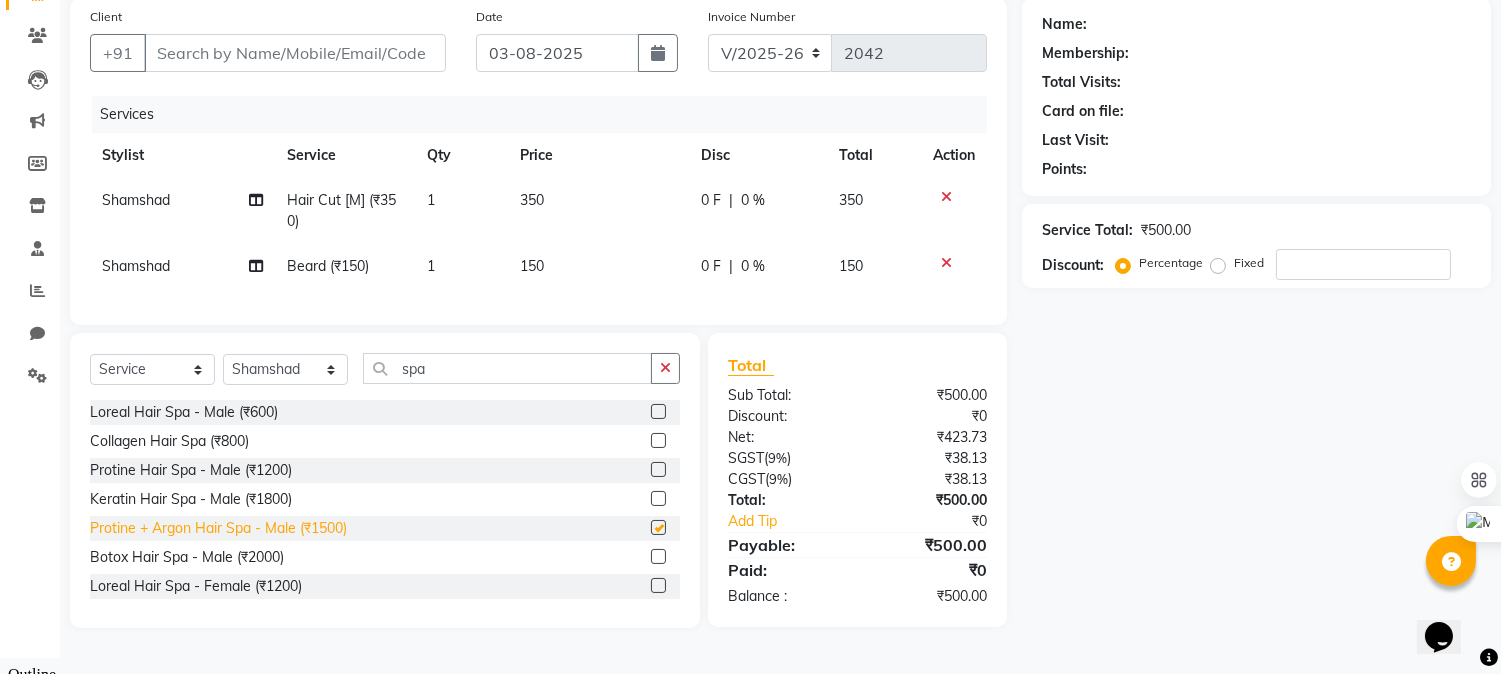 checkbox on "false" 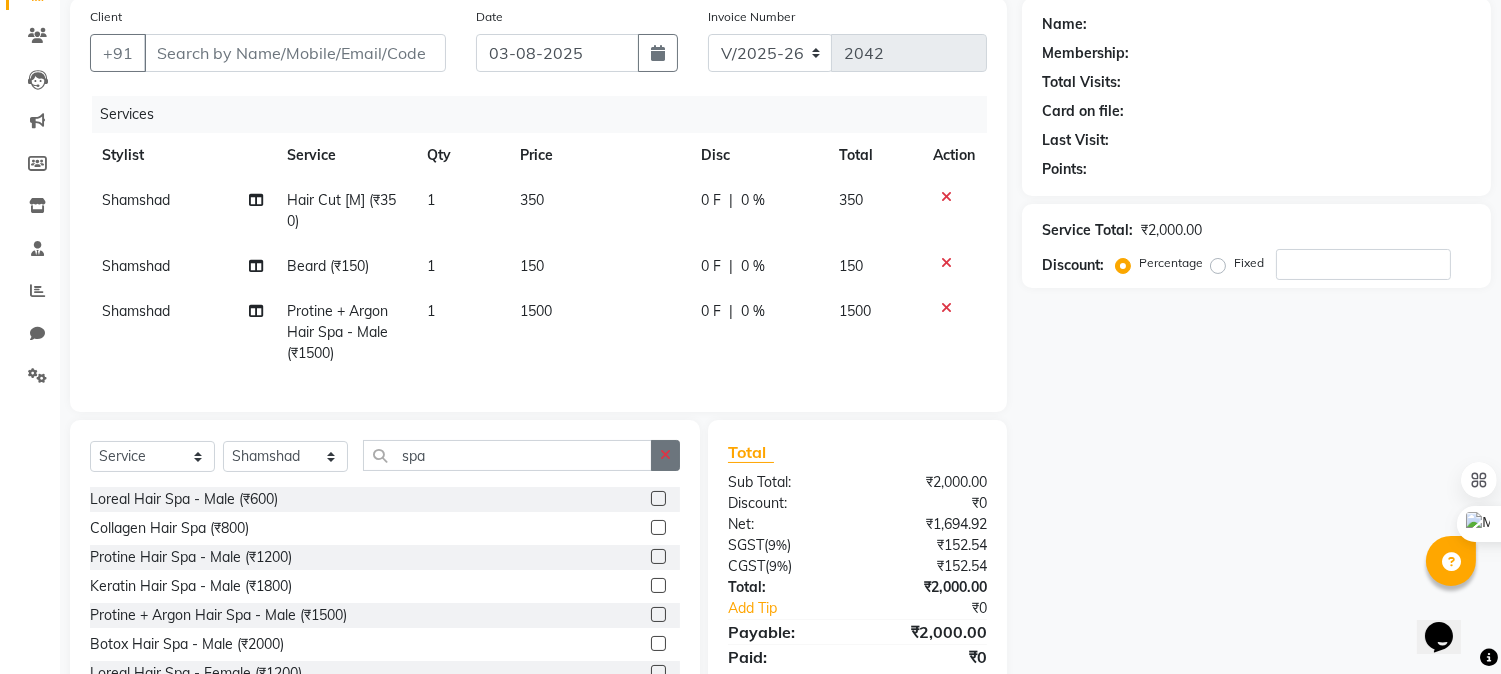 click 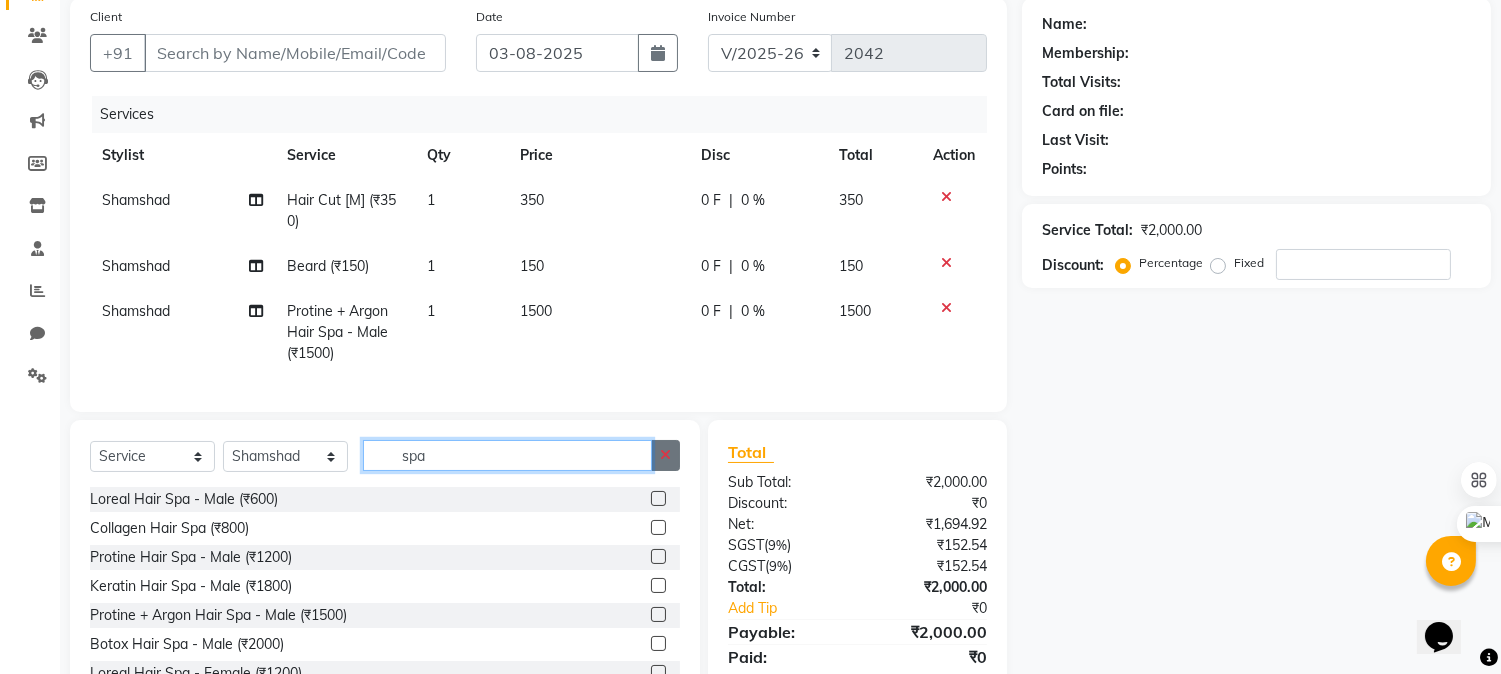 type 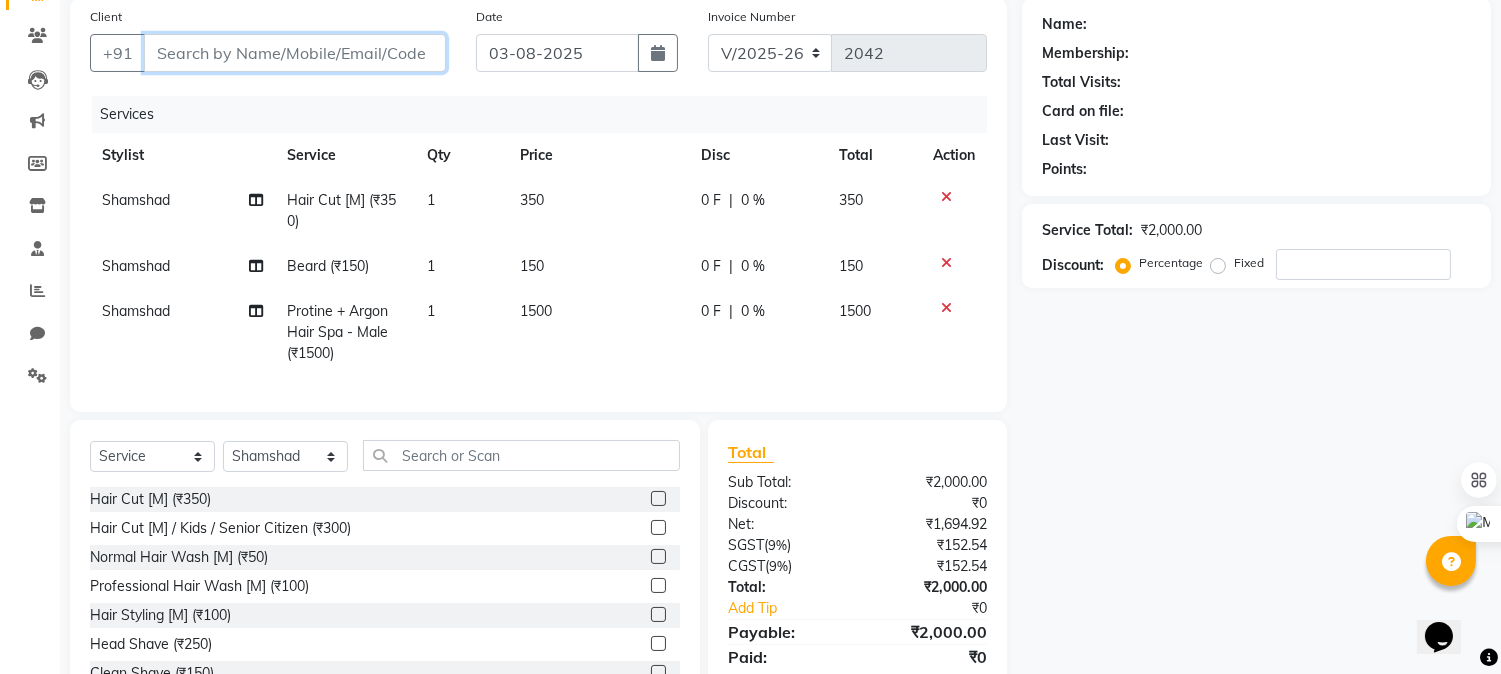 click on "Client" at bounding box center [295, 53] 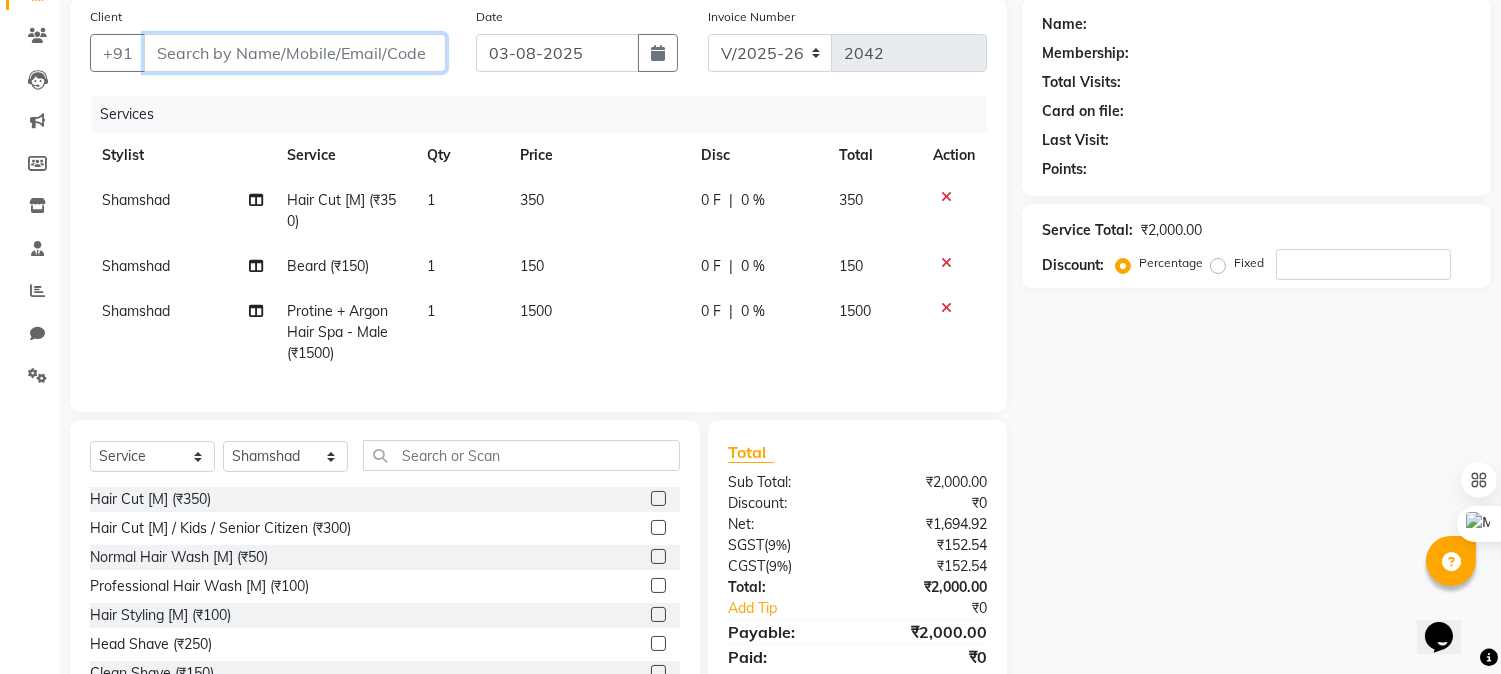 type on "9" 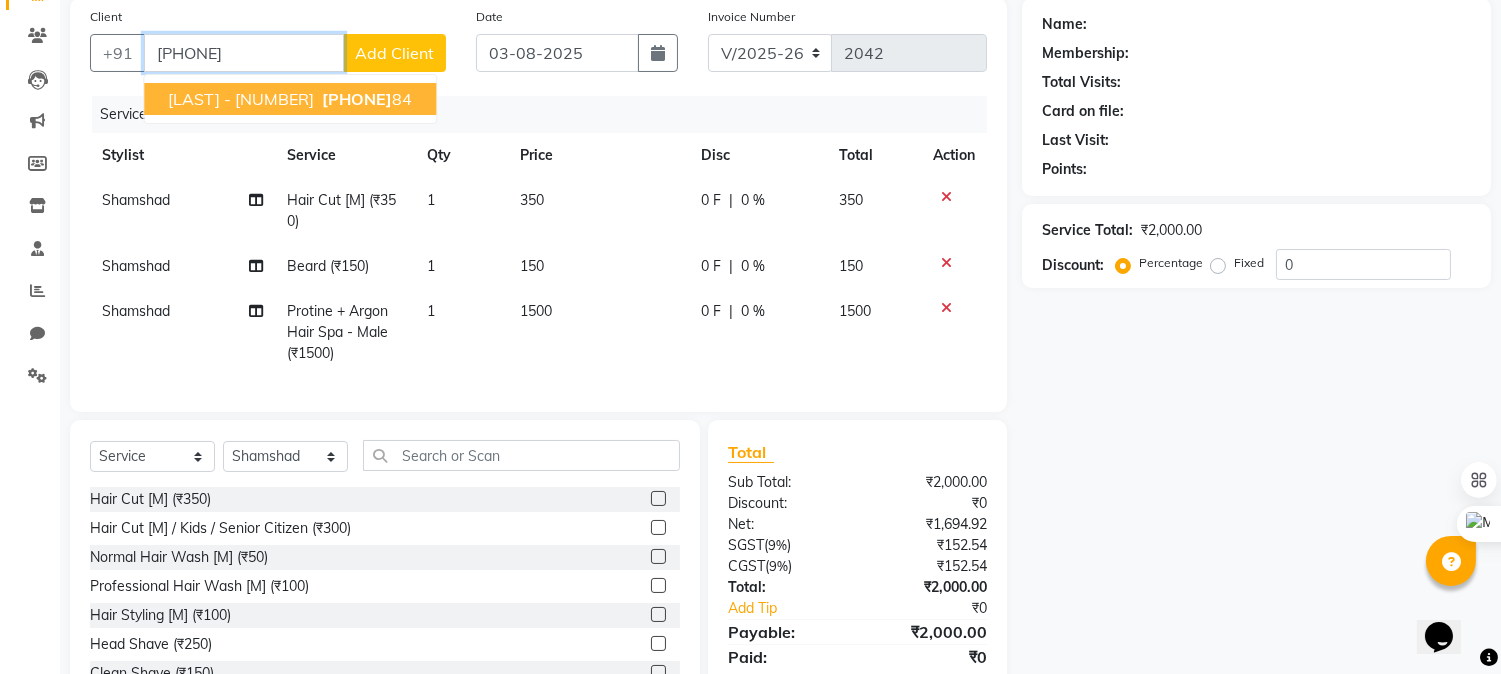 click on "RUPESH - 0084" at bounding box center [241, 99] 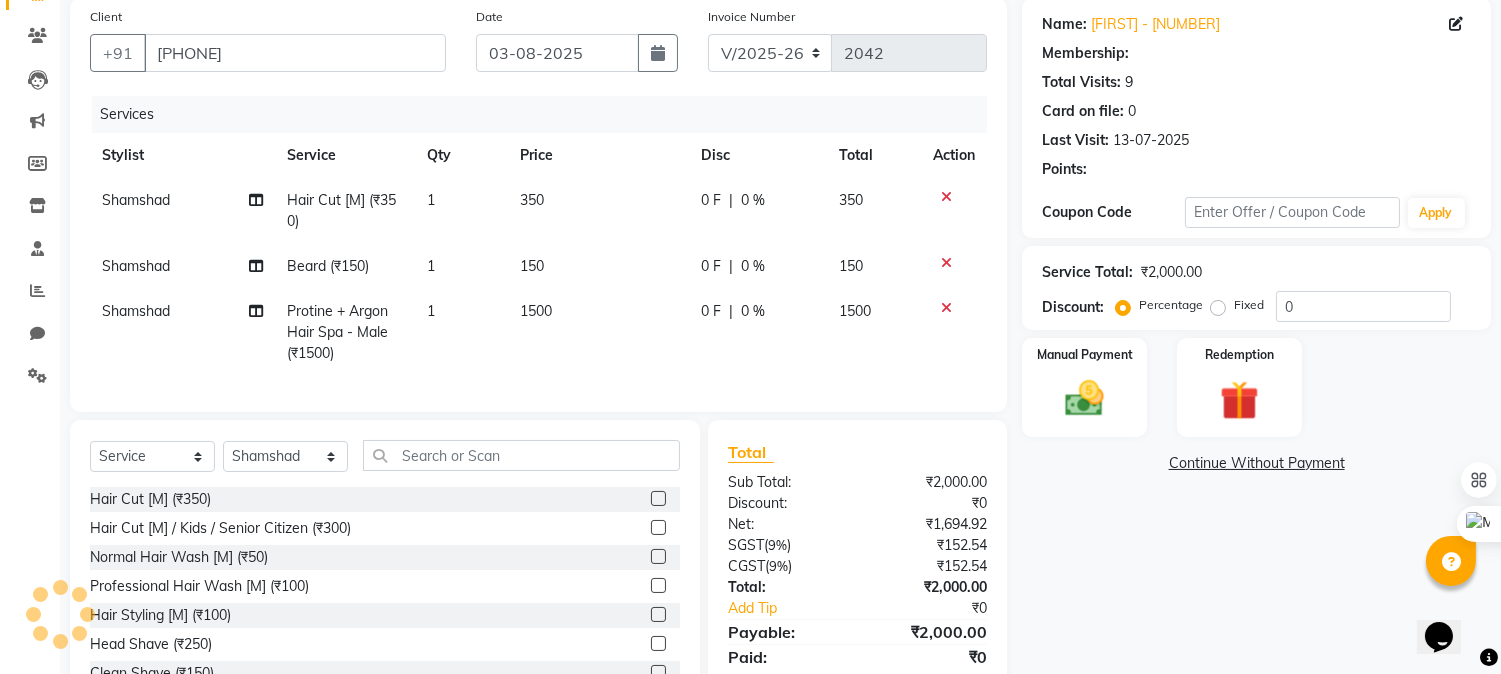 select on "1: Object" 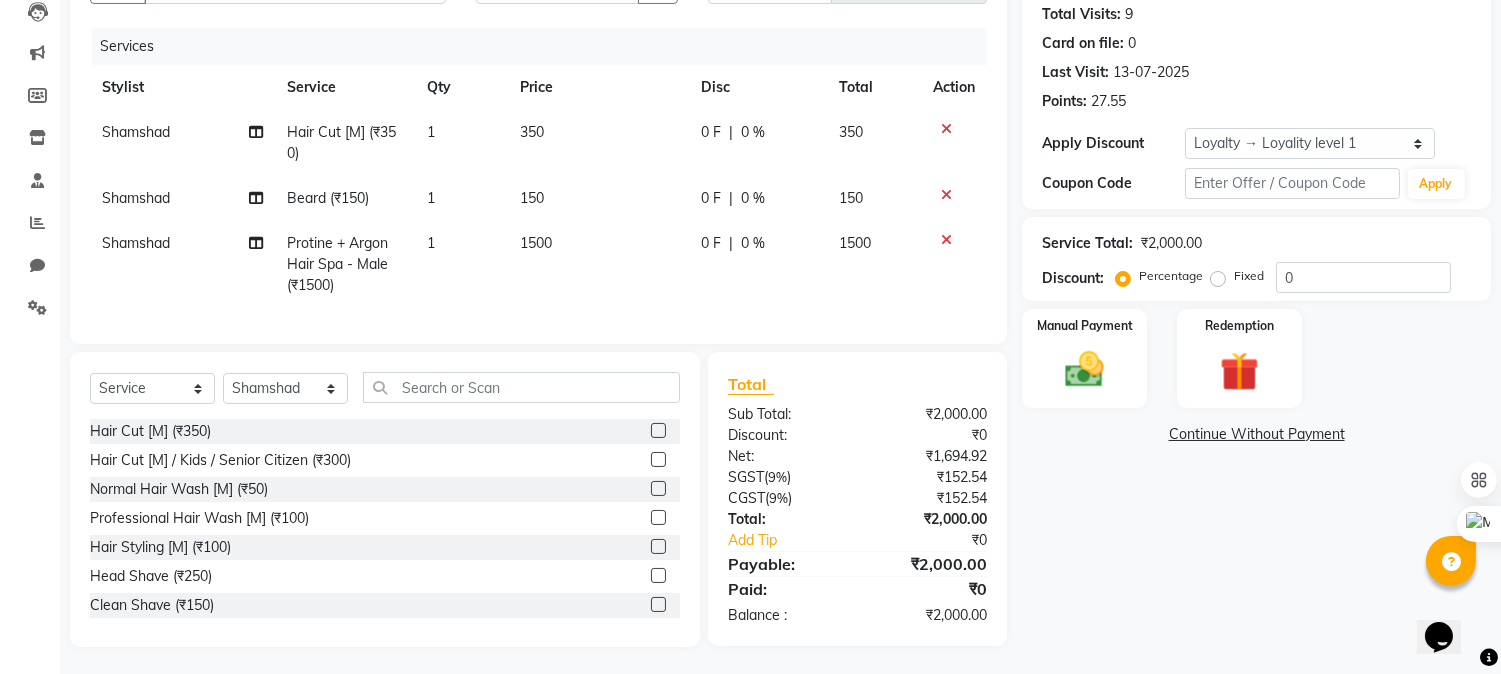 scroll, scrollTop: 238, scrollLeft: 0, axis: vertical 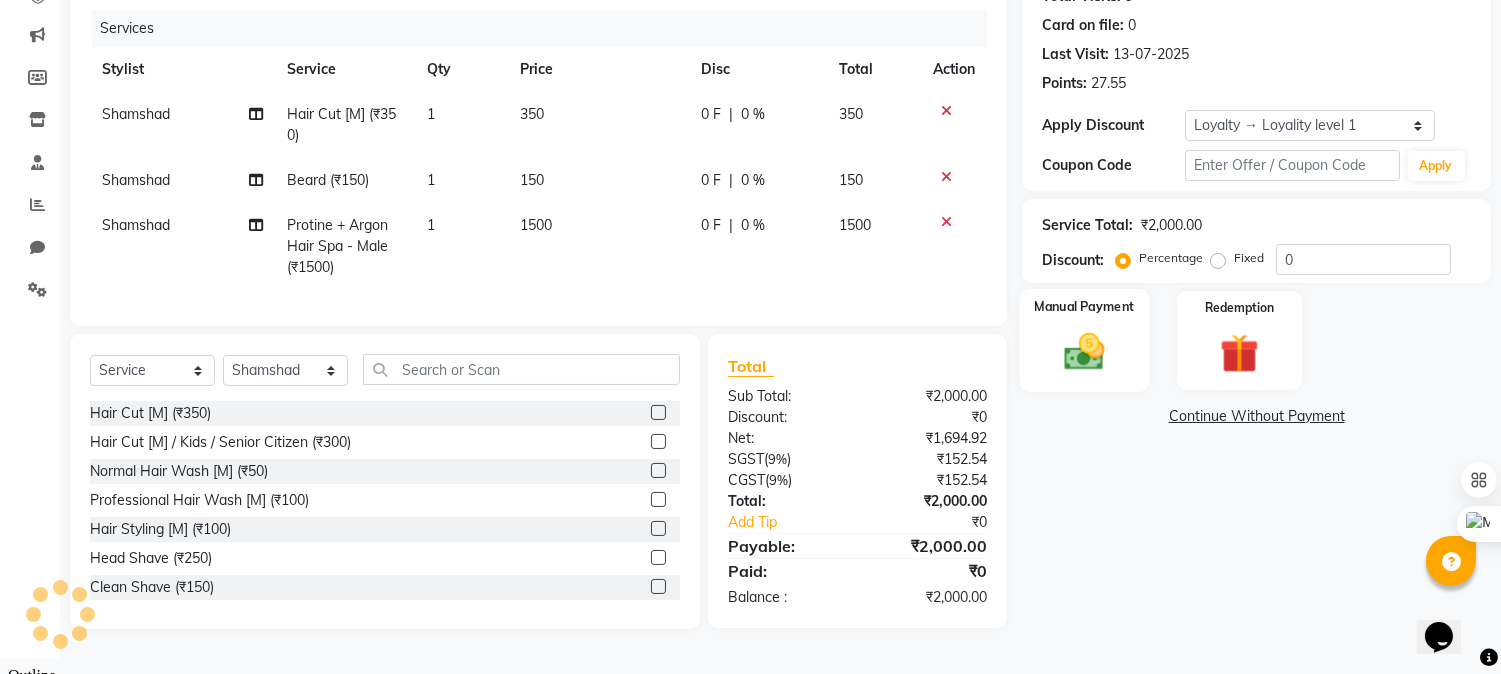 click 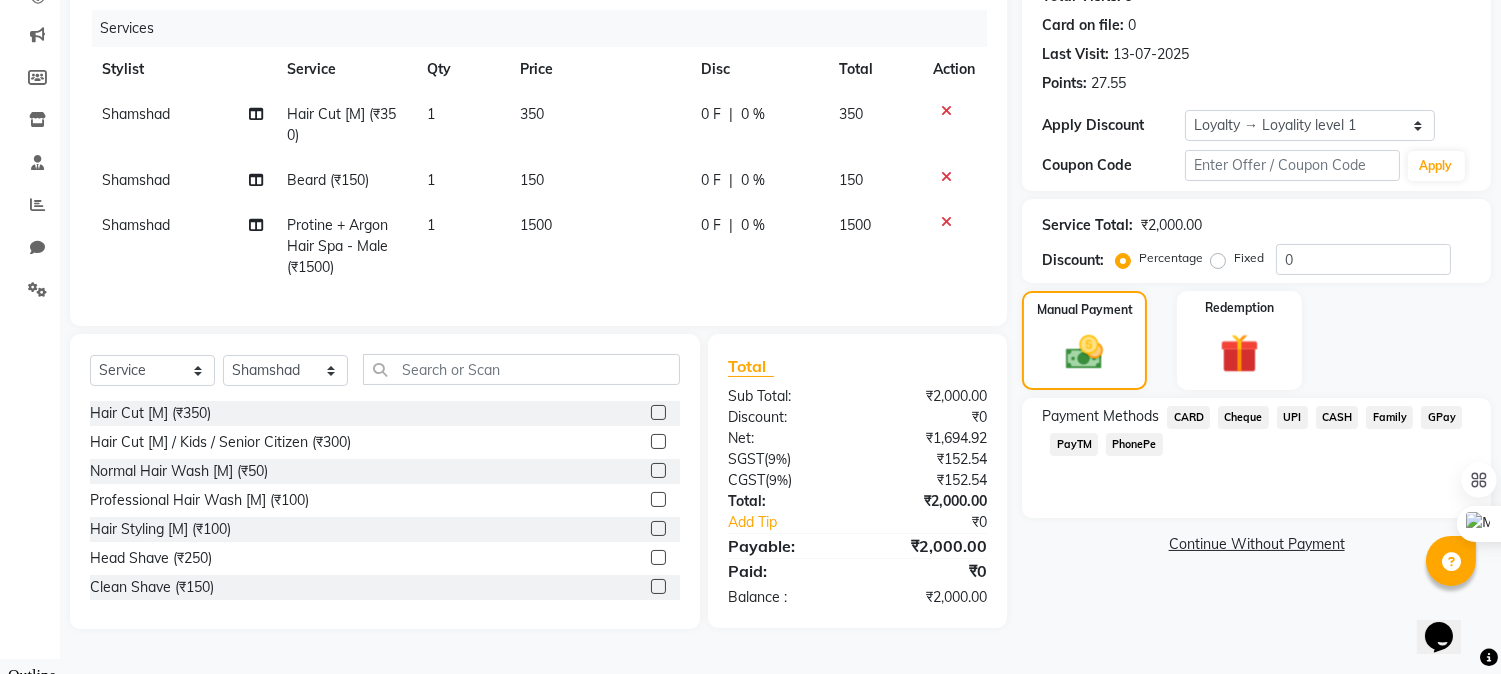 click on "Name: Rupesh - 0084 Membership:  No Active Membership  Total Visits:  9 Card on file:  0 Last Visit:   13-07-2025 Points:   27.55  Apply Discount Select  Loyalty → Loyality level 1  Coupon Code Apply Service Total:  ₹2,000.00  Discount:  Percentage   Fixed  0 Manual Payment Redemption Payment Methods  CARD   Cheque   UPI   CASH   Family   GPay   PayTM   PhonePe   Continue Without Payment" 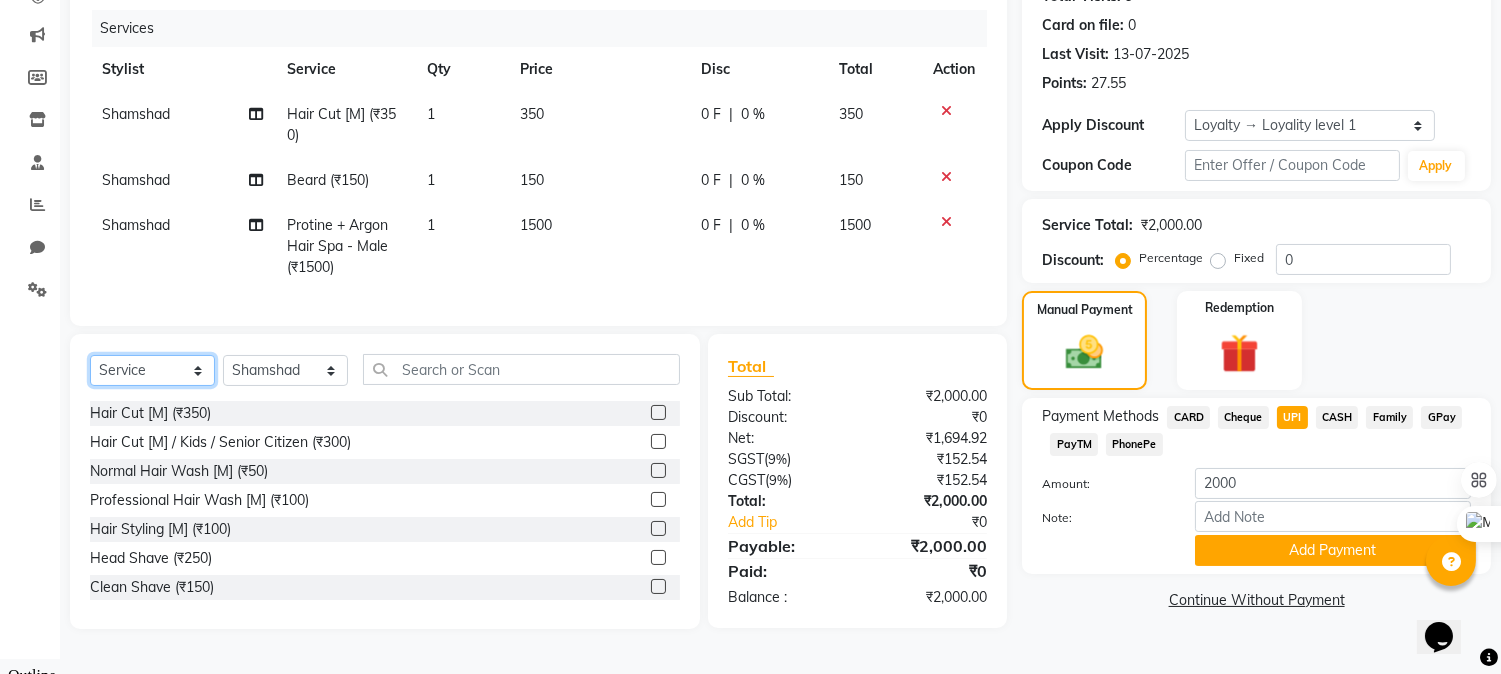 click on "Select  Service  Product  Membership  Package Voucher Prepaid Gift Card" 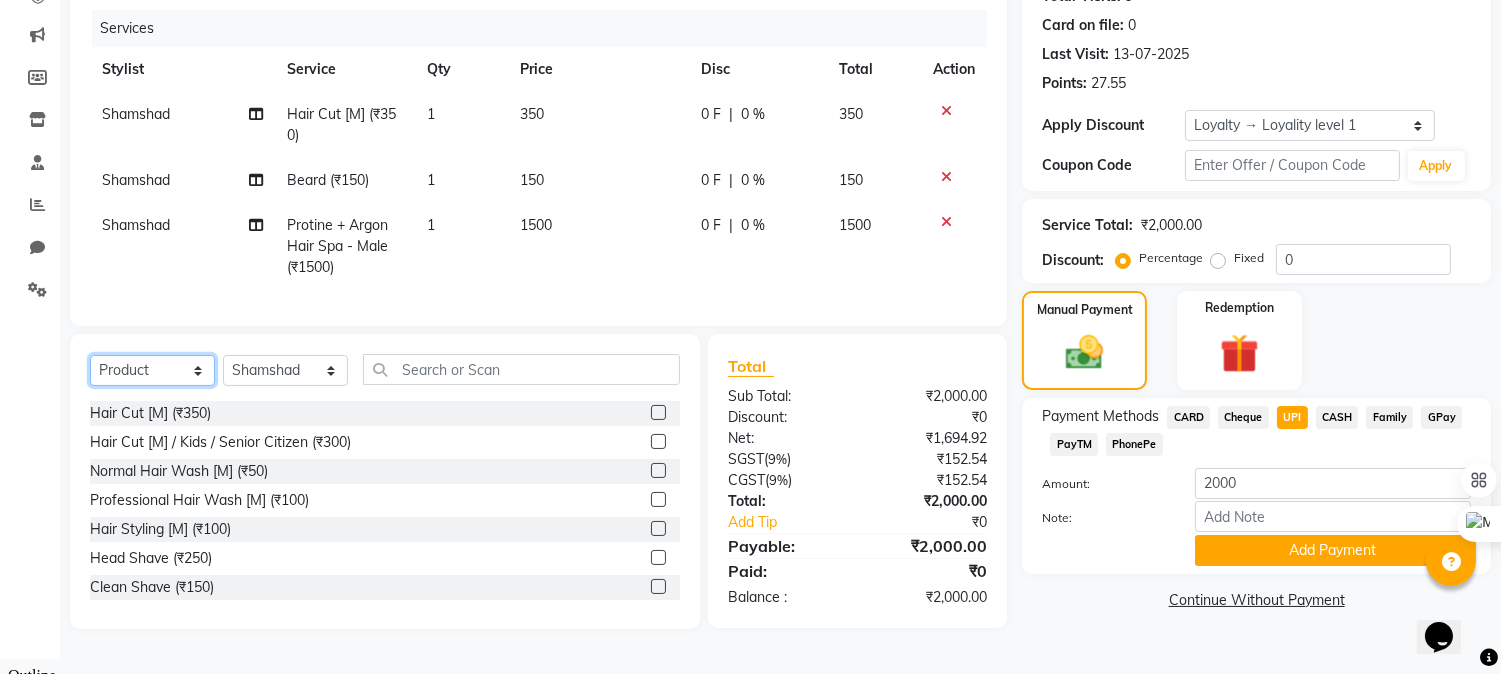 click on "Select  Service  Product  Membership  Package Voucher Prepaid Gift Card" 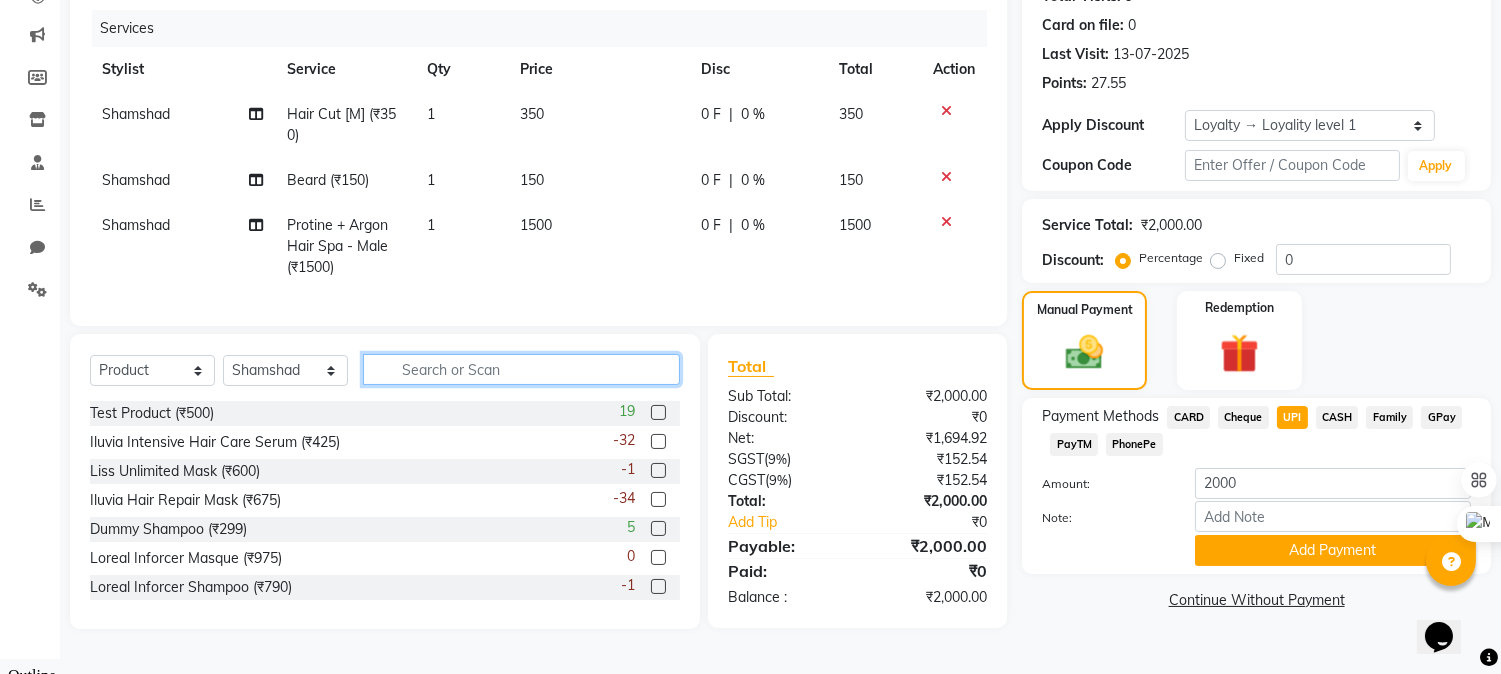 click 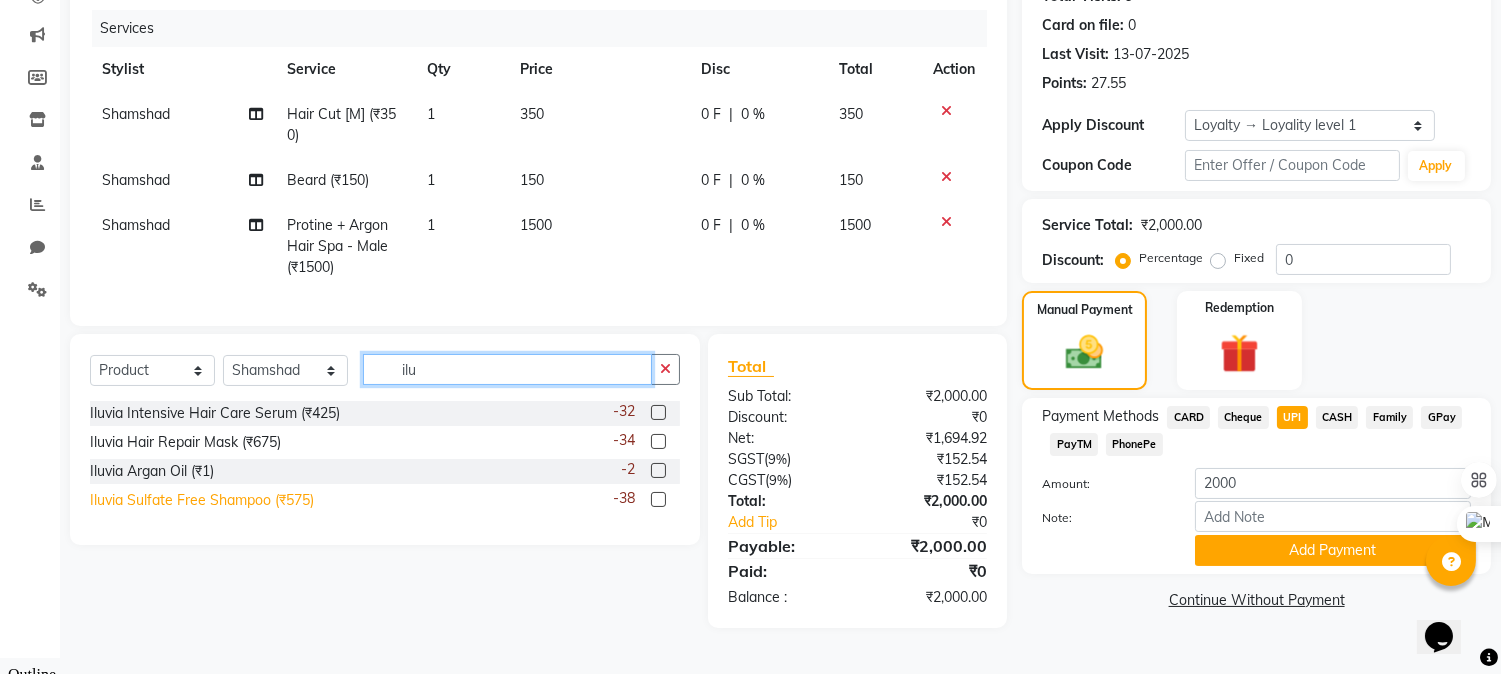 type on "ilu" 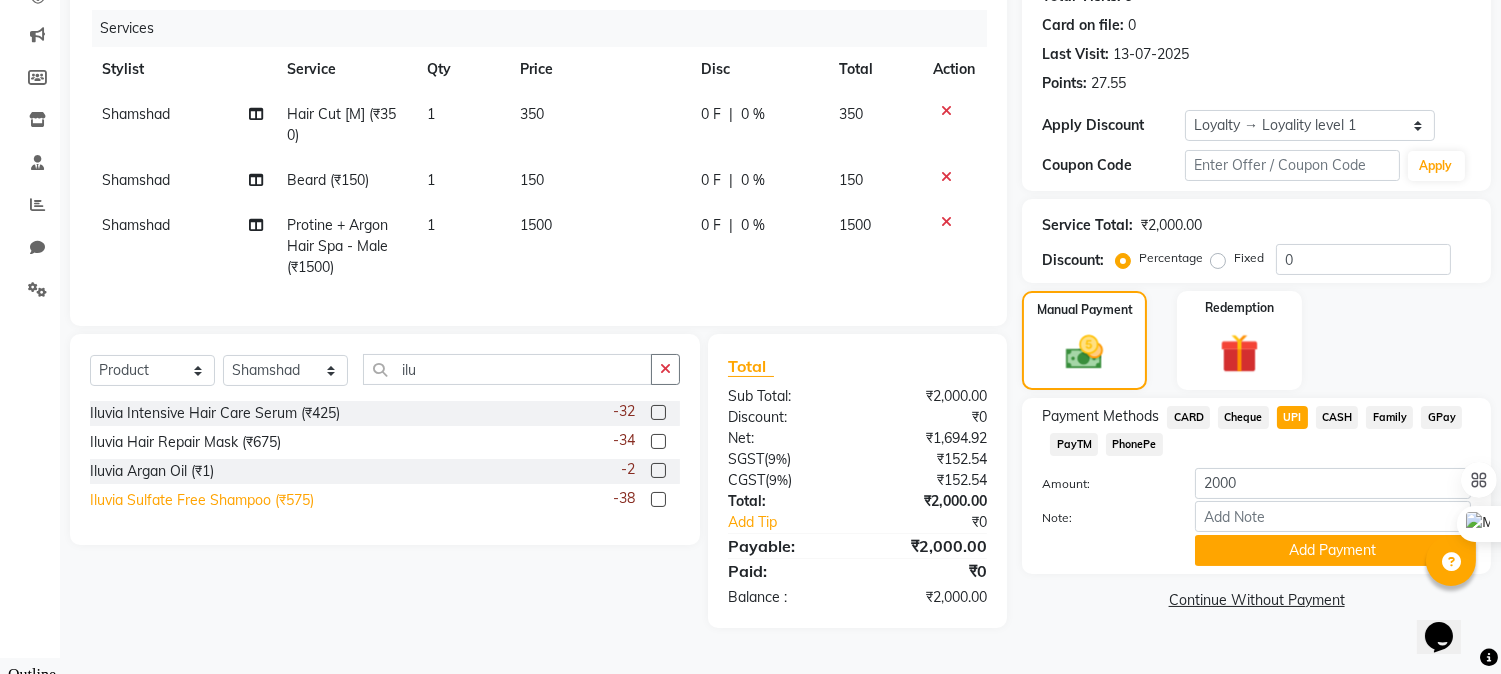 click on "Iluvia Sulfate Free Shampoo (₹575)" 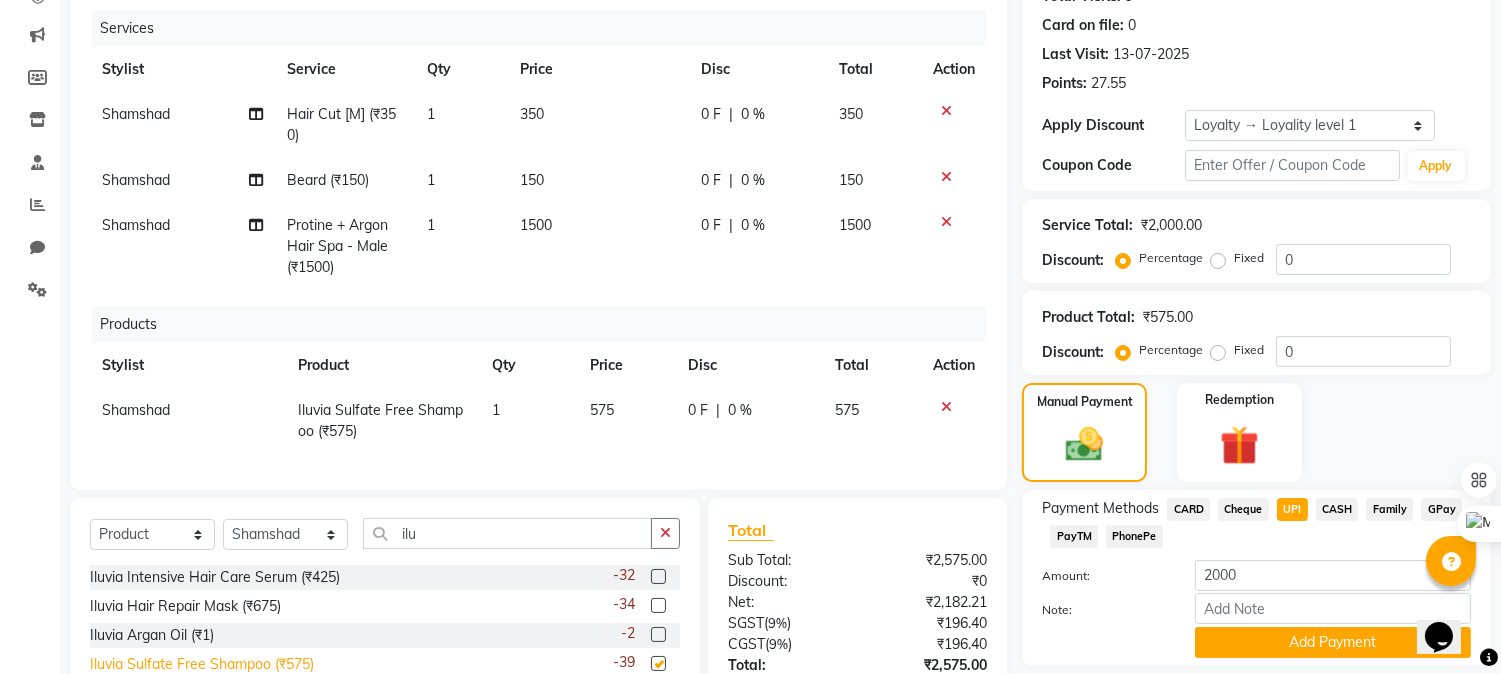 checkbox on "false" 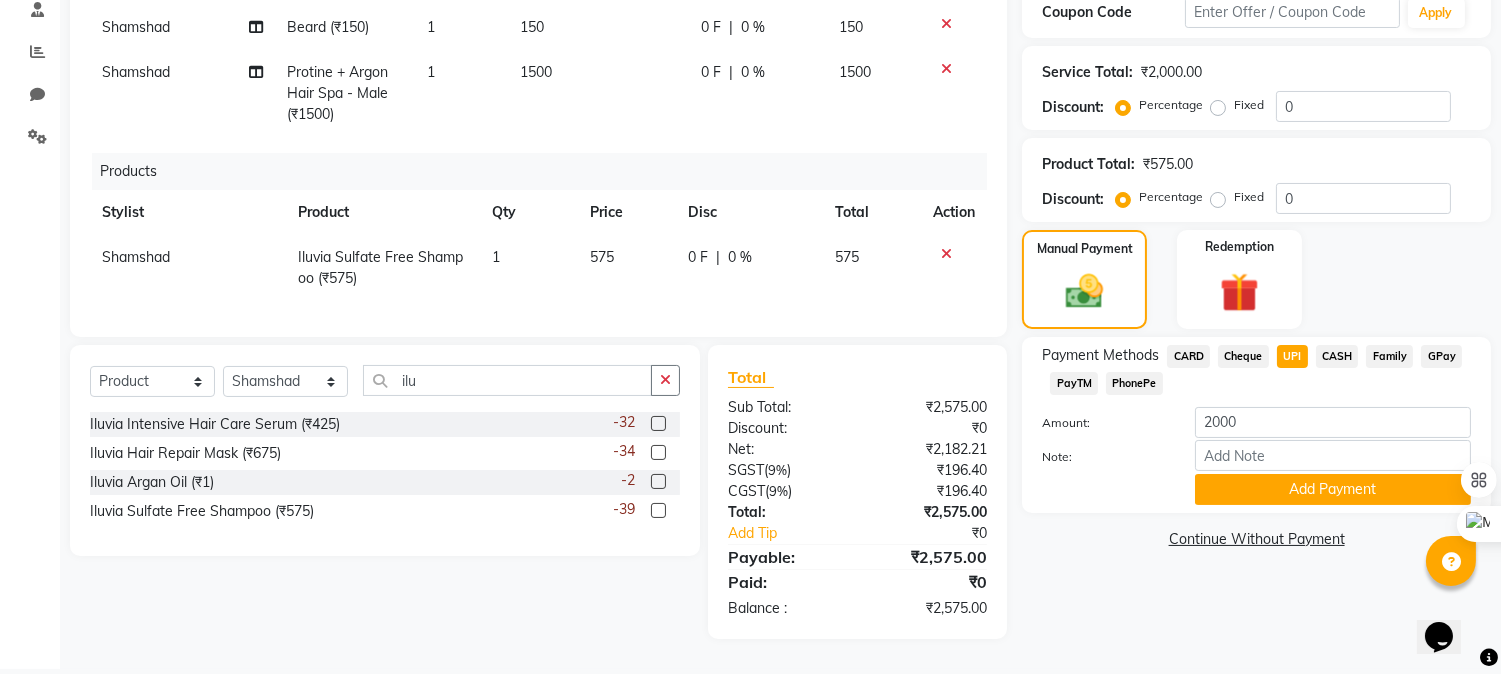scroll, scrollTop: 402, scrollLeft: 0, axis: vertical 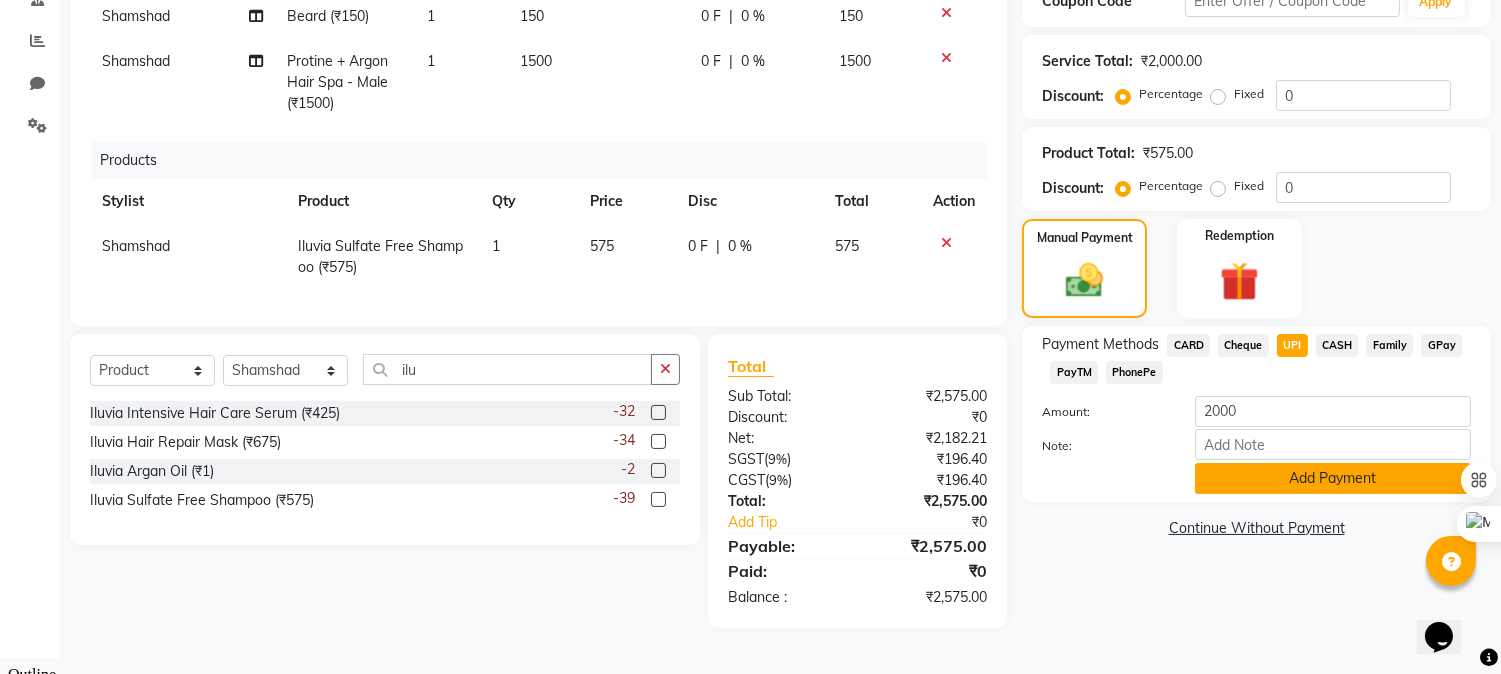 click on "Add Payment" 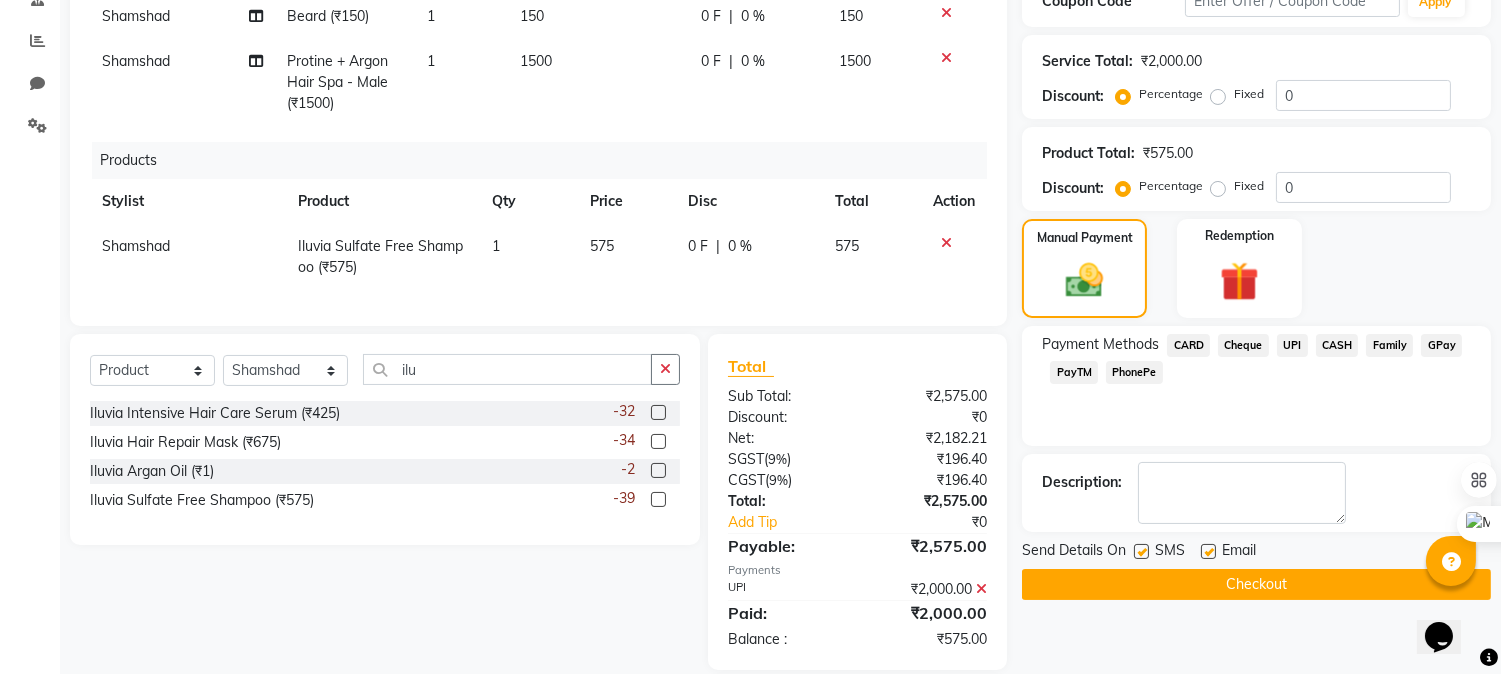click 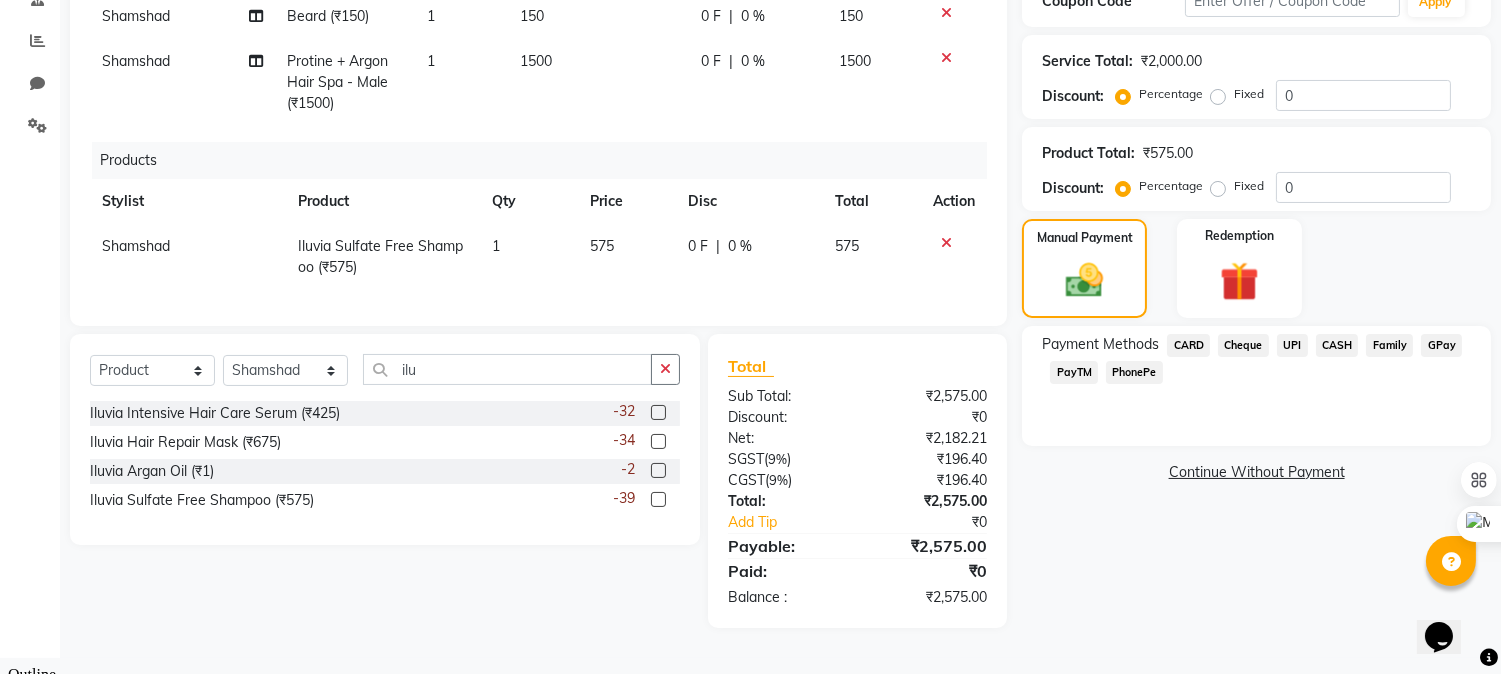 click on "UPI" 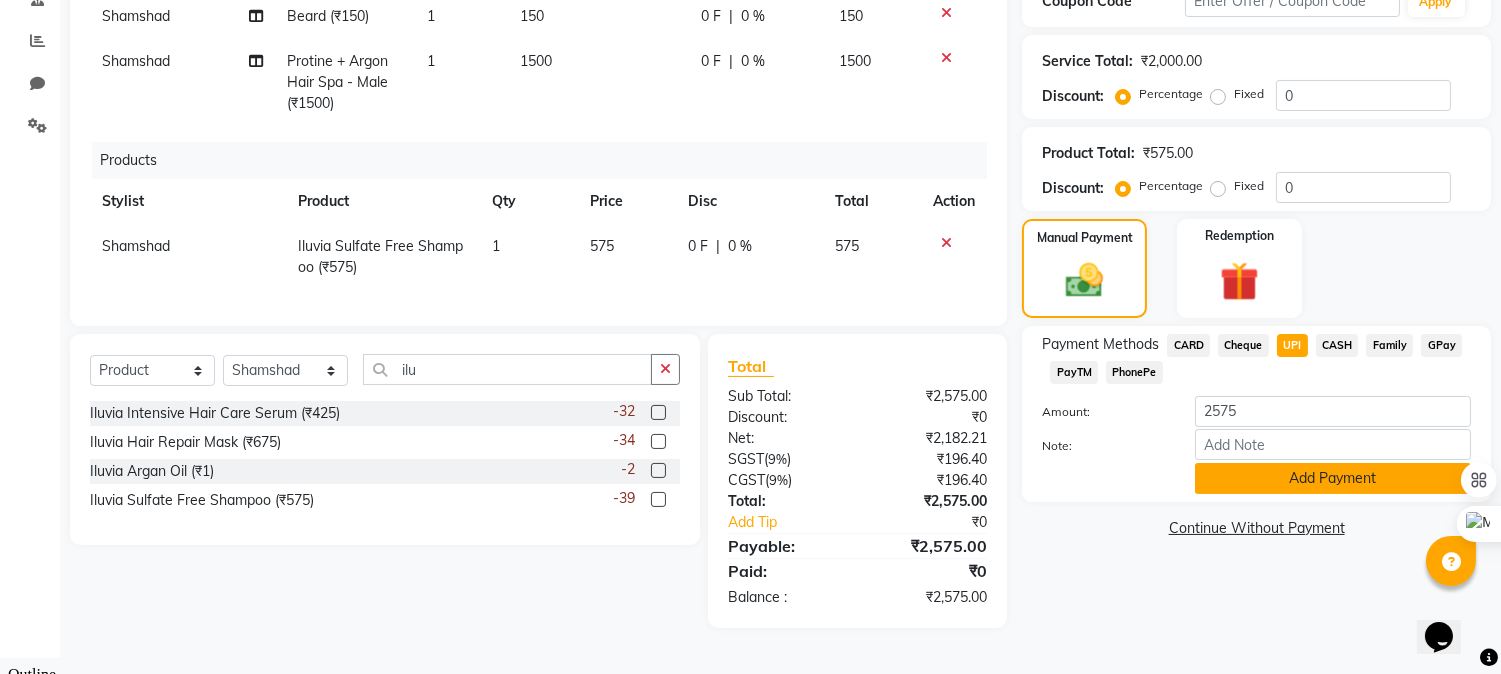 click on "Add Payment" 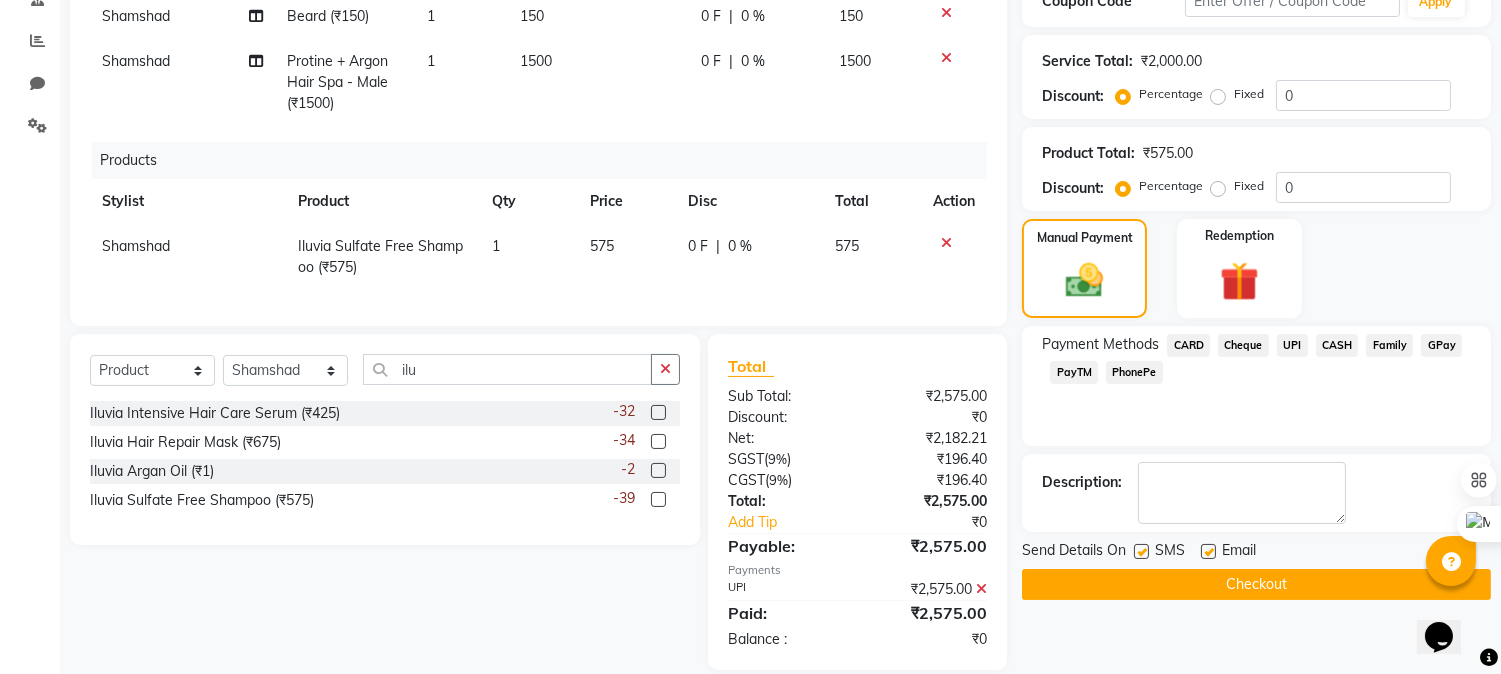 click on "Checkout" 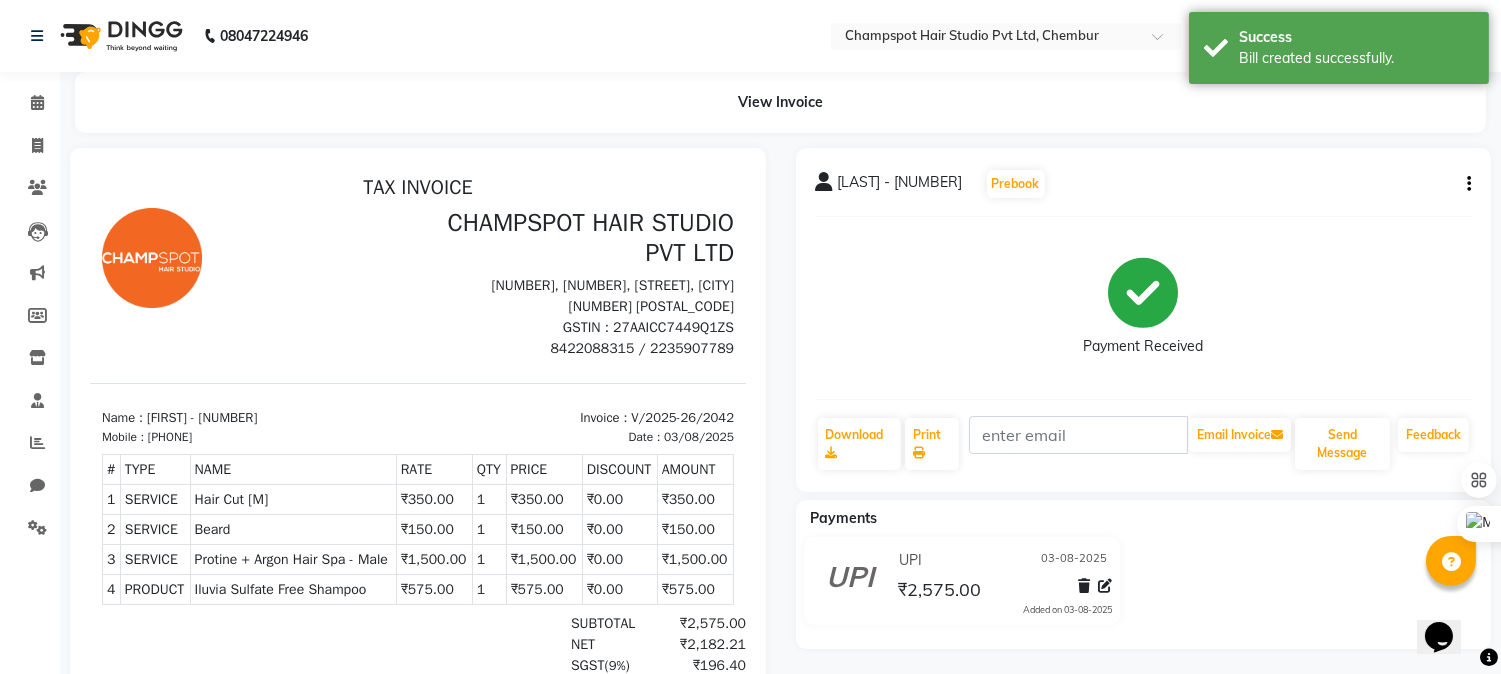 scroll, scrollTop: 0, scrollLeft: 0, axis: both 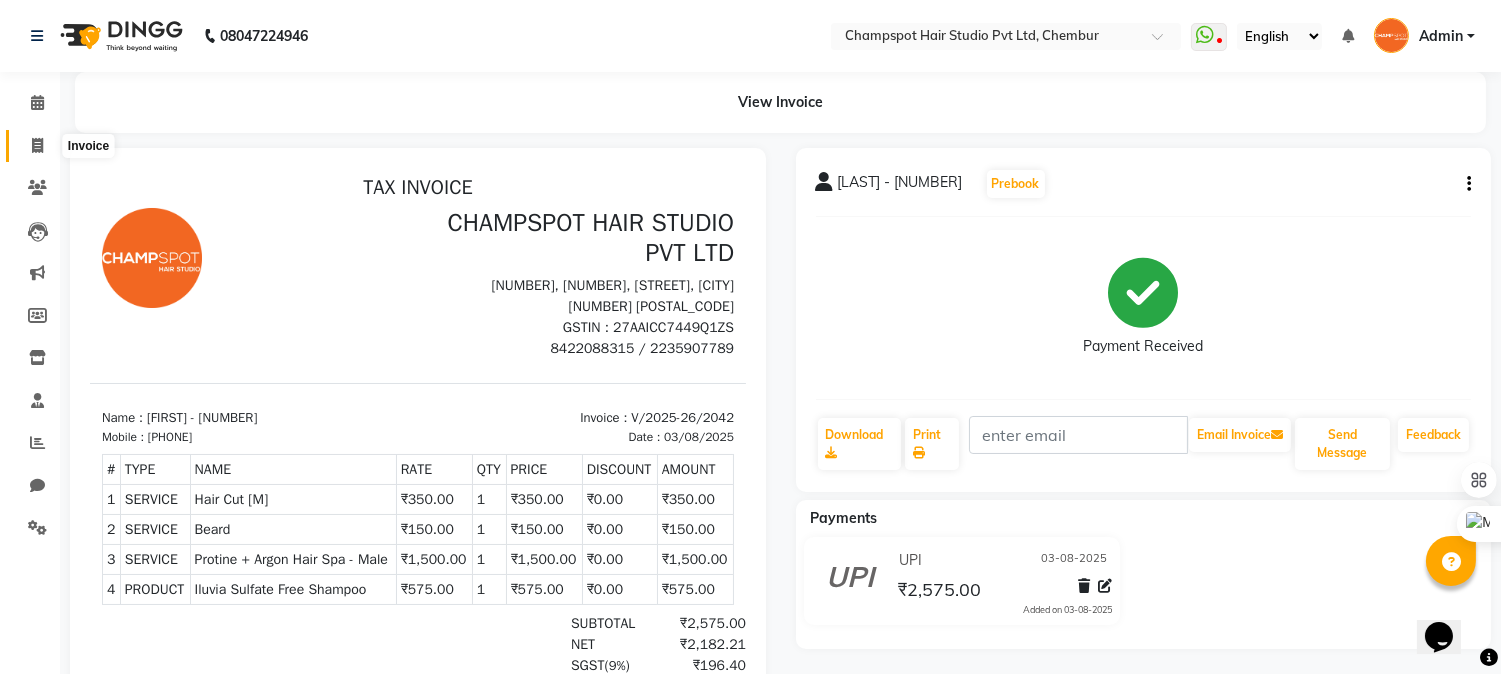click 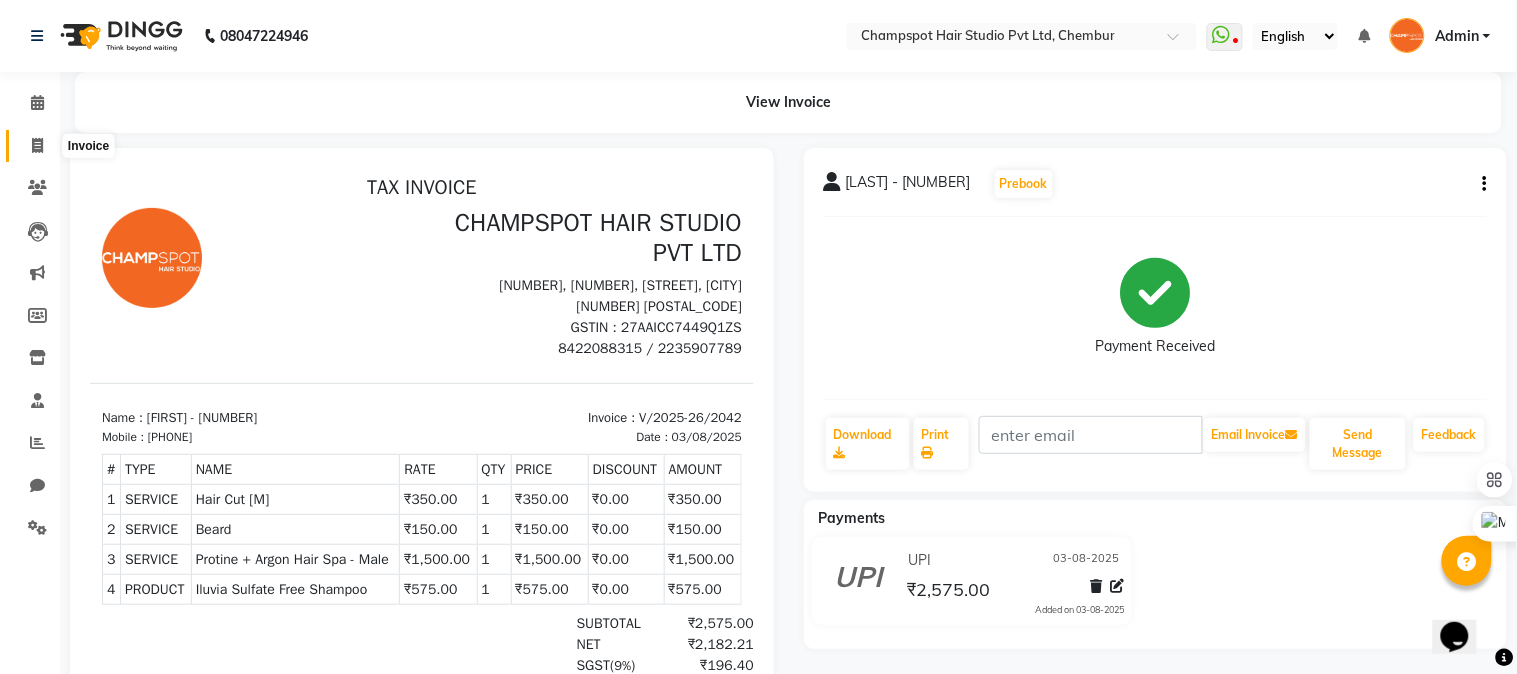 select on "service" 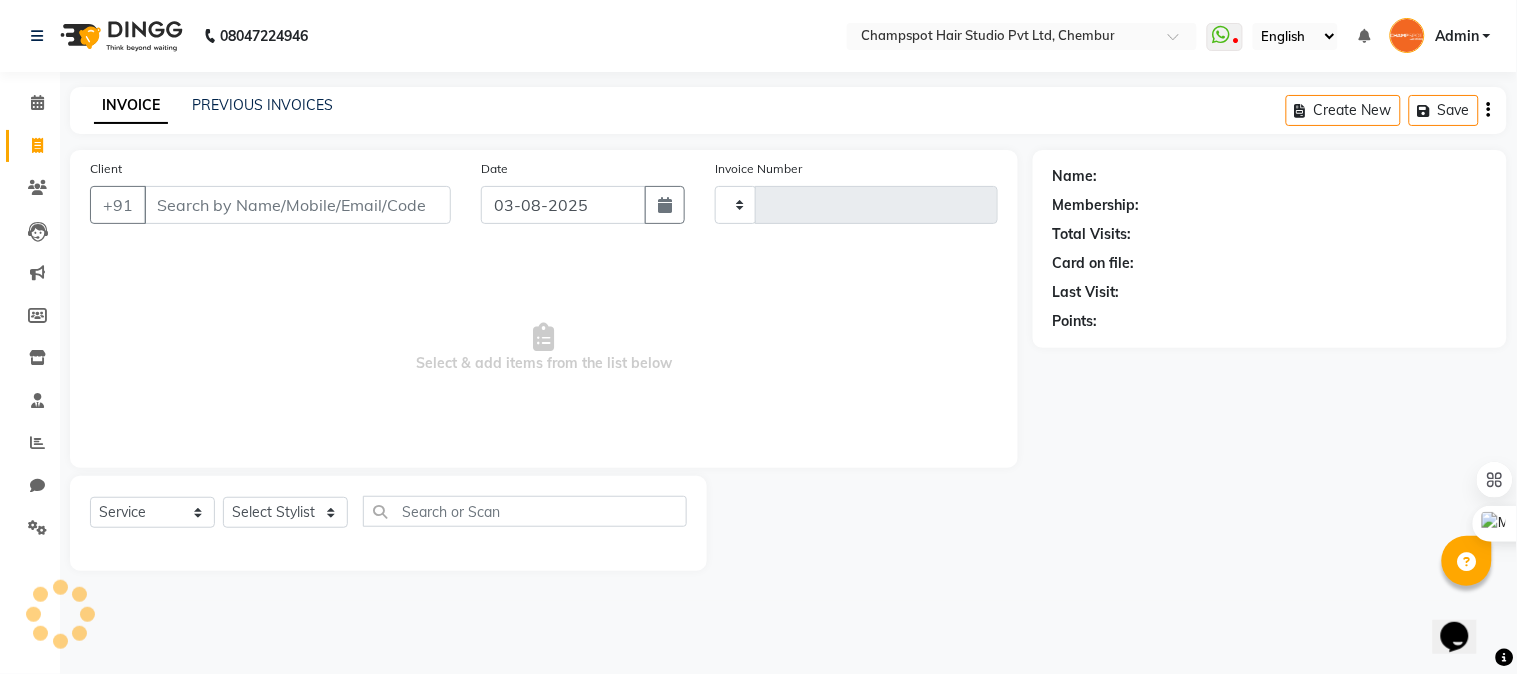 type on "2043" 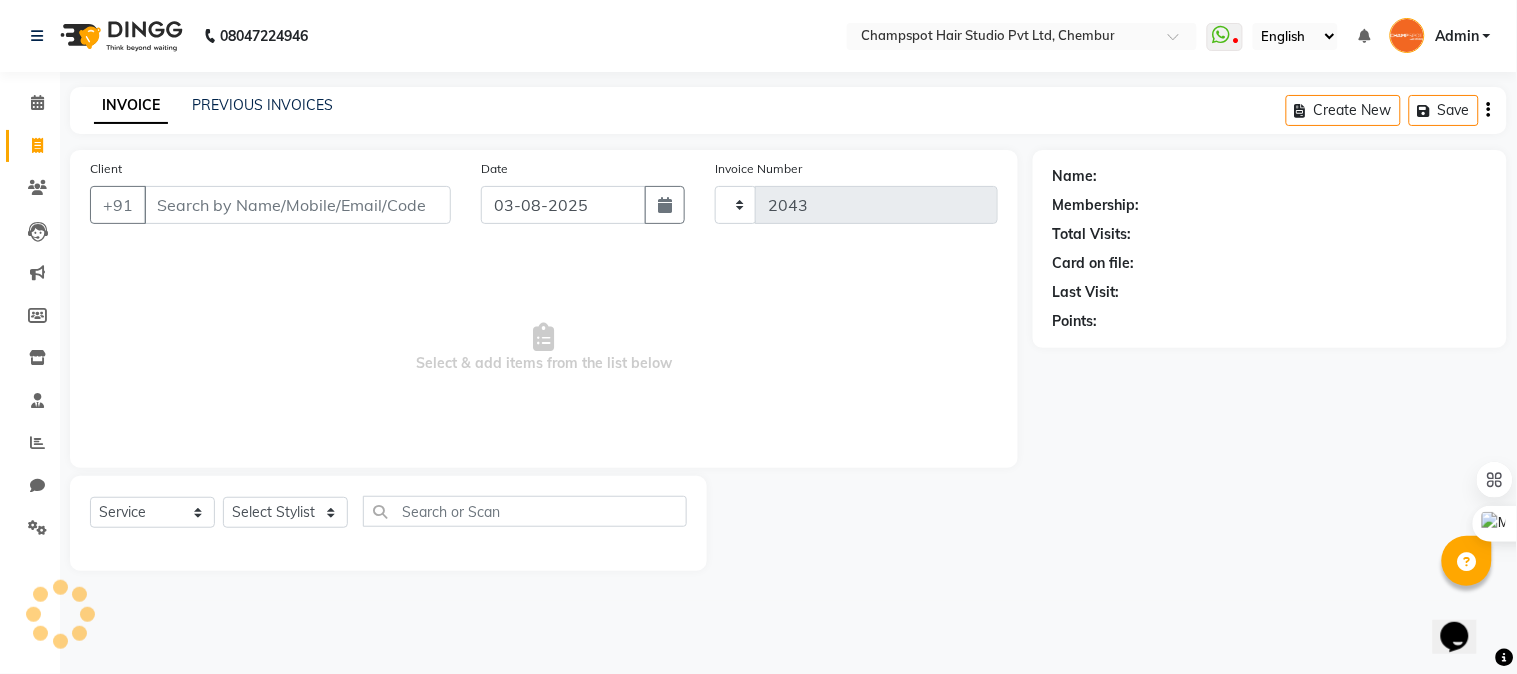 select on "7690" 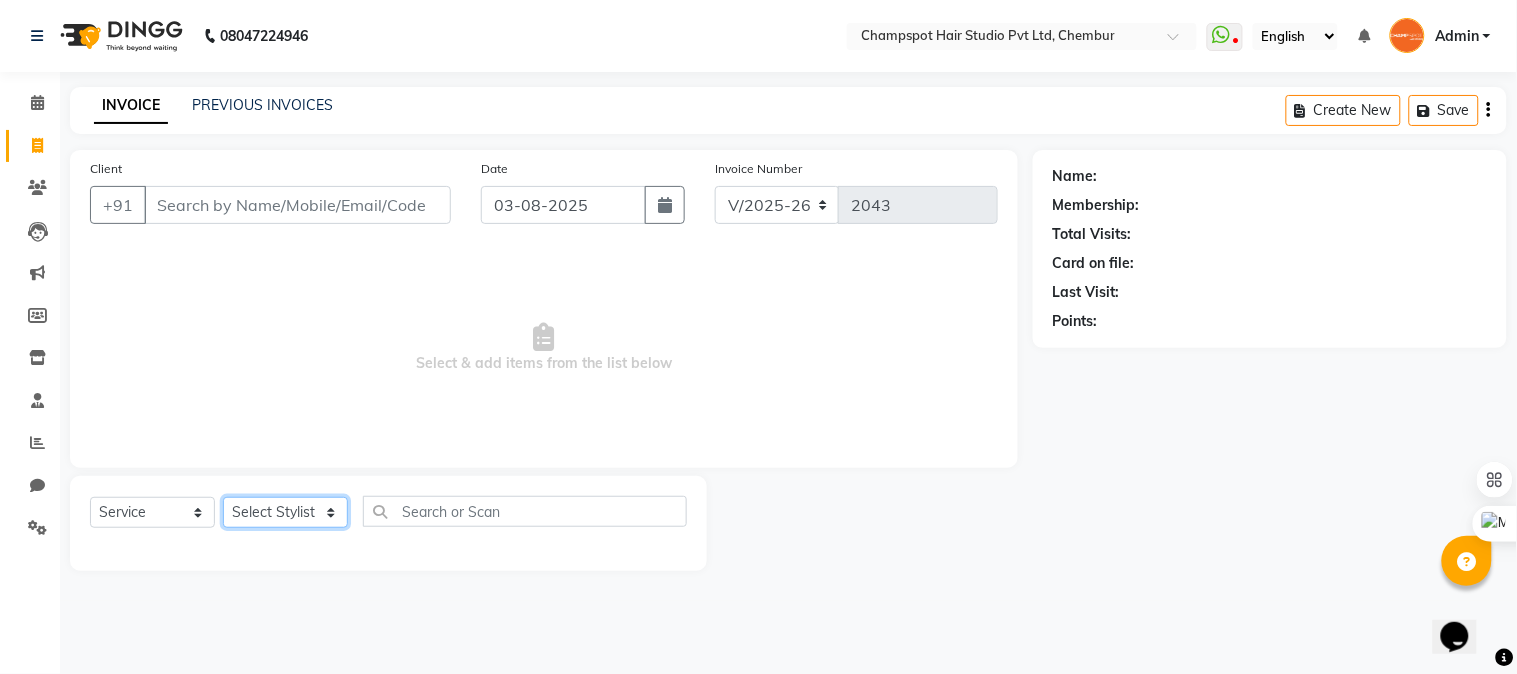 click on "Select Stylist Admin [PERSON] [PERSON] [PERSON] 	[PERSON] [PERSON] [PERSON]" 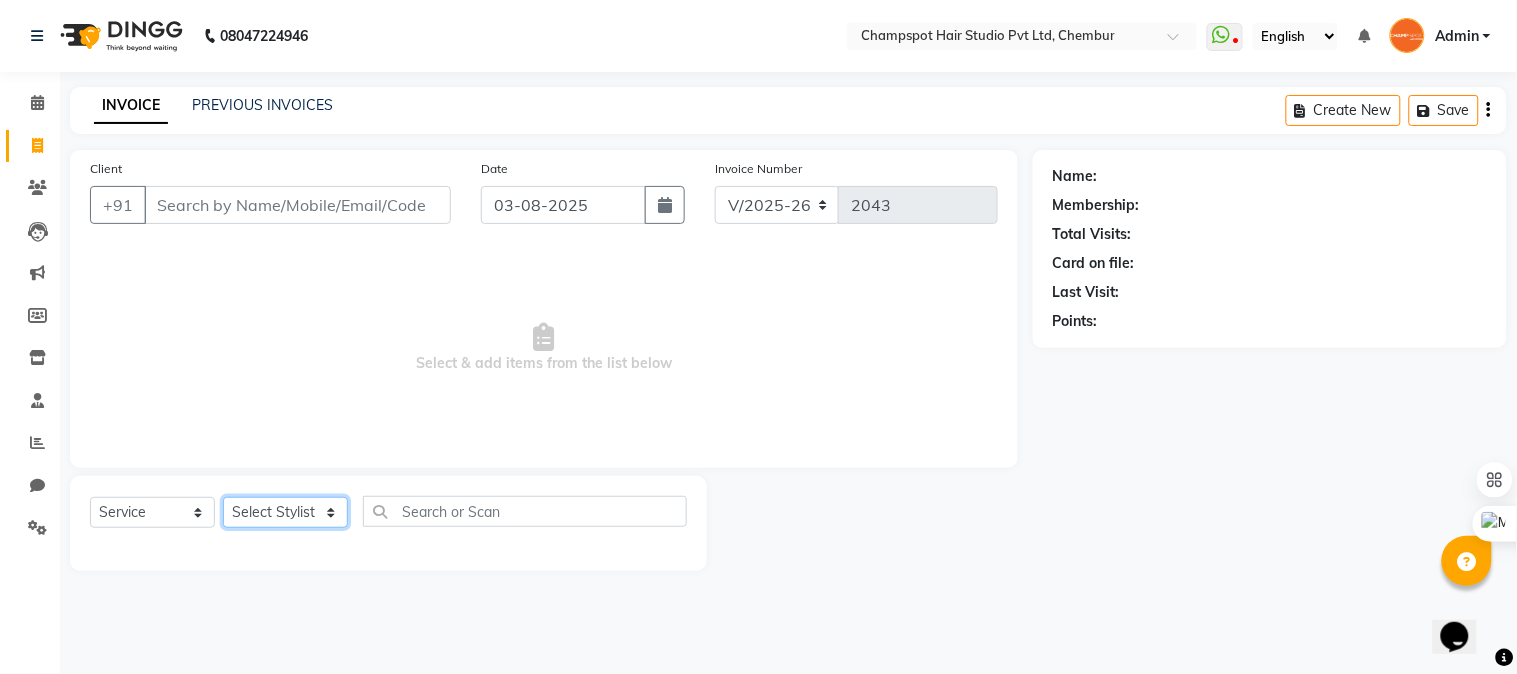 select on "70454" 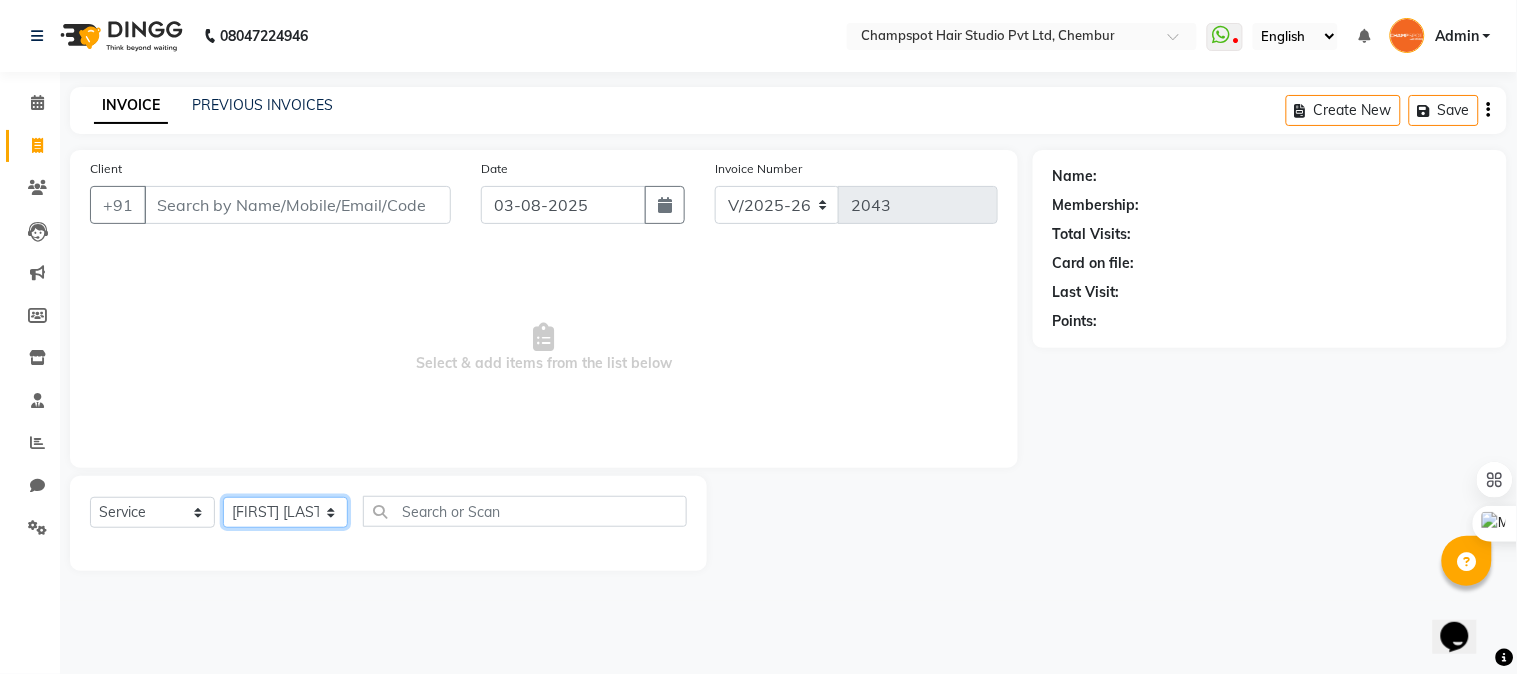 click on "Select Stylist Admin [PERSON] [PERSON] [PERSON] 	[PERSON] [PERSON] [PERSON]" 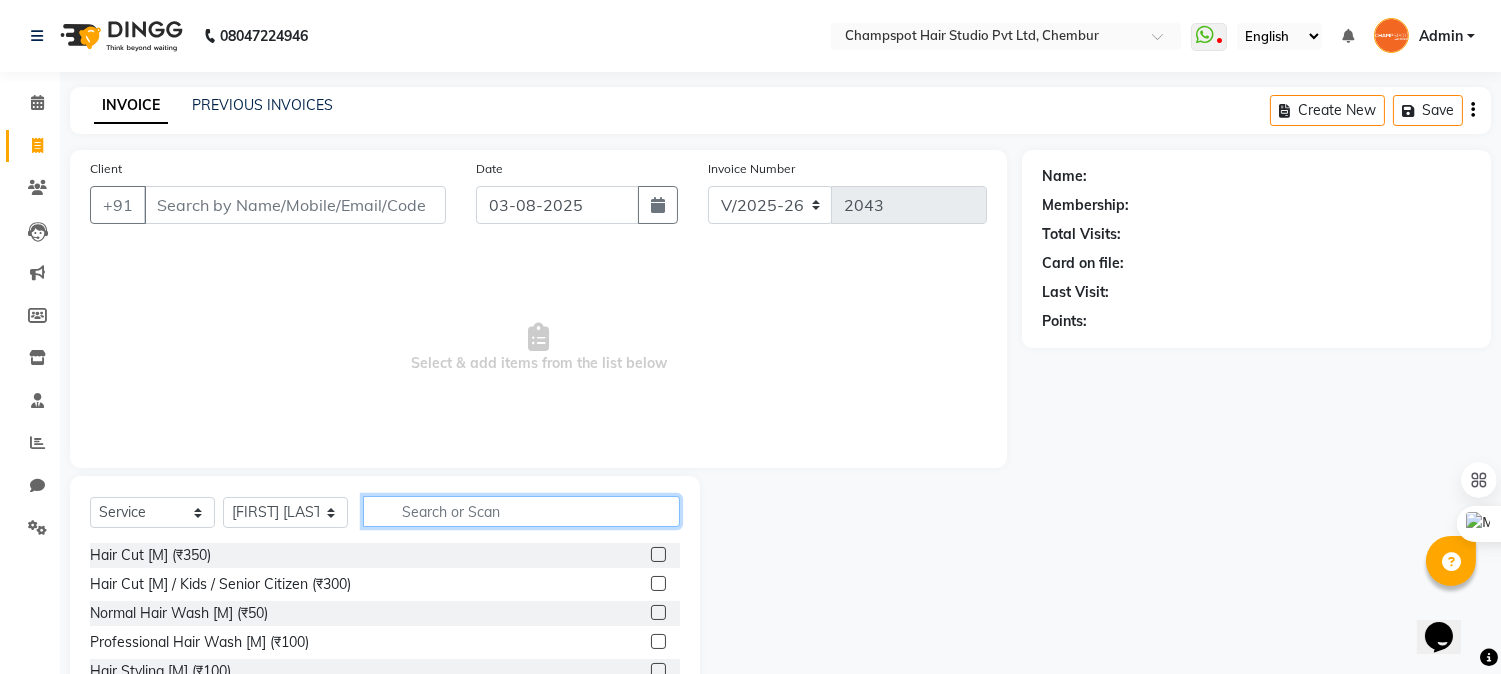 click 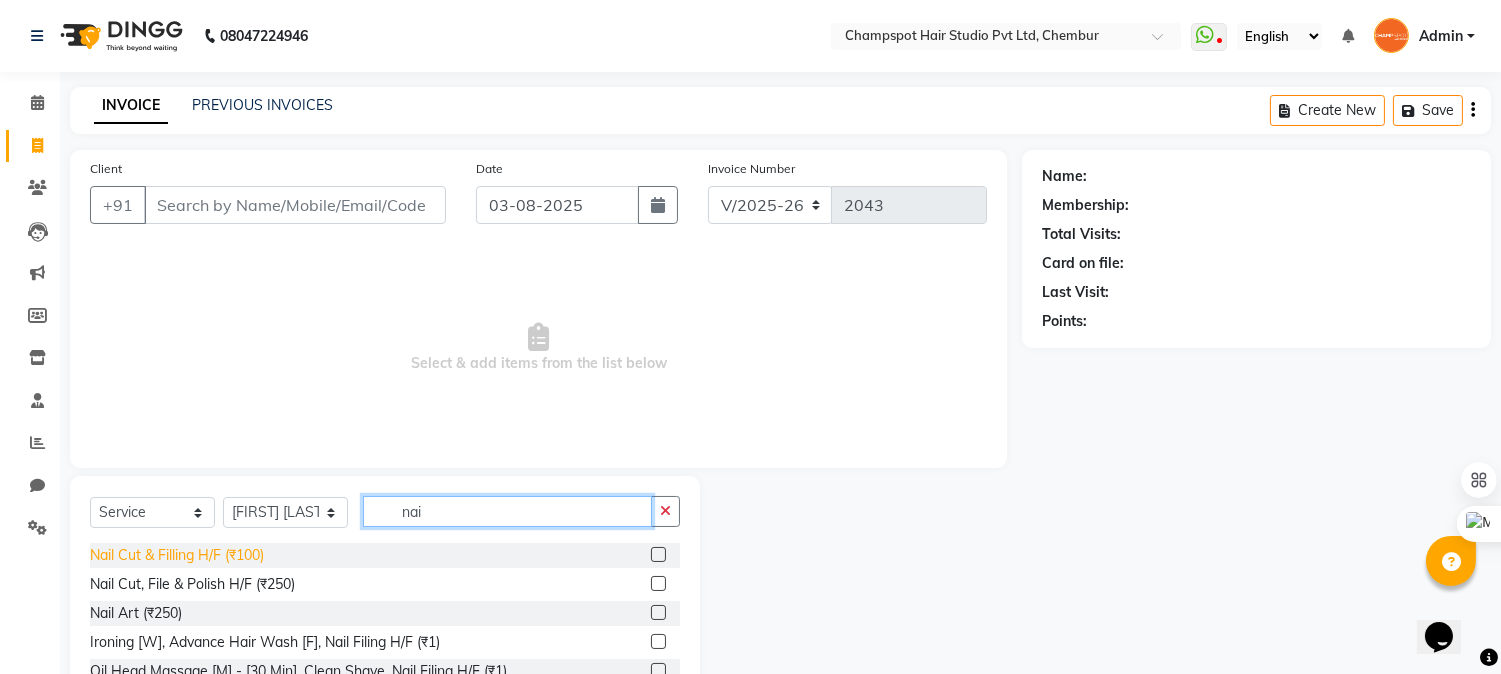 type on "nai" 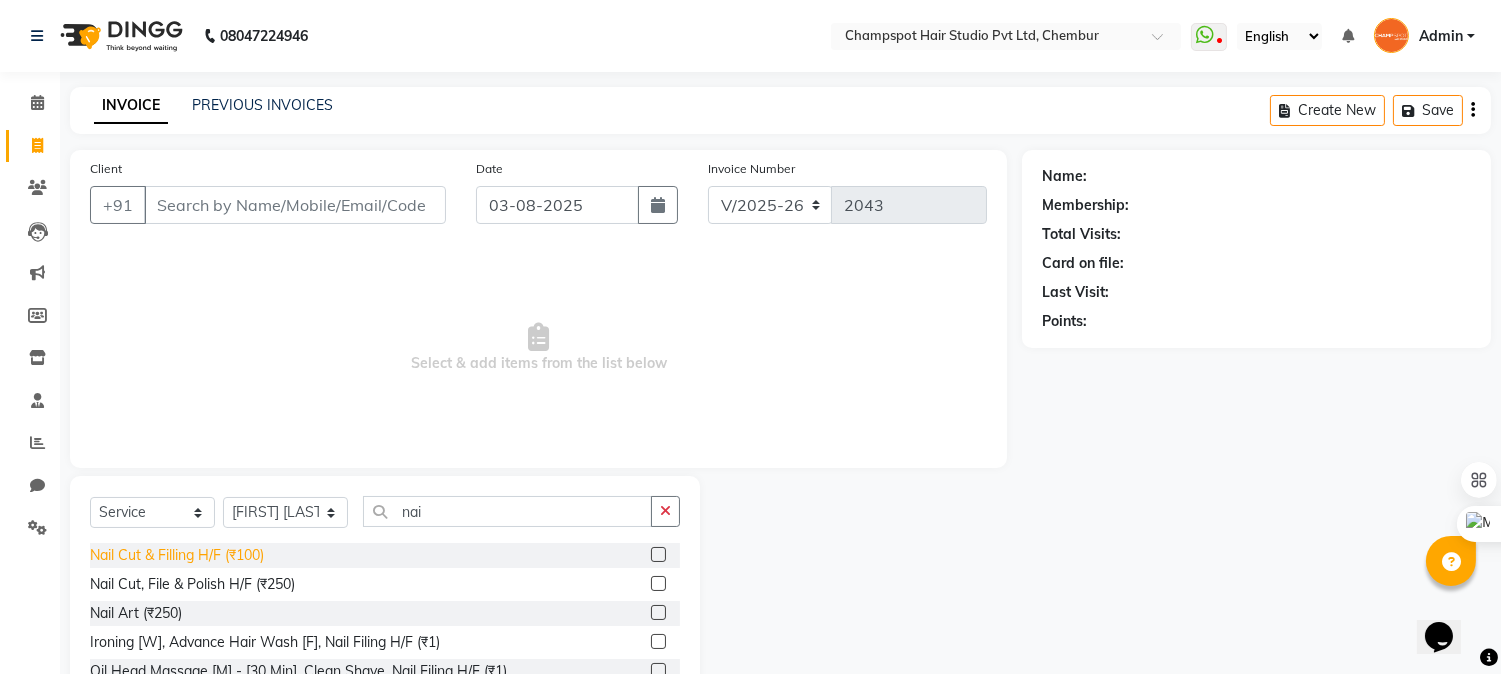 click on "Nail Cut & Filling H/F (₹100)" 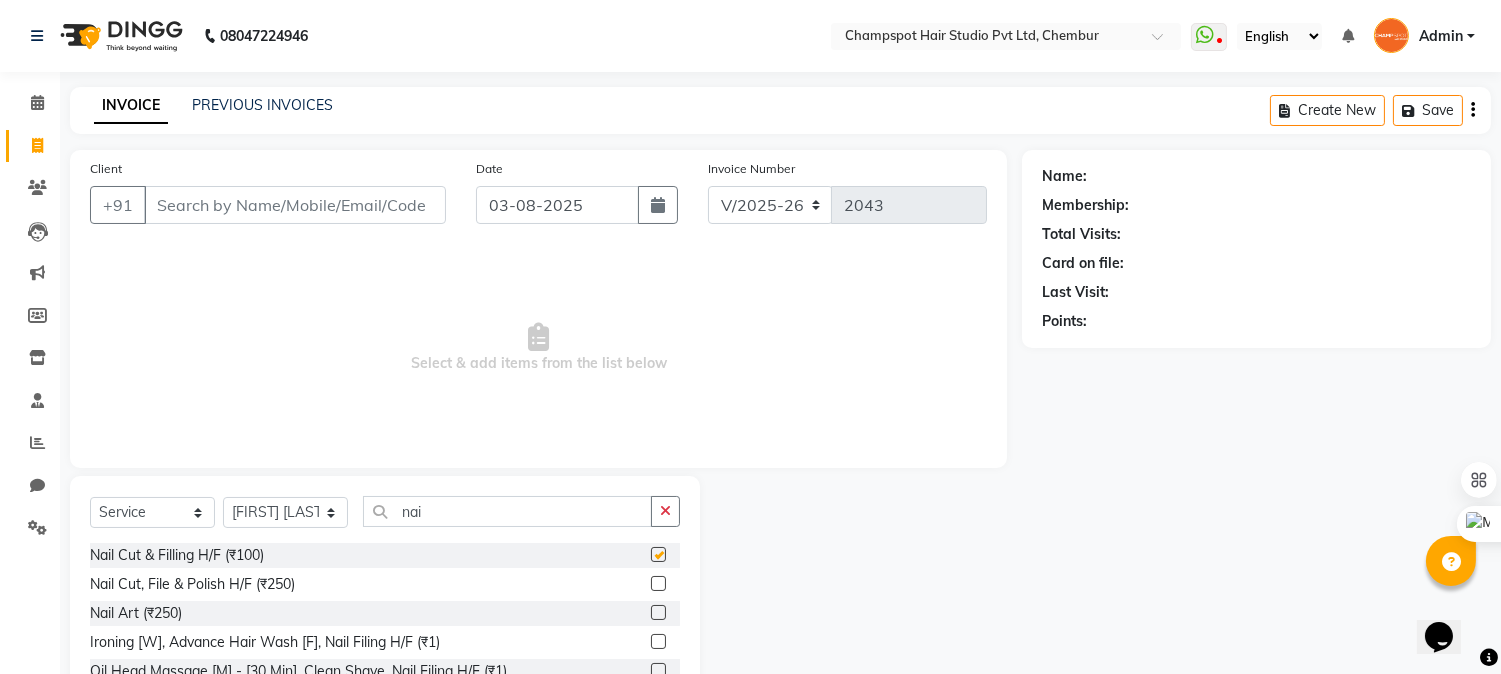 checkbox on "false" 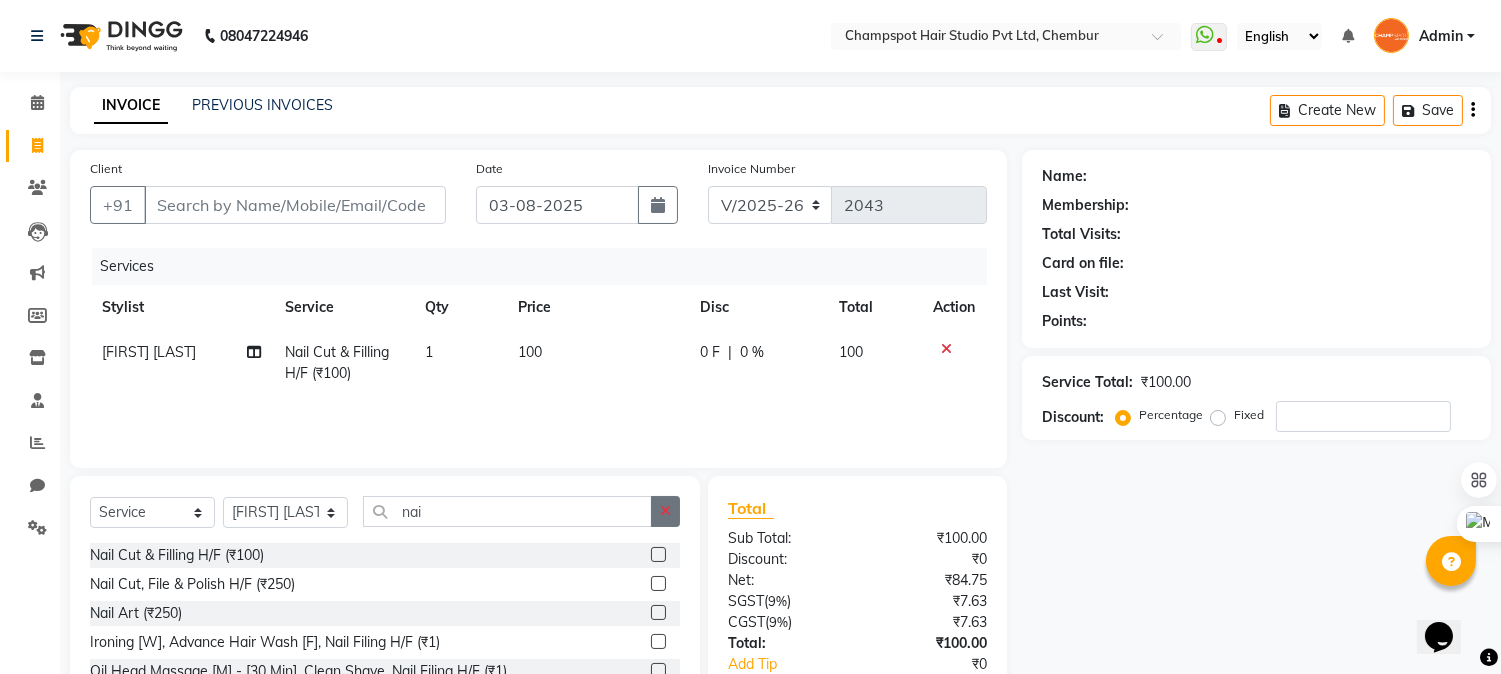 click 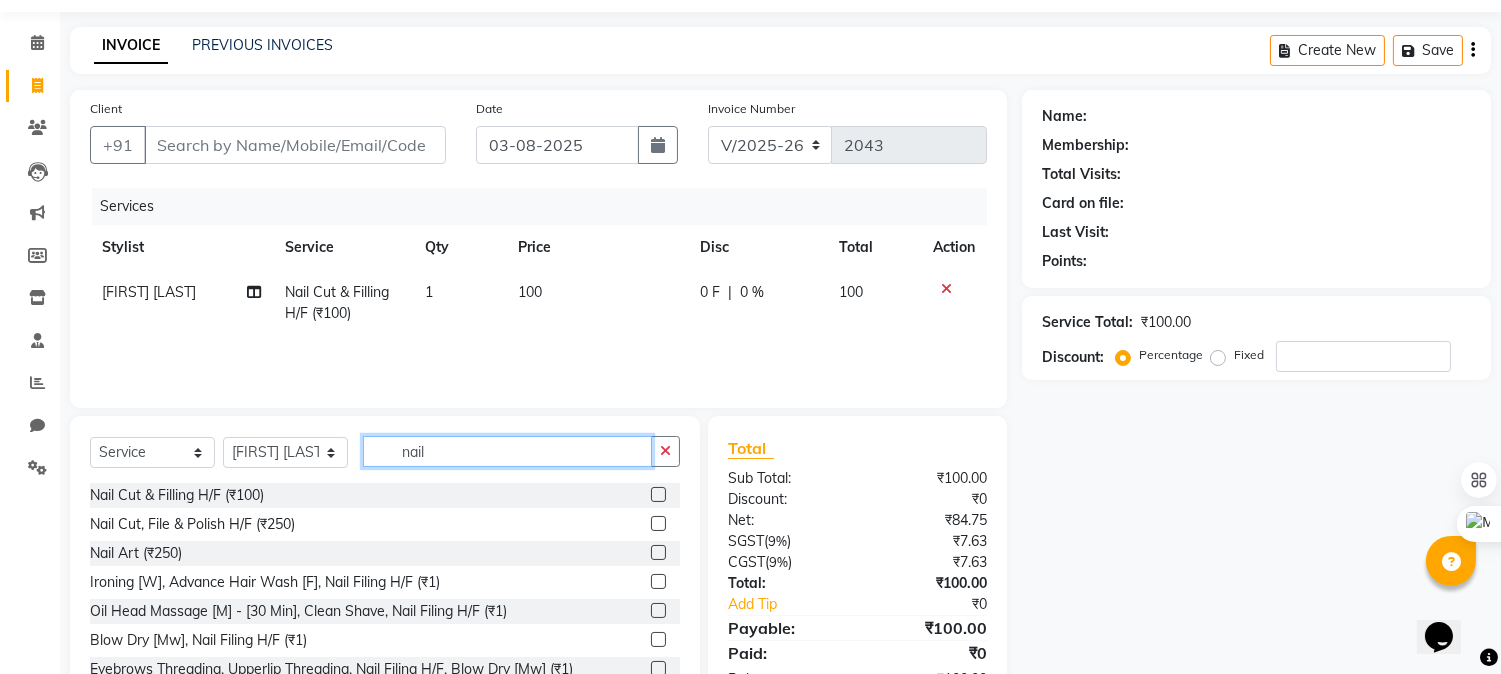 scroll, scrollTop: 111, scrollLeft: 0, axis: vertical 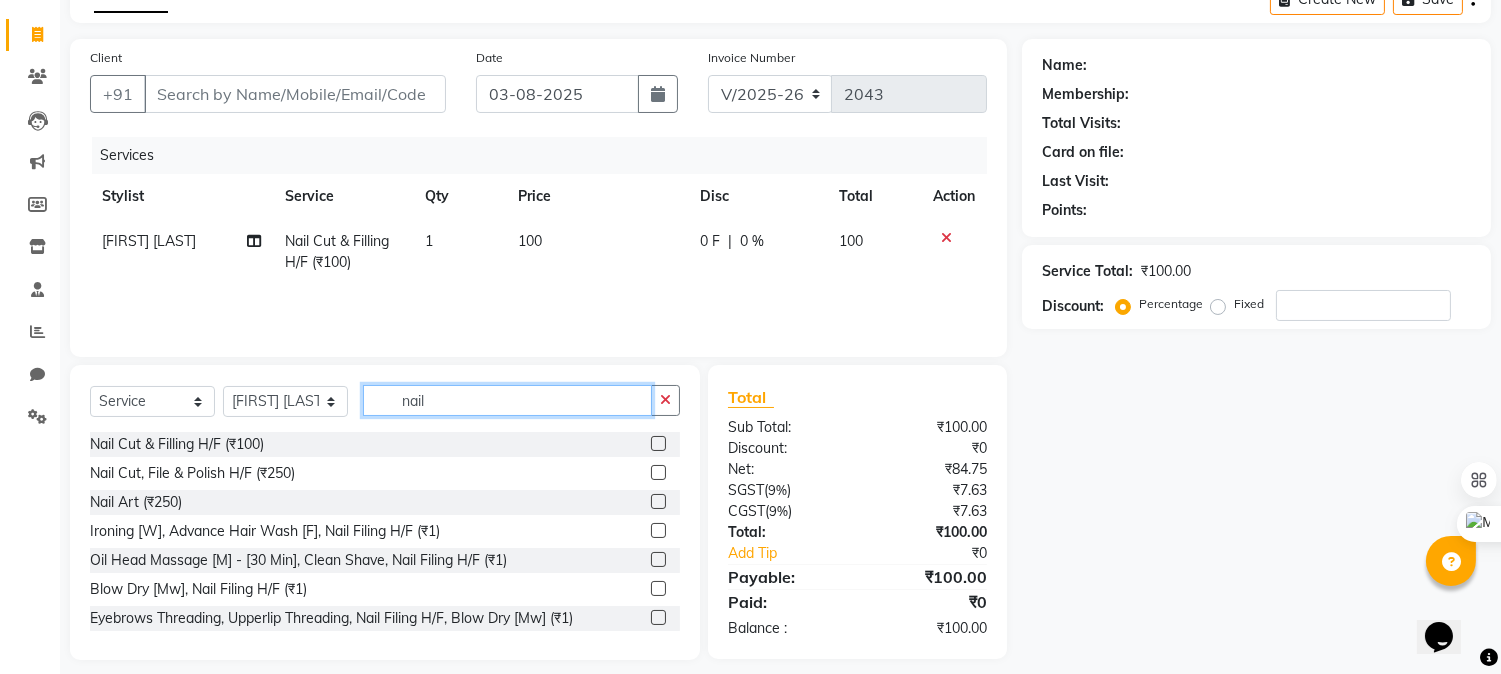 type on "nail" 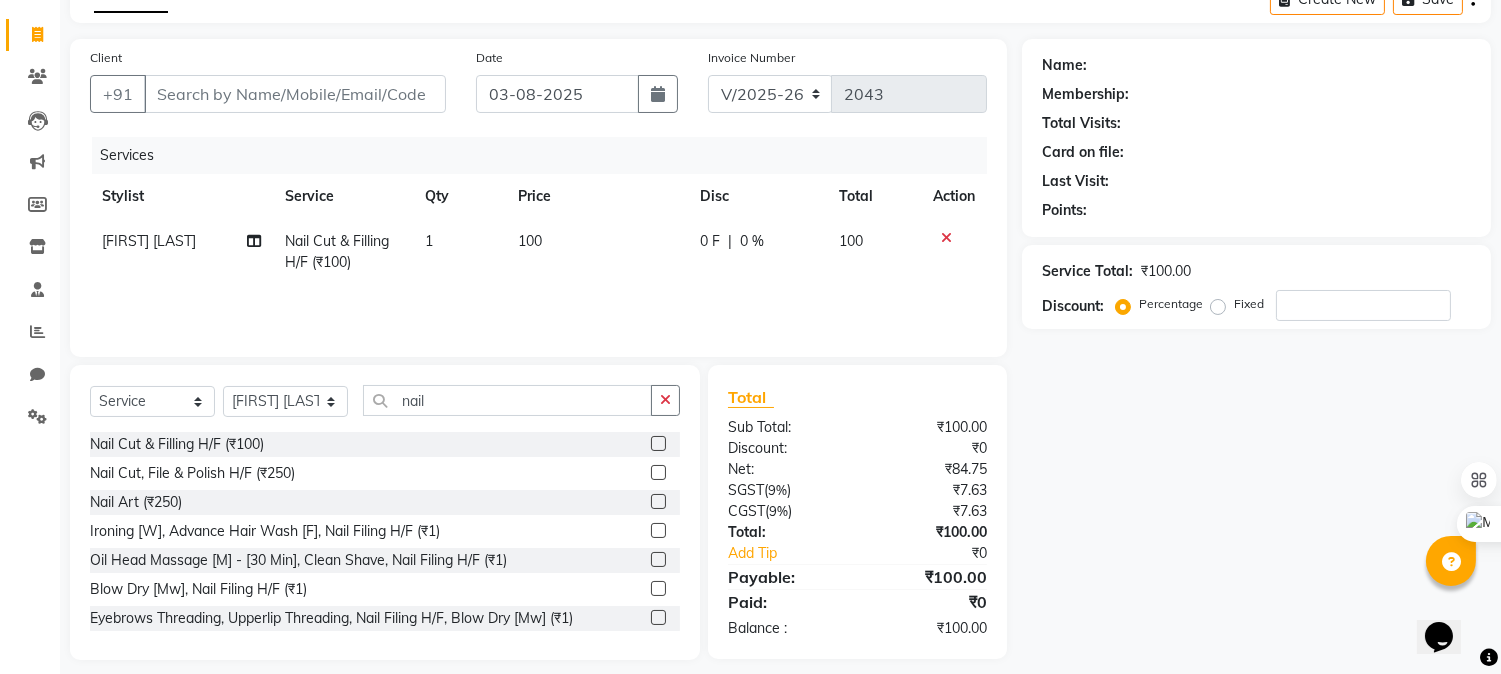 click on "1" 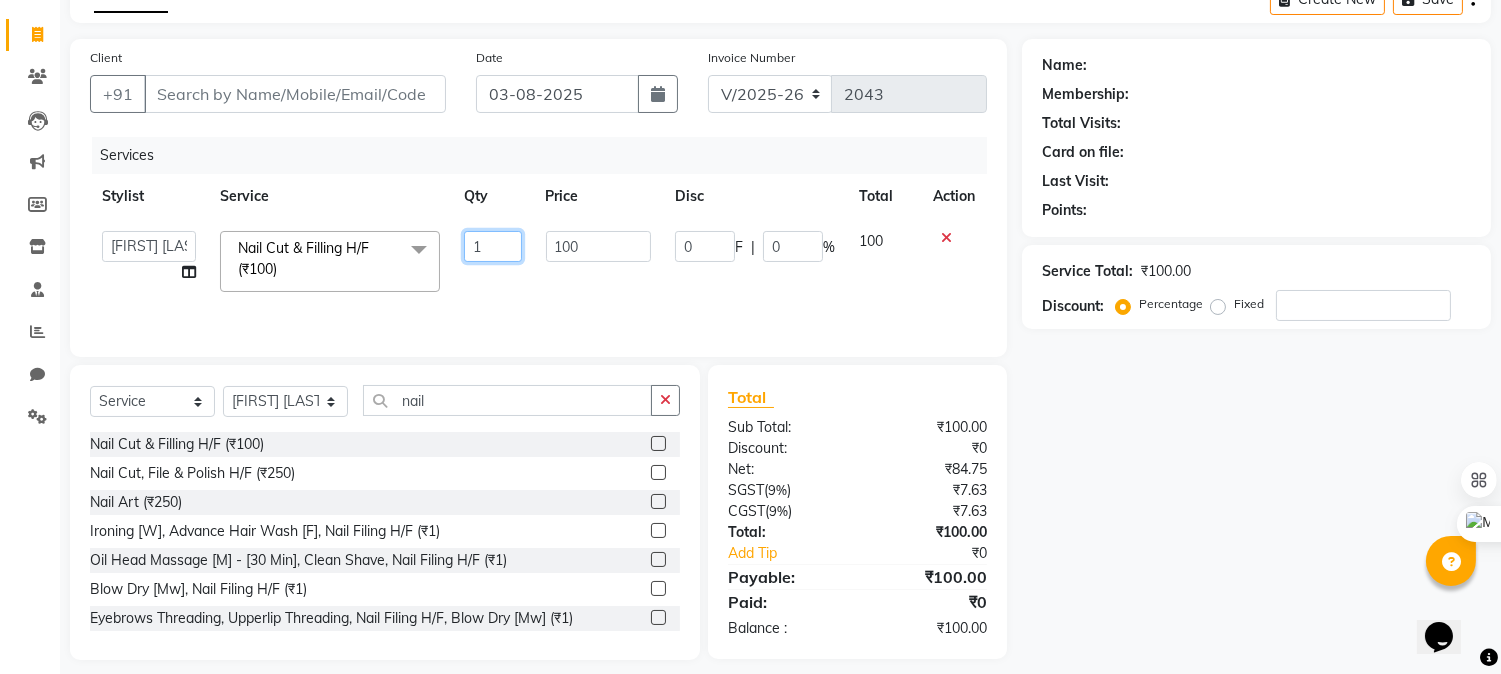 click on "1" 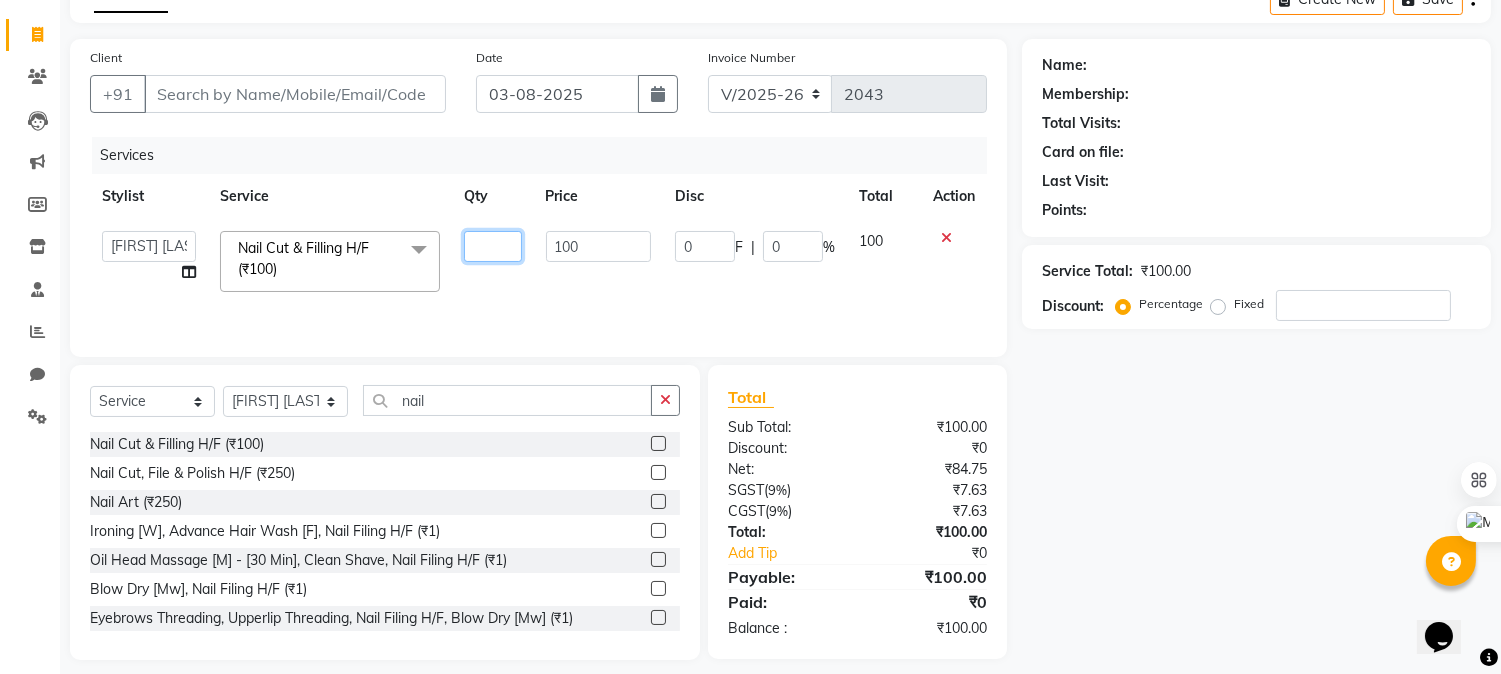 type on "2" 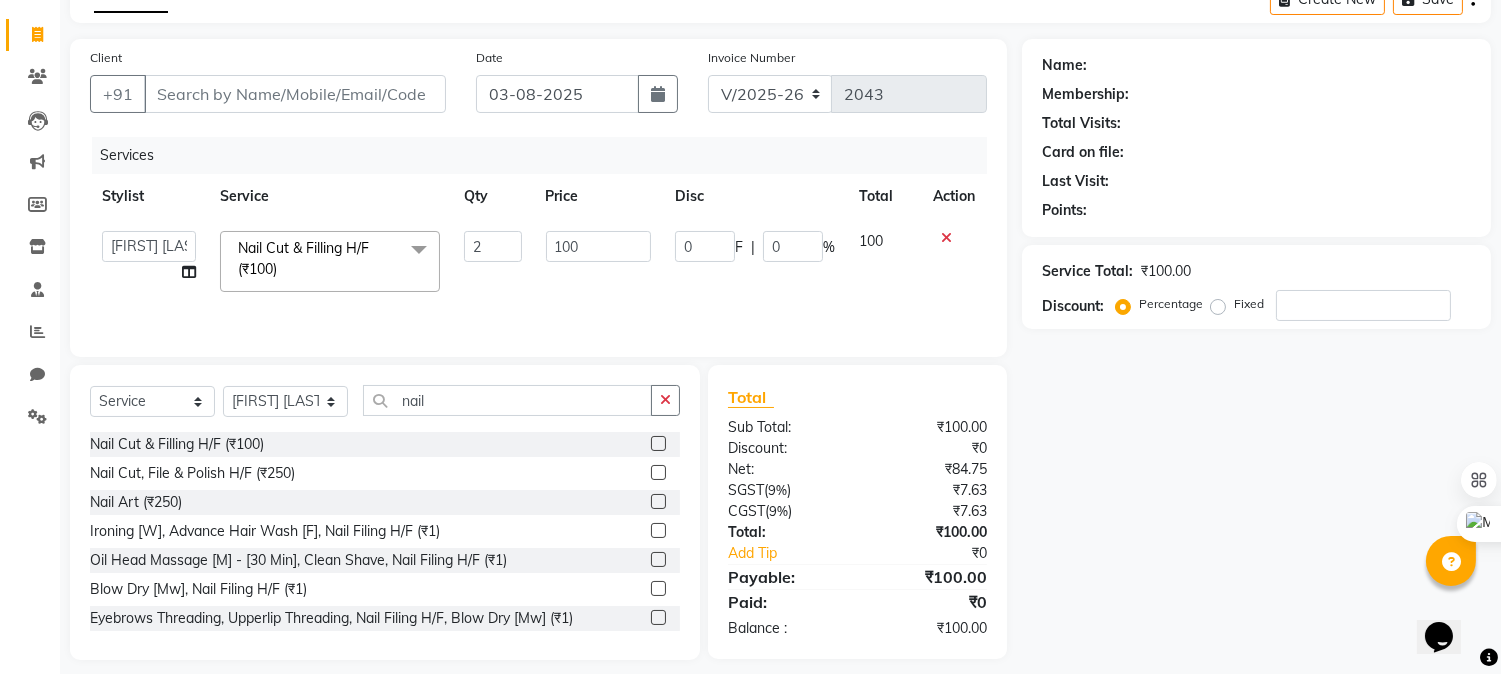 click on "Name: Membership: Total Visits: Card on file: Last Visit:  Points:  Service Total:  ₹100.00  Discount:  Percentage   Fixed" 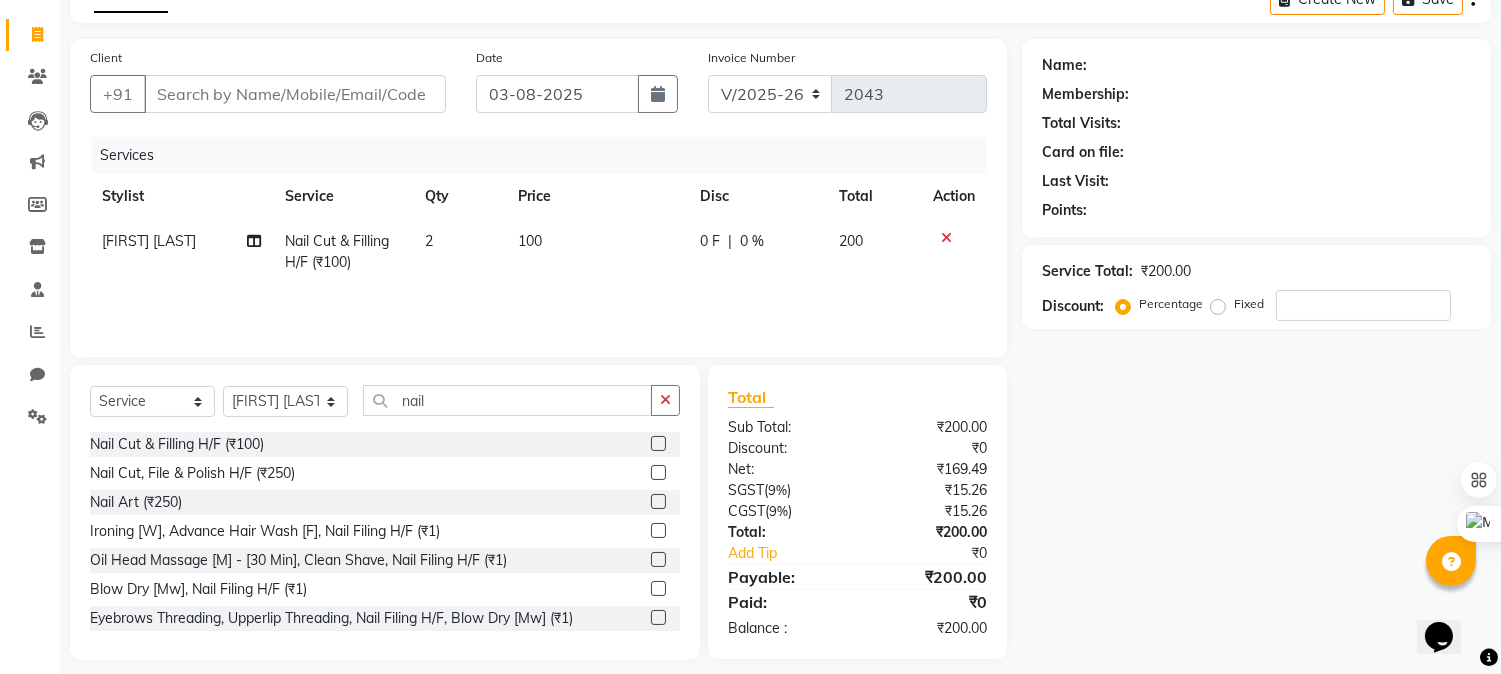 click 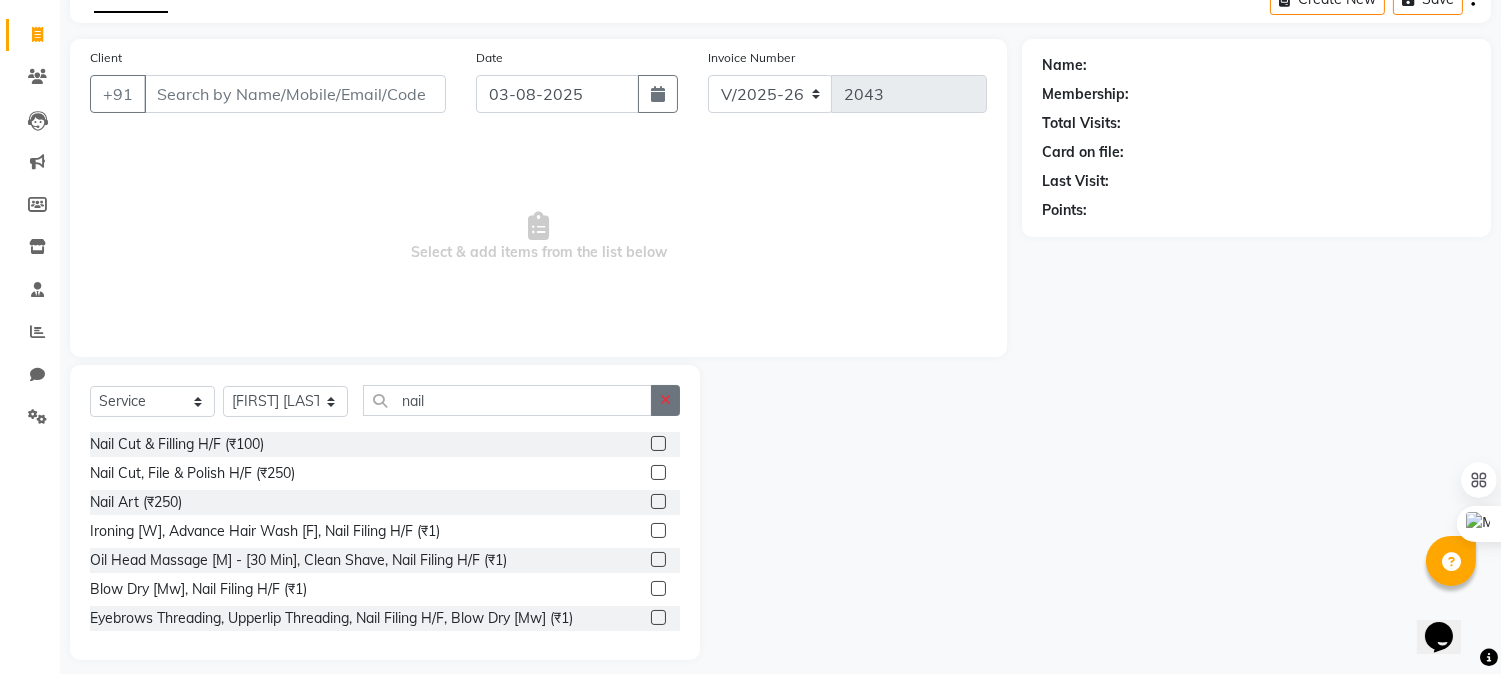 click 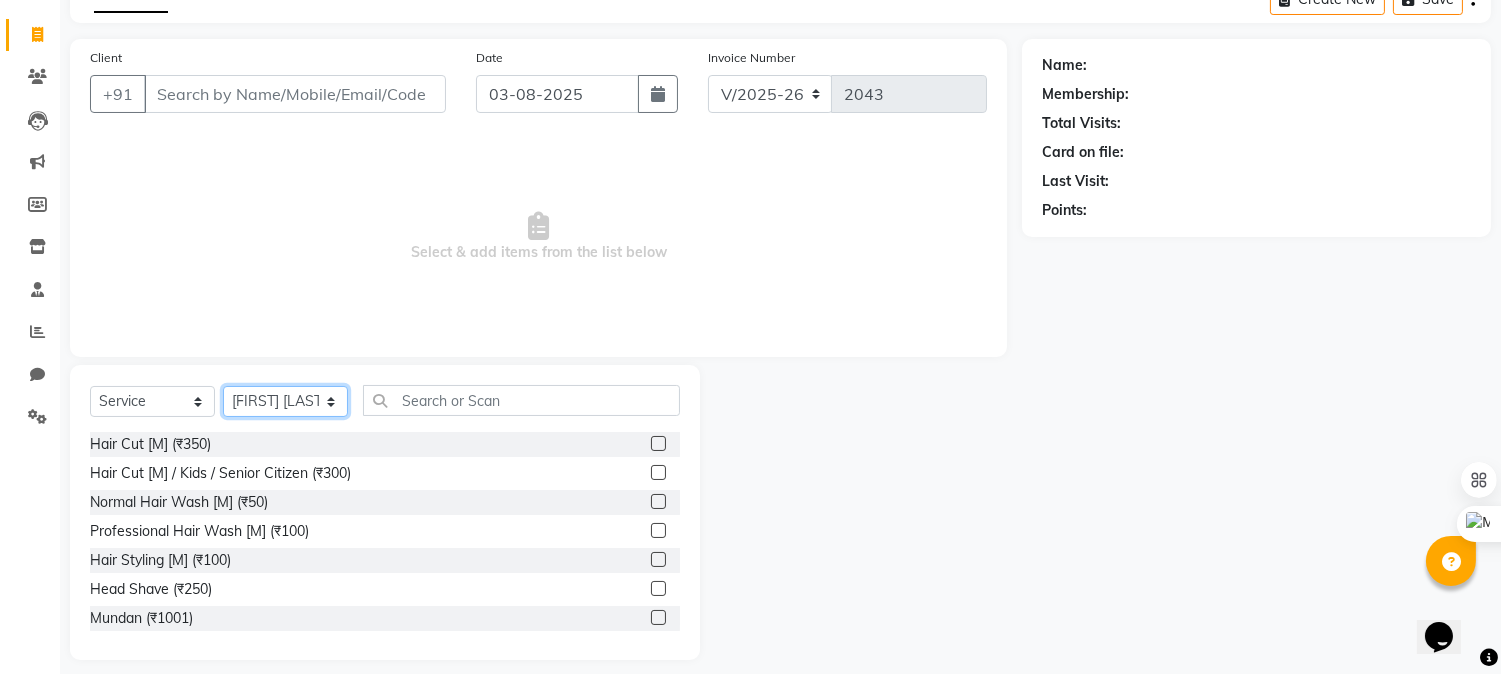 click on "Select Stylist Admin [PERSON] [PERSON] [PERSON] 	[PERSON] [PERSON] [PERSON]" 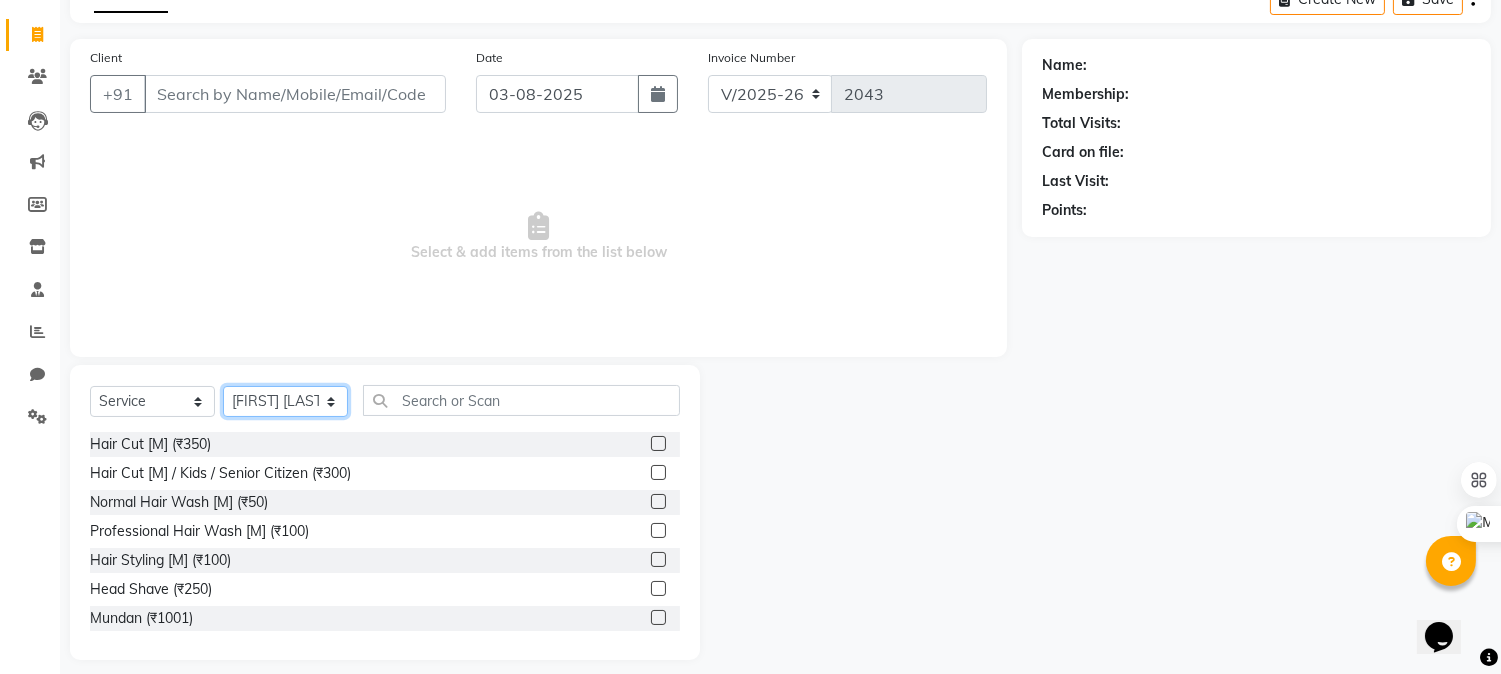 click on "Select Stylist Admin [PERSON] [PERSON] [PERSON] 	[PERSON] [PERSON] [PERSON]" 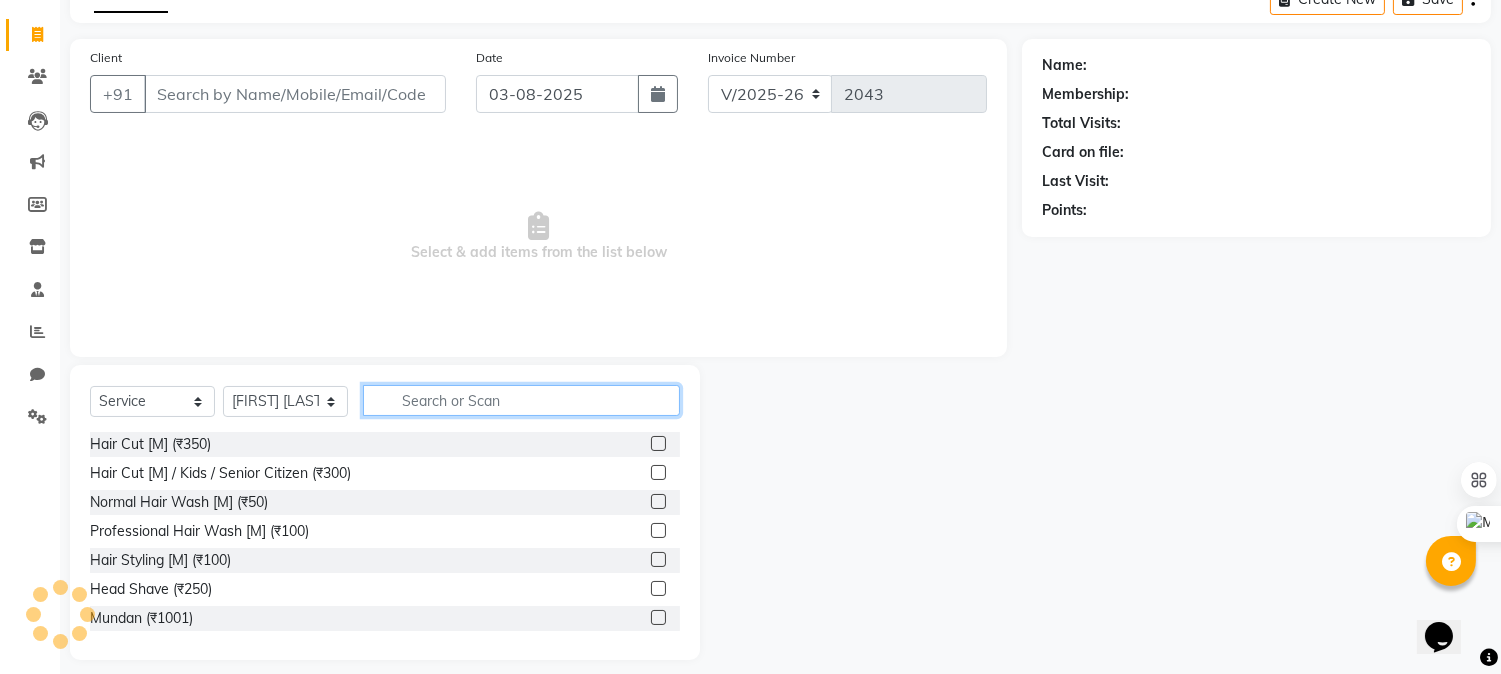 click 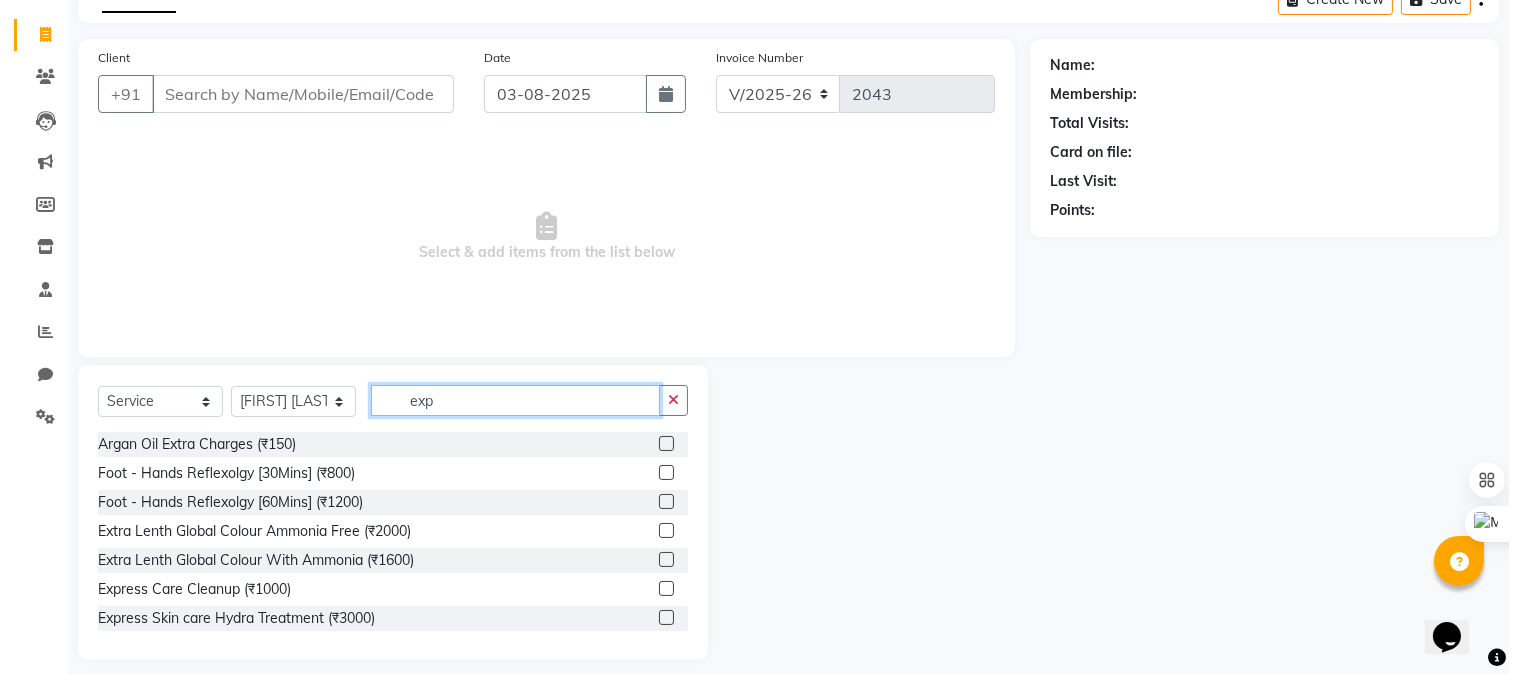 scroll, scrollTop: 43, scrollLeft: 0, axis: vertical 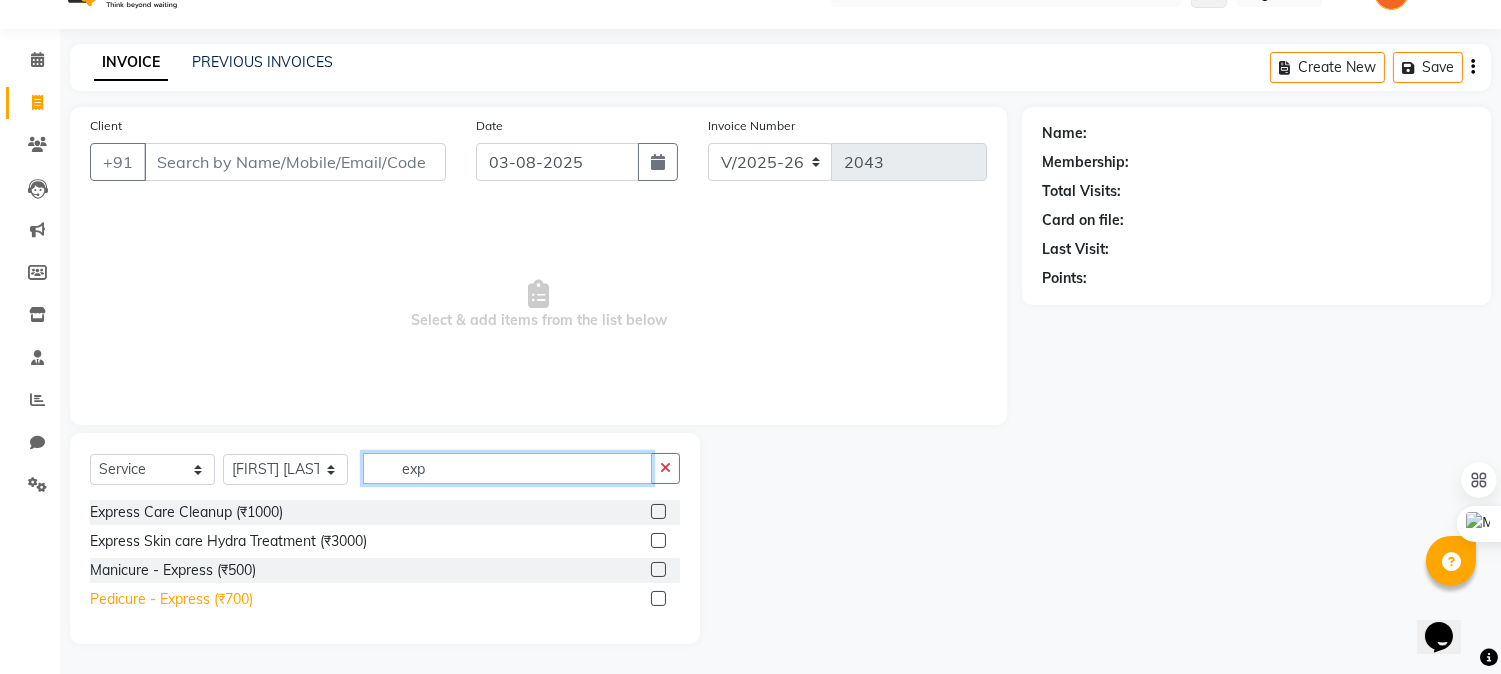 type on "exp" 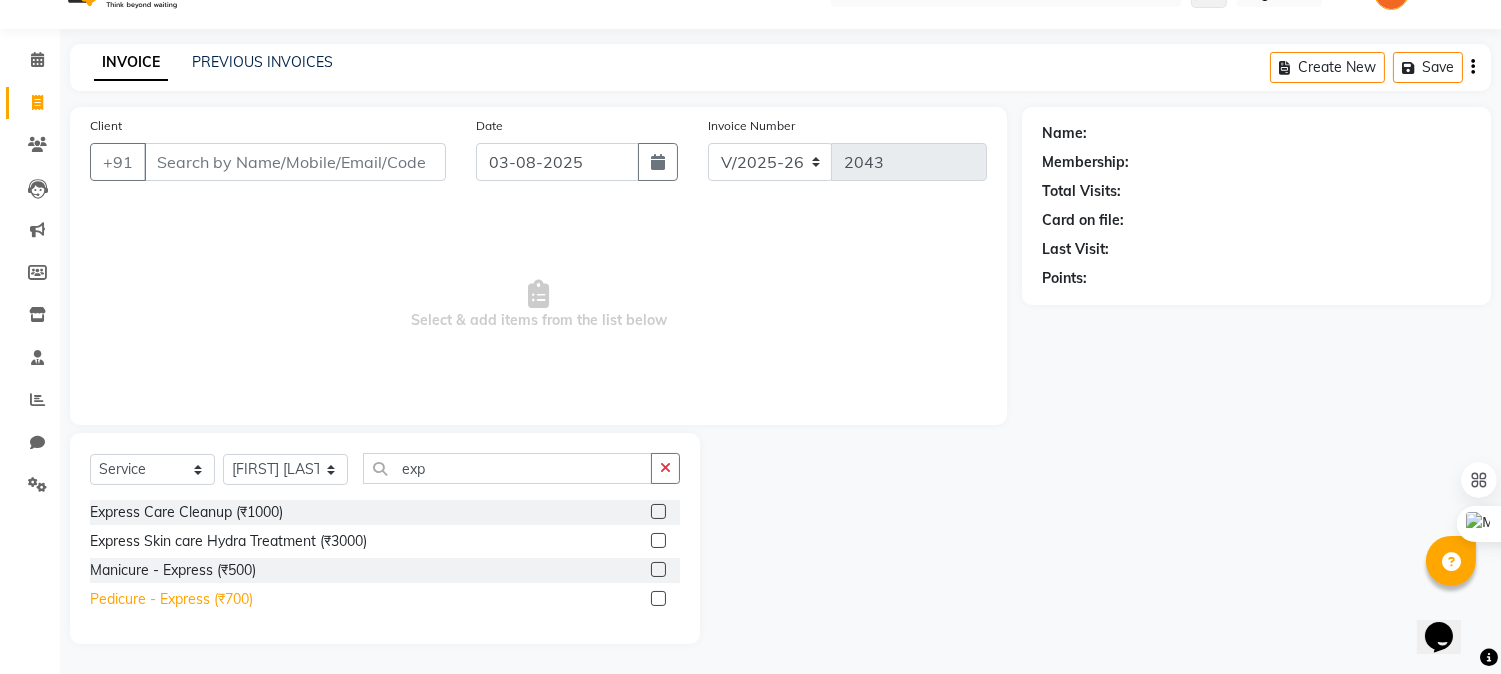 click on "Pedicure - Express (₹700)" 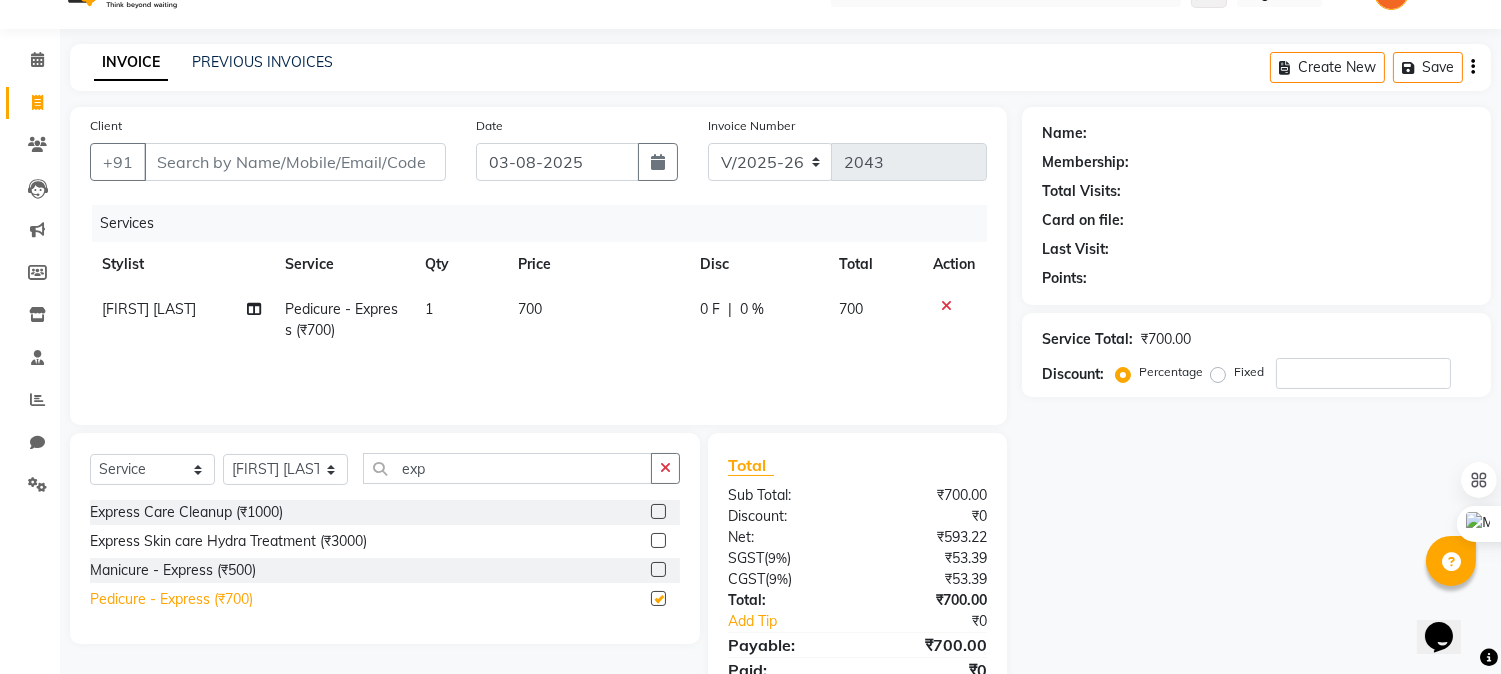 checkbox on "false" 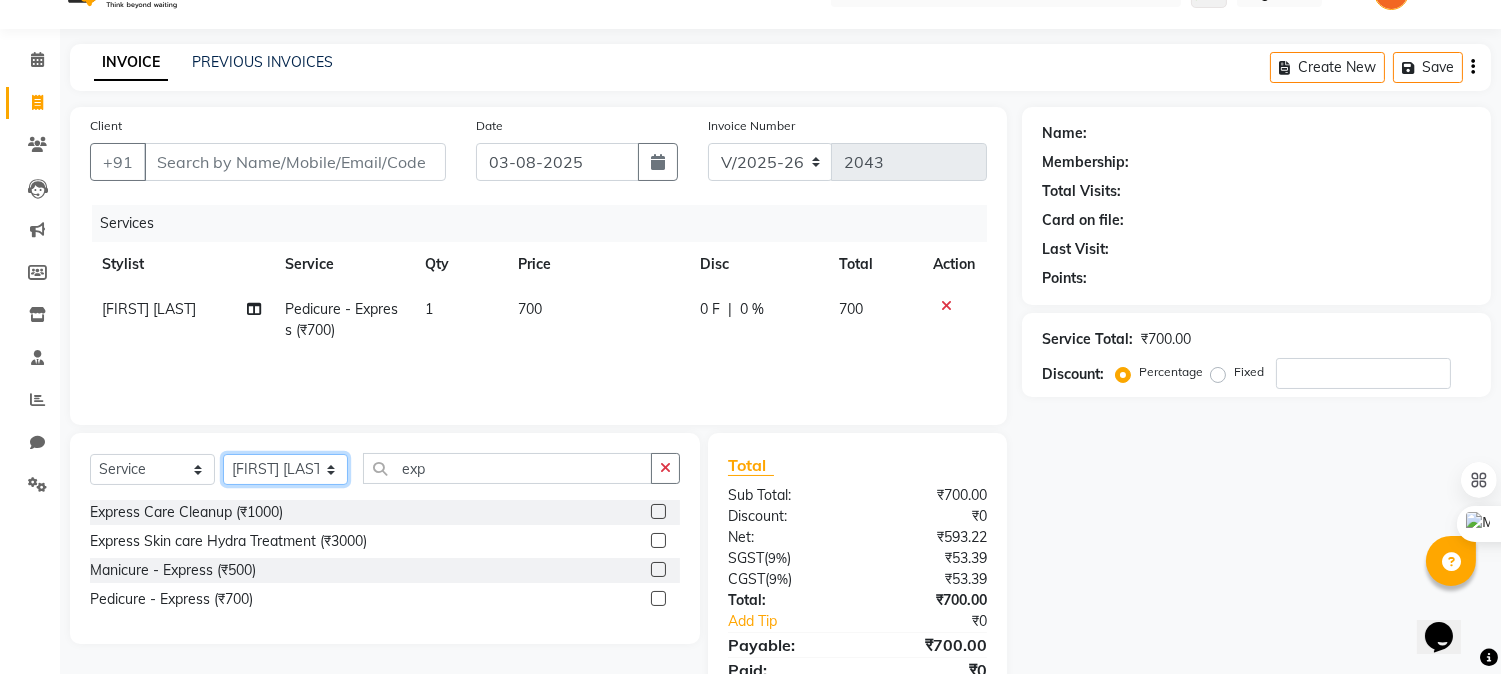 click on "Select Stylist Admin [PERSON] [PERSON] [PERSON] 	[PERSON] [PERSON] [PERSON]" 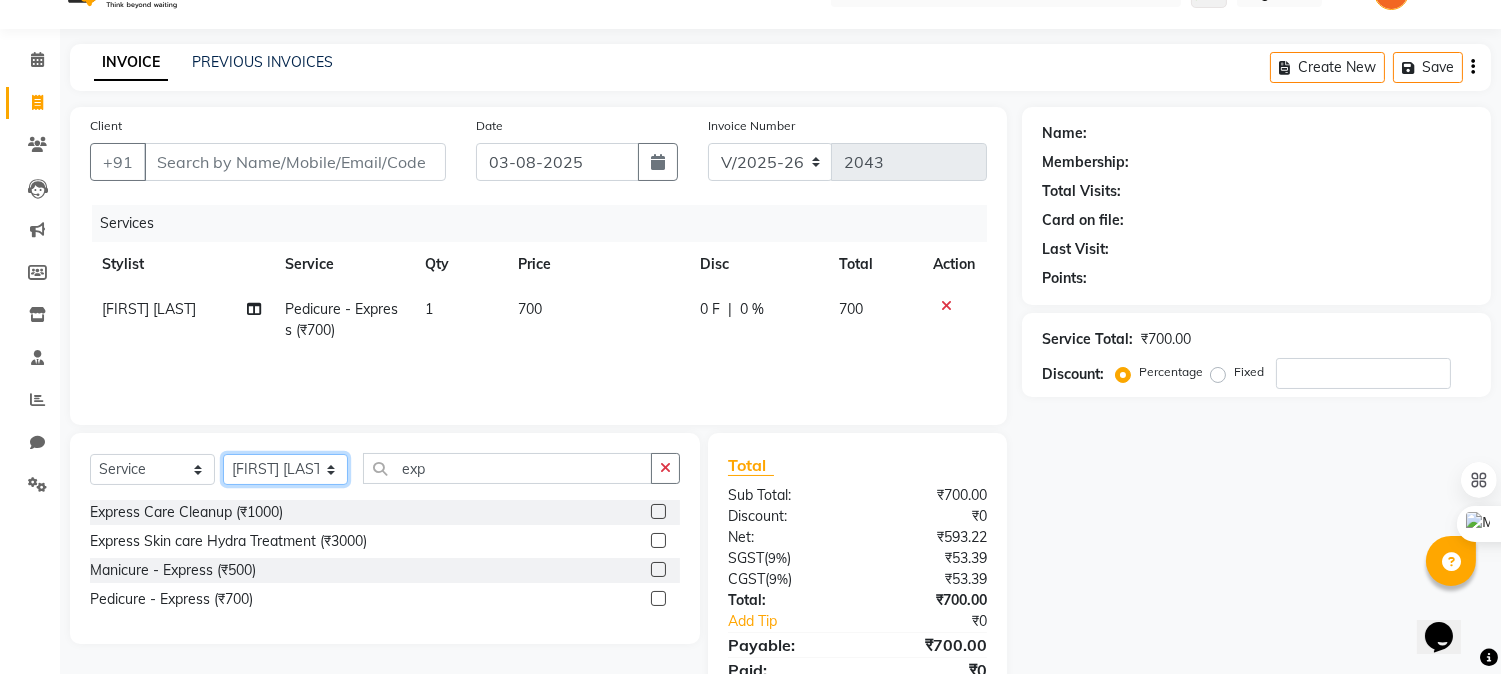 select on "69005" 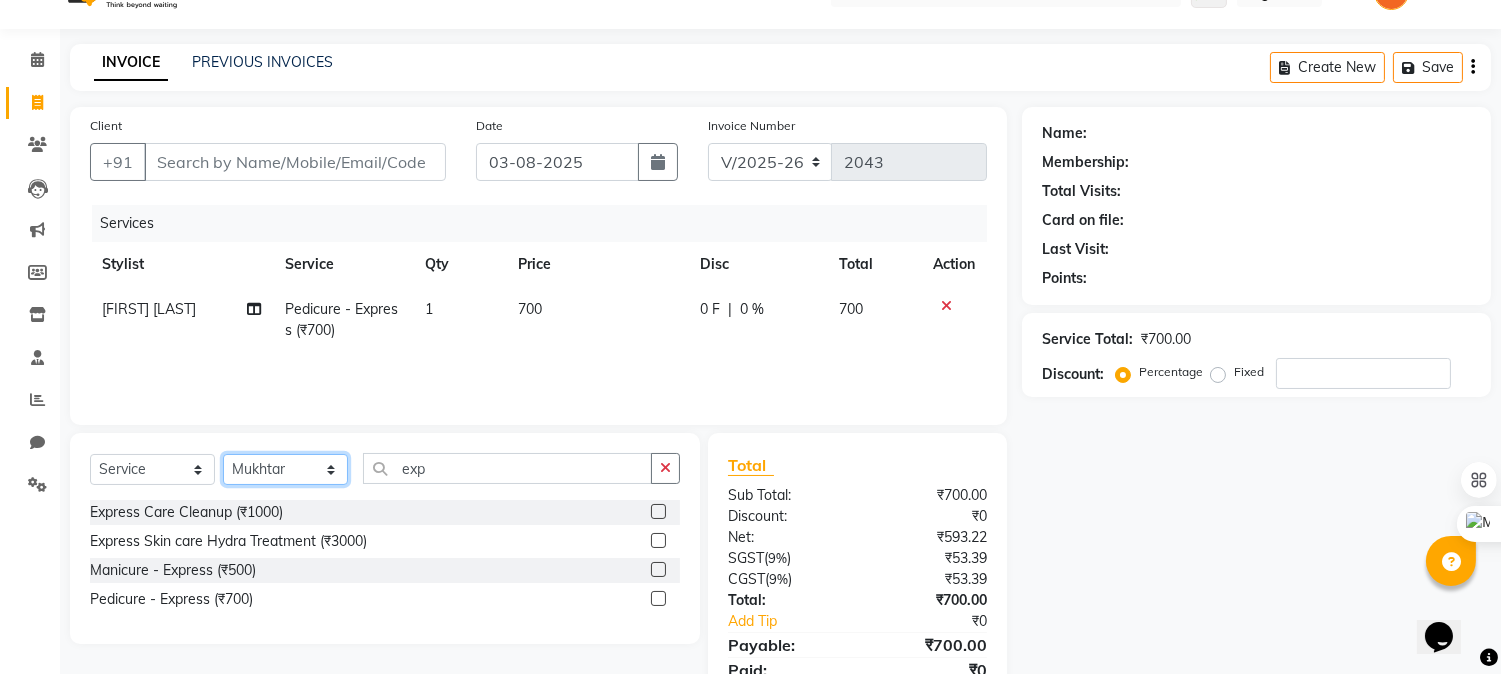 click on "Select Stylist Admin [PERSON] [PERSON] [PERSON] 	[PERSON] [PERSON] [PERSON]" 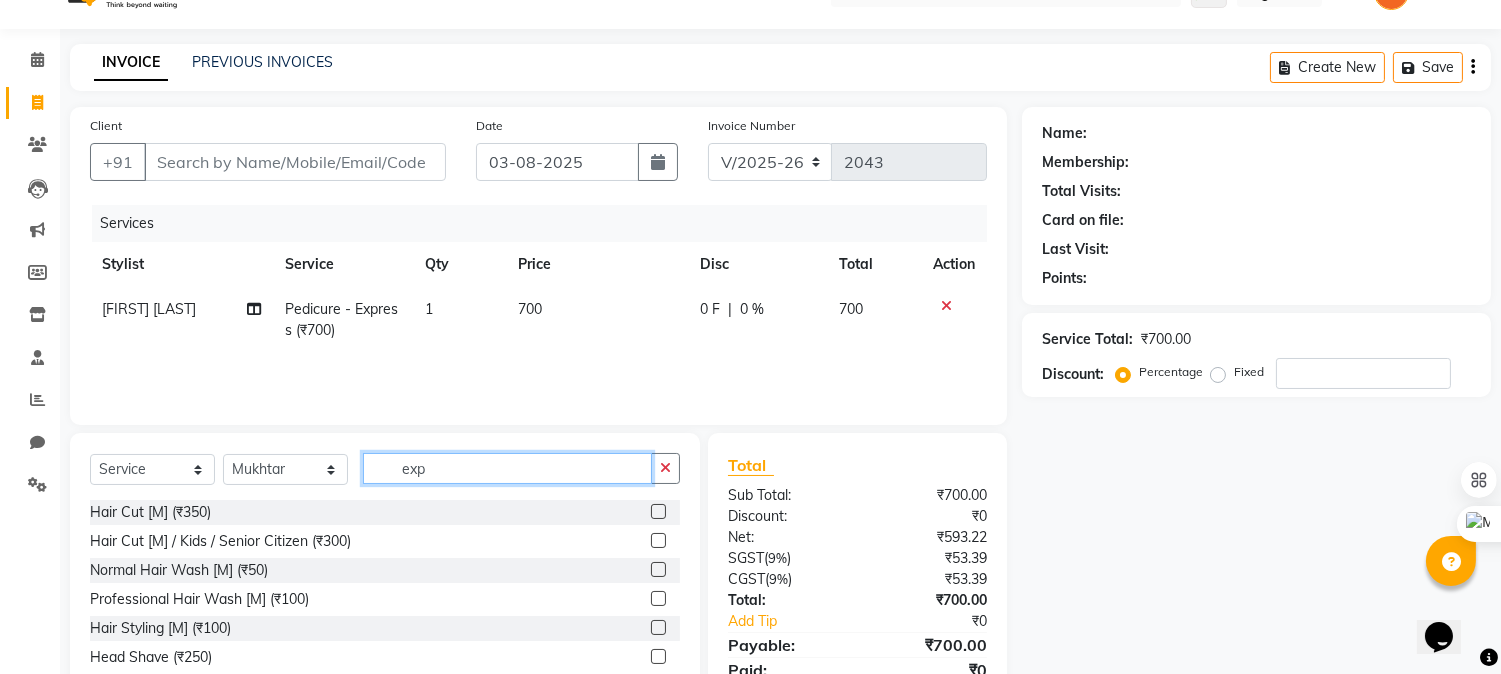 click on "exp" 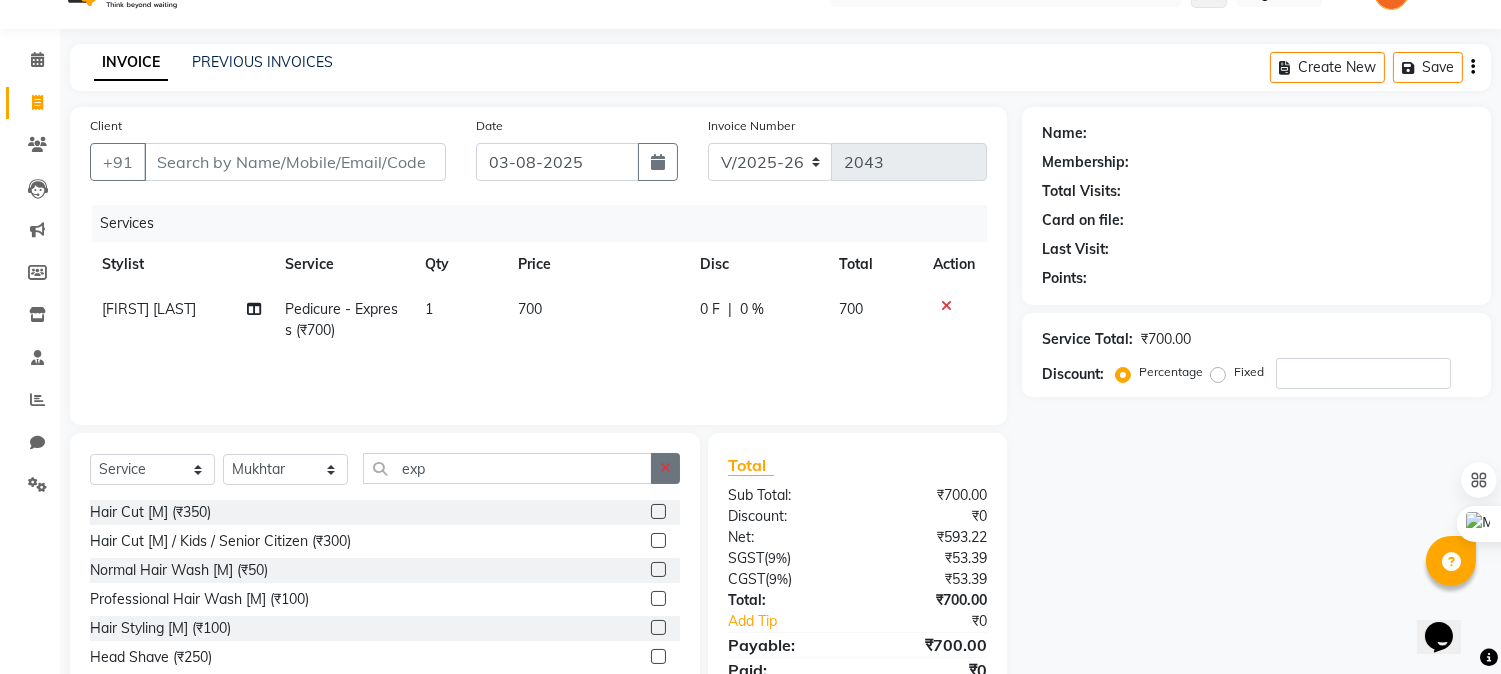 click 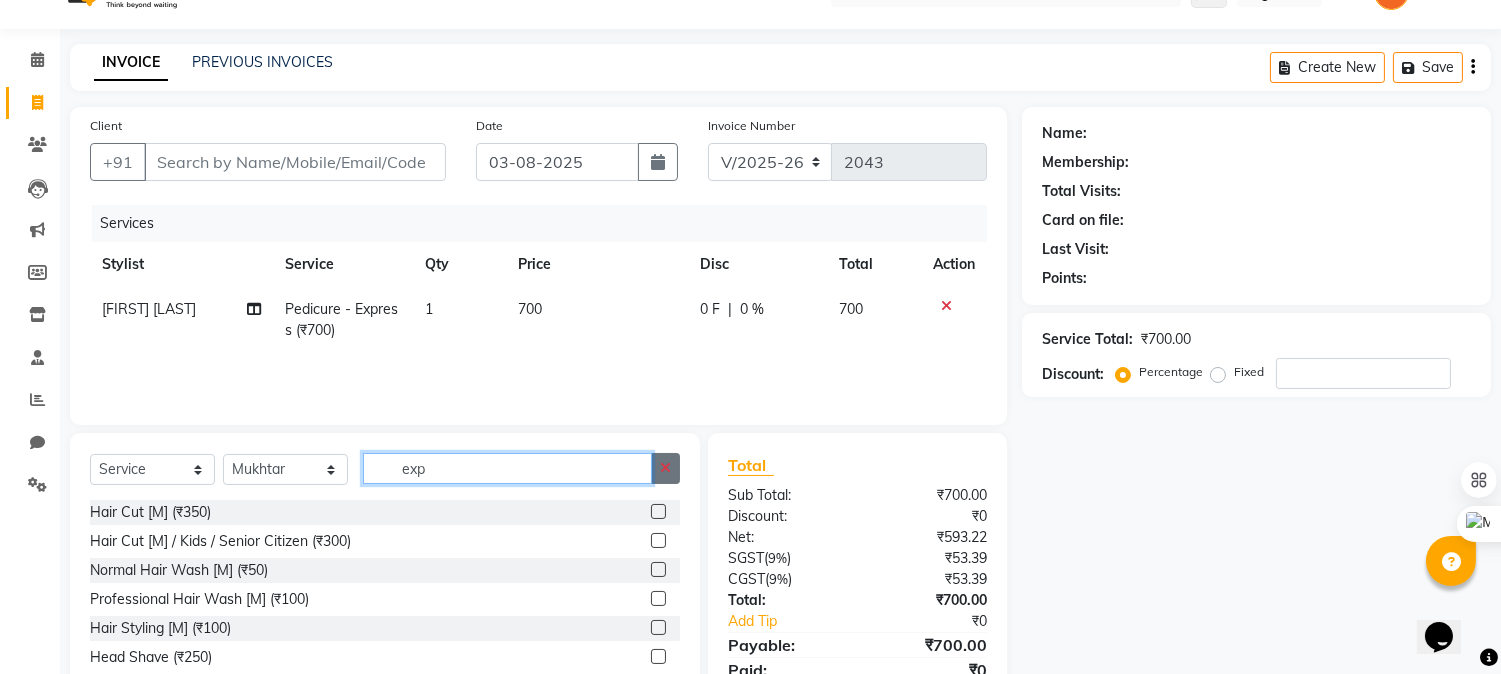 type 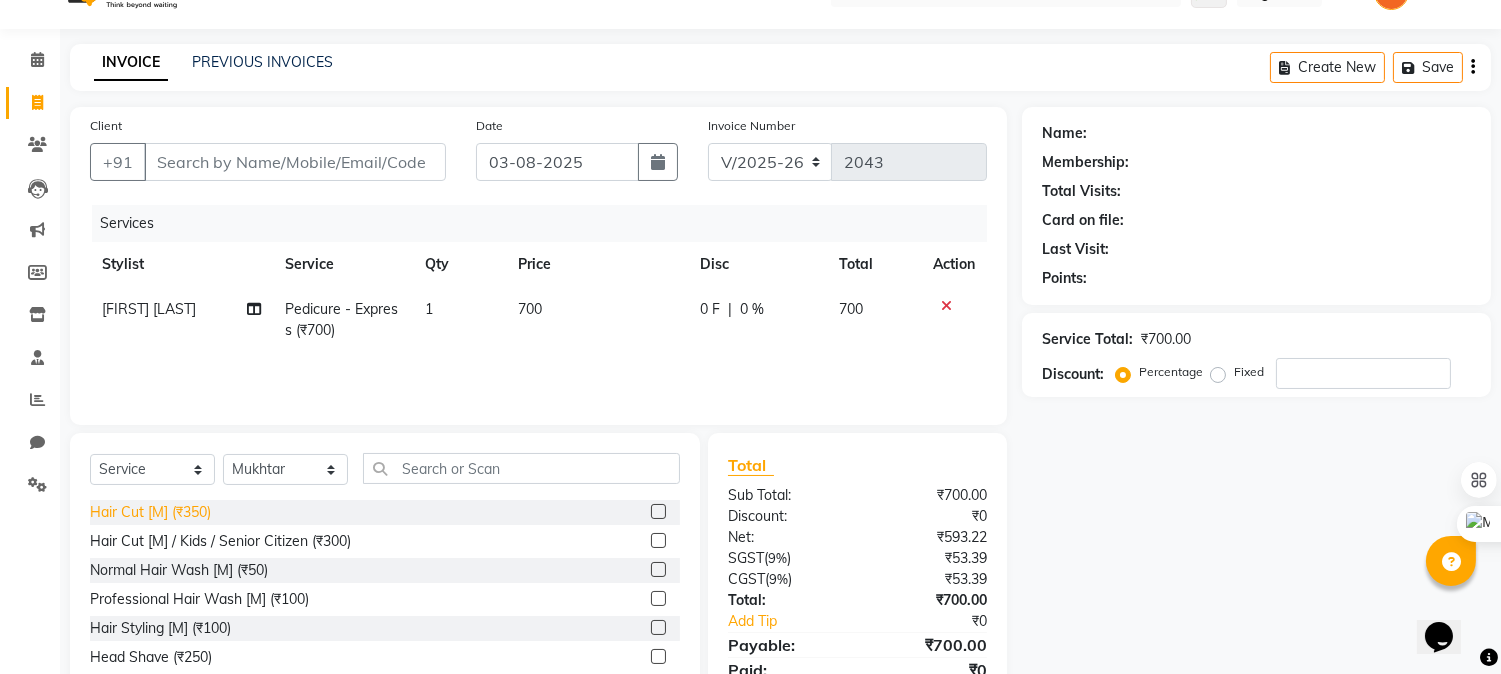 click on "Hair Cut [M] (₹350)" 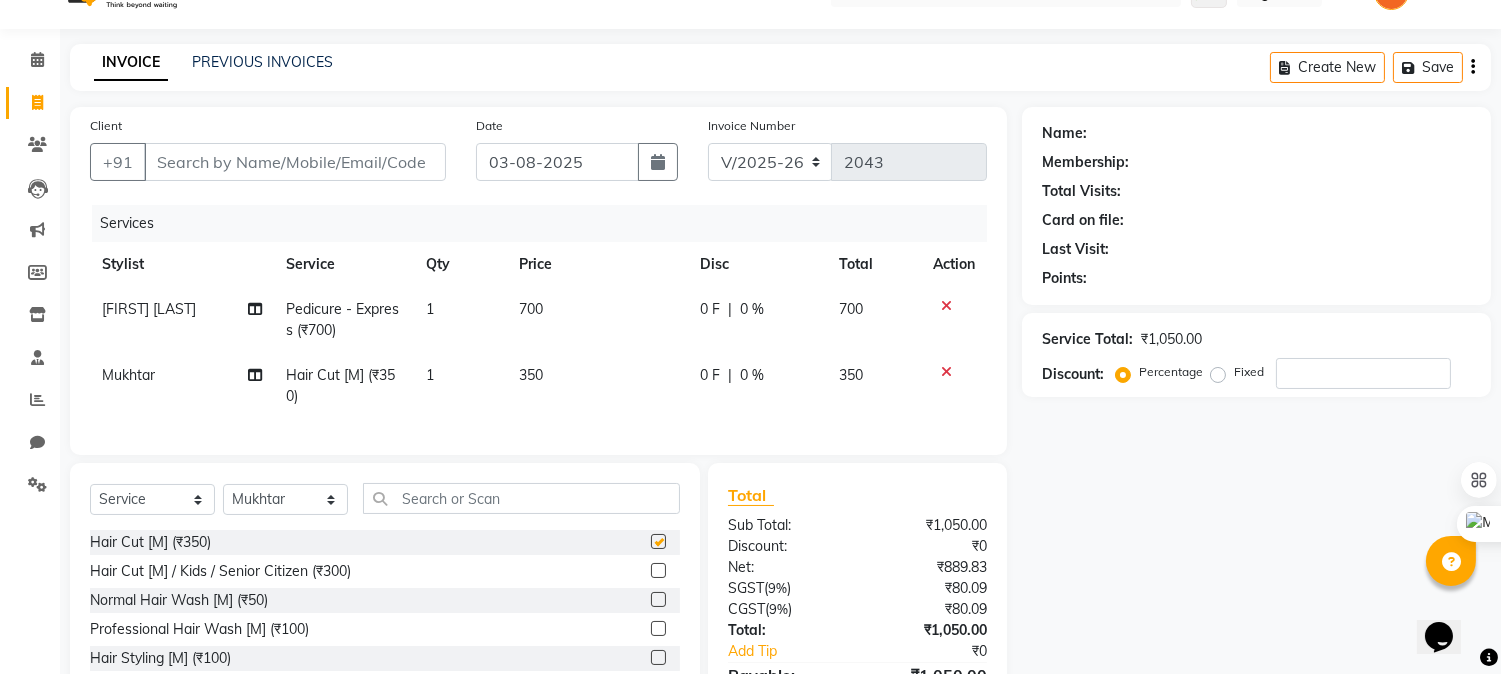 checkbox on "false" 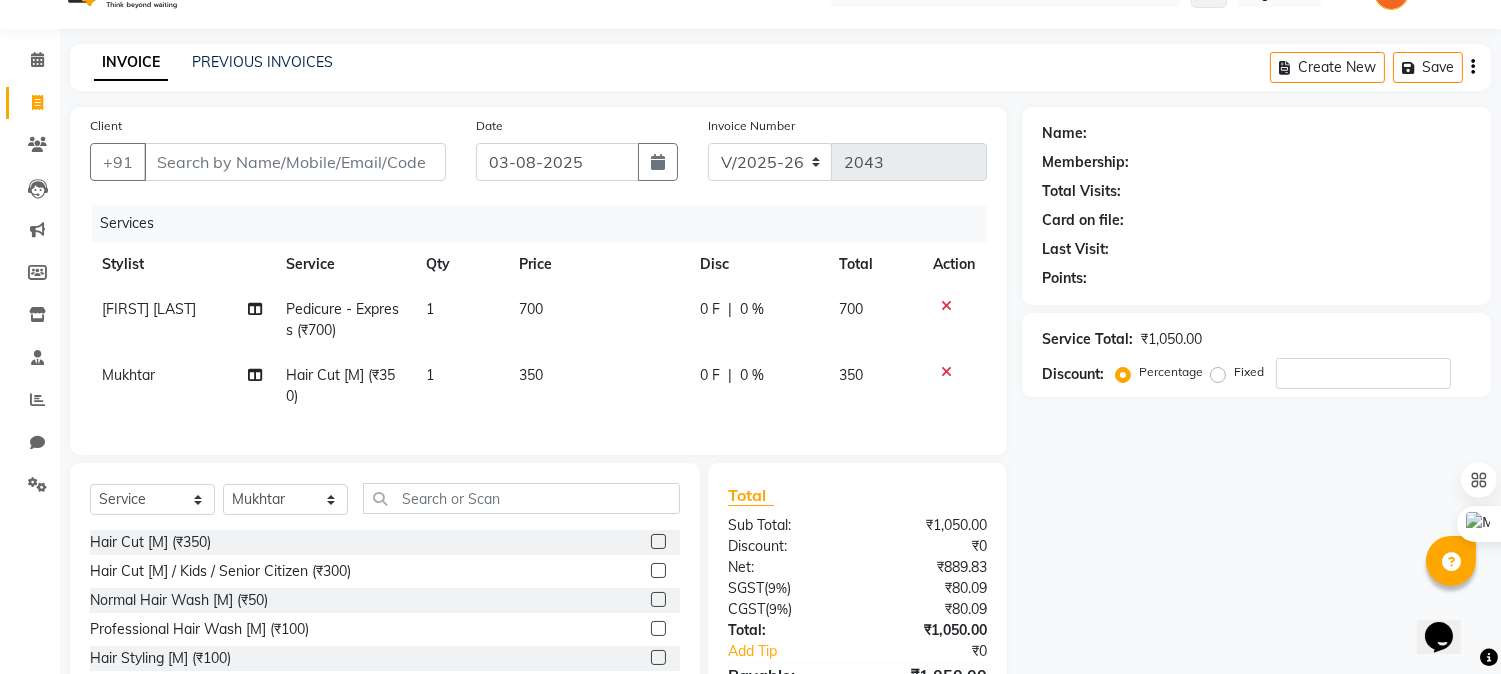click on "Name: Membership: Total Visits: Card on file: Last Visit:  Points:  Service Total:  ₹1,050.00  Discount:  Percentage   Fixed" 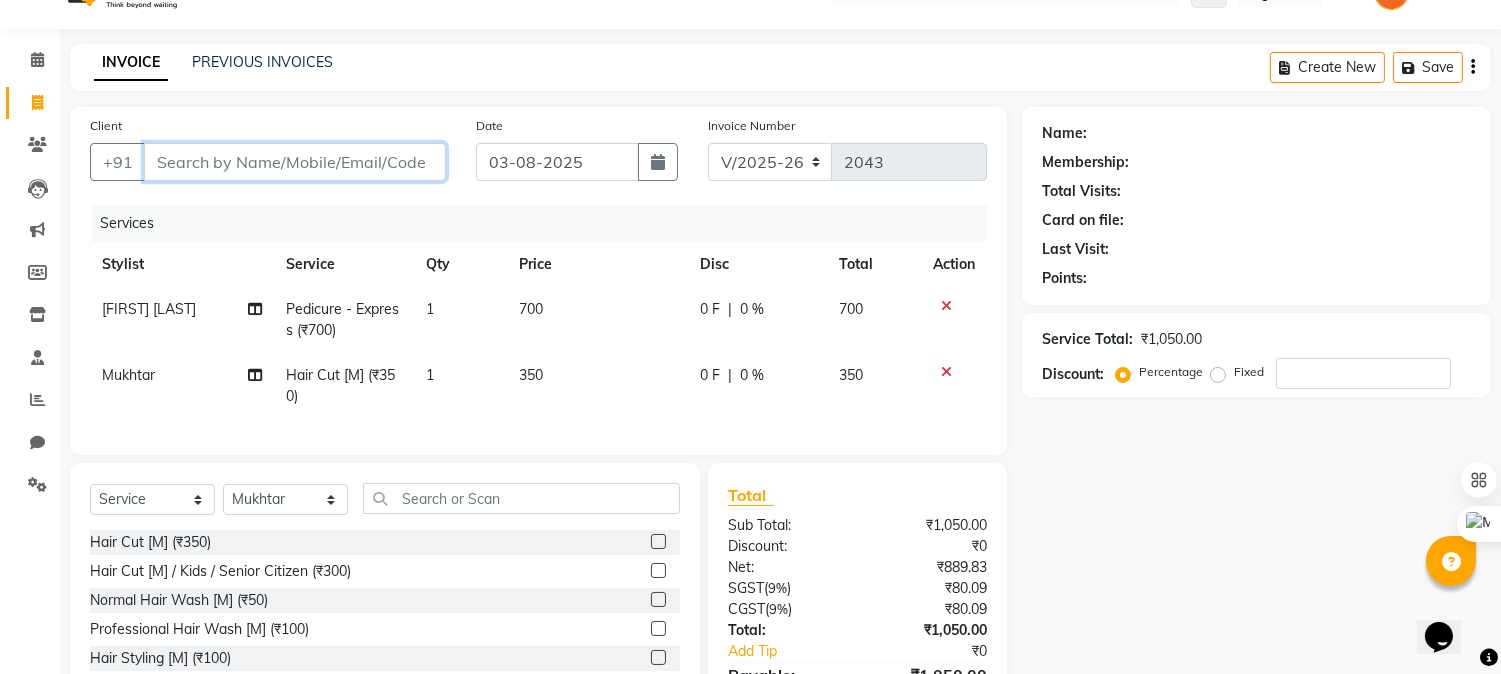 click on "Client" at bounding box center [295, 162] 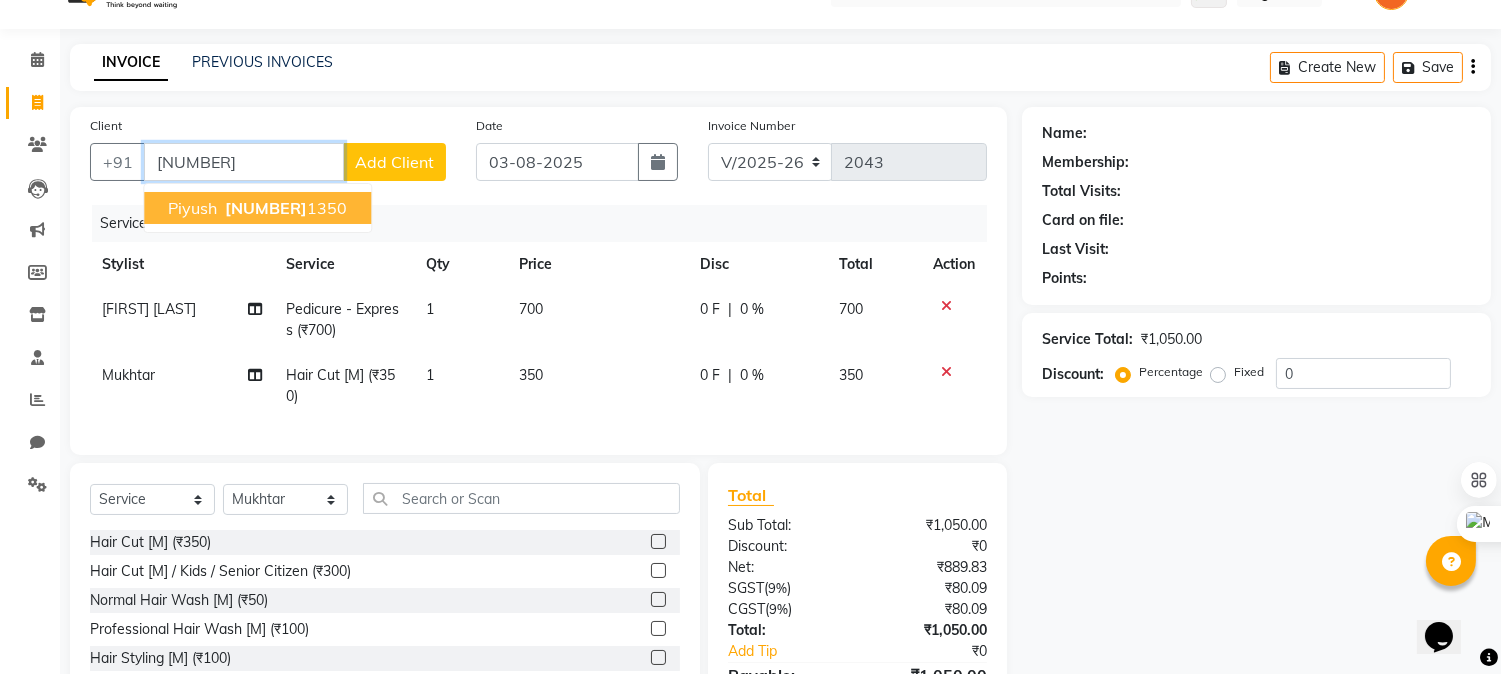 click on "913666 1350" at bounding box center (284, 208) 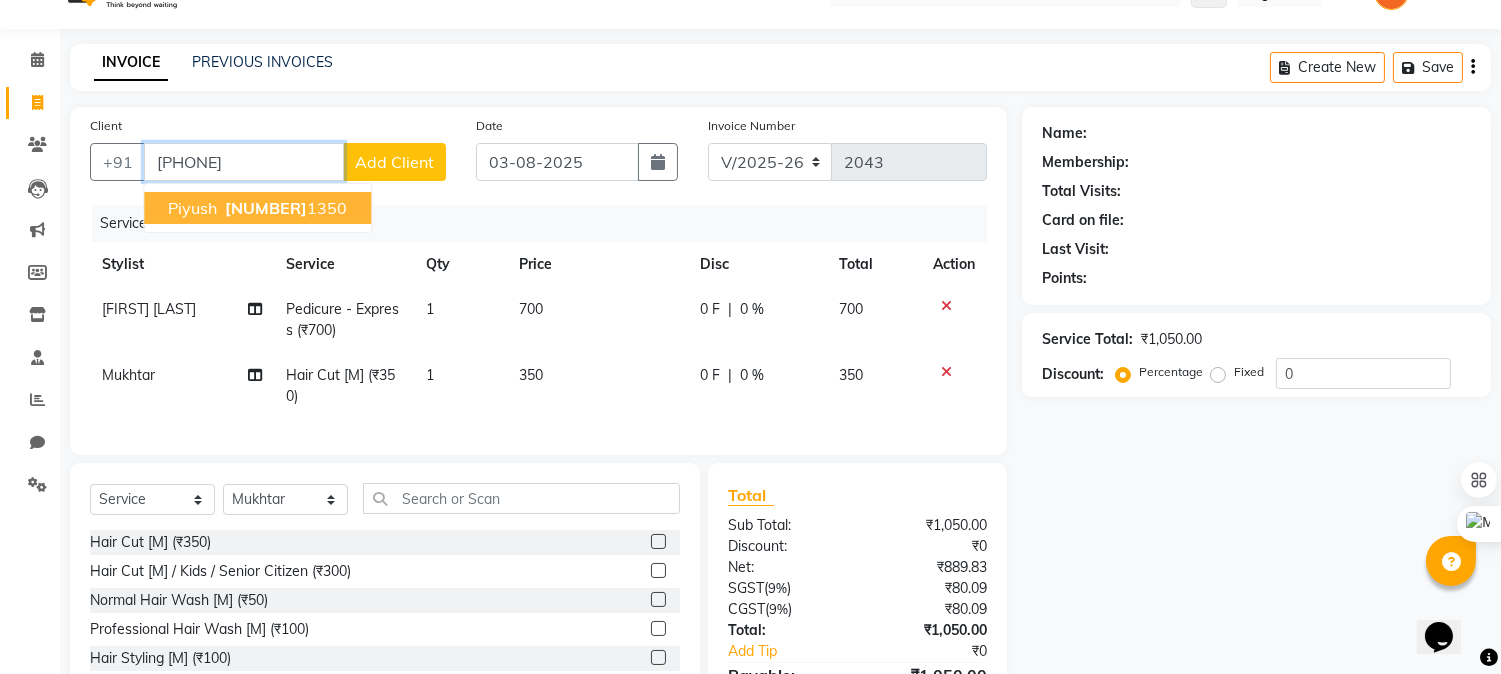type on "9136661350" 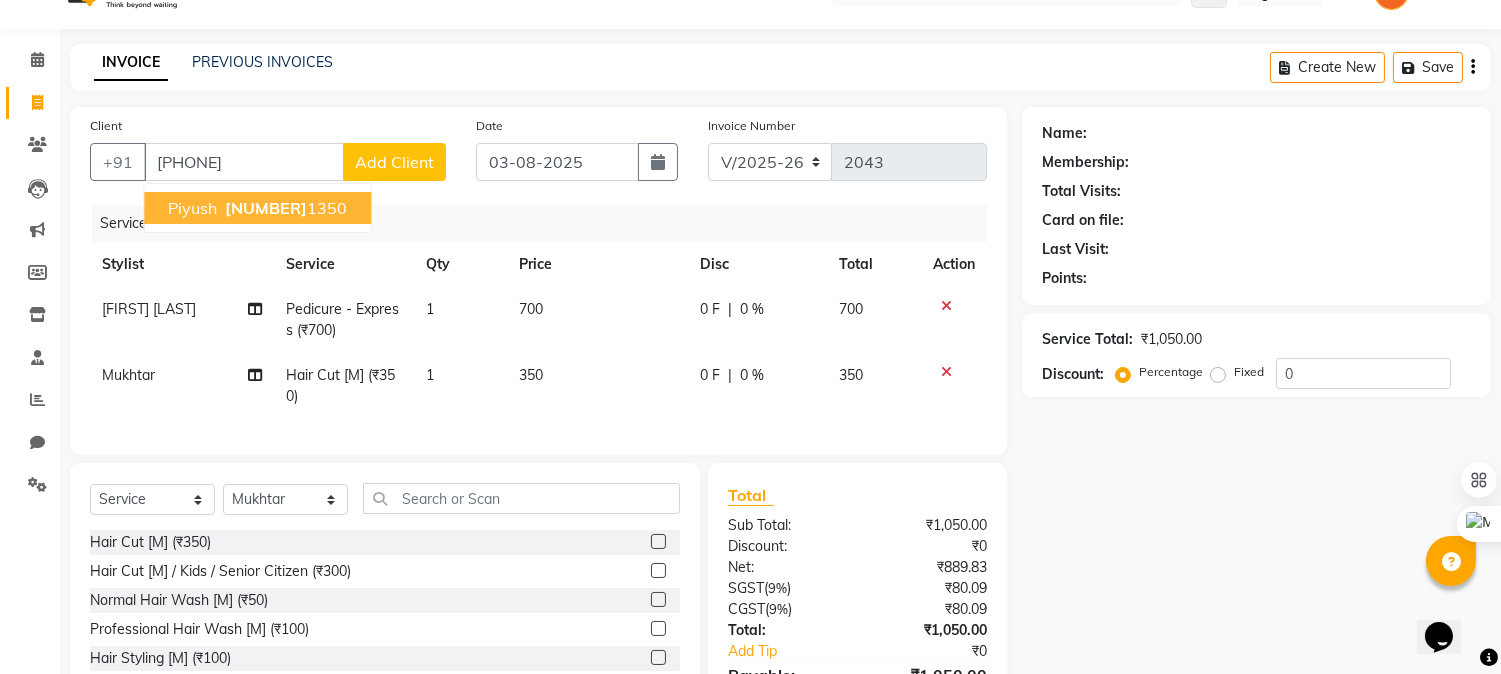select on "1: Object" 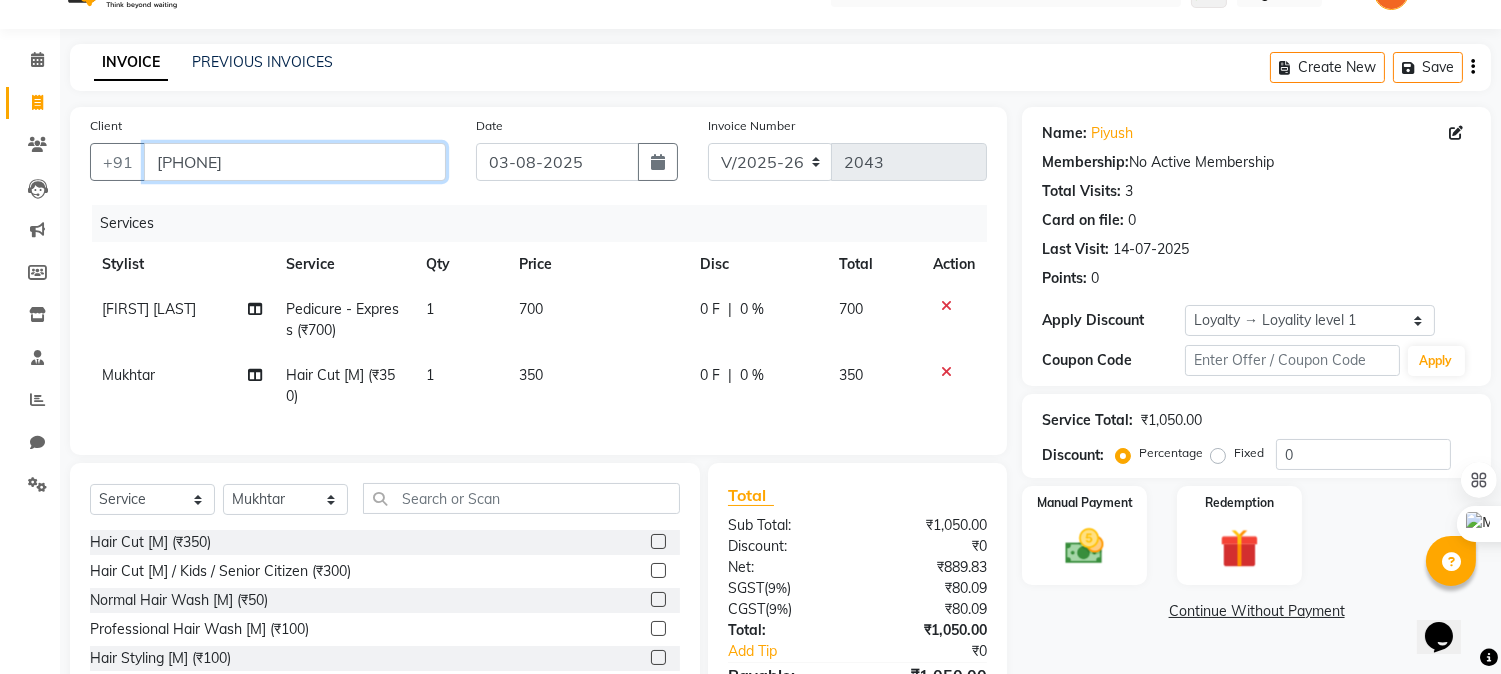 click on "9136661350" at bounding box center [295, 162] 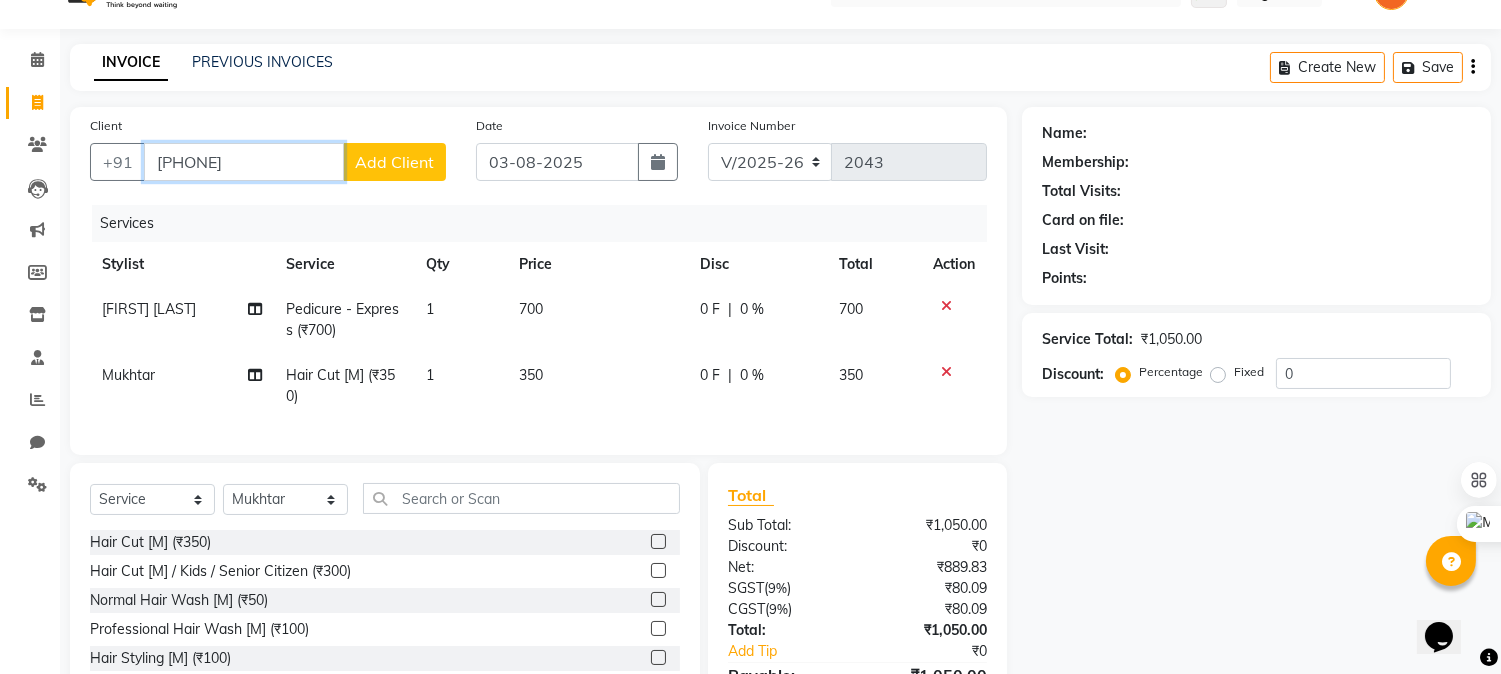 type on "9136663765" 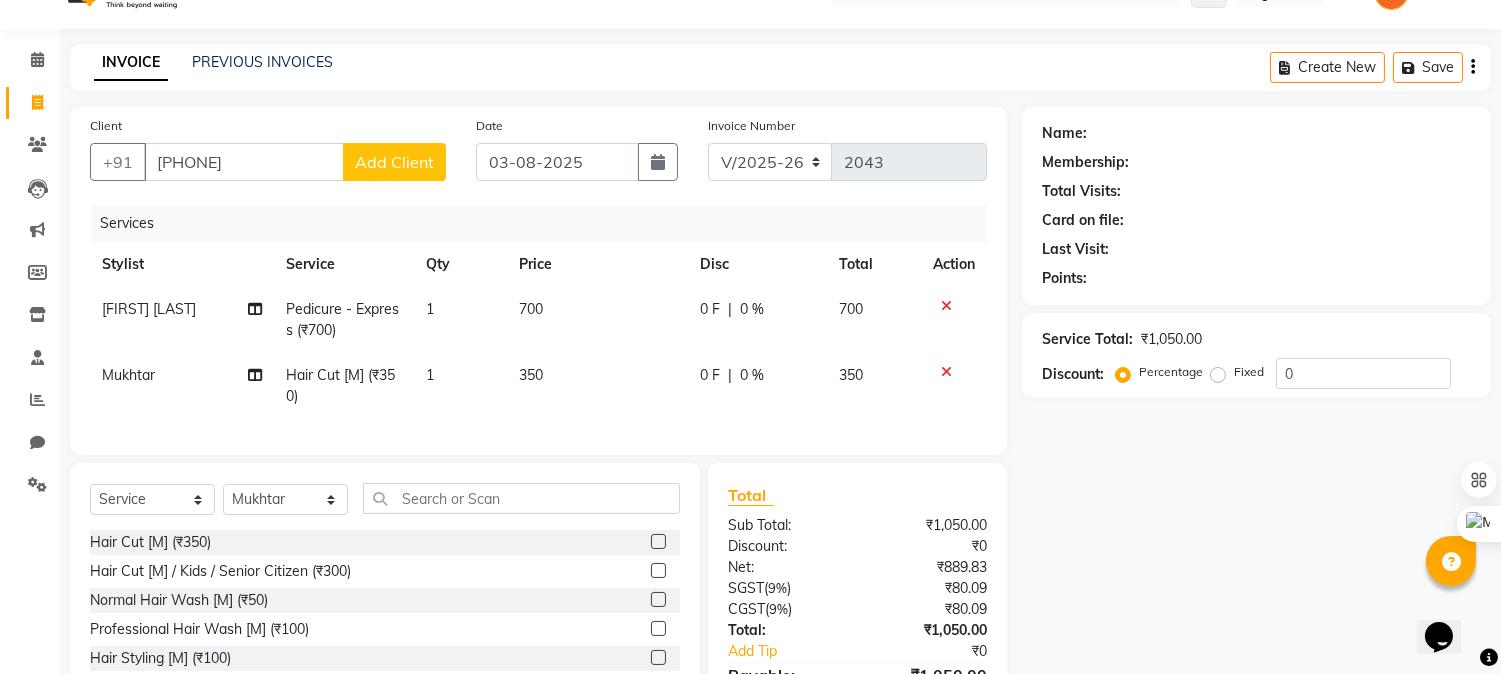 click on "Add Client" 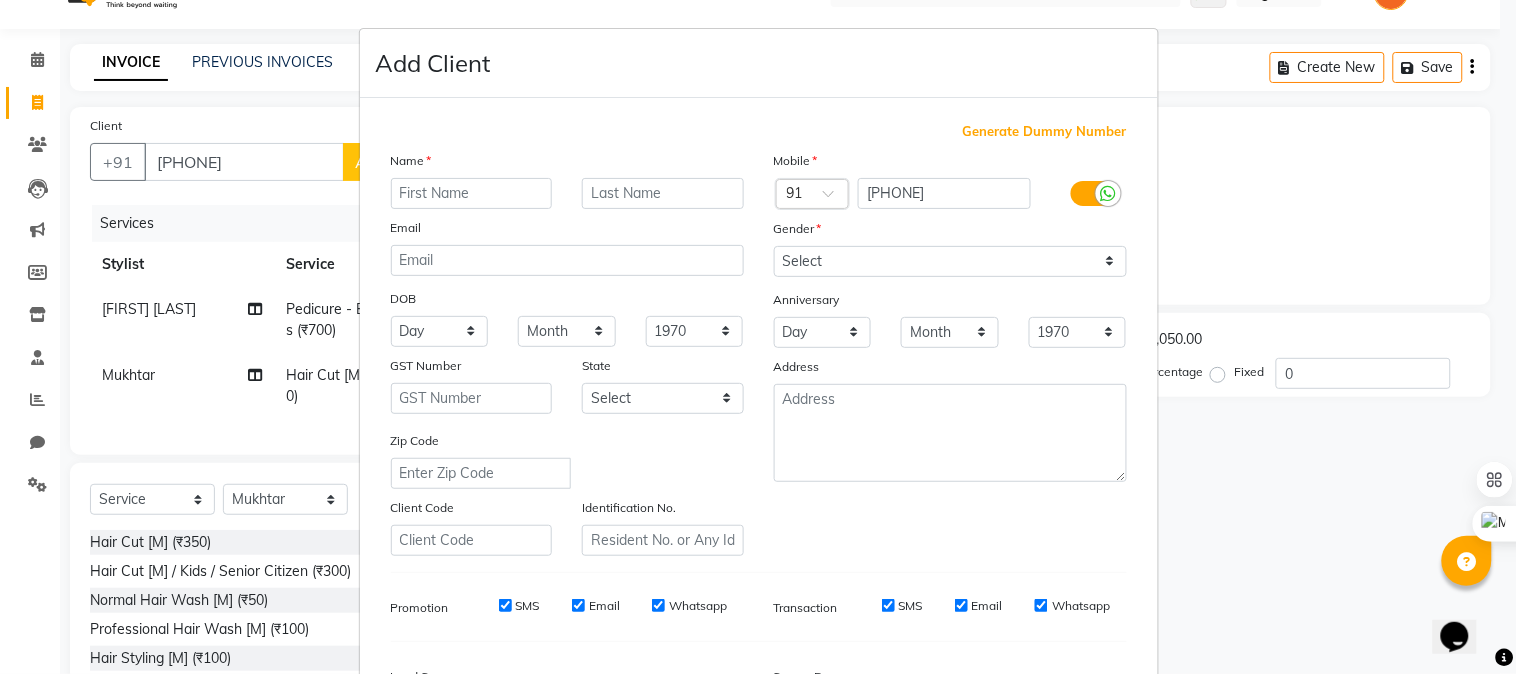 click at bounding box center [472, 193] 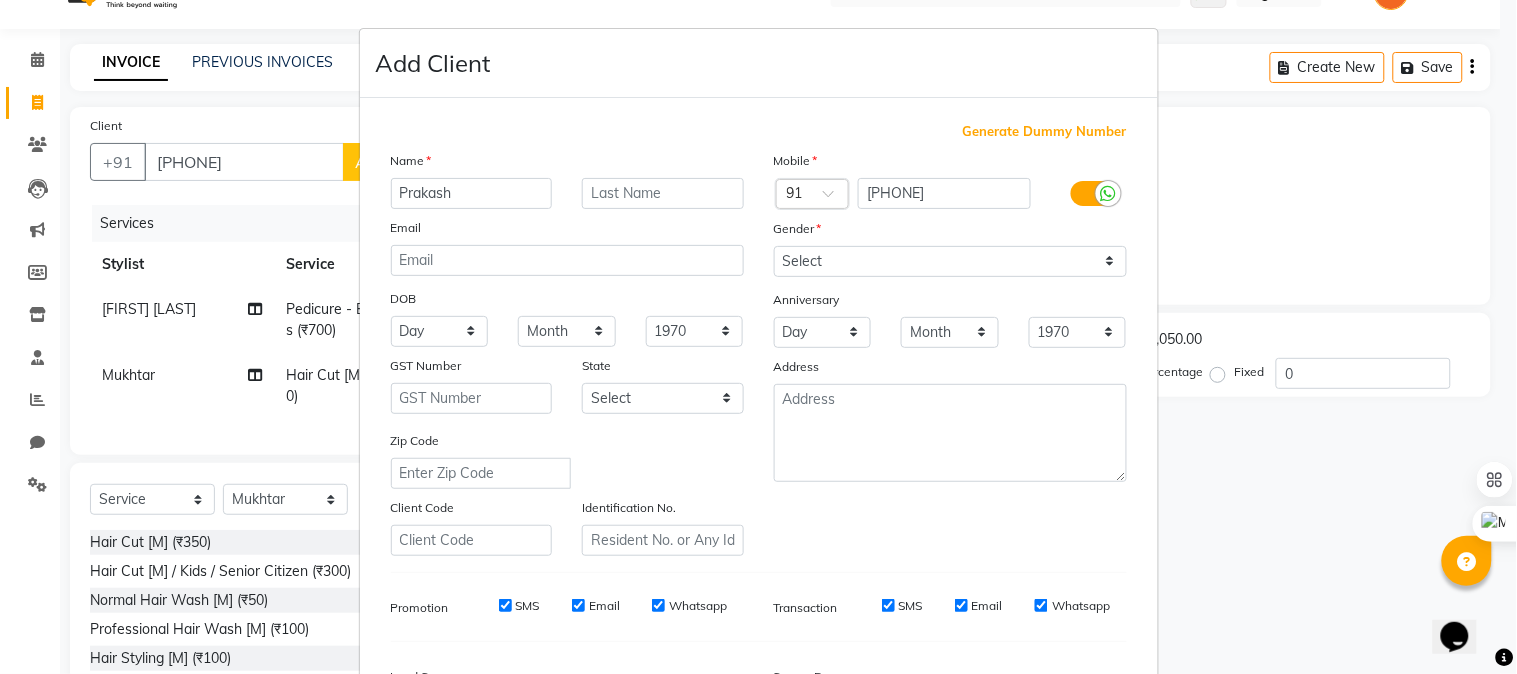 type on "Prakash" 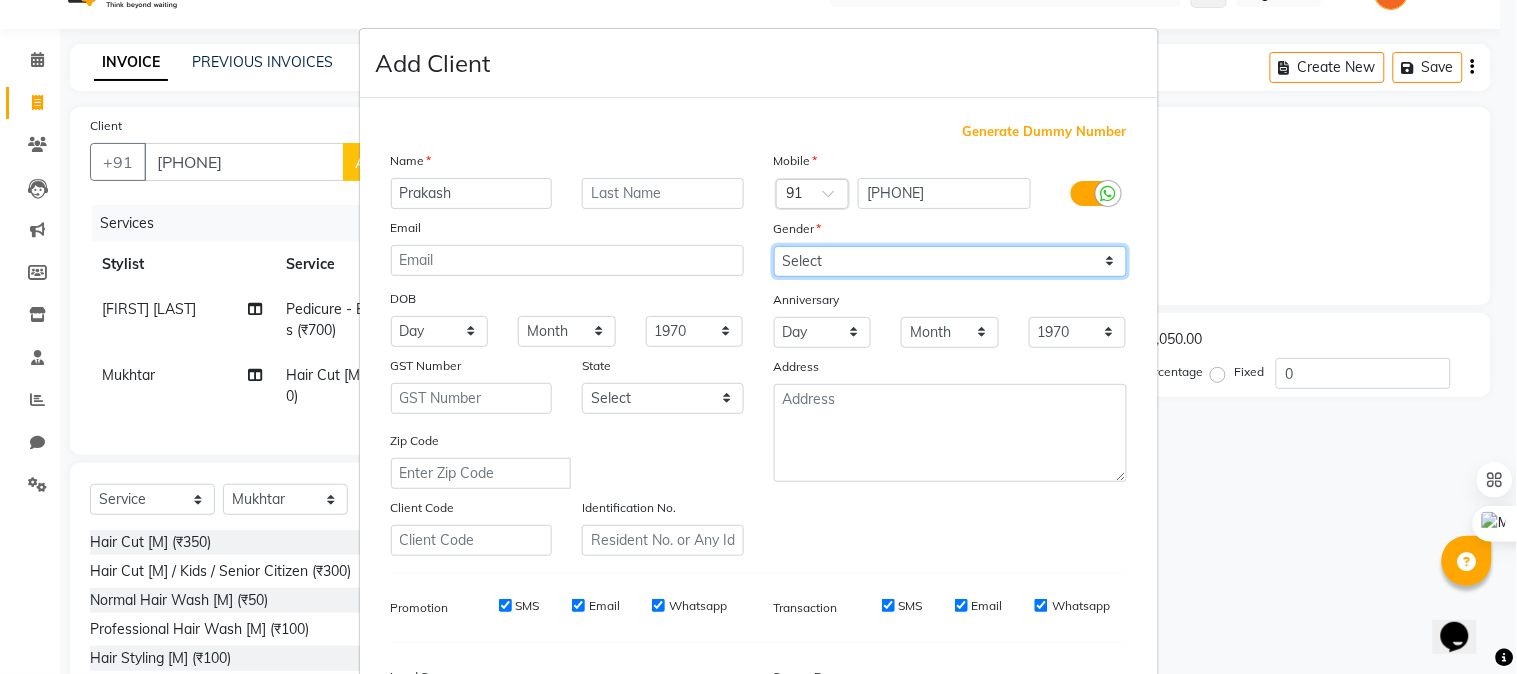 click on "Select Male Female Other Prefer Not To Say" at bounding box center [950, 261] 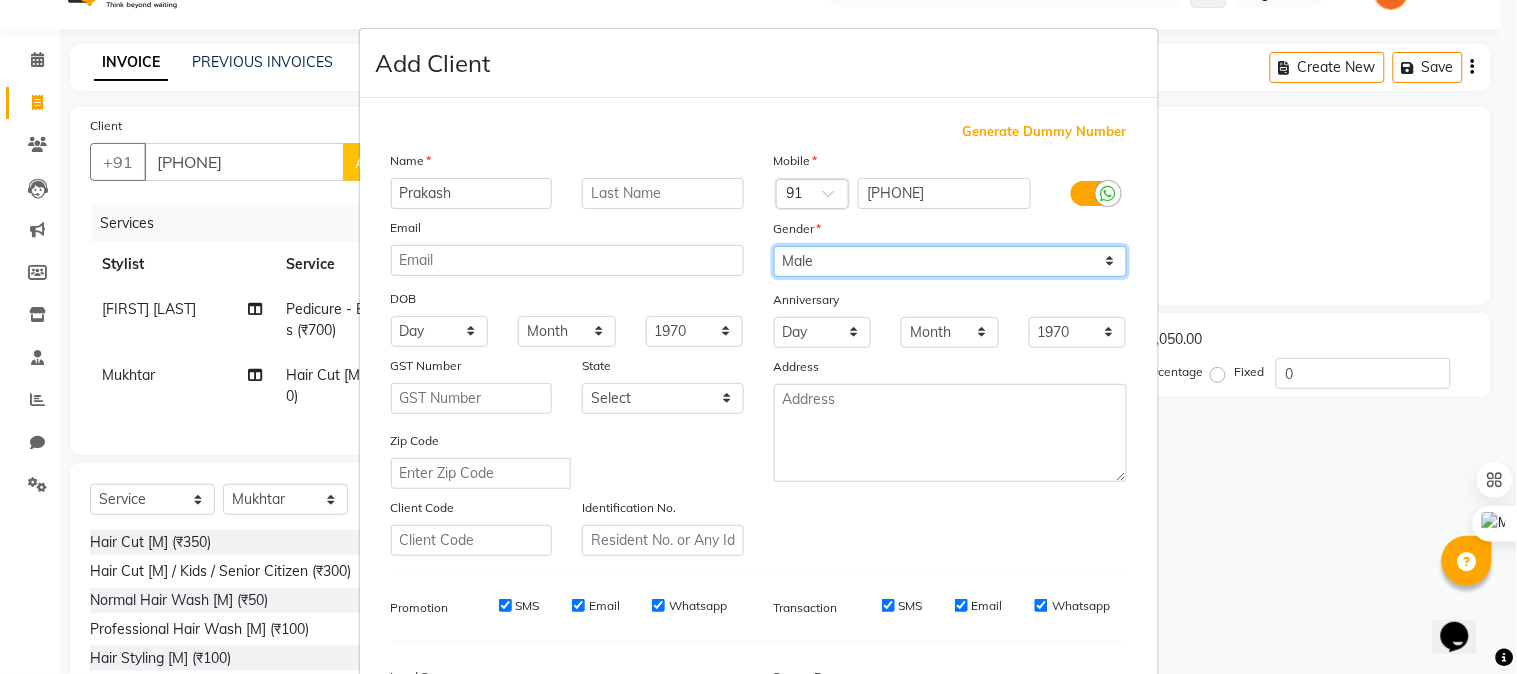 click on "Select Male Female Other Prefer Not To Say" at bounding box center (950, 261) 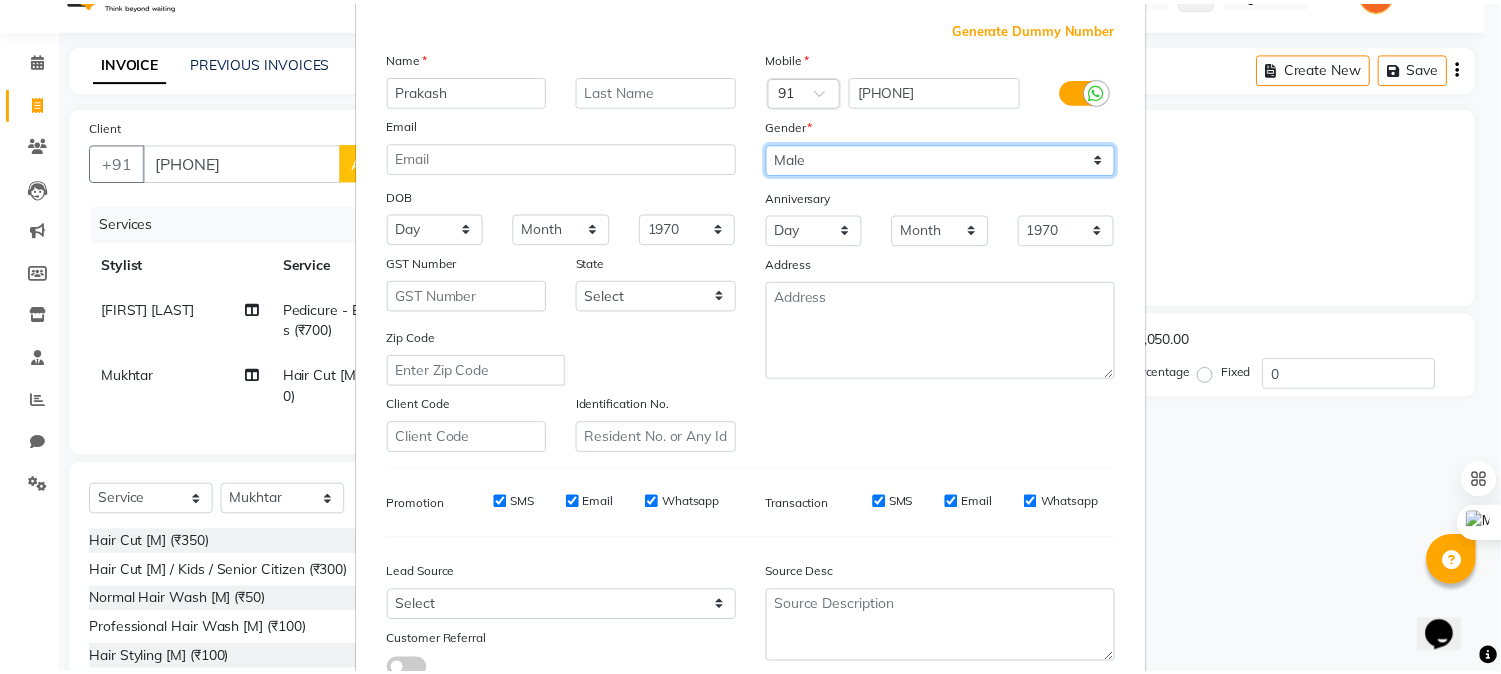 scroll, scrollTop: 250, scrollLeft: 0, axis: vertical 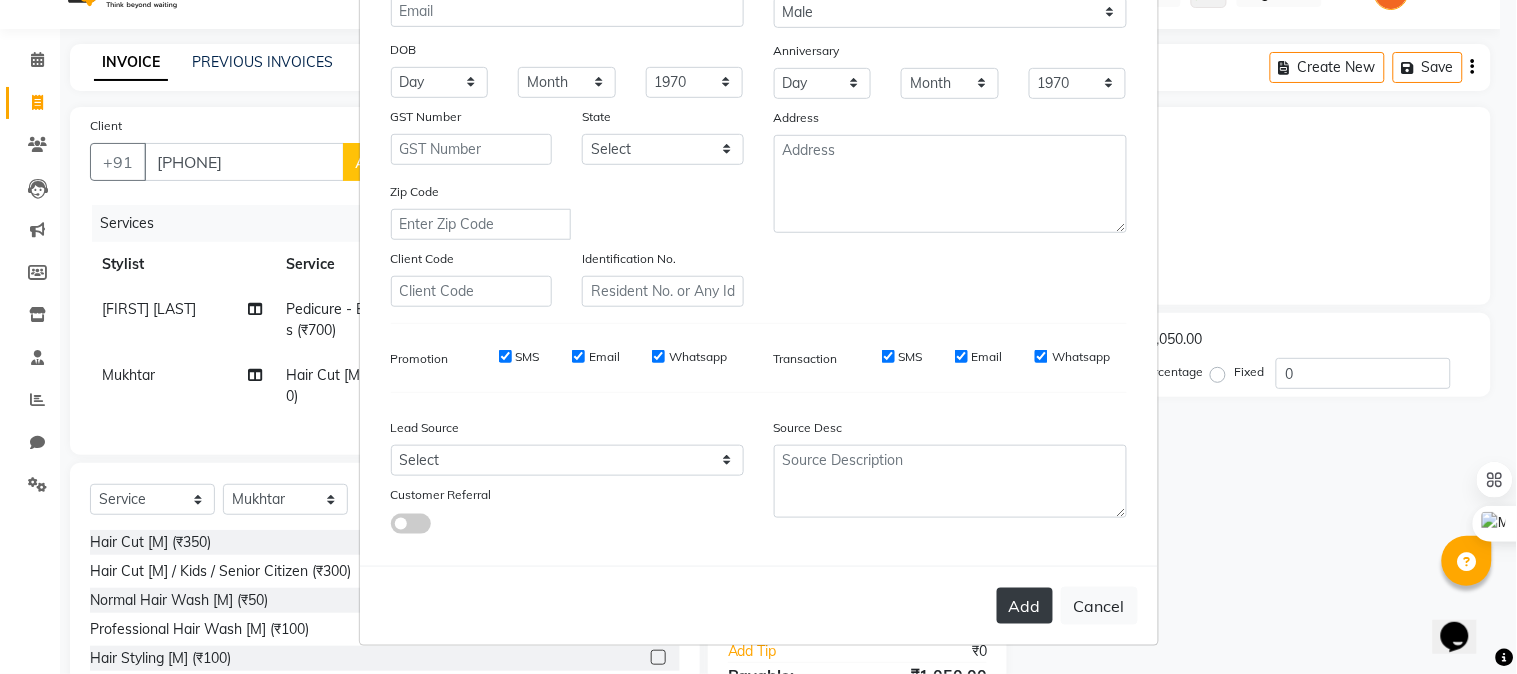 click on "Add" at bounding box center [1025, 606] 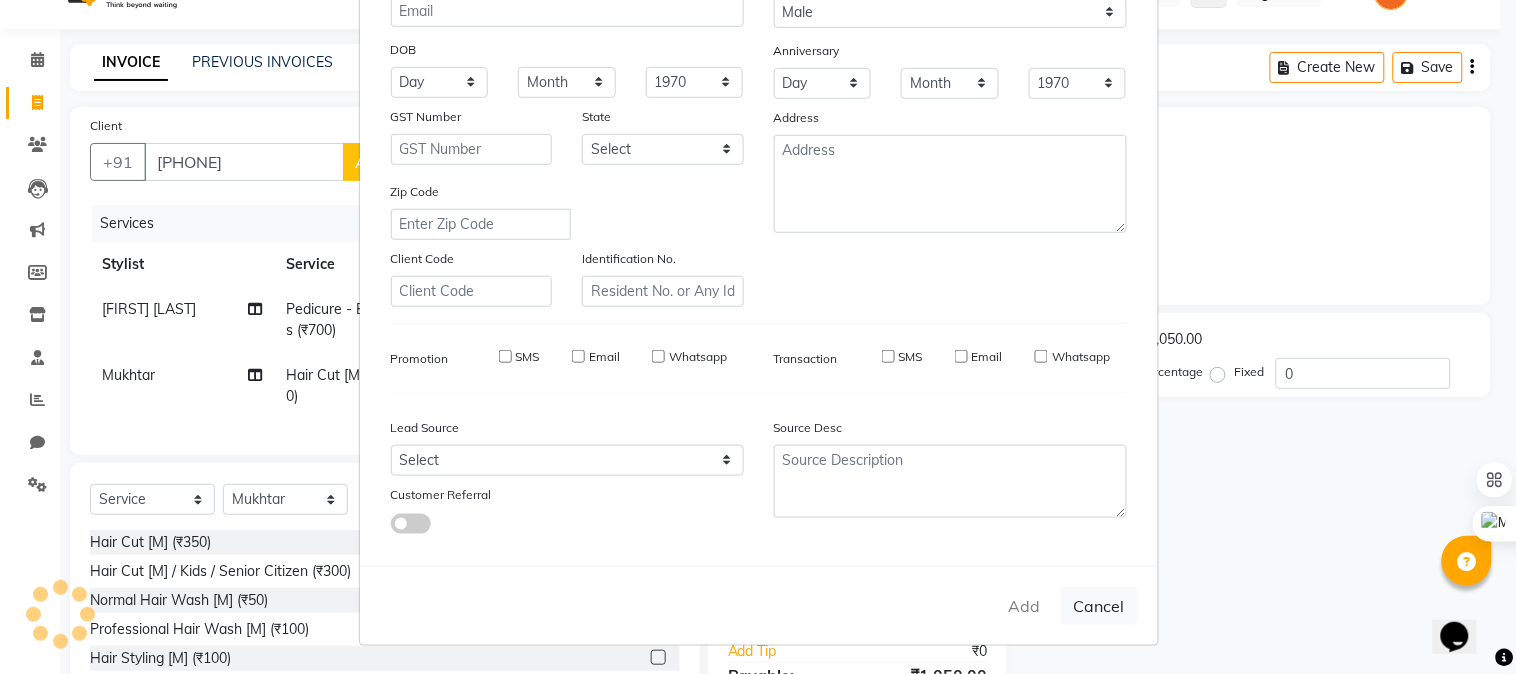 type 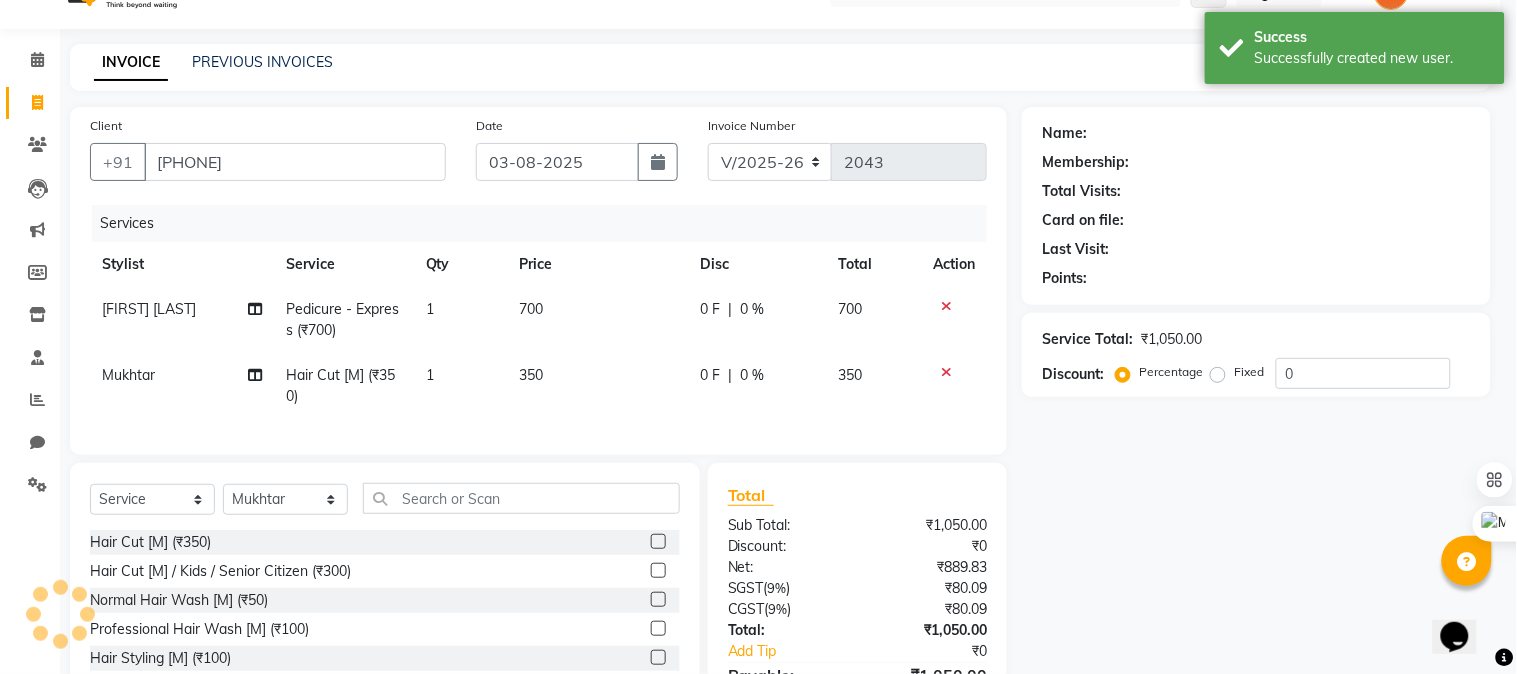 select on "1: Object" 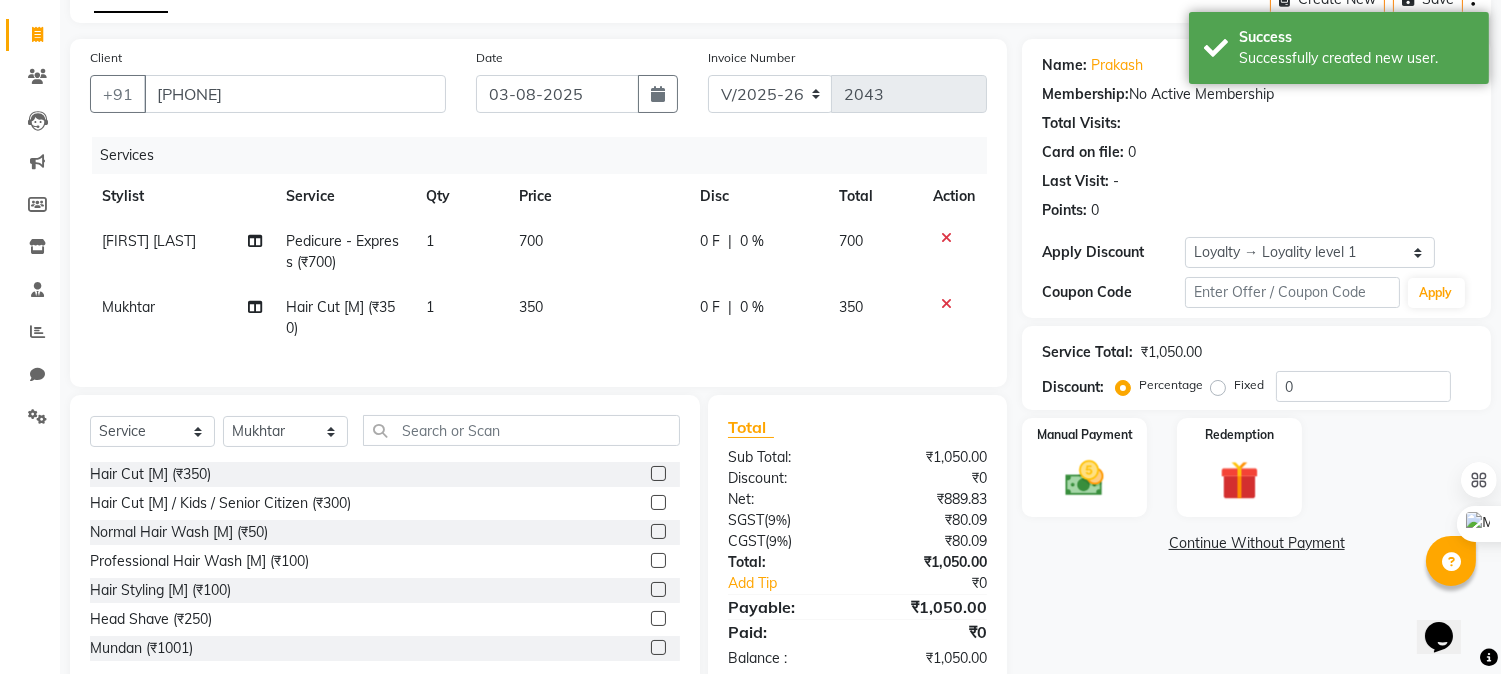 scroll, scrollTop: 173, scrollLeft: 0, axis: vertical 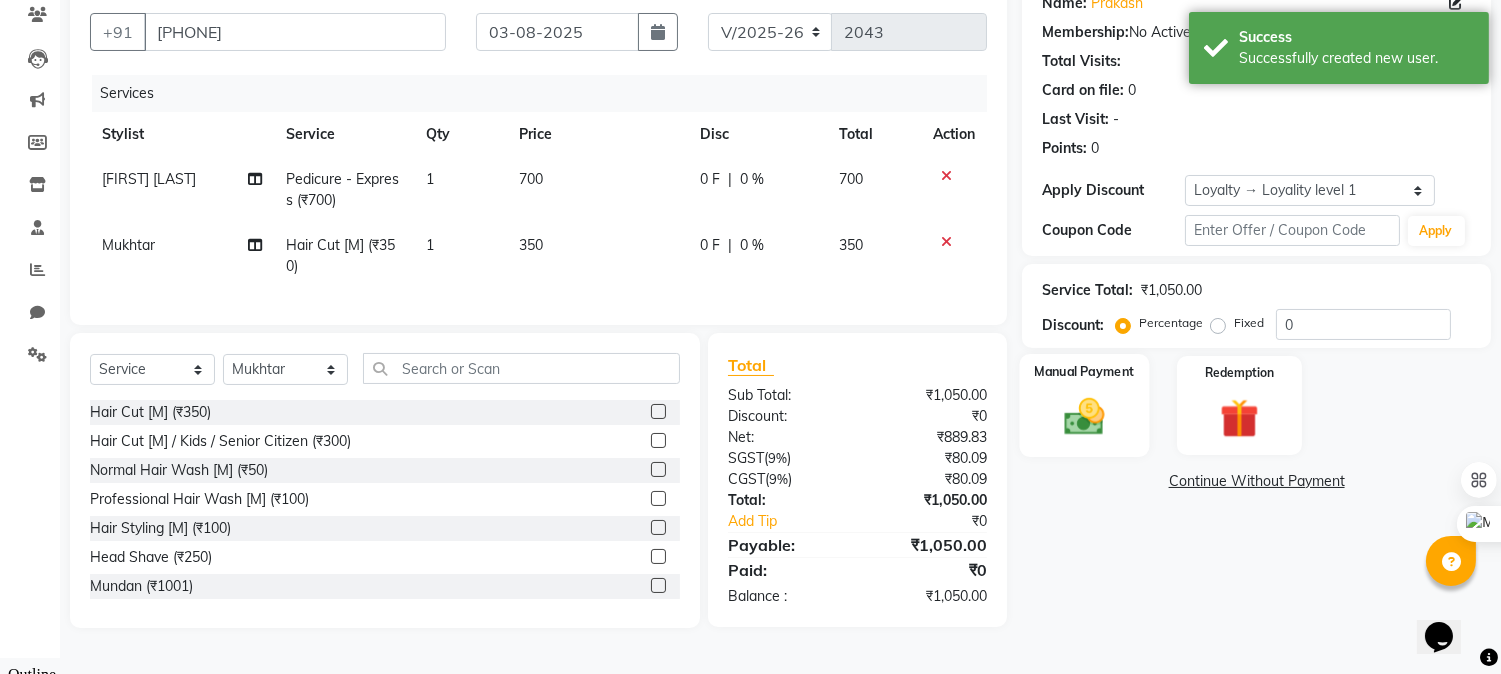 click 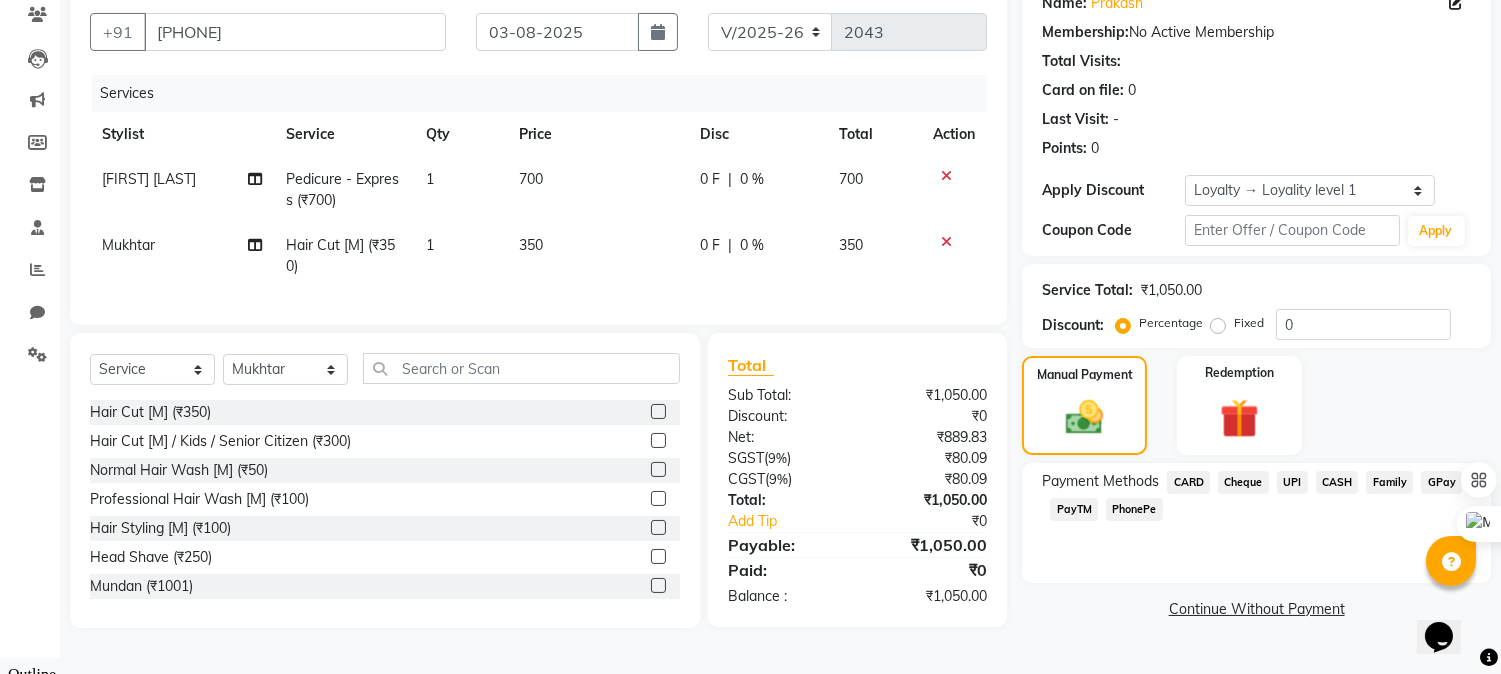 click on "UPI" 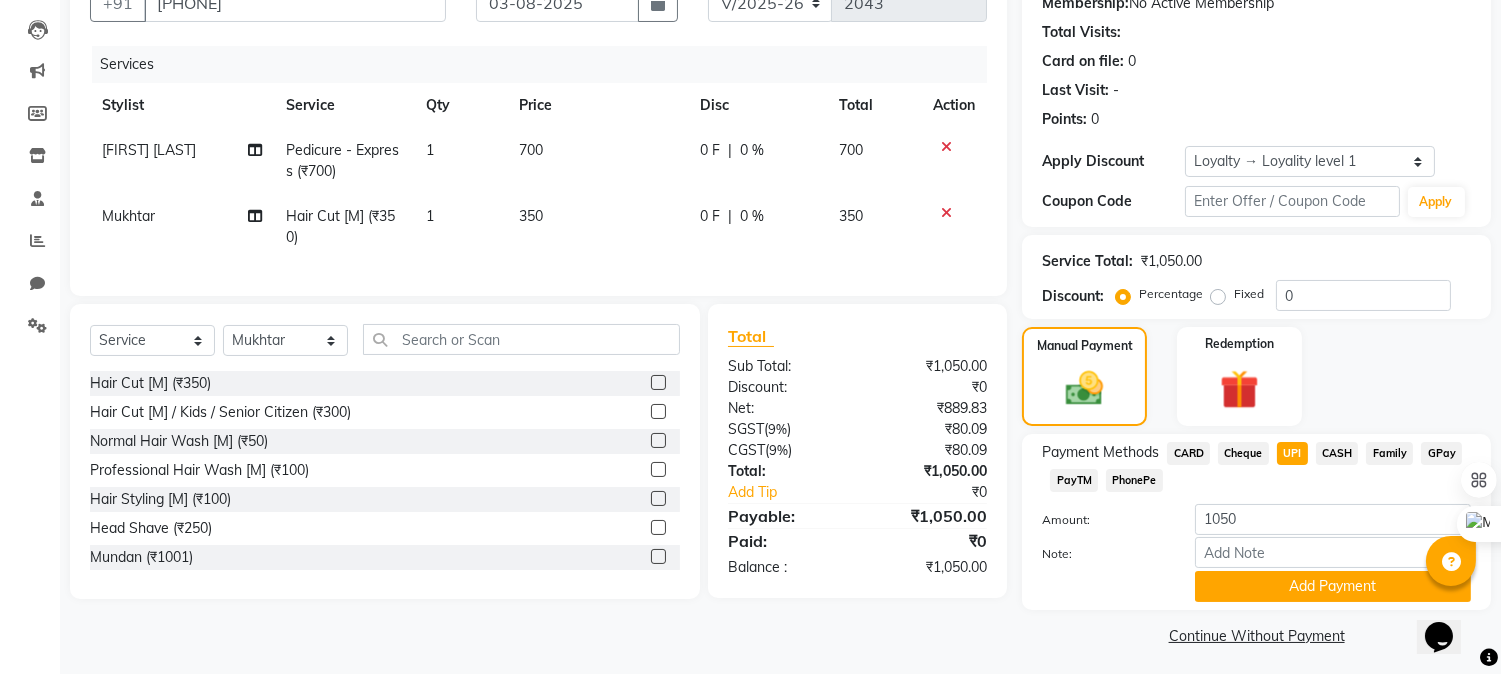 scroll, scrollTop: 208, scrollLeft: 0, axis: vertical 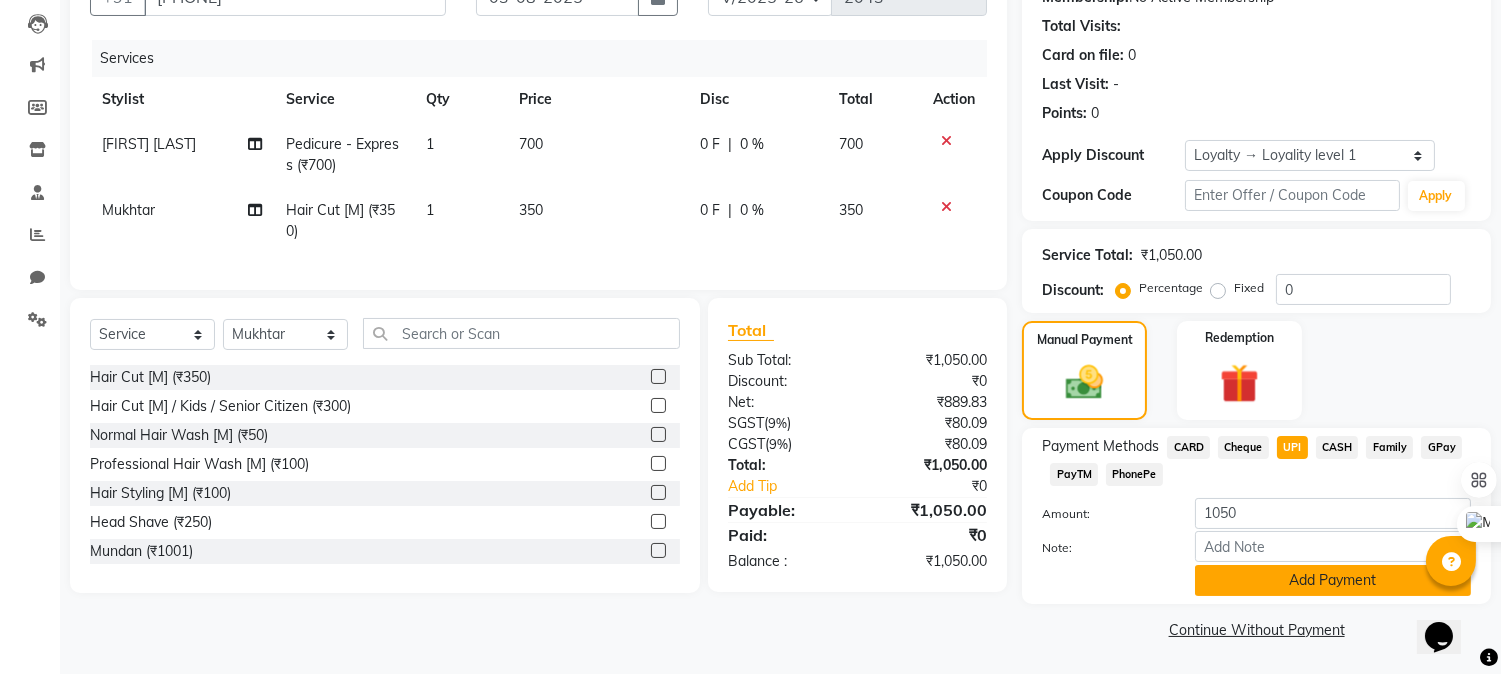 click on "Add Payment" 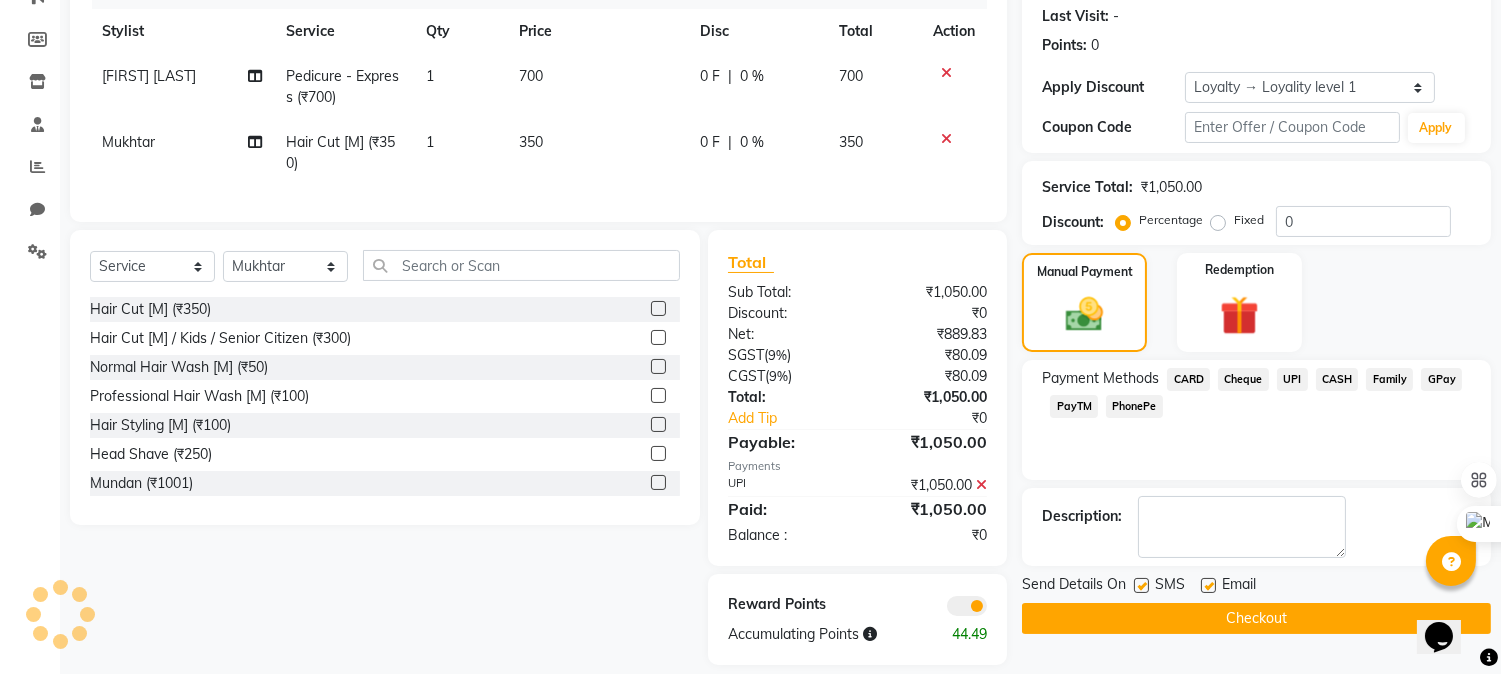 scroll, scrollTop: 313, scrollLeft: 0, axis: vertical 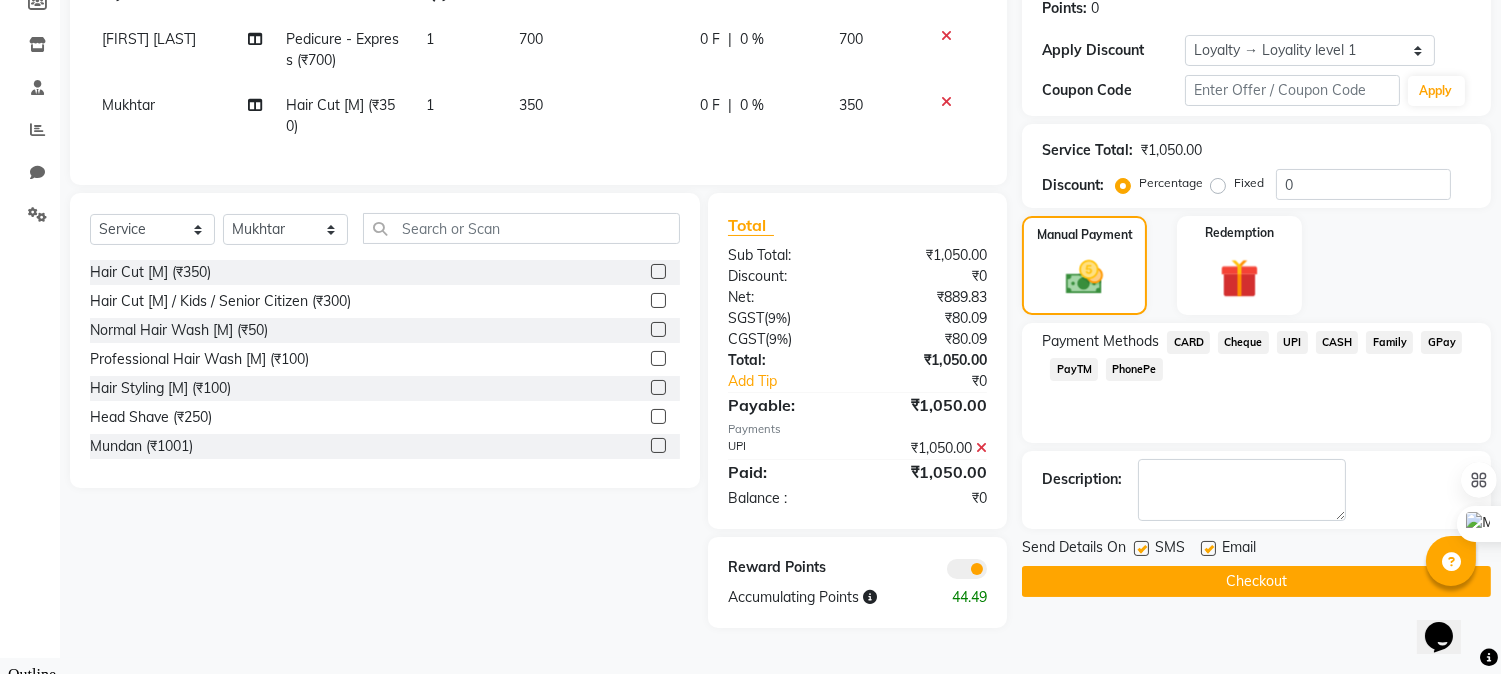 click on "Checkout" 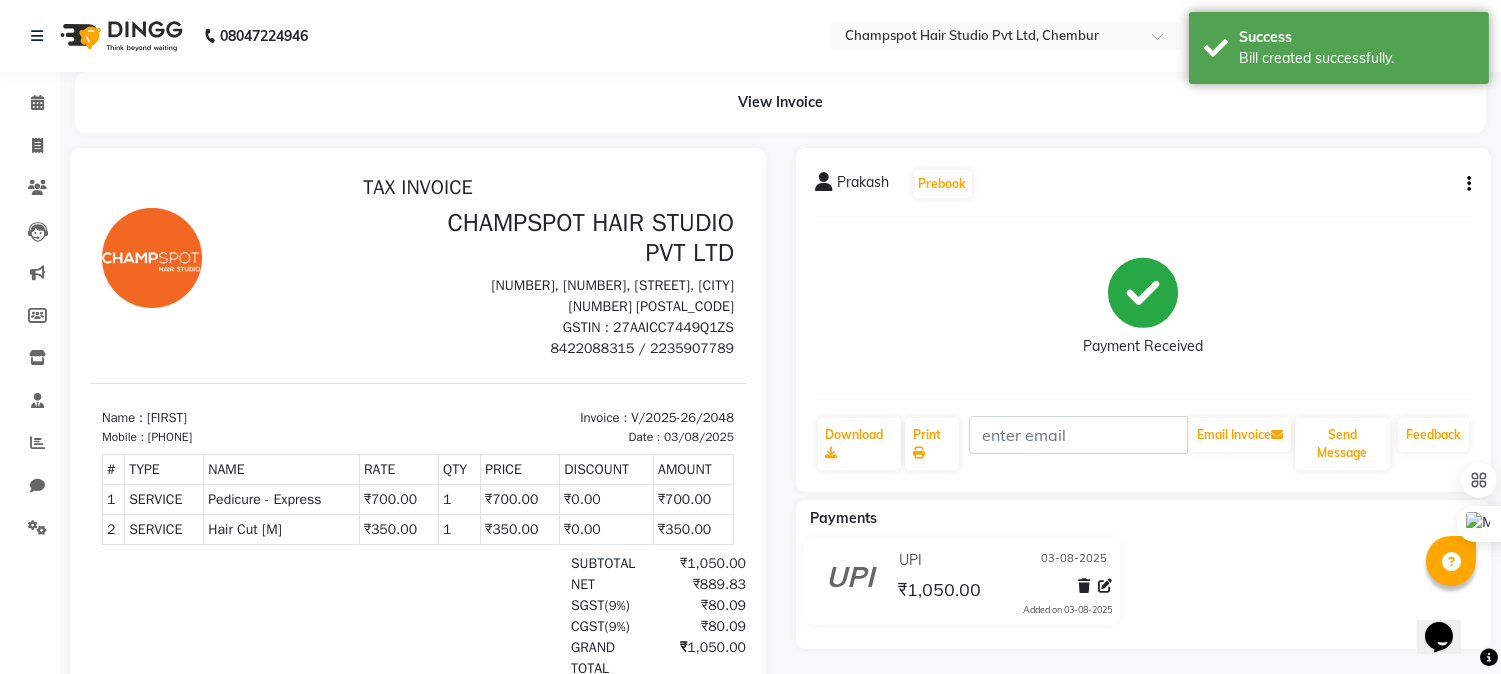 scroll, scrollTop: 0, scrollLeft: 0, axis: both 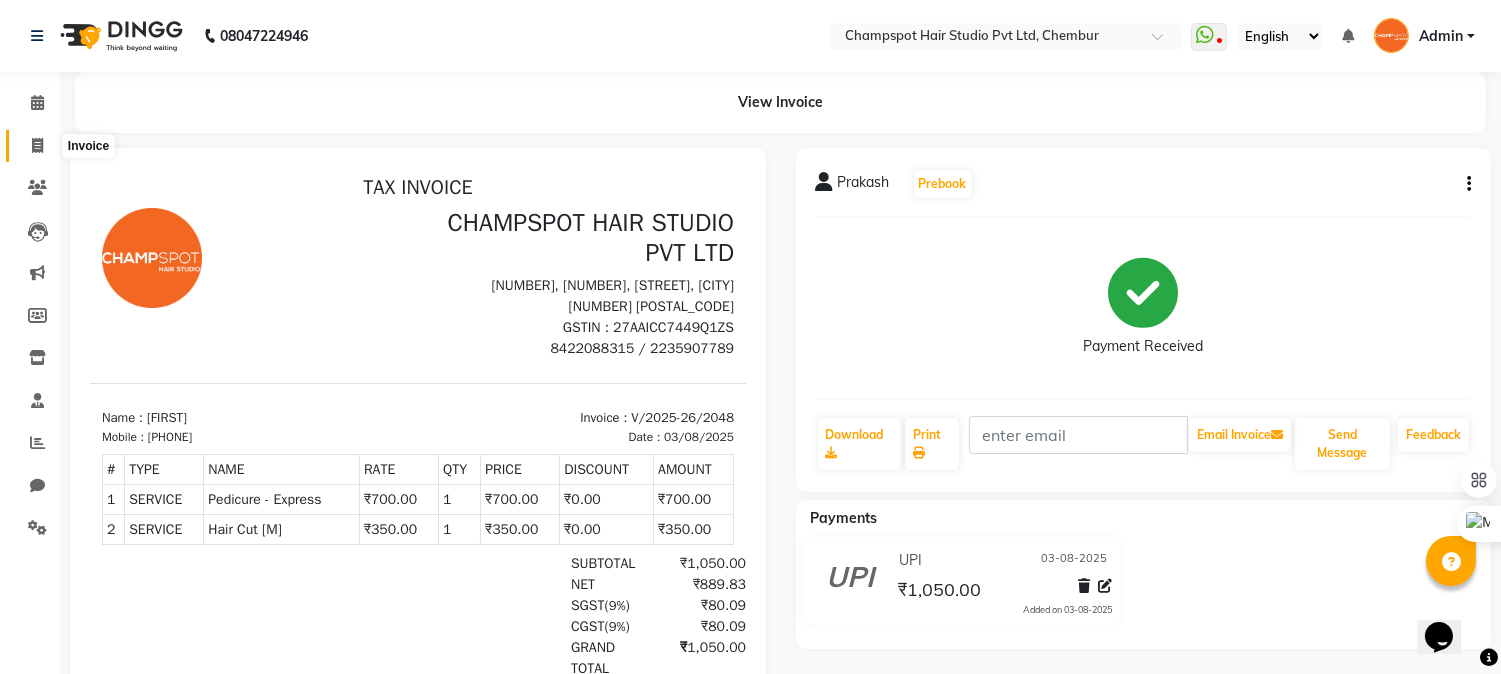click 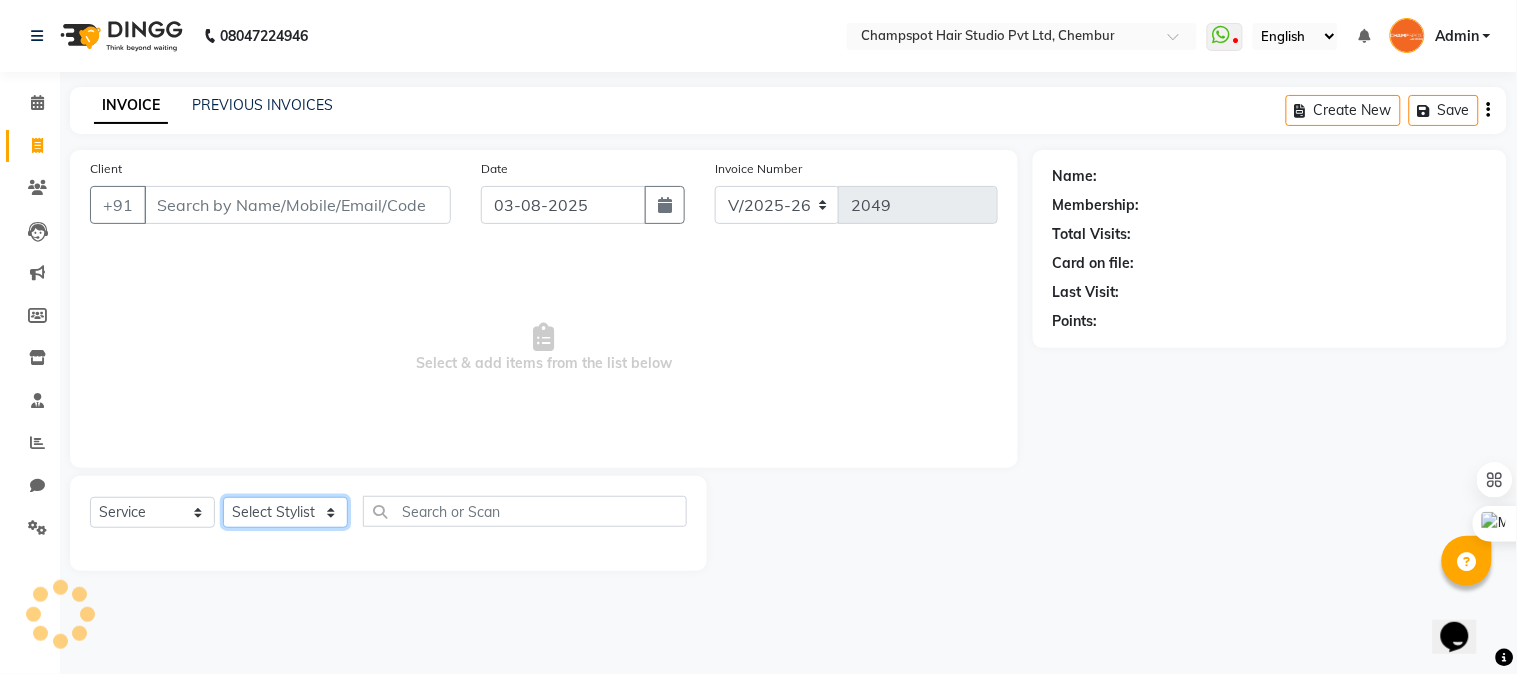 click on "Select Stylist" 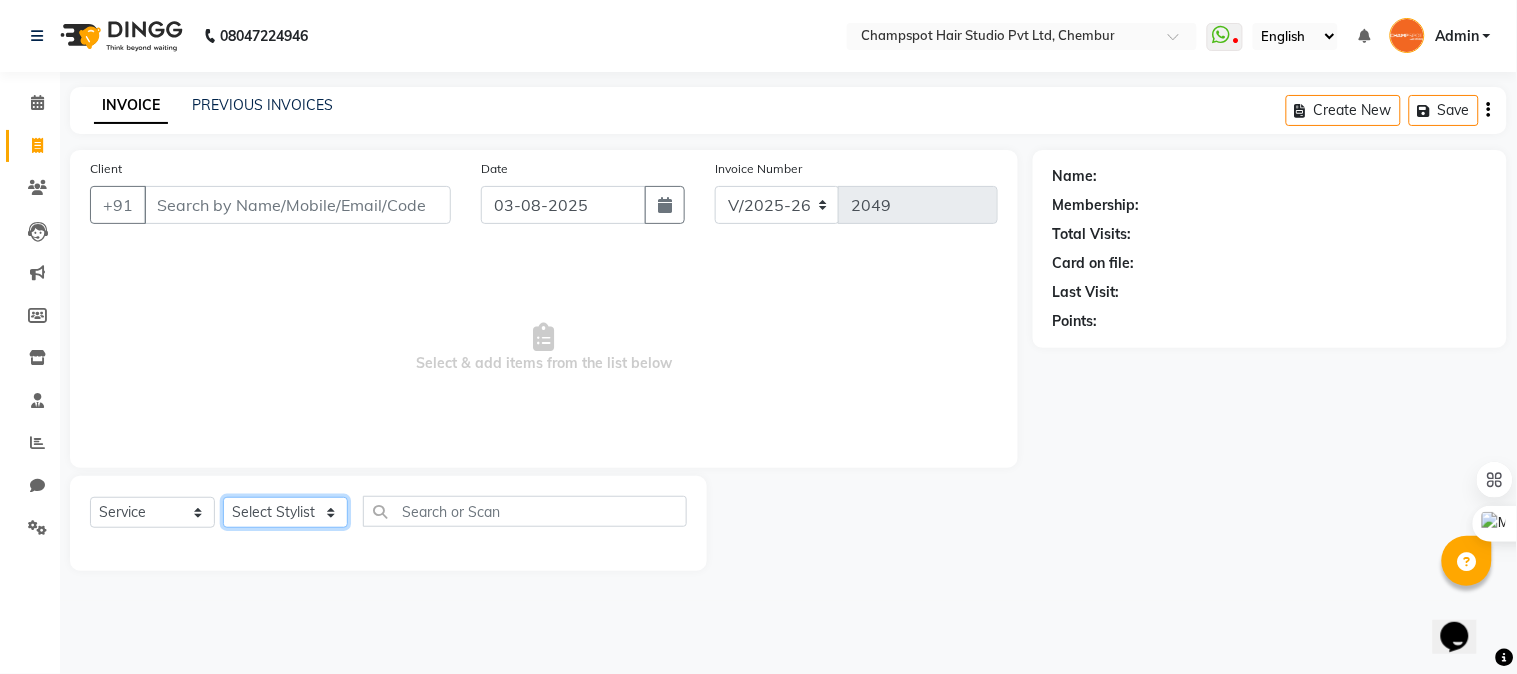 select on "69009" 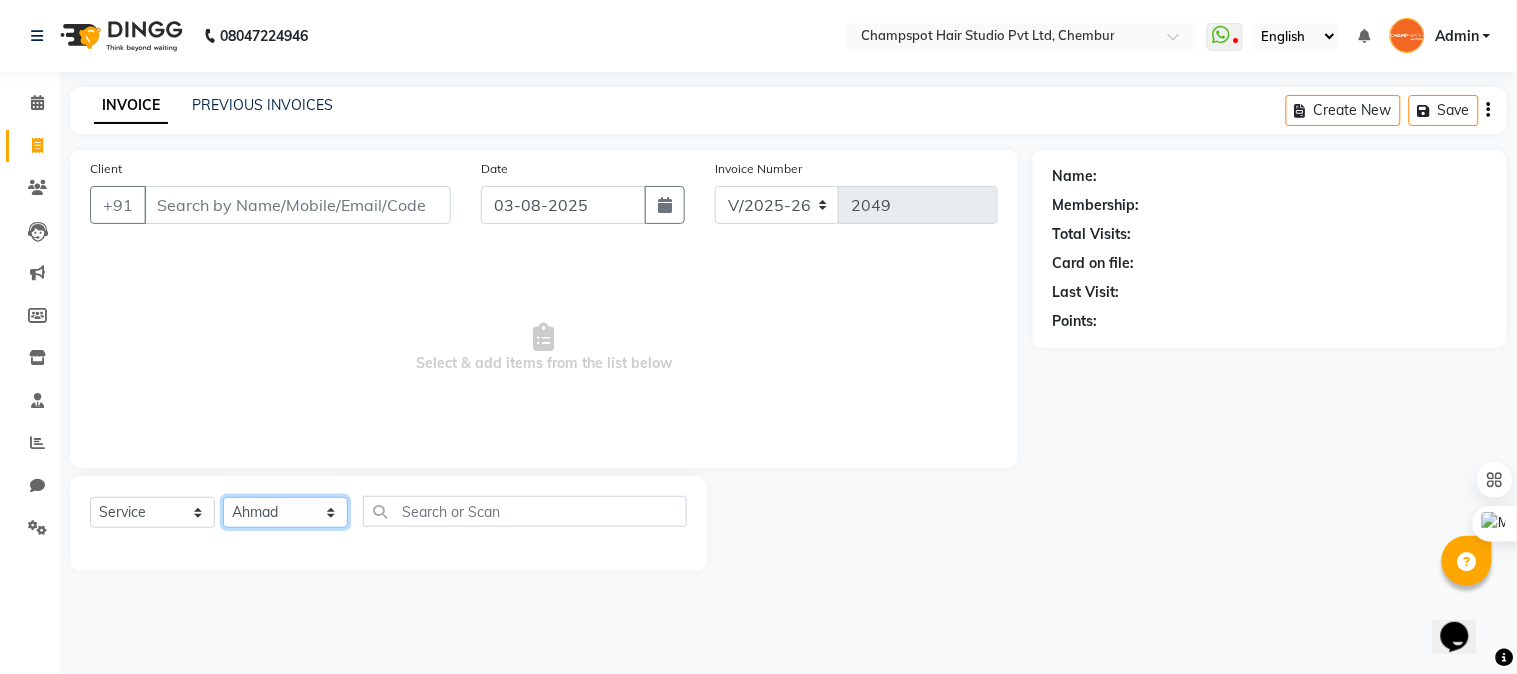 click on "Select Stylist Admin [PERSON] [PERSON] [PERSON] 	[PERSON] [PERSON] [PERSON]" 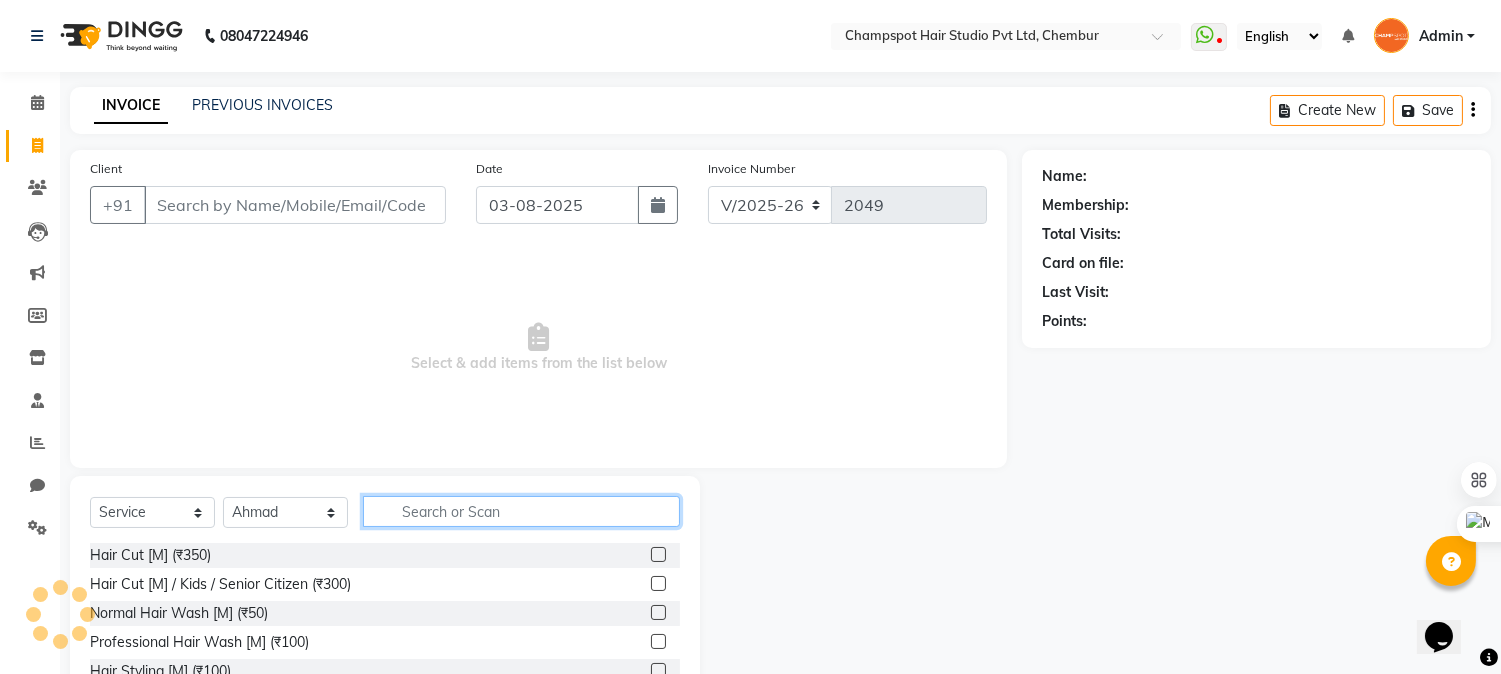 click 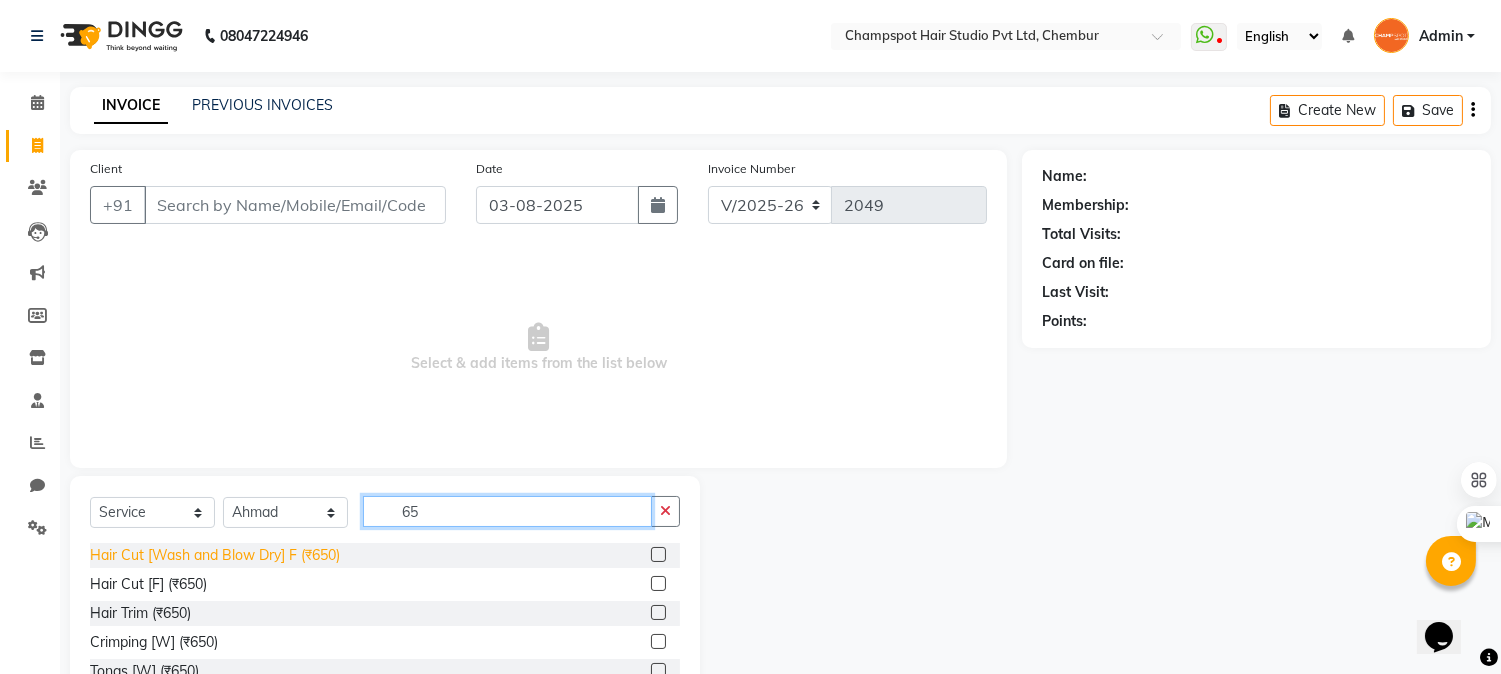 type on "65" 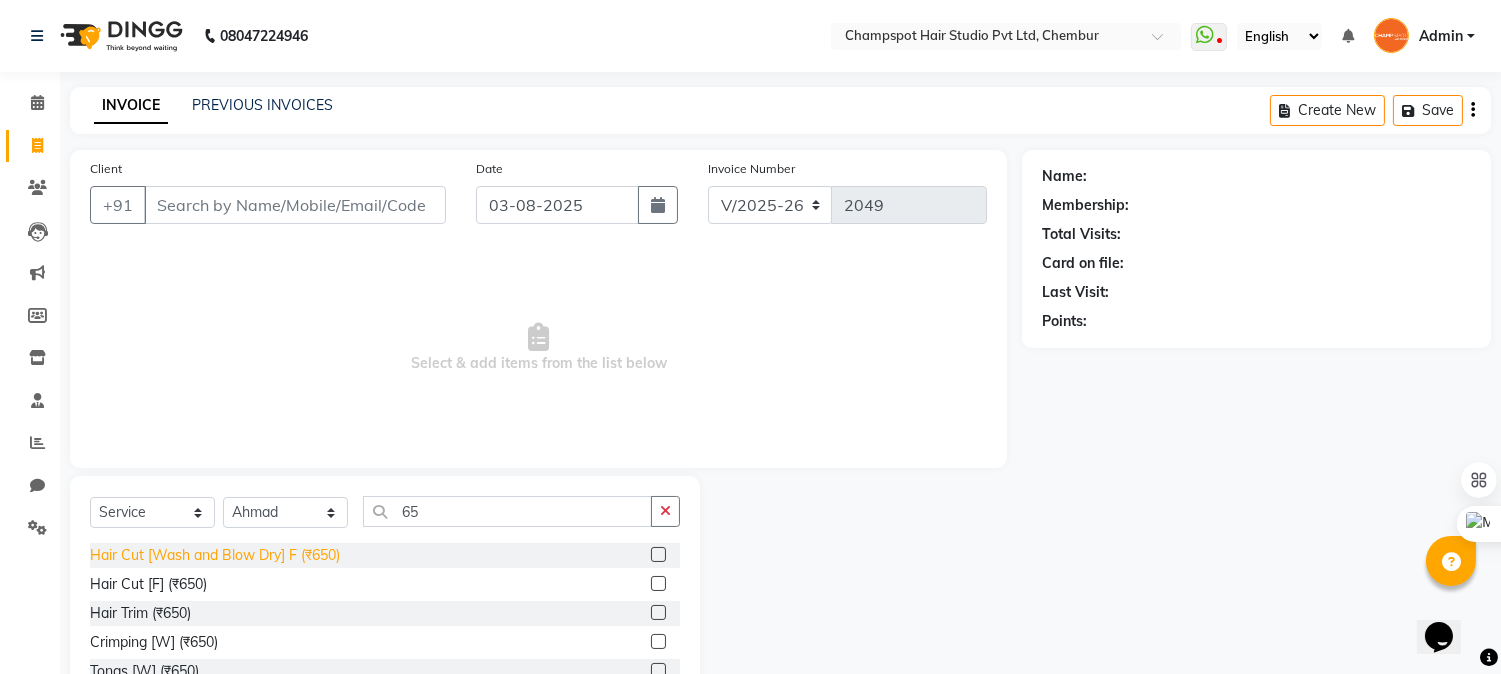 click on "Hair Cut [Wash and Blow Dry] F (₹650)" 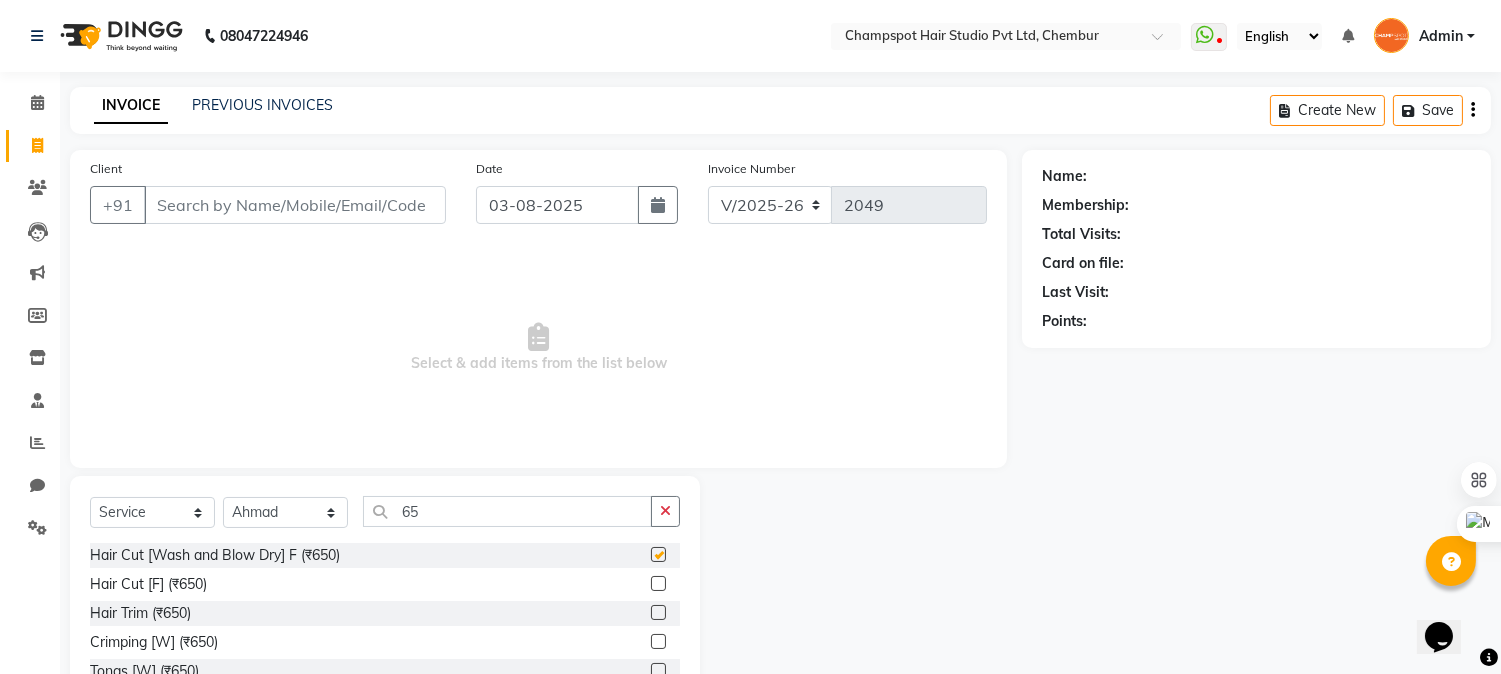 checkbox on "false" 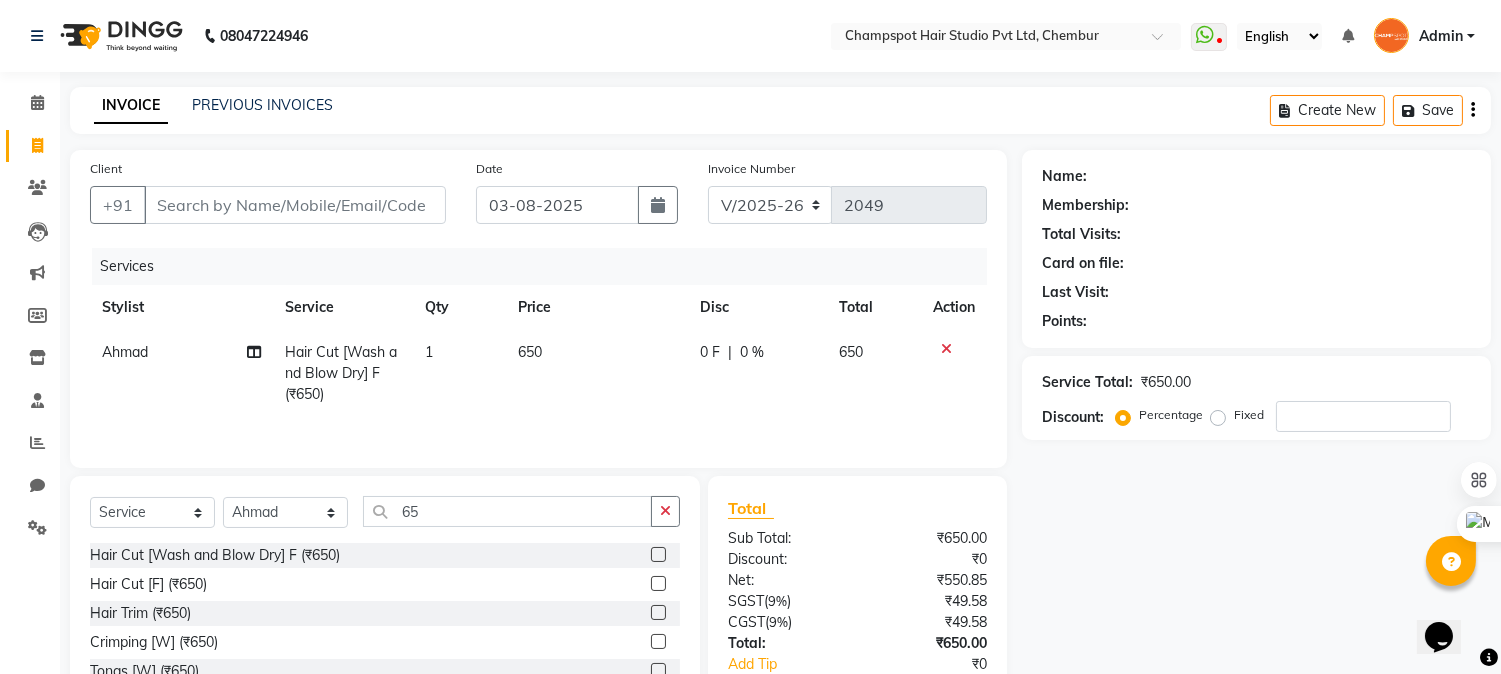 click on "650" 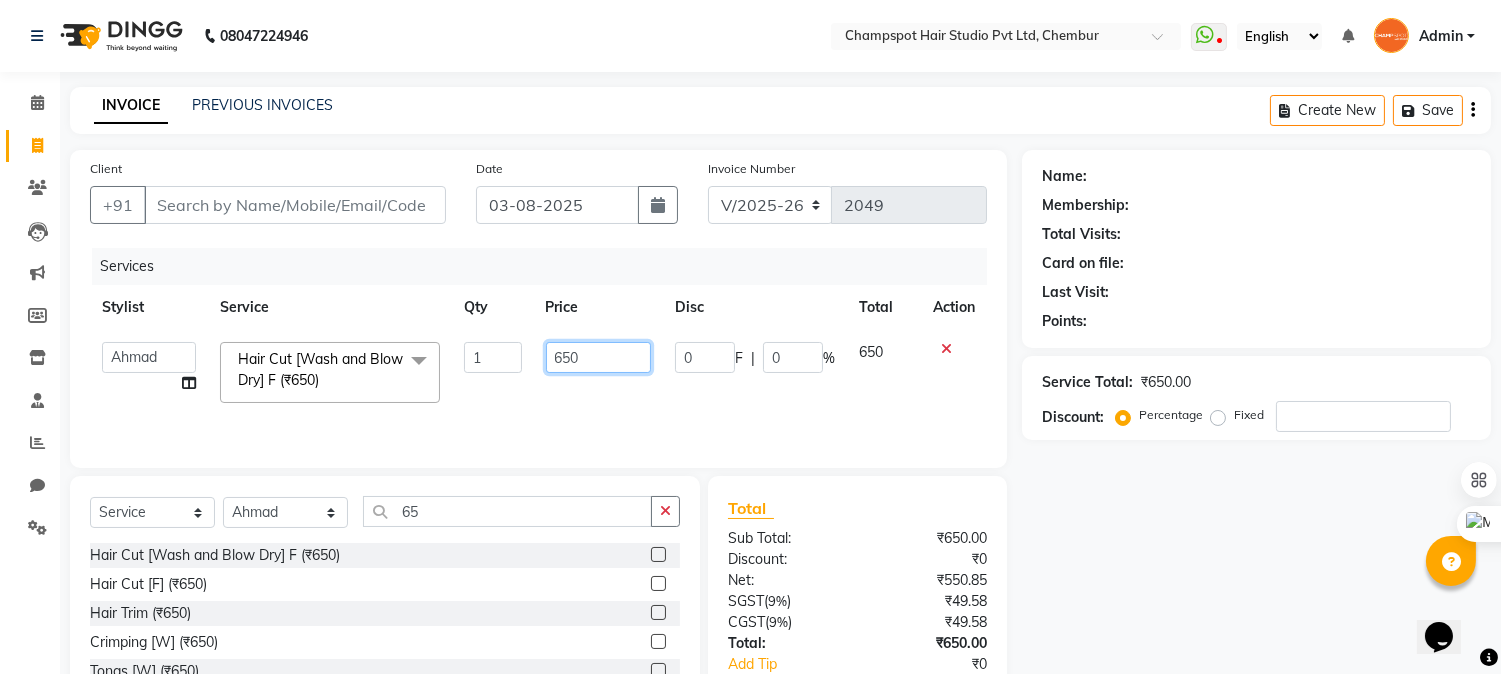 click on "650" 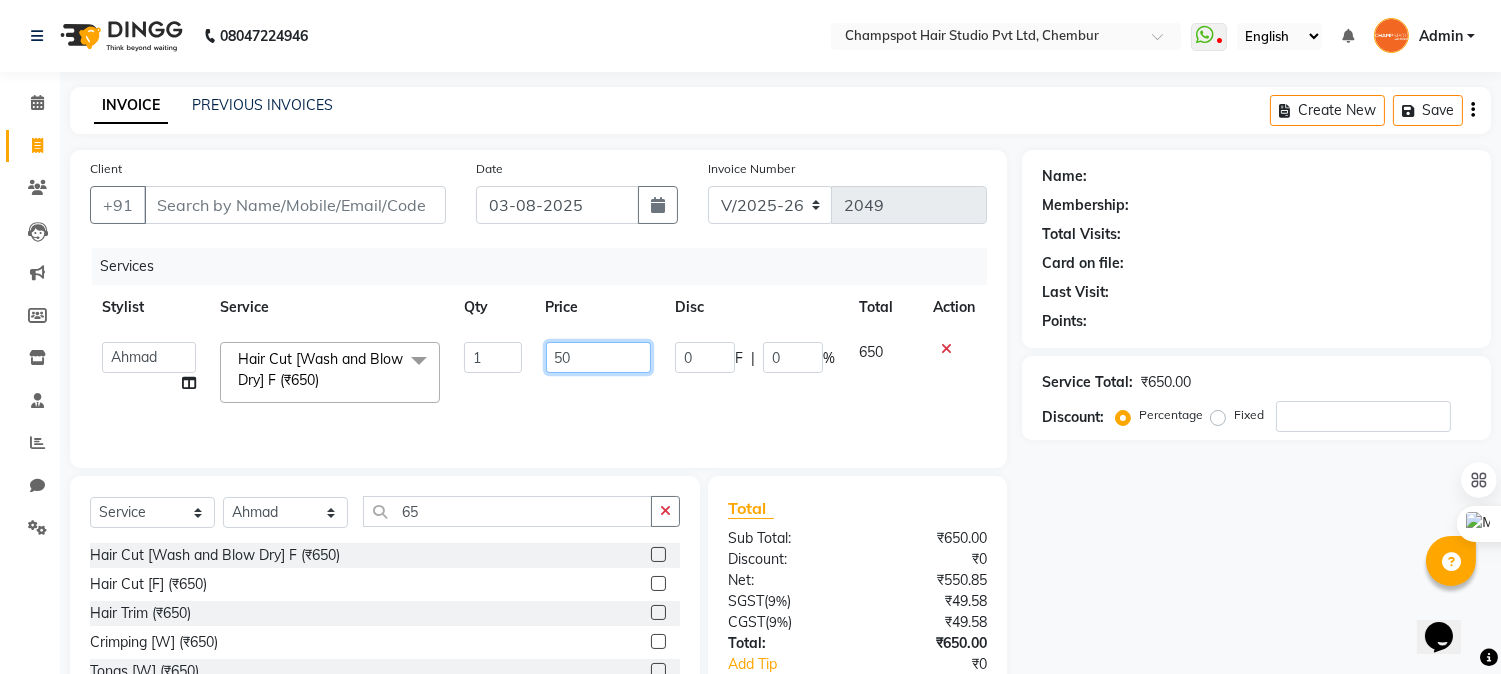 type on "750" 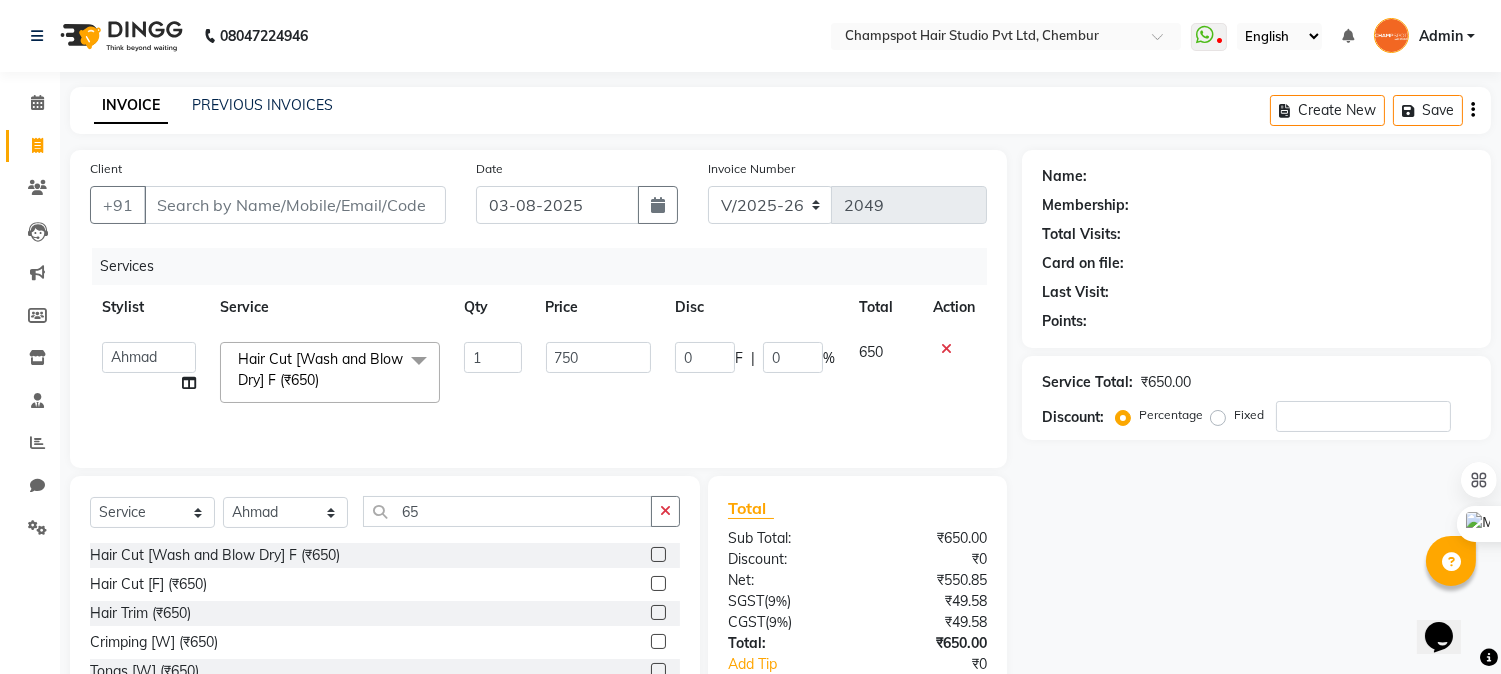 click on "Name: Membership: Total Visits: Card on file: Last Visit:  Points:  Service Total:  ₹650.00  Discount:  Percentage   Fixed" 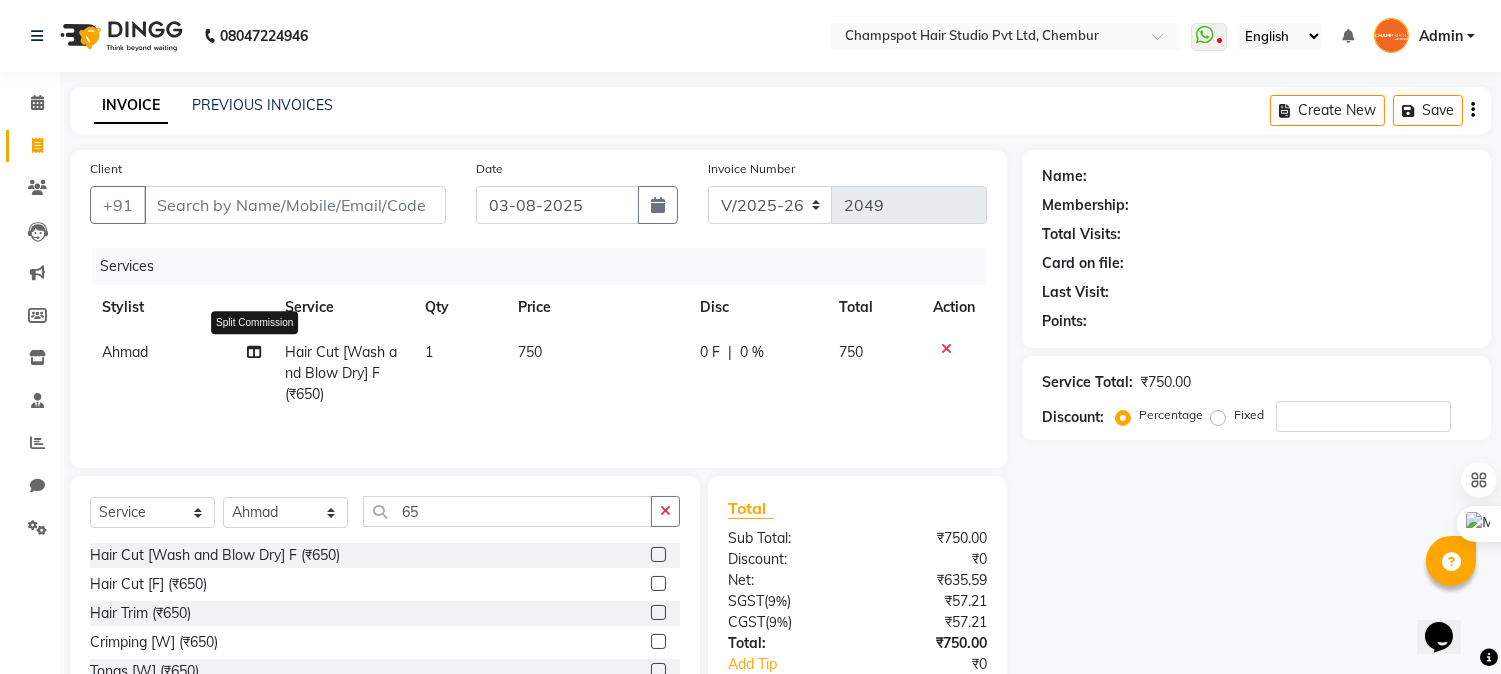 click 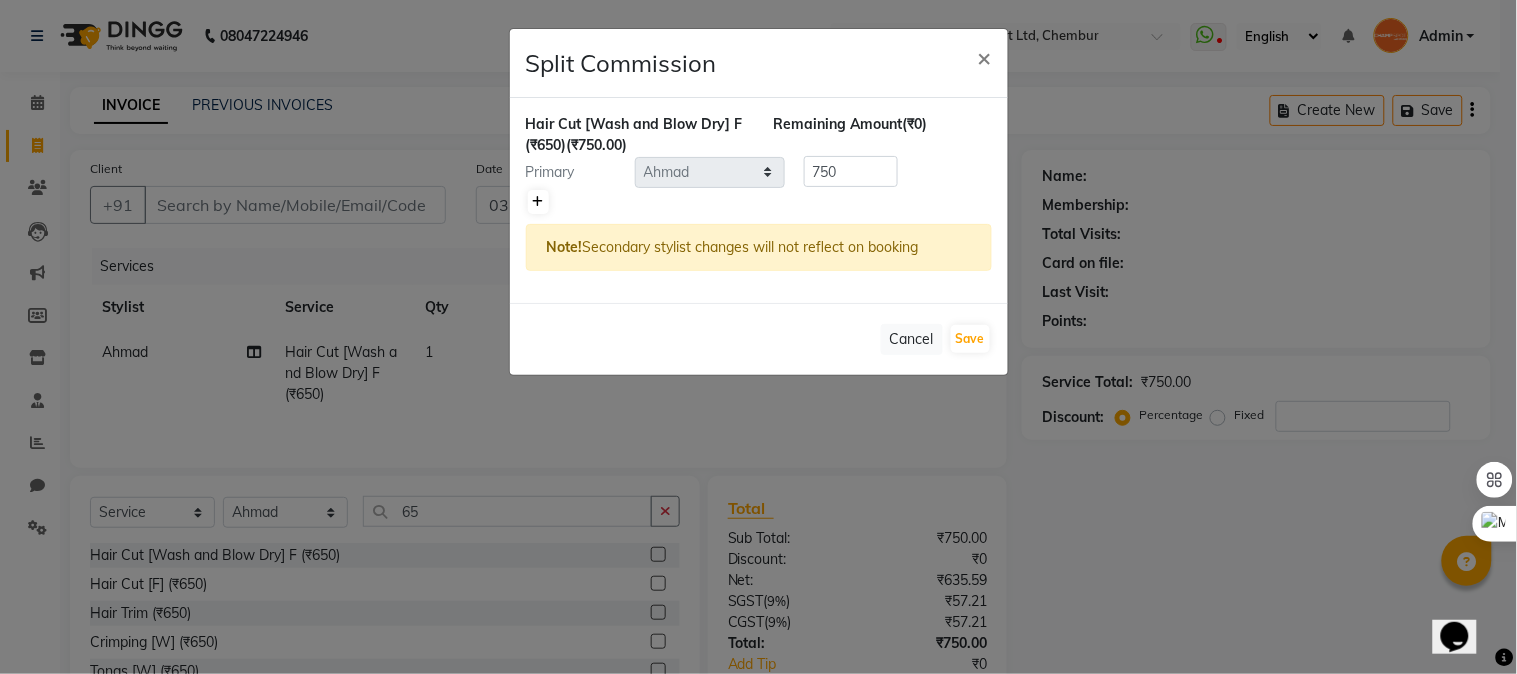 click 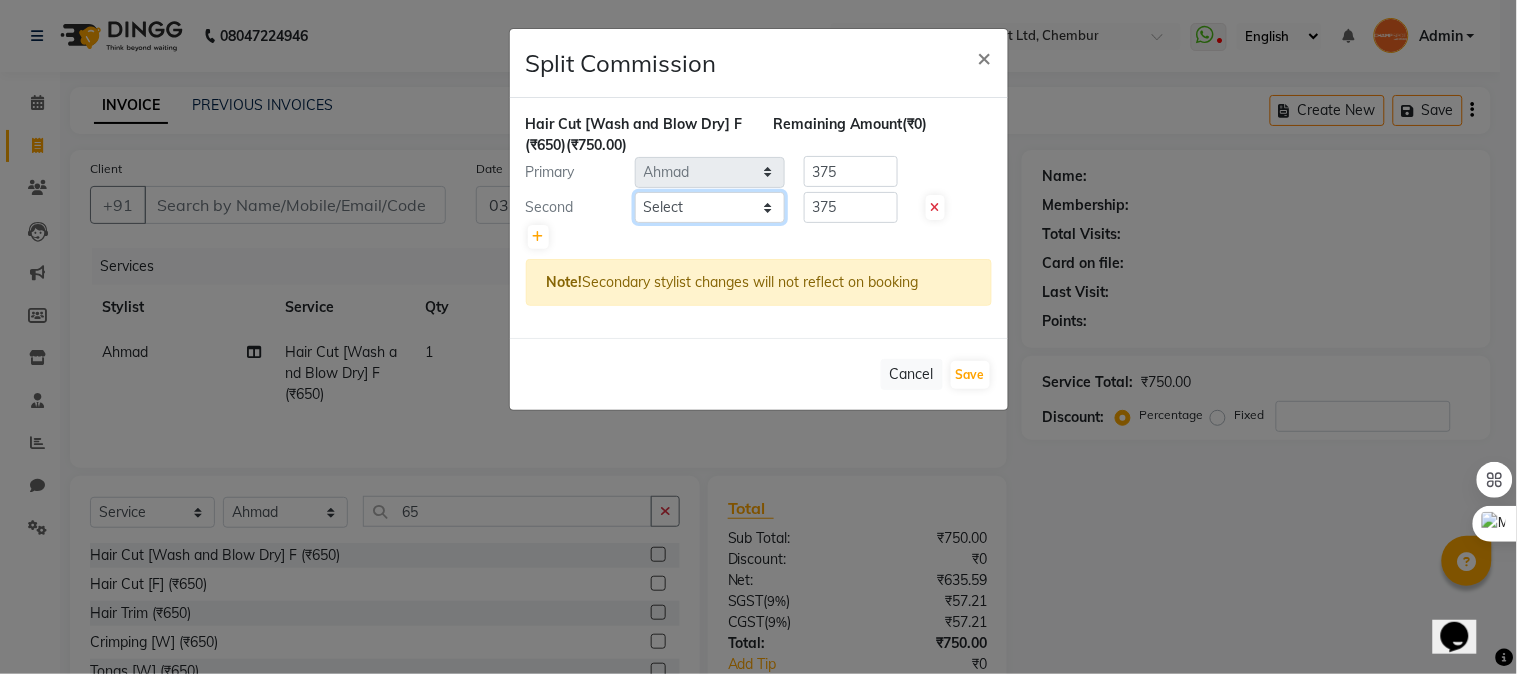 click on "Select  Admin   Ahmad   Bhavesh Limbachia   Falak Shaikh   	Hemant Limbachia   Mamta Divekar   Mukhtar   Shamshad" 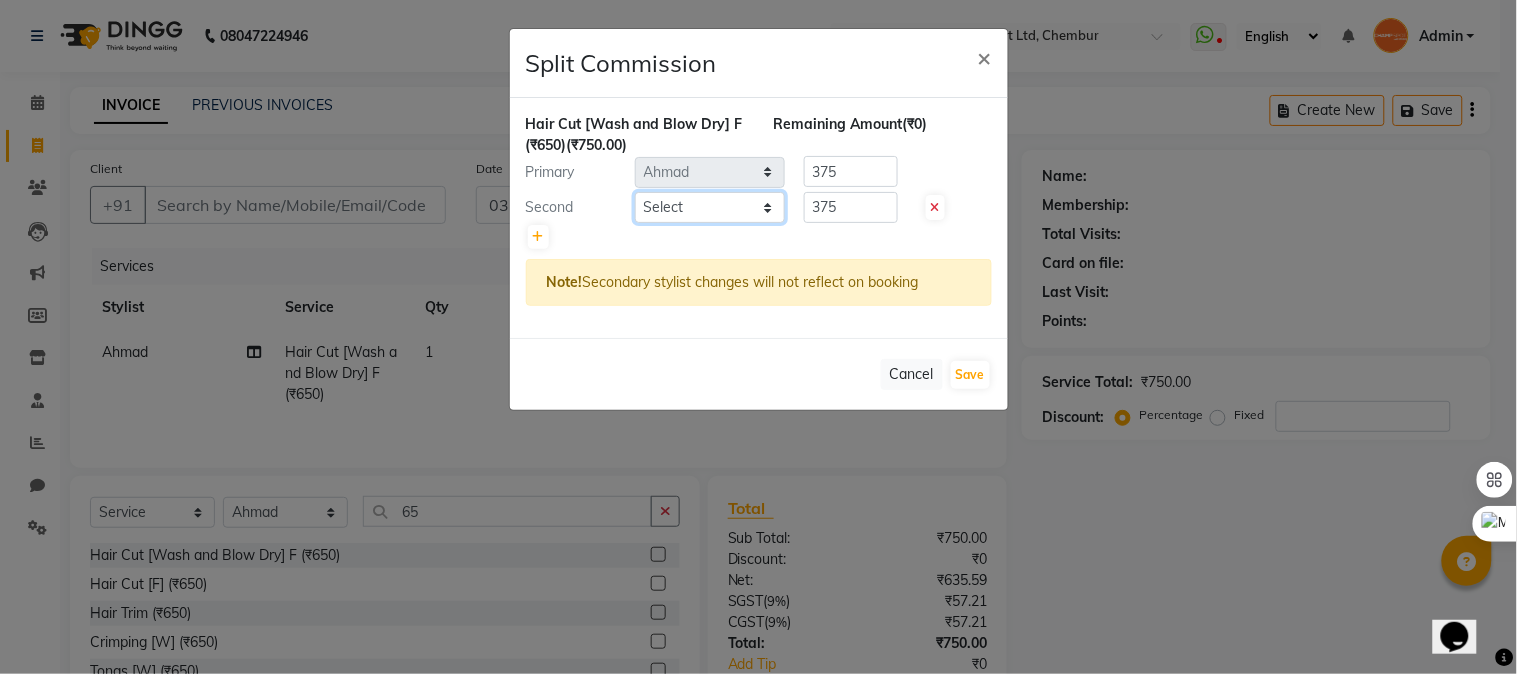 select on "68266" 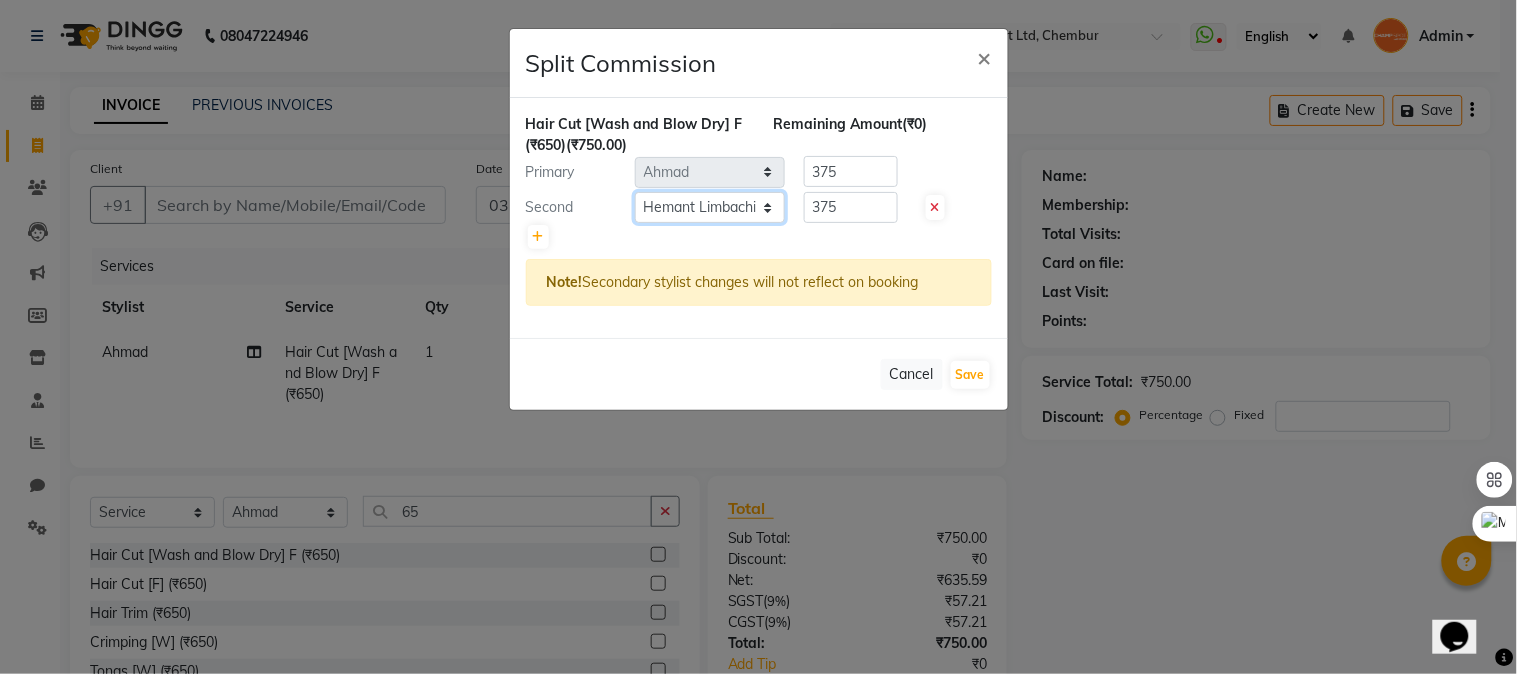 click on "Select  Admin   Ahmad   Bhavesh Limbachia   Falak Shaikh   	Hemant Limbachia   Mamta Divekar   Mukhtar   Shamshad" 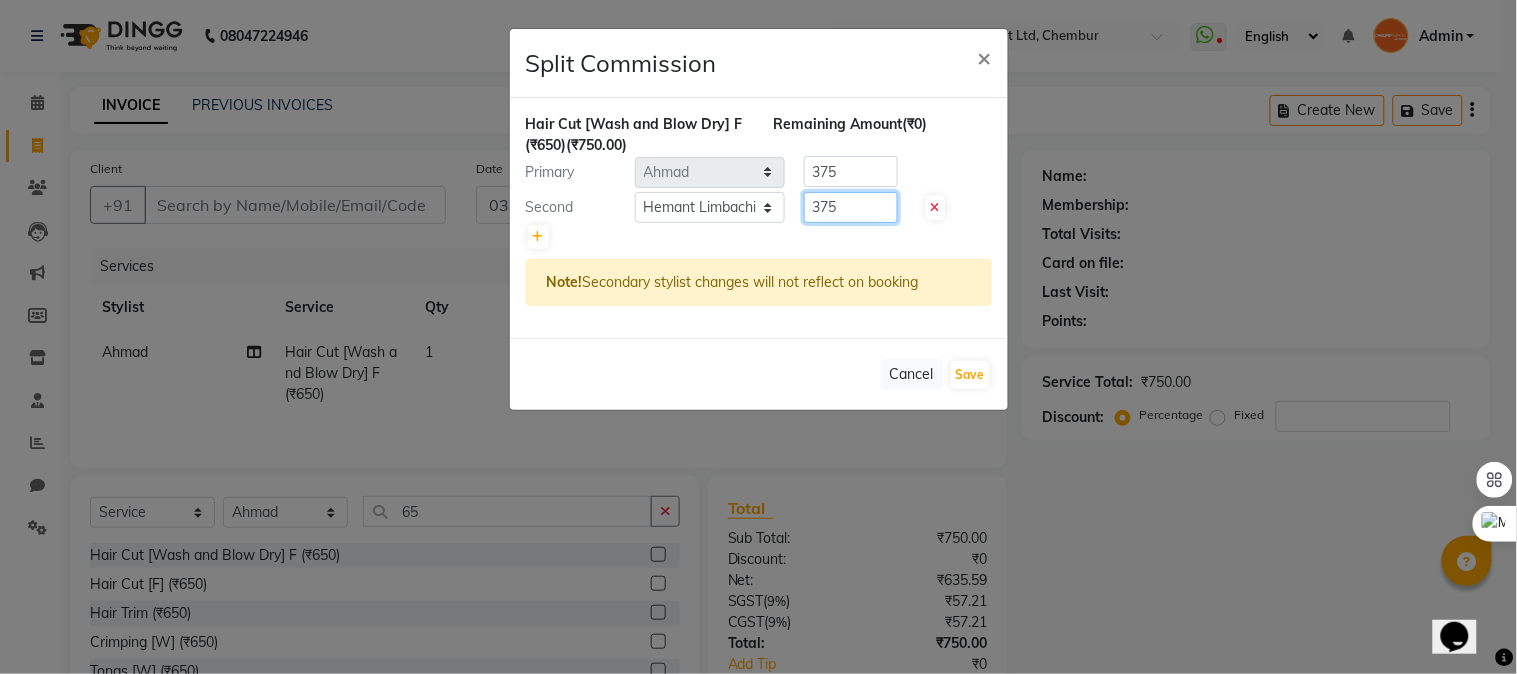 click on "375" 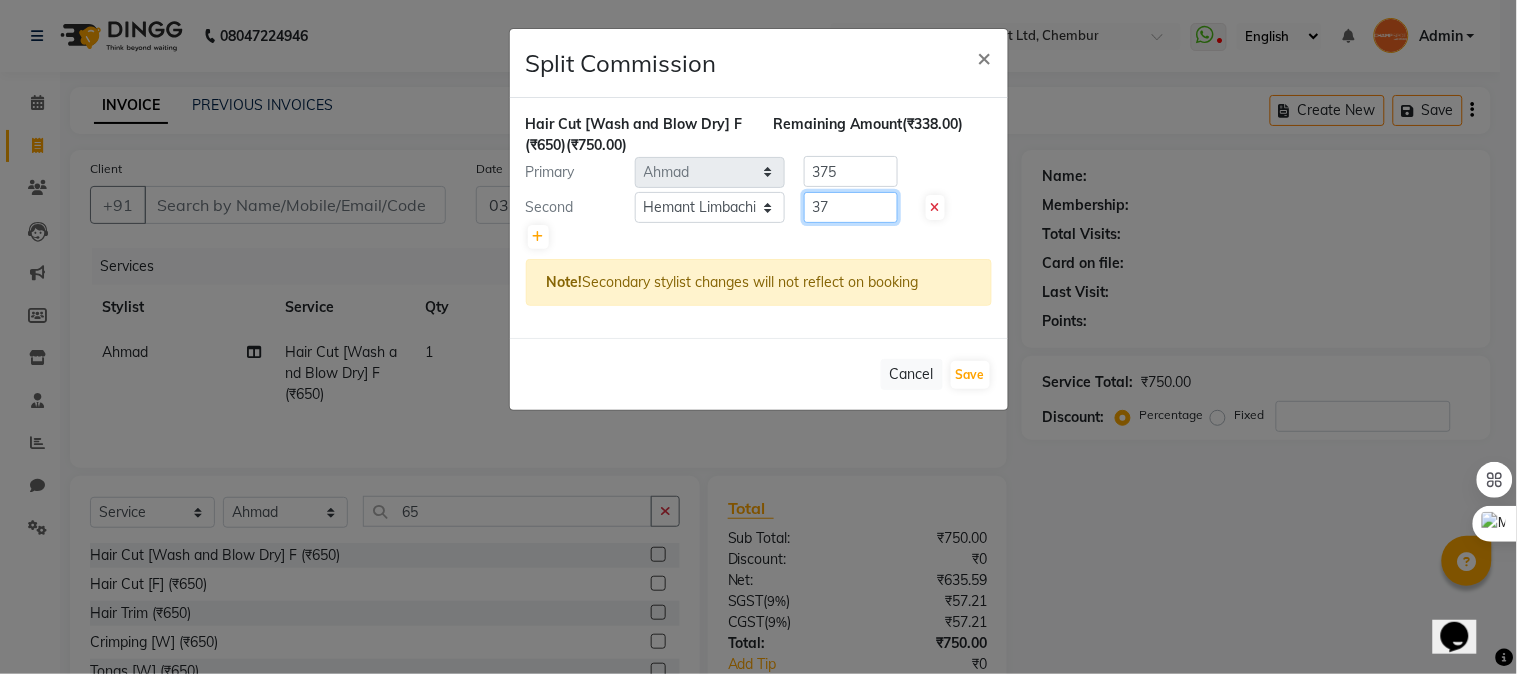 type on "3" 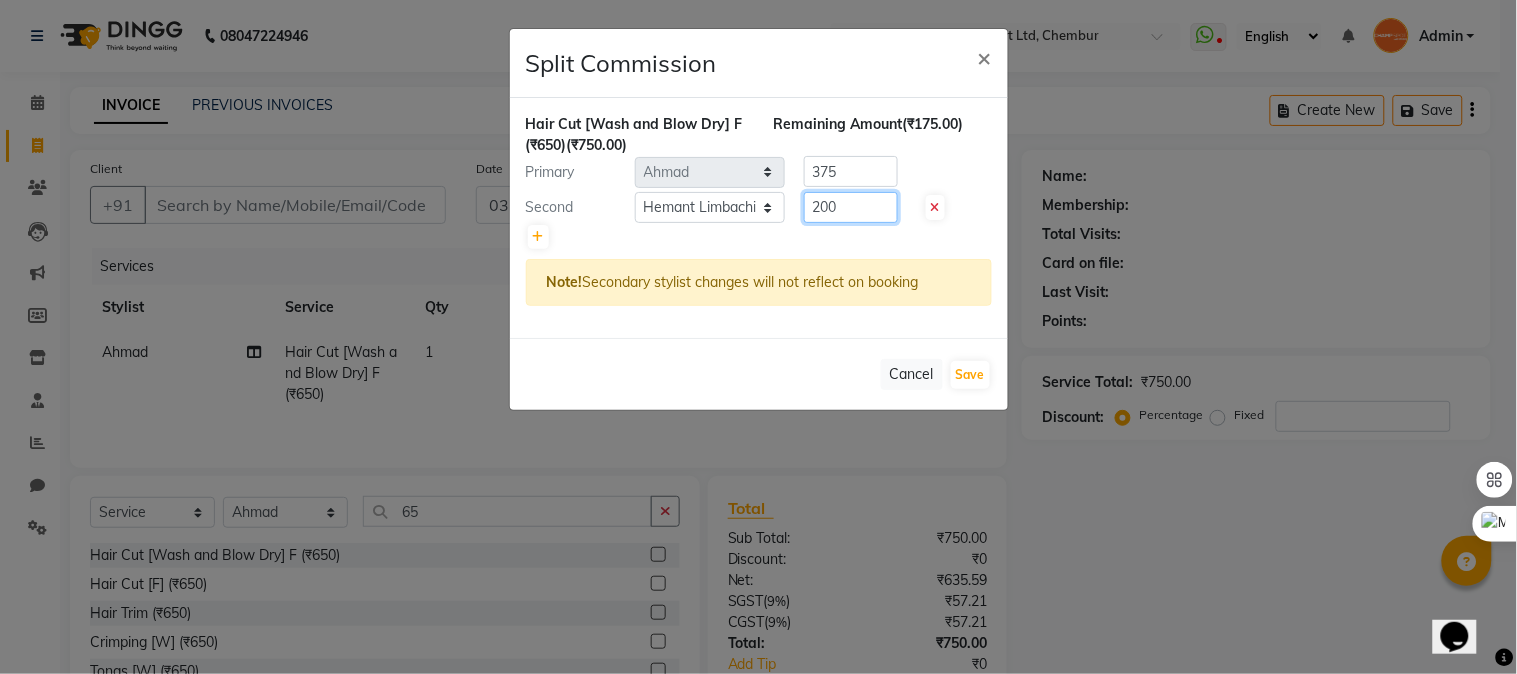 type on "200" 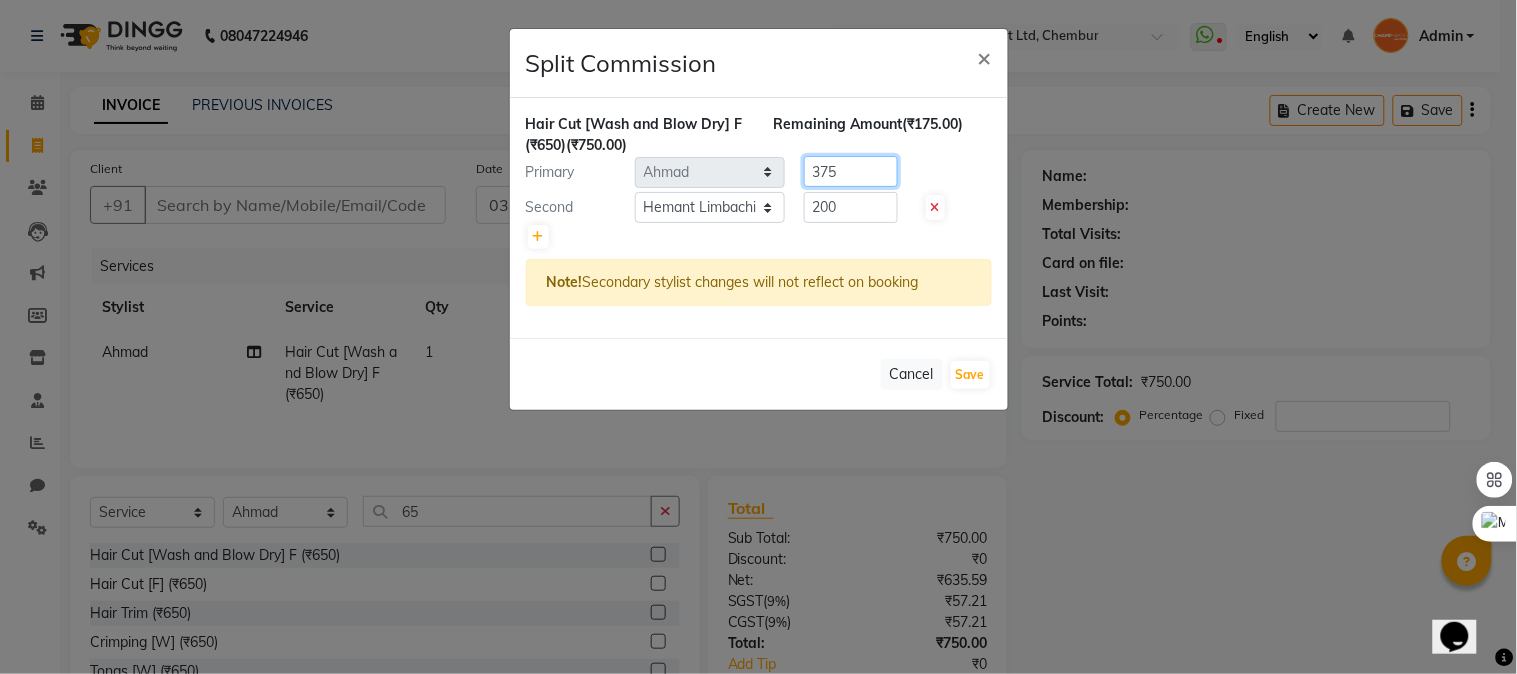 click on "375" 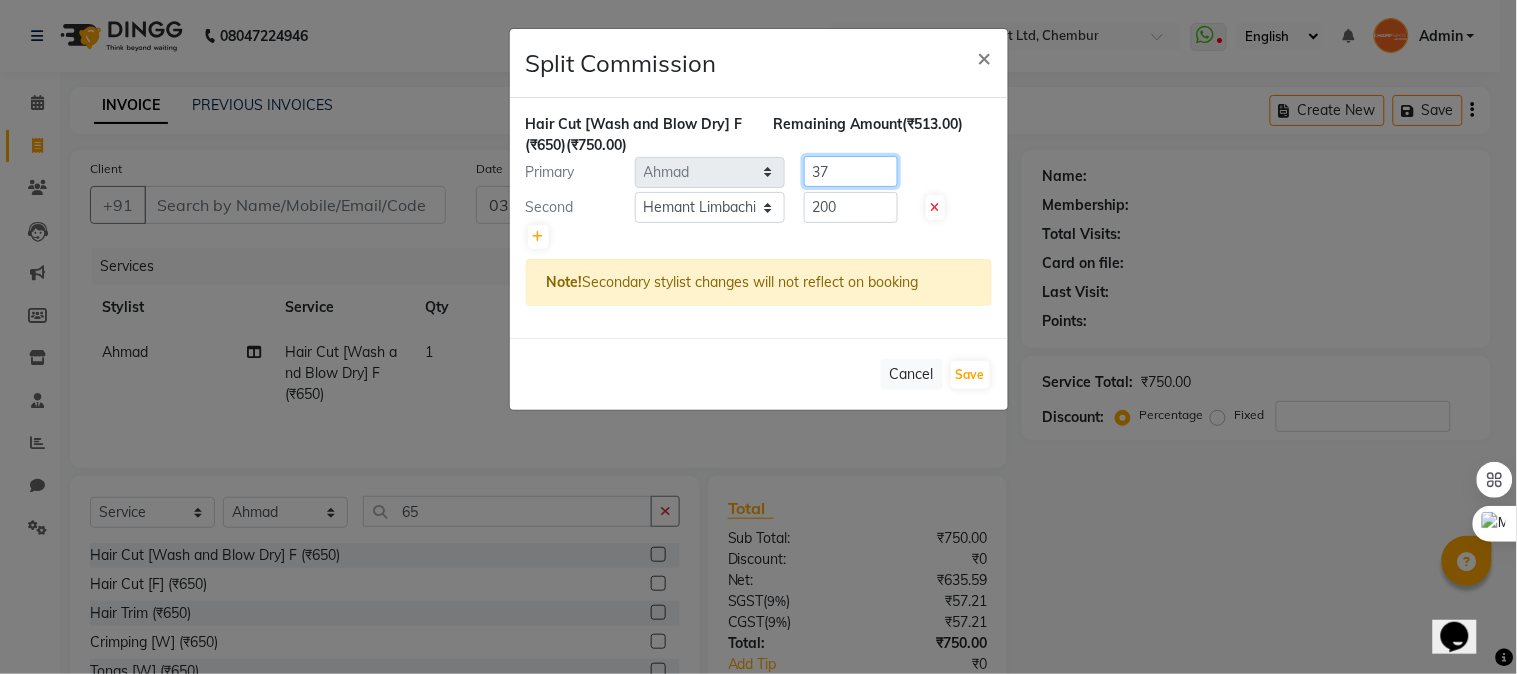 type on "3" 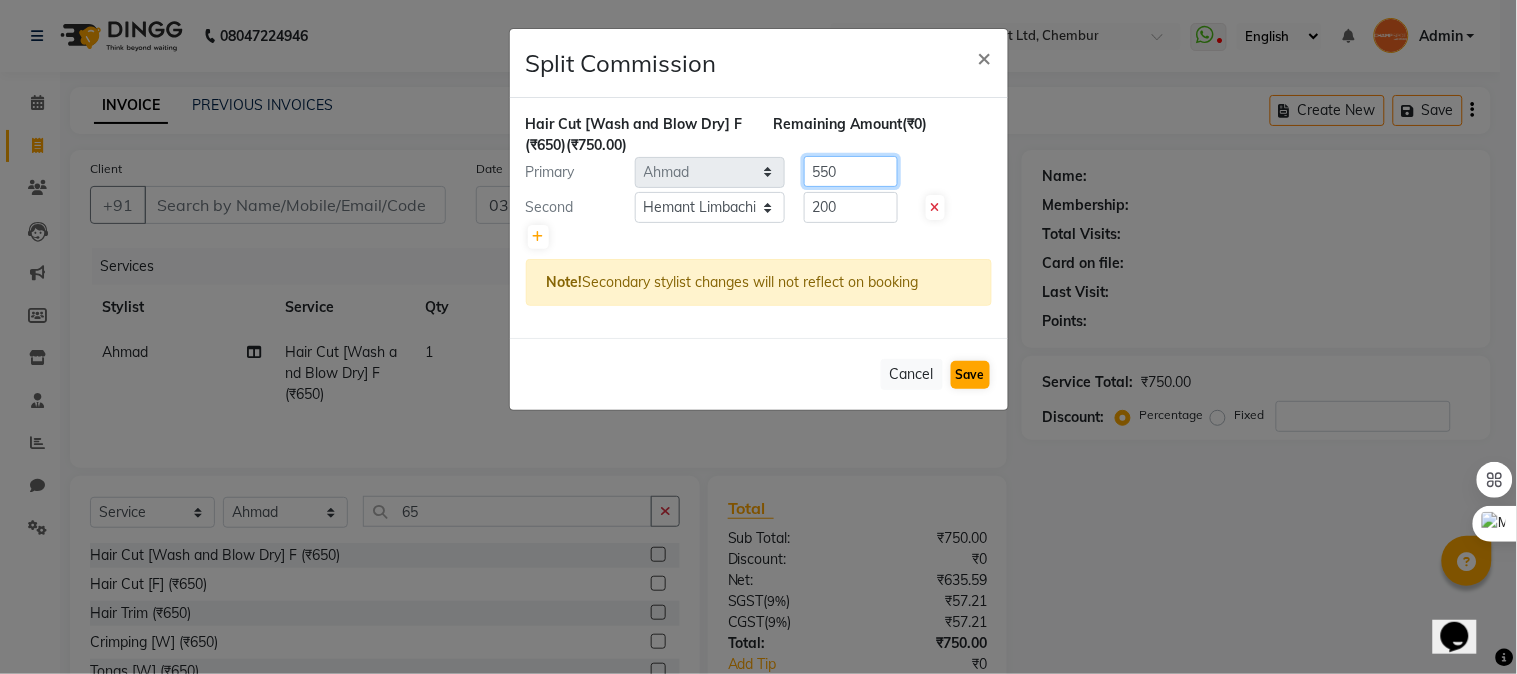 type on "550" 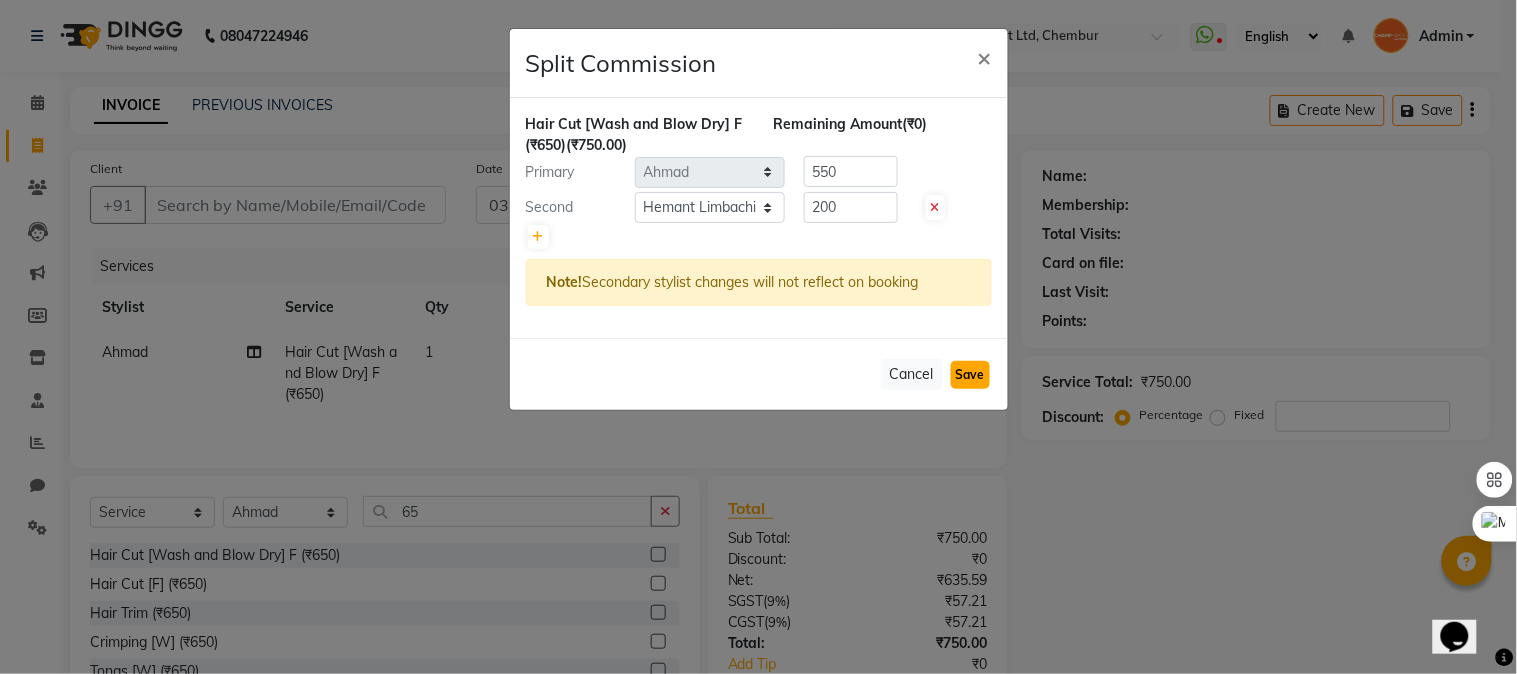 click on "Save" 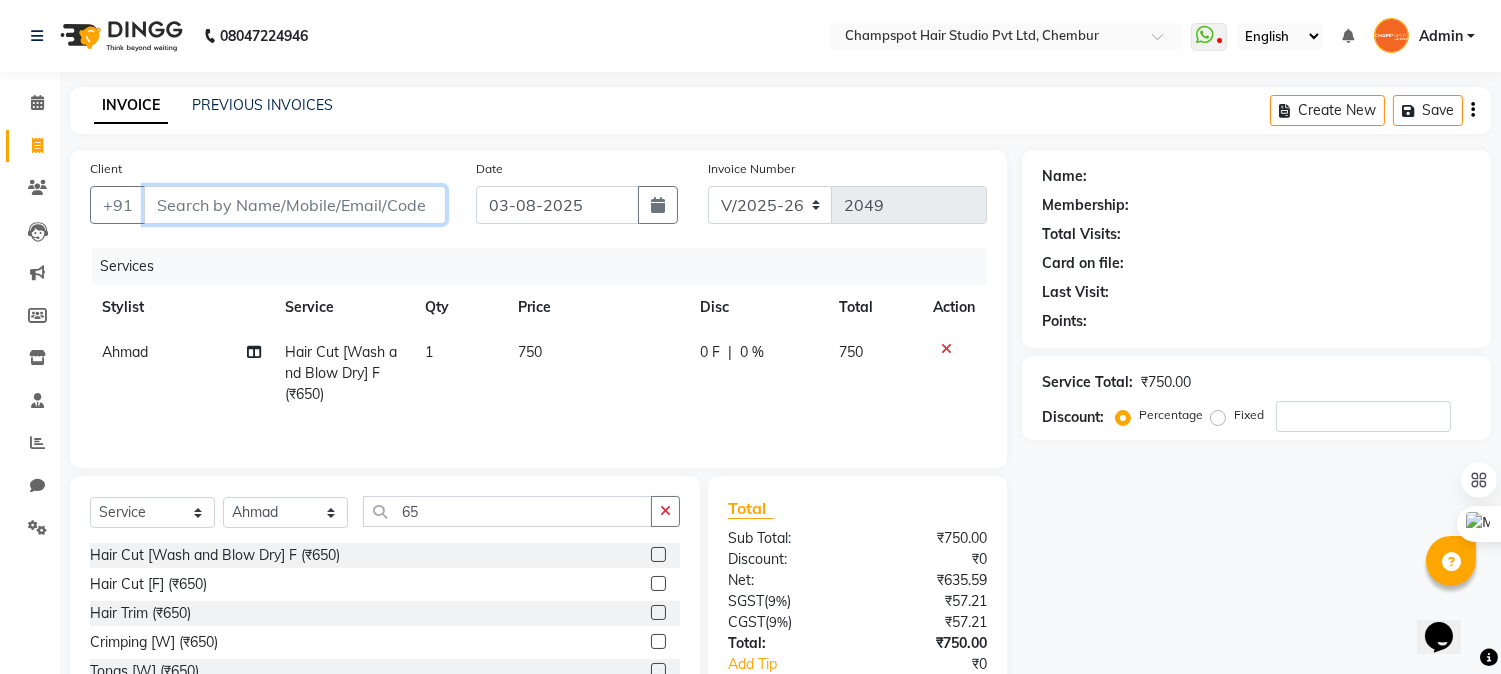 click on "Client" at bounding box center (295, 205) 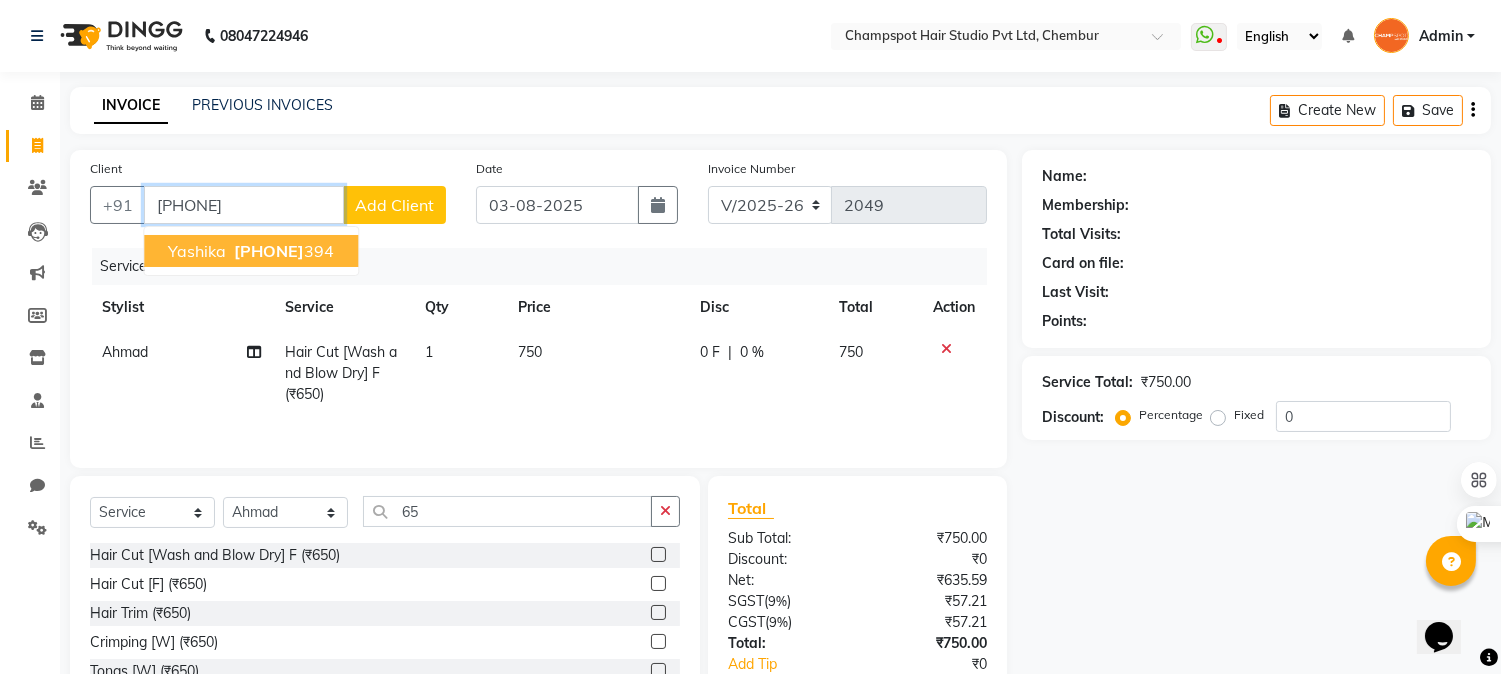 click on "9727890" at bounding box center [269, 251] 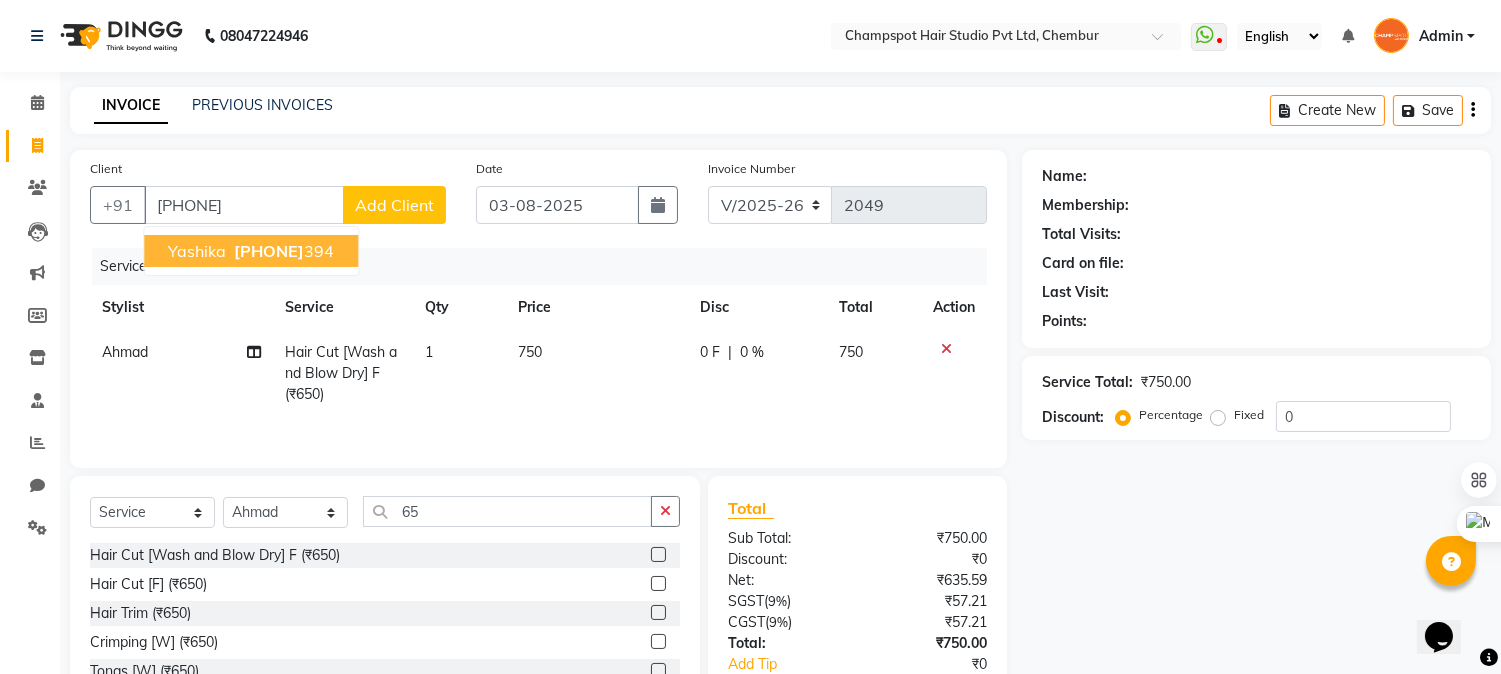 select on "2: Object" 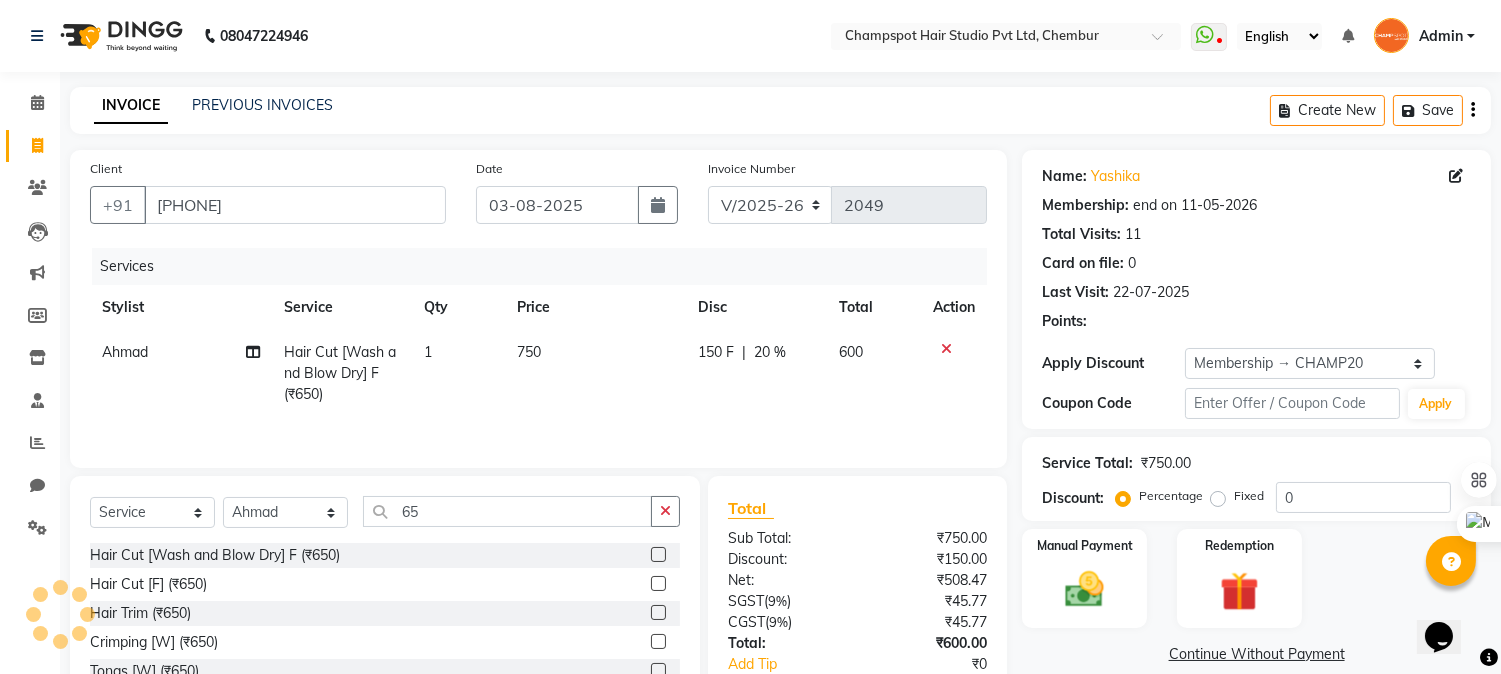 type on "20" 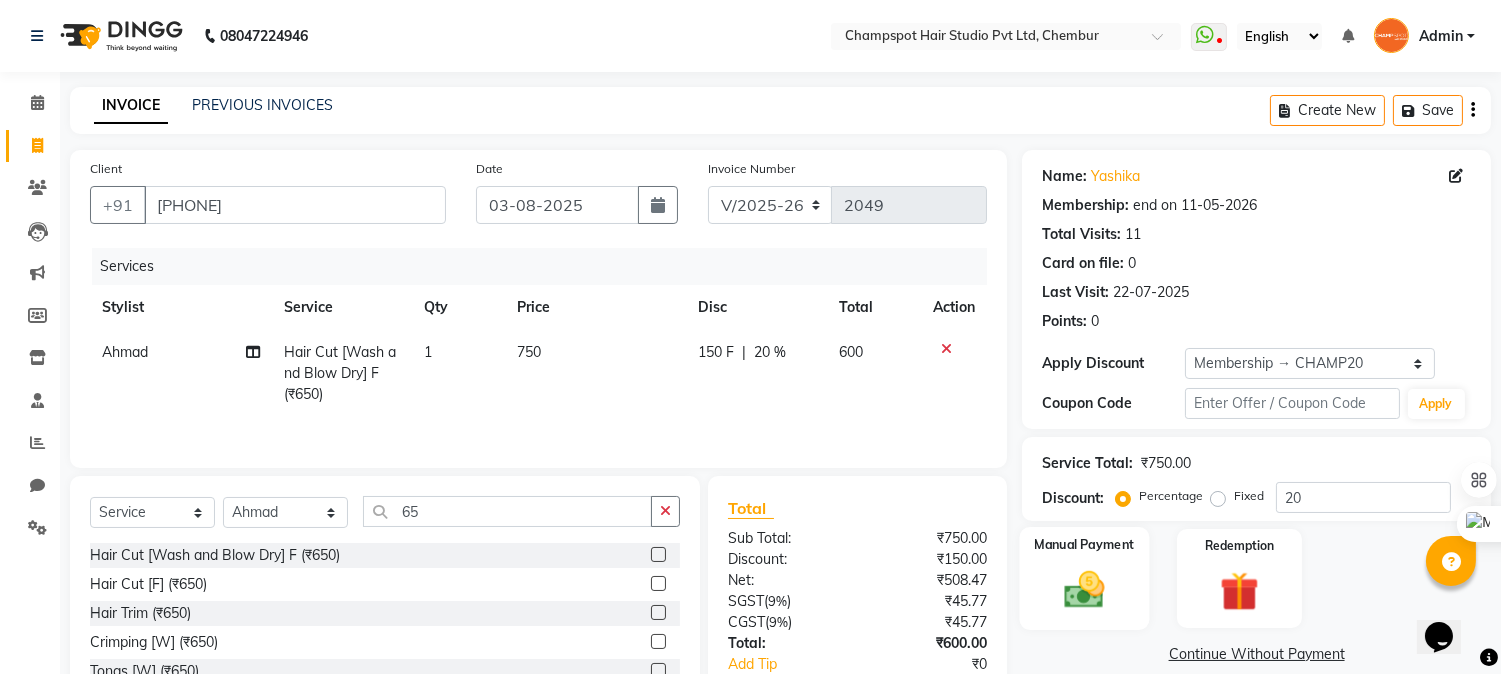 click 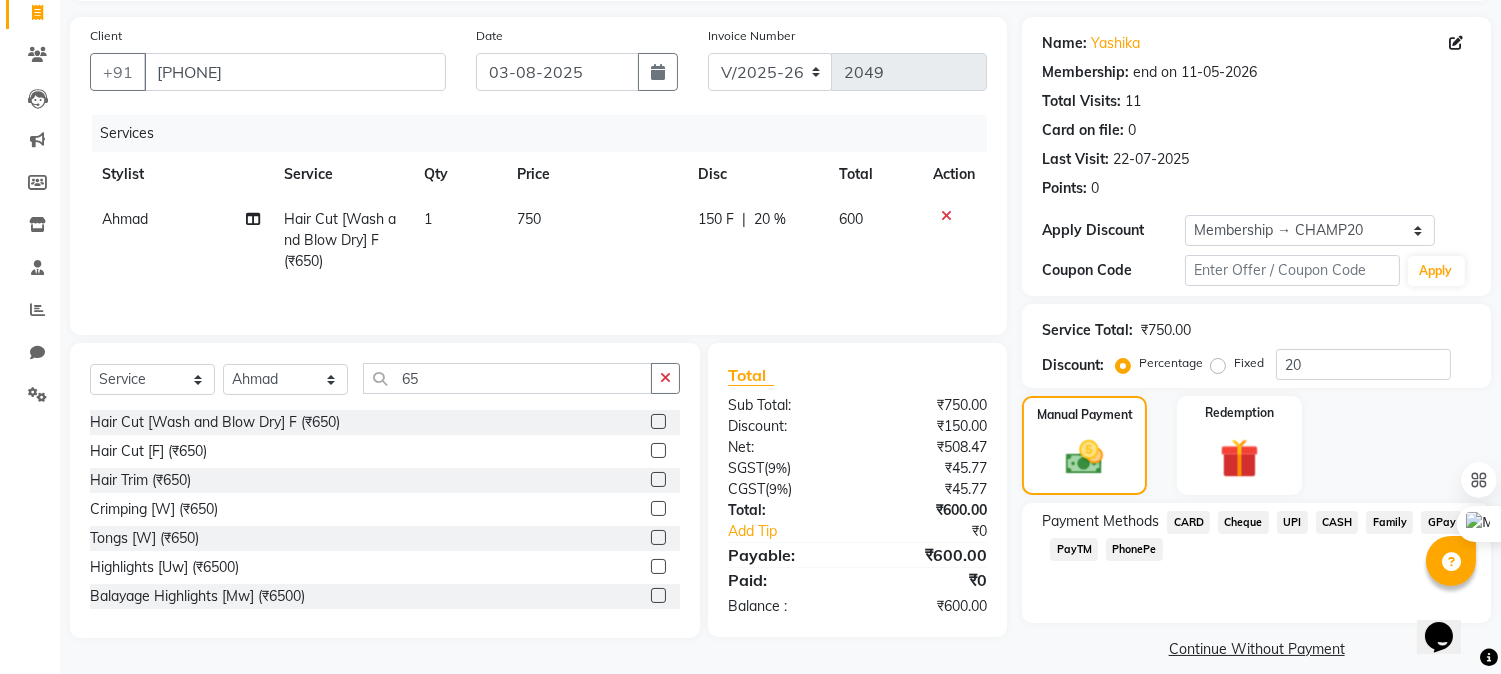 scroll, scrollTop: 152, scrollLeft: 0, axis: vertical 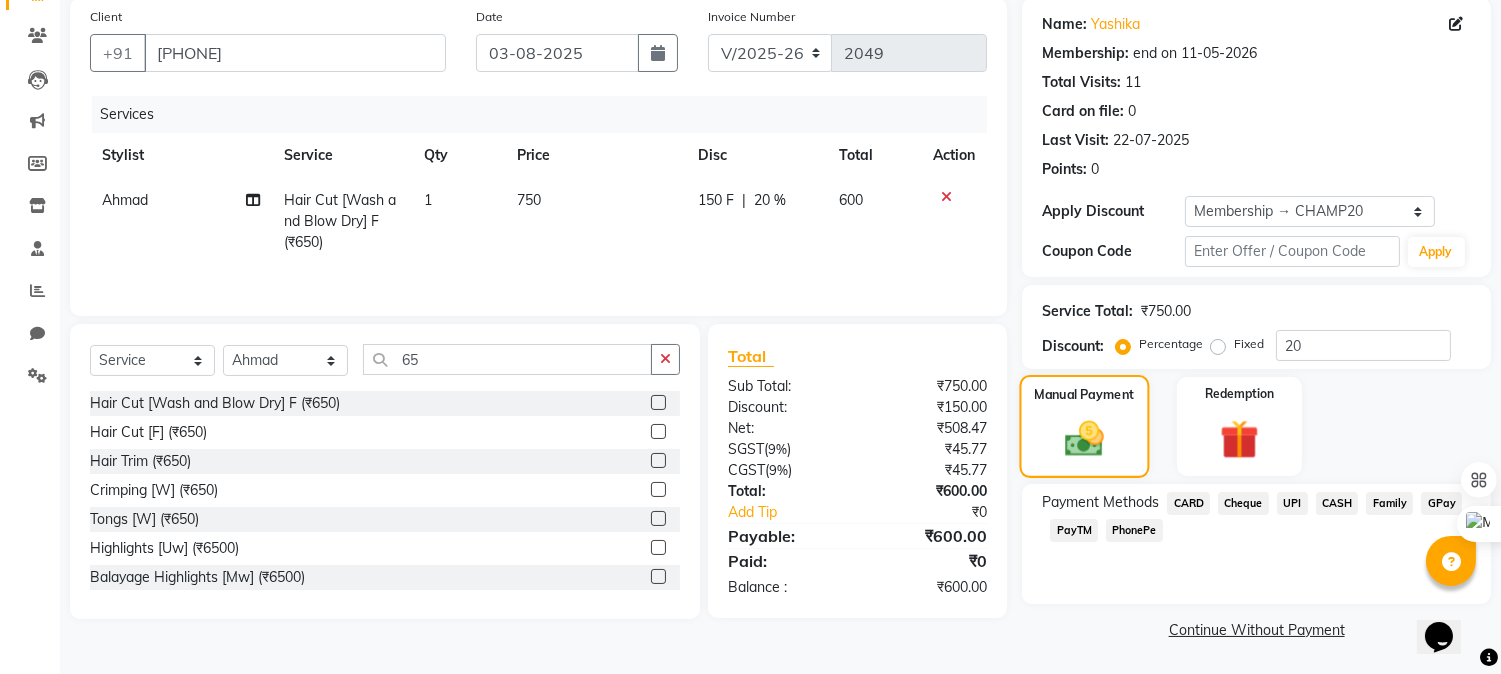 click 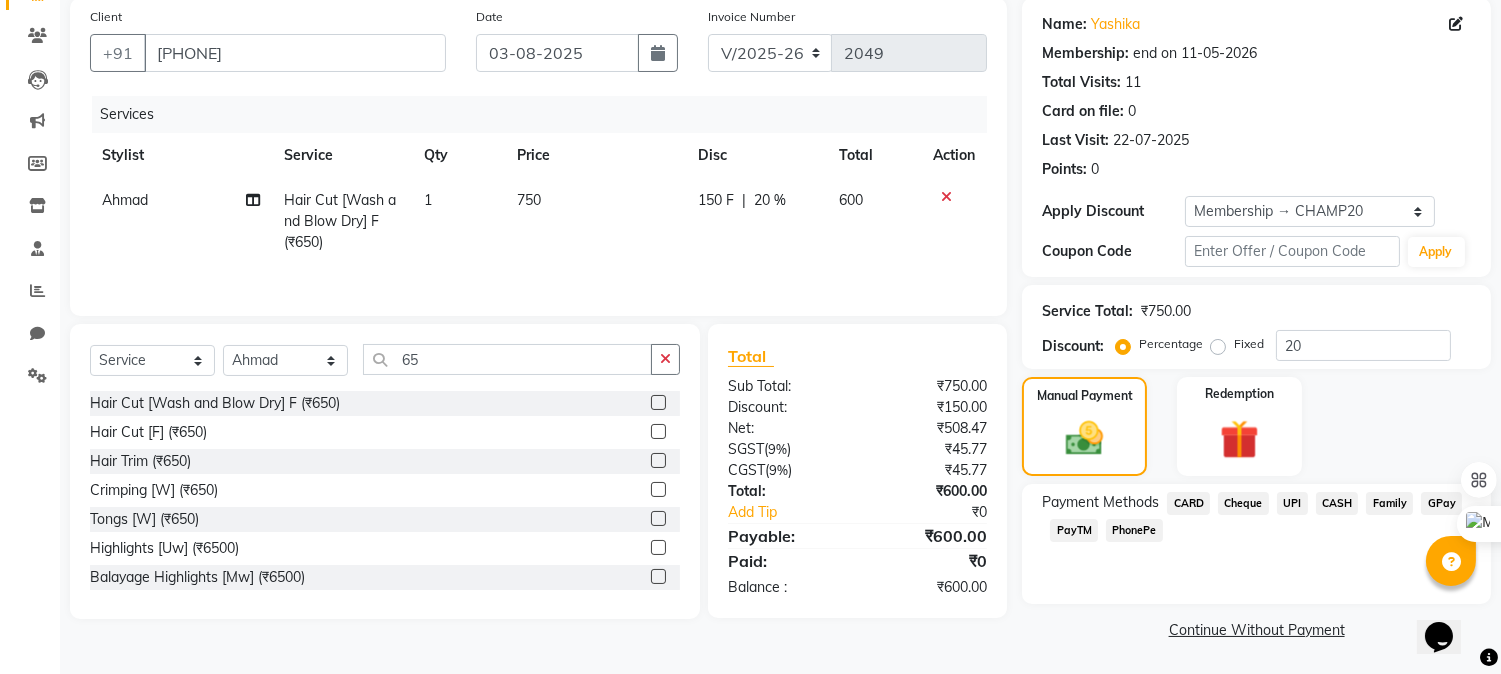 click on "Payment Methods  CARD   Cheque   UPI   CASH   Family   GPay   PayTM   PhonePe" 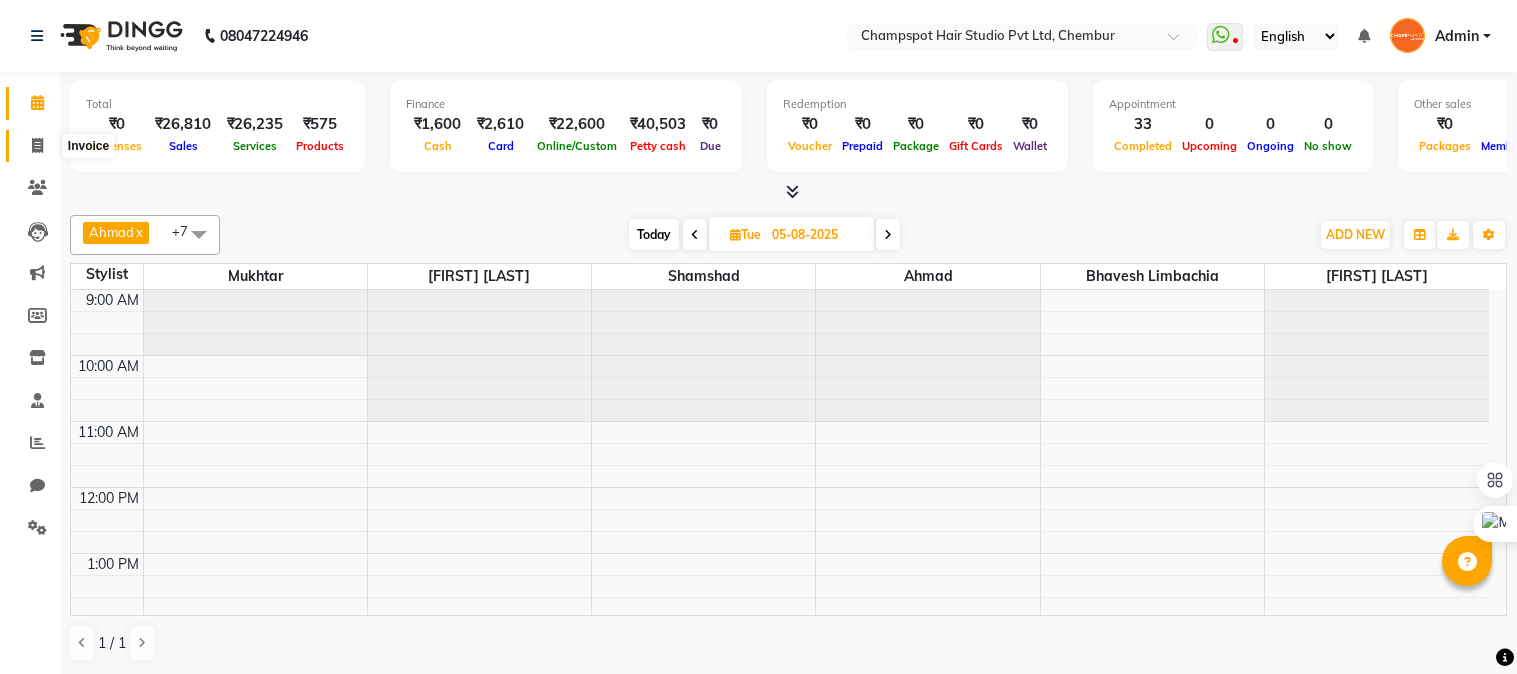 scroll, scrollTop: 0, scrollLeft: 0, axis: both 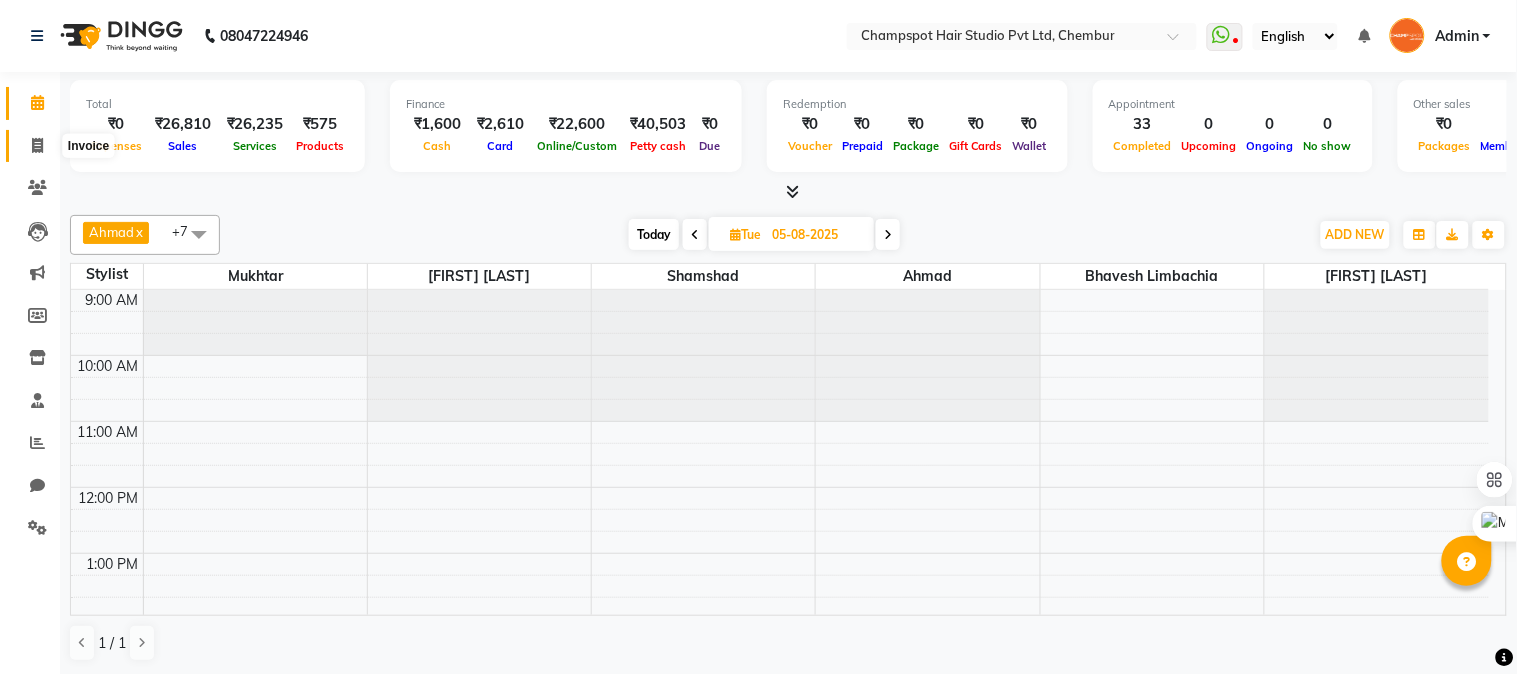 click 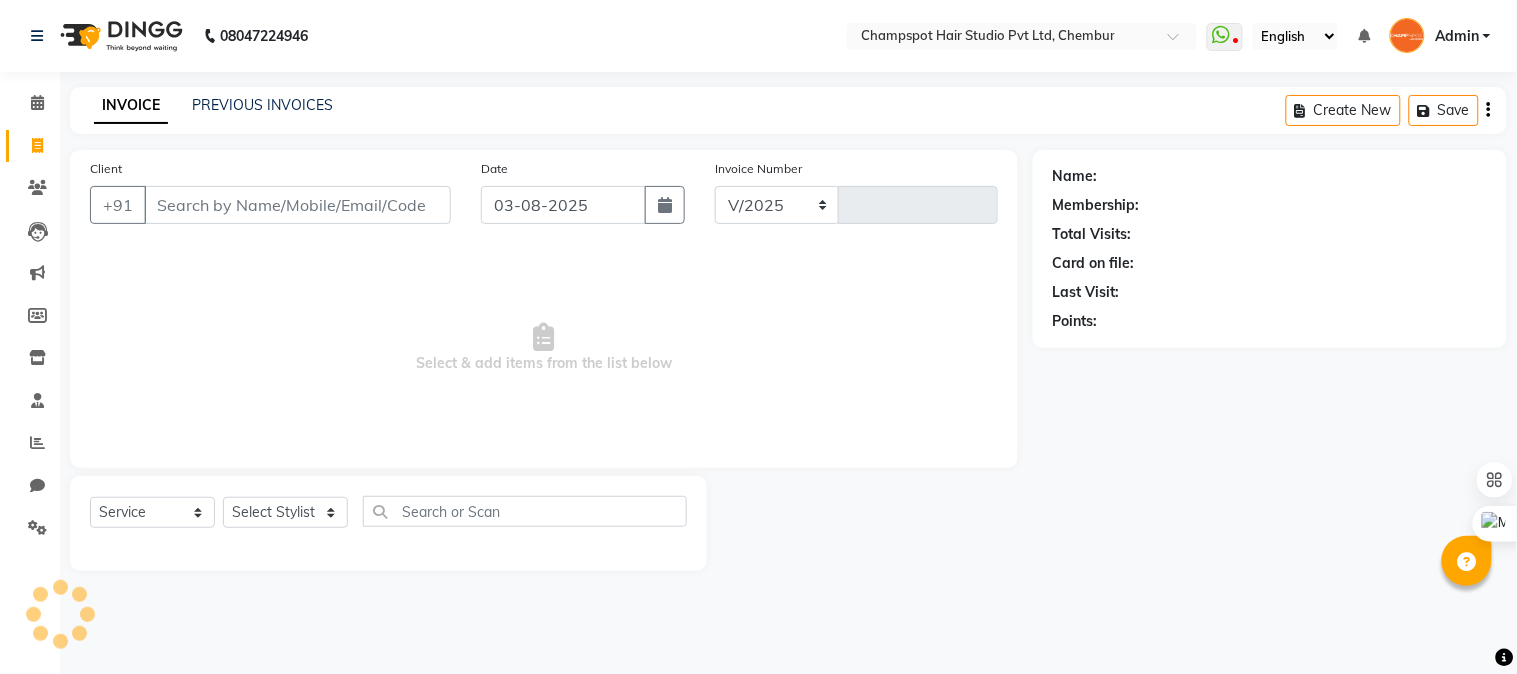 select on "7690" 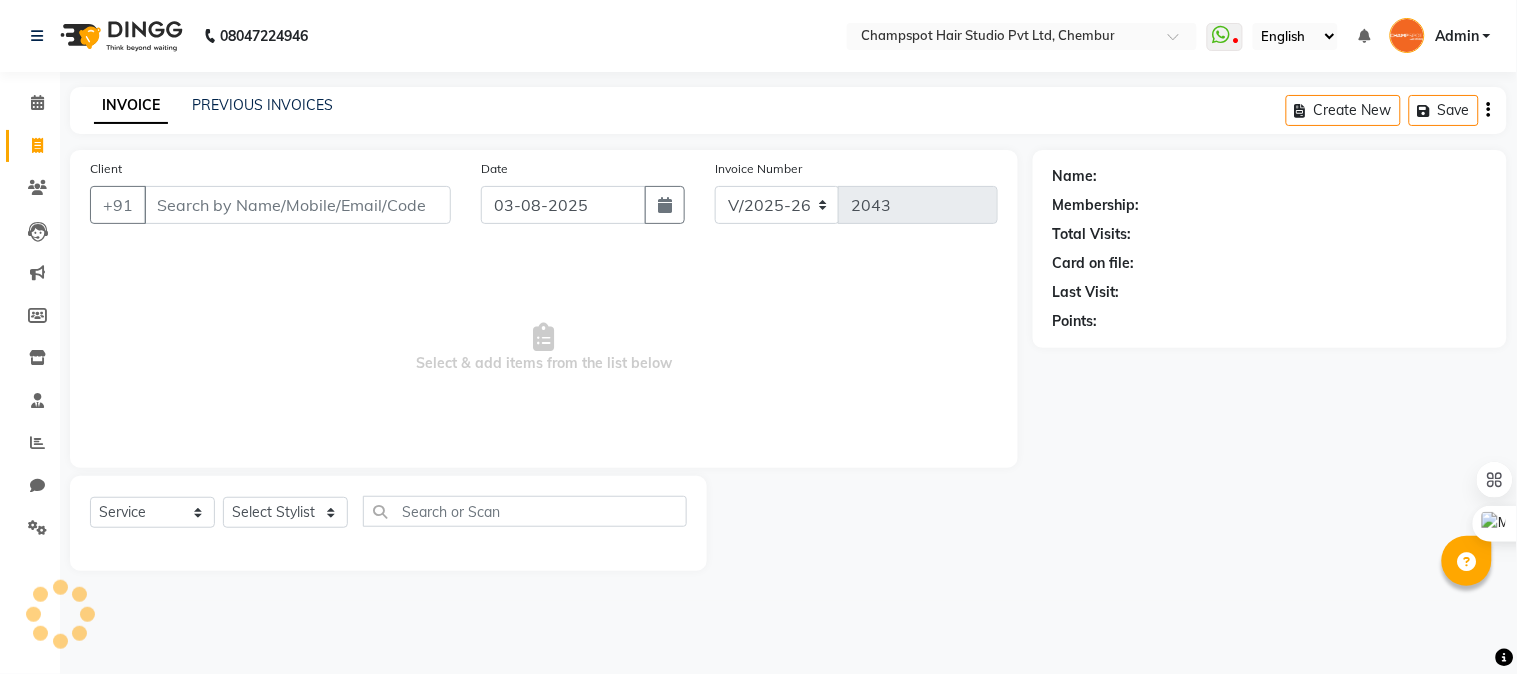 scroll, scrollTop: 0, scrollLeft: 0, axis: both 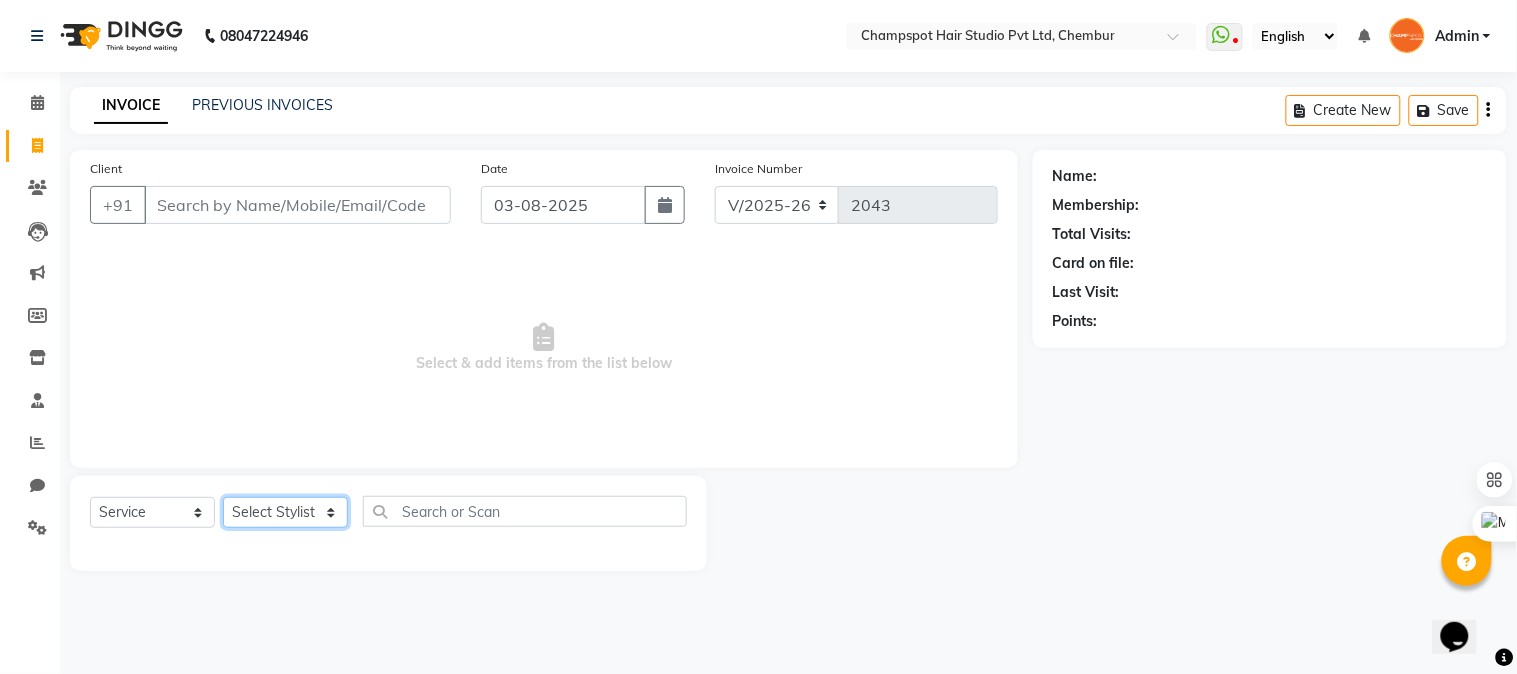 click on "Select Stylist" 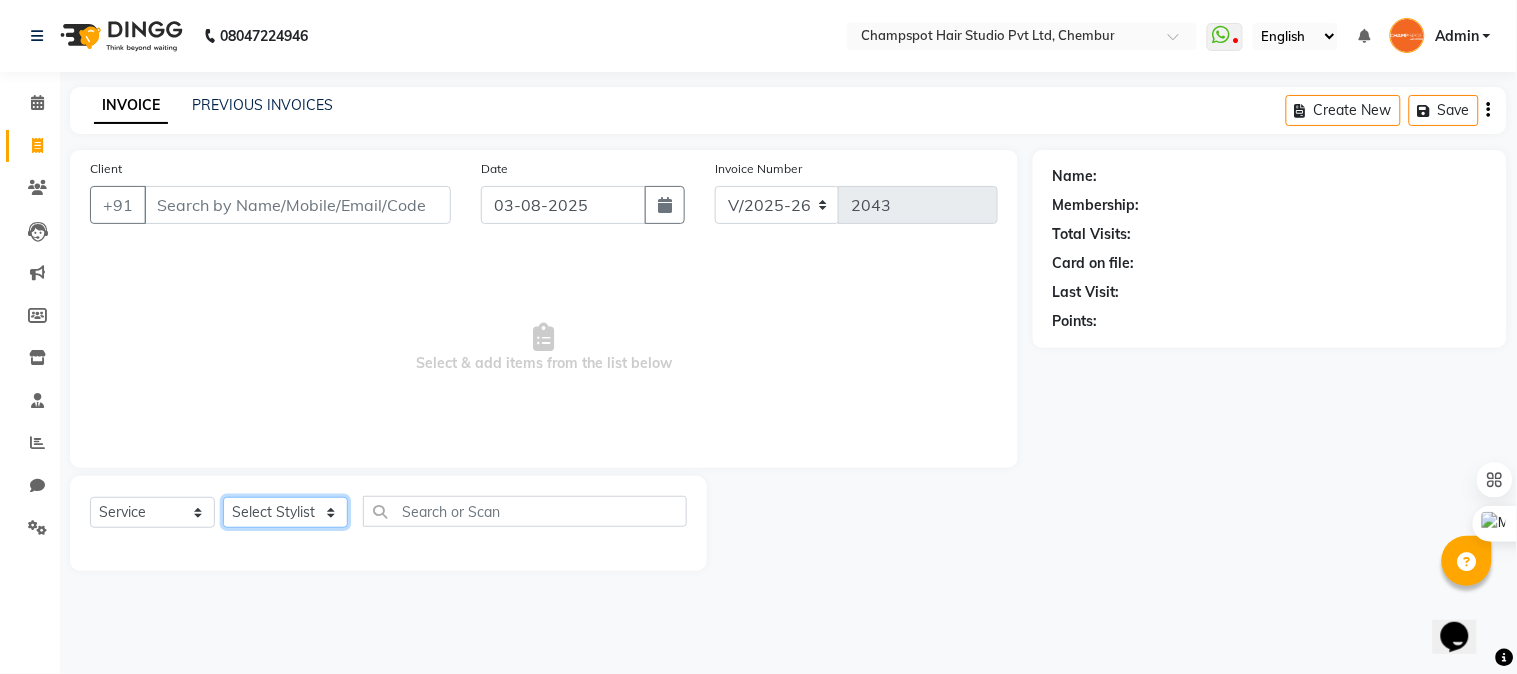 select on "69007" 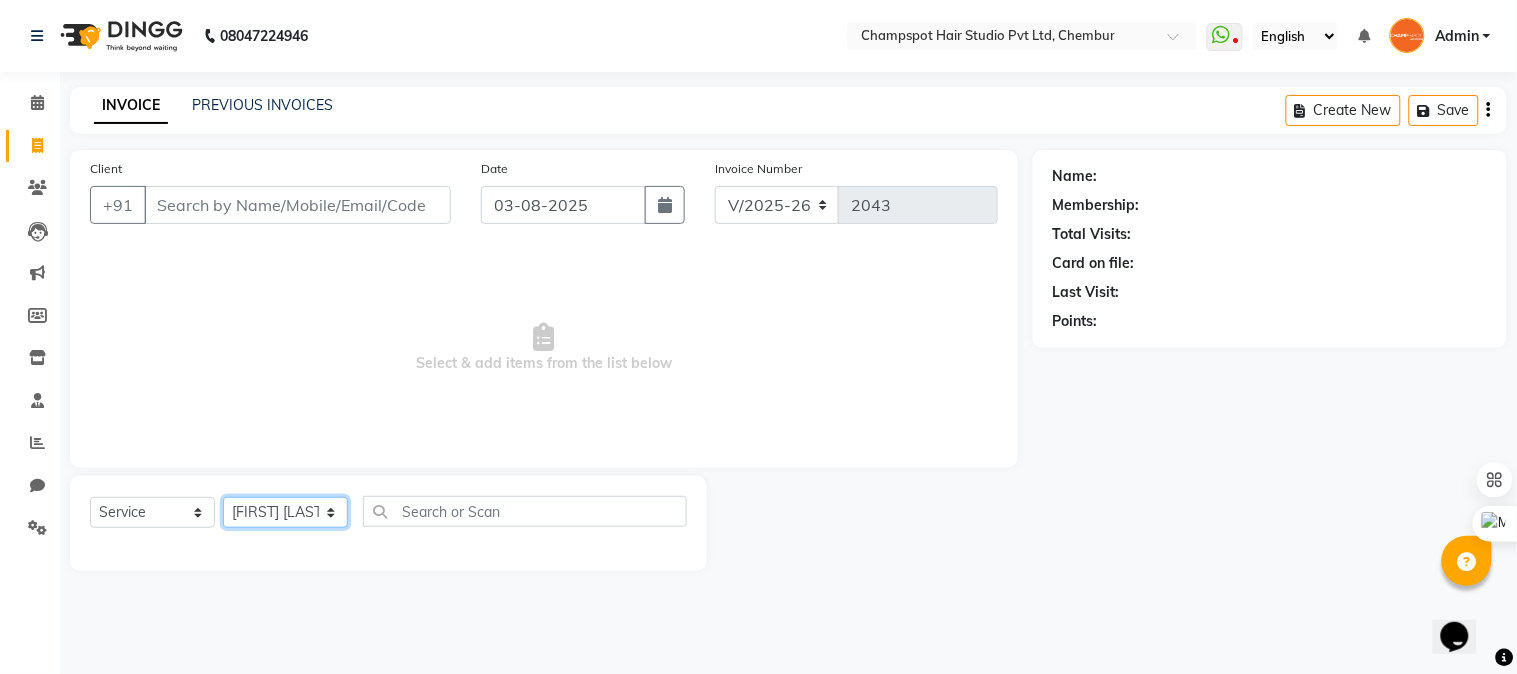 click on "Select Stylist Admin [PERSON] [PERSON] [PERSON] 	[PERSON] [PERSON] [PERSON]" 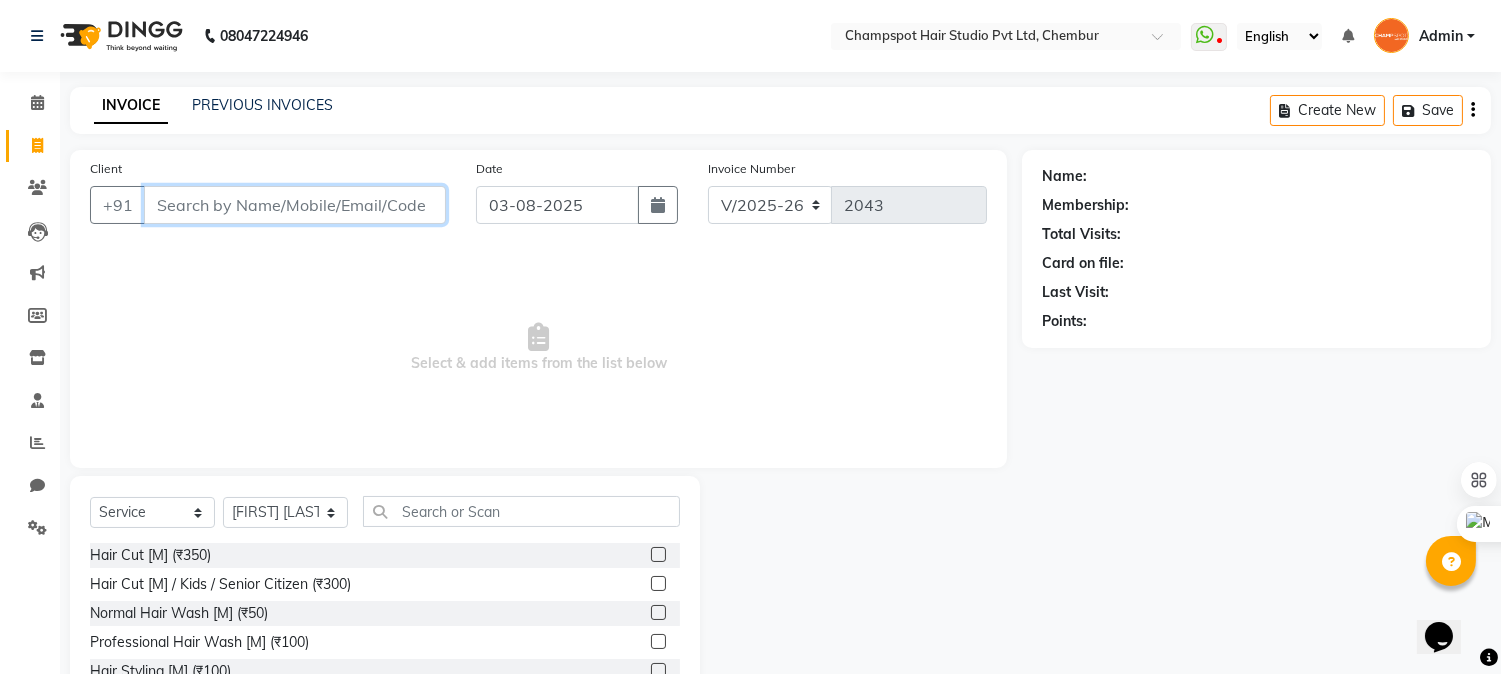 click on "Client" at bounding box center [295, 205] 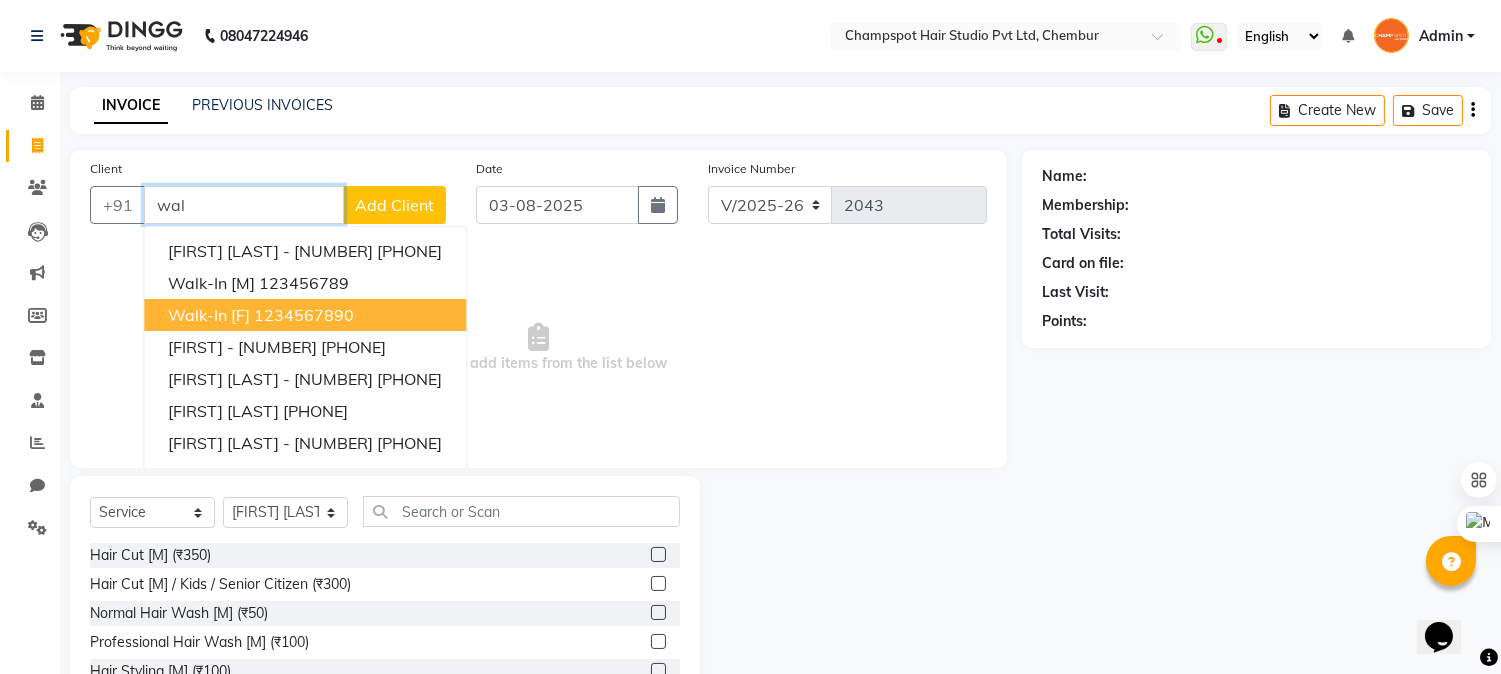 click on "1234567890" at bounding box center (304, 315) 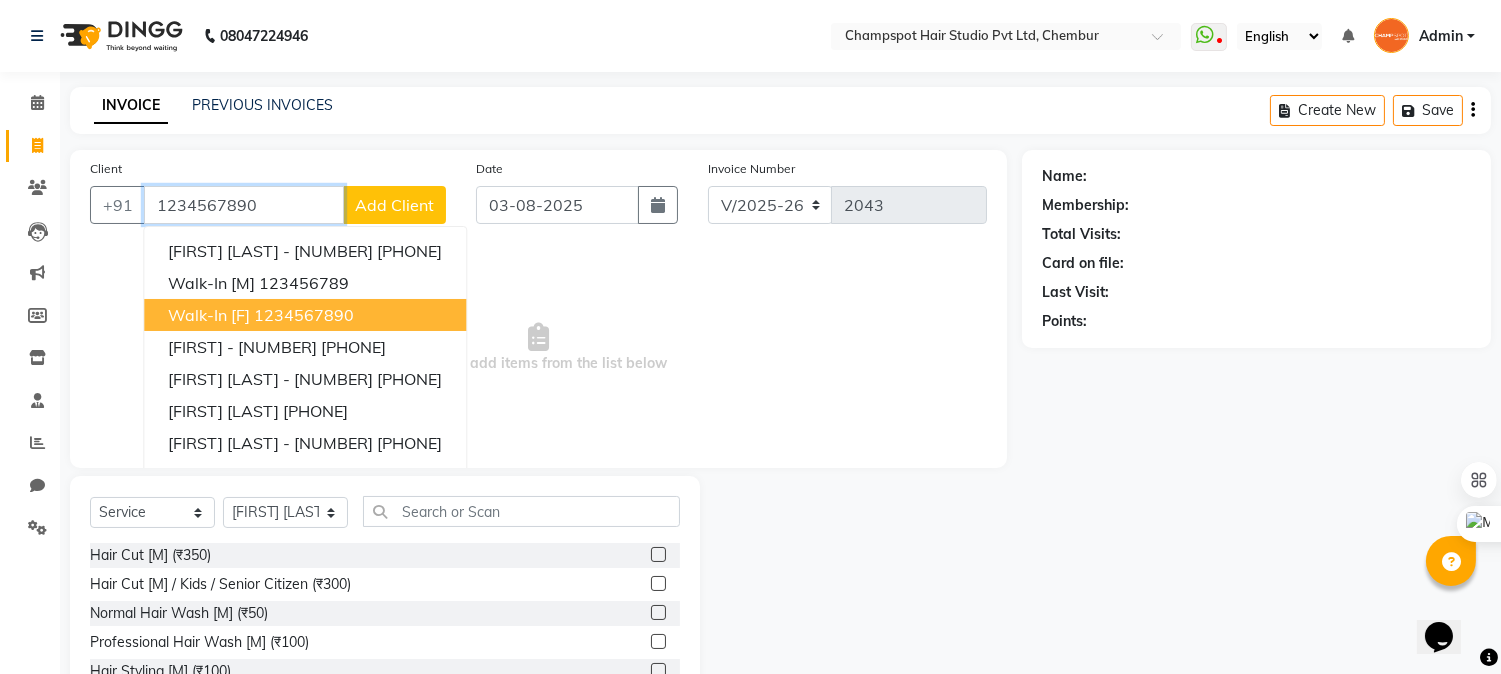 type on "1234567890" 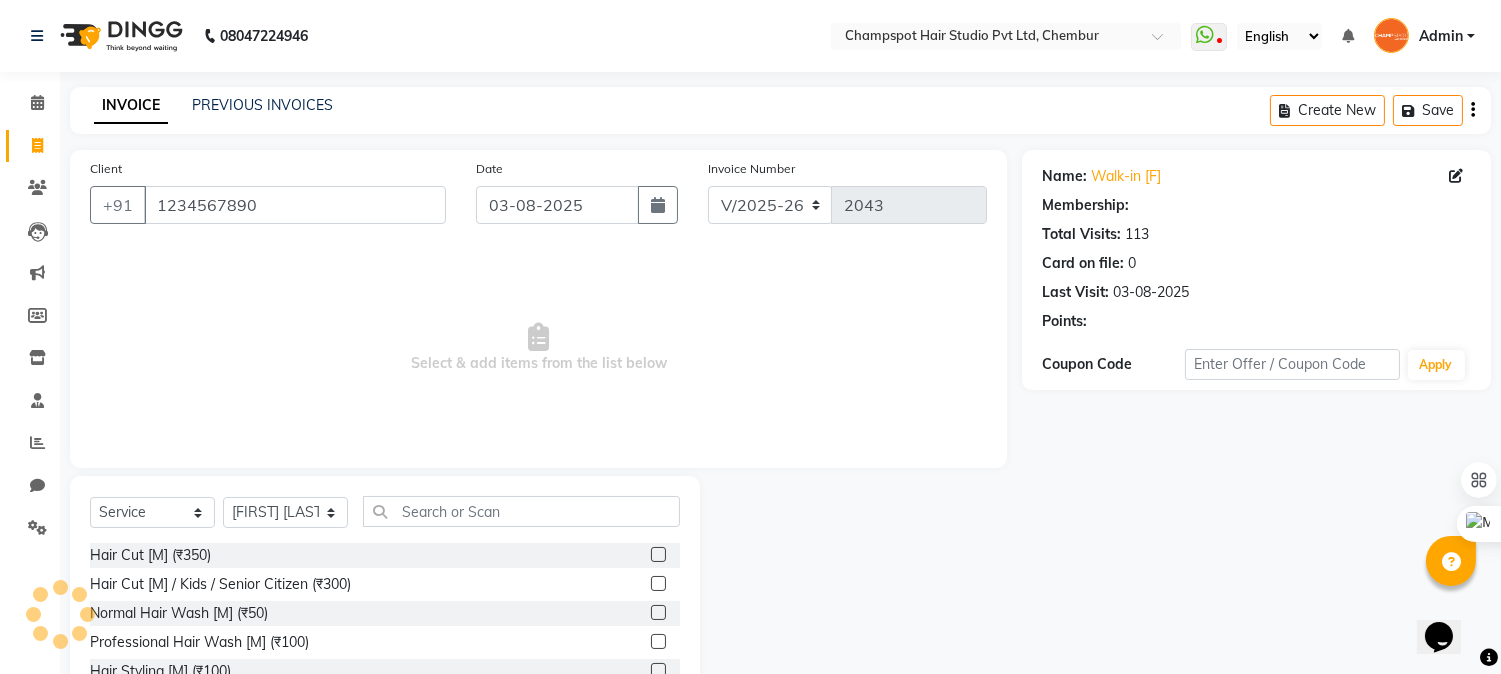 select on "1: Object" 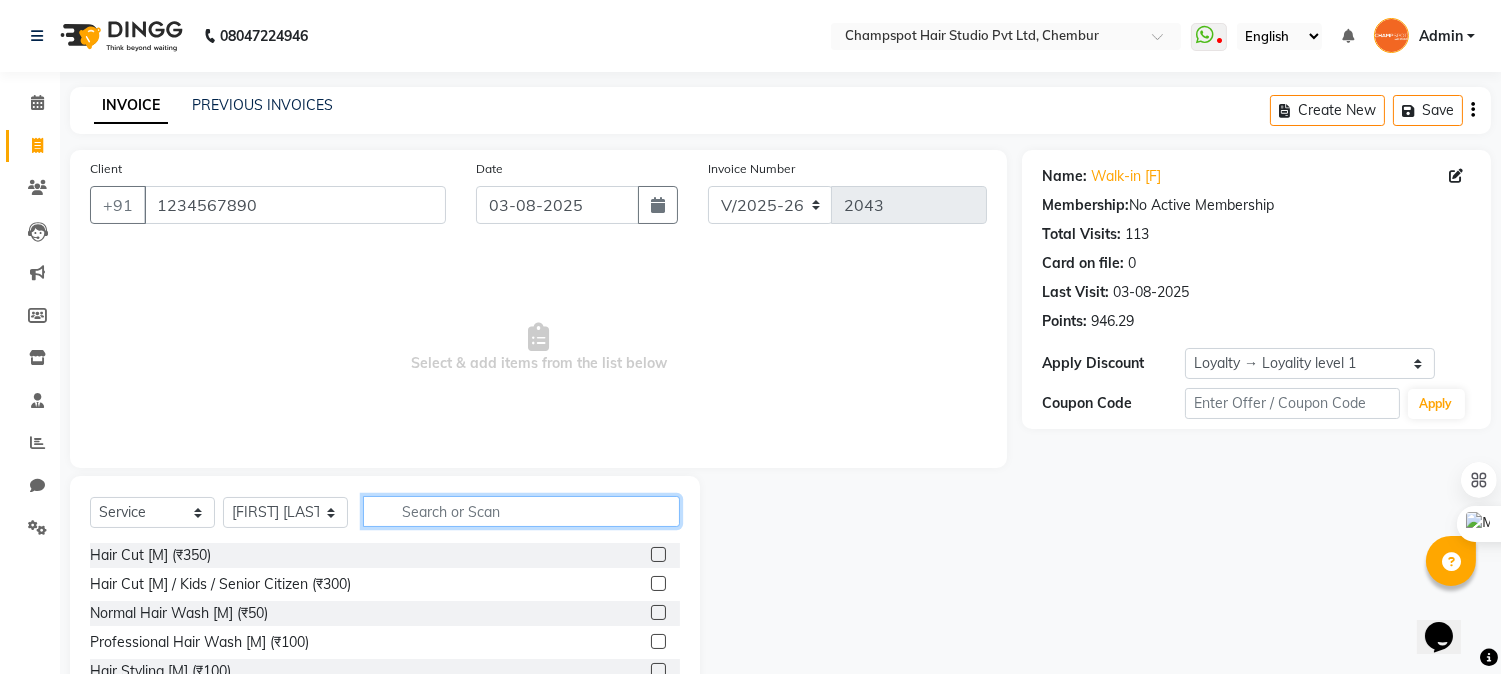 click 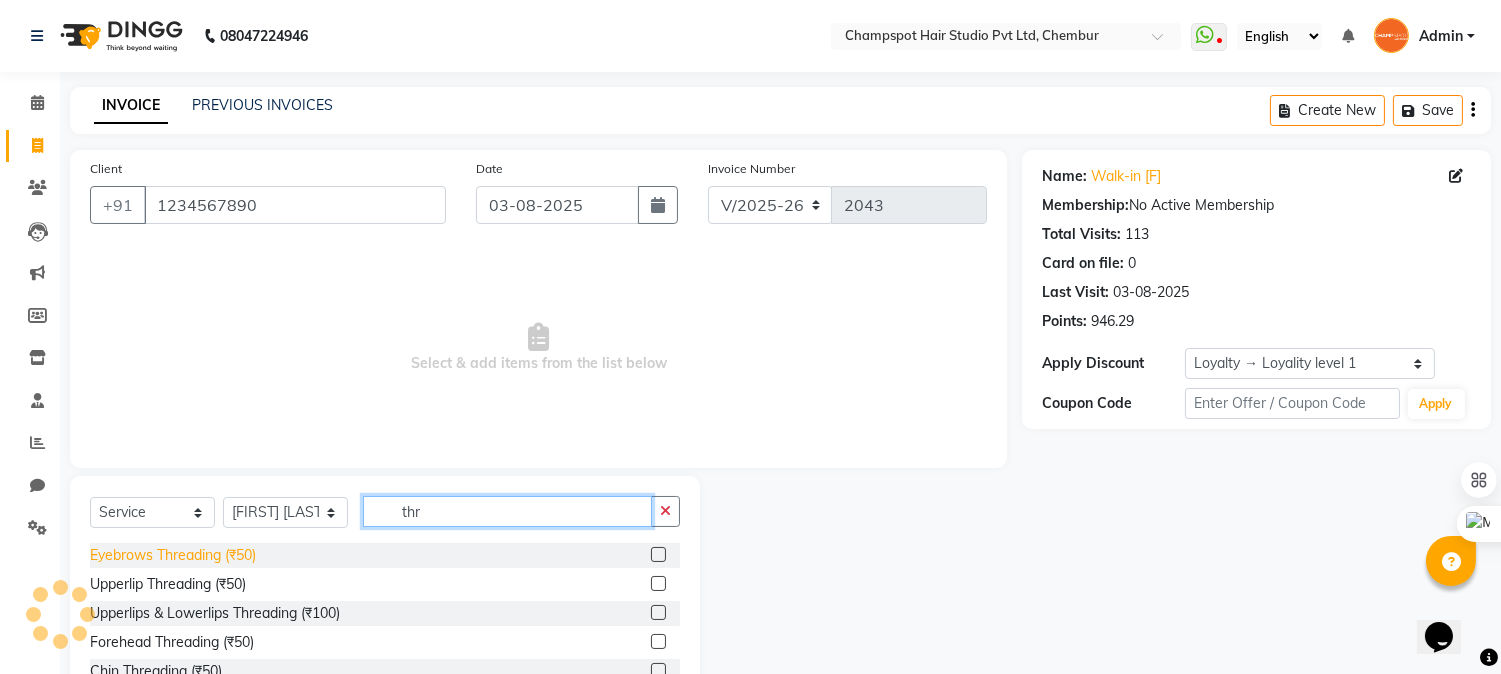 type on "thr" 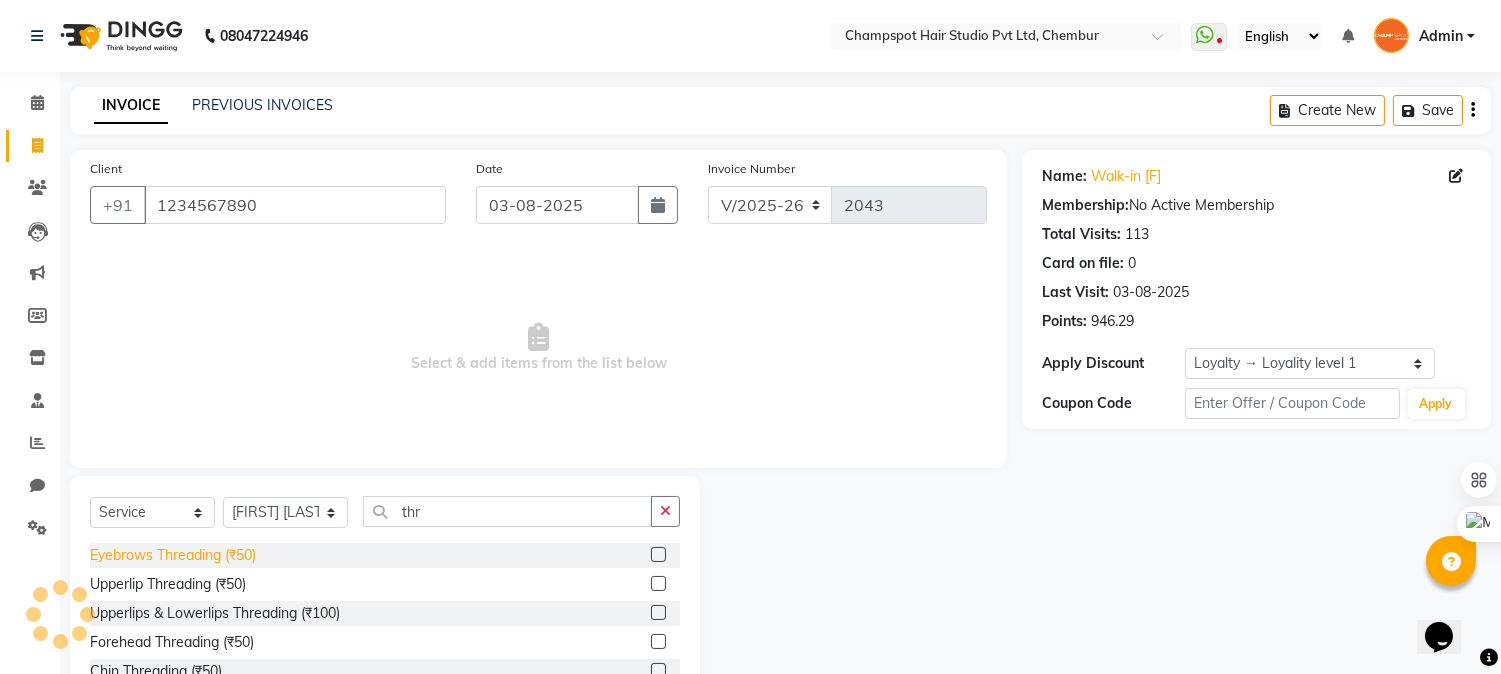 click on "Eyebrows Threading (₹50)" 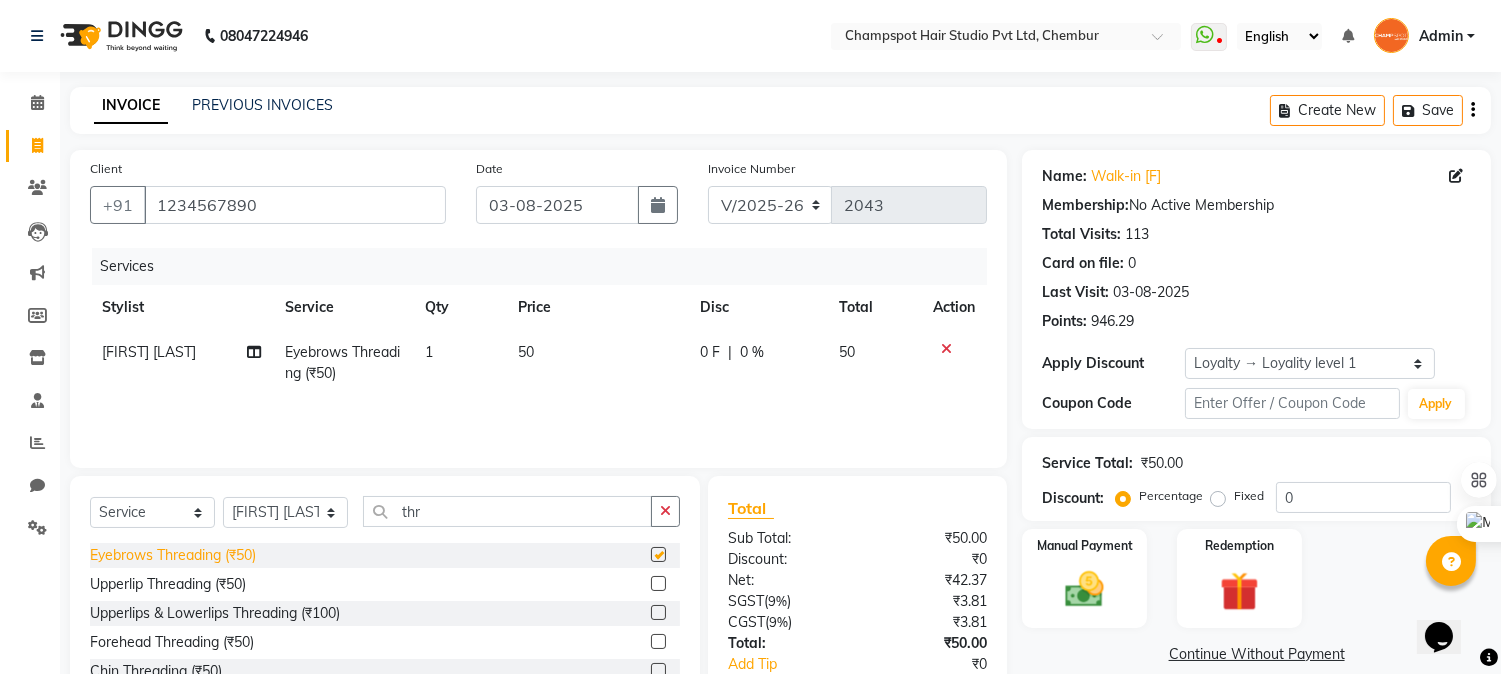 checkbox on "false" 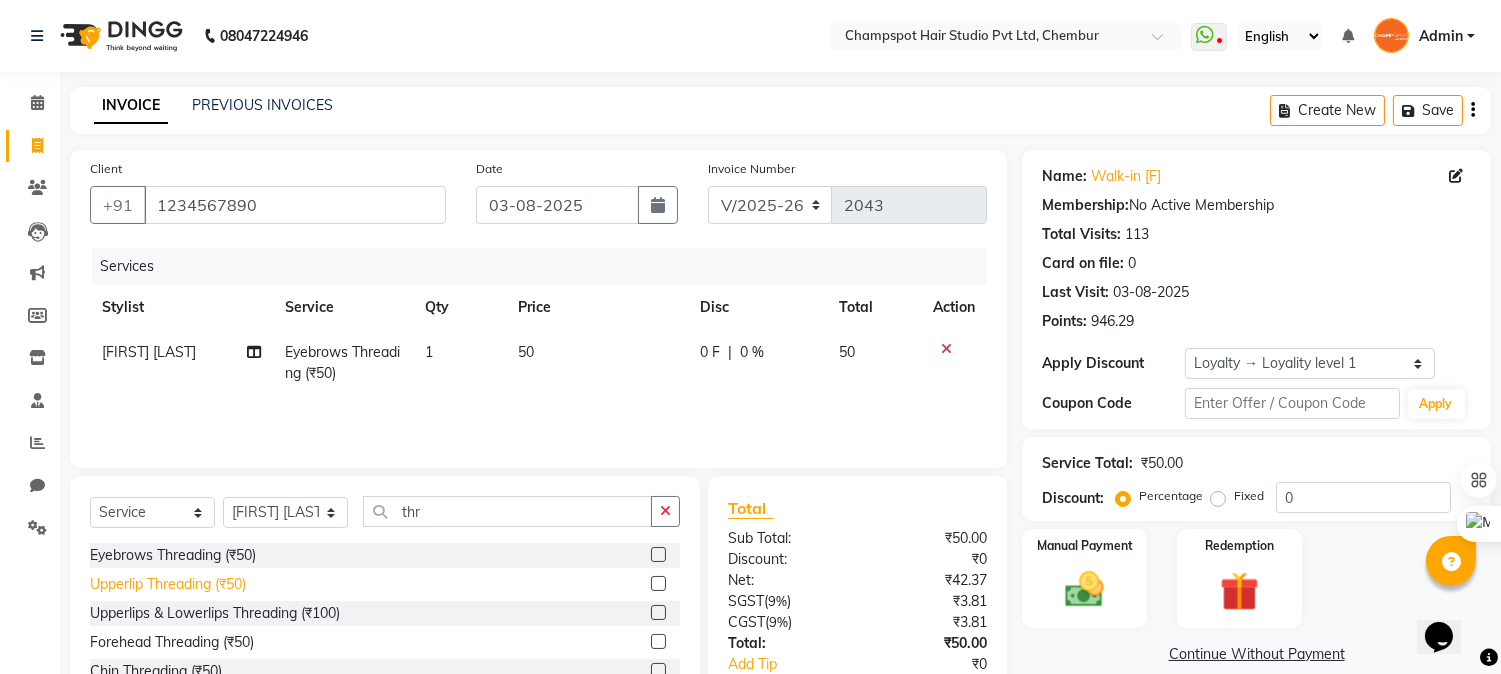click on "Upperlip Threading (₹50)" 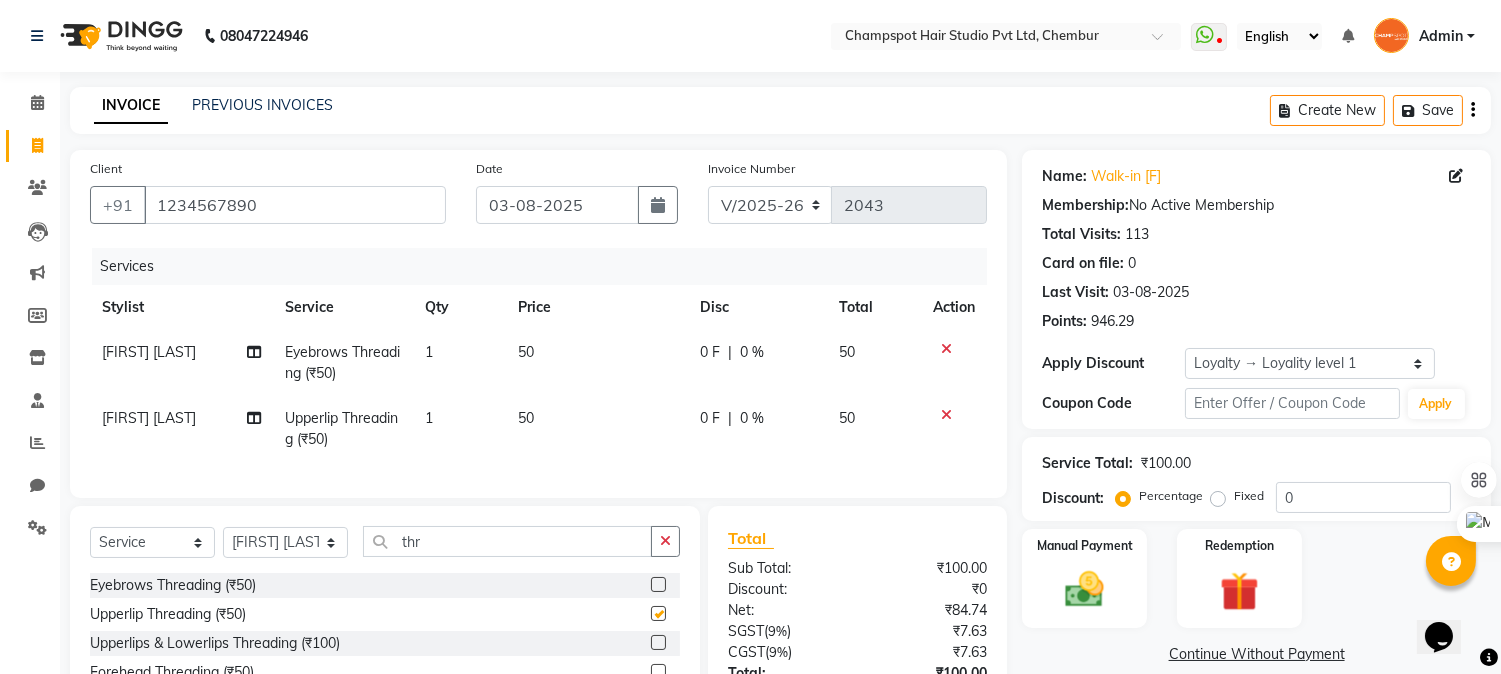 checkbox on "false" 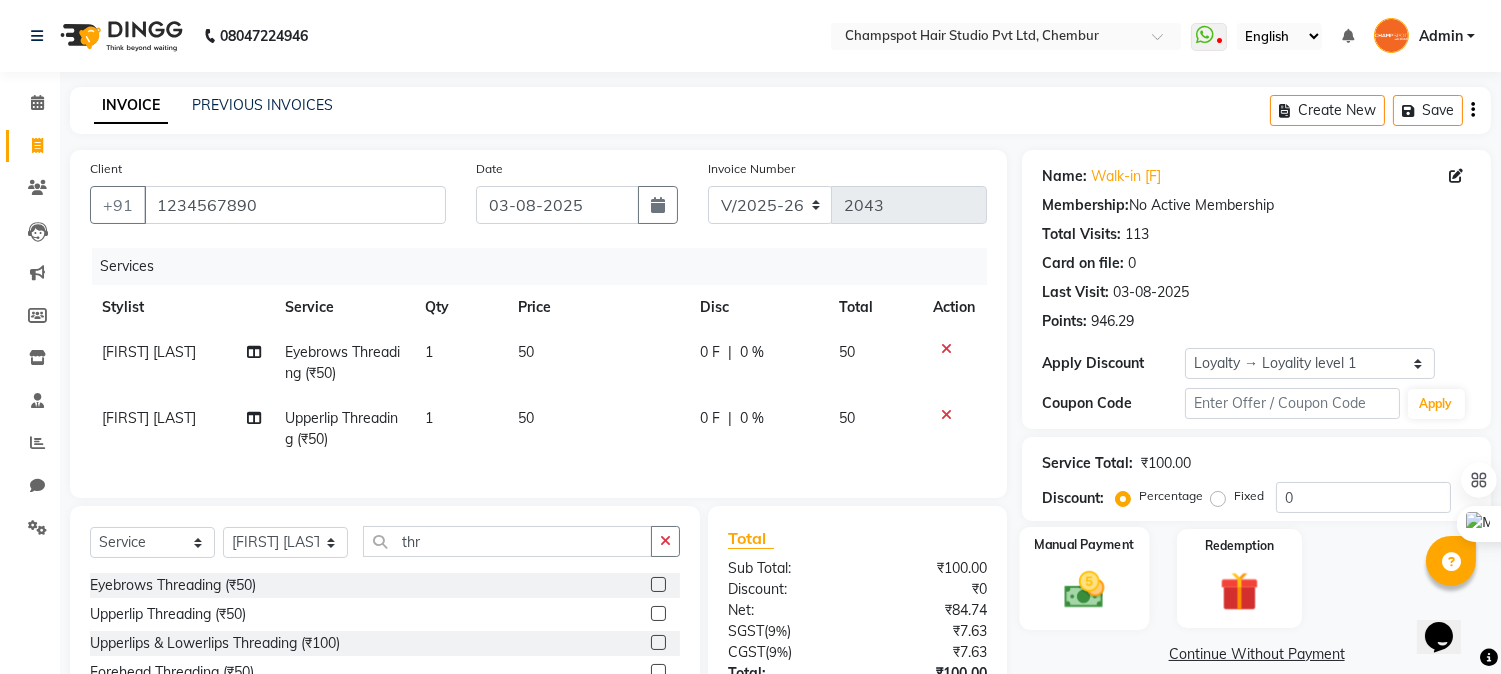click 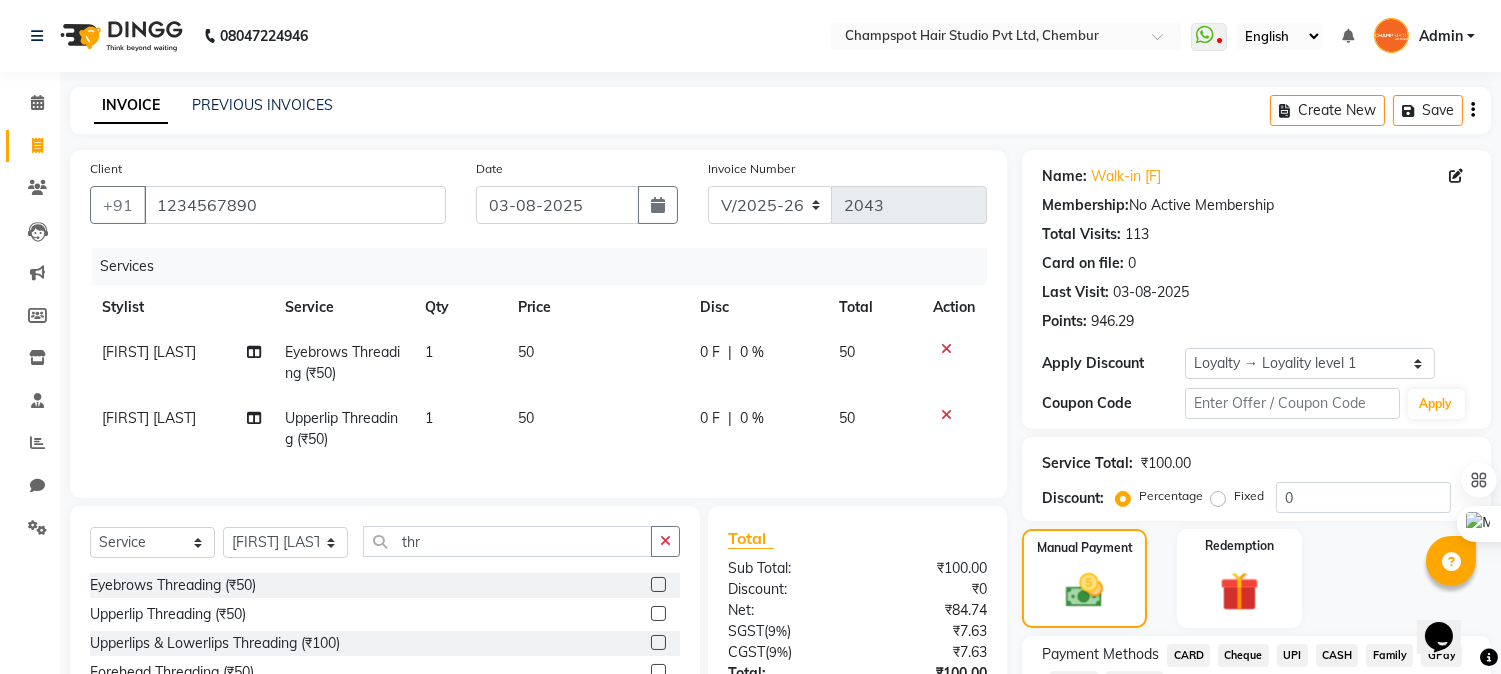 click on "UPI" 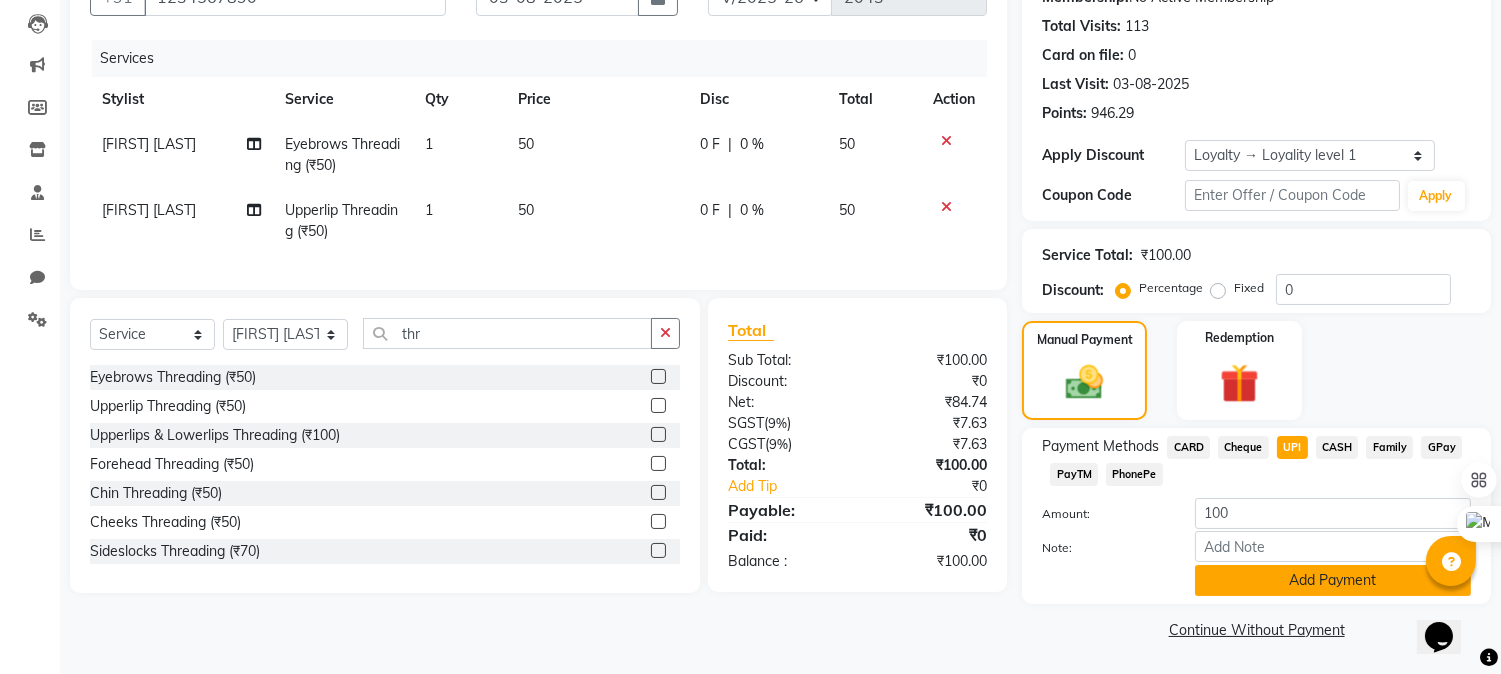 click on "Add Payment" 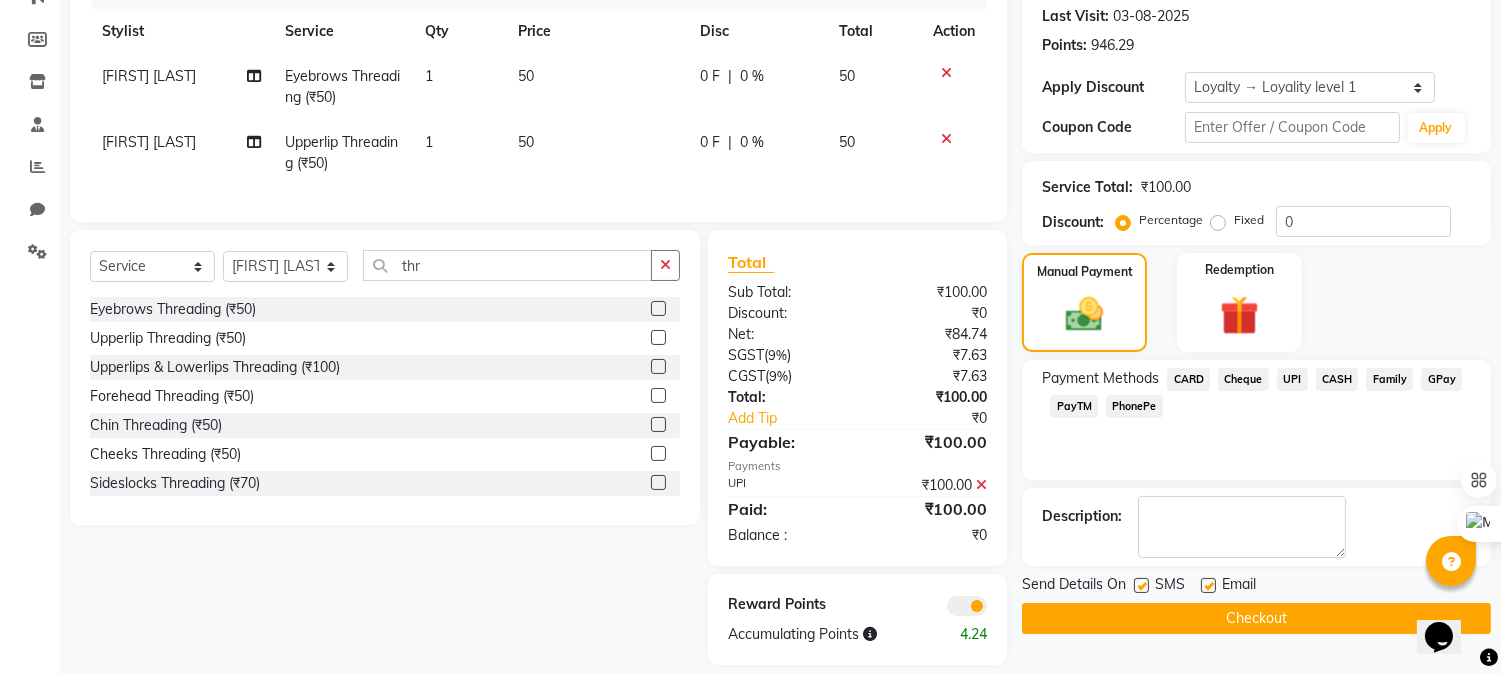 scroll, scrollTop: 313, scrollLeft: 0, axis: vertical 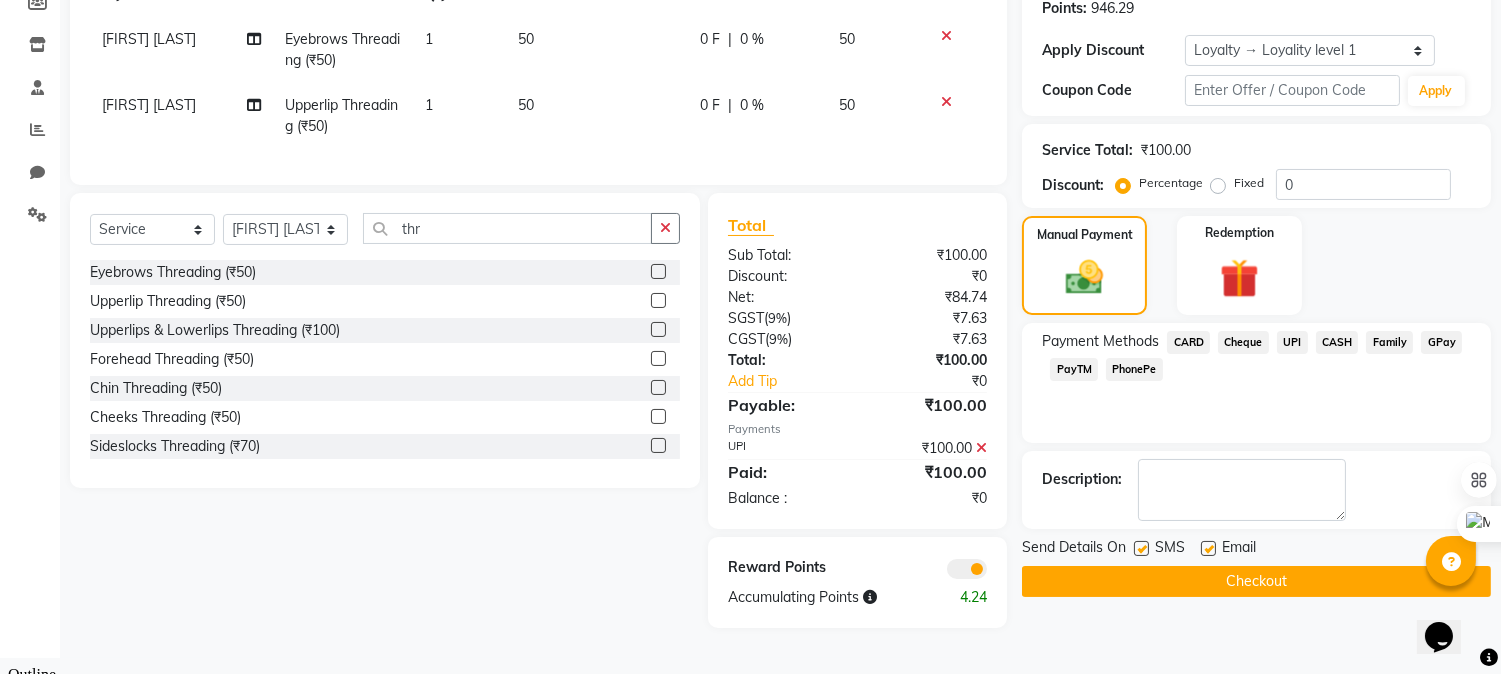 click on "Checkout" 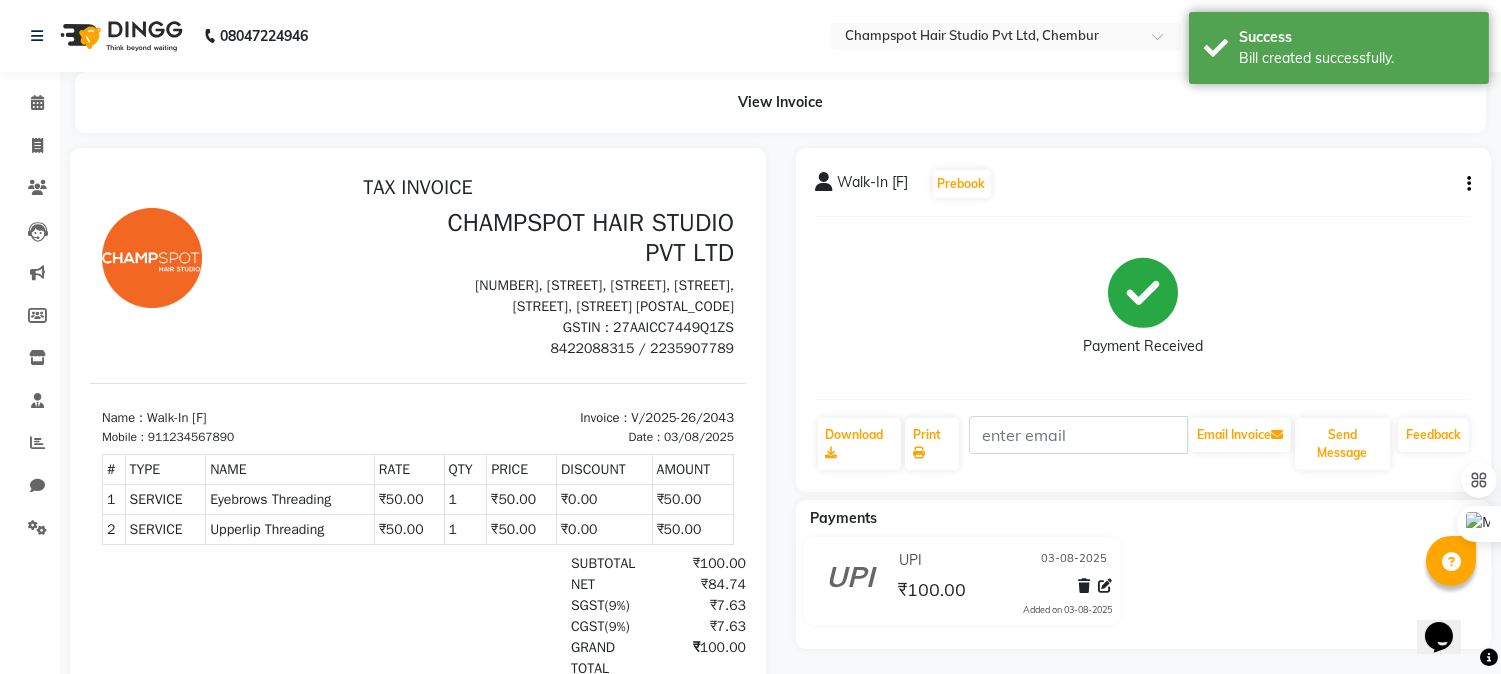 scroll, scrollTop: 0, scrollLeft: 0, axis: both 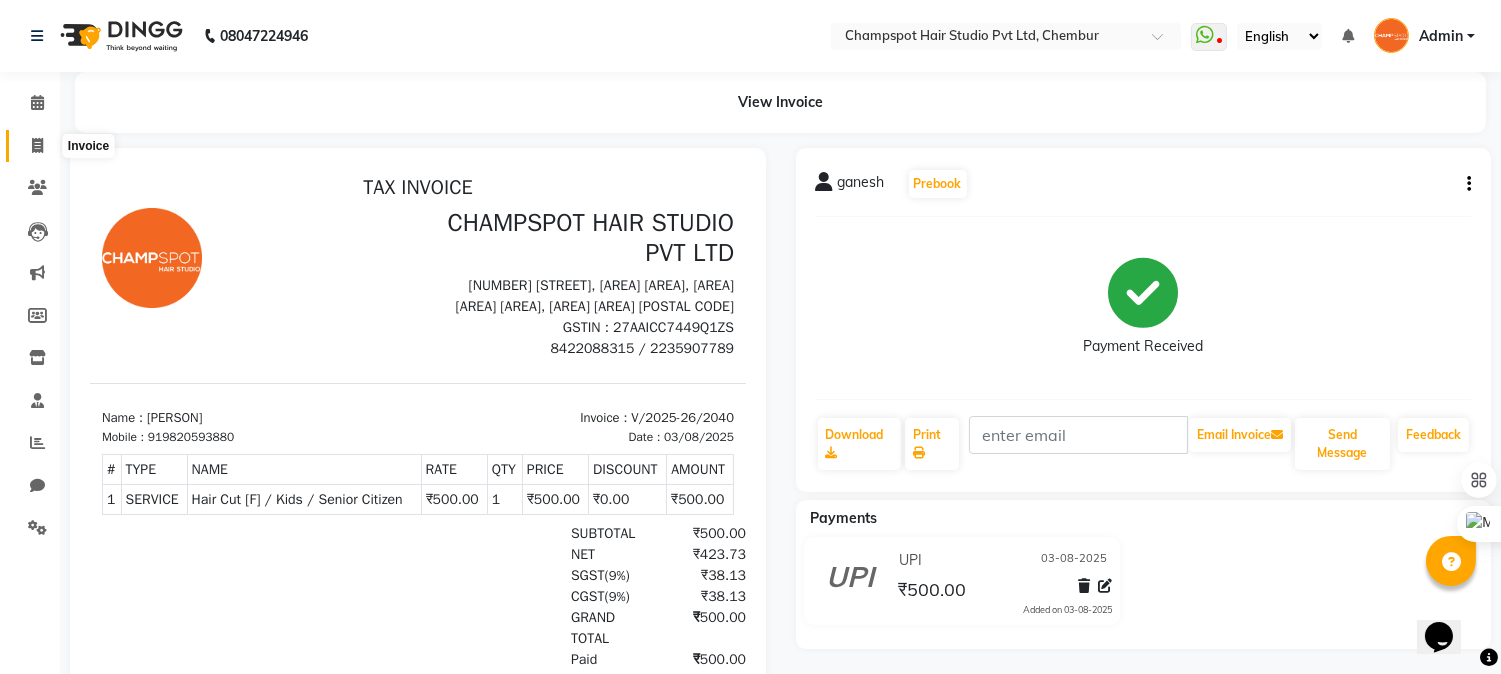 click 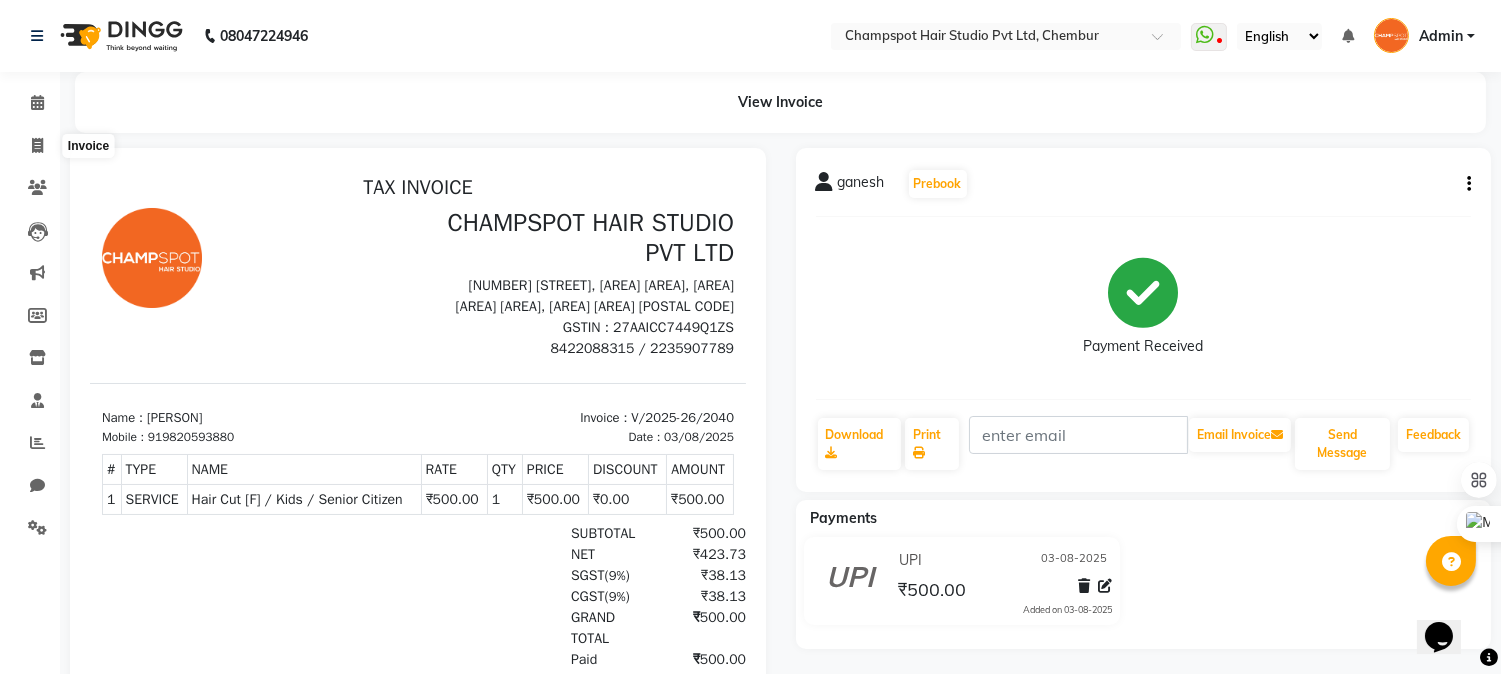 select on "service" 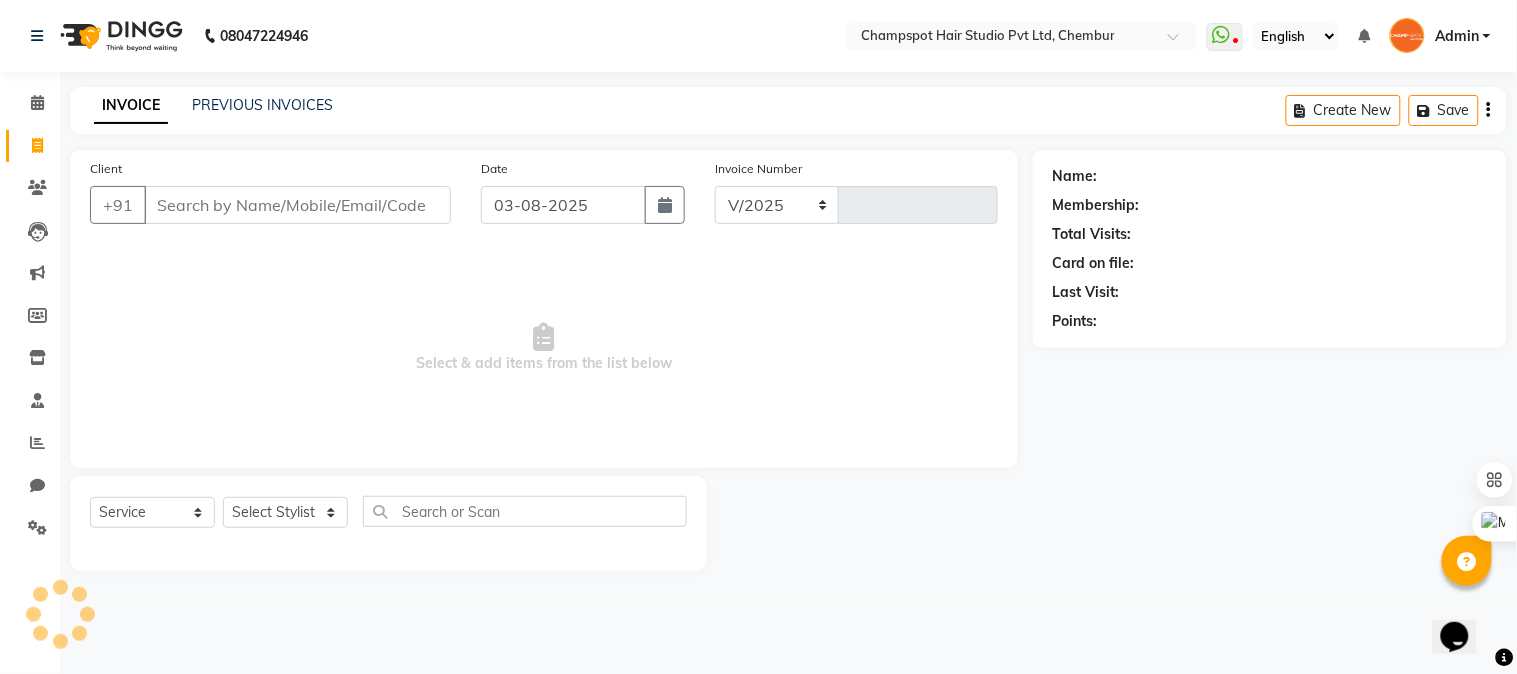 select on "7690" 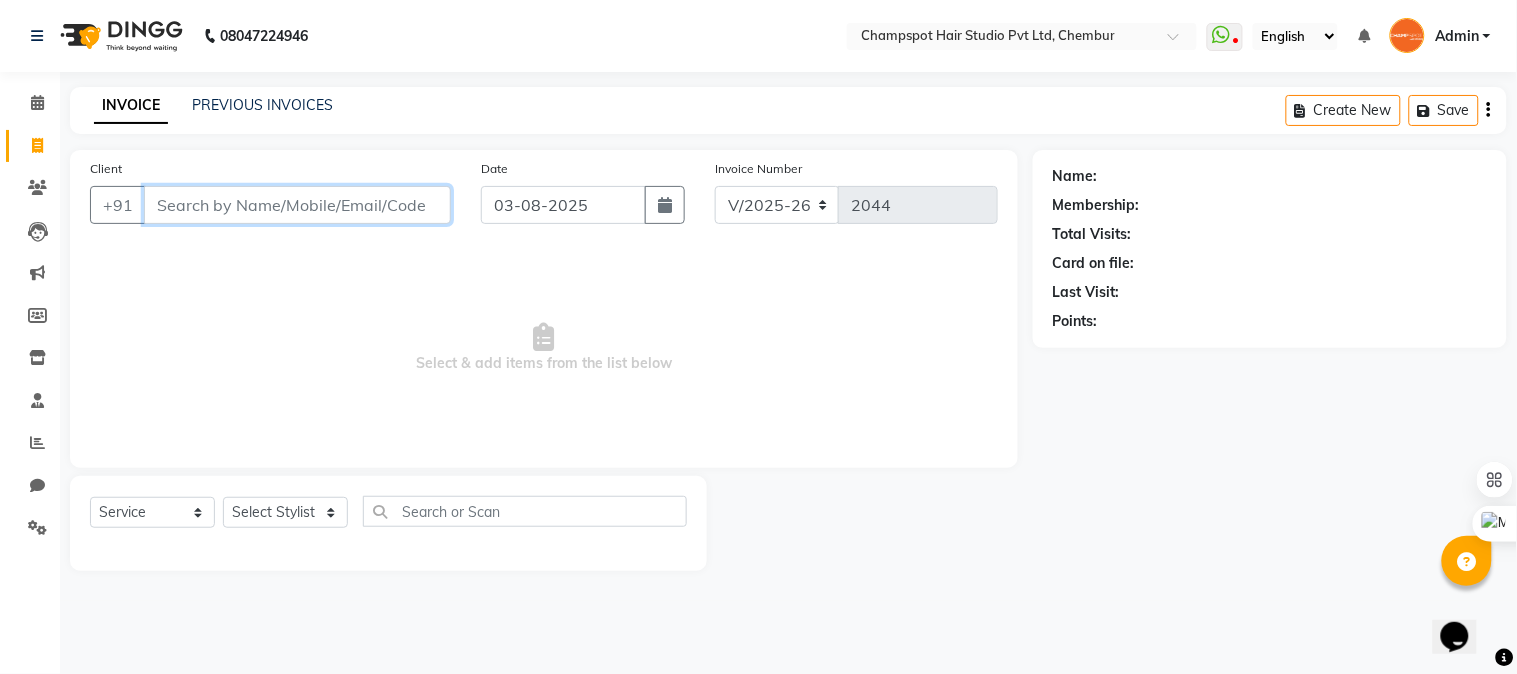 click on "Client" at bounding box center [297, 205] 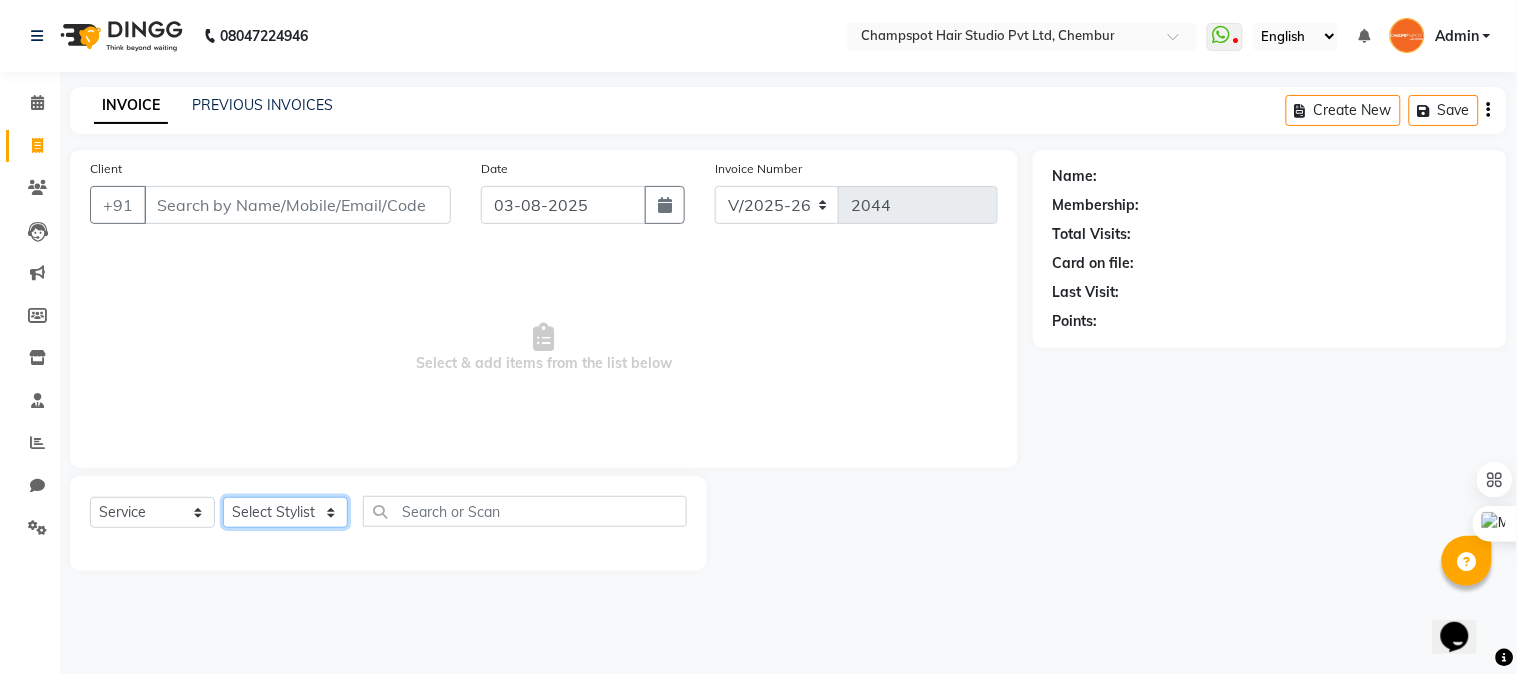 click on "Select Stylist Admin [PERSON] [PERSON] [PERSON] 	[PERSON] [PERSON] [PERSON]" 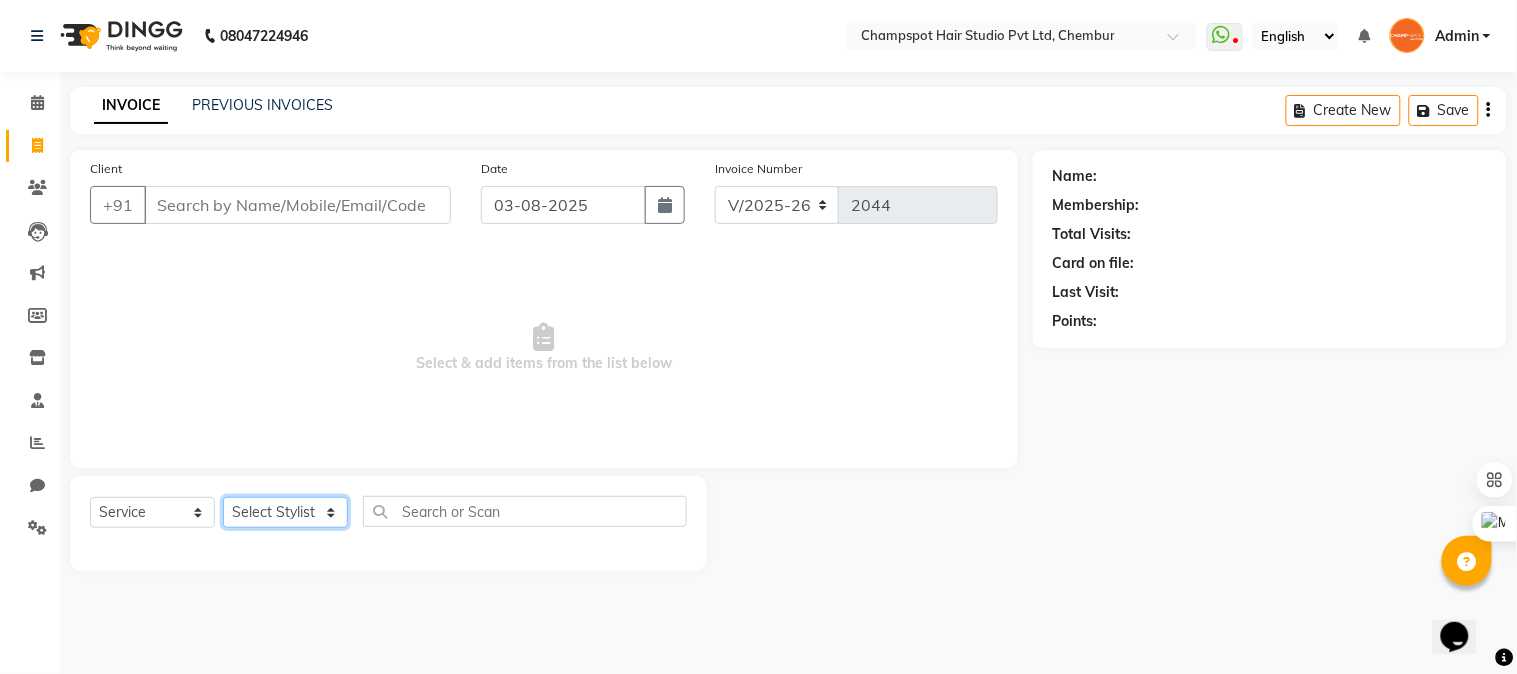 select on "69008" 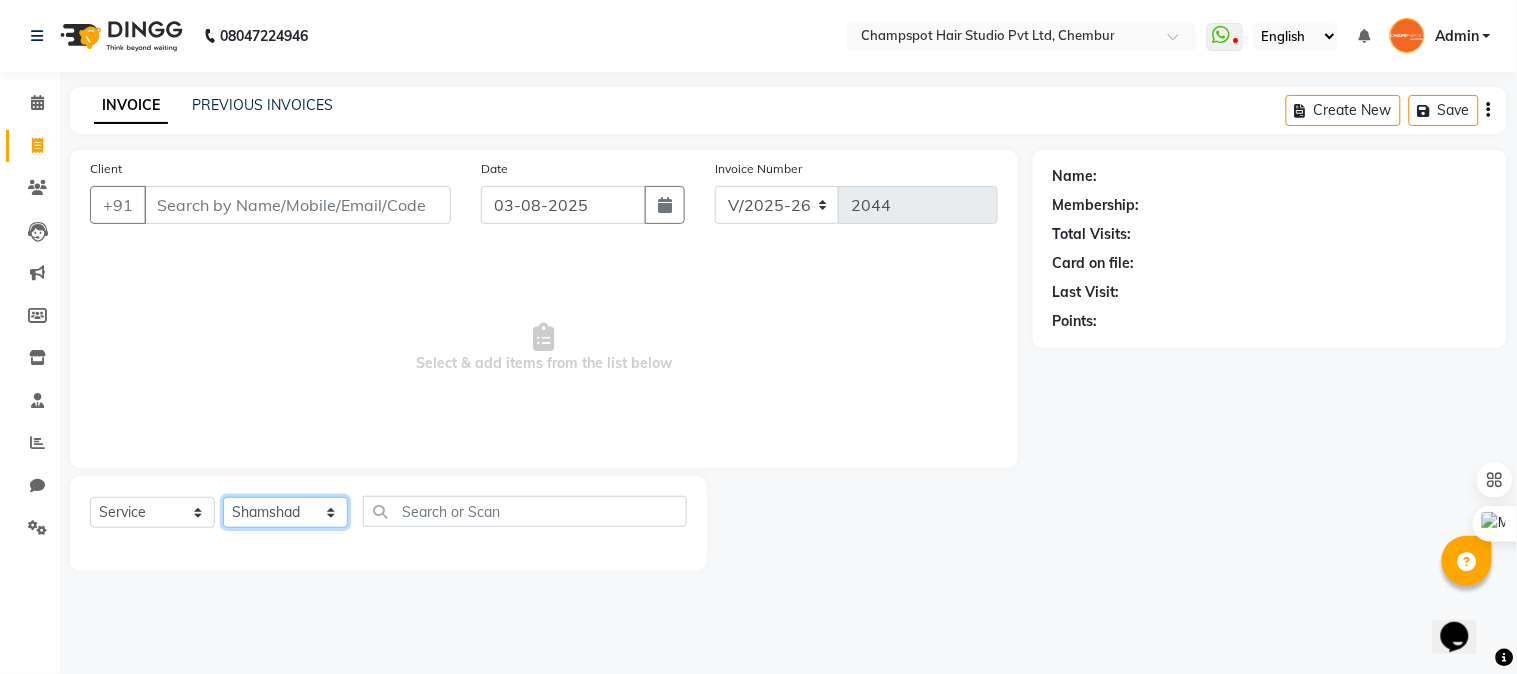 click on "Select Stylist Admin [PERSON] [PERSON] [PERSON] 	[PERSON] [PERSON] [PERSON]" 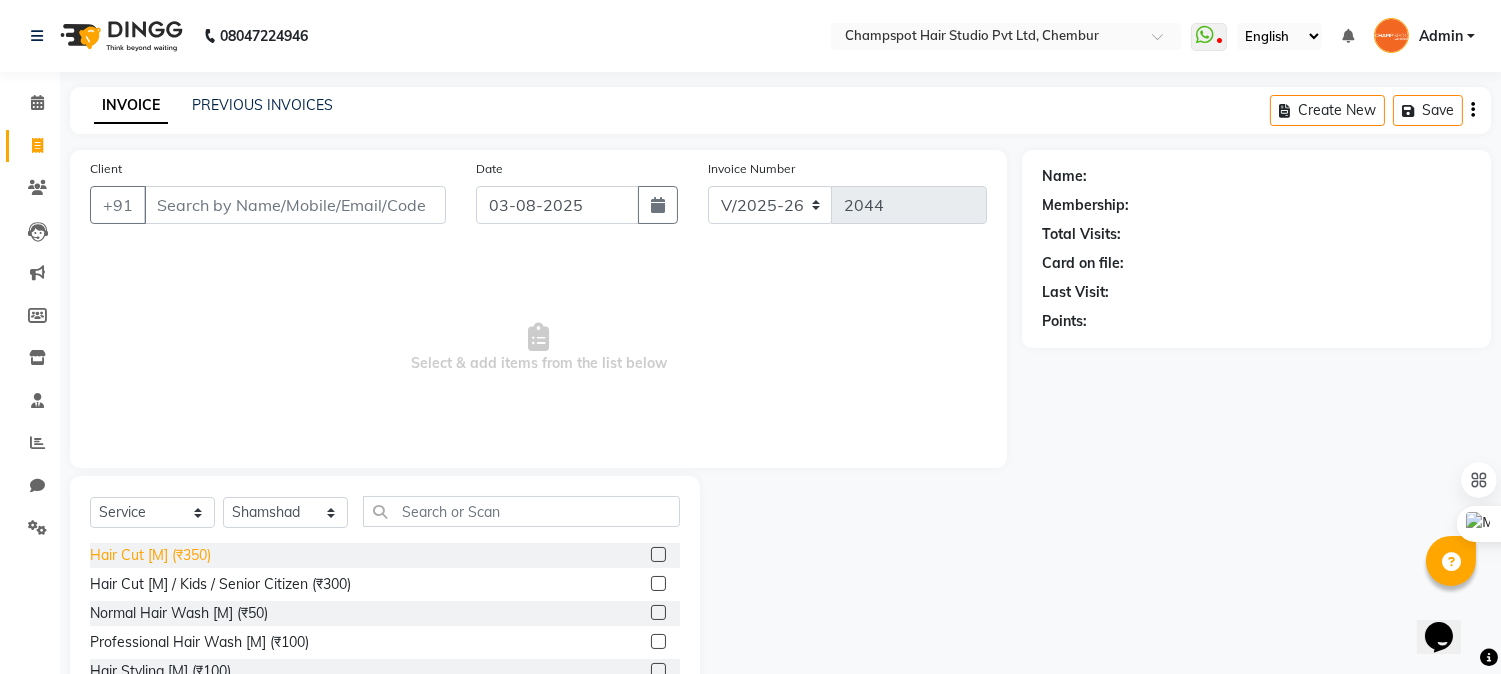 click on "Hair Cut [M] (₹350)" 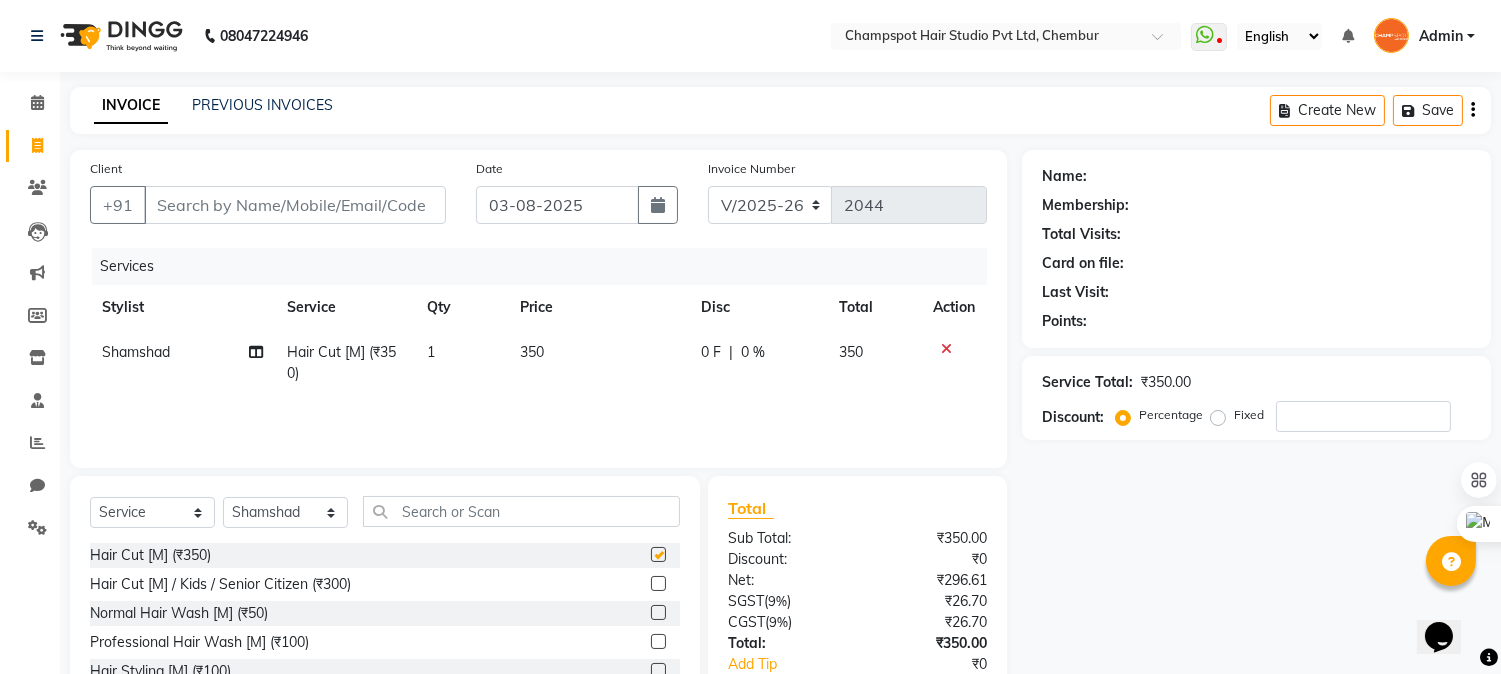 checkbox on "false" 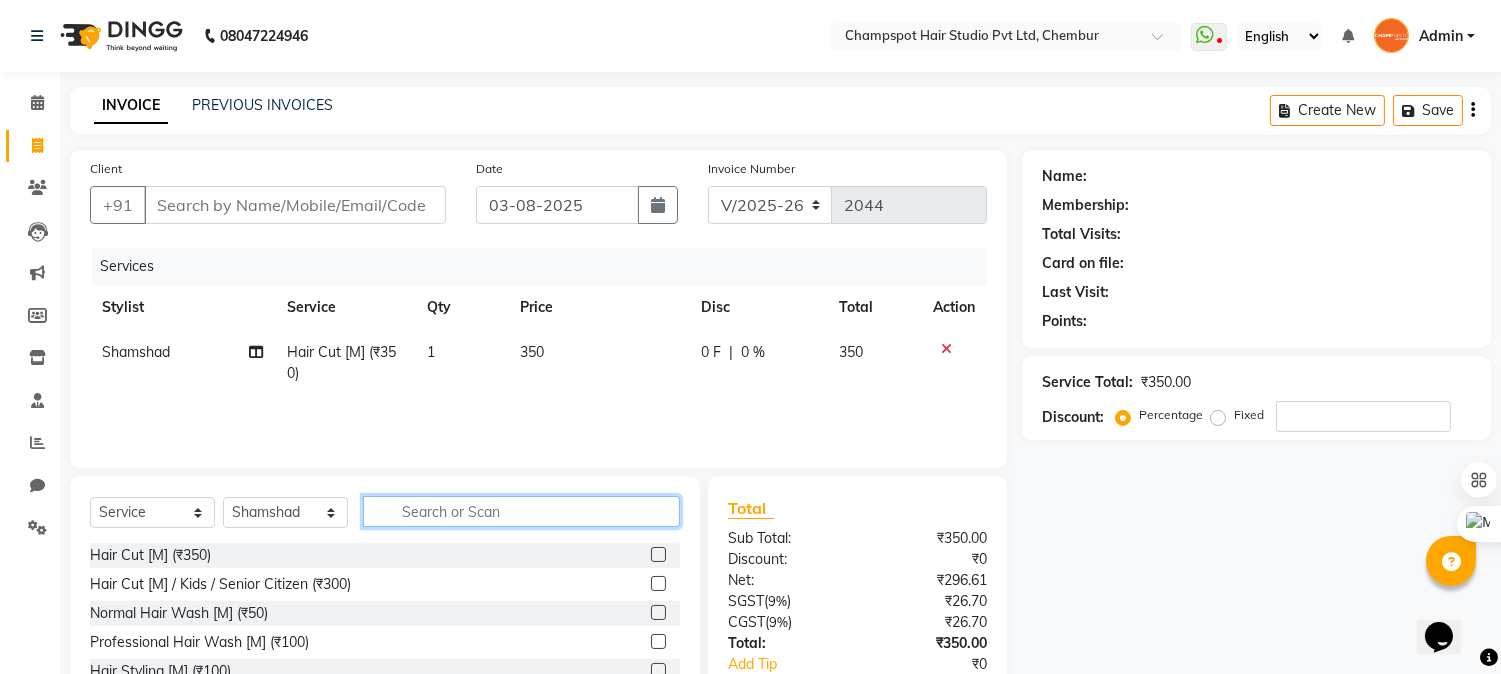 click 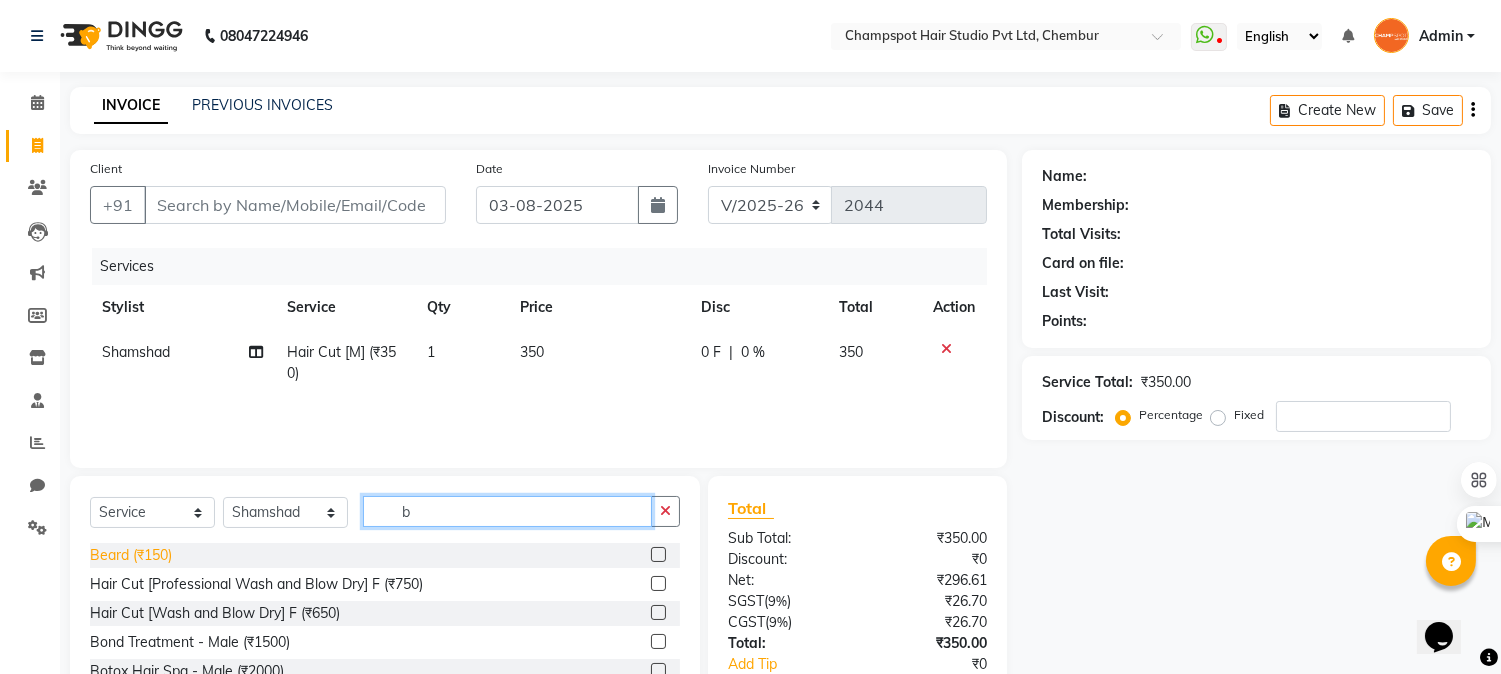 type on "b" 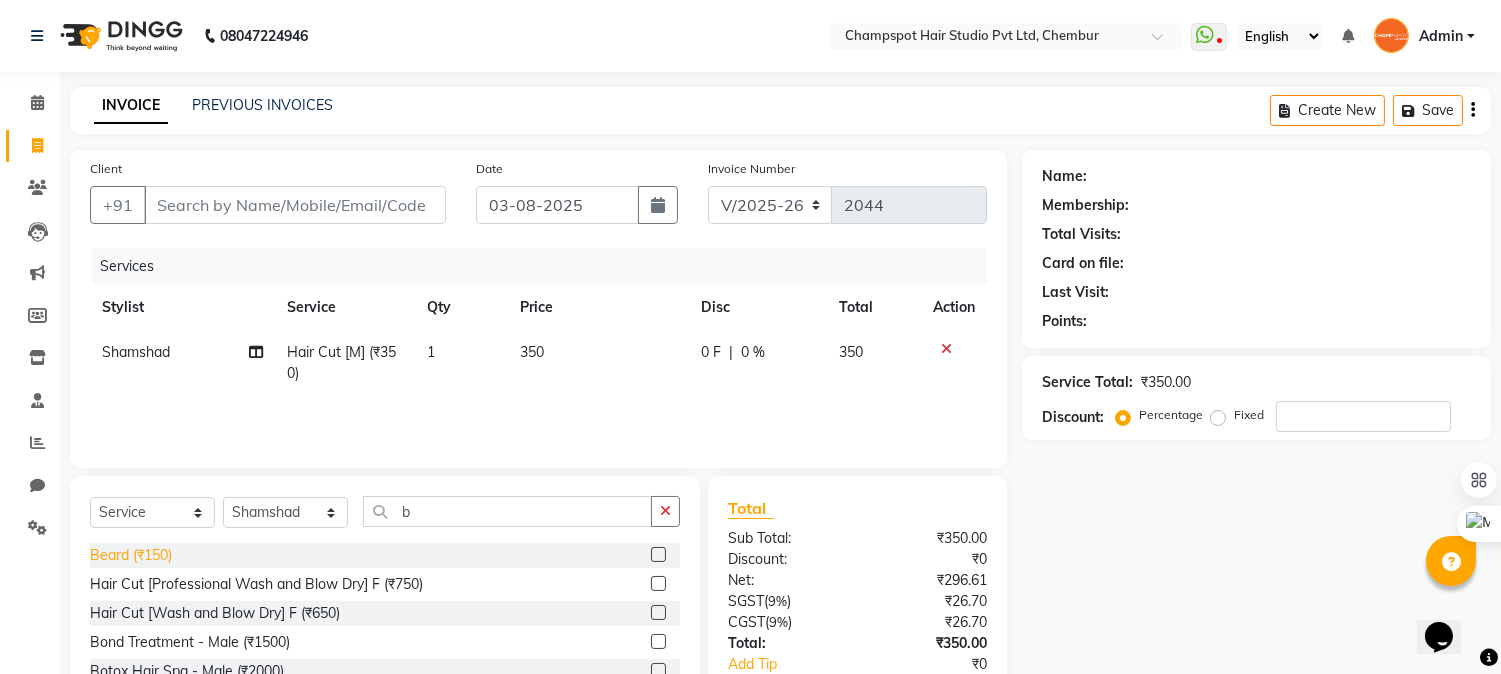 click on "Beard (₹150)" 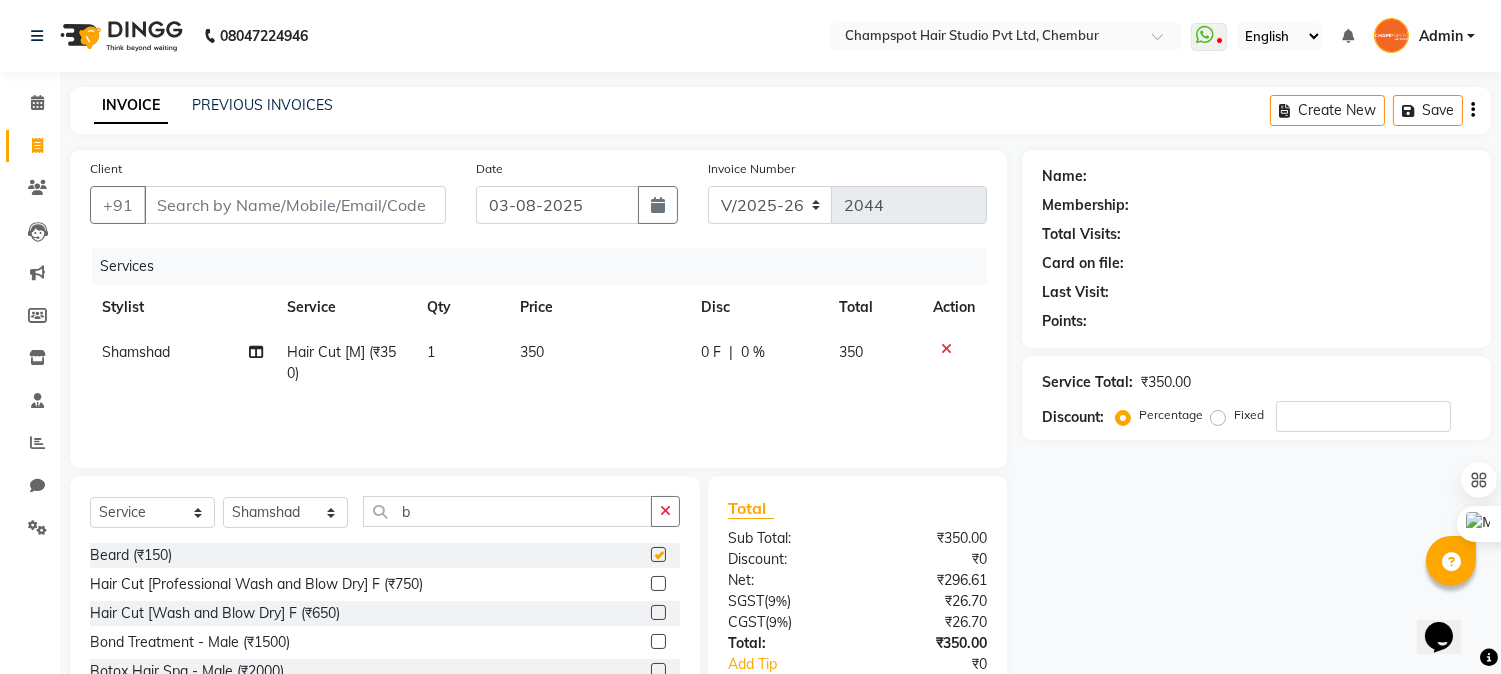 checkbox on "false" 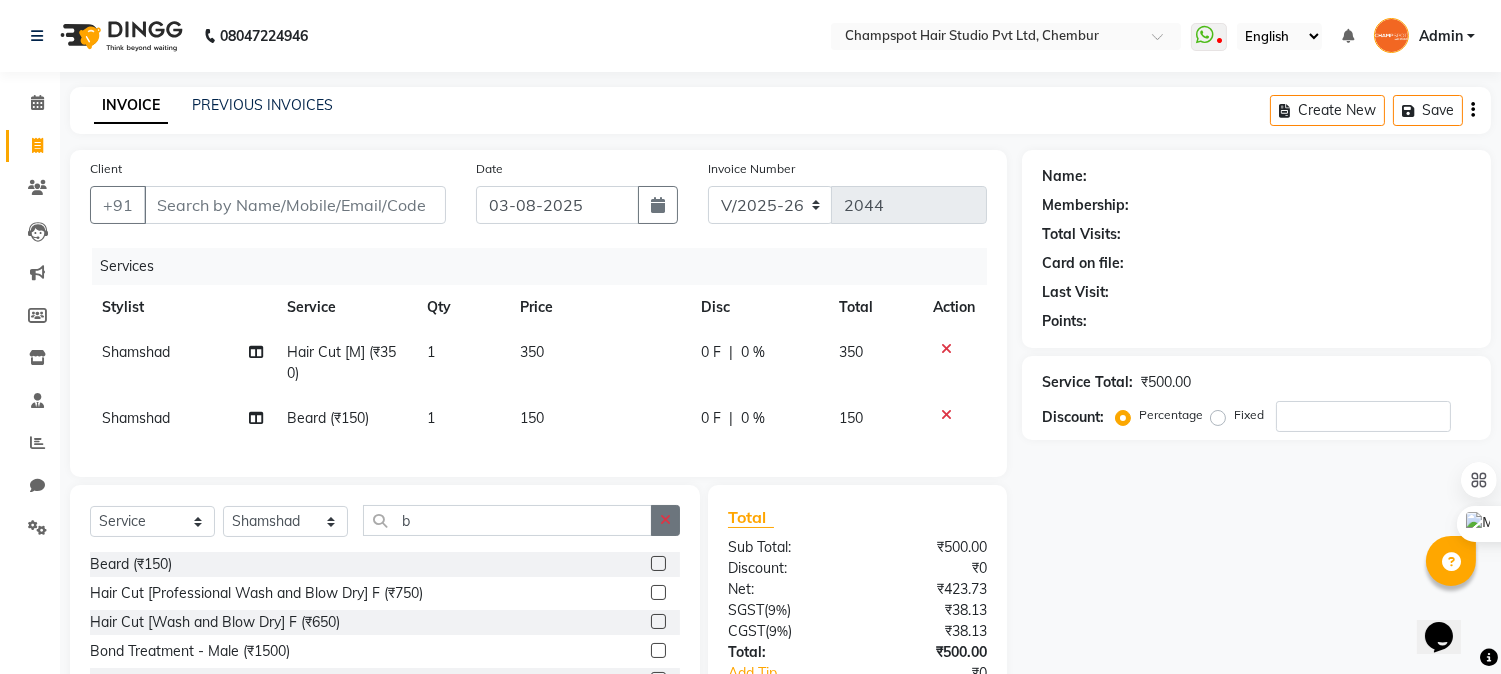 click 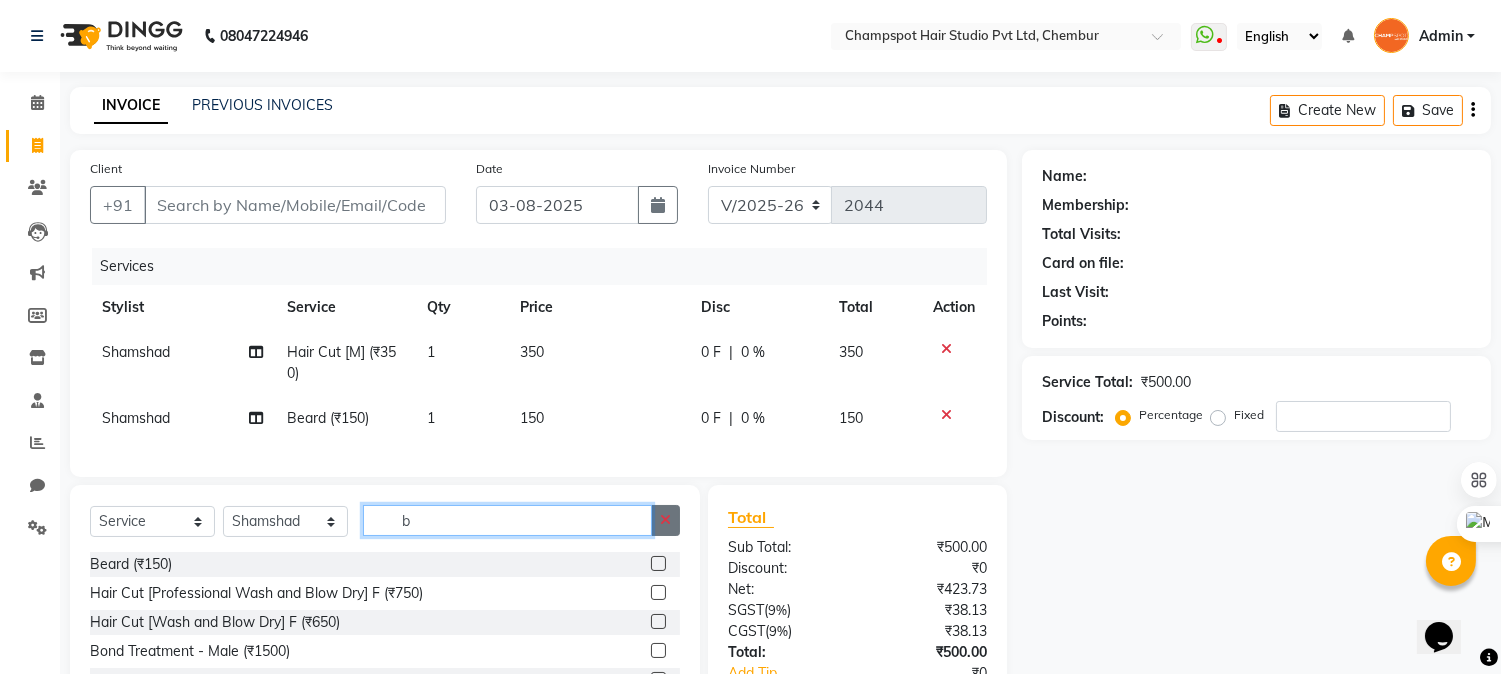 type 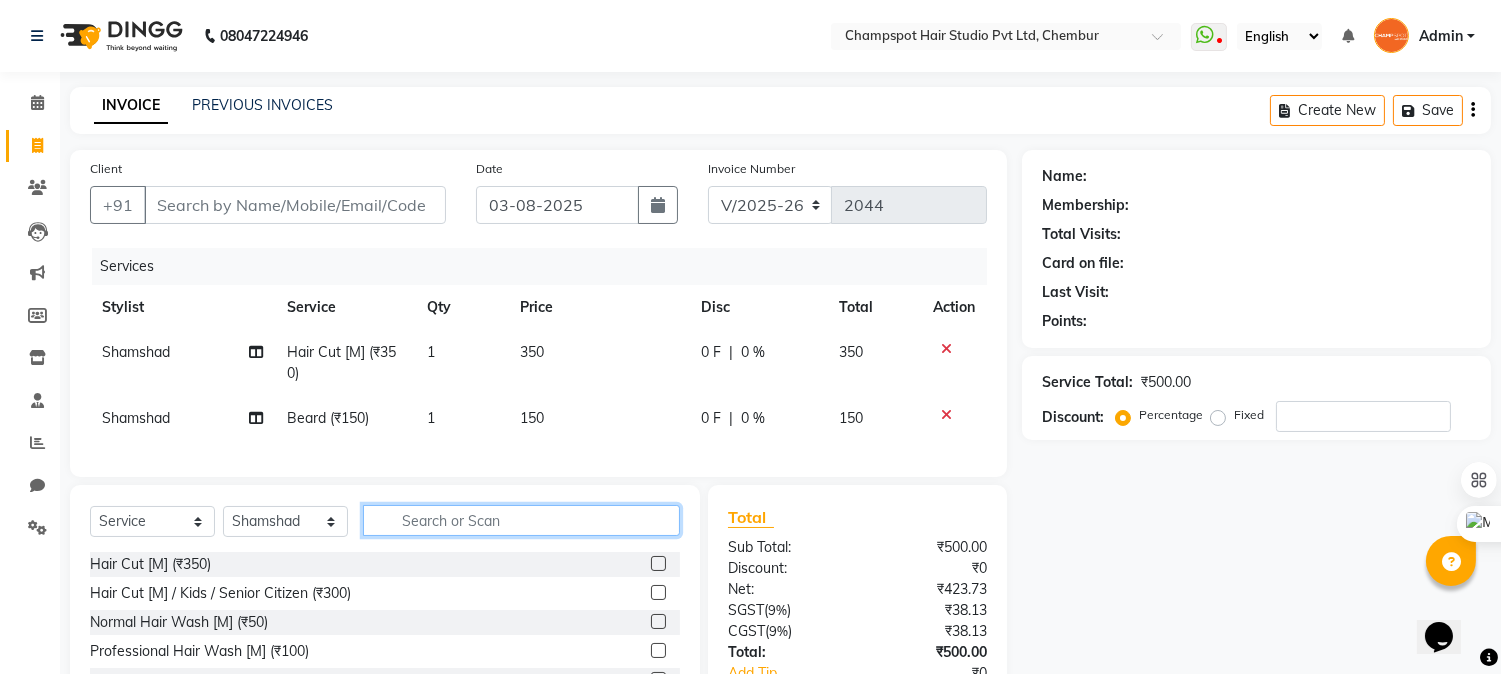 click 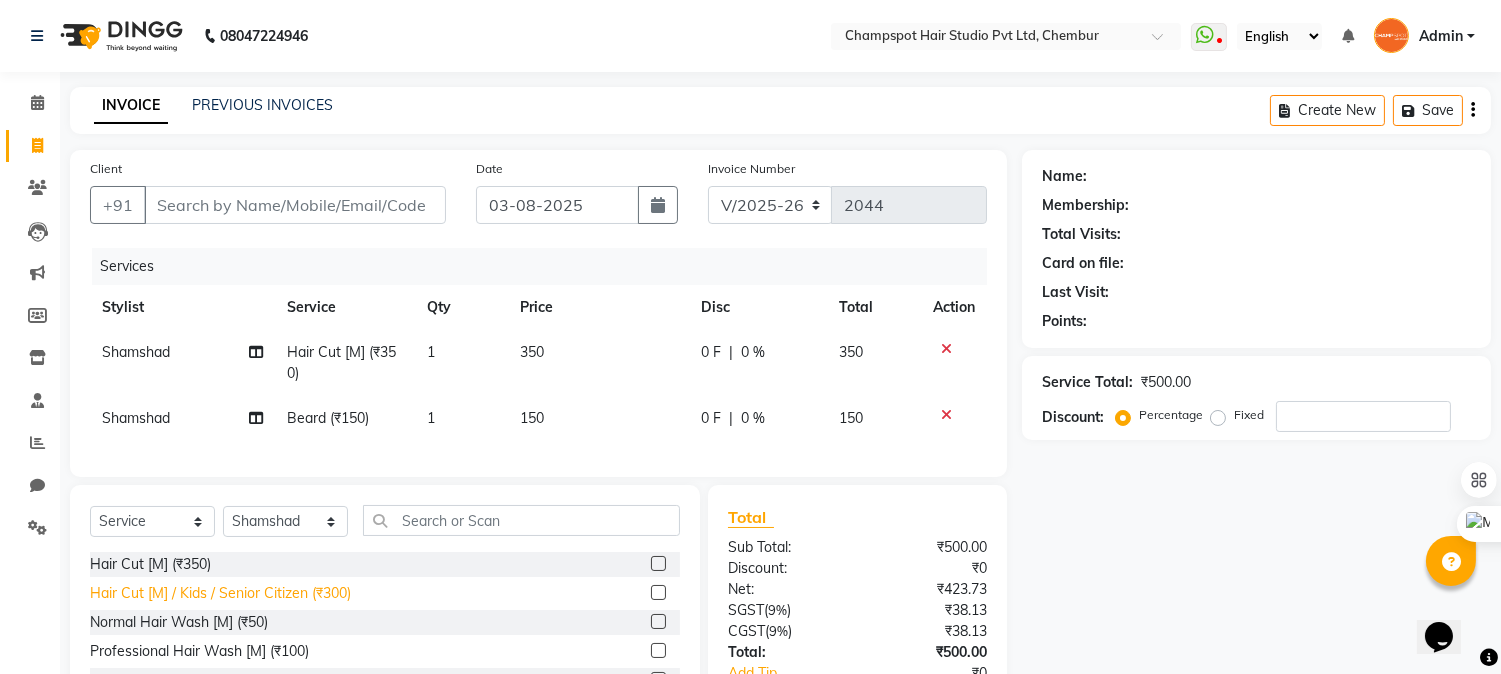 click on "Hair Cut [M] / Kids / Senior Citizen (₹300)" 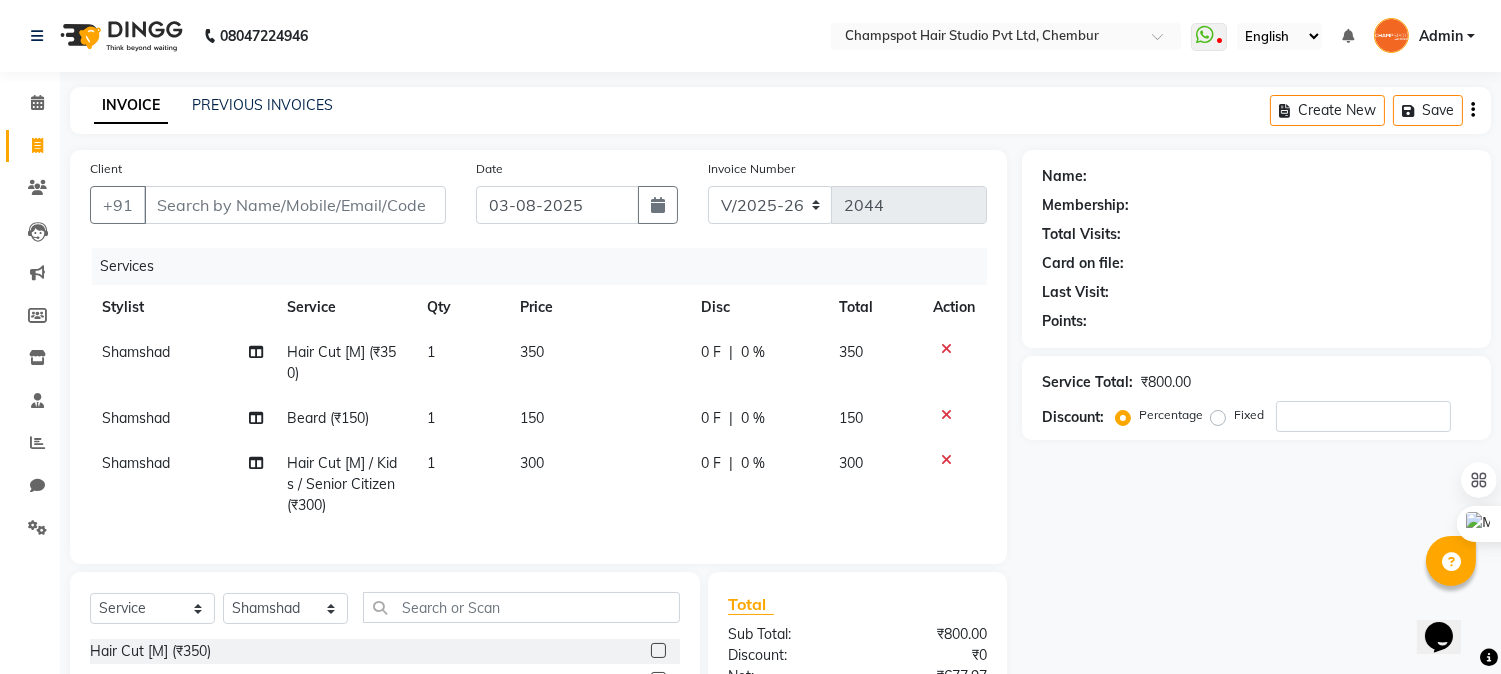 checkbox on "false" 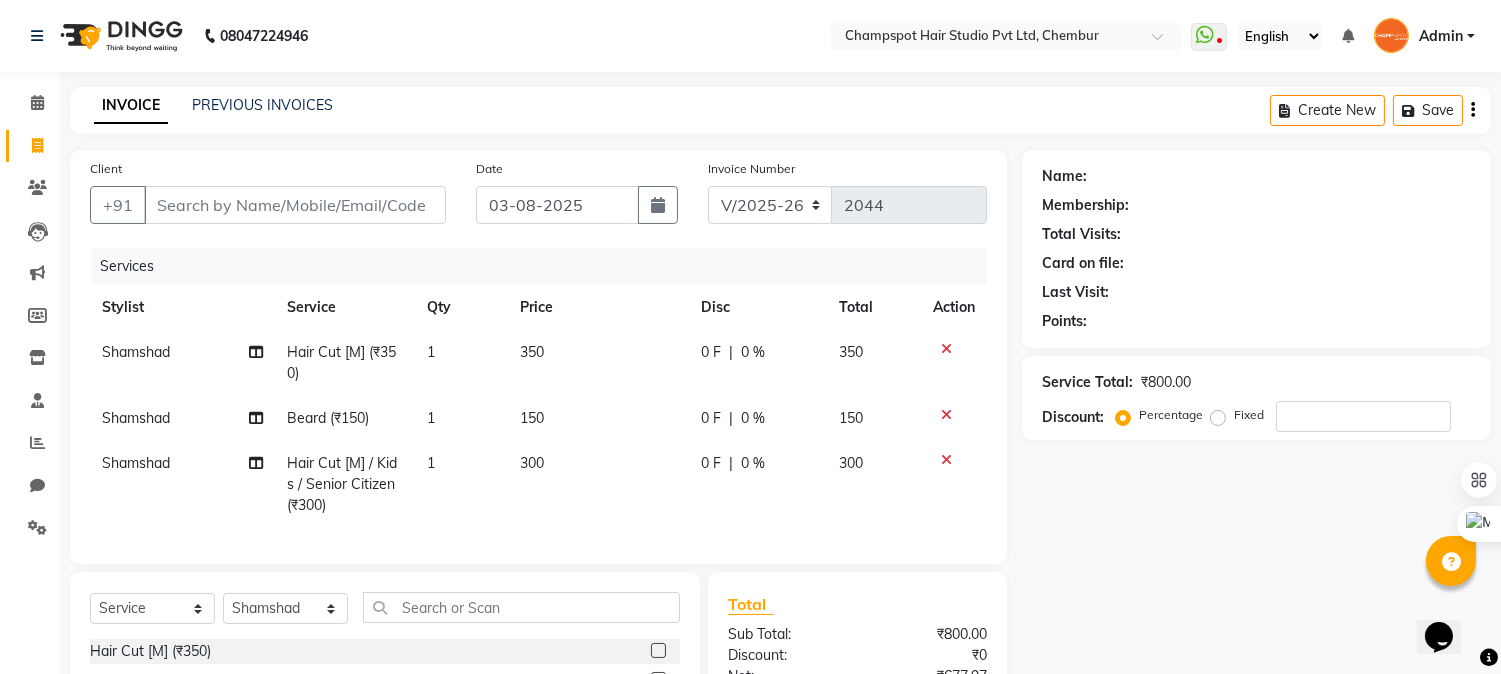 click on "Shamshad" 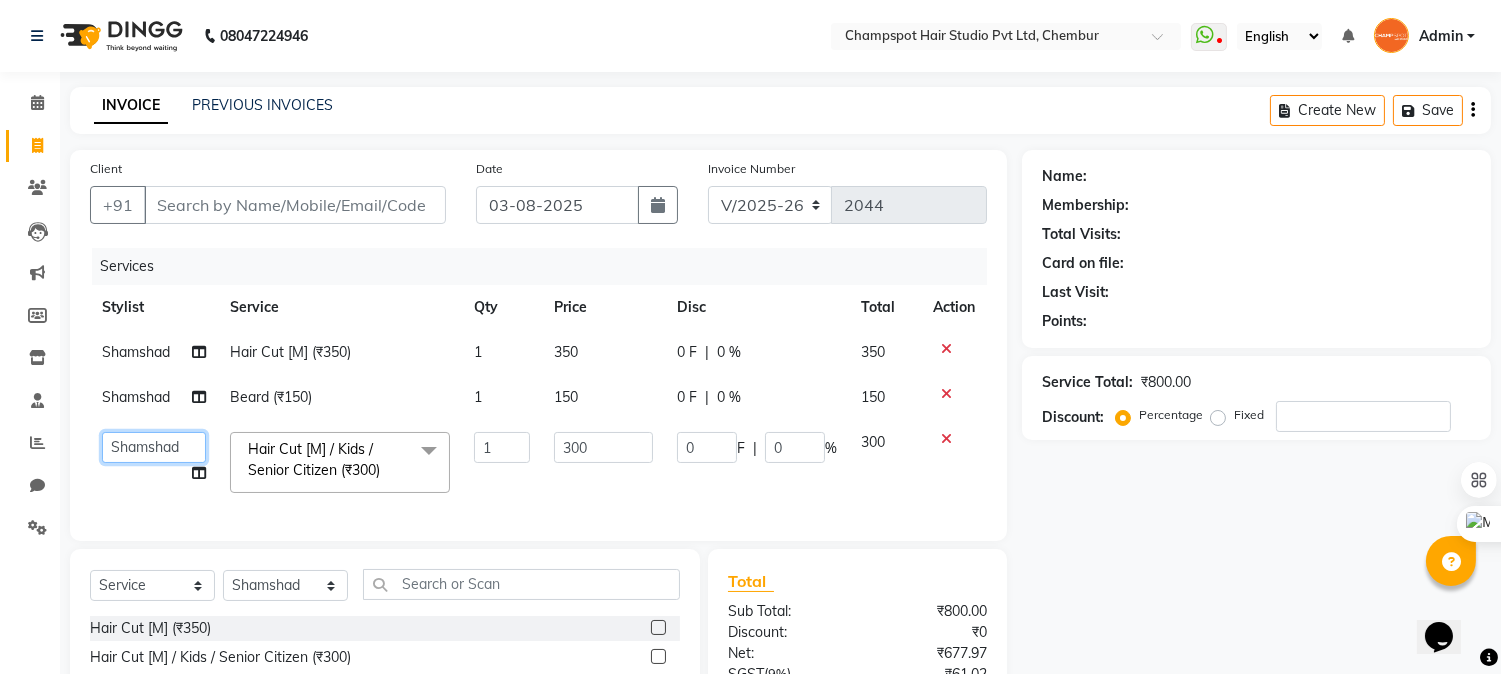 click on "Admin [PERSON] [PERSON] [PERSON] 	[PERSON] [PERSON] [PERSON]" 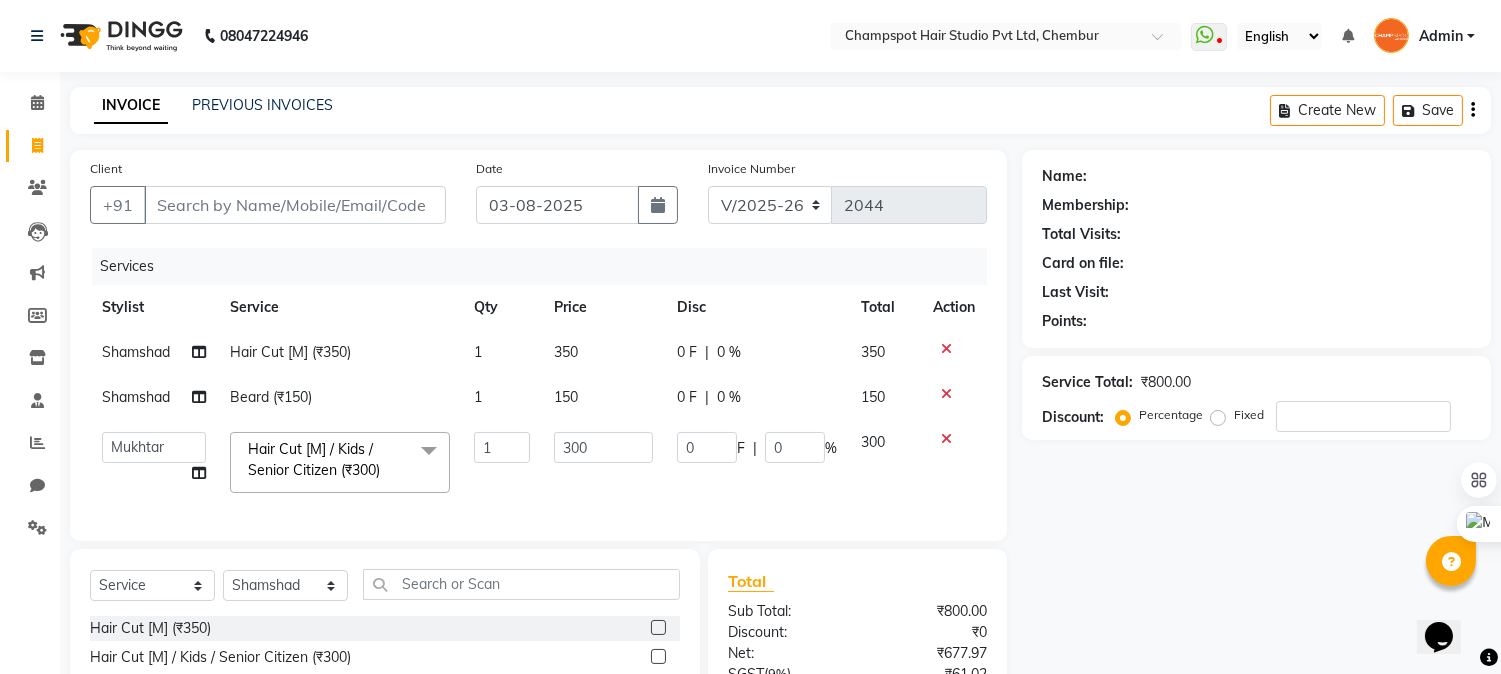 select on "69005" 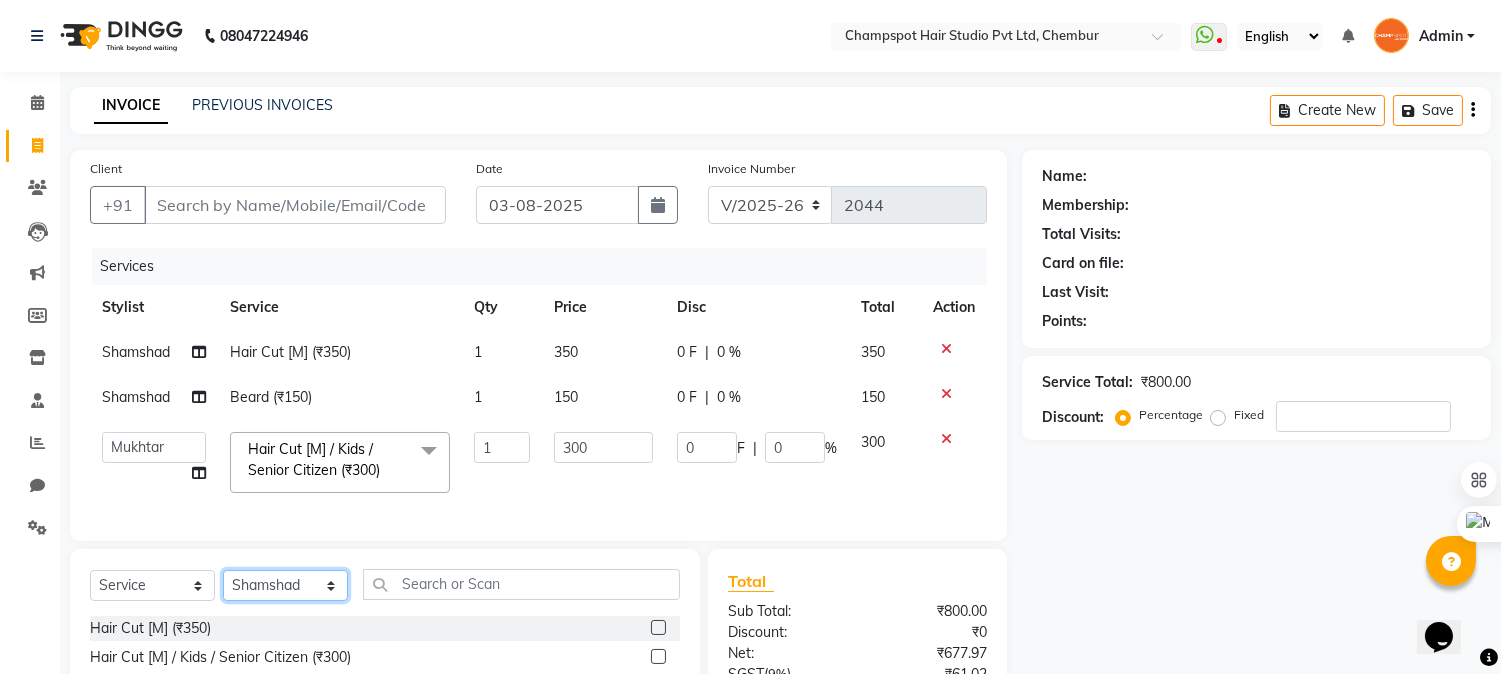 click on "Select Stylist Admin [PERSON] [PERSON] [PERSON] 	[PERSON] [PERSON] [PERSON]" 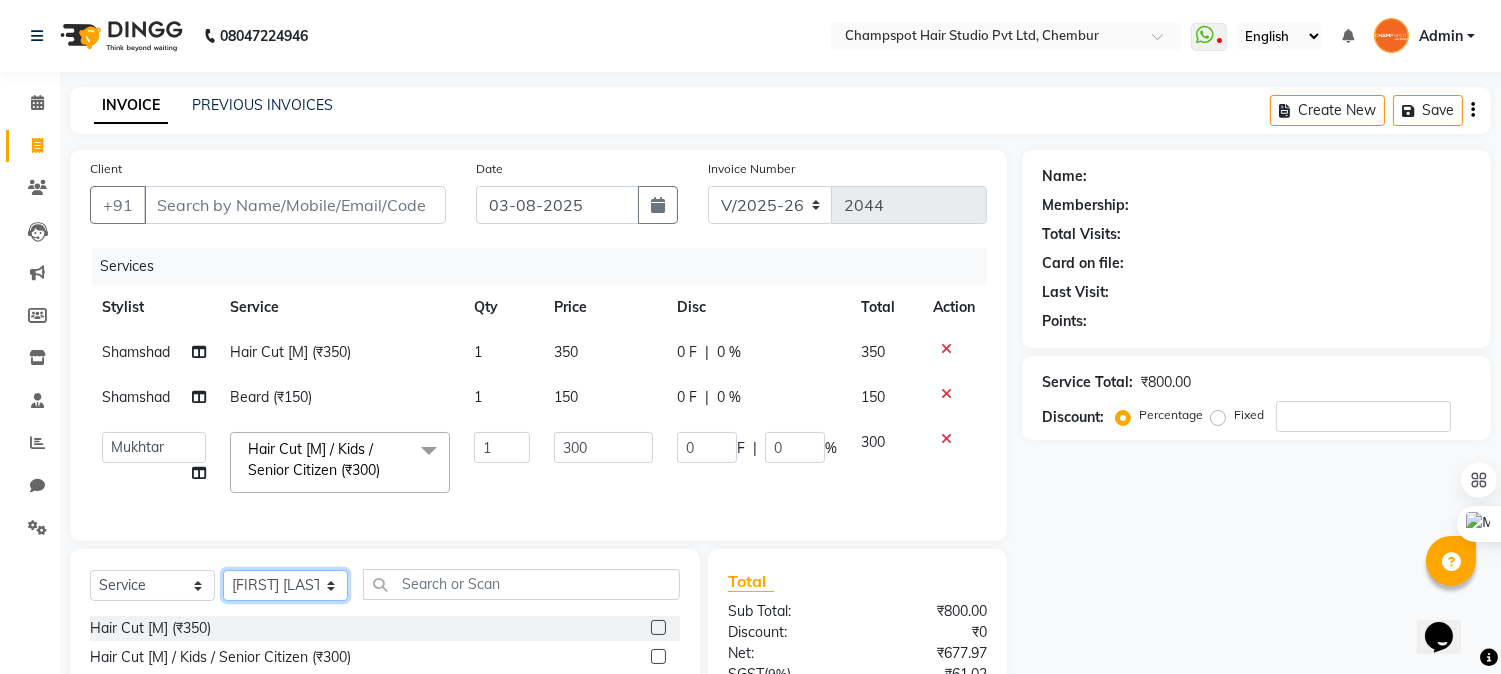 click on "Select Stylist Admin [PERSON] [PERSON] [PERSON] 	[PERSON] [PERSON] [PERSON]" 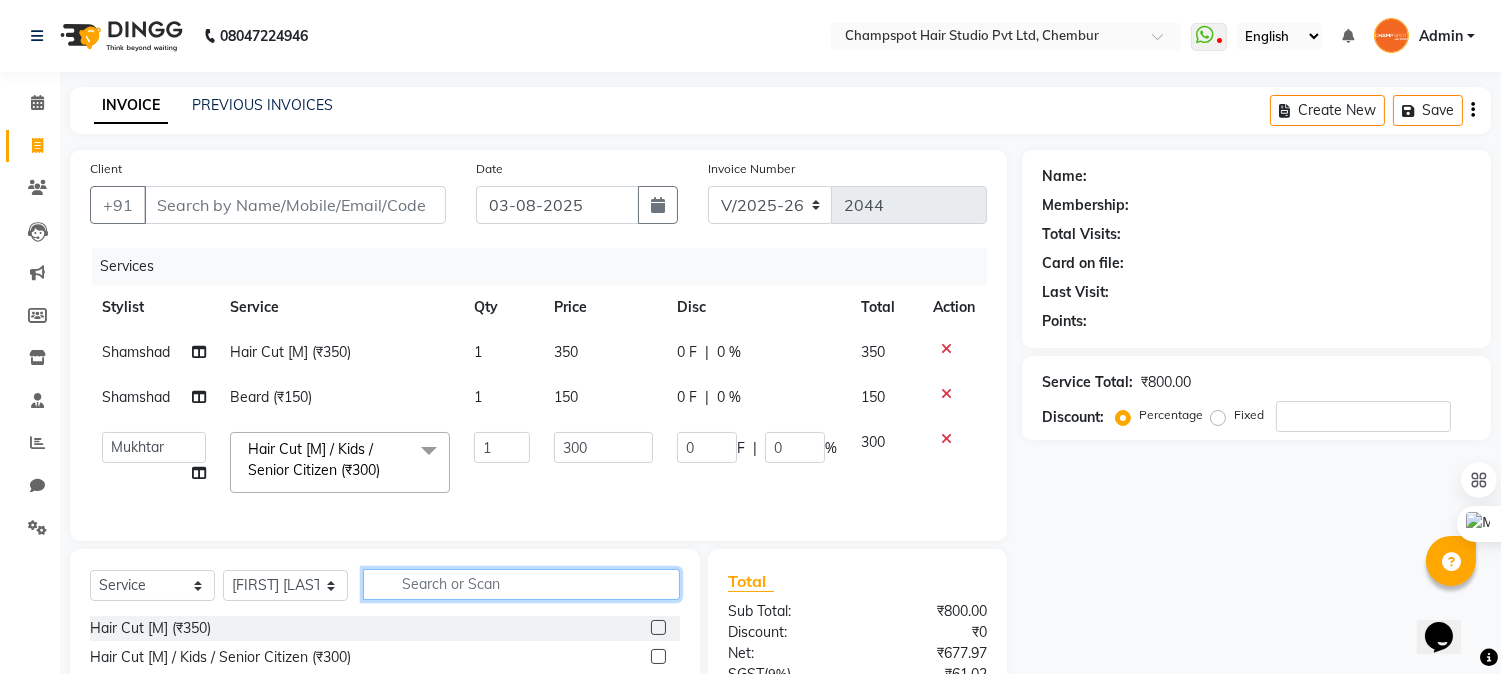 click 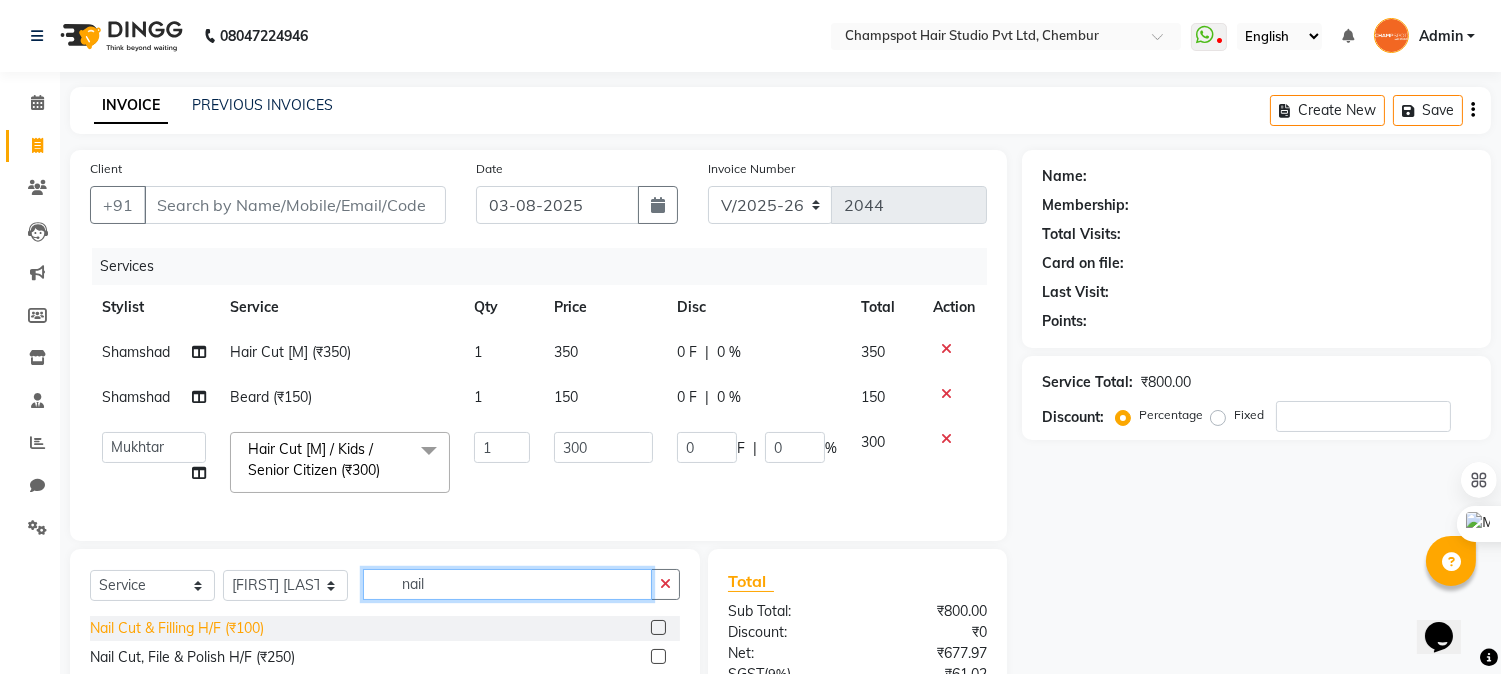 type on "nail" 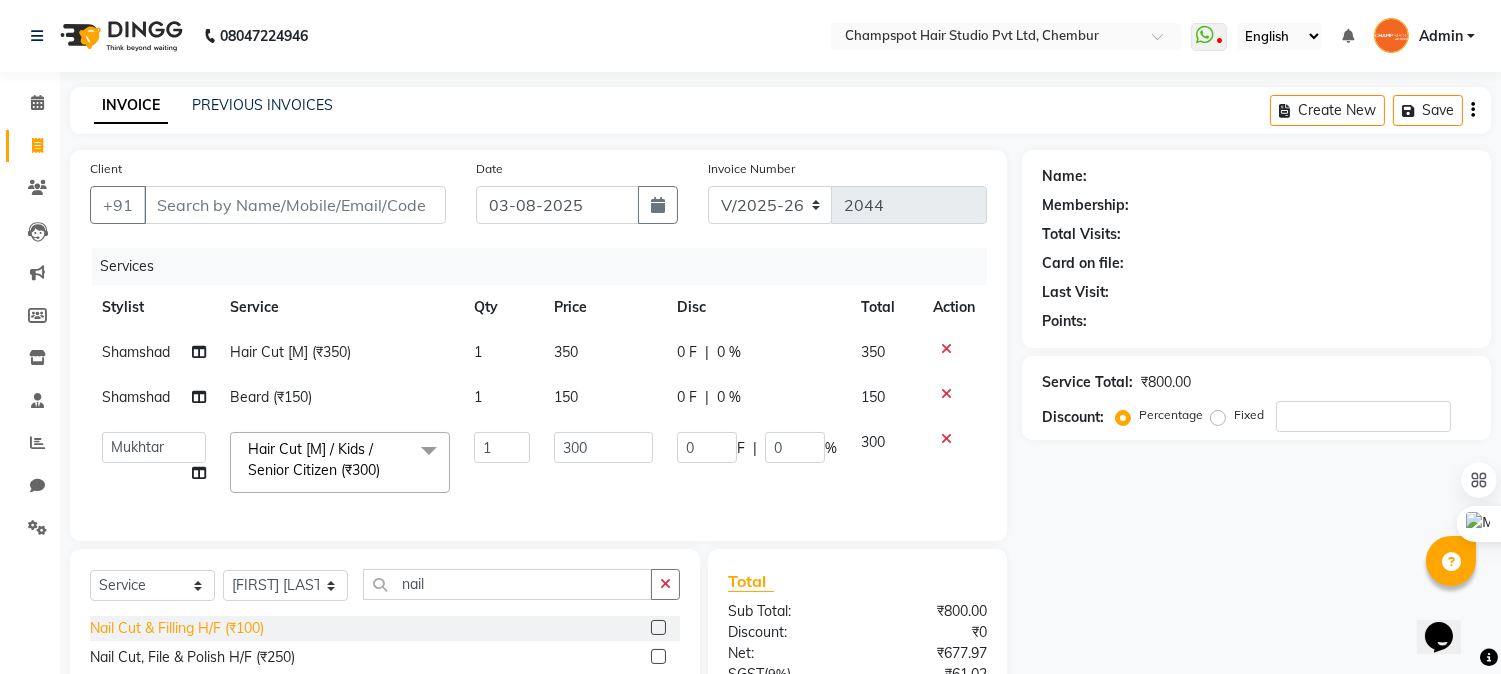click on "Nail Cut & Filling H/F (₹100)" 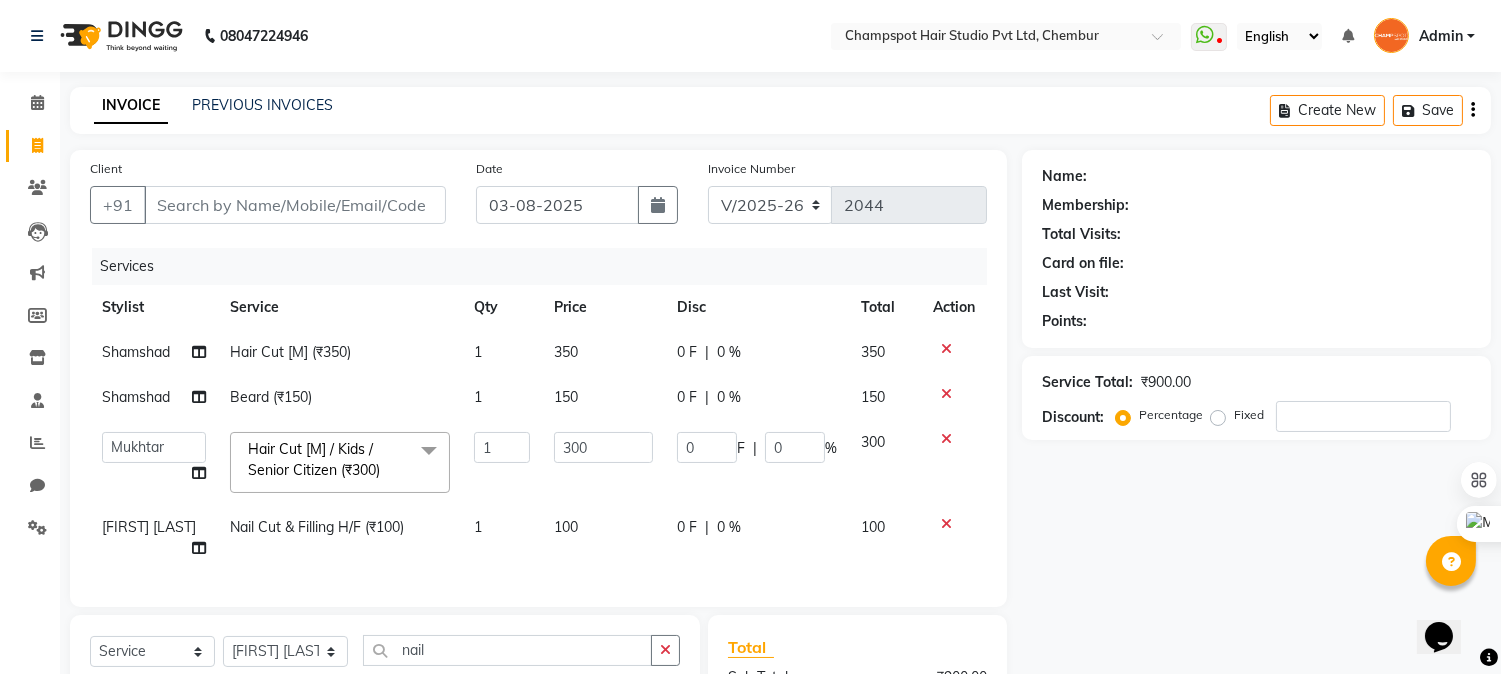 checkbox on "false" 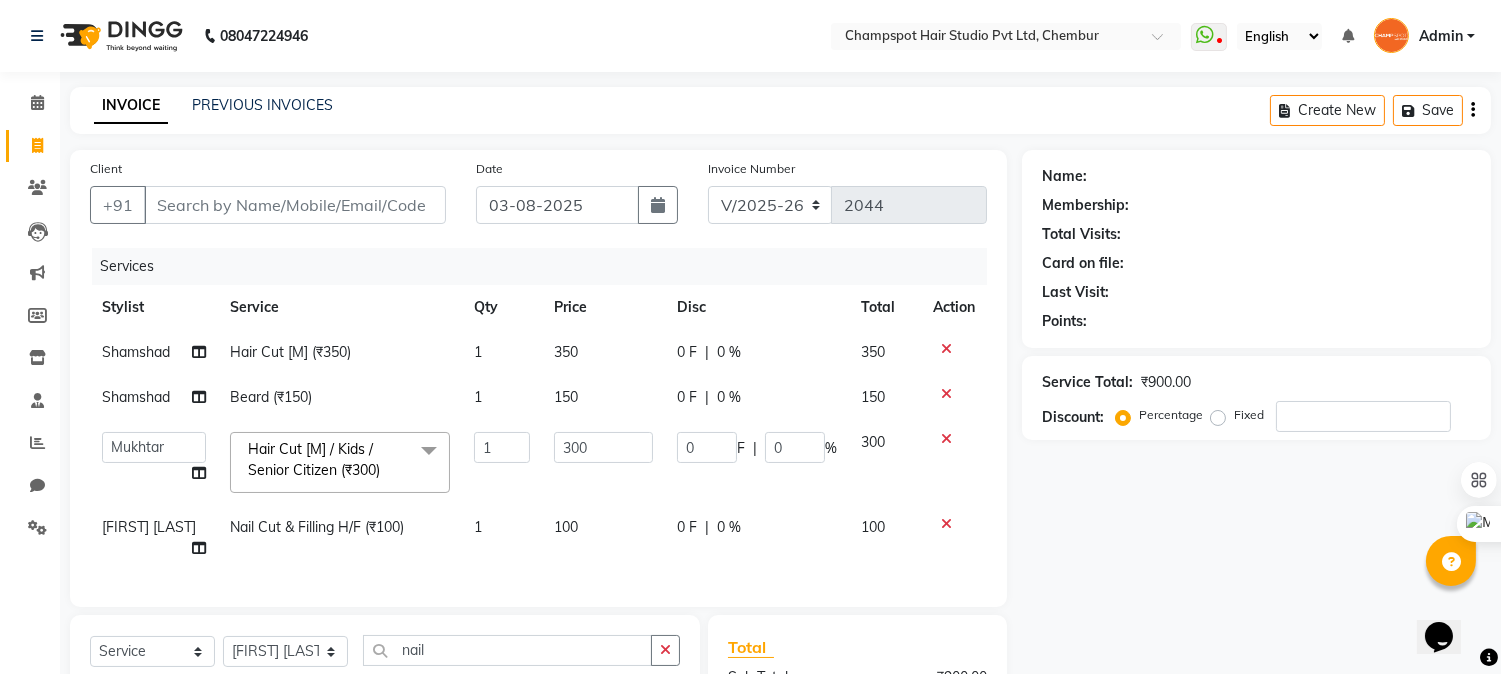 click on "1" 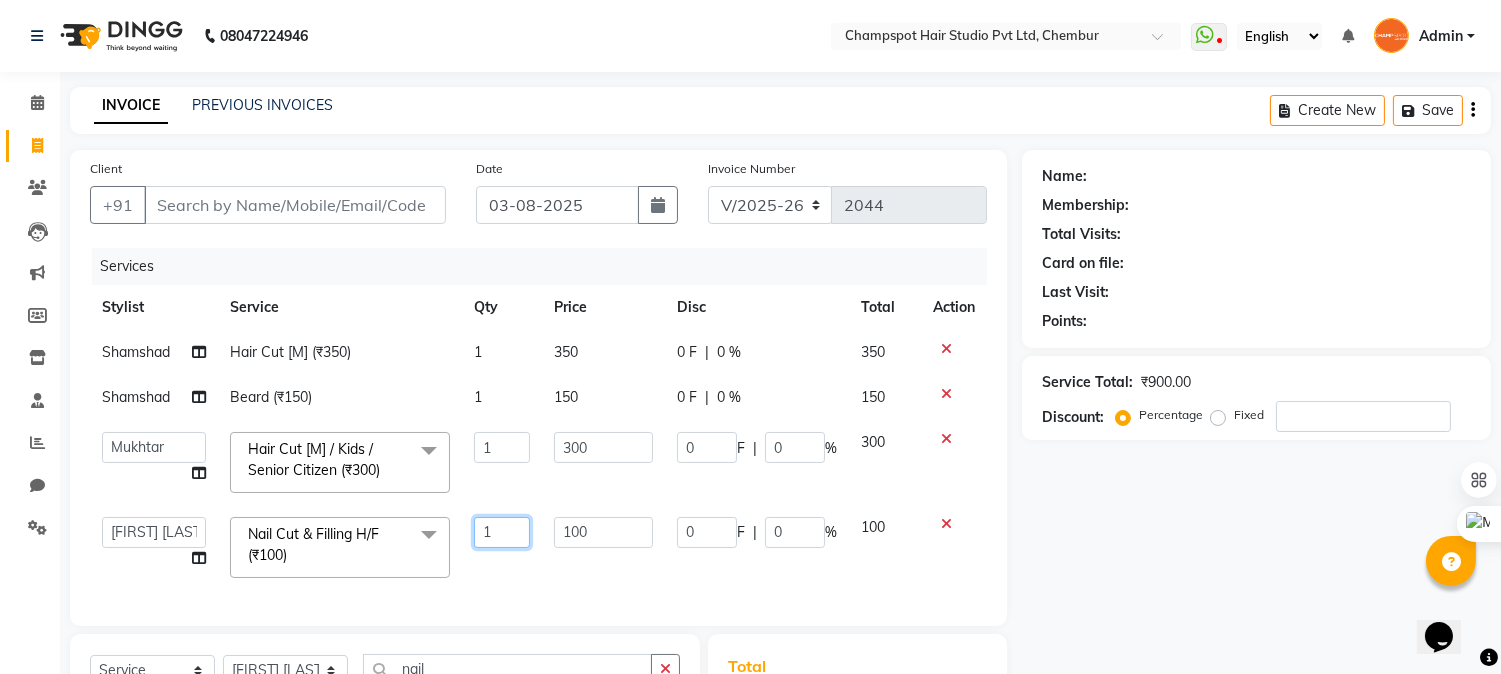 click on "1" 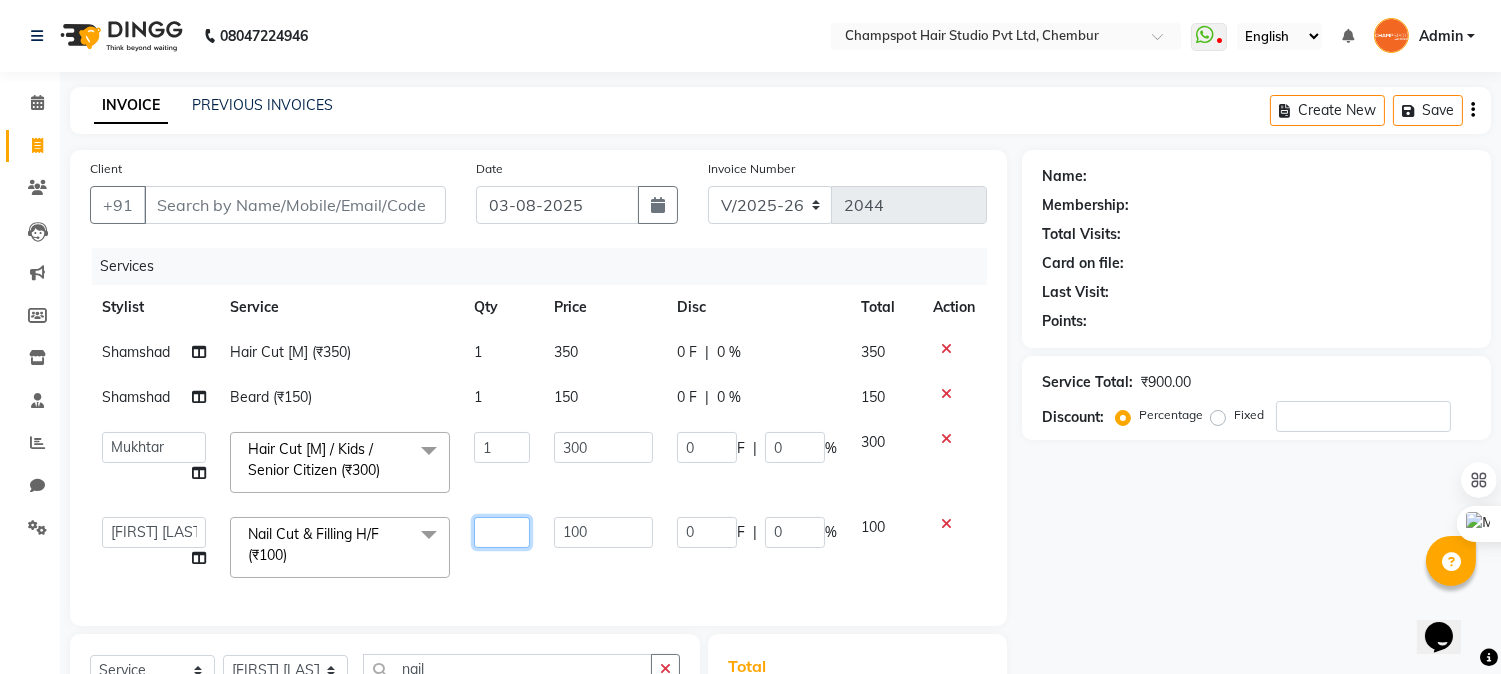 type on "2" 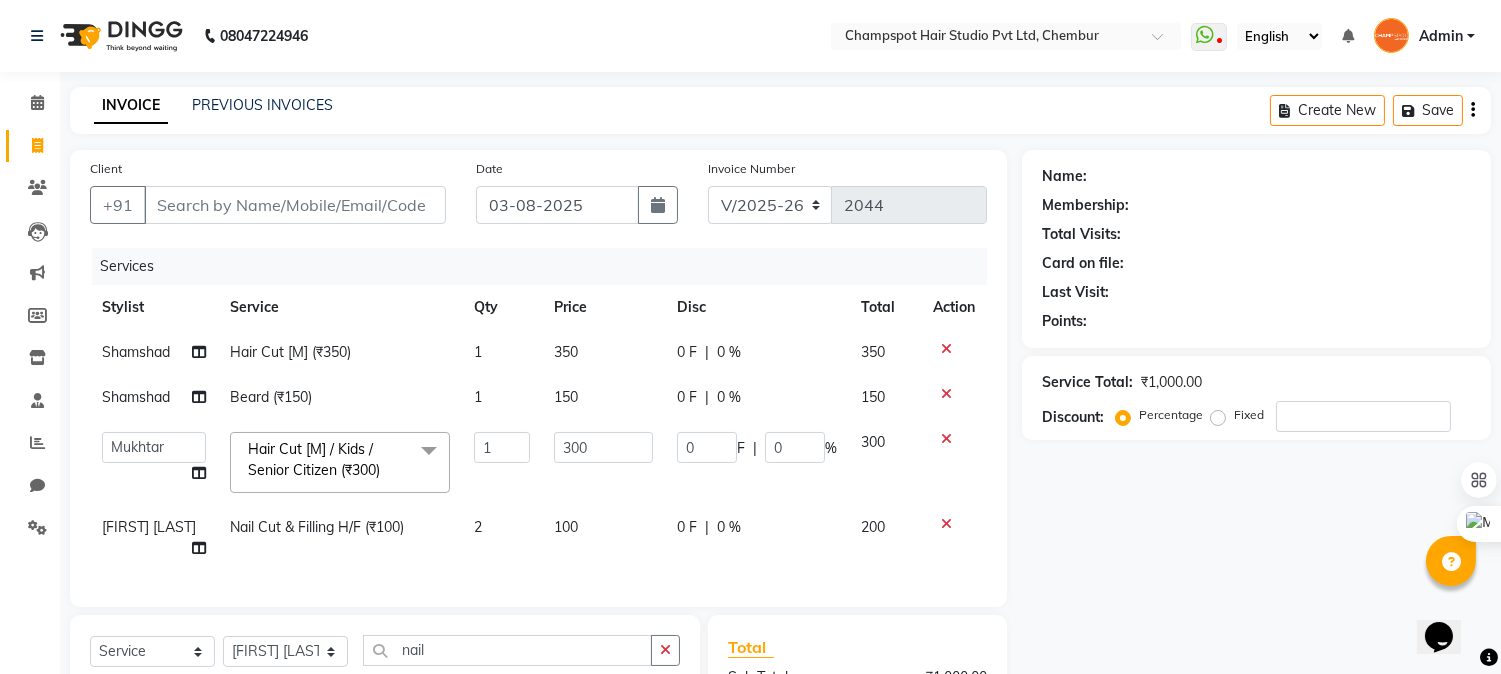 click on "Name: Membership: Total Visits: Card on file: Last Visit:  Points:  Service Total:  ₹1,000.00  Discount:  Percentage   Fixed" 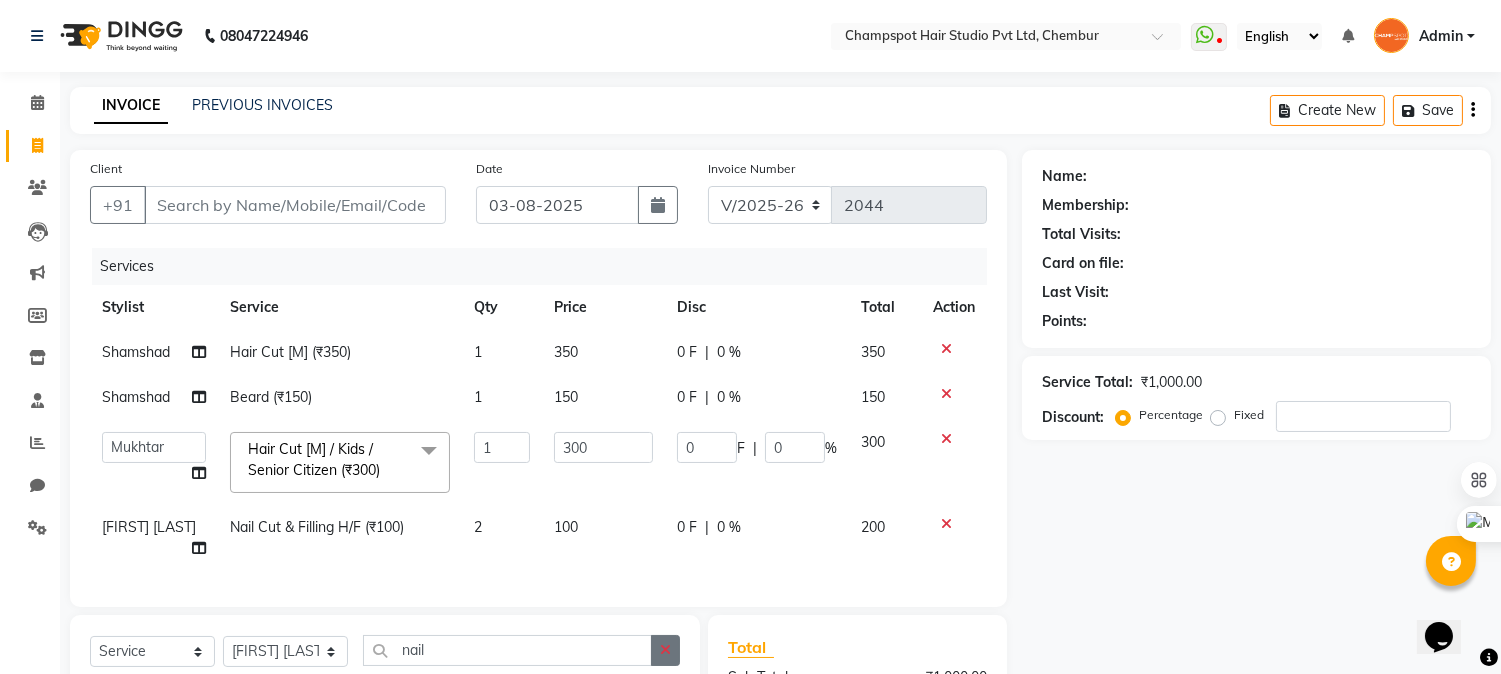 click 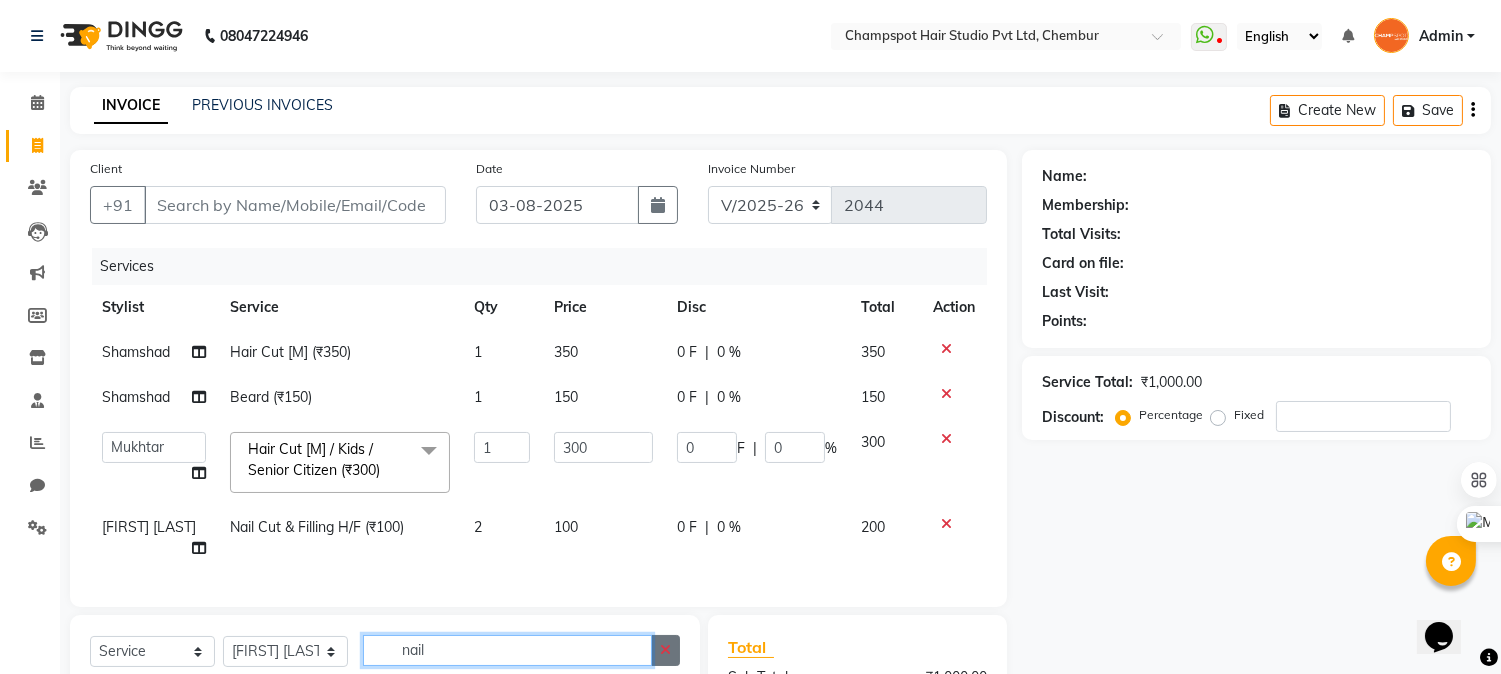 type 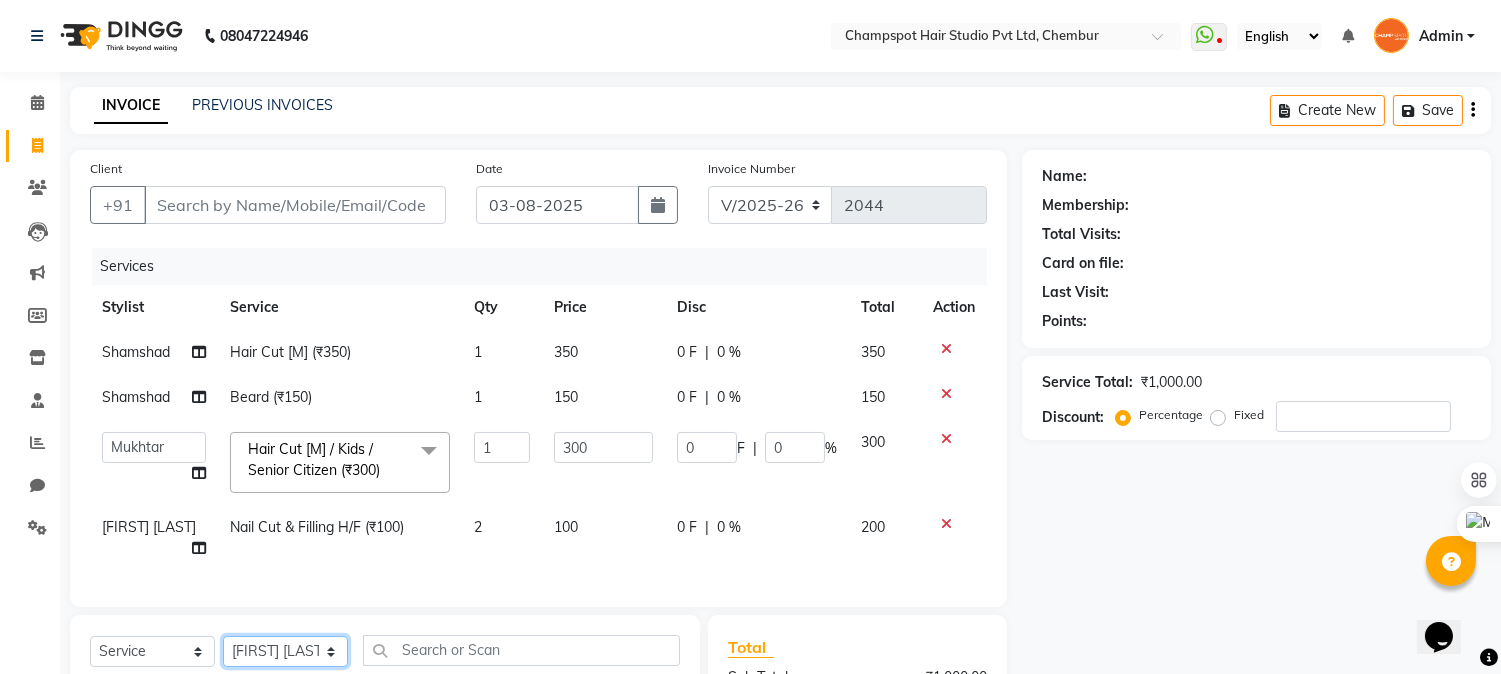 click on "Select Stylist Admin [PERSON] [PERSON] [PERSON] 	[PERSON] [PERSON] [PERSON]" 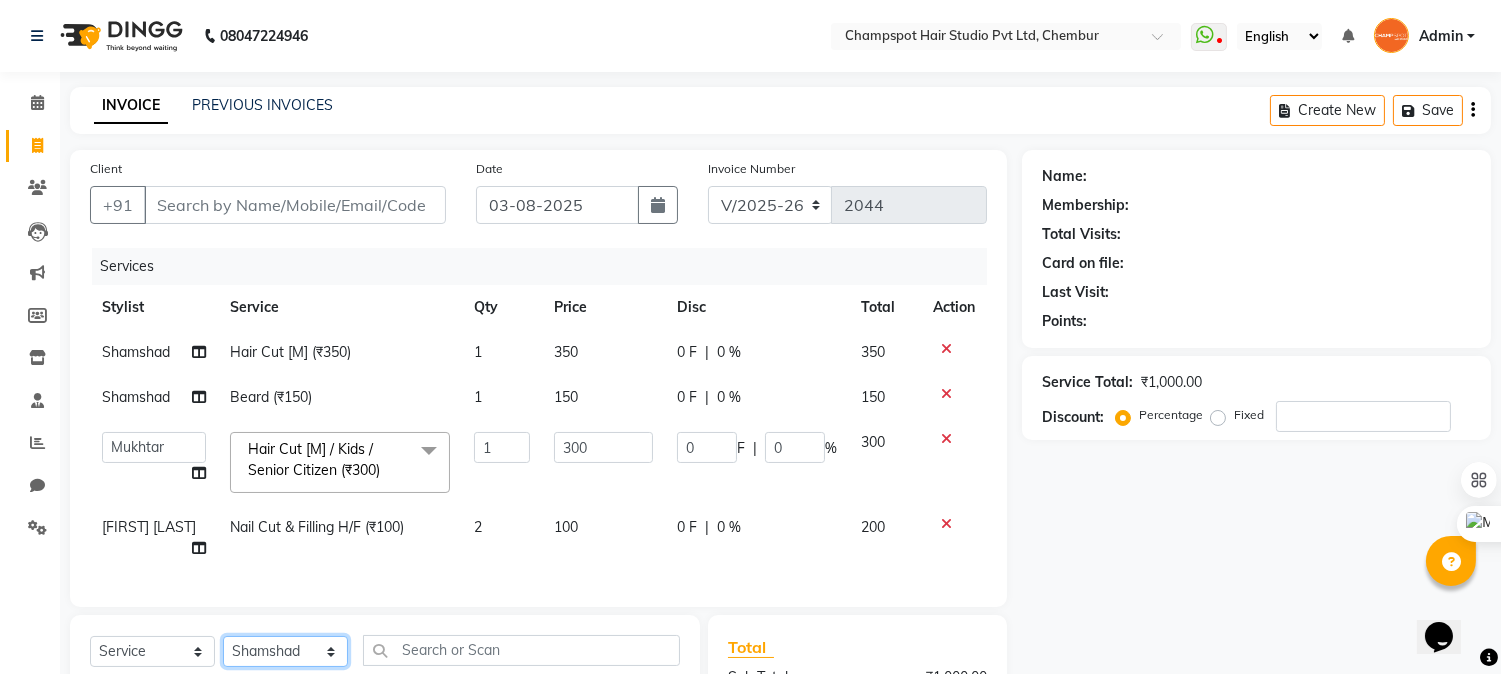 click on "Select Stylist Admin [PERSON] [PERSON] [PERSON] 	[PERSON] [PERSON] [PERSON]" 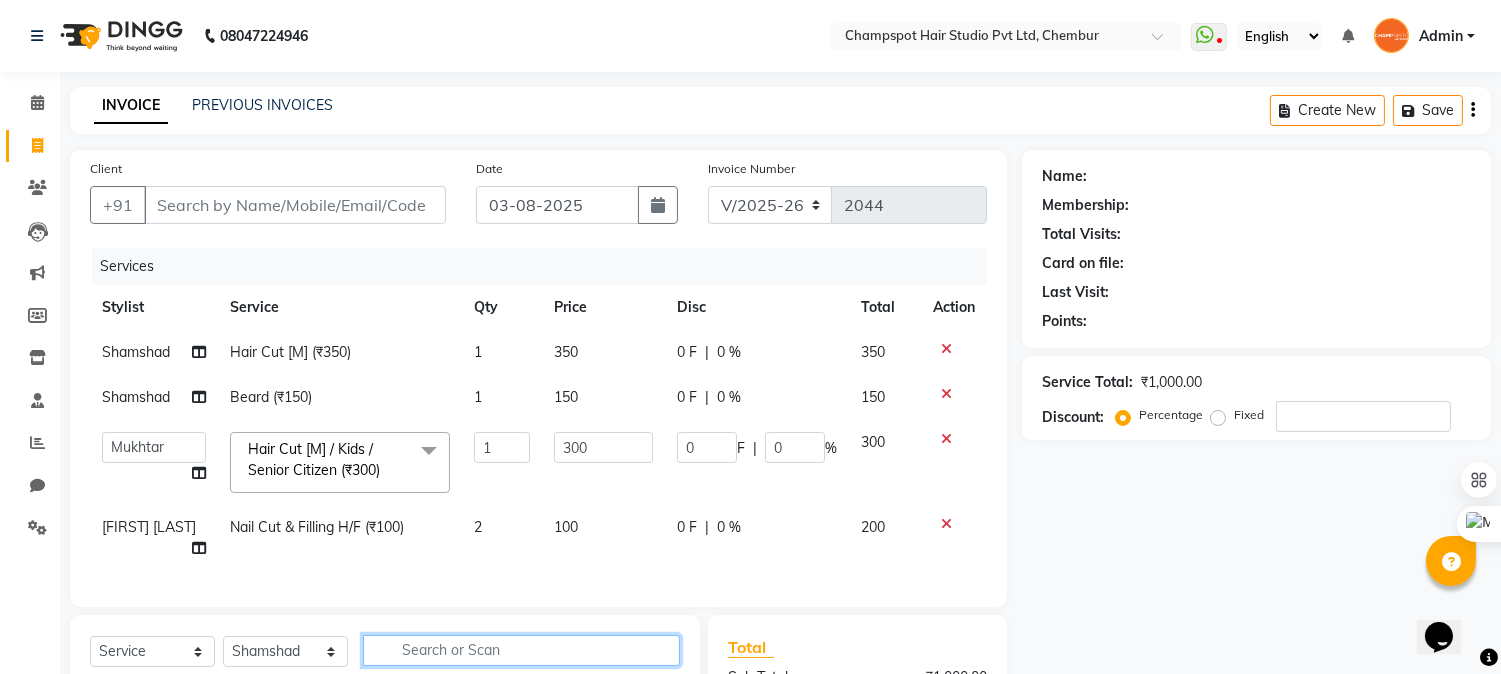 click 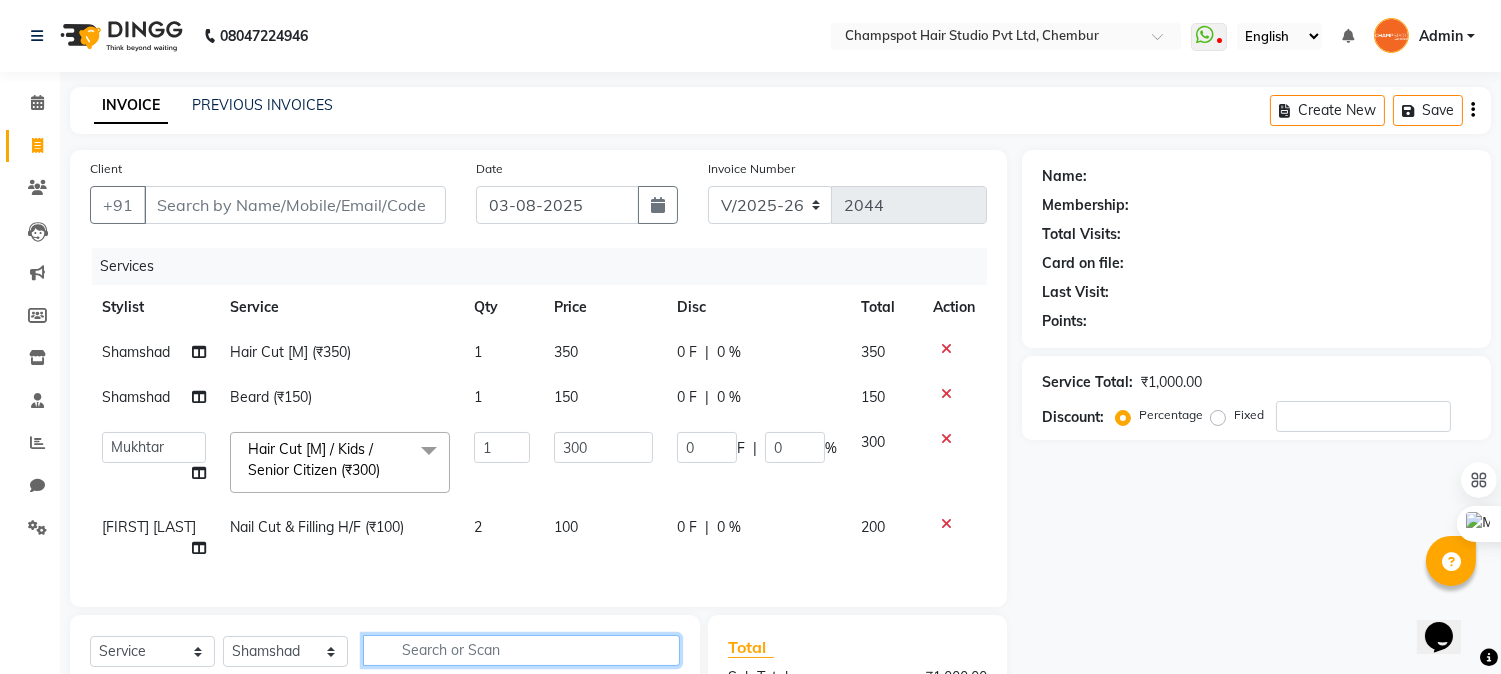 type on "s" 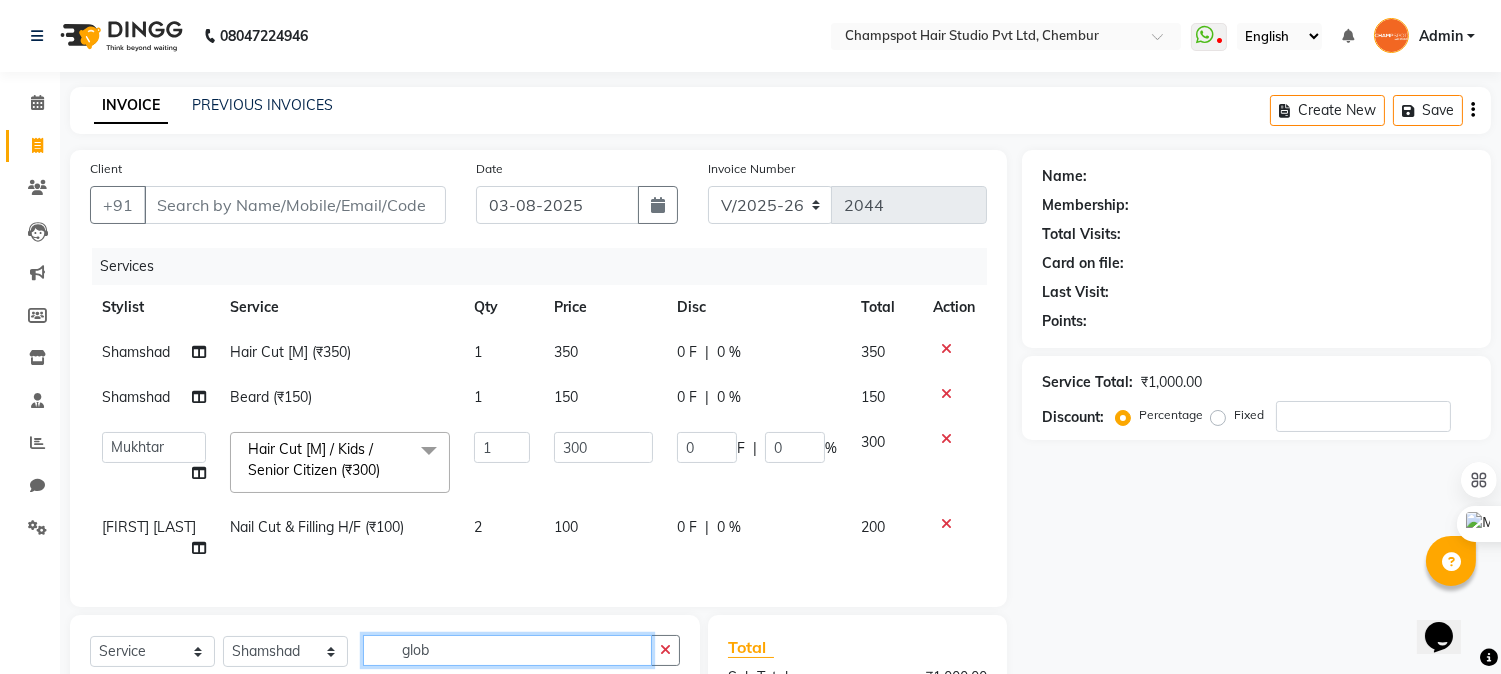 scroll, scrollTop: 261, scrollLeft: 0, axis: vertical 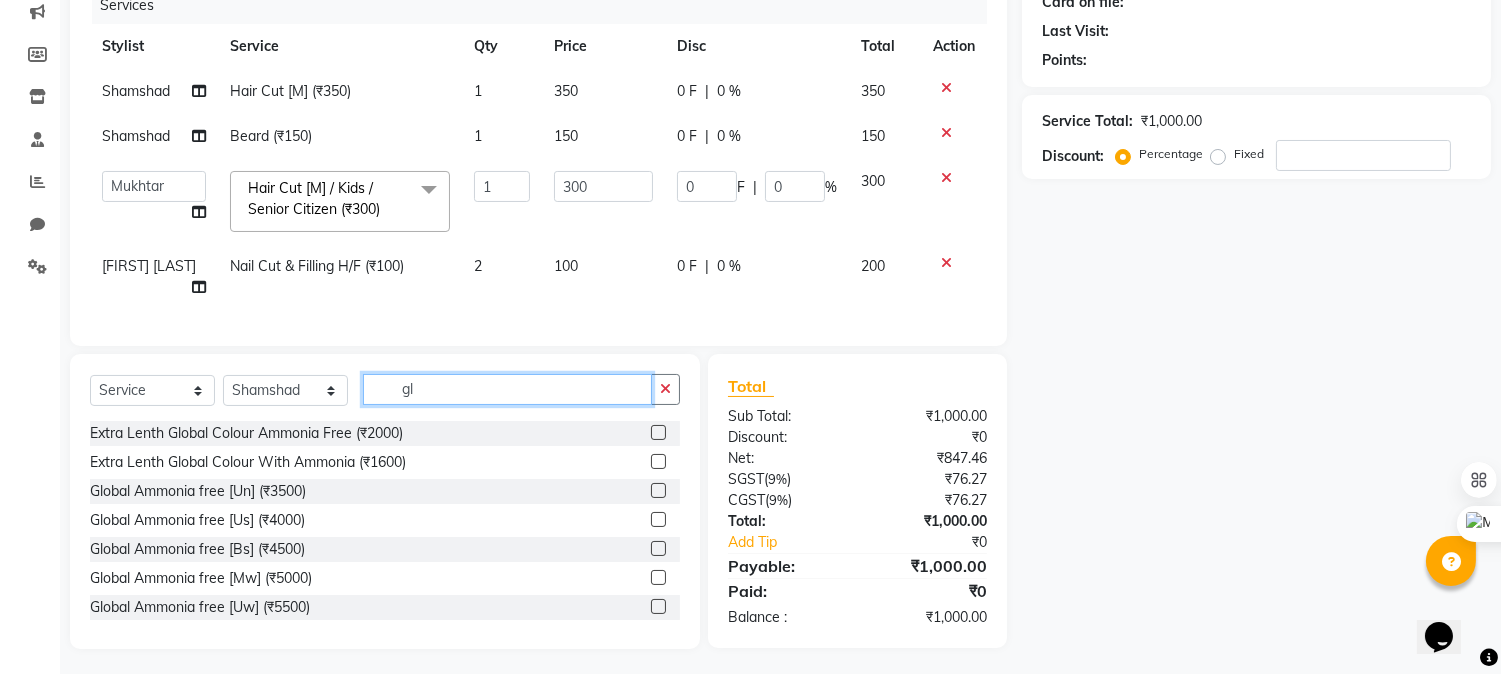 type on "g" 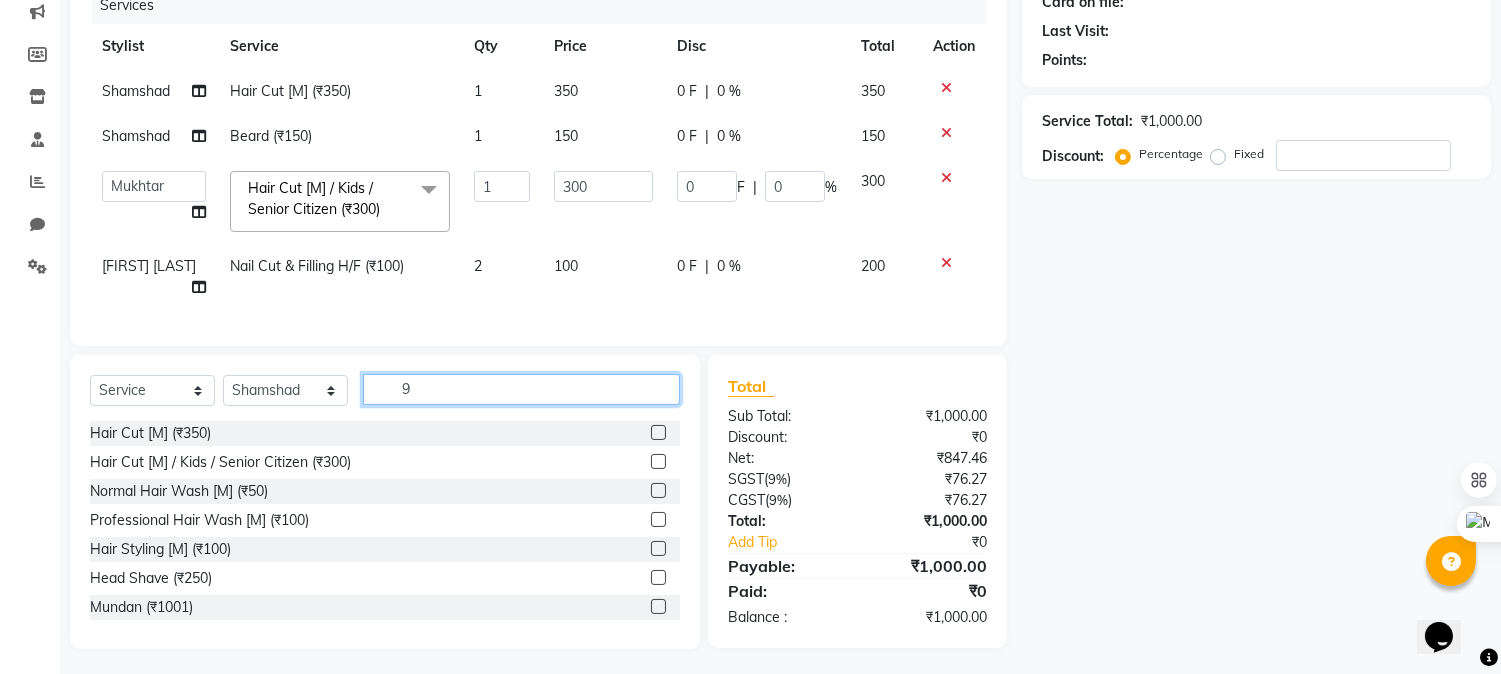 scroll, scrollTop: 260, scrollLeft: 0, axis: vertical 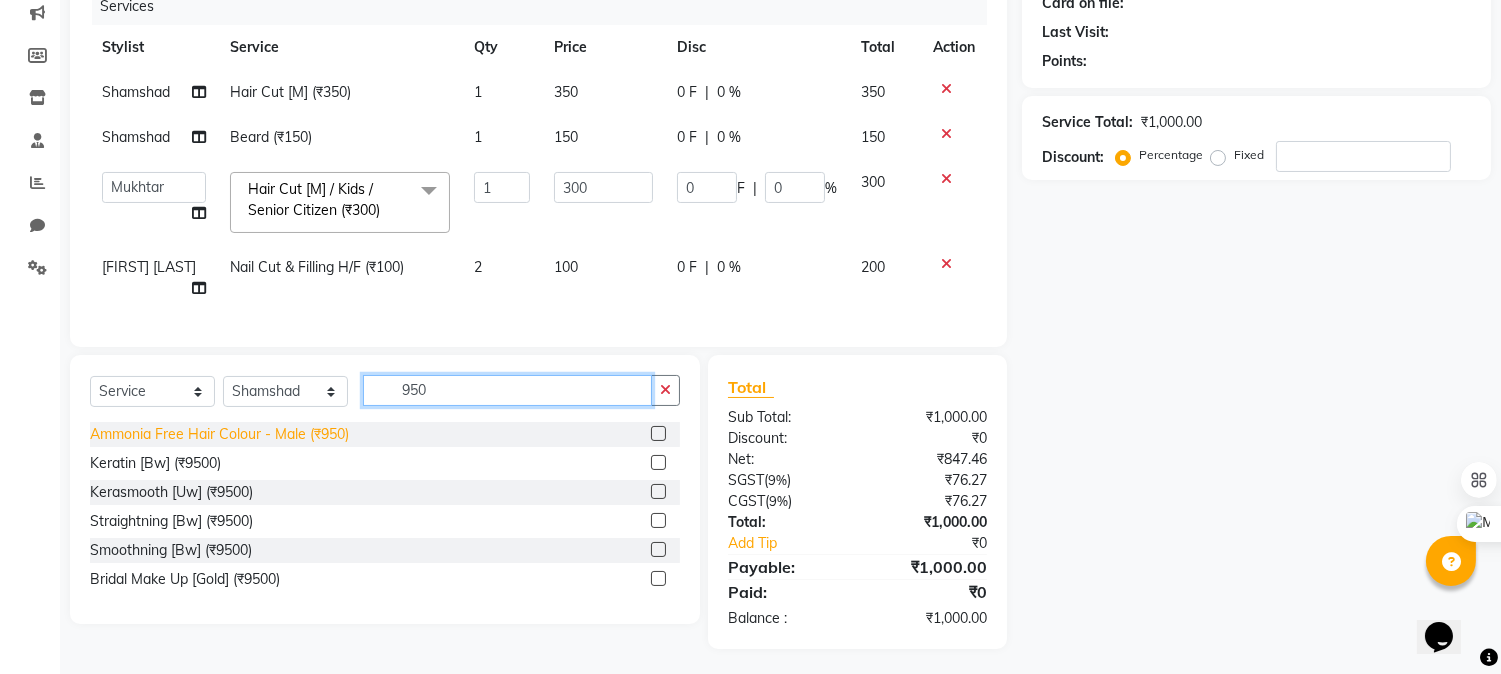 type on "950" 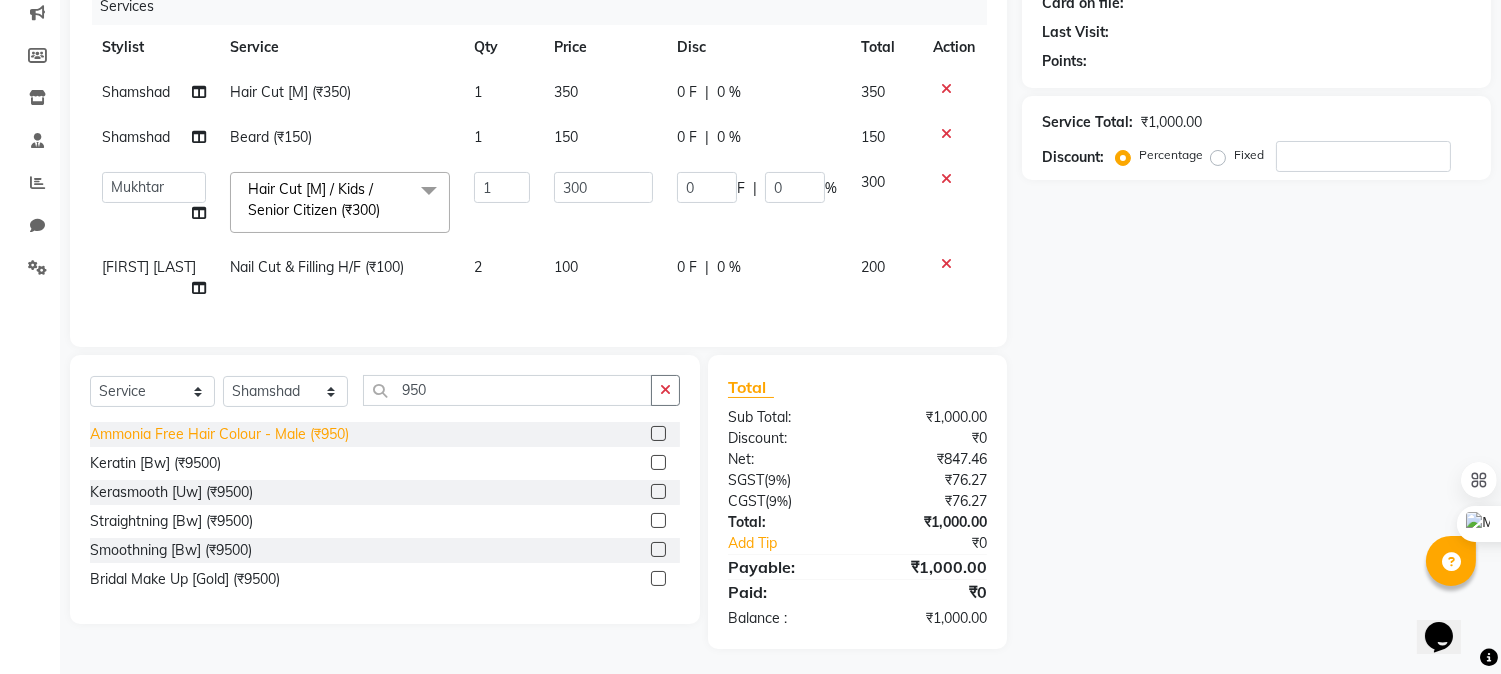 click on "Ammonia Free Hair Colour - Male (₹950)" 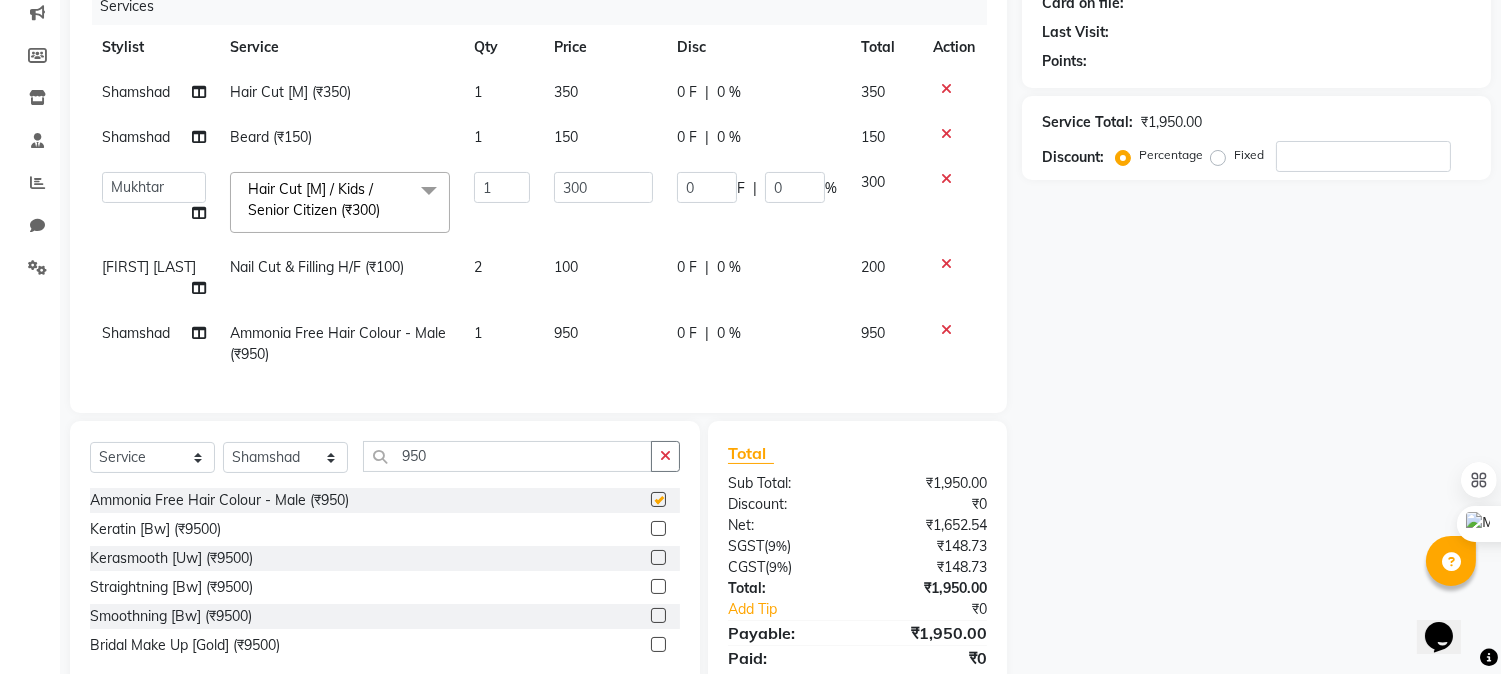 checkbox on "false" 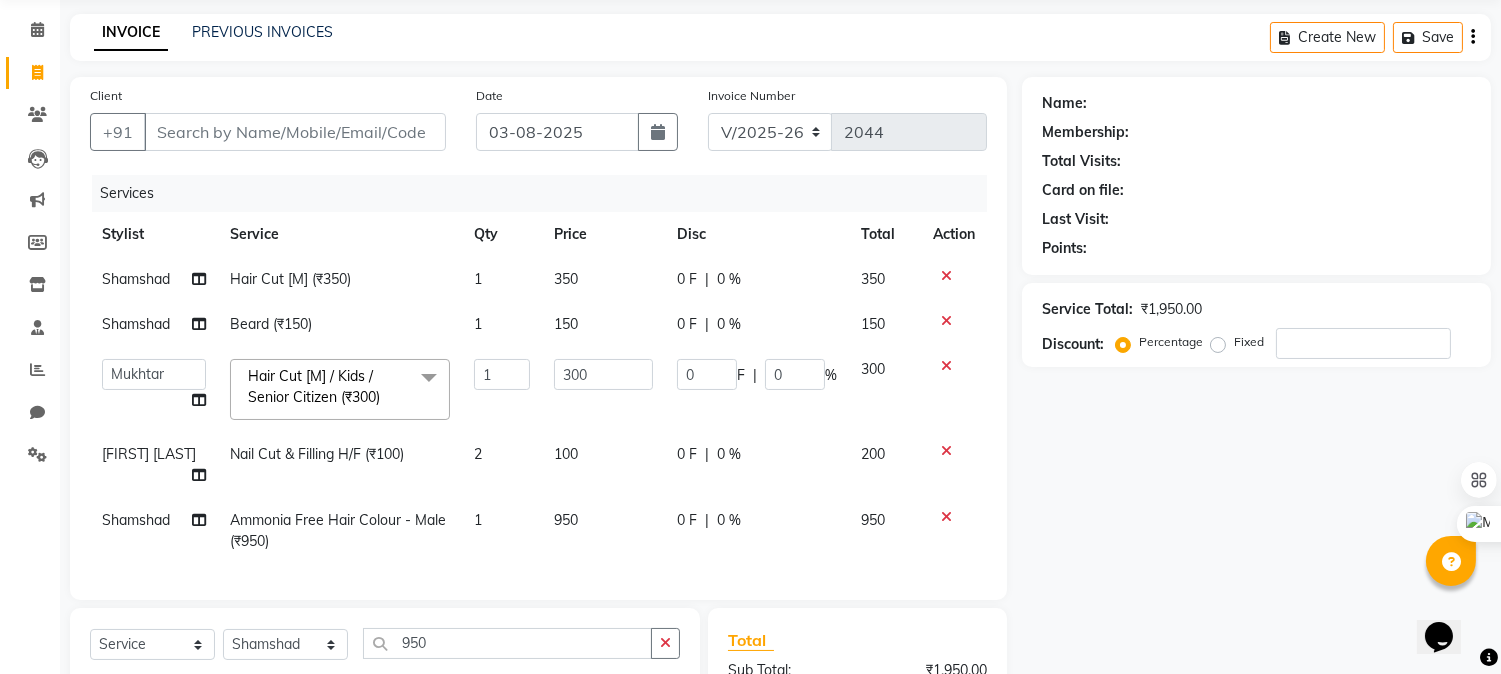 scroll, scrollTop: 0, scrollLeft: 0, axis: both 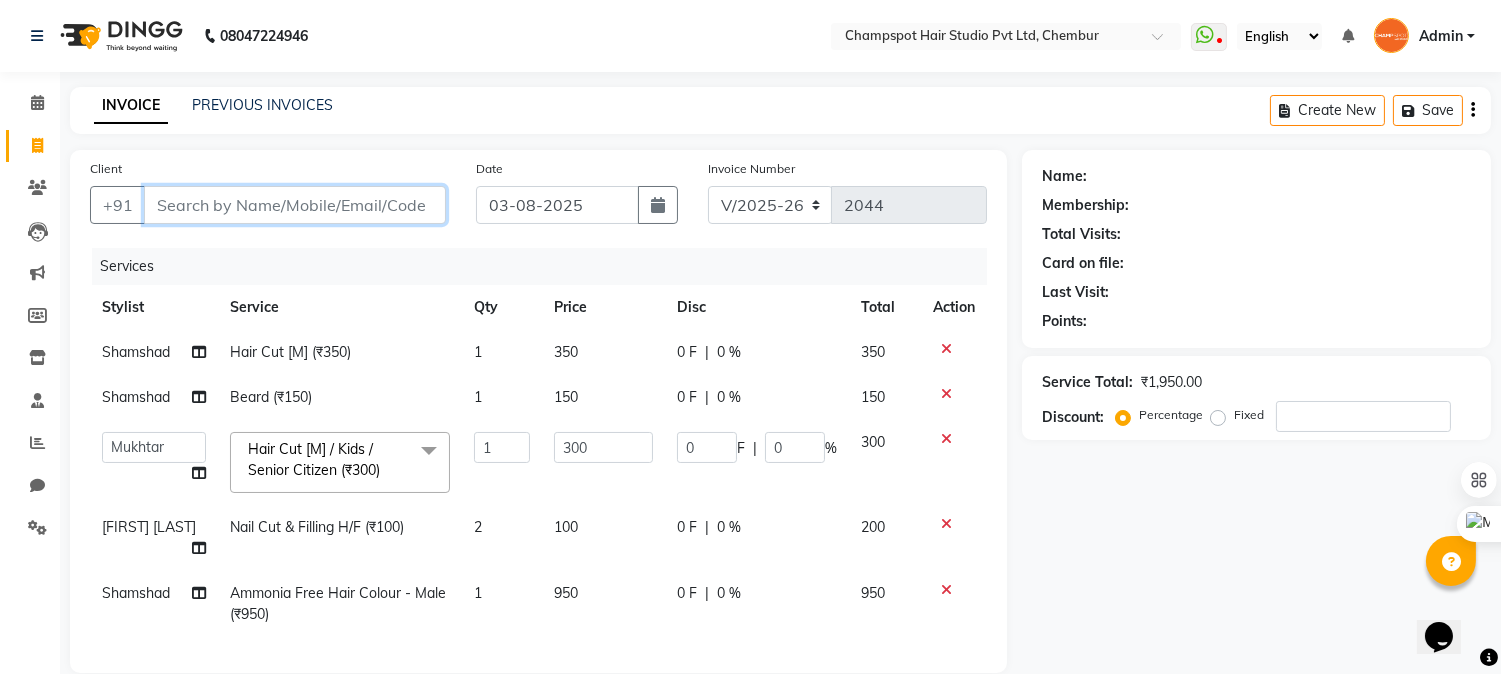 click on "Client" at bounding box center [295, 205] 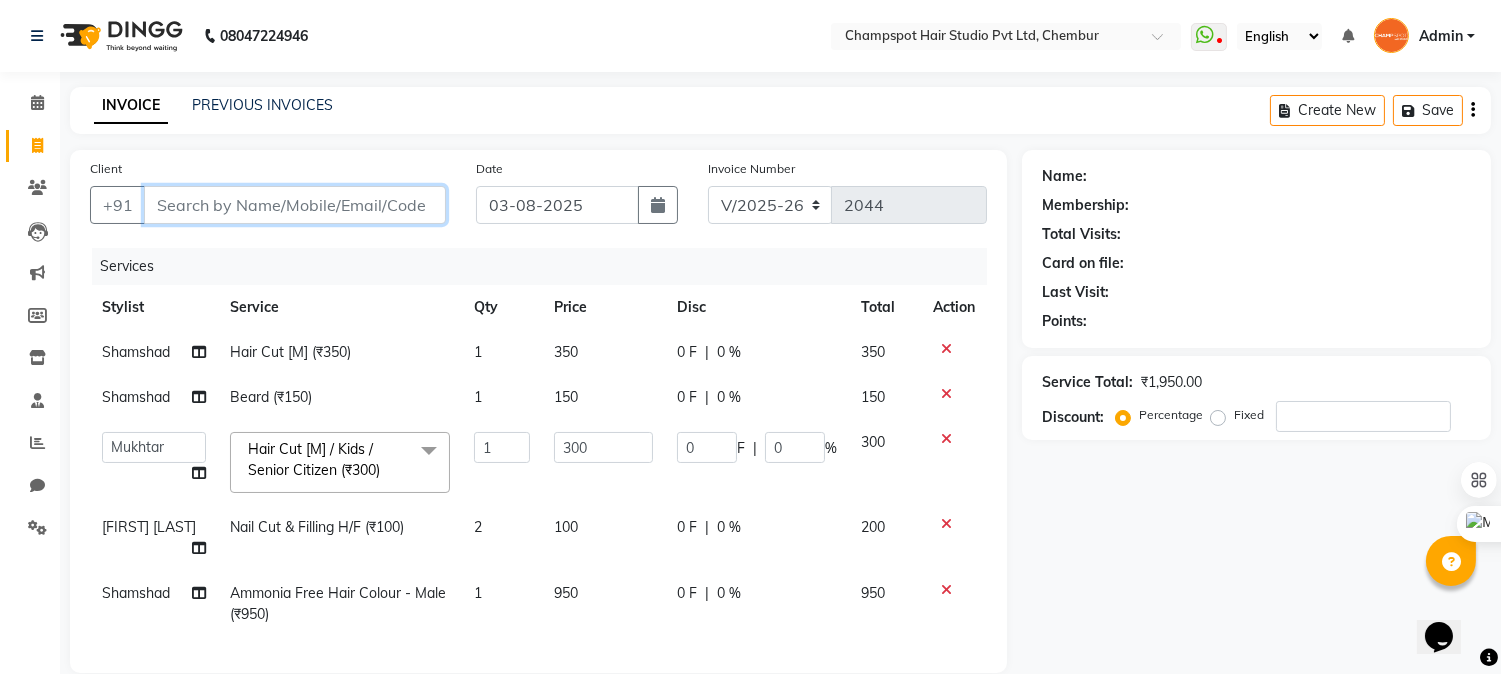 click on "Client" at bounding box center [295, 205] 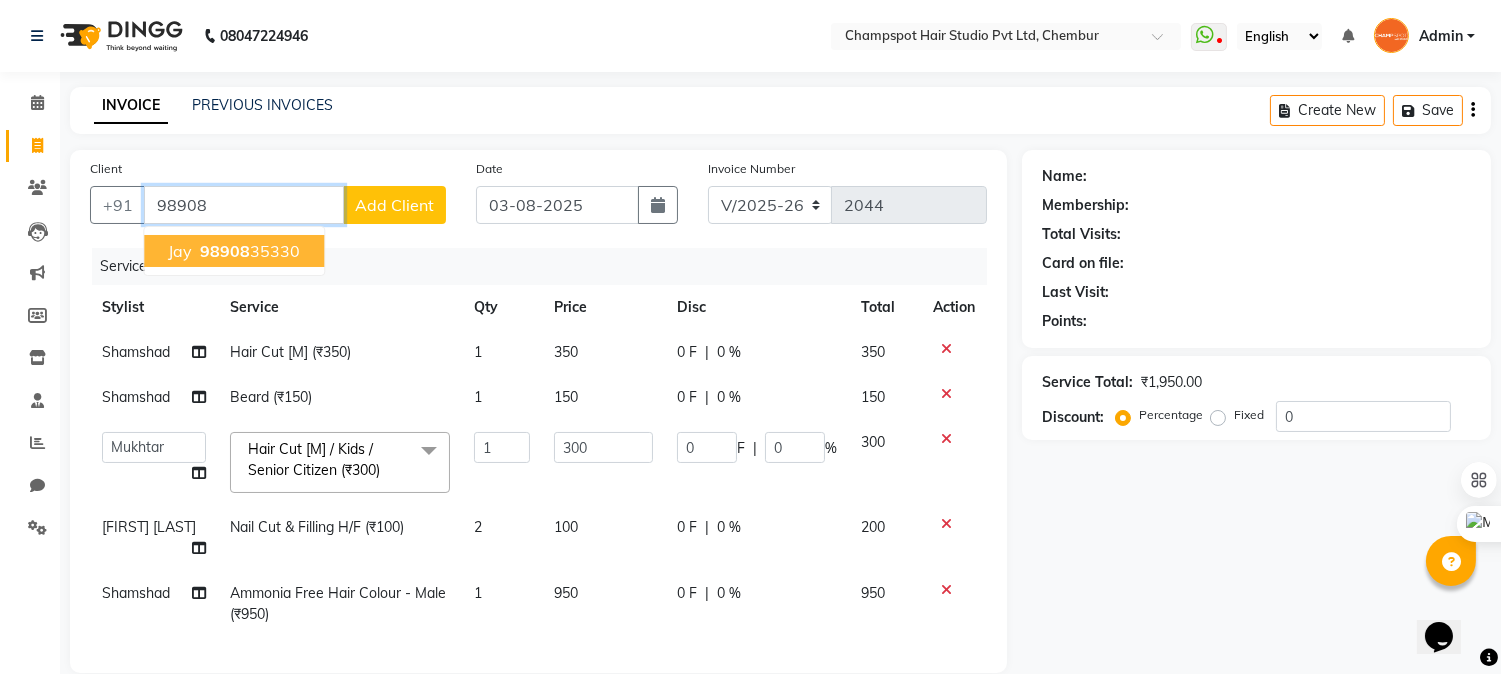 click on "[PHONE]" at bounding box center [248, 251] 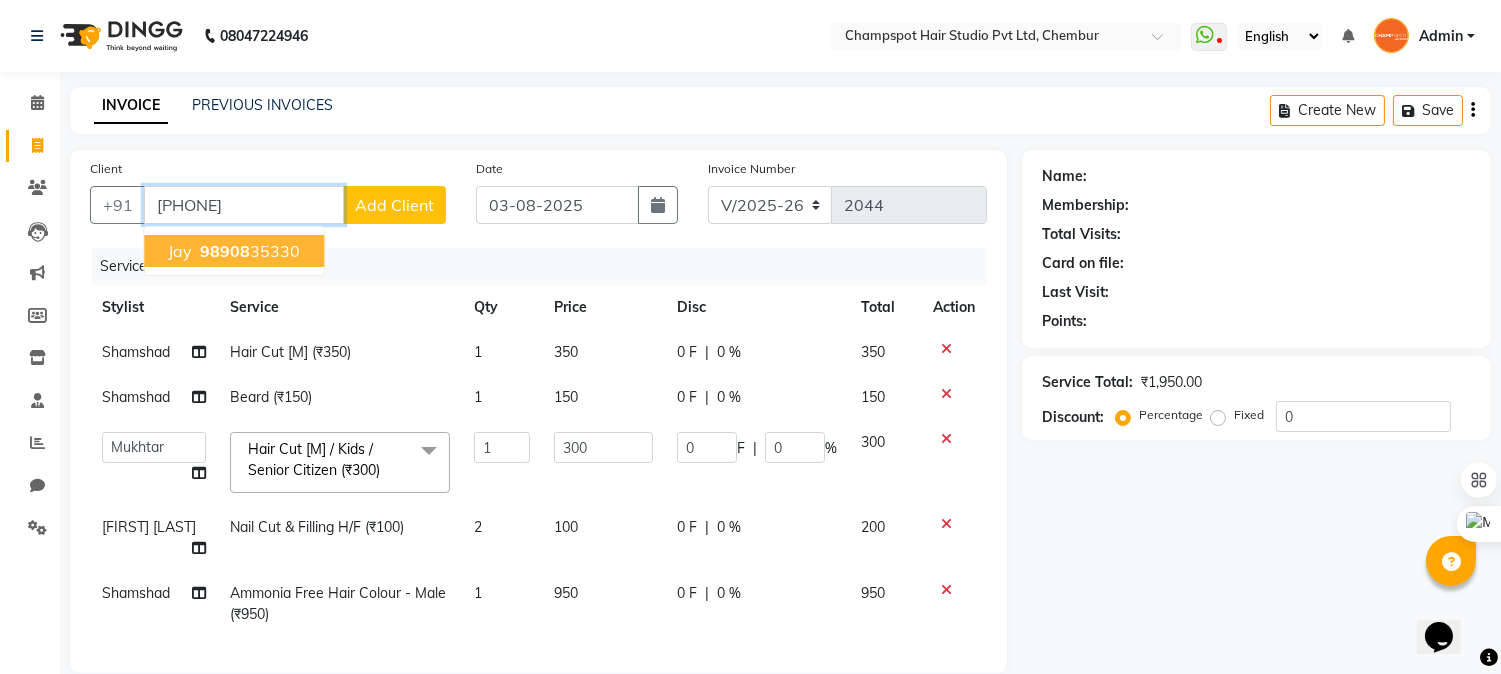 type on "[PHONE]" 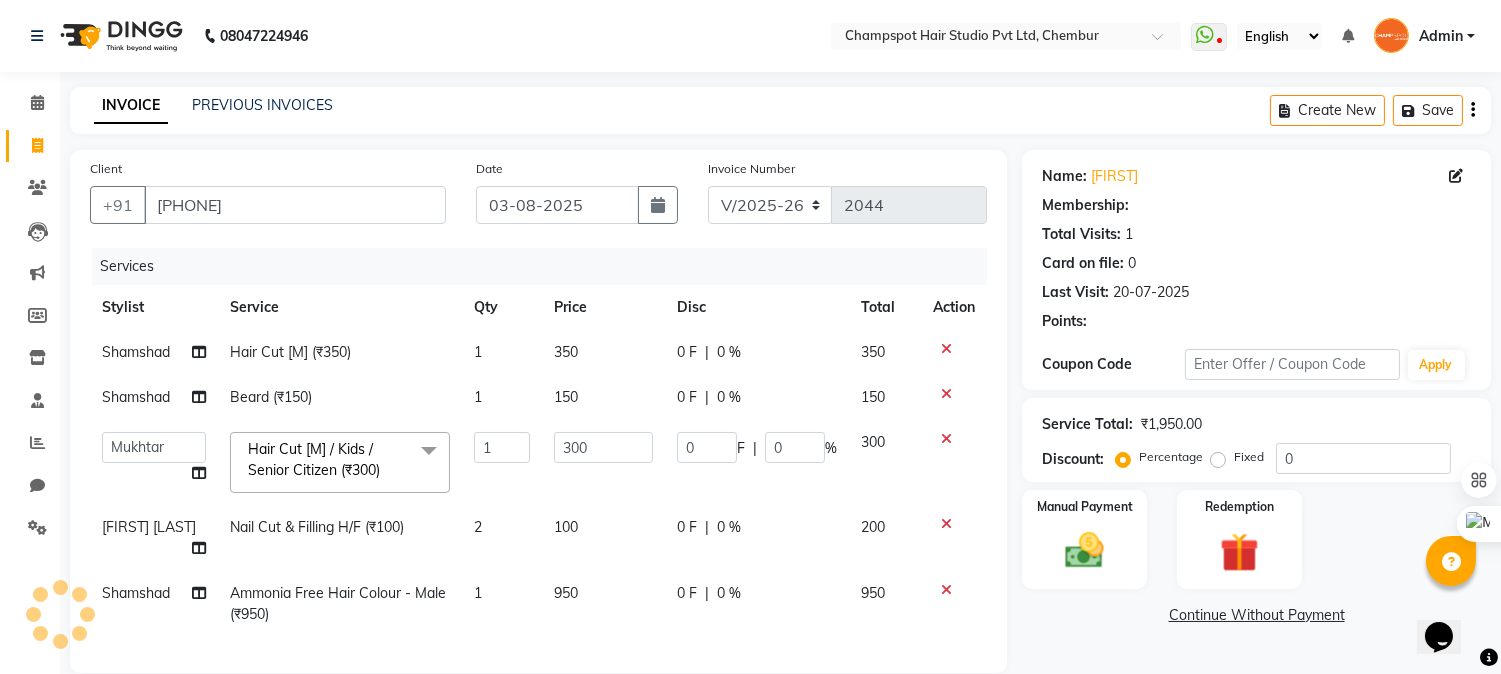 select on "1: Object" 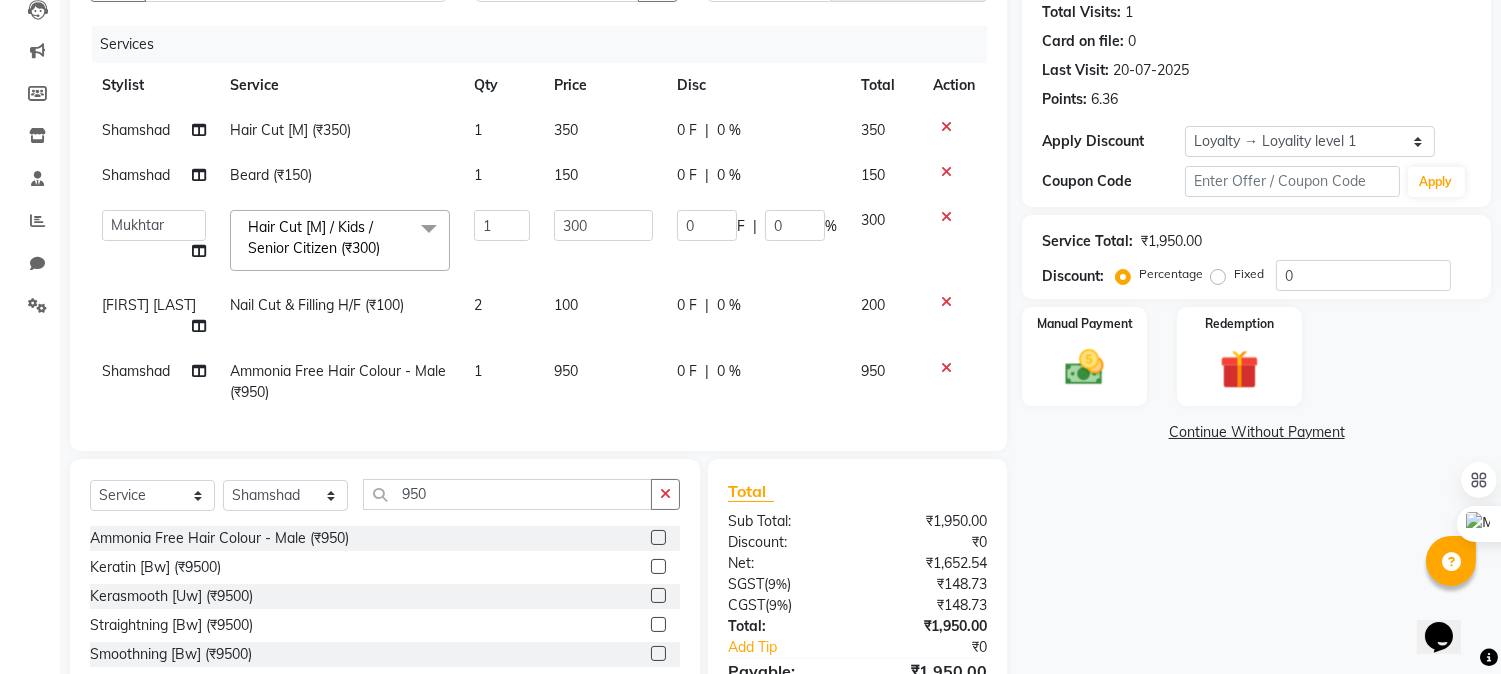 scroll, scrollTop: 326, scrollLeft: 0, axis: vertical 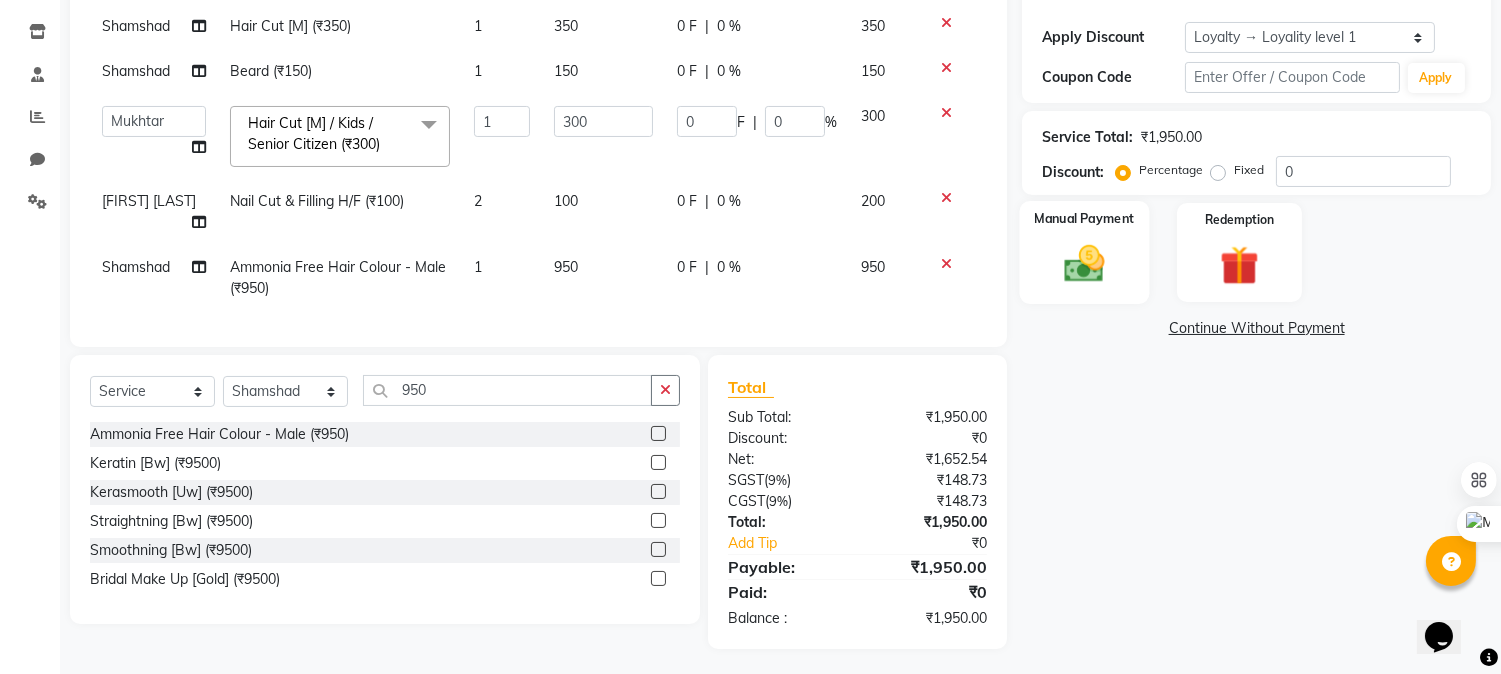 click 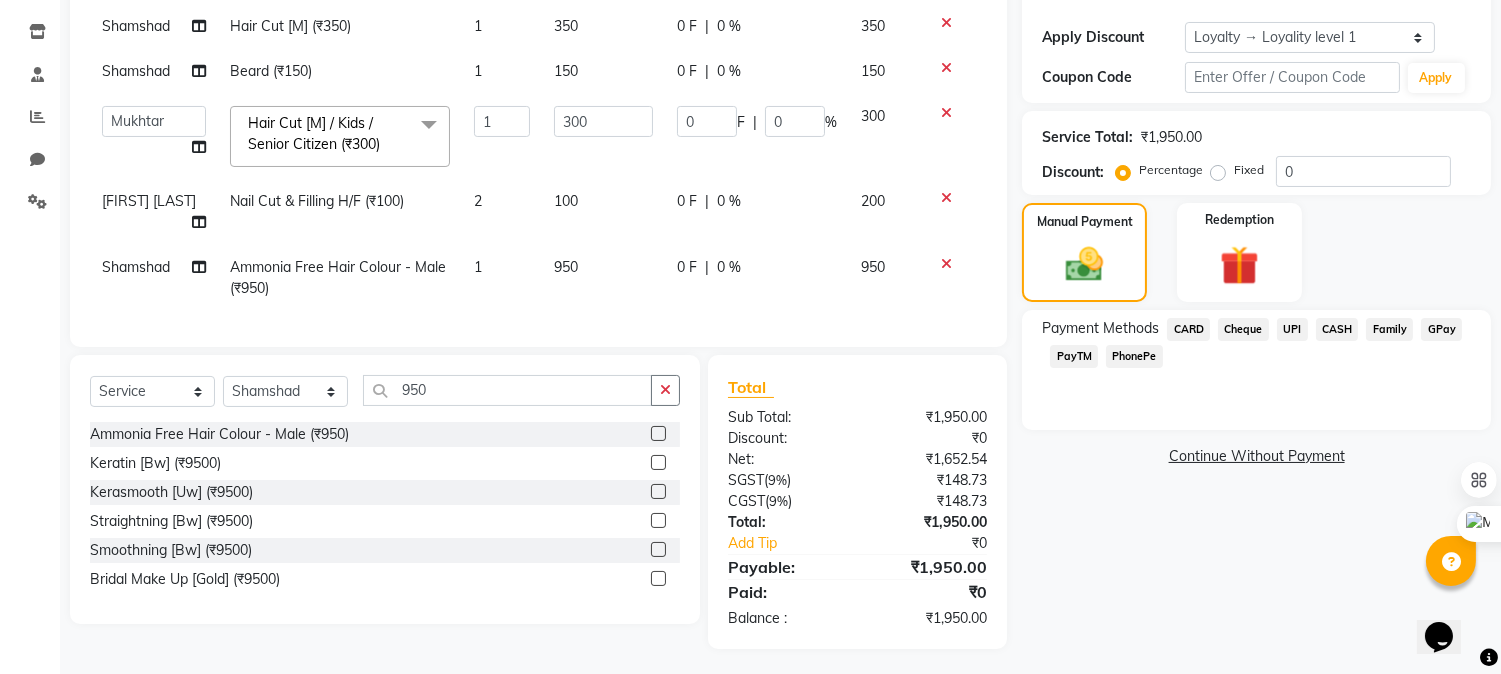 click on "Name: [FIRST] [LAST] Membership: No Active Membership Total Visits: 1 Card on file: 0 Last Visit: 20-07-2025 Points: 6.36 Apply Discount Select Loyalty → Loyality level 1 Coupon Code Apply Service Total: ₹1,950.00 Discount: Percentage Fixed 0 Manual Payment Redemption Payment Methods CARD Cheque UPI CASH Family GPay PayTM PhonePe Continue Without Payment" 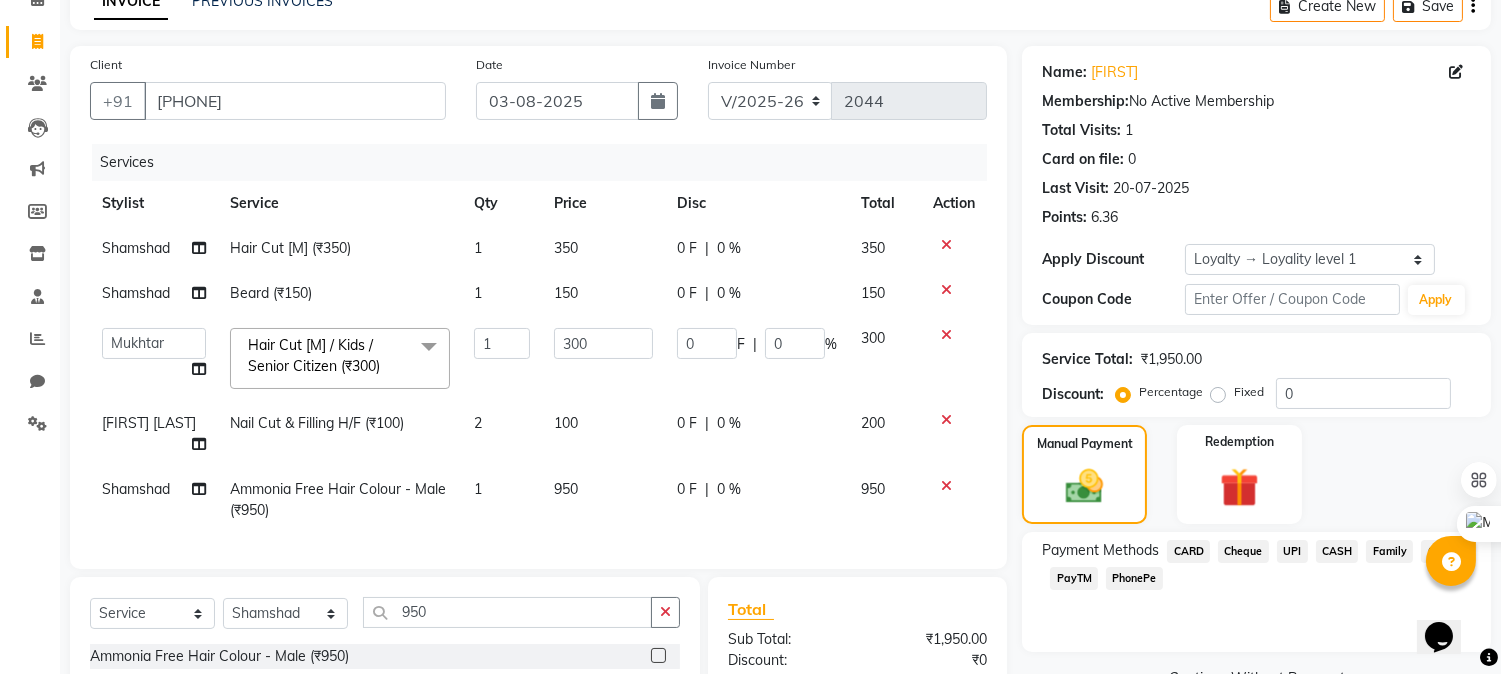 scroll, scrollTop: 215, scrollLeft: 0, axis: vertical 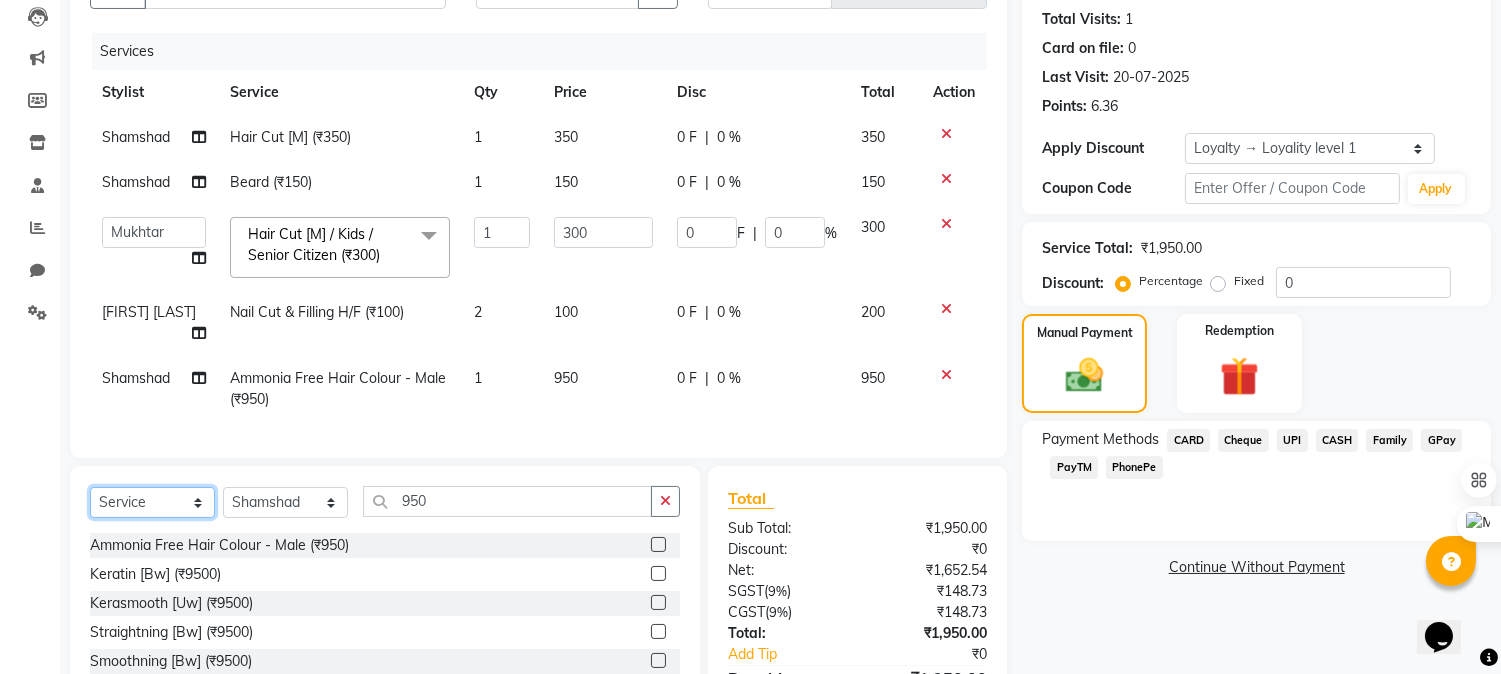 click on "Select  Service  Product  Membership  Package Voucher Prepaid Gift Card" 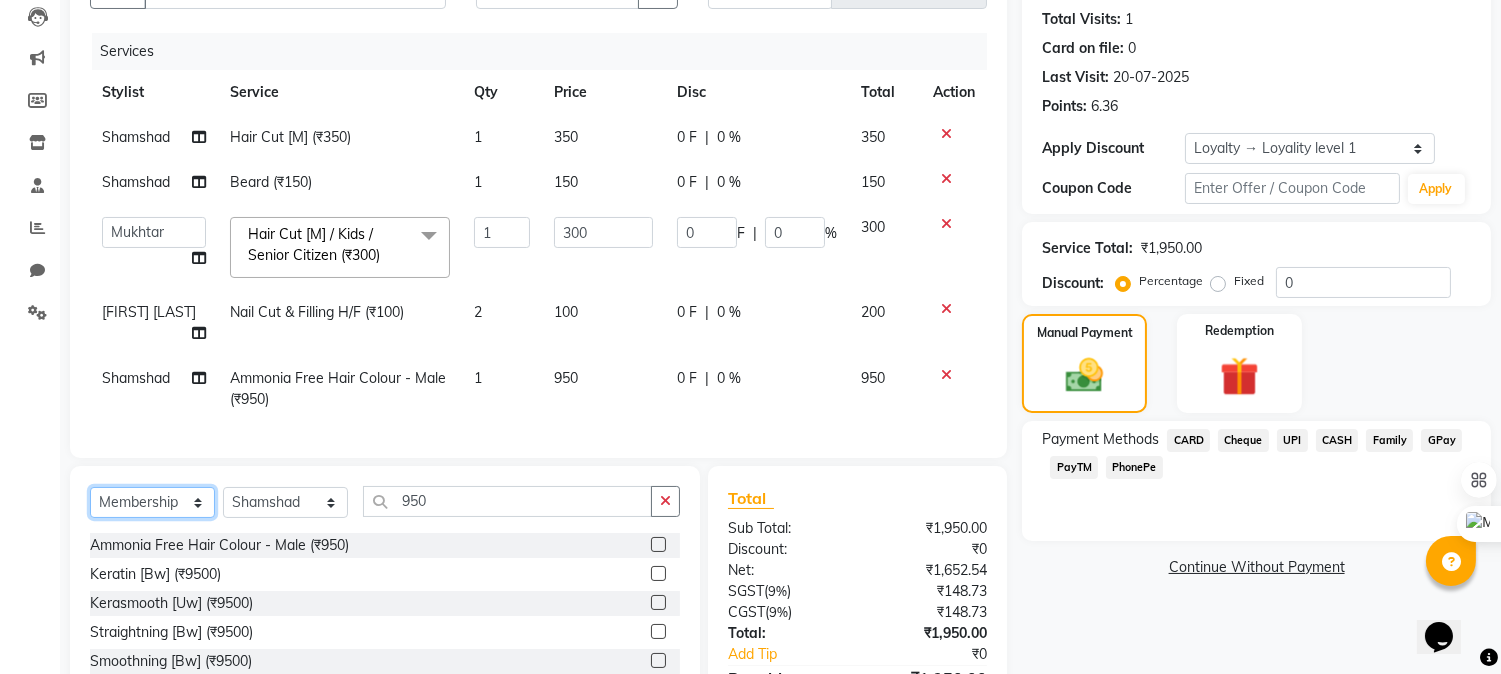 click on "Select  Service  Product  Membership  Package Voucher Prepaid Gift Card" 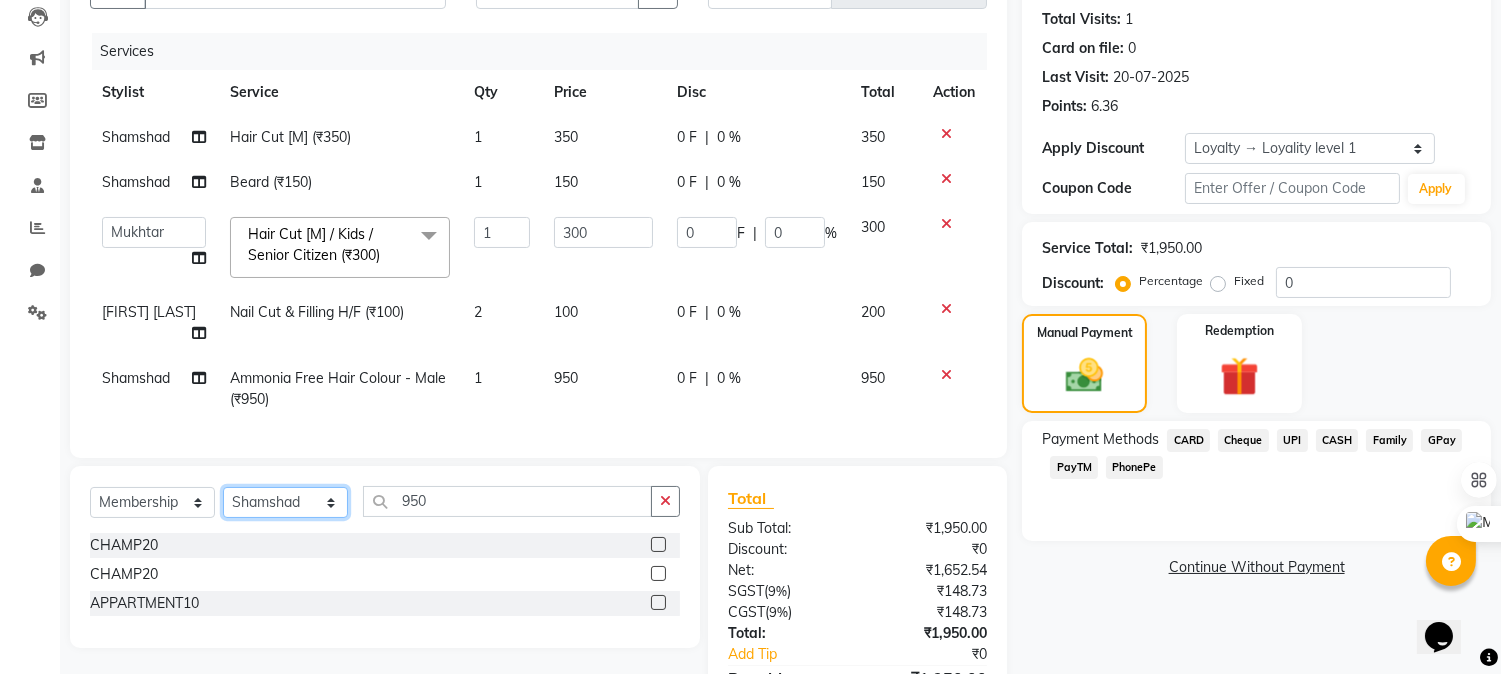 click on "Select Stylist Admin [PERSON] [PERSON] [PERSON] 	[PERSON] [PERSON] [PERSON]" 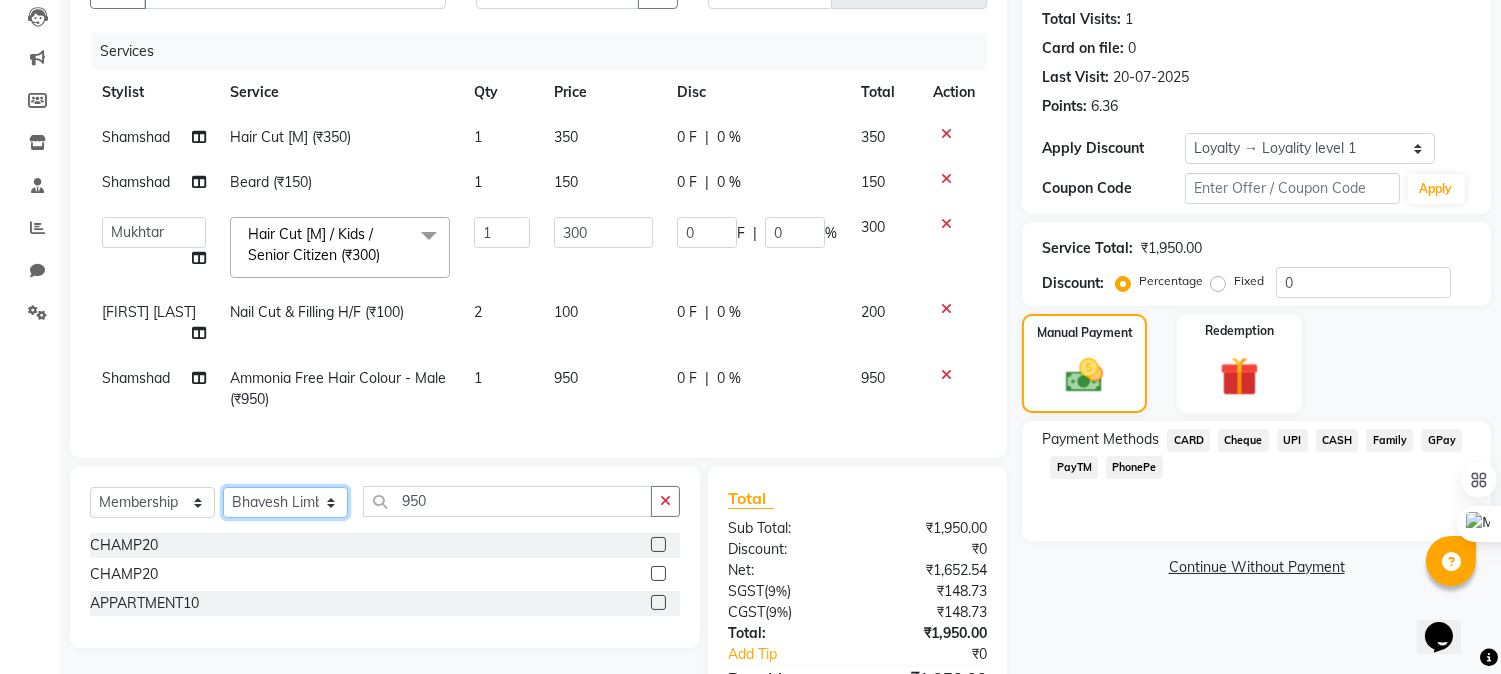 click on "Select Stylist Admin [PERSON] [PERSON] [PERSON] 	[PERSON] [PERSON] [PERSON]" 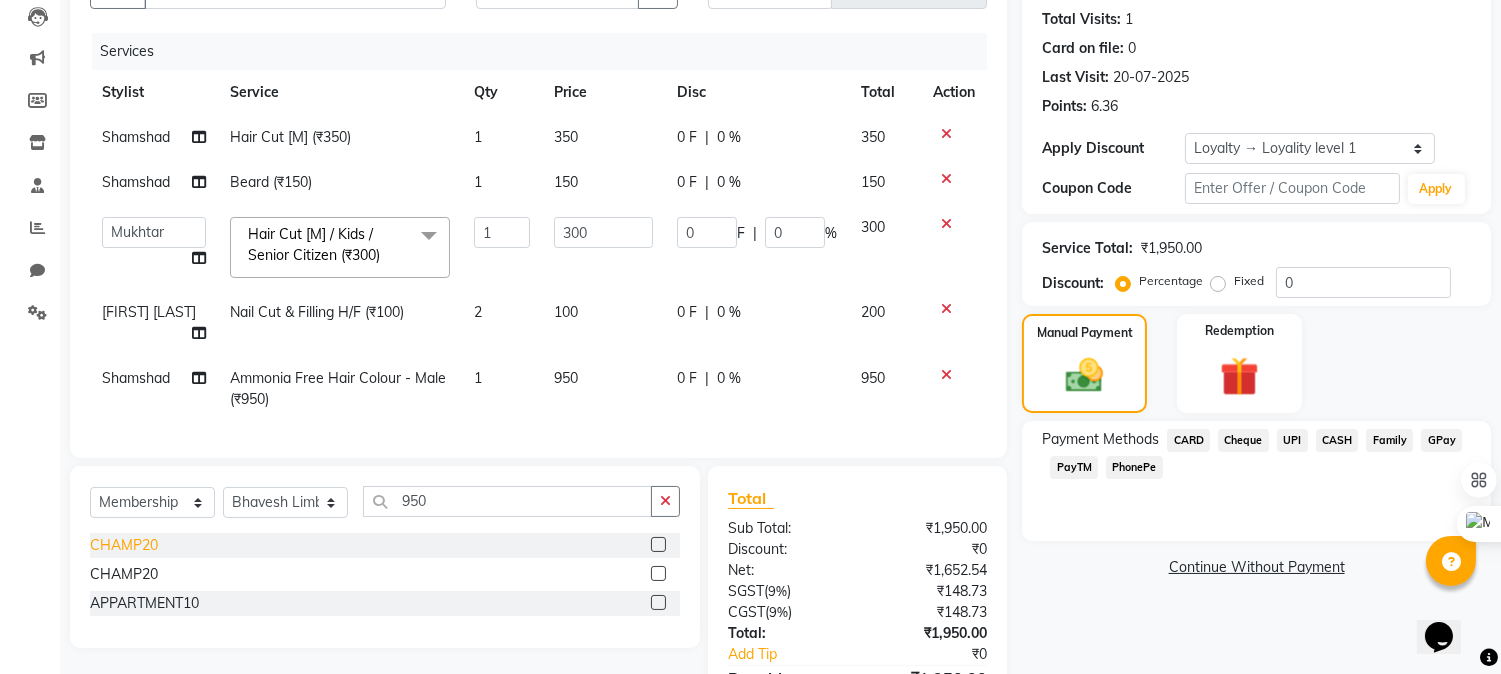 click on "CHAMP20" 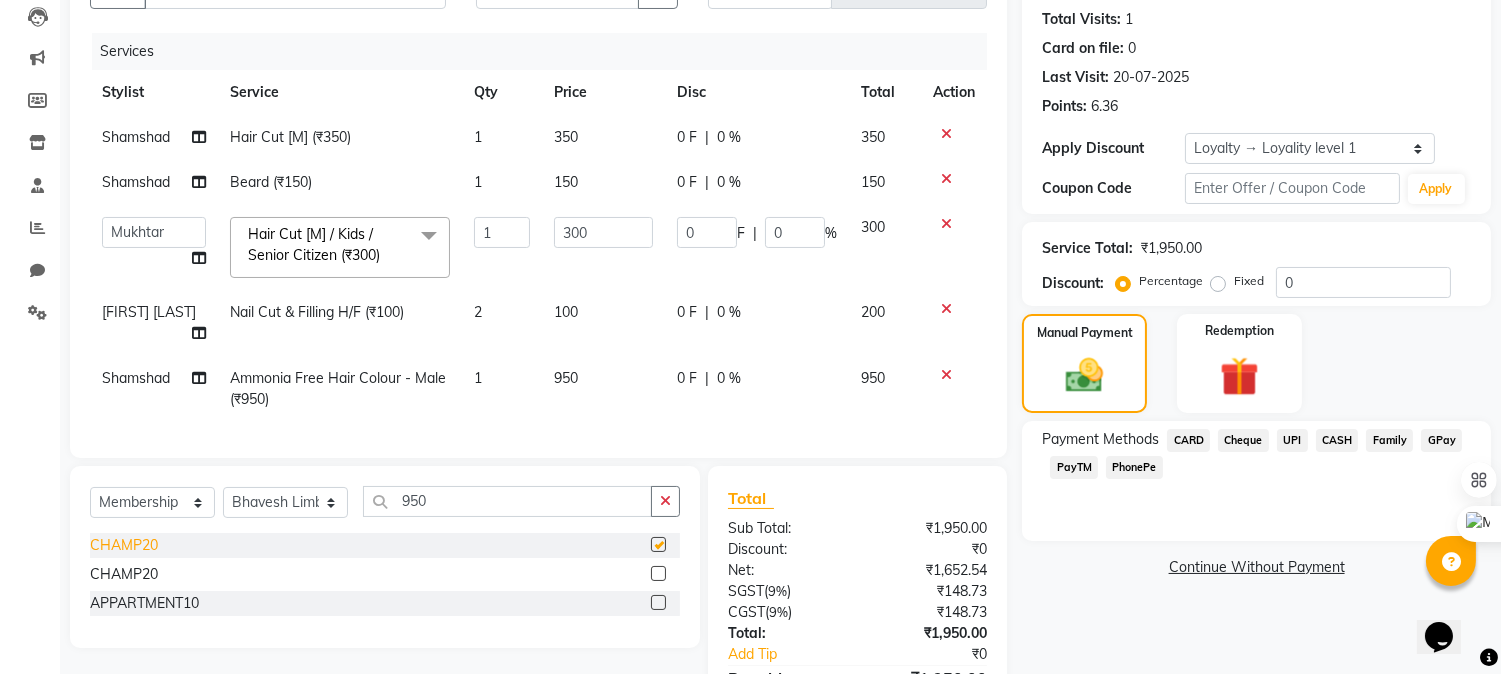 select on "select" 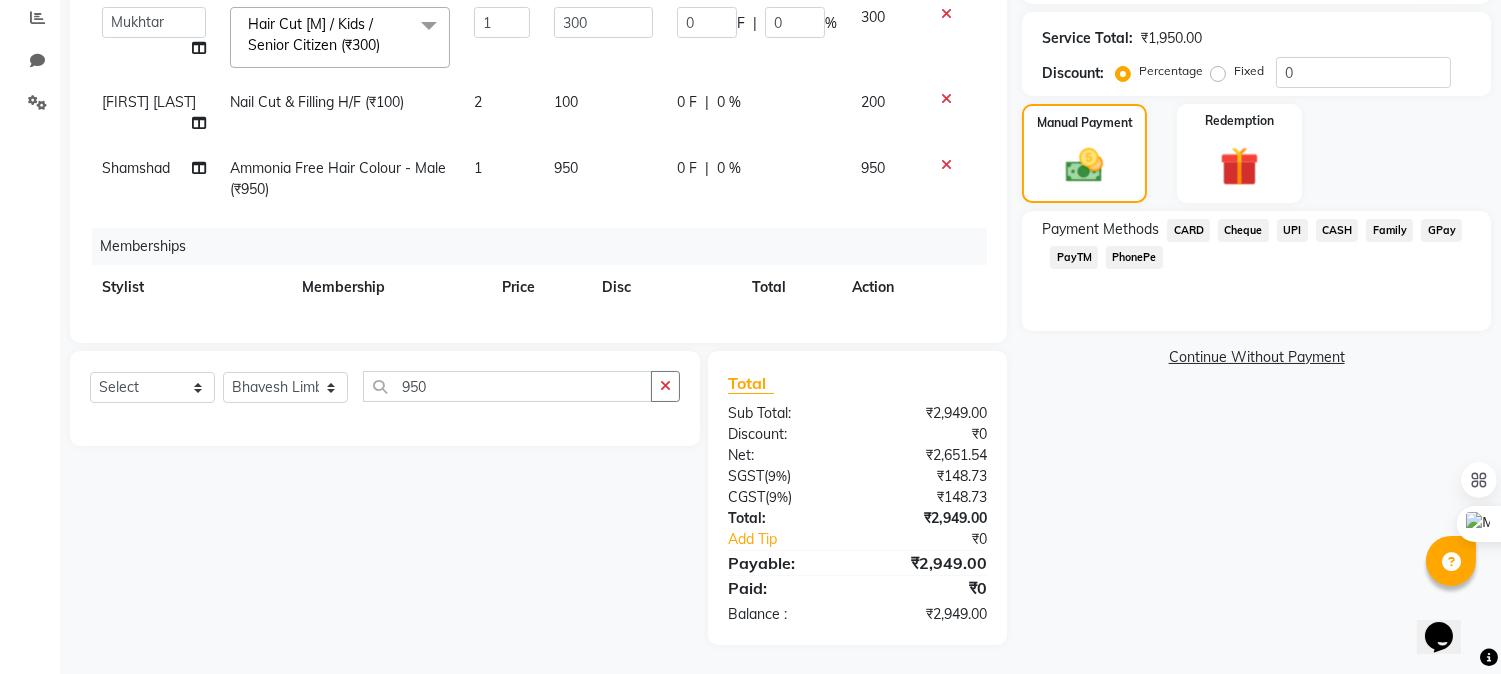 scroll, scrollTop: 203, scrollLeft: 0, axis: vertical 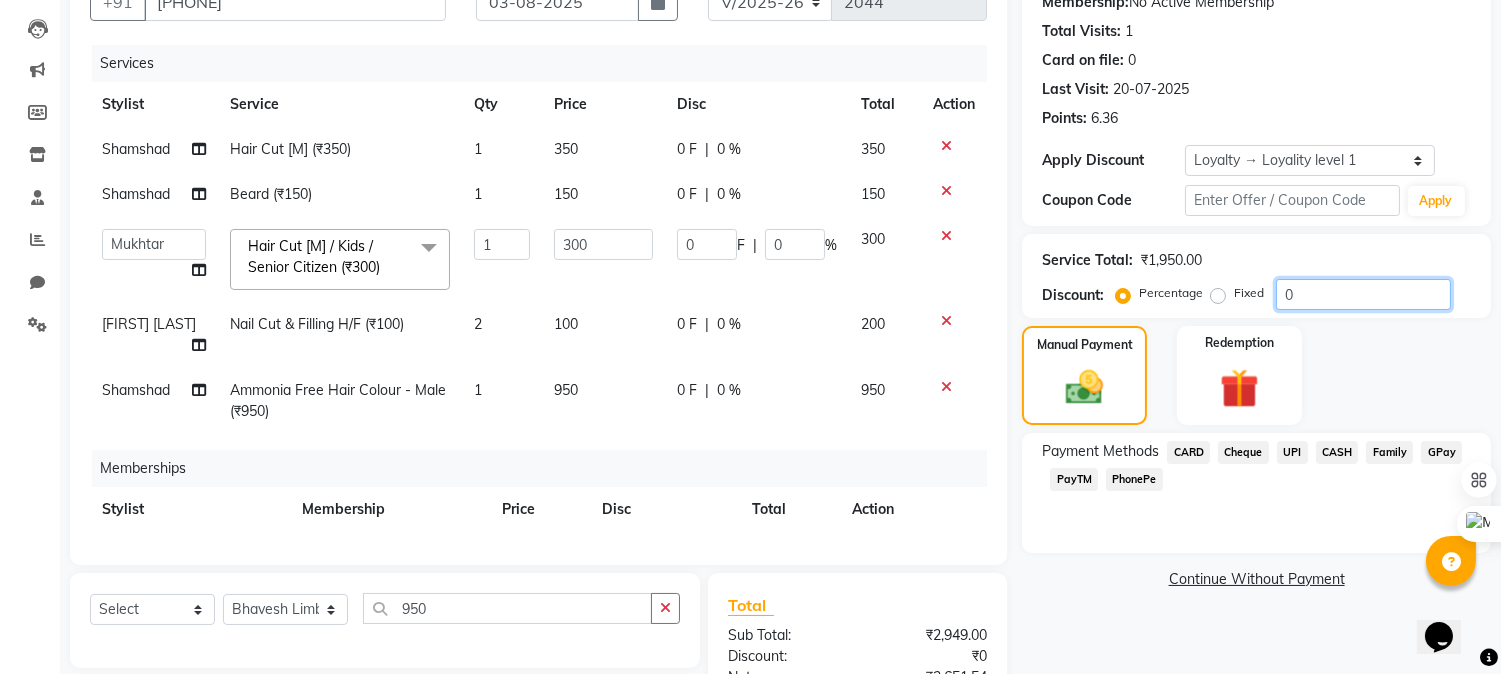 click on "0" 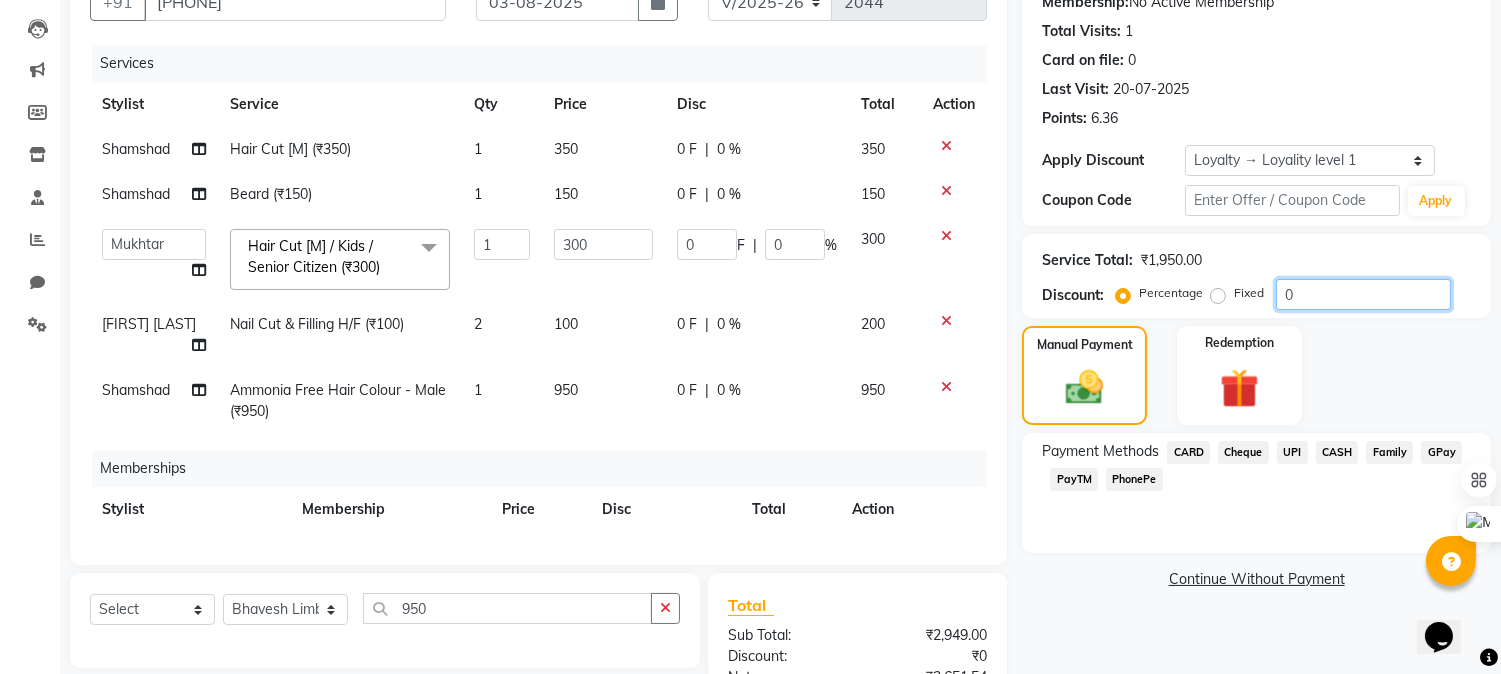 type on "20" 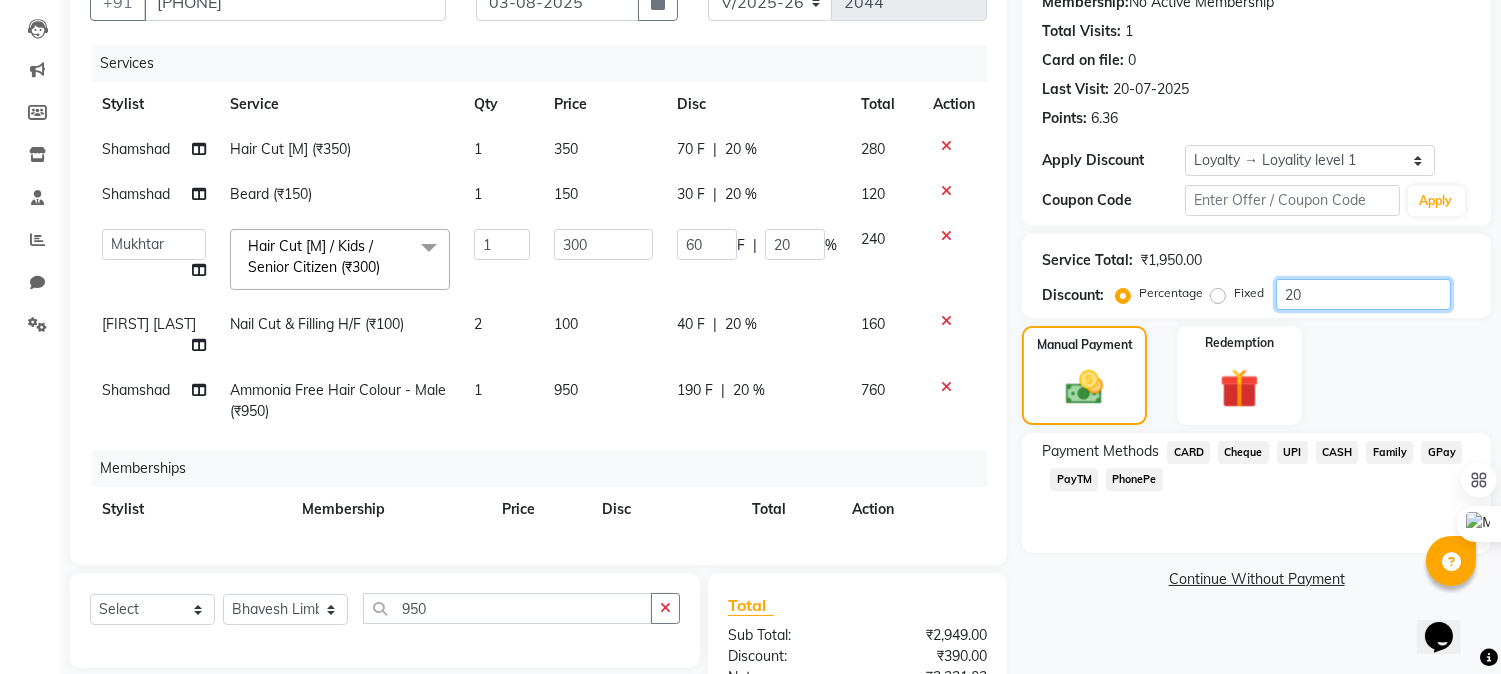 type on "20" 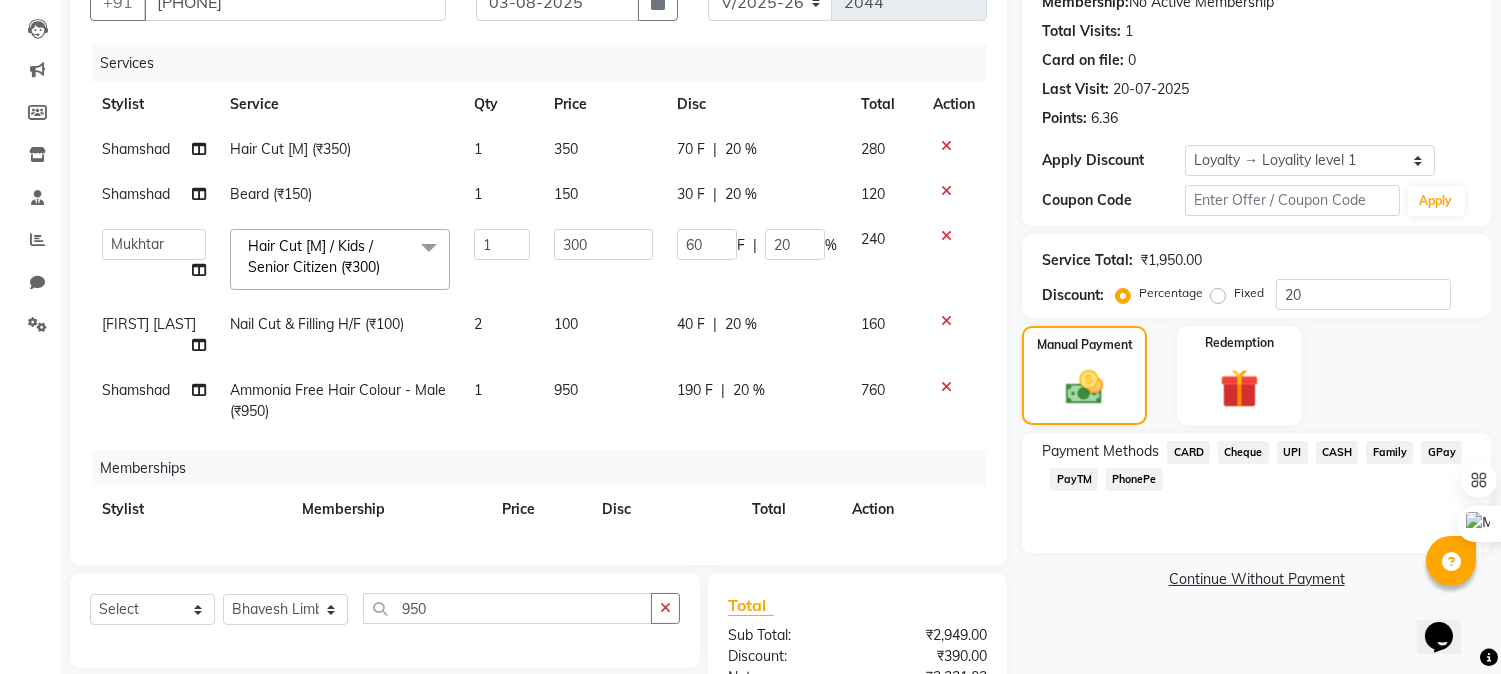 click on "Name: [FIRST] [LAST] Membership: No Active Membership Total Visits: 1 Card on file: 0 Last Visit: 20-07-2025 Points: 6.36 Apply Discount Select Loyalty → Loyality level 1 Coupon Code Apply Service Total: ₹1,950.00 Discount: Percentage Fixed 20 Manual Payment Redemption Payment Methods CARD Cheque UPI CASH Family GPay PayTM PhonePe Continue Without Payment" 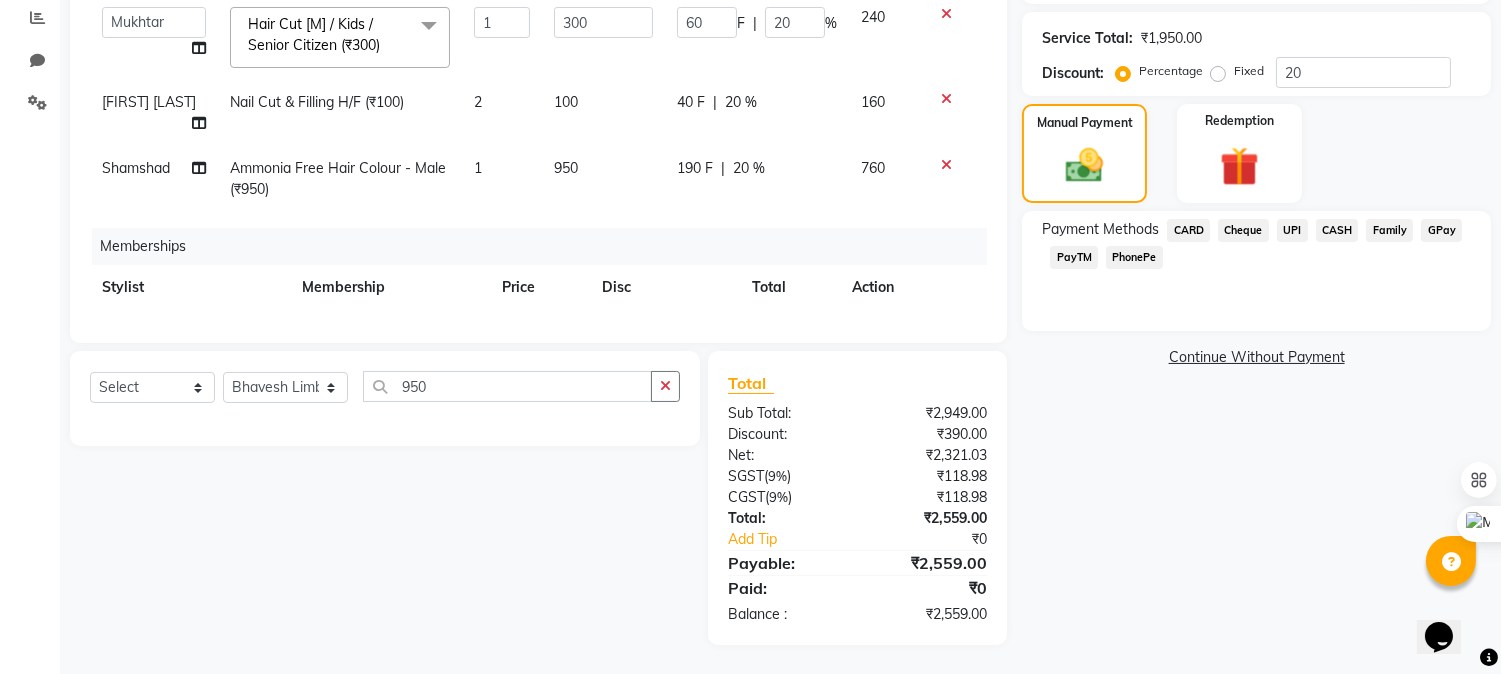scroll, scrollTop: 203, scrollLeft: 0, axis: vertical 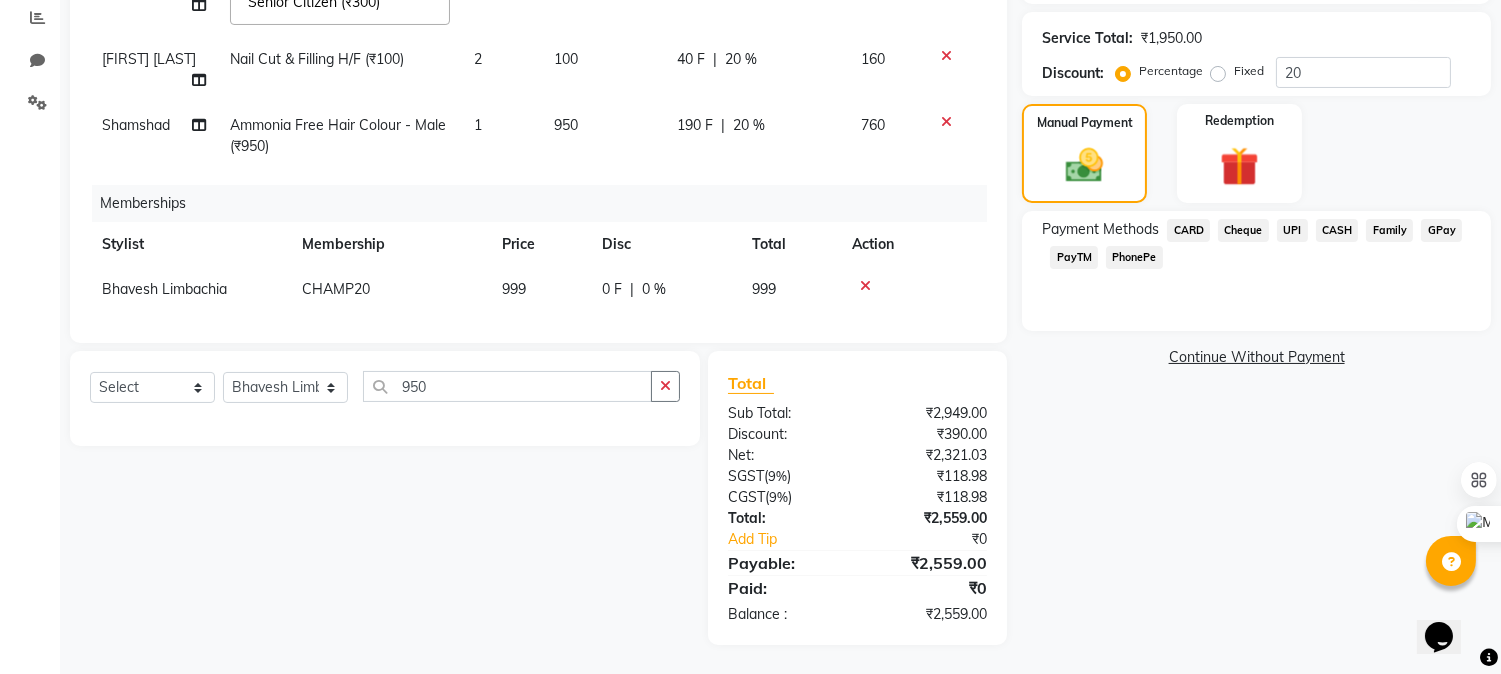 click on "UPI" 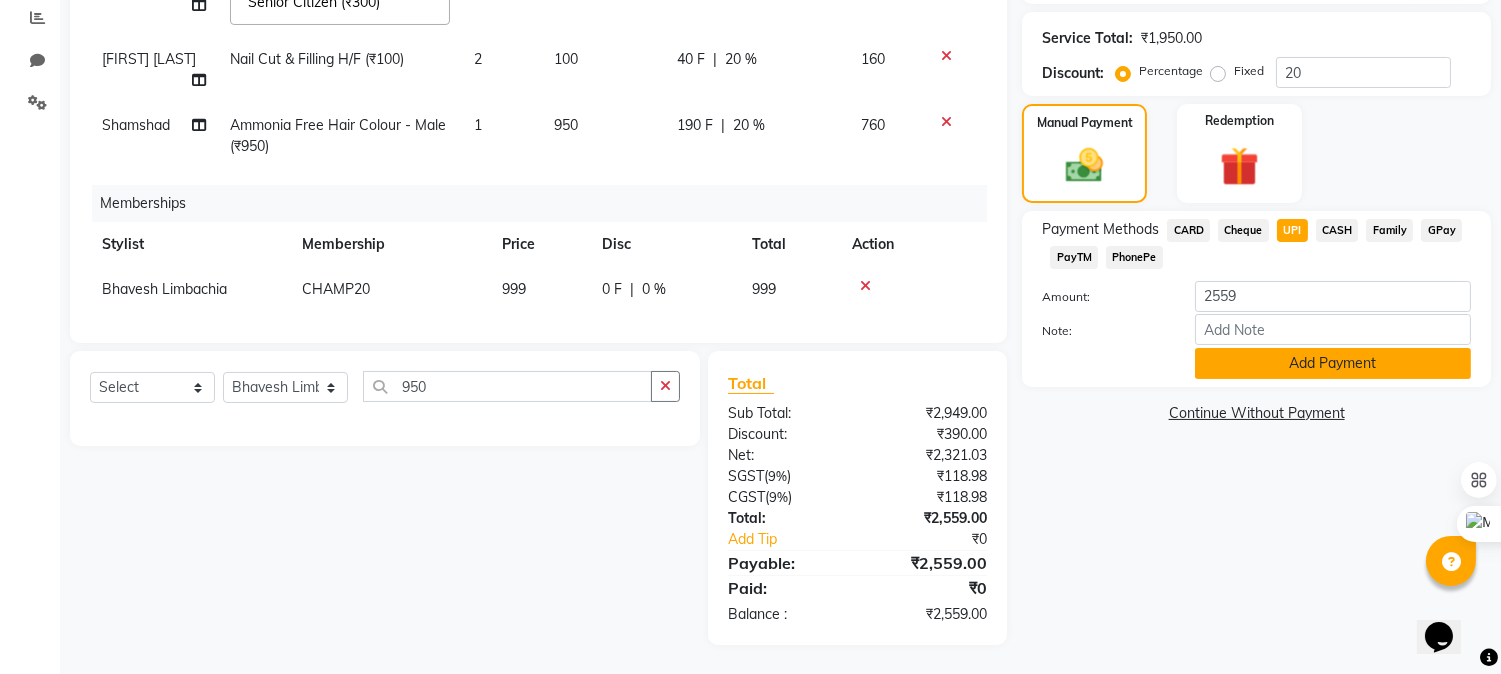 click on "Add Payment" 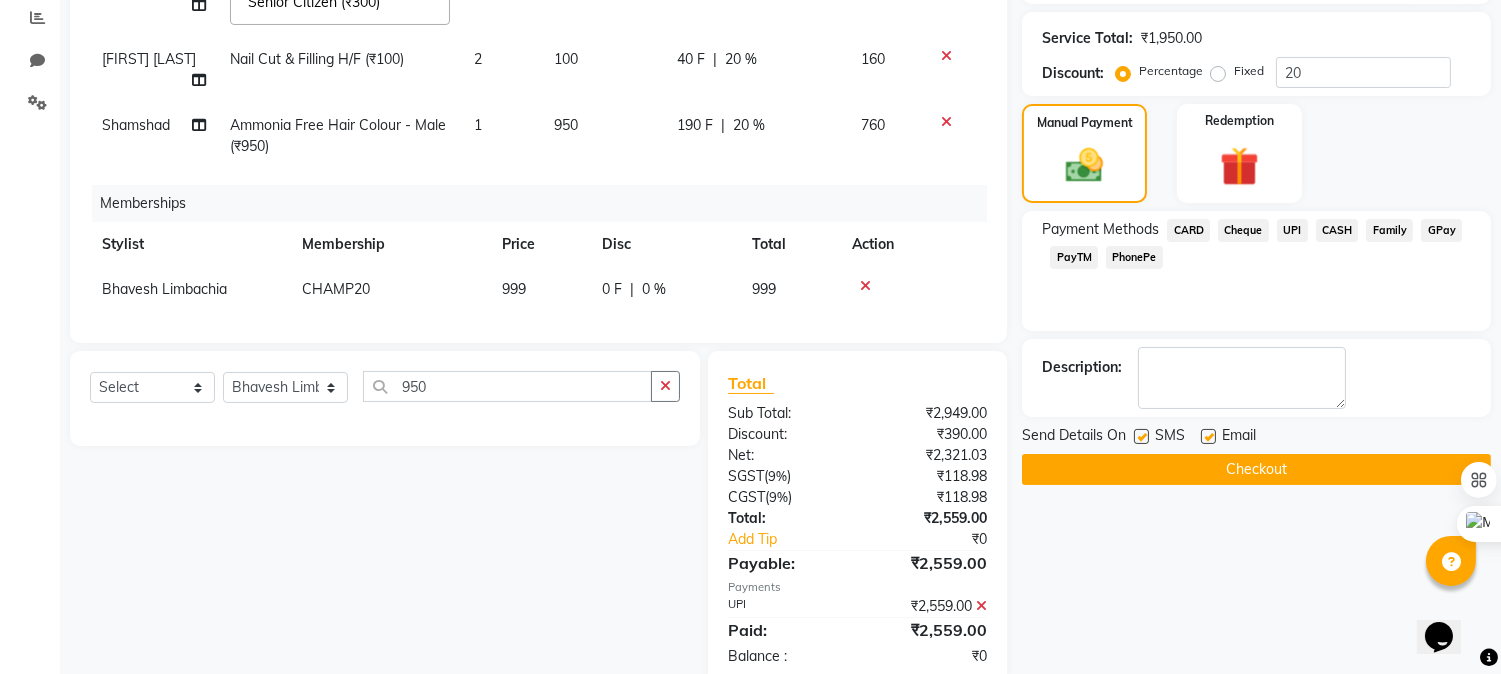 click on "Checkout" 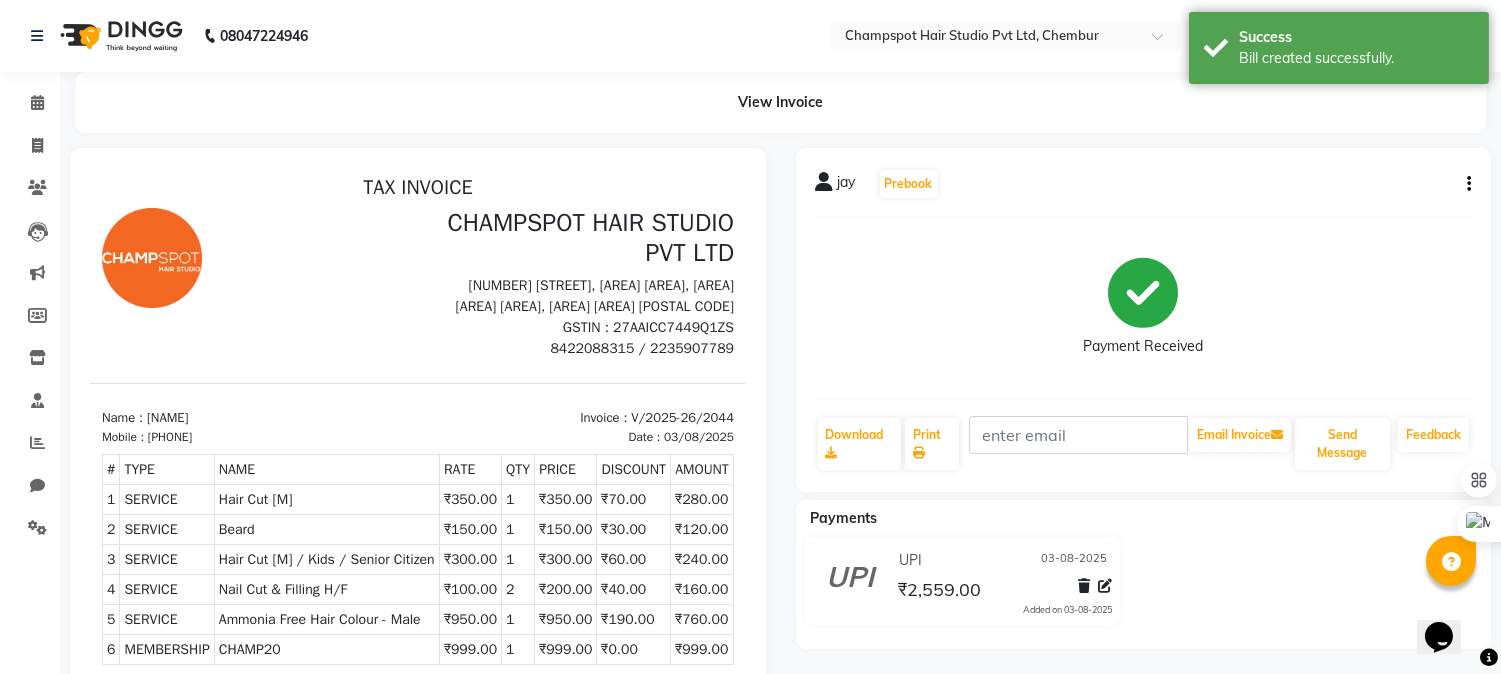 scroll, scrollTop: 0, scrollLeft: 0, axis: both 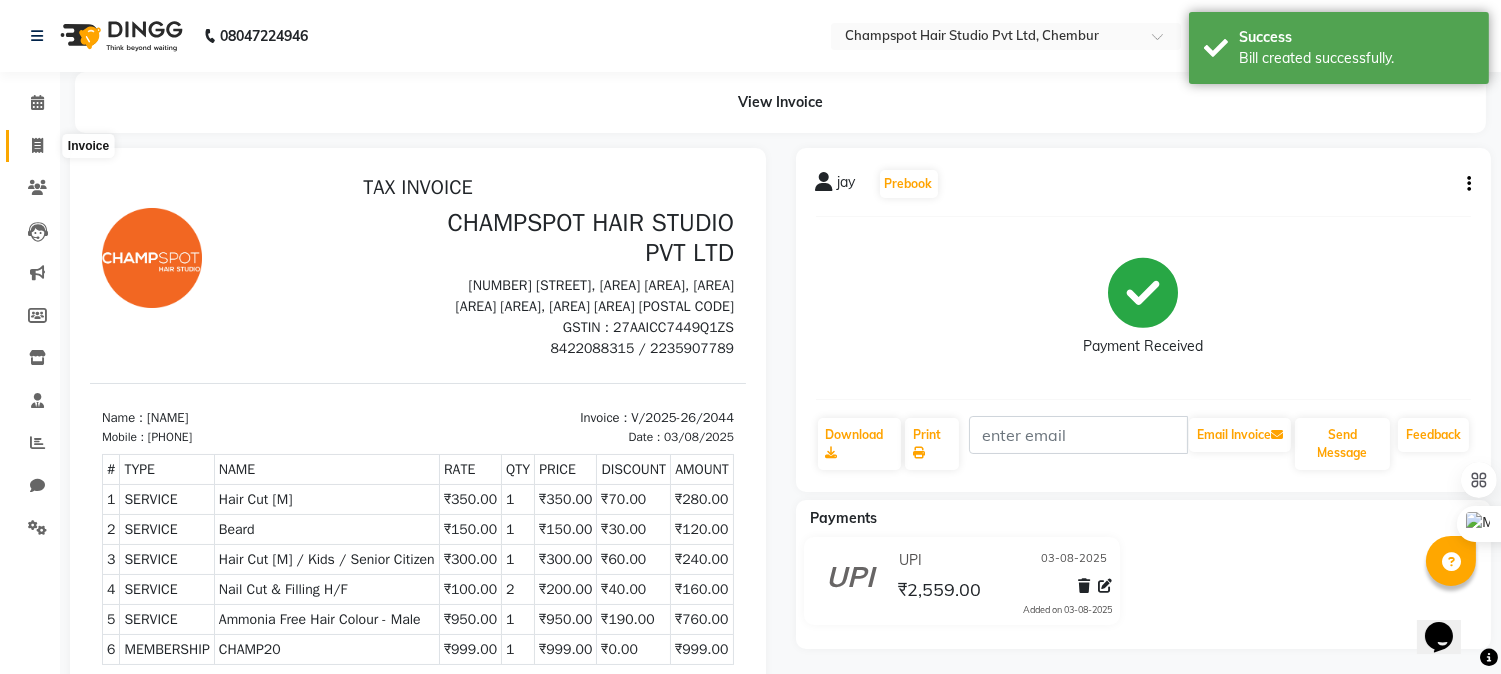 click 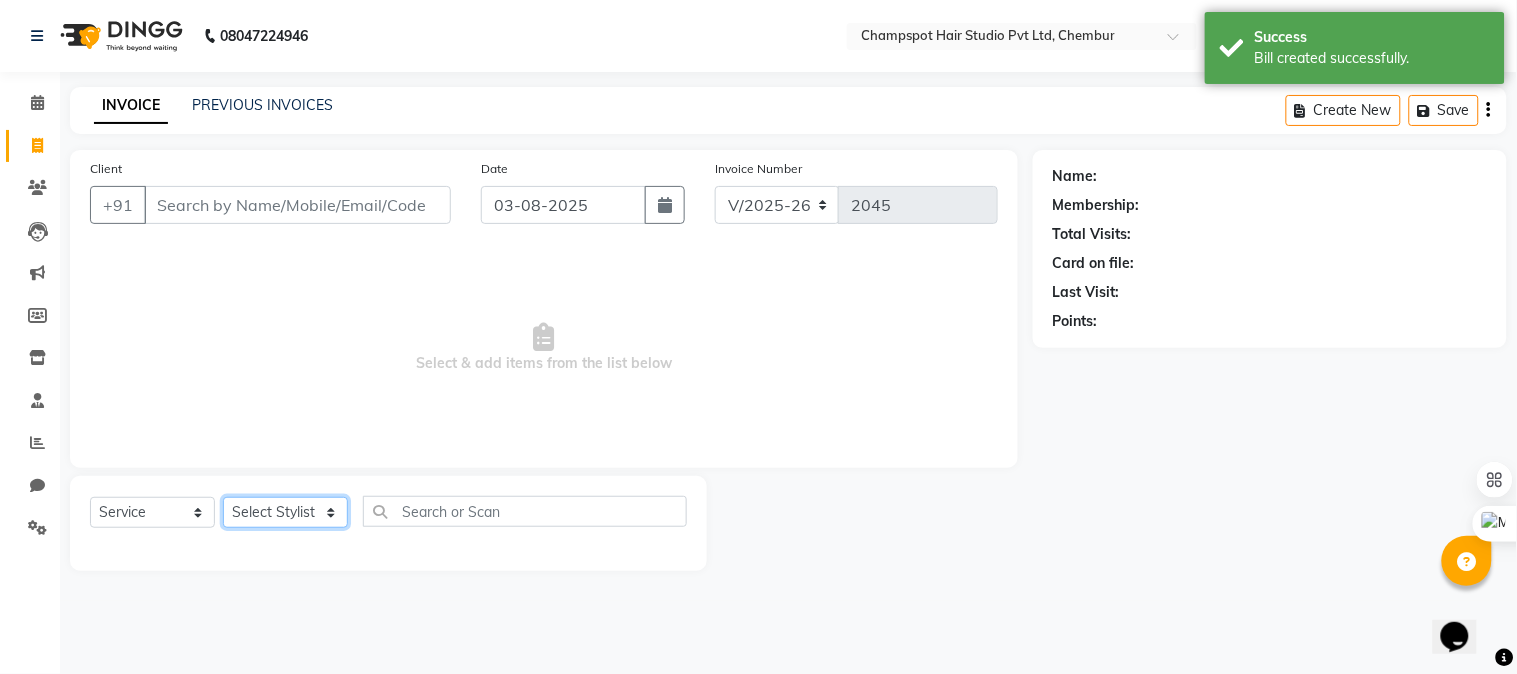 click on "Select Stylist Admin [PERSON] [PERSON] [PERSON] 	[PERSON] [PERSON] [PERSON]" 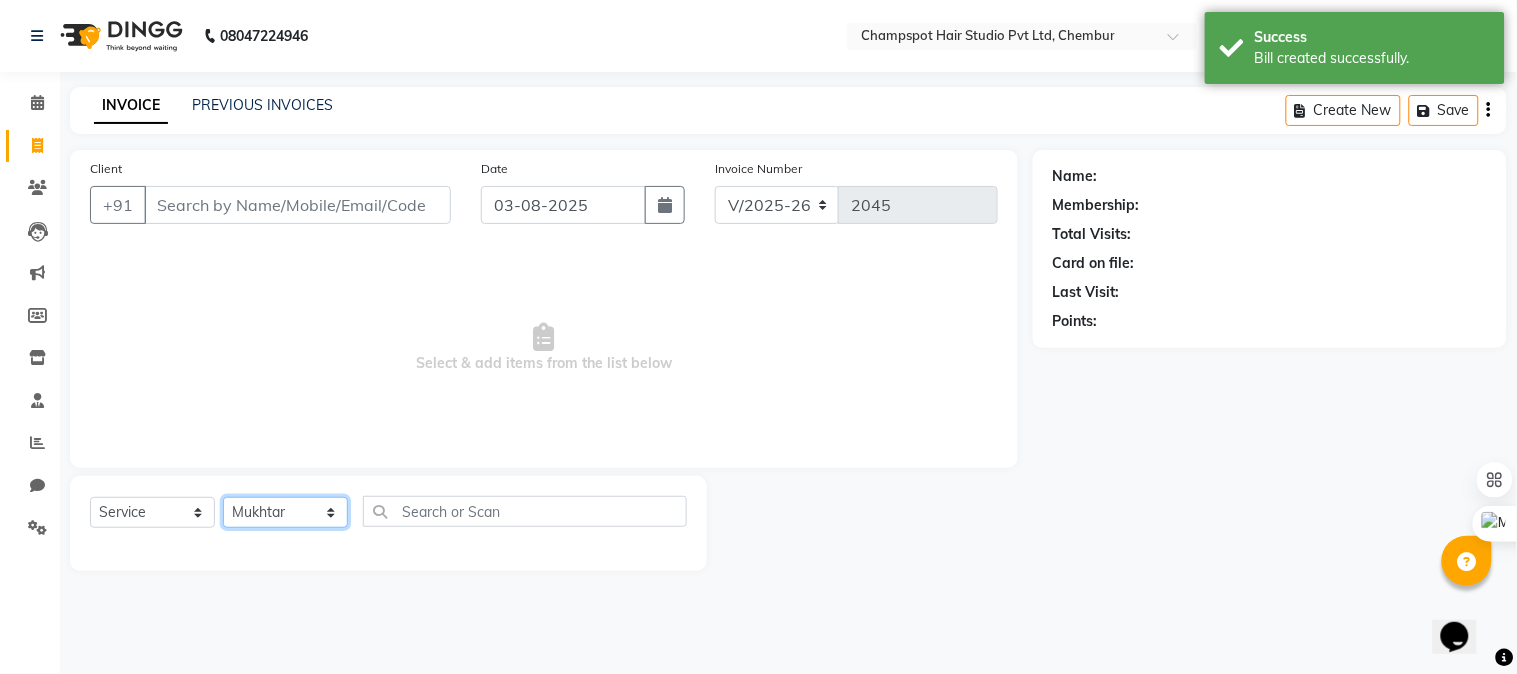 click on "Select Stylist Admin [PERSON] [PERSON] [PERSON] 	[PERSON] [PERSON] [PERSON]" 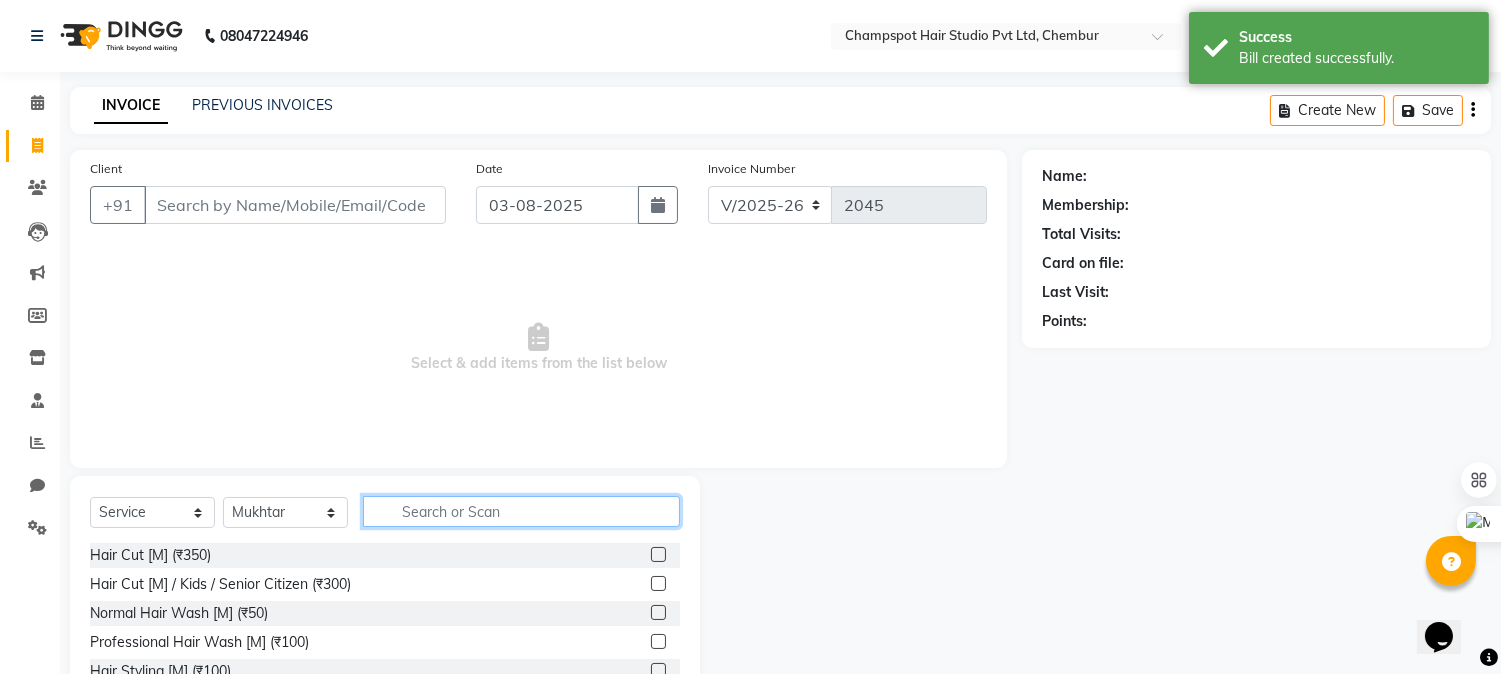 click 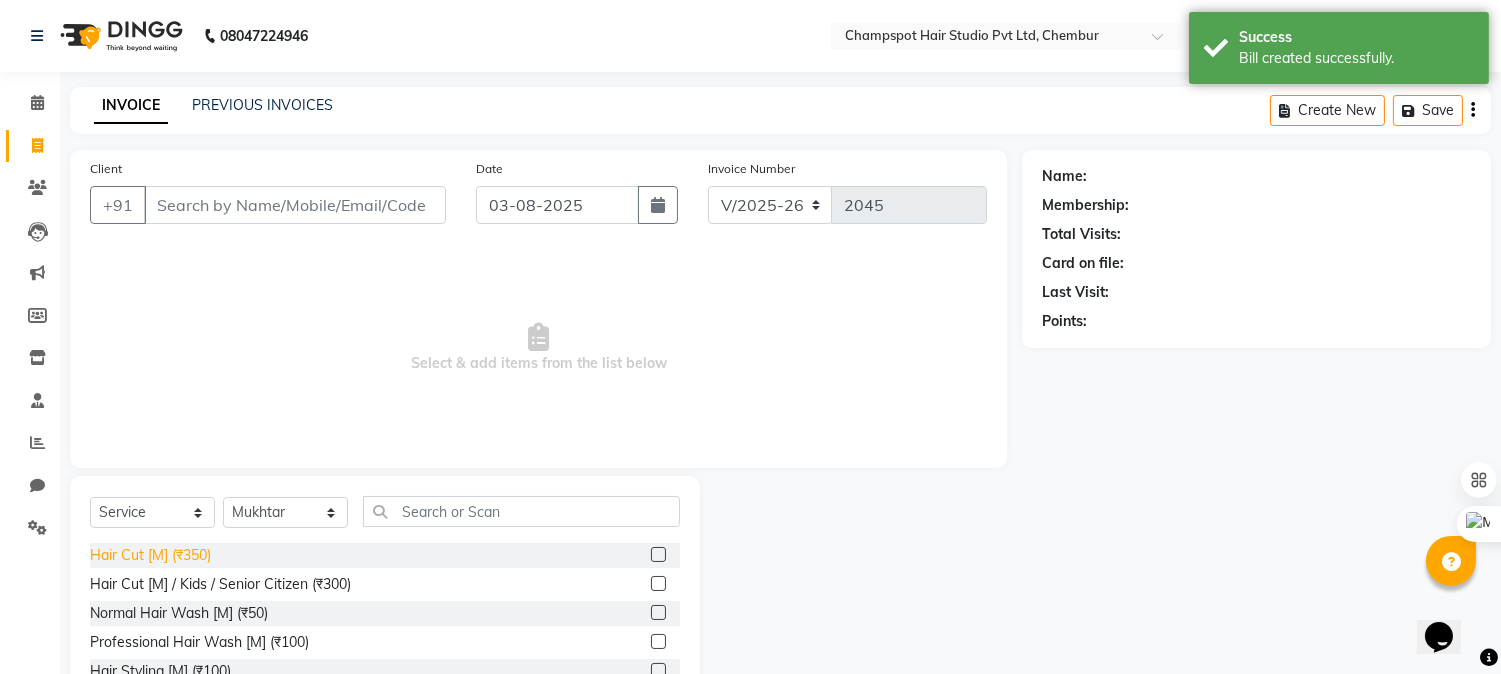 click on "Hair Cut [M] (₹350)" 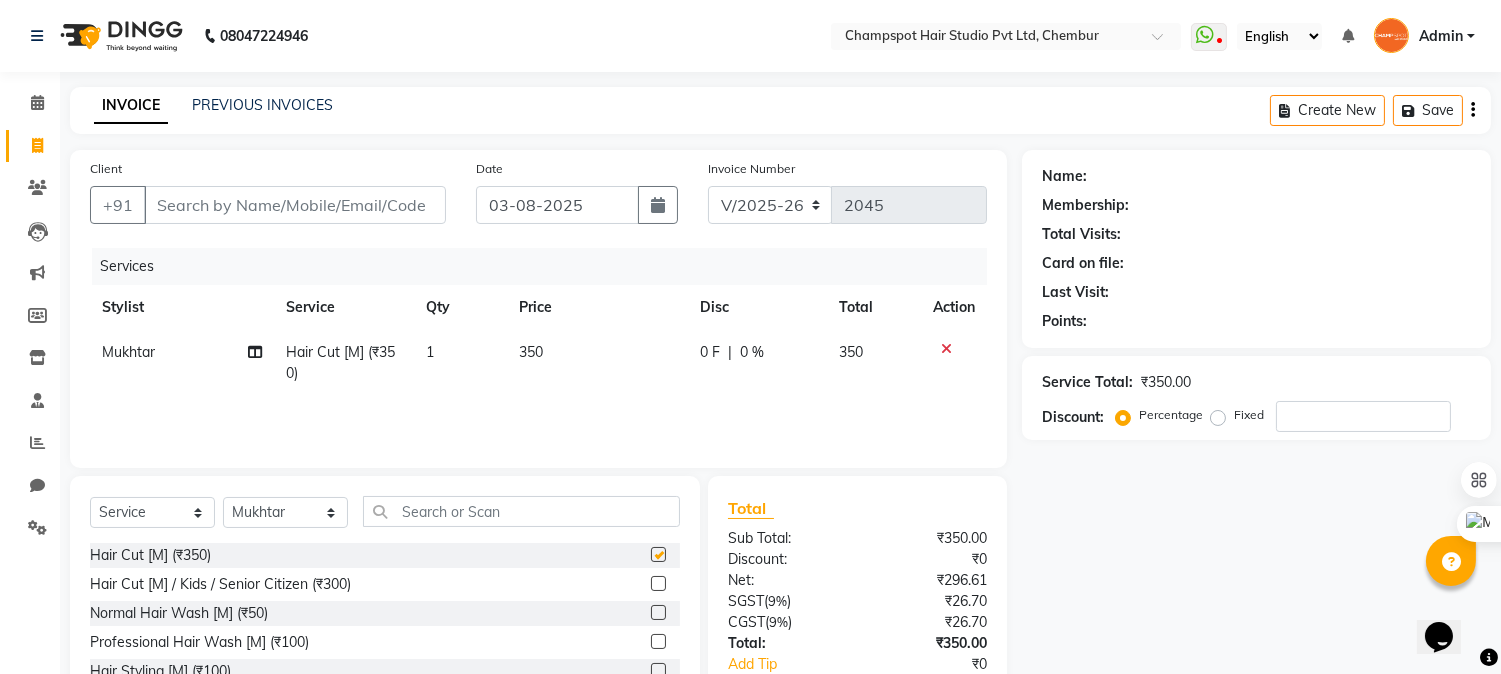 checkbox on "false" 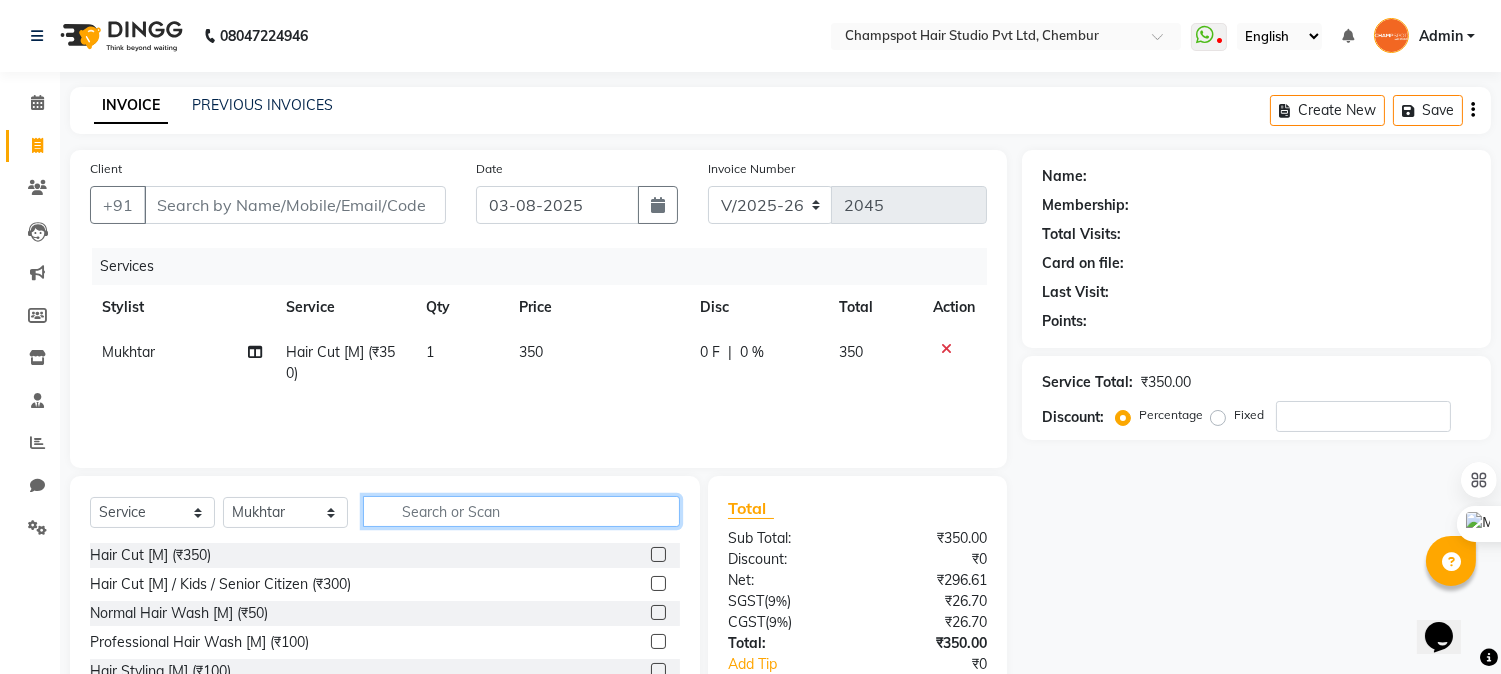 click 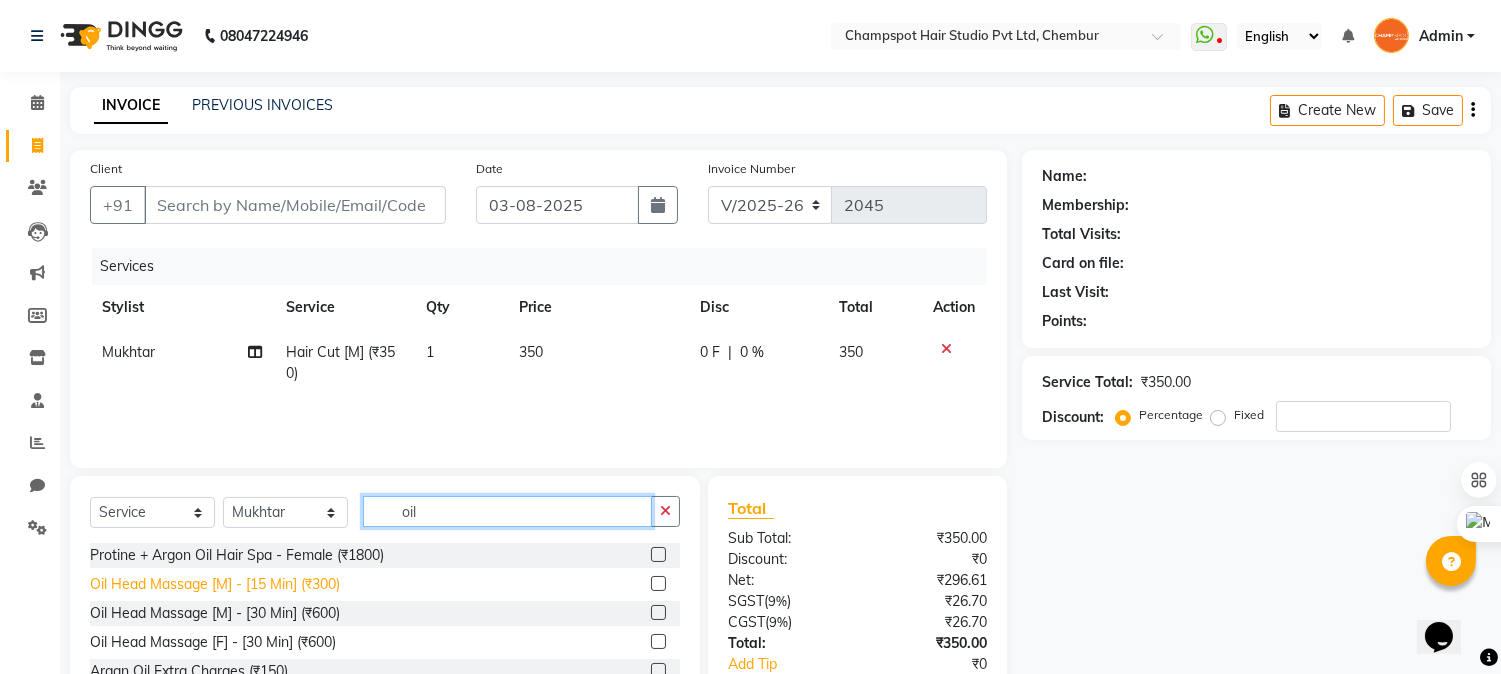 type on "oil" 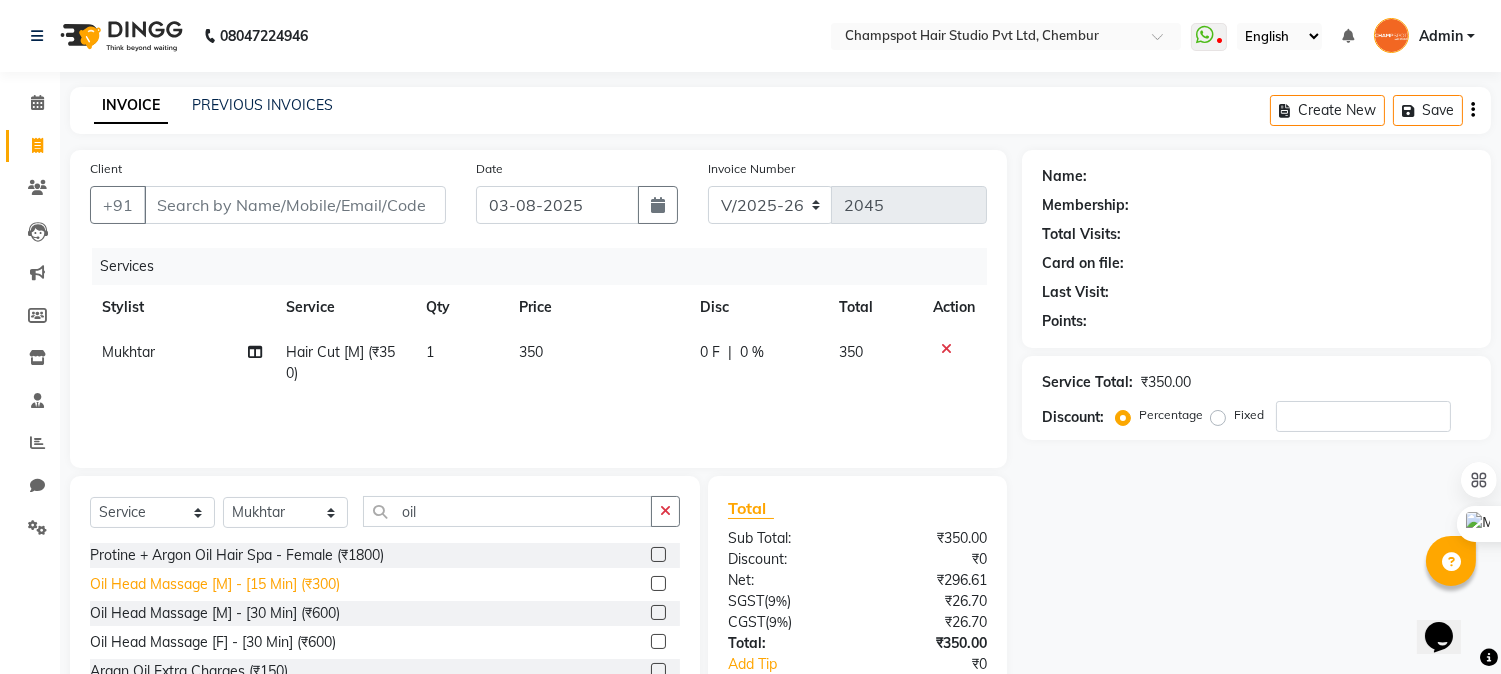 click on "Oil Head Massage [M] - [15 Min] (₹300)" 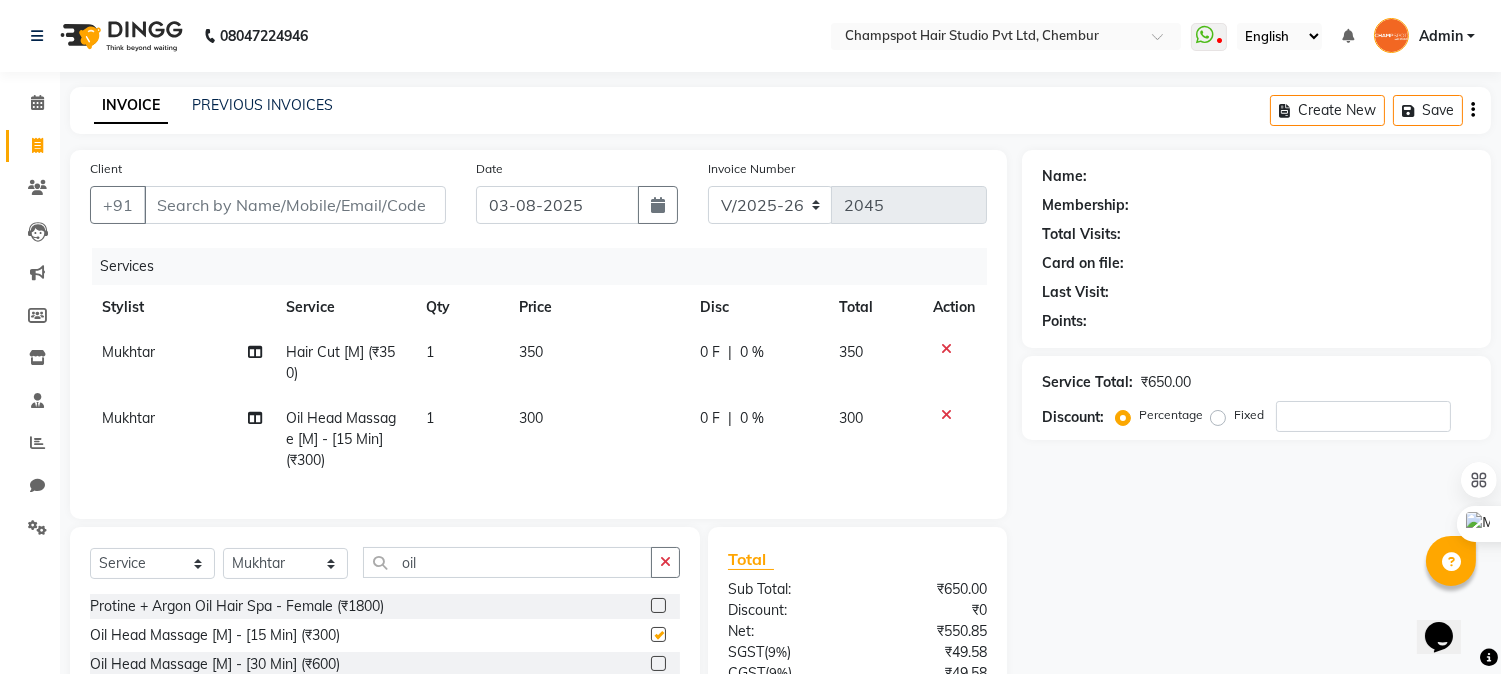 checkbox on "false" 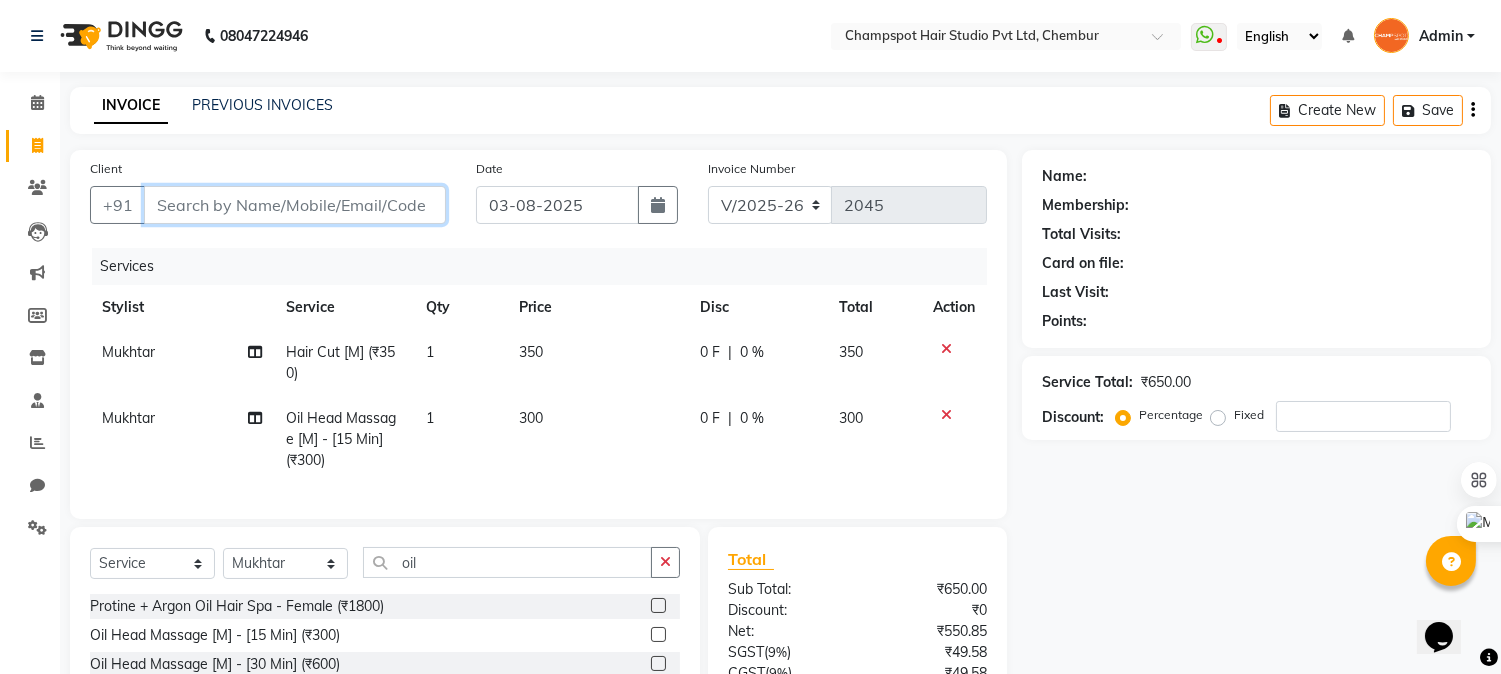 click on "Client" at bounding box center (295, 205) 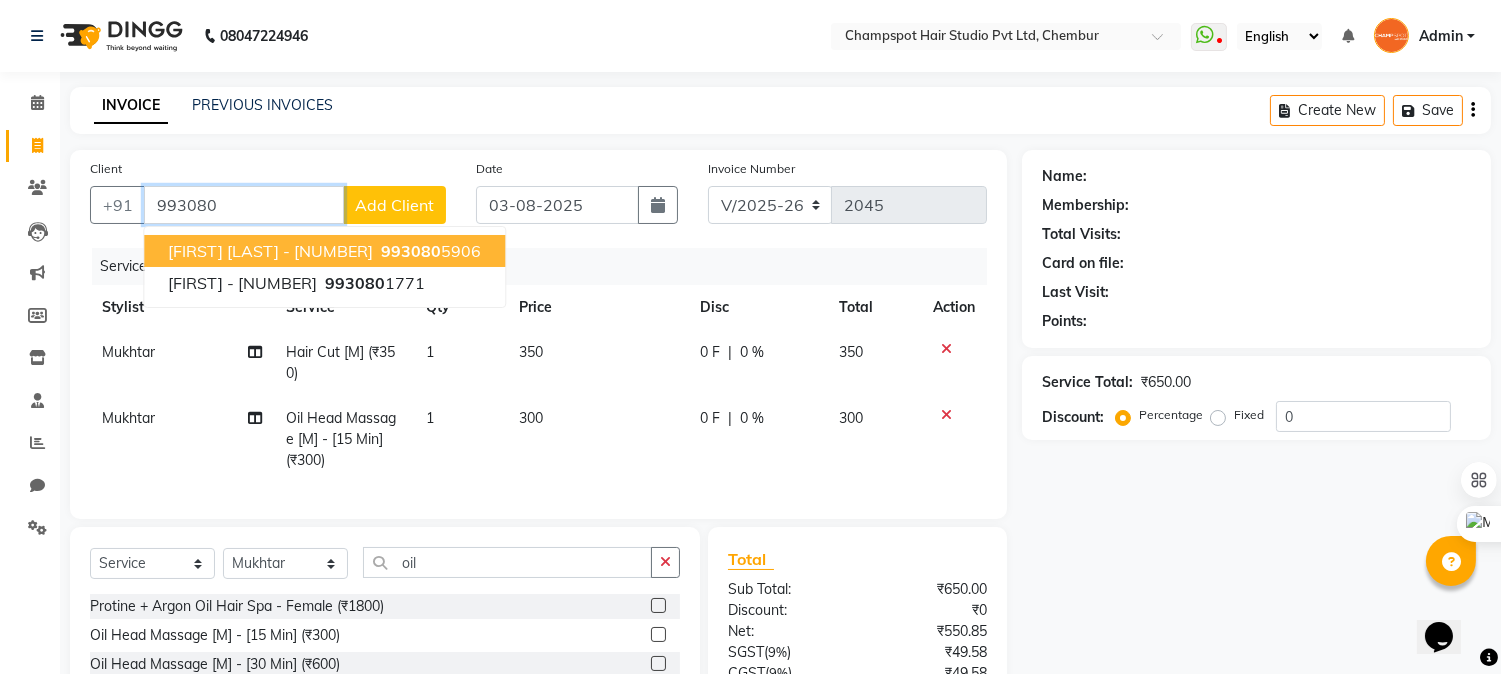 click on "[PHONE]" at bounding box center (429, 251) 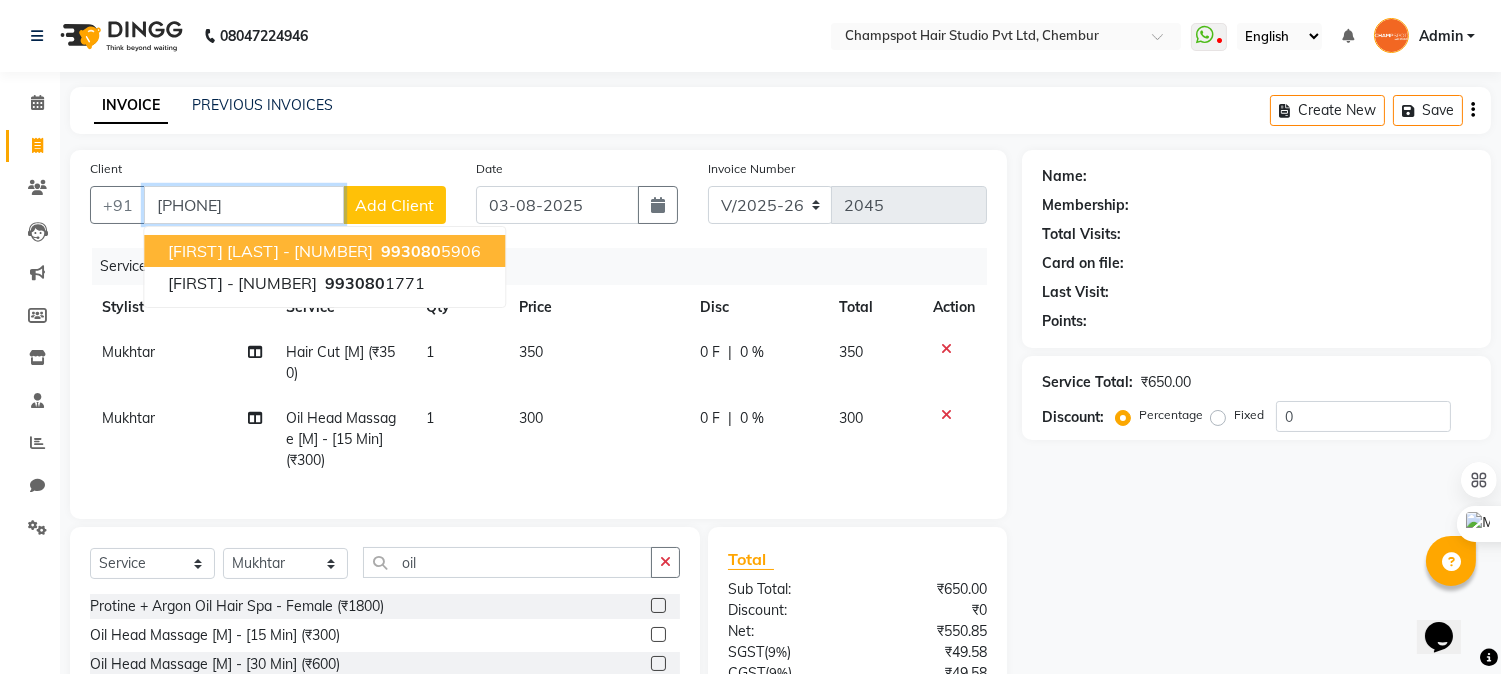 type on "[PHONE]" 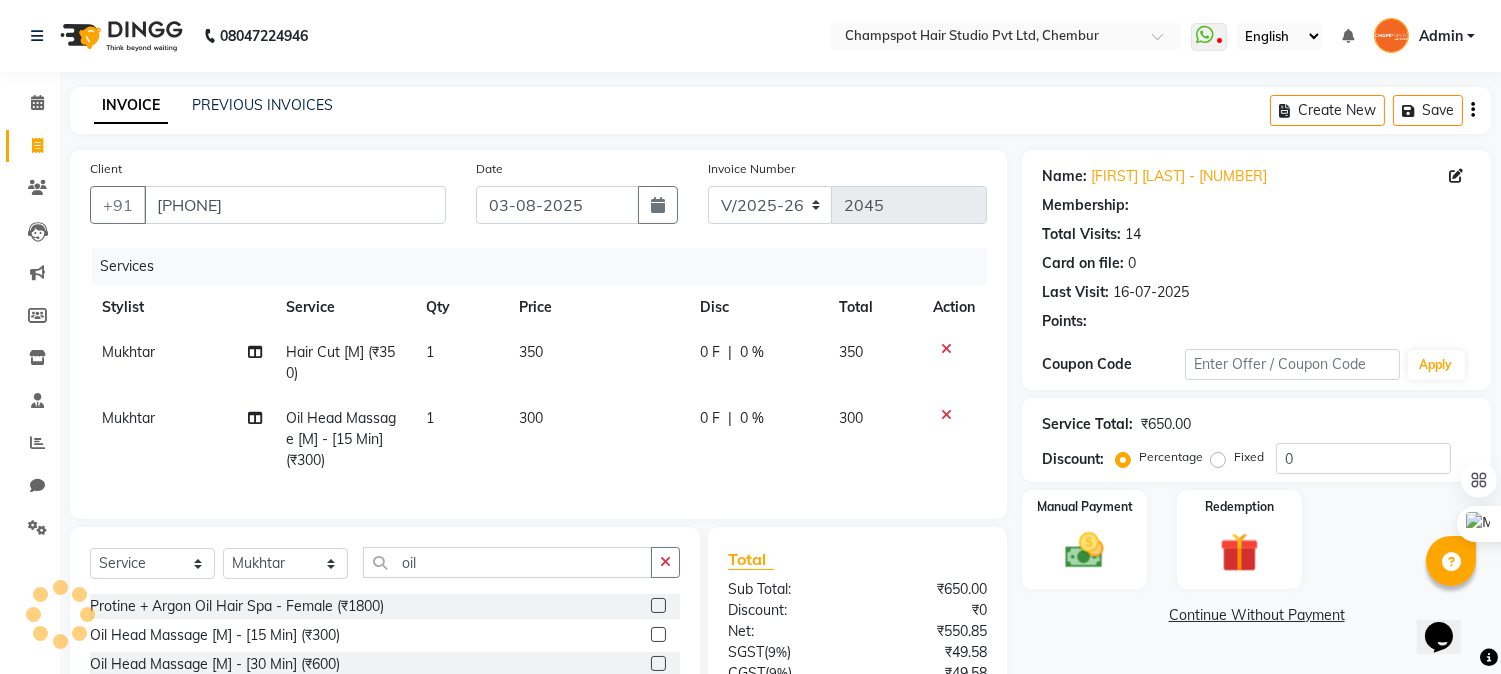 select on "2: Object" 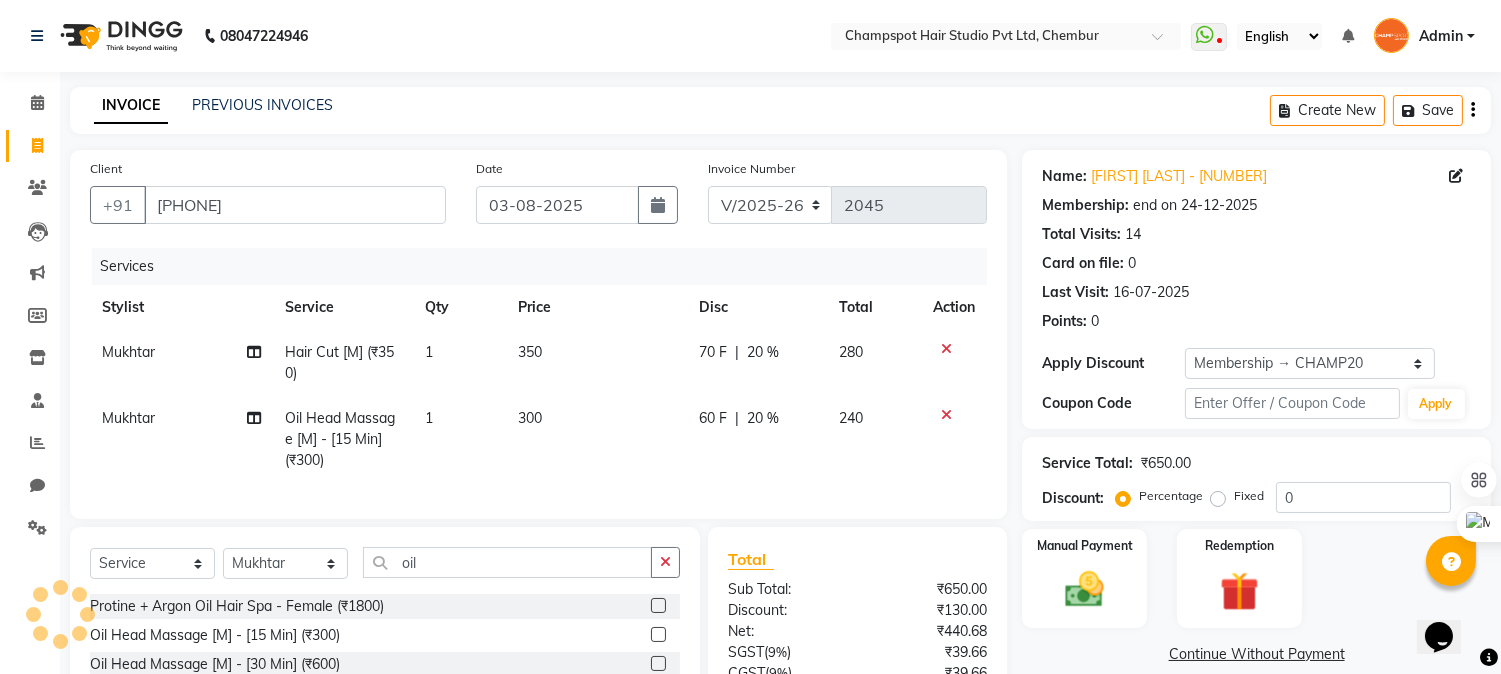 type on "20" 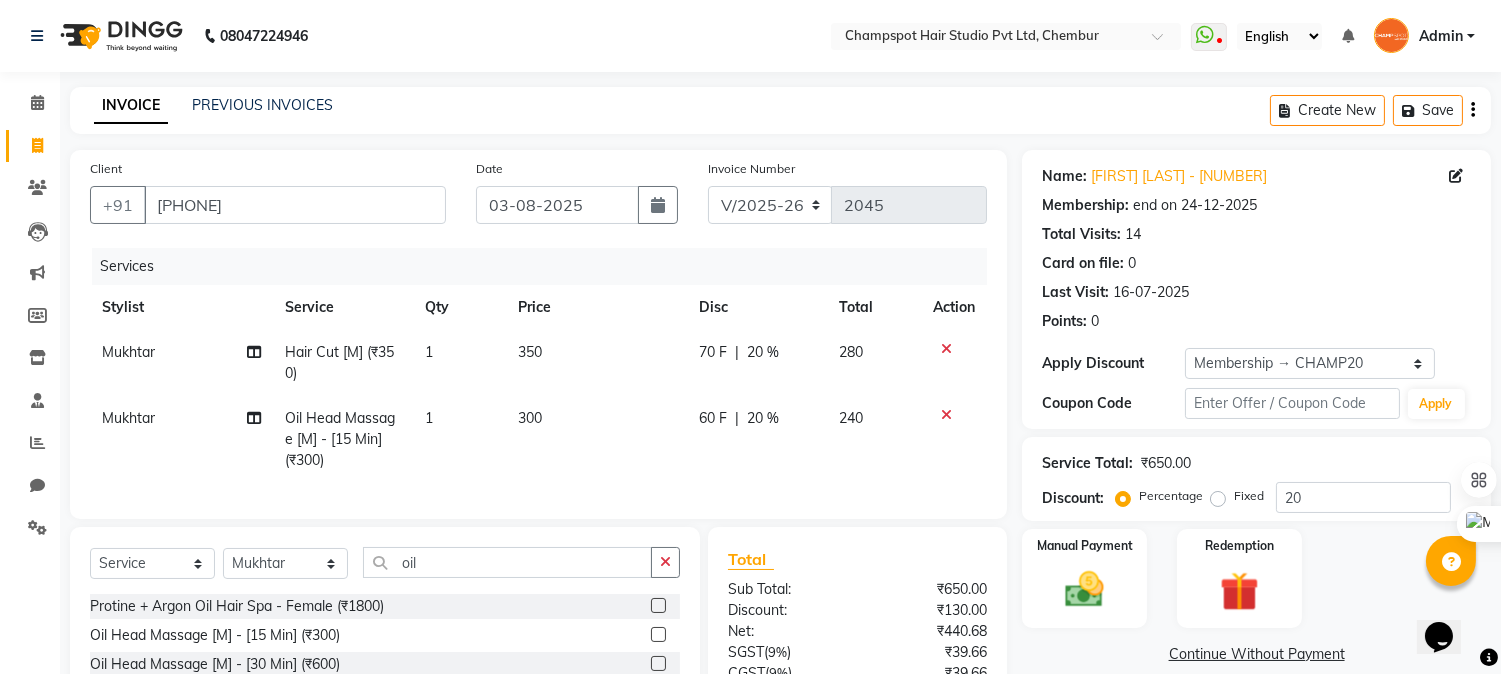 scroll, scrollTop: 194, scrollLeft: 0, axis: vertical 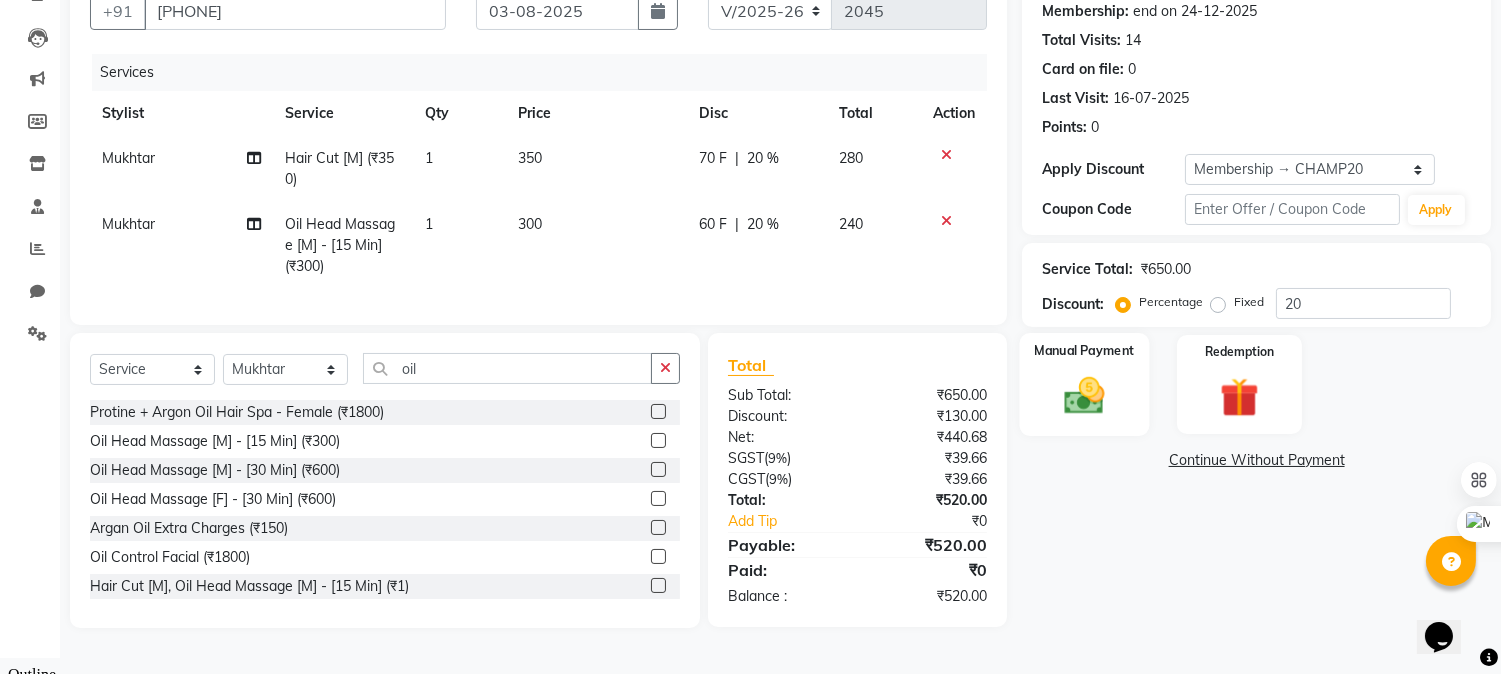 click 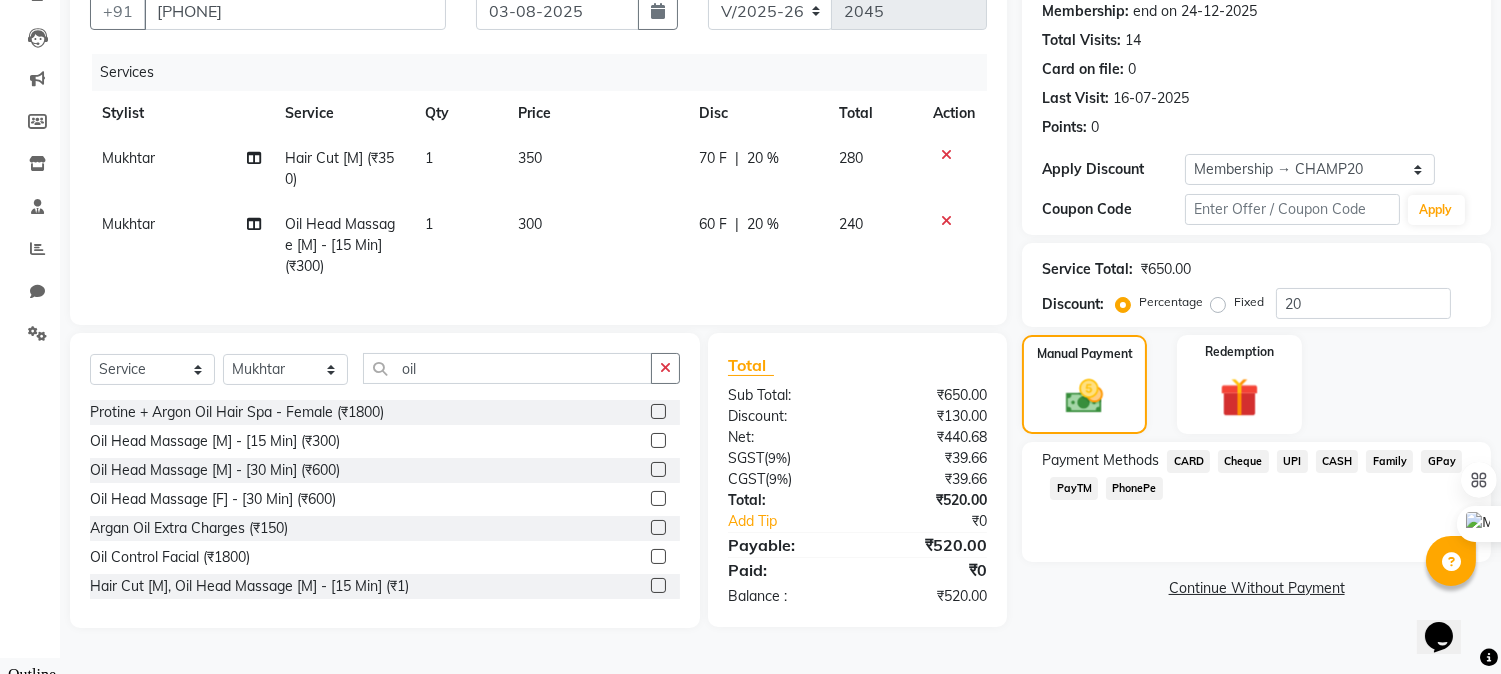 click on "CARD" 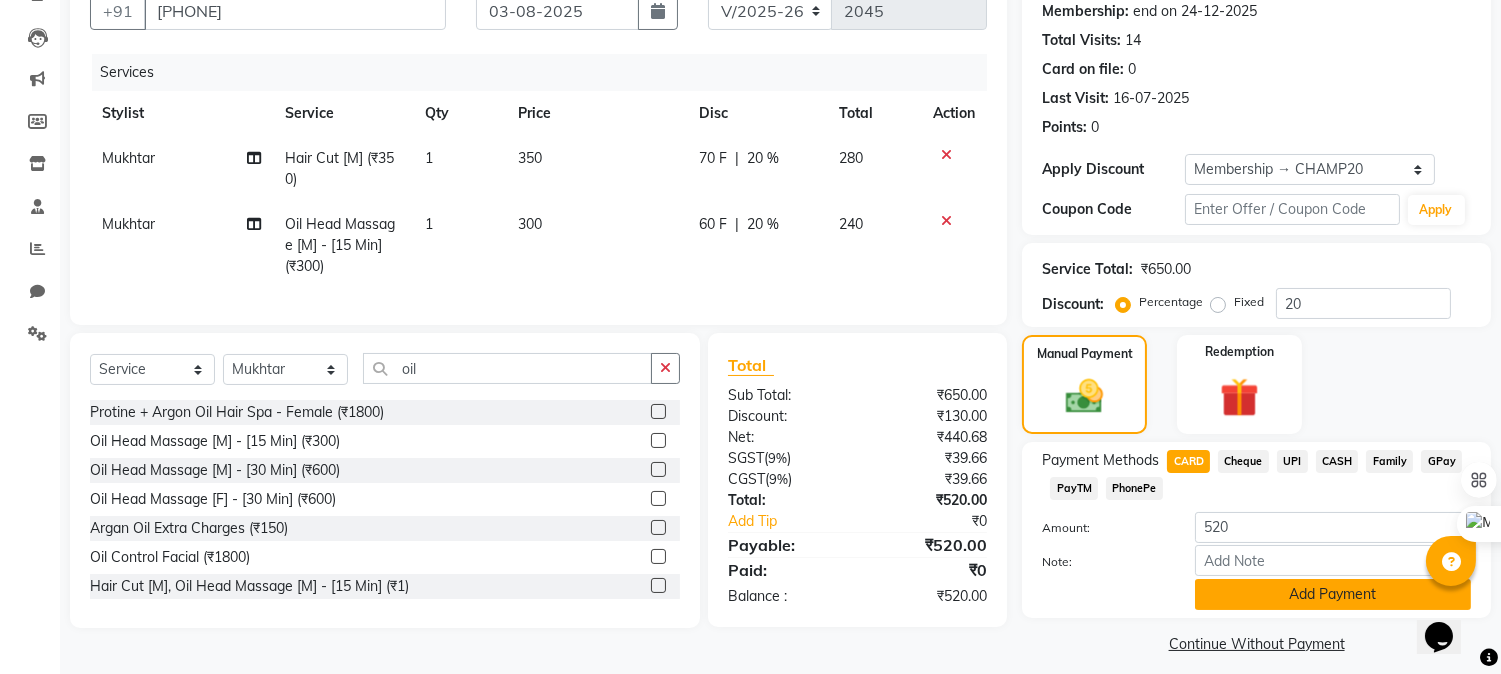 click on "Add Payment" 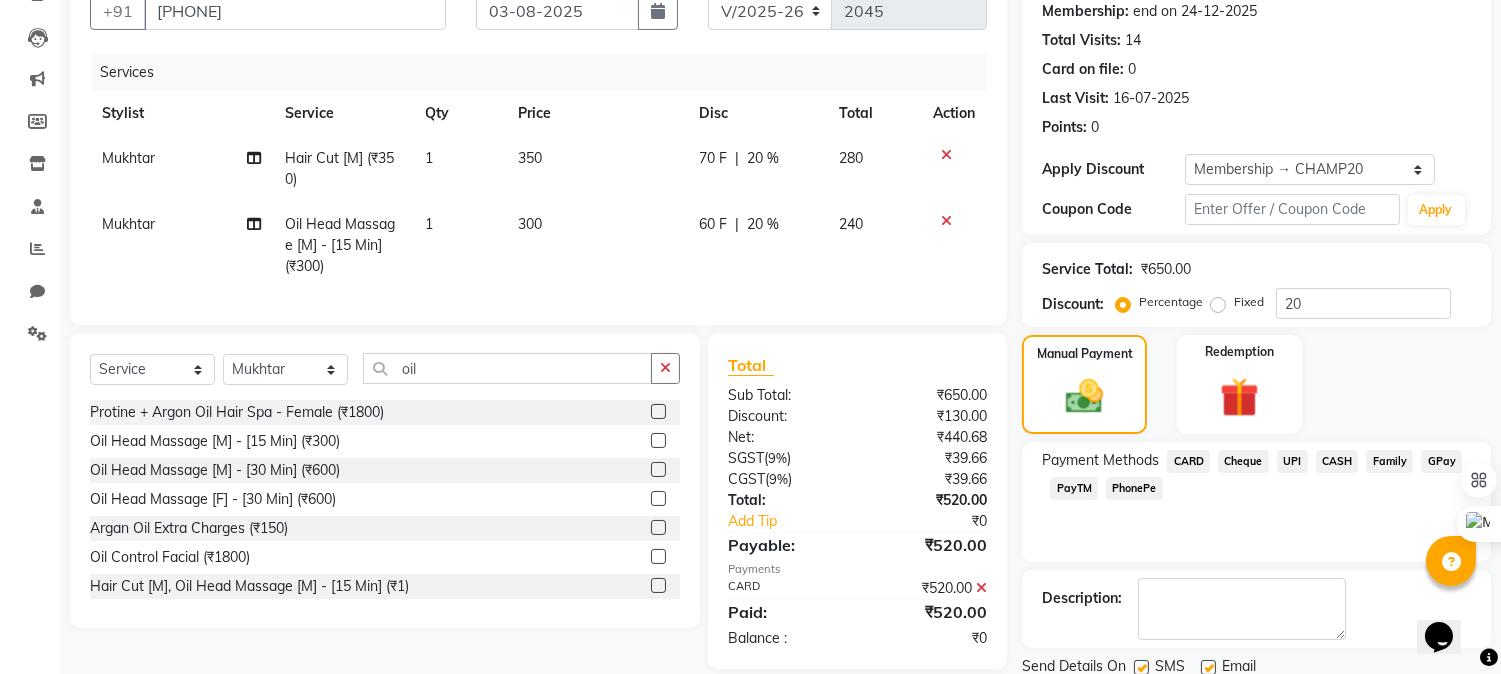 scroll, scrollTop: 305, scrollLeft: 0, axis: vertical 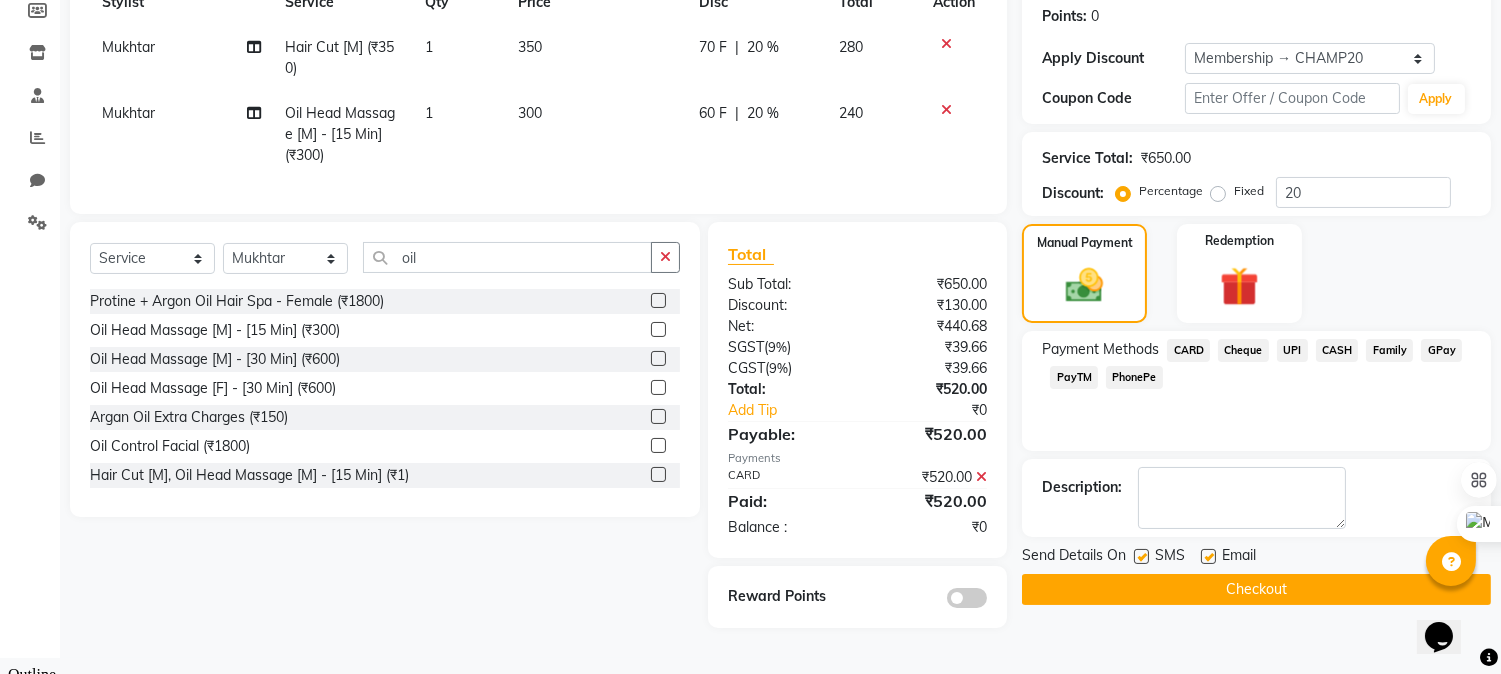 click on "Checkout" 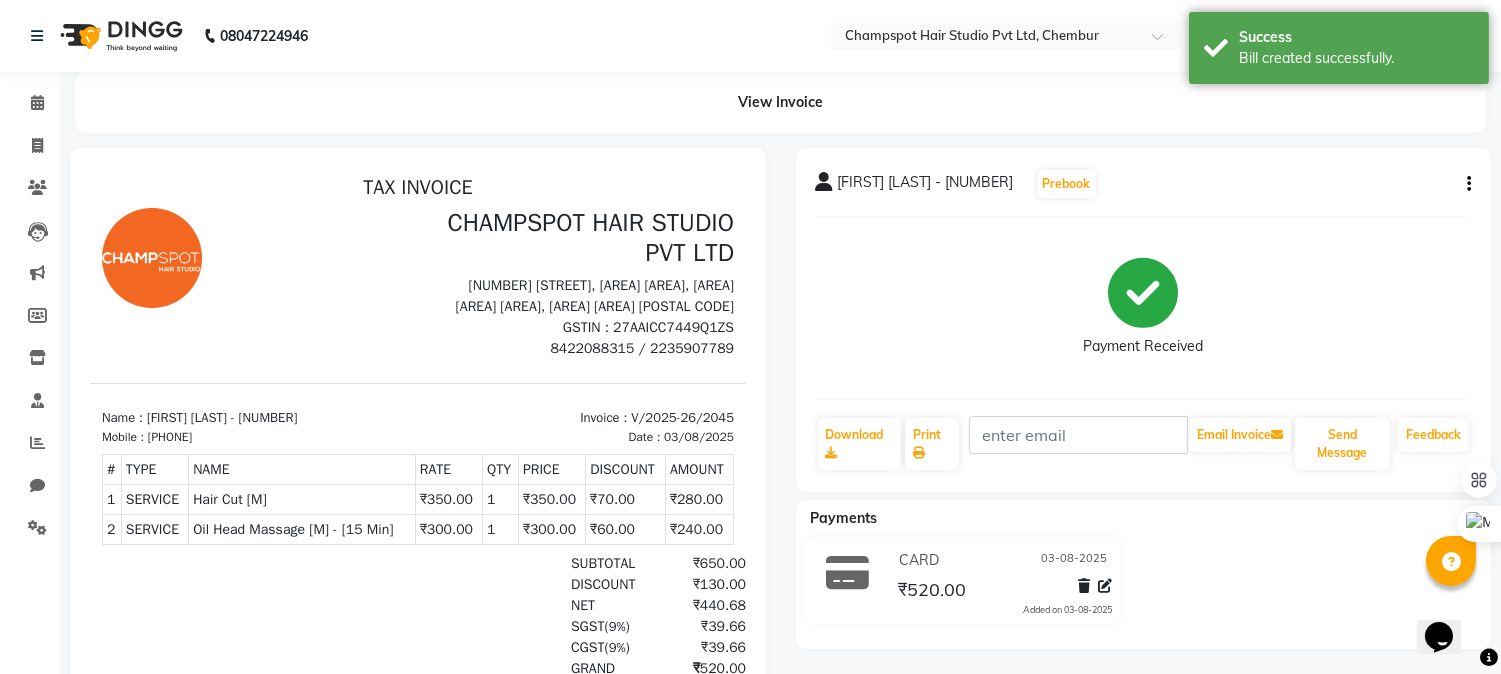 scroll, scrollTop: 0, scrollLeft: 0, axis: both 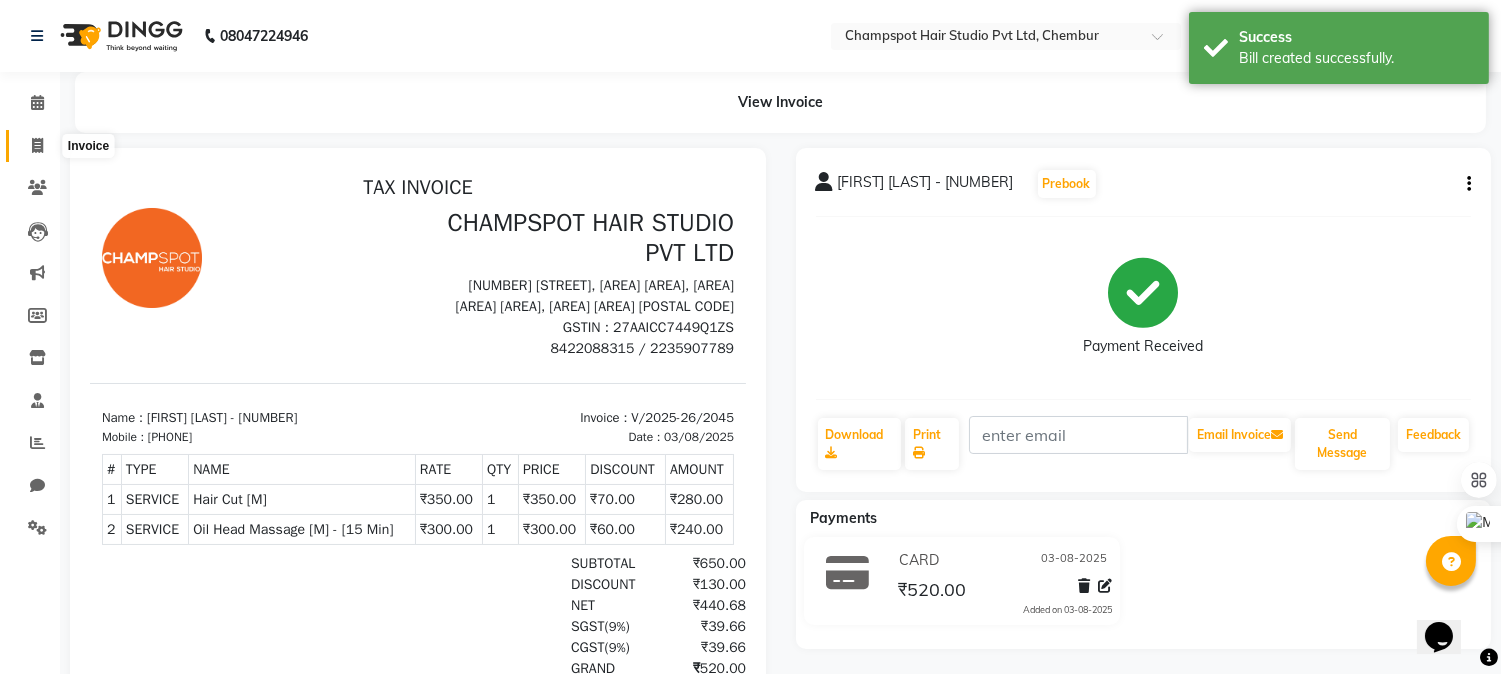 click 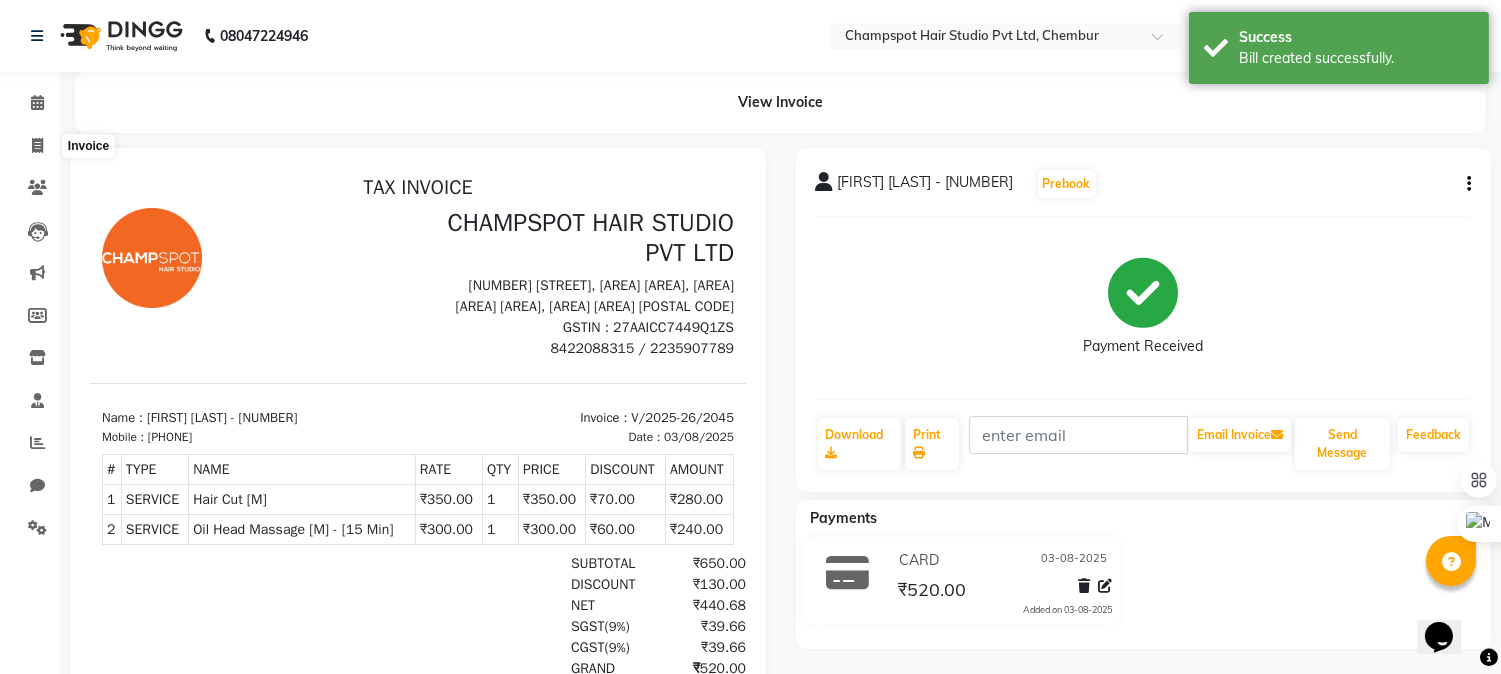 select on "service" 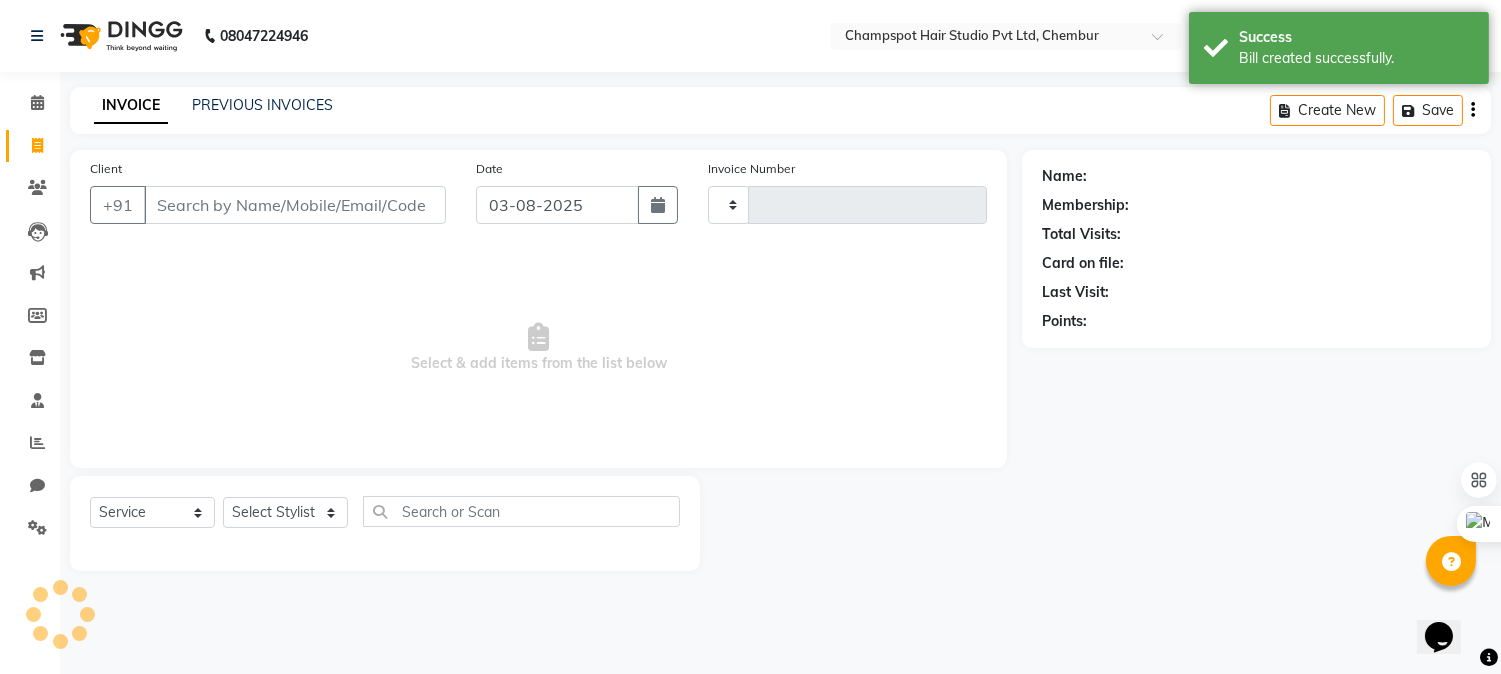 type on "2046" 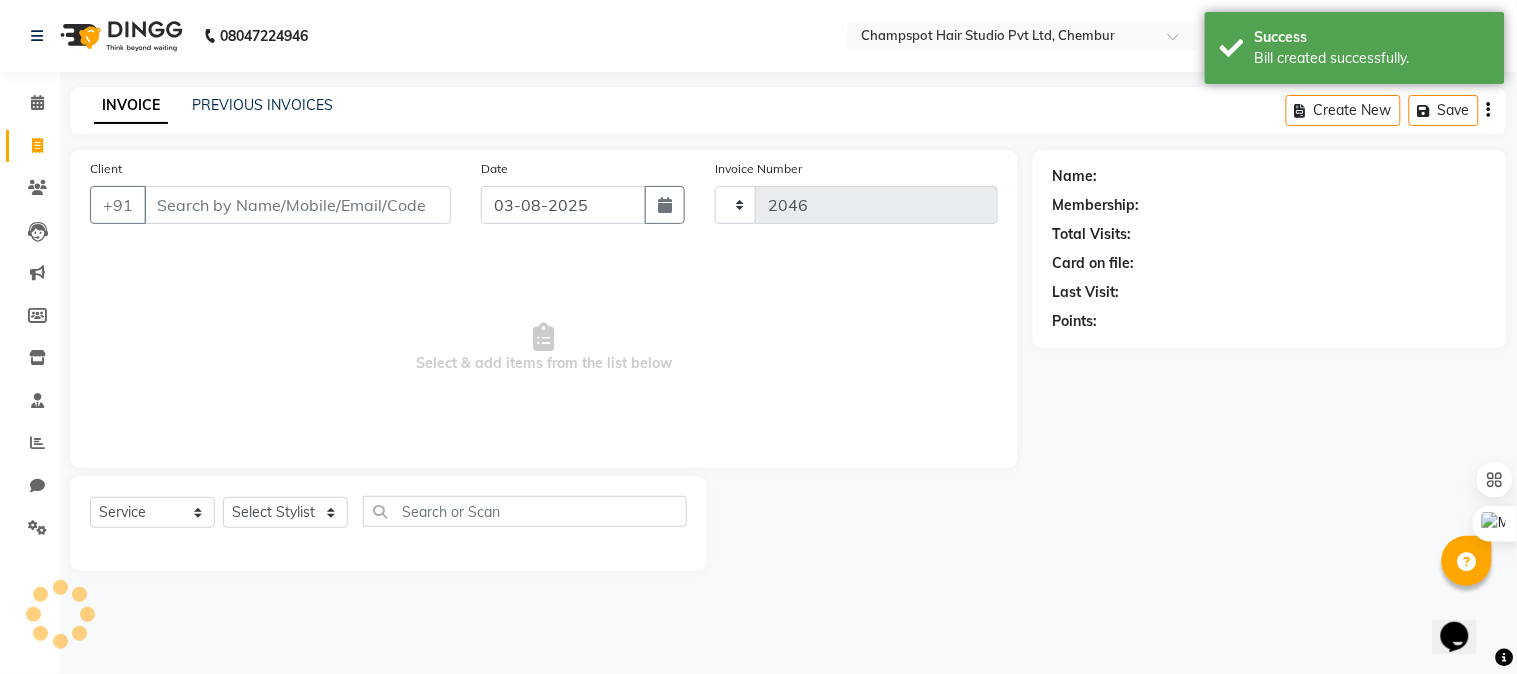select on "7690" 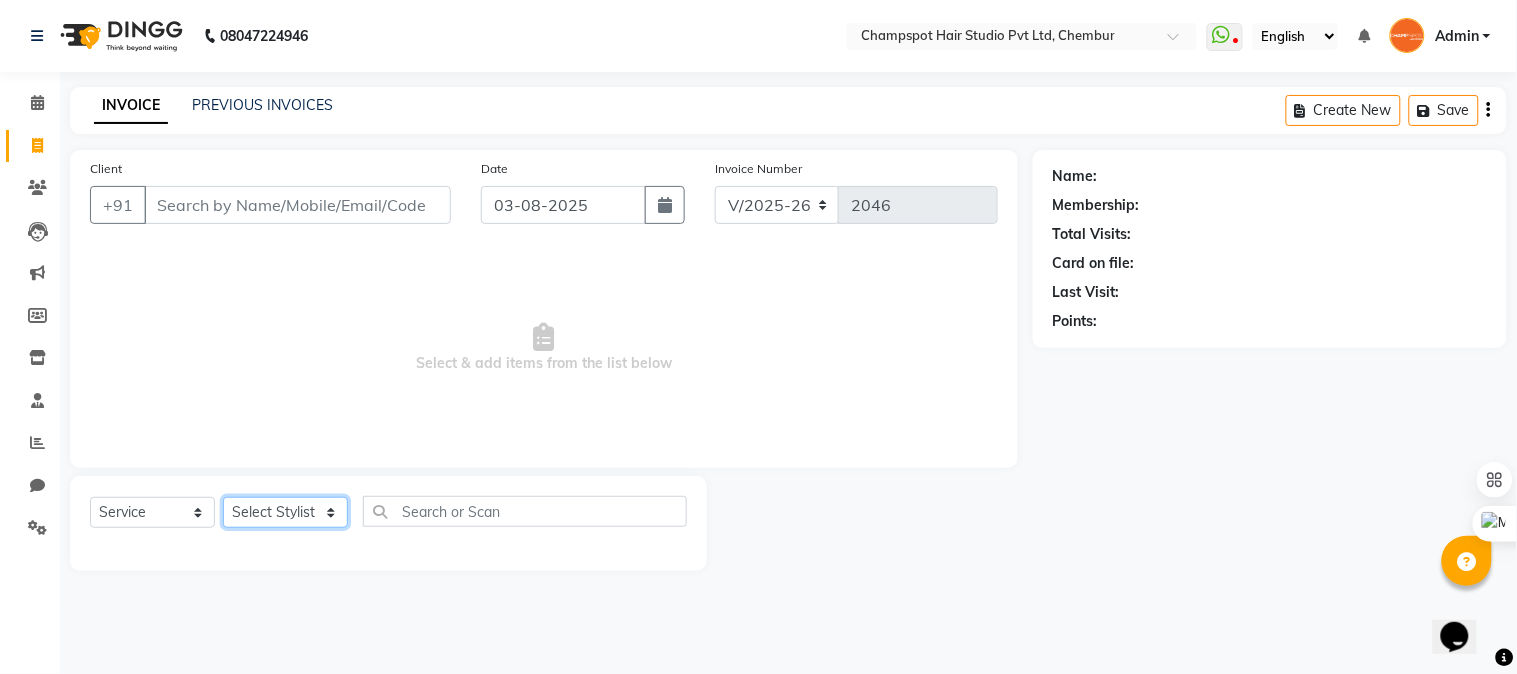 click on "Select Stylist Admin [PERSON] [PERSON] [PERSON] 	[PERSON] [PERSON] [PERSON]" 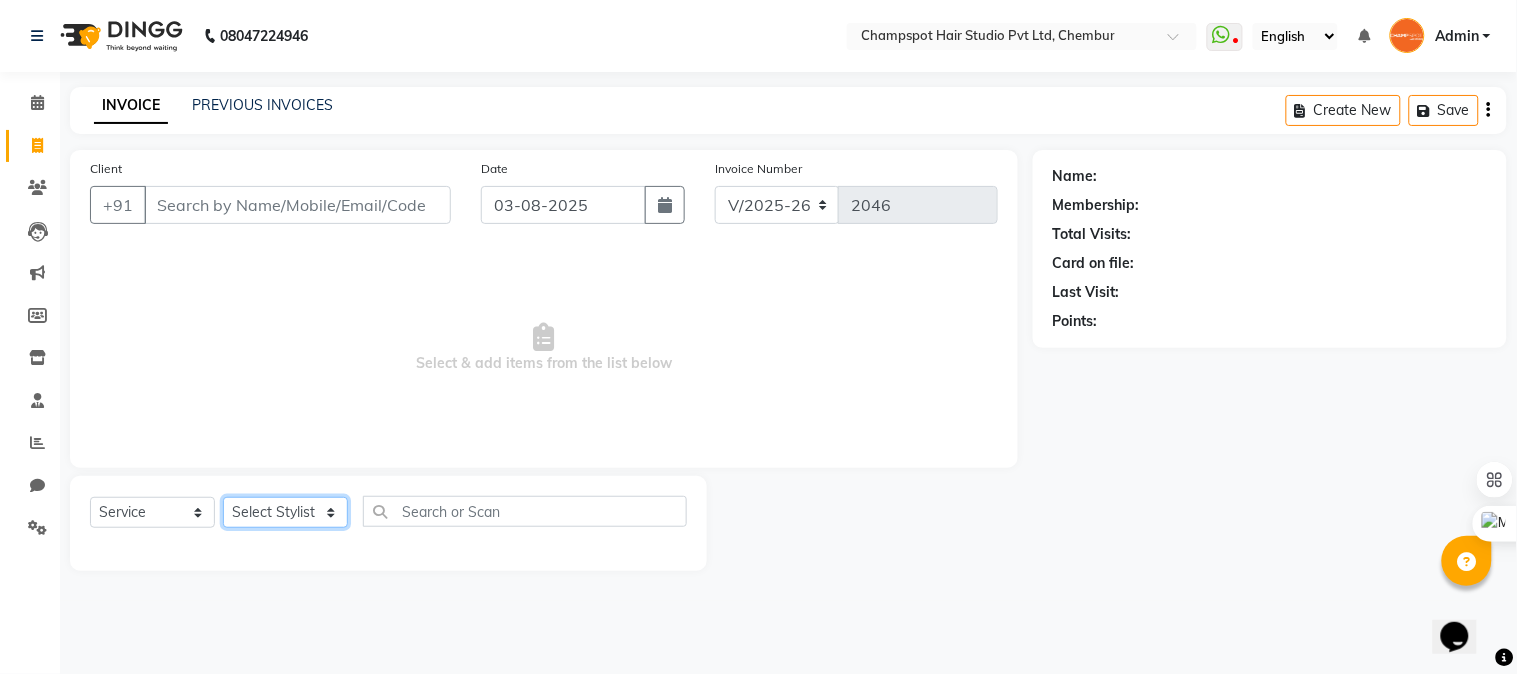select on "69009" 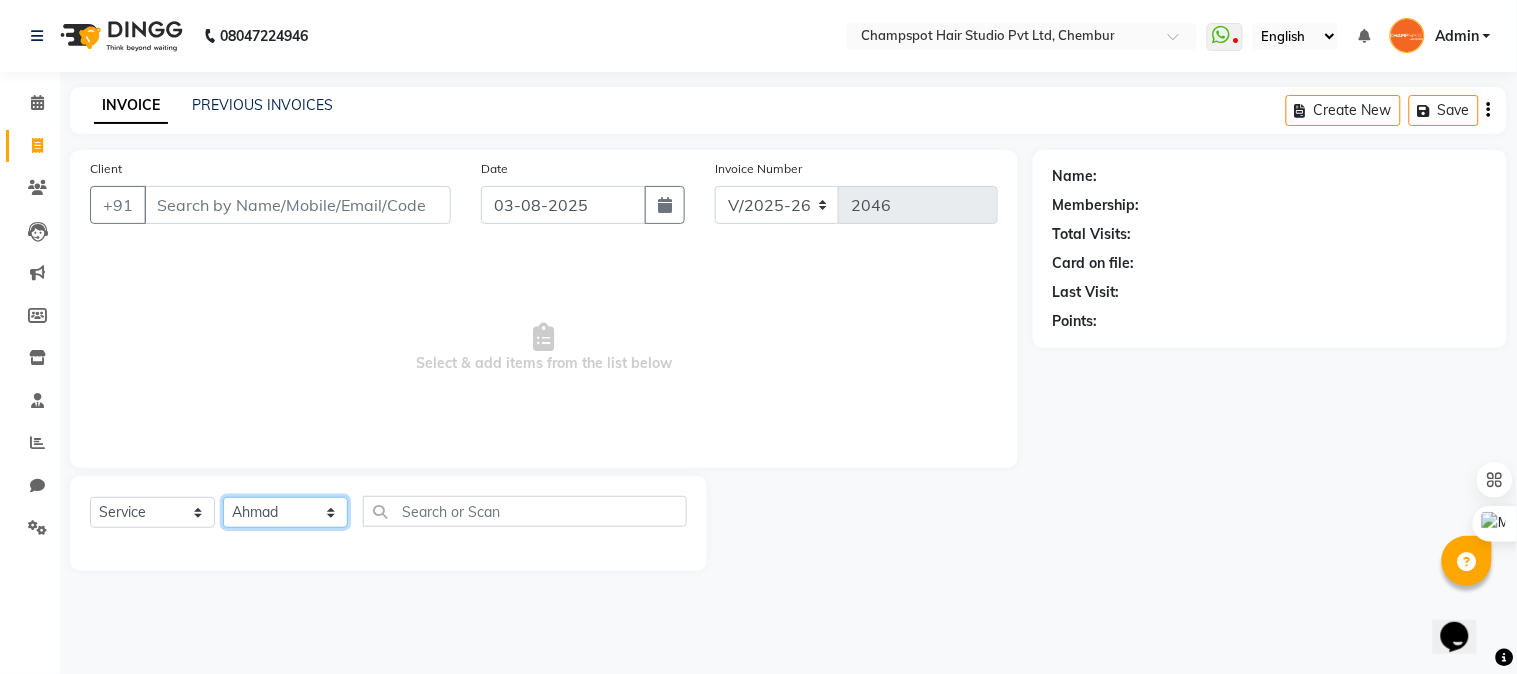 click on "Select Stylist Admin [PERSON] [PERSON] [PERSON] 	[PERSON] [PERSON] [PERSON]" 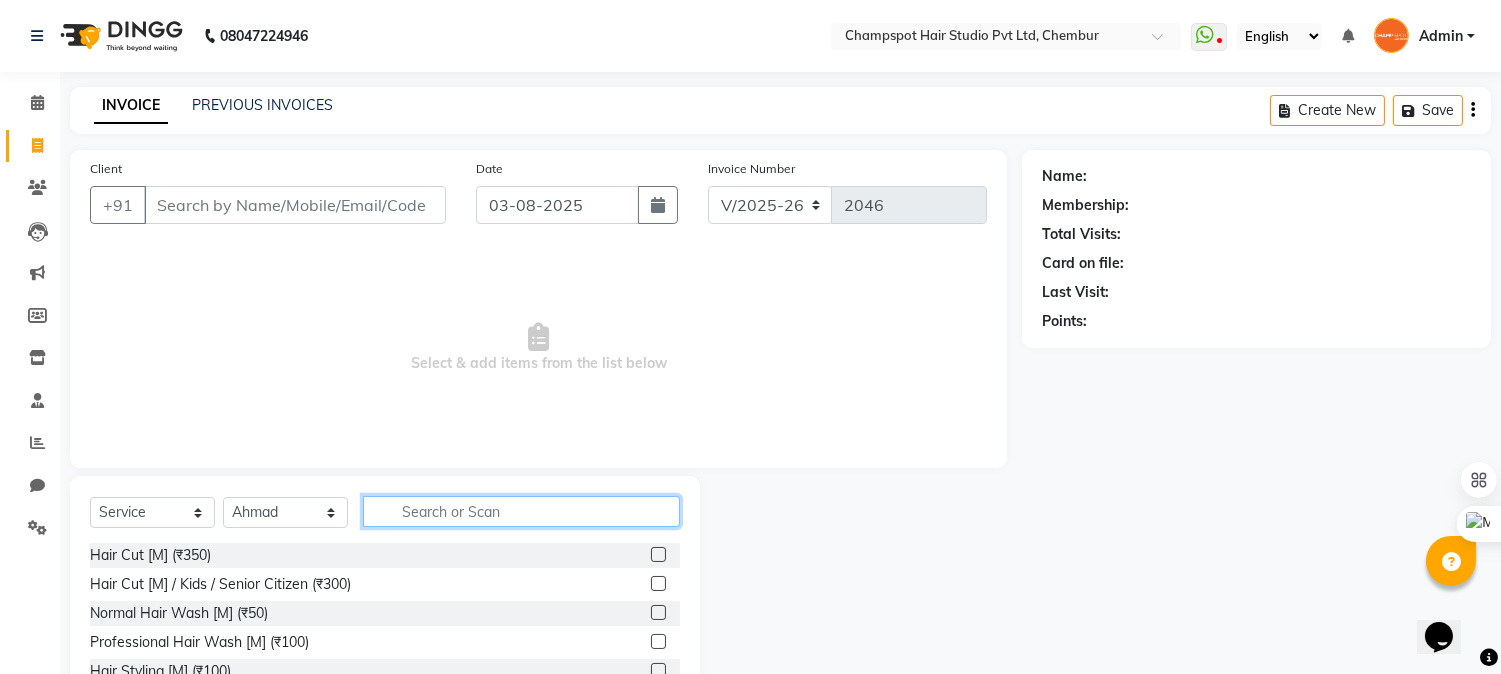 click 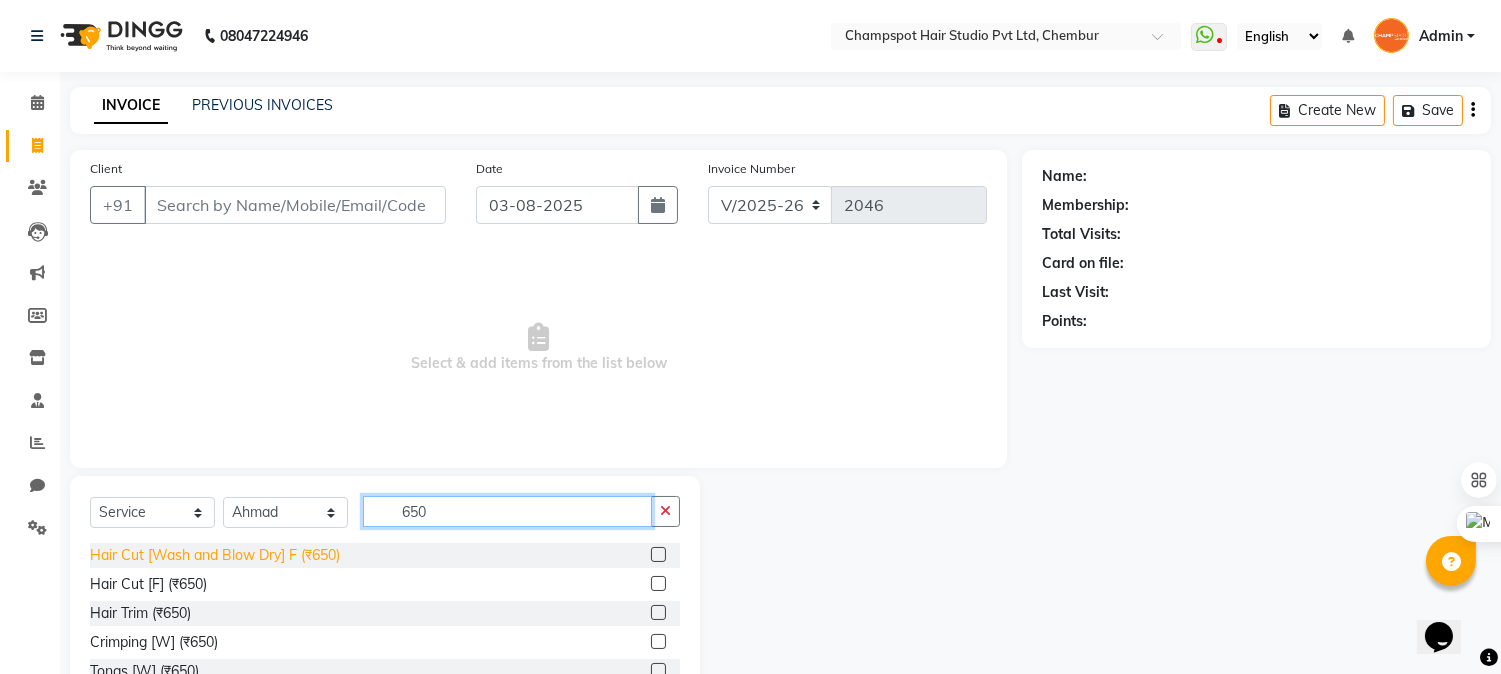 type on "650" 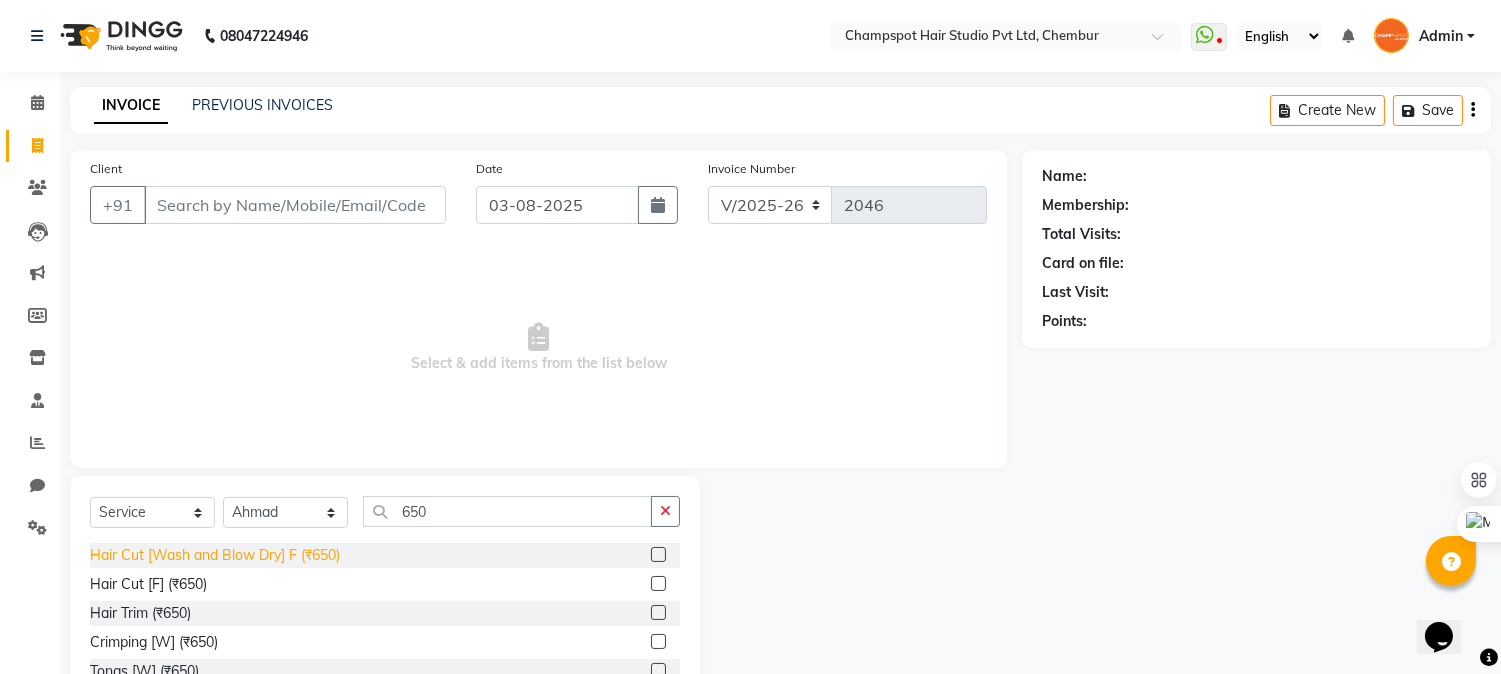 click on "Hair Cut [Wash and Blow Dry] F (₹650)" 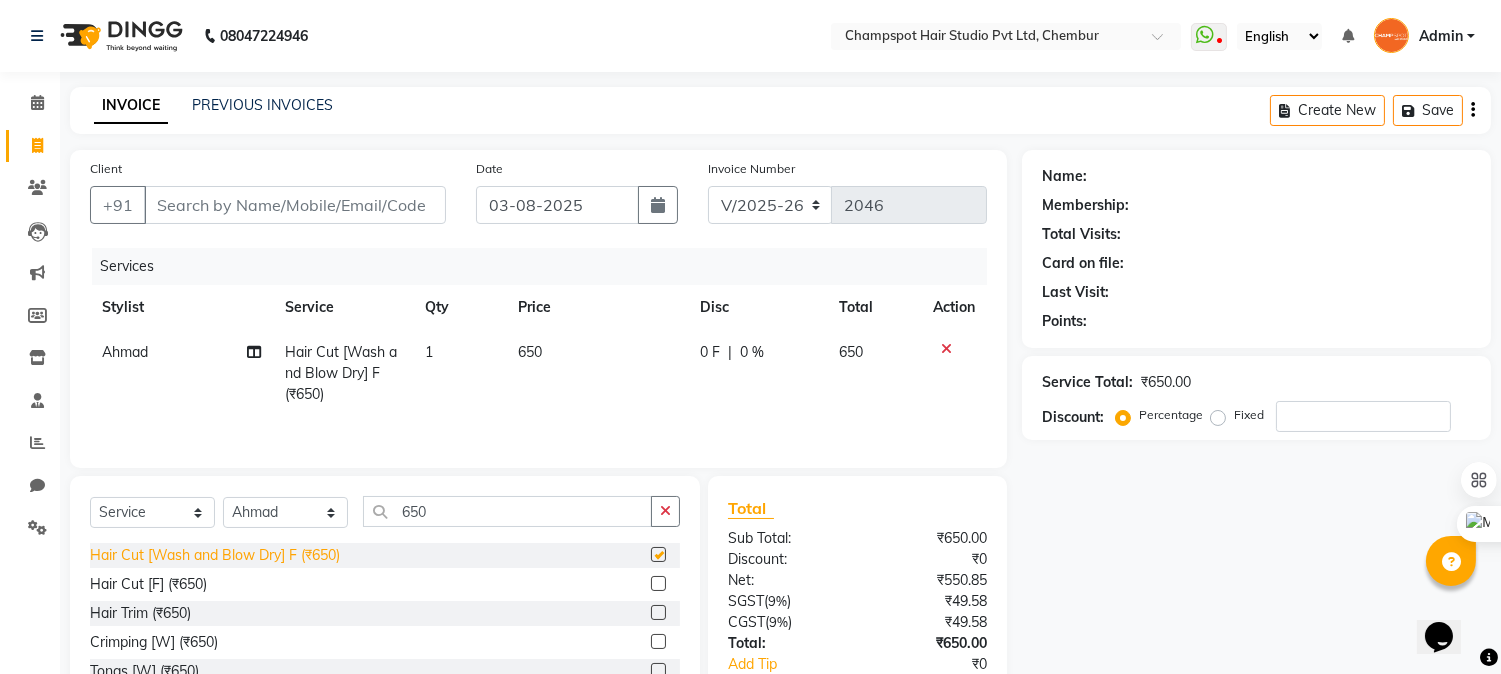 checkbox on "false" 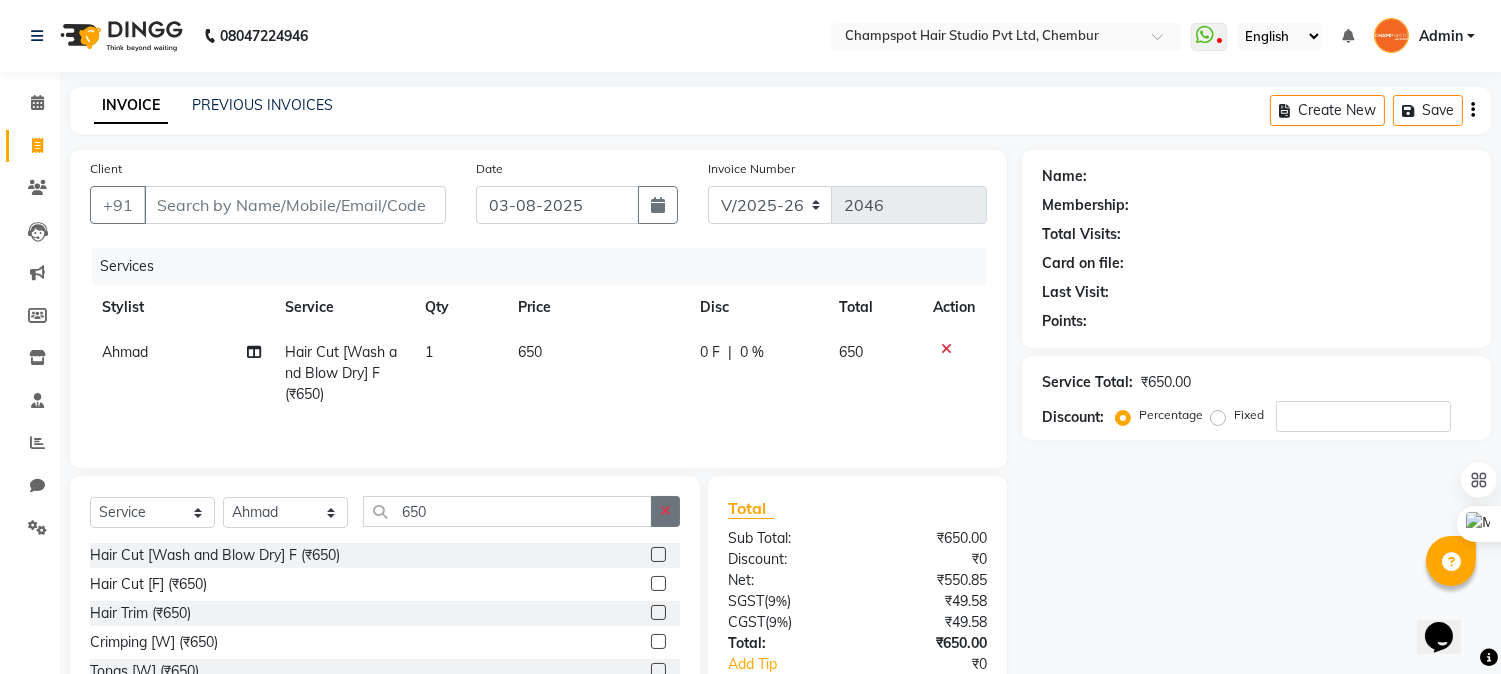 click 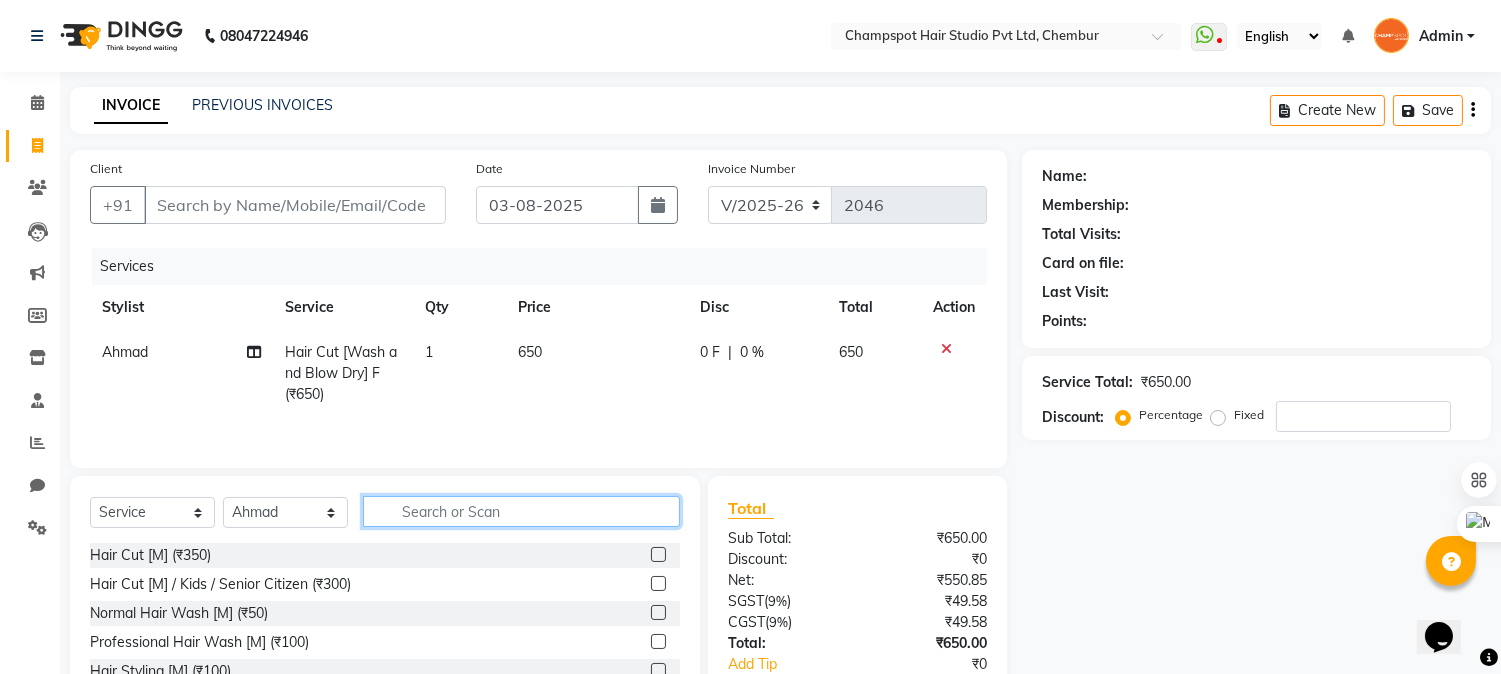 click 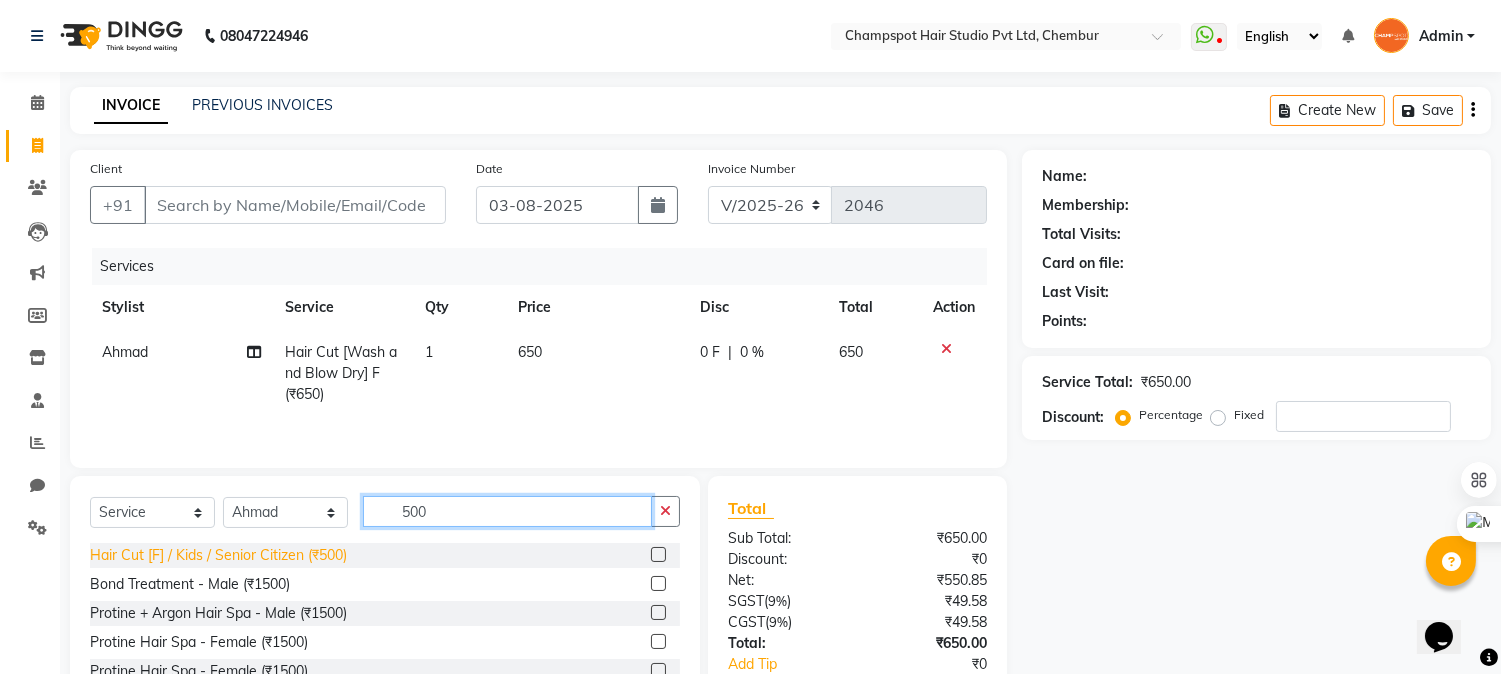 type on "500" 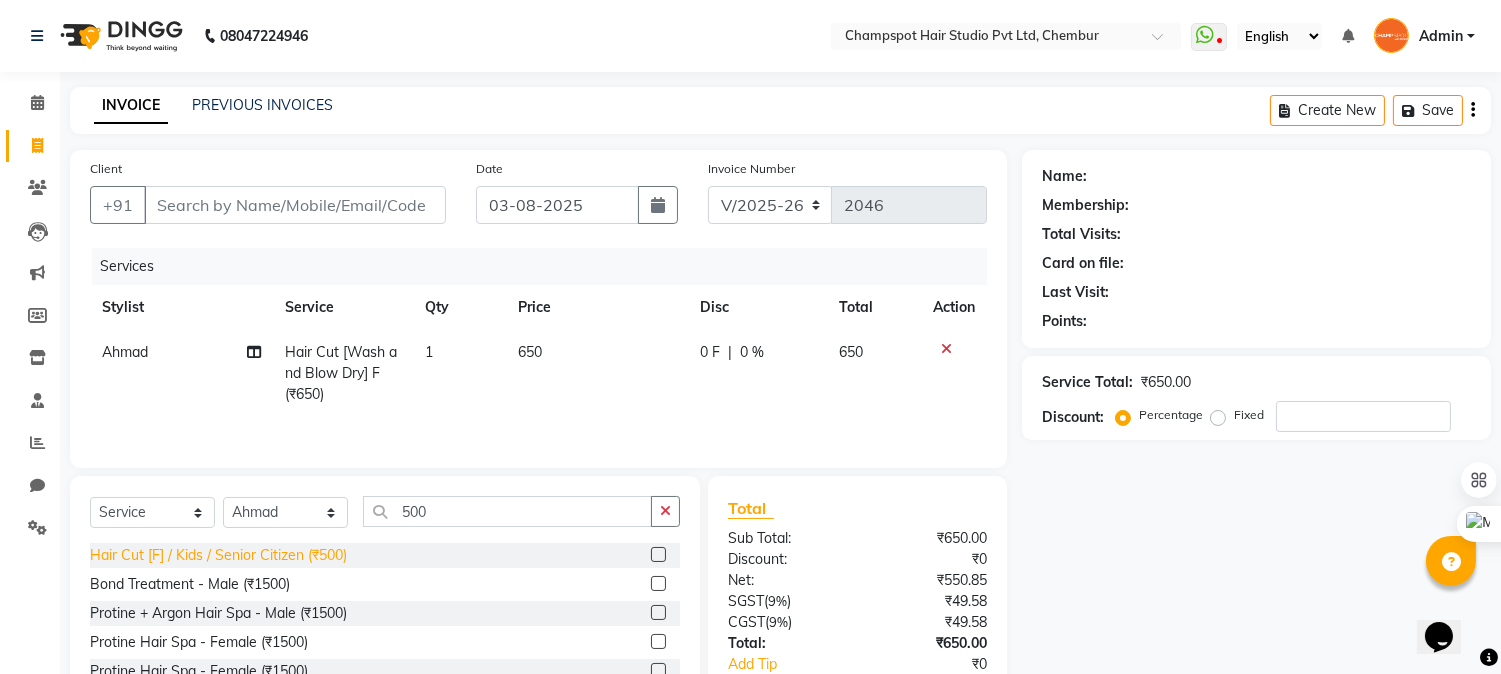 click on "Hair Cut [F] / Kids / Senior Citizen (₹500)" 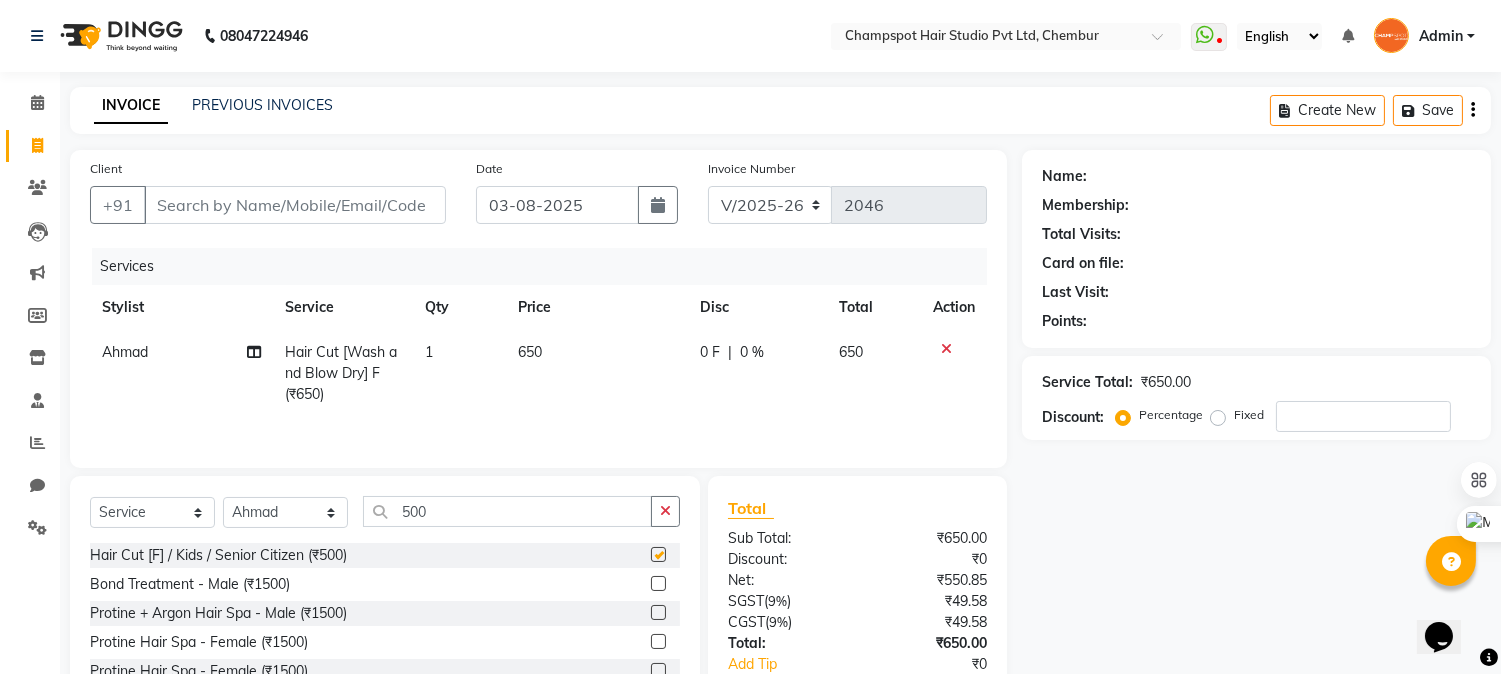 checkbox on "false" 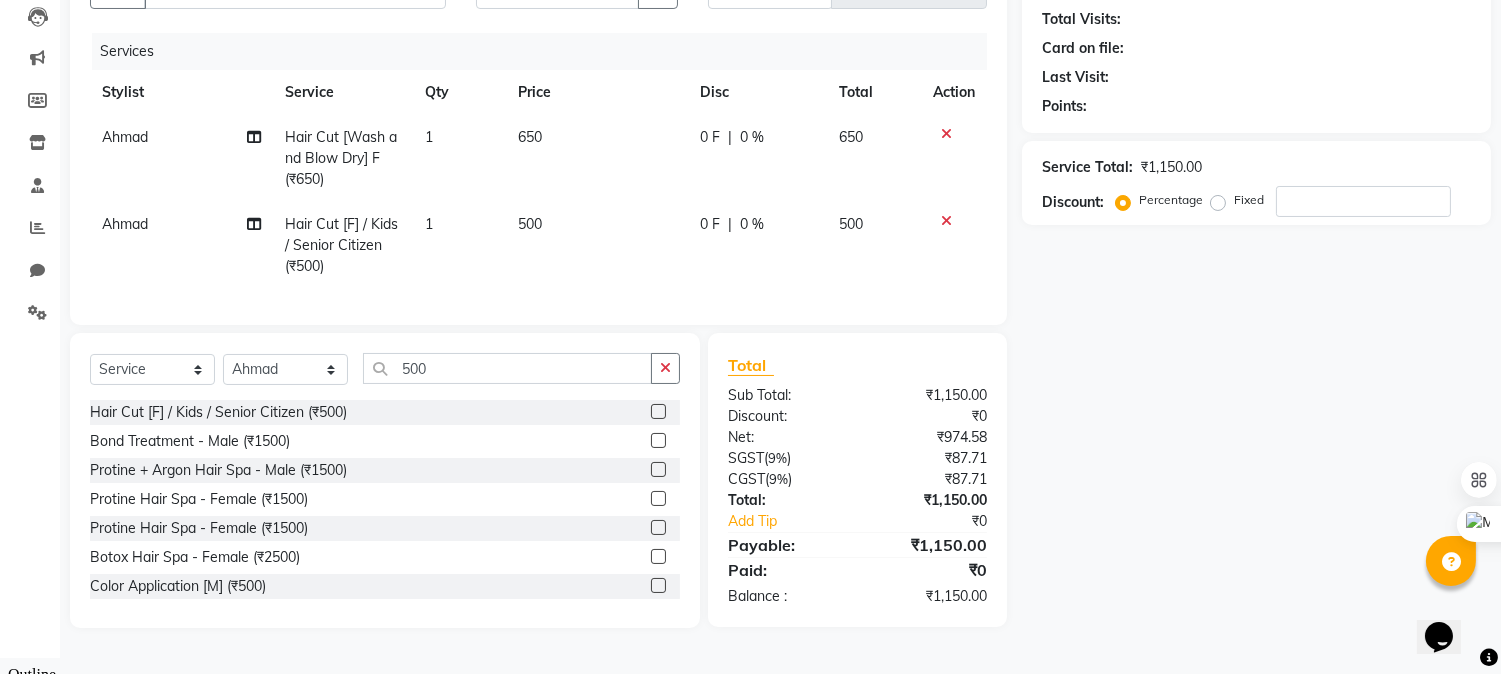 scroll, scrollTop: 0, scrollLeft: 0, axis: both 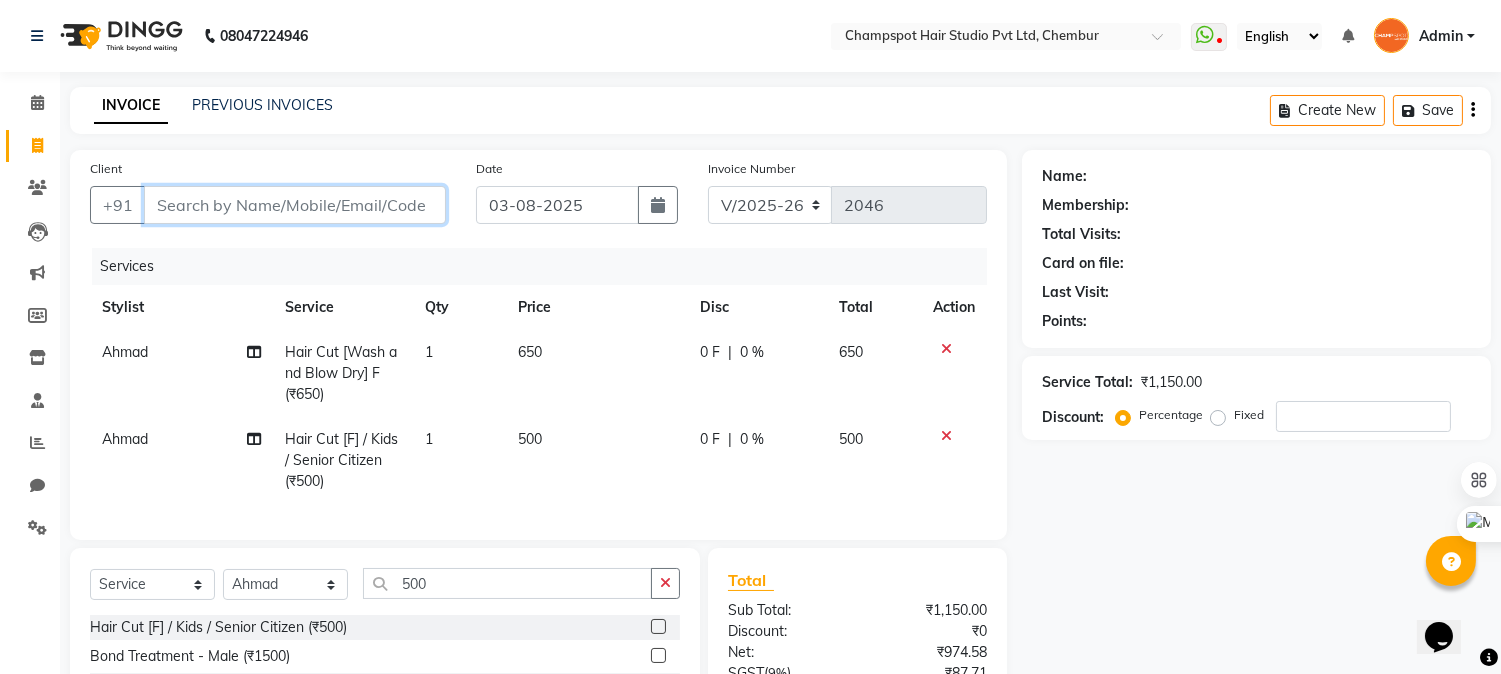 click on "Client" at bounding box center (295, 205) 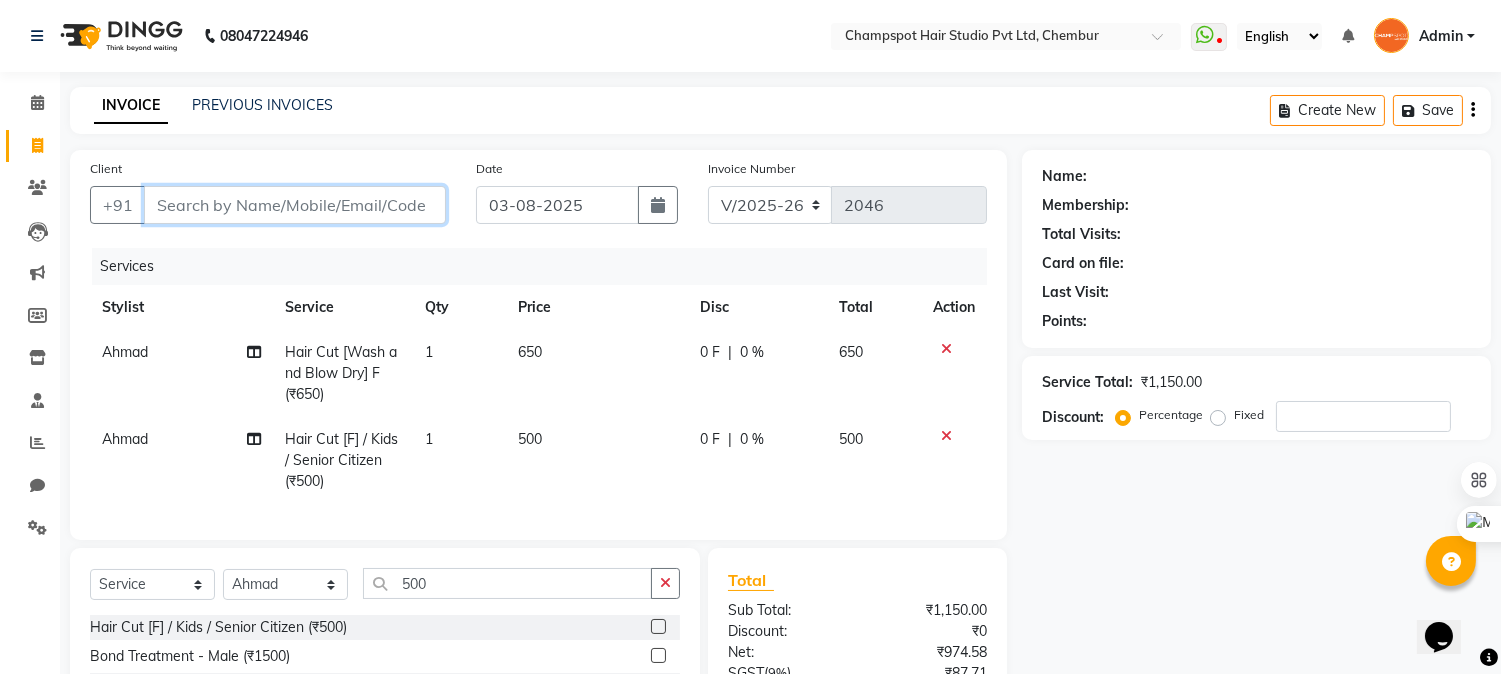 type on "8" 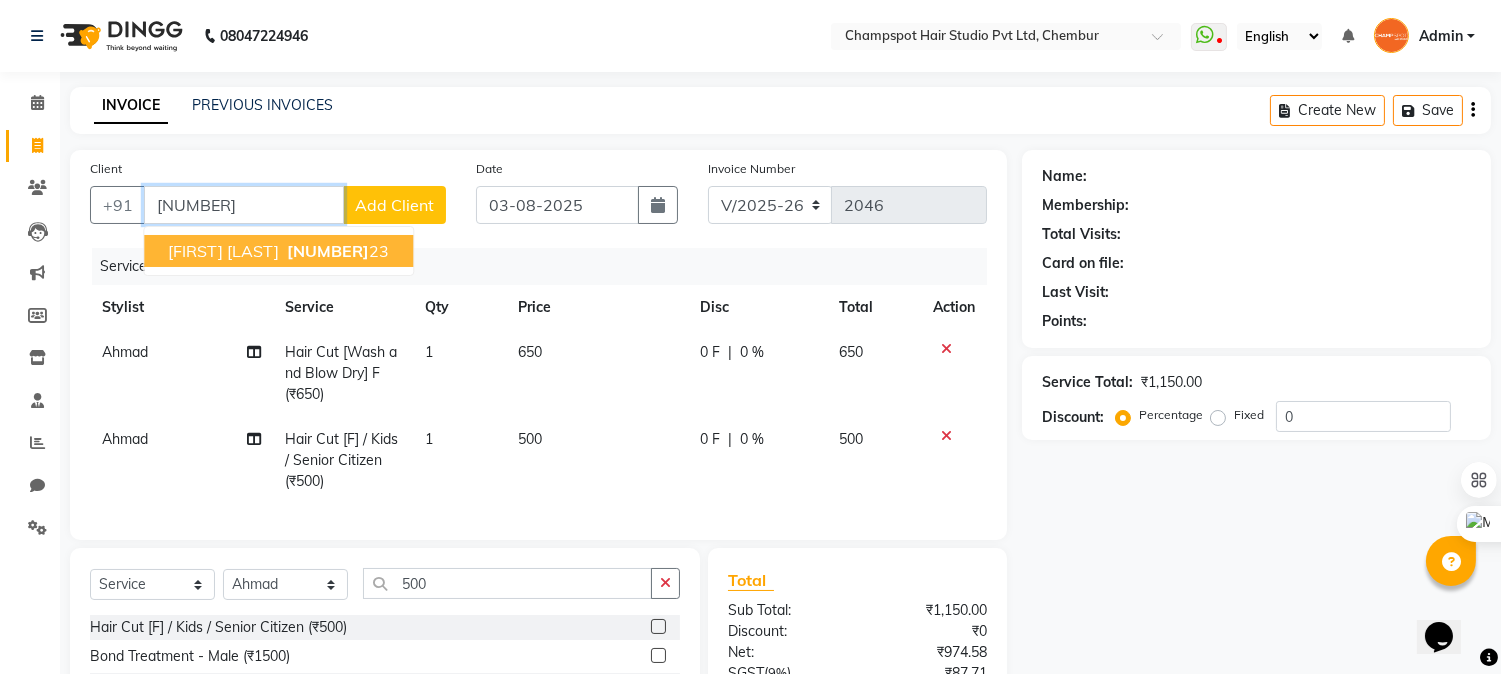click on "[NUMBER]" at bounding box center [328, 251] 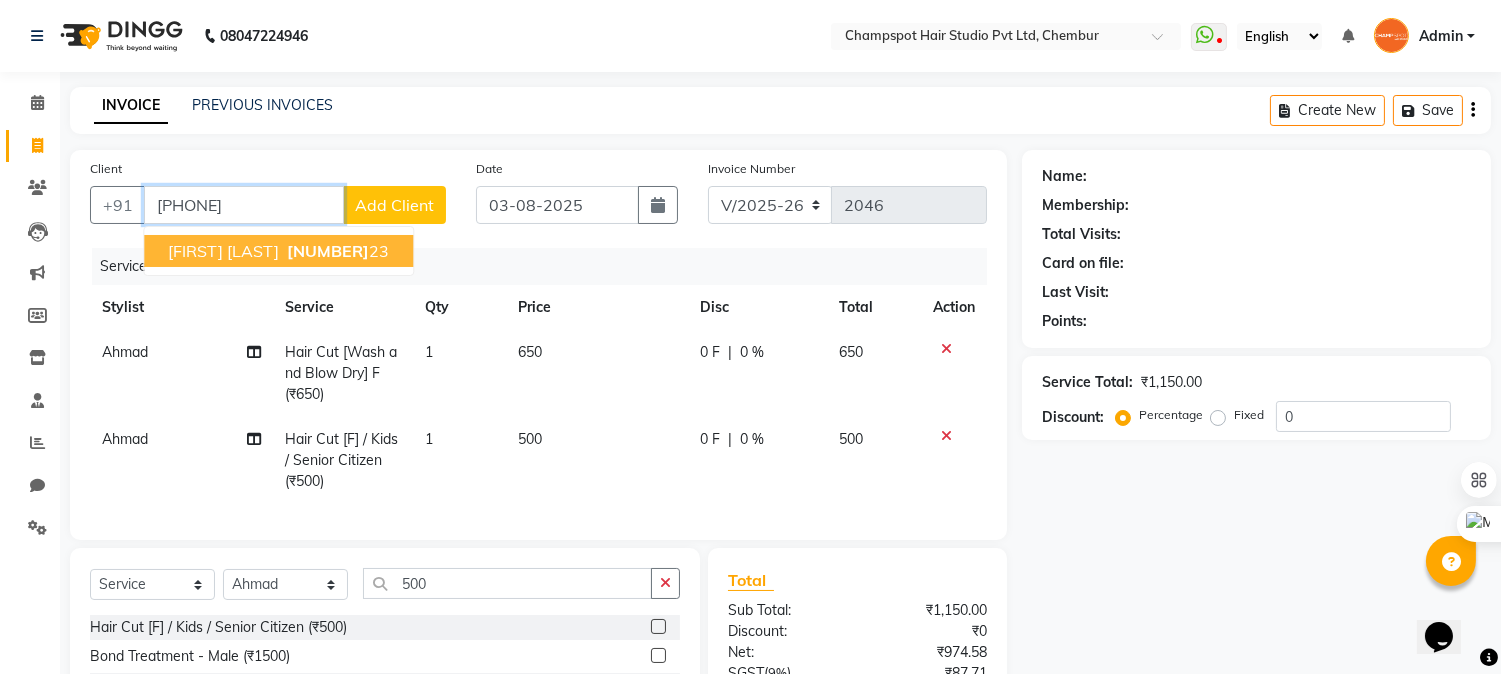 type on "[PHONE]" 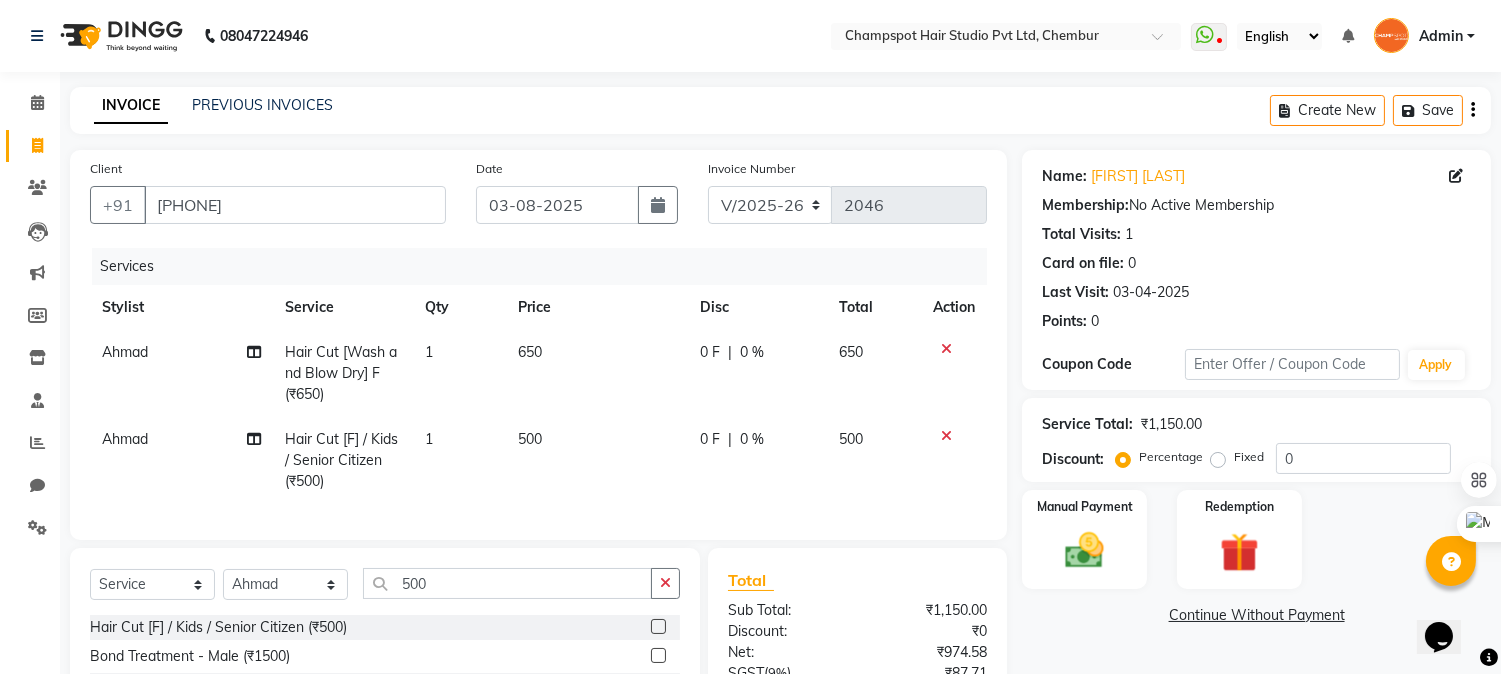 scroll, scrollTop: 215, scrollLeft: 0, axis: vertical 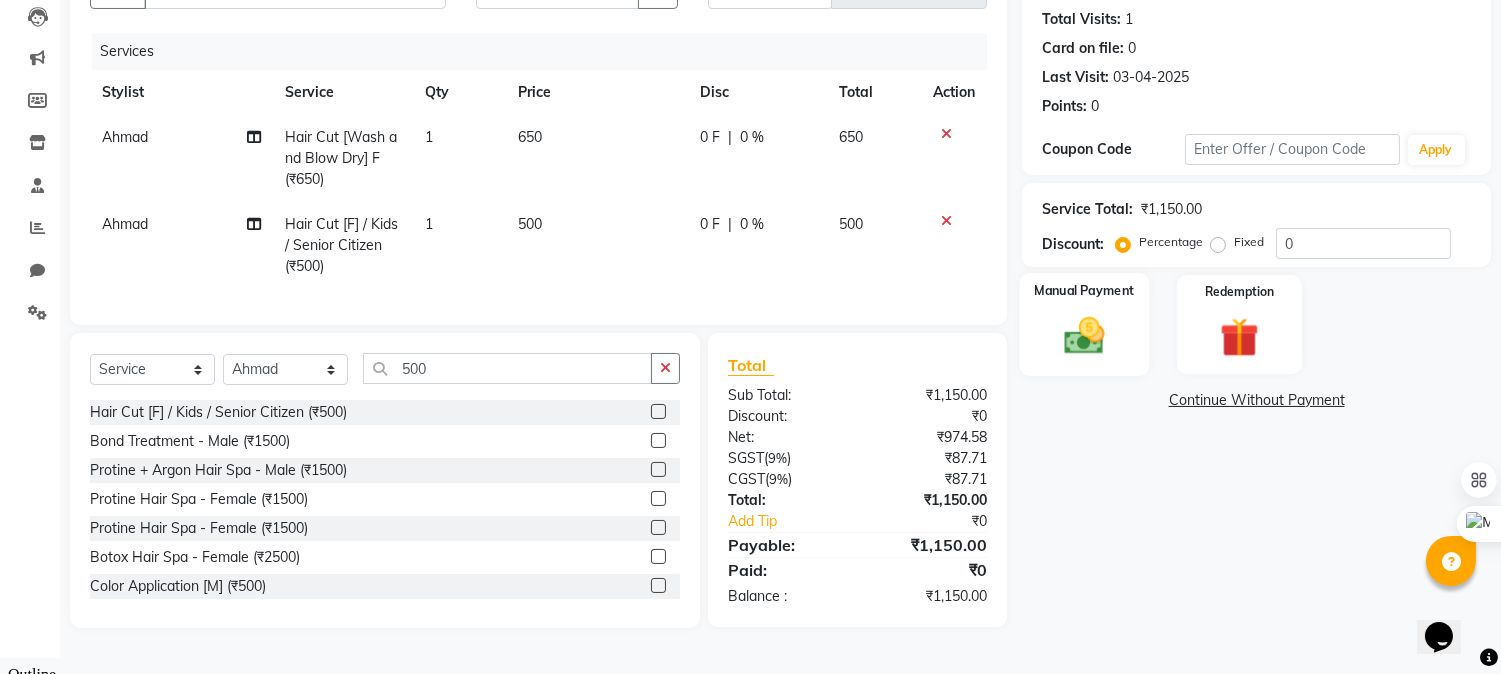 click 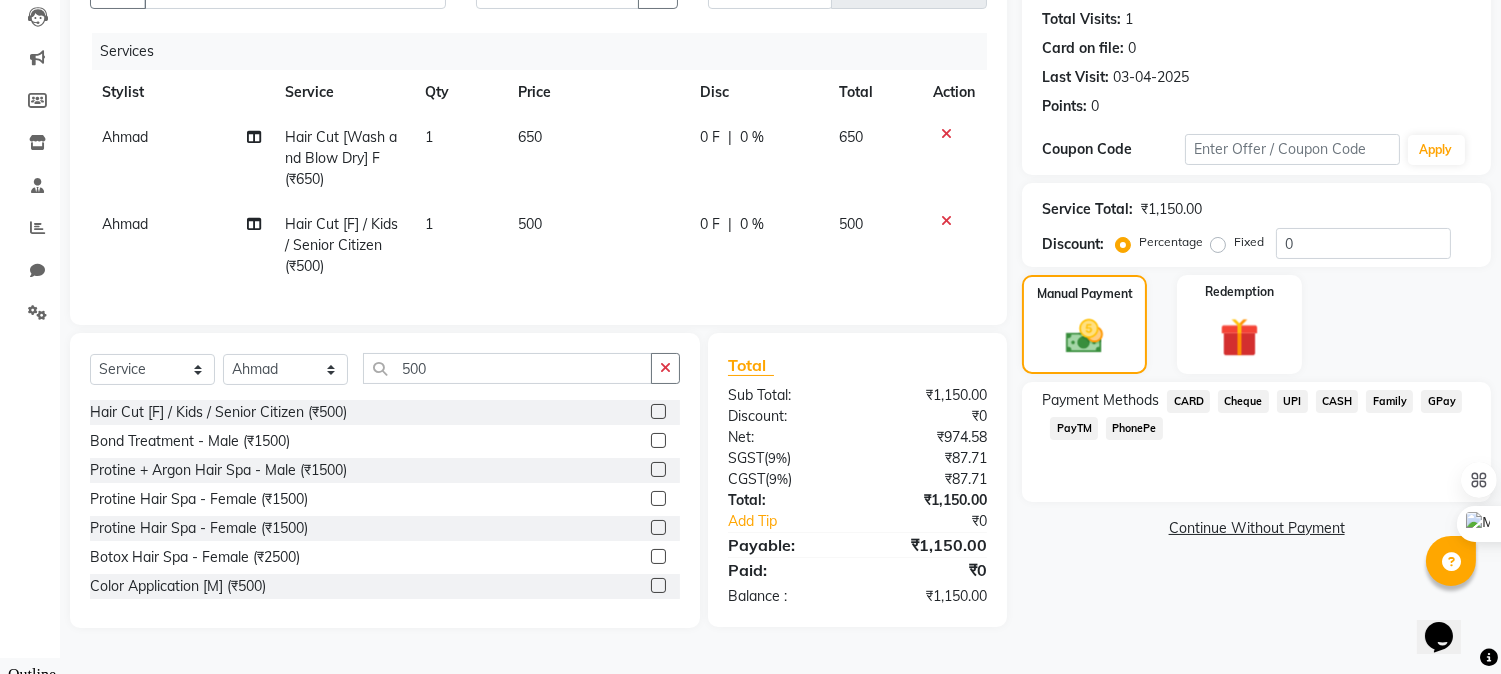 click on "UPI" 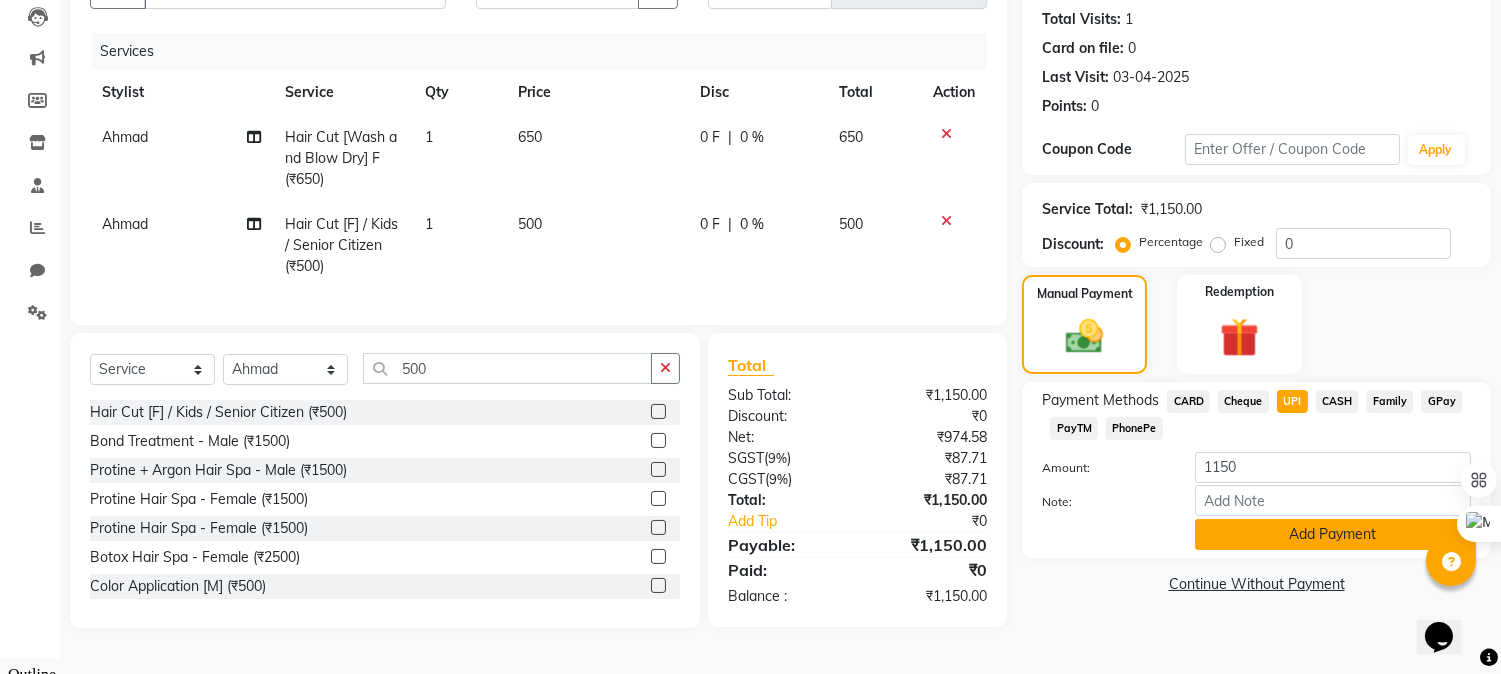 click on "Add Payment" 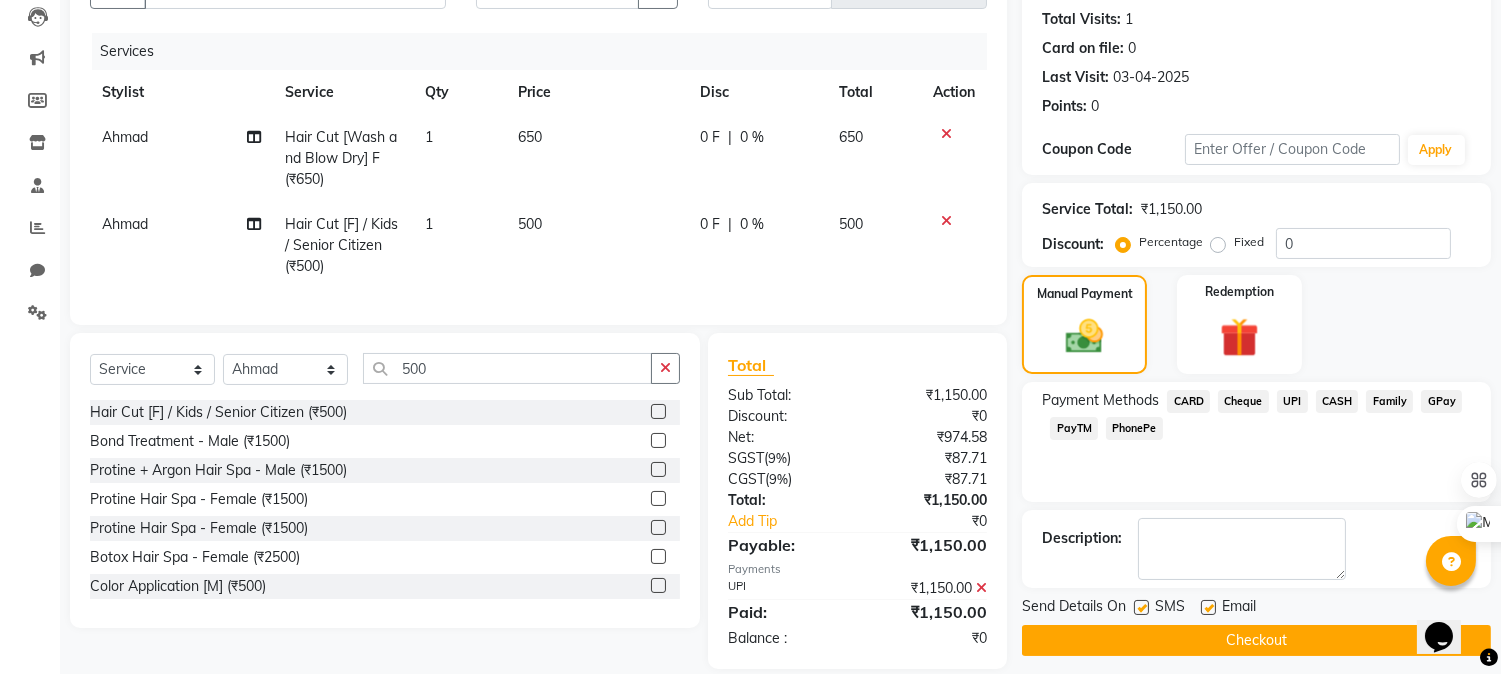 scroll, scrollTop: 256, scrollLeft: 0, axis: vertical 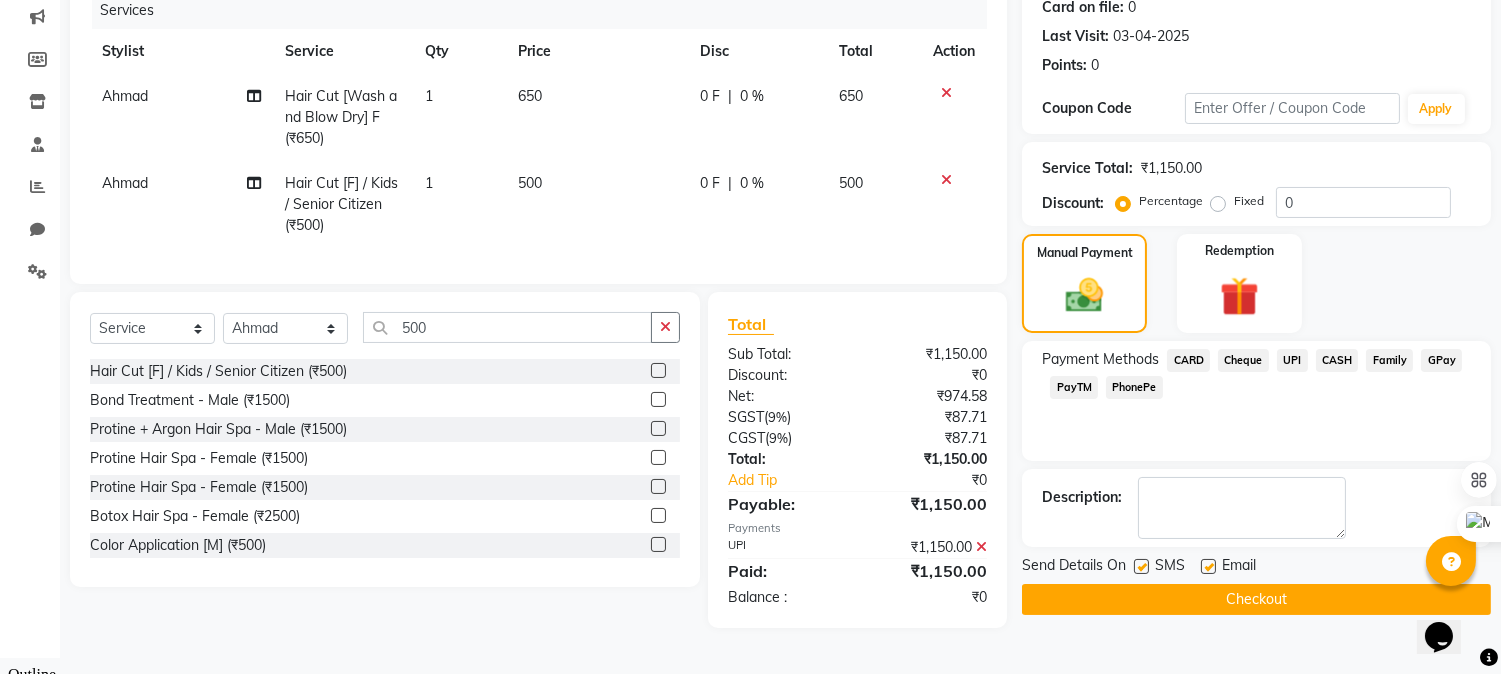 click on "Checkout" 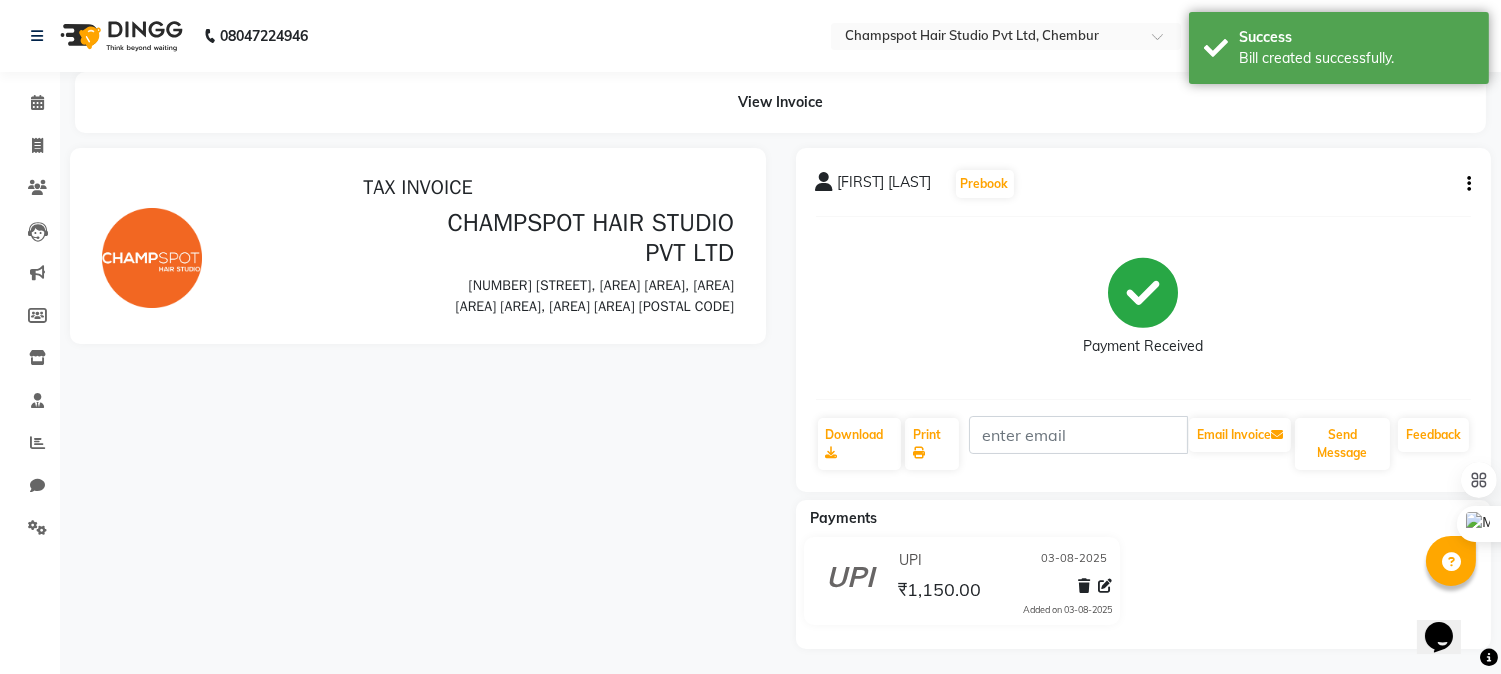 scroll, scrollTop: 0, scrollLeft: 0, axis: both 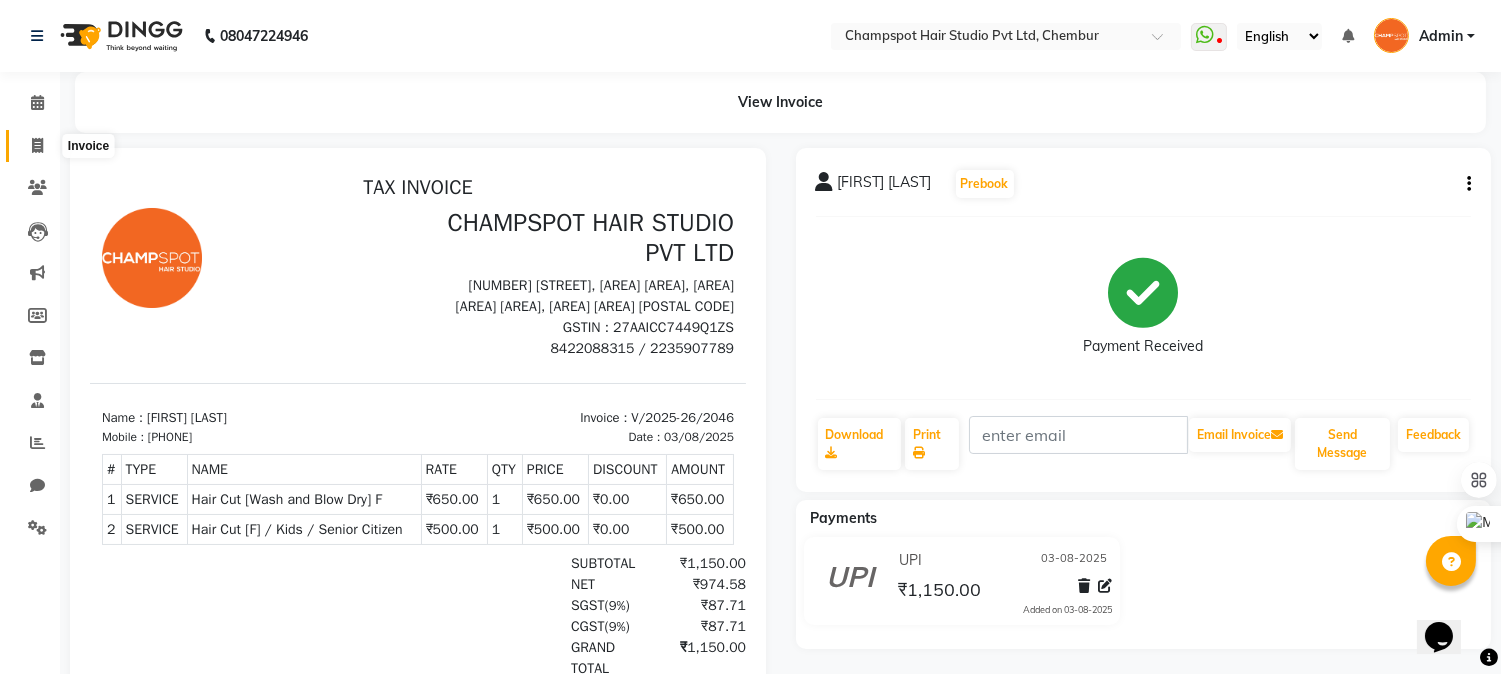 click 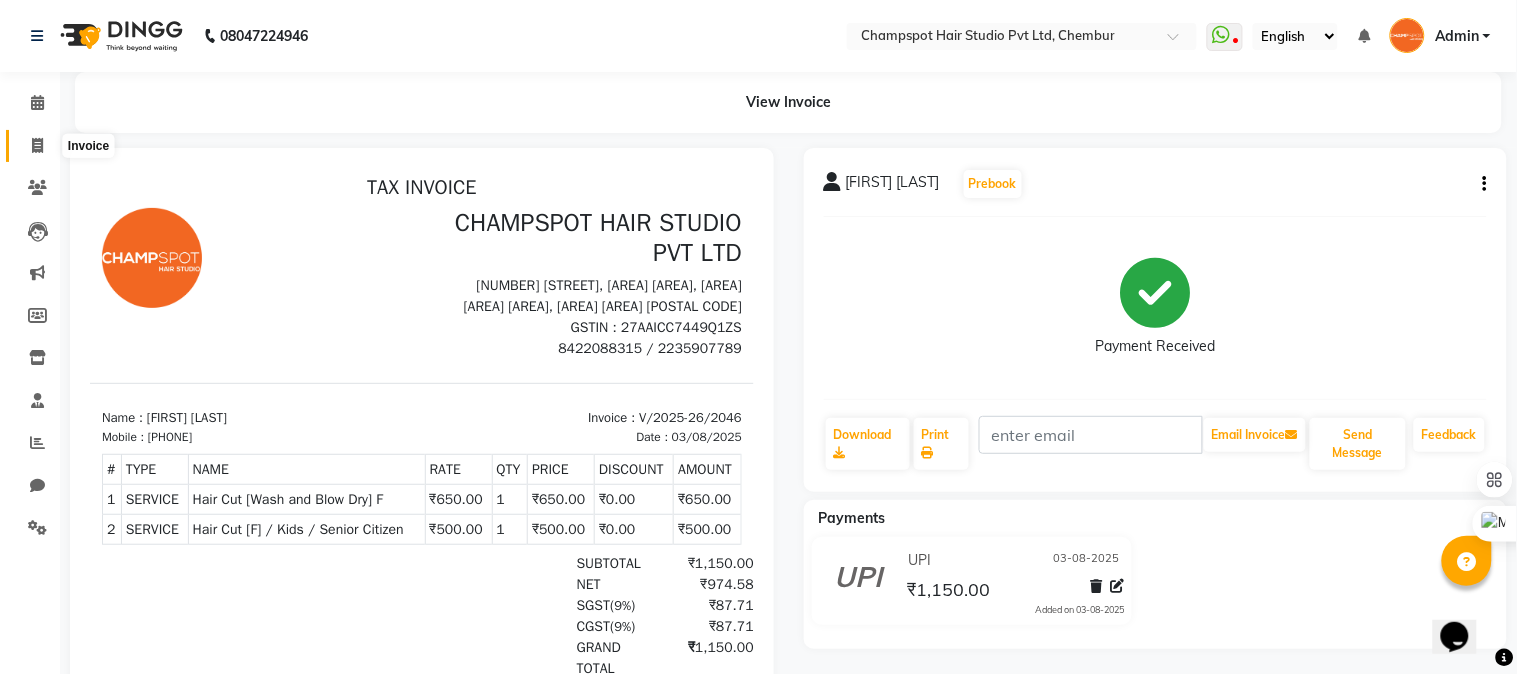 select on "service" 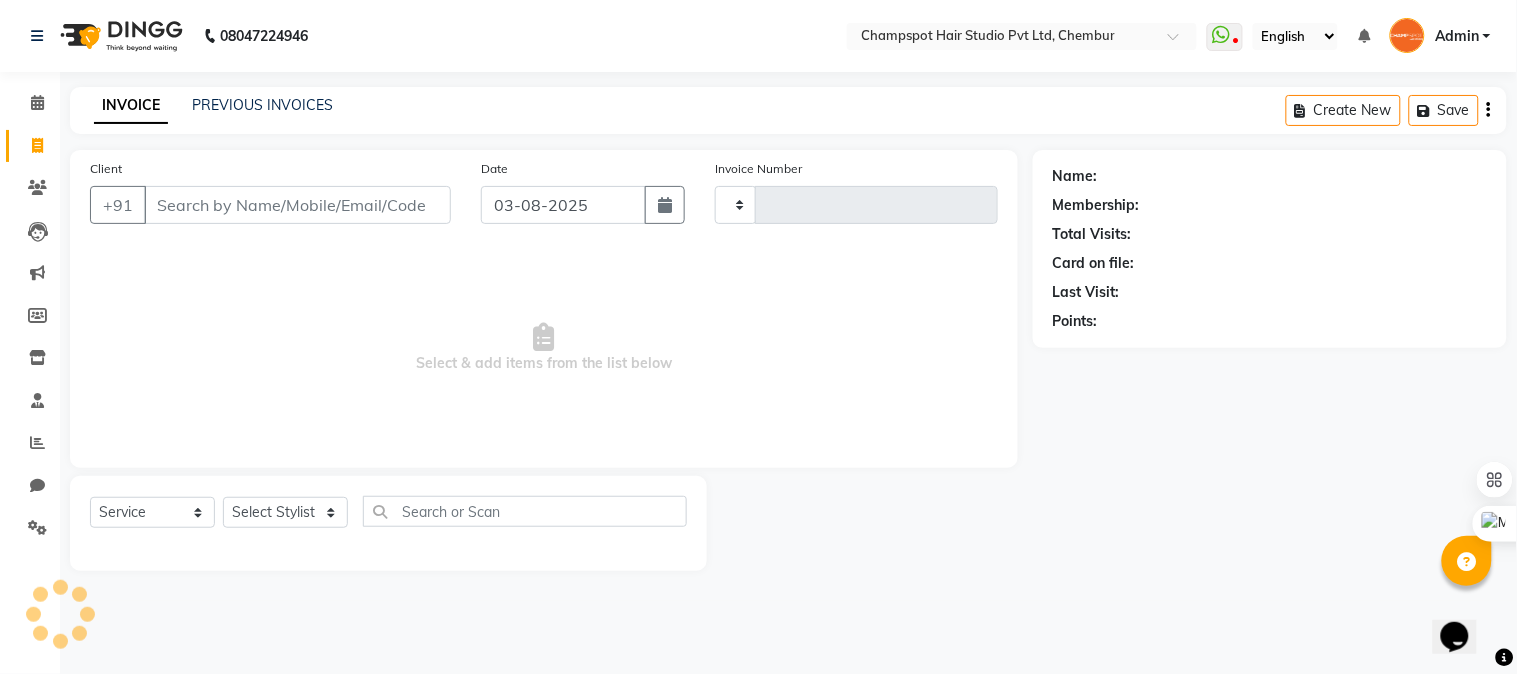 type on "2047" 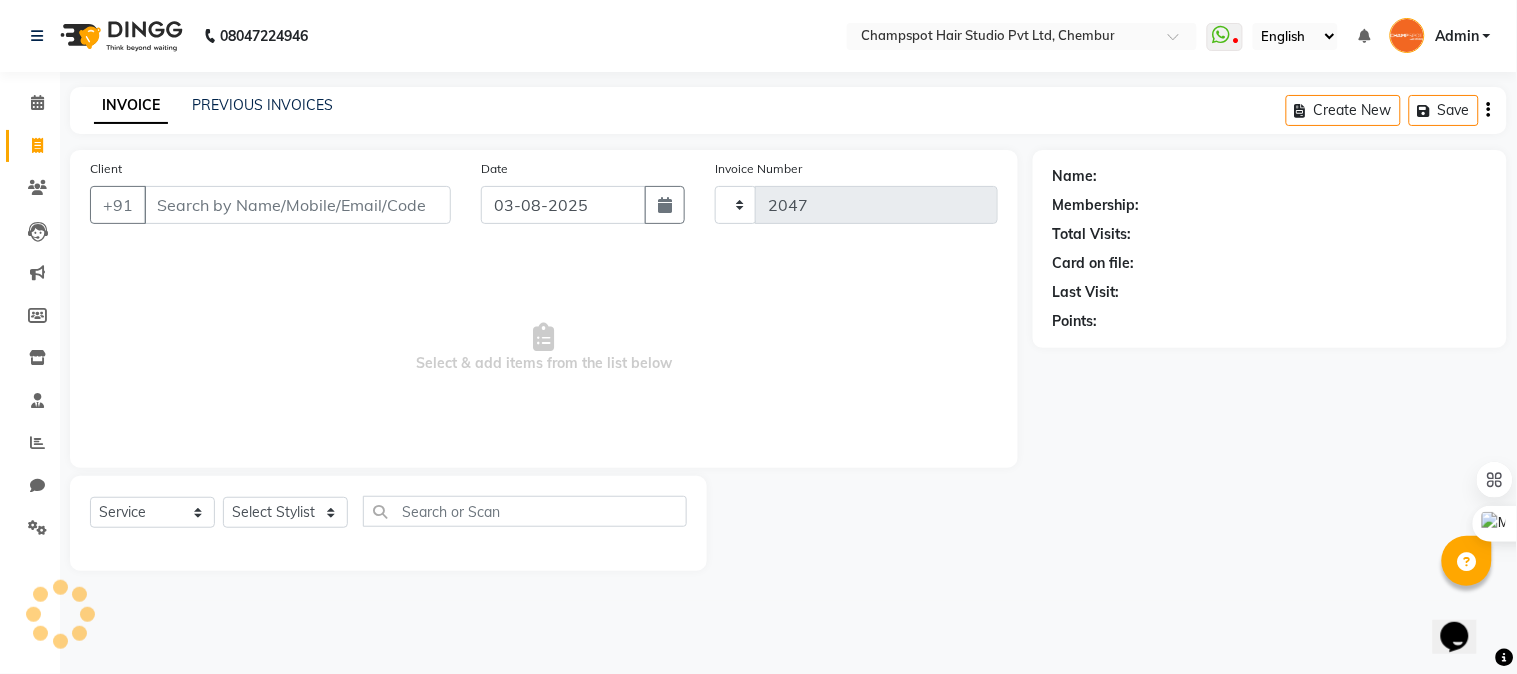 select on "7690" 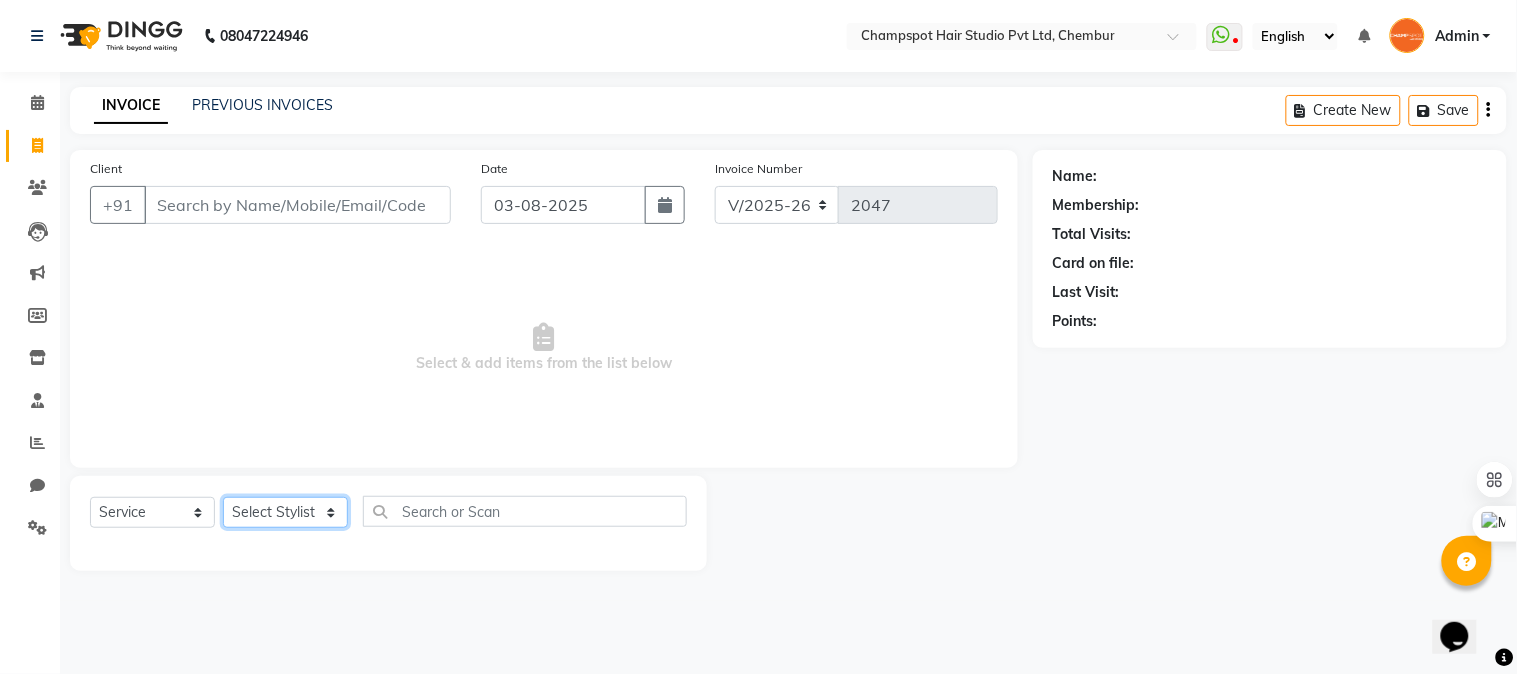 click on "Select Stylist Admin [PERSON] [PERSON] [PERSON] 	[PERSON] [PERSON] [PERSON]" 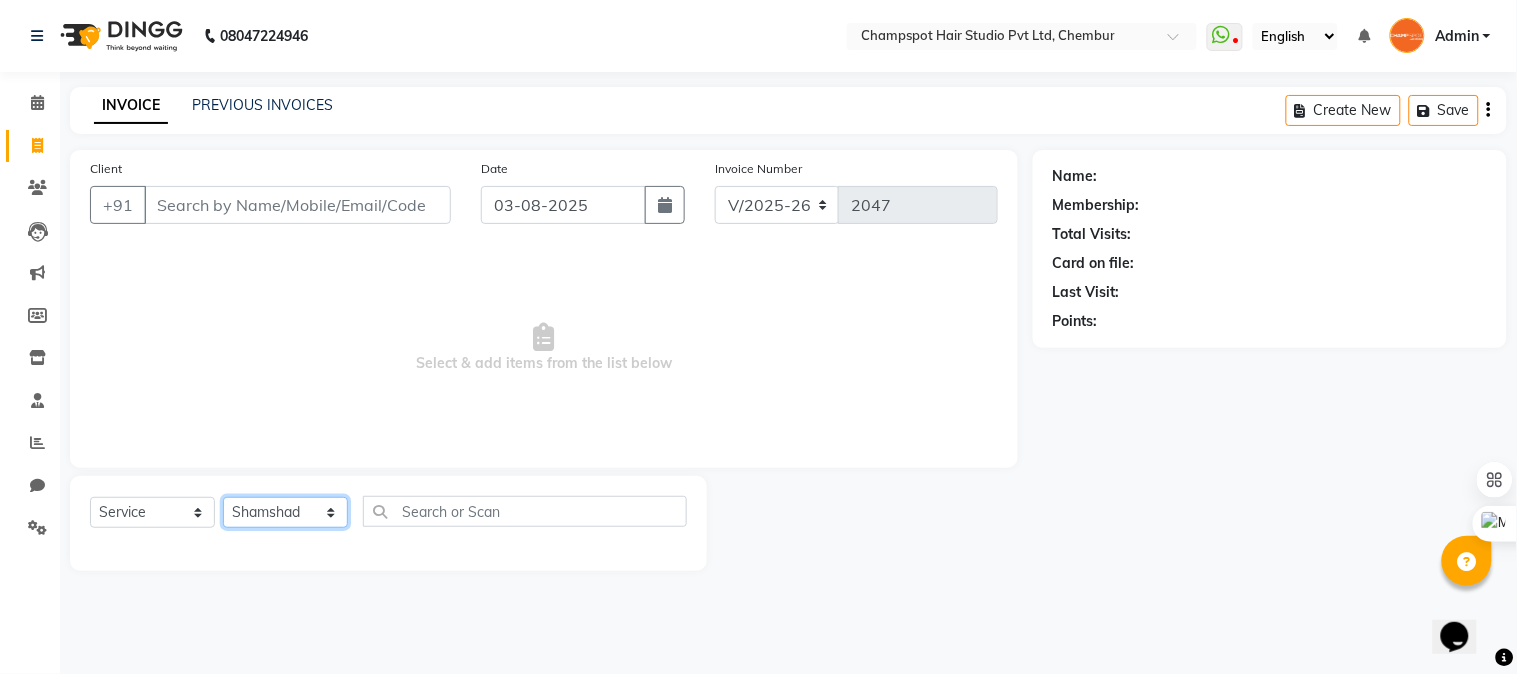 click on "Select Stylist Admin [PERSON] [PERSON] [PERSON] 	[PERSON] [PERSON] [PERSON]" 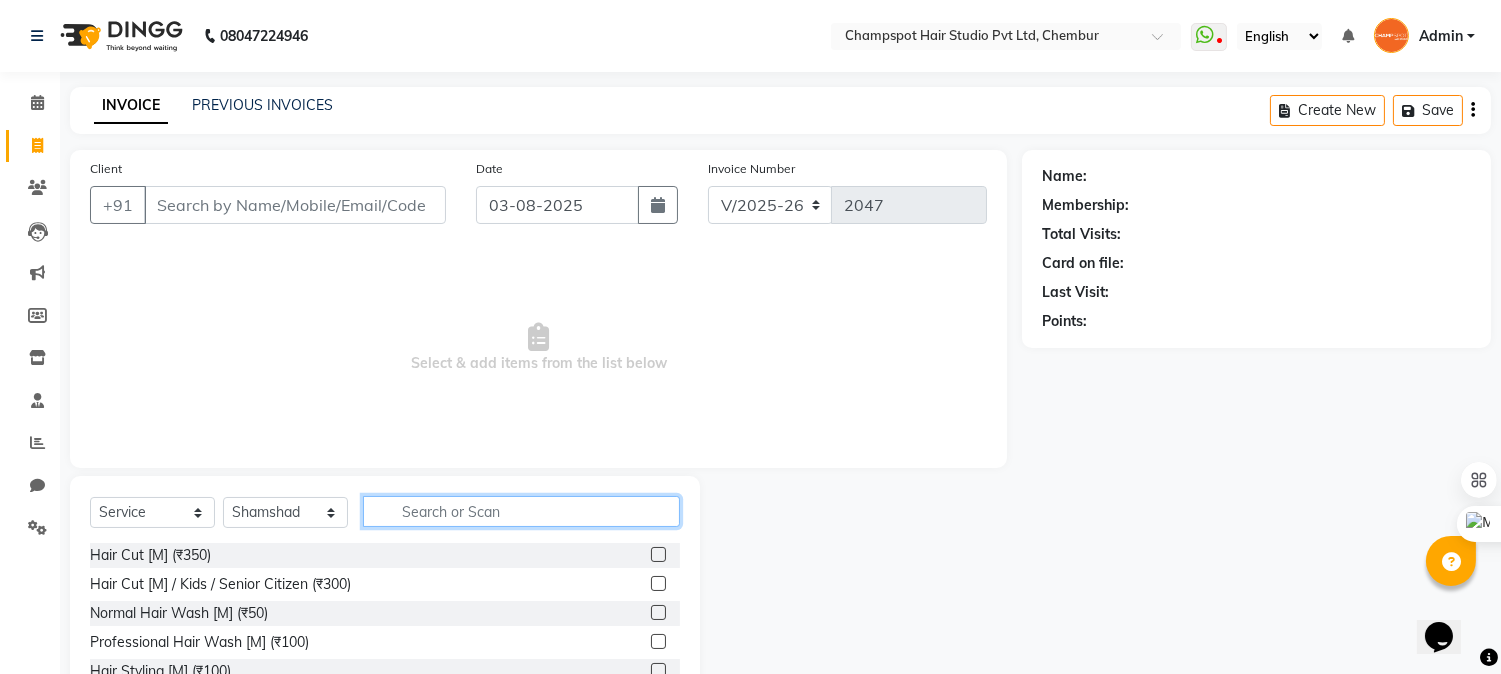 click 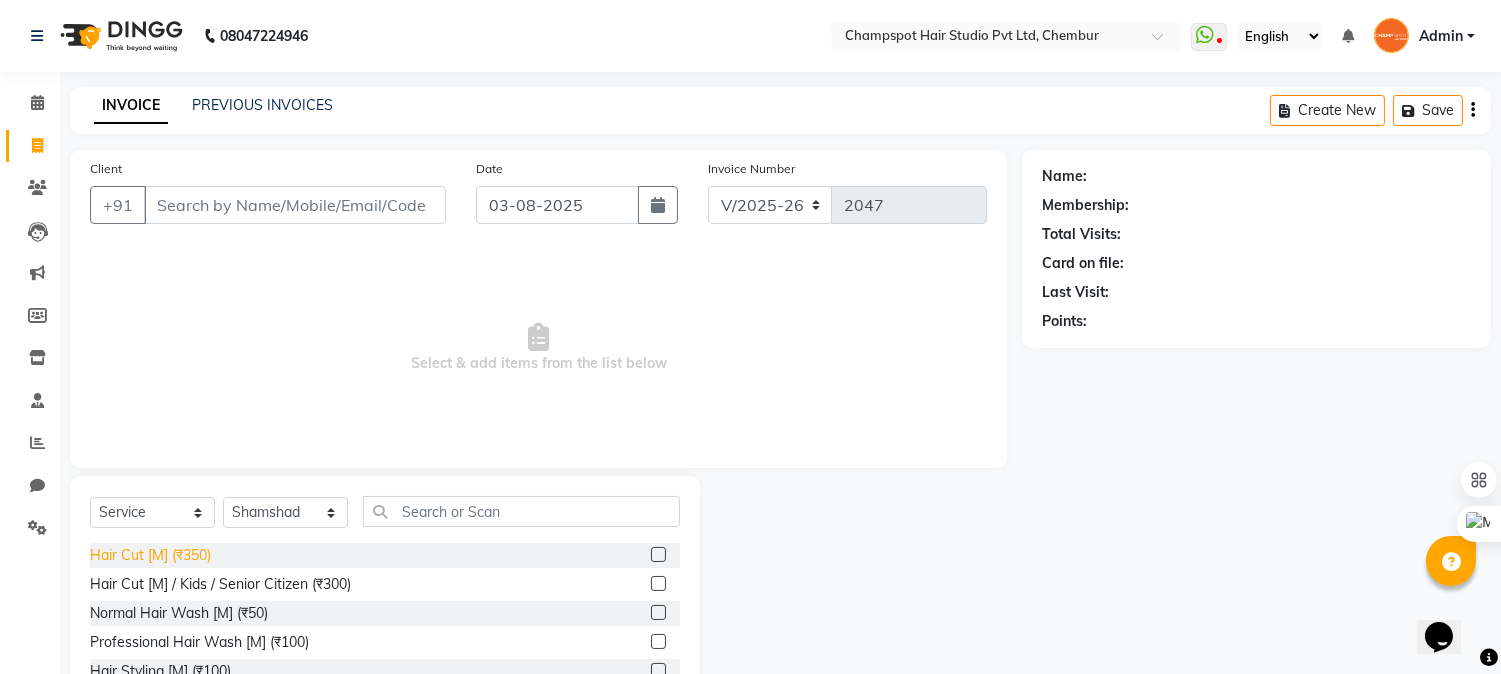 click on "Hair Cut [M] (₹350)" 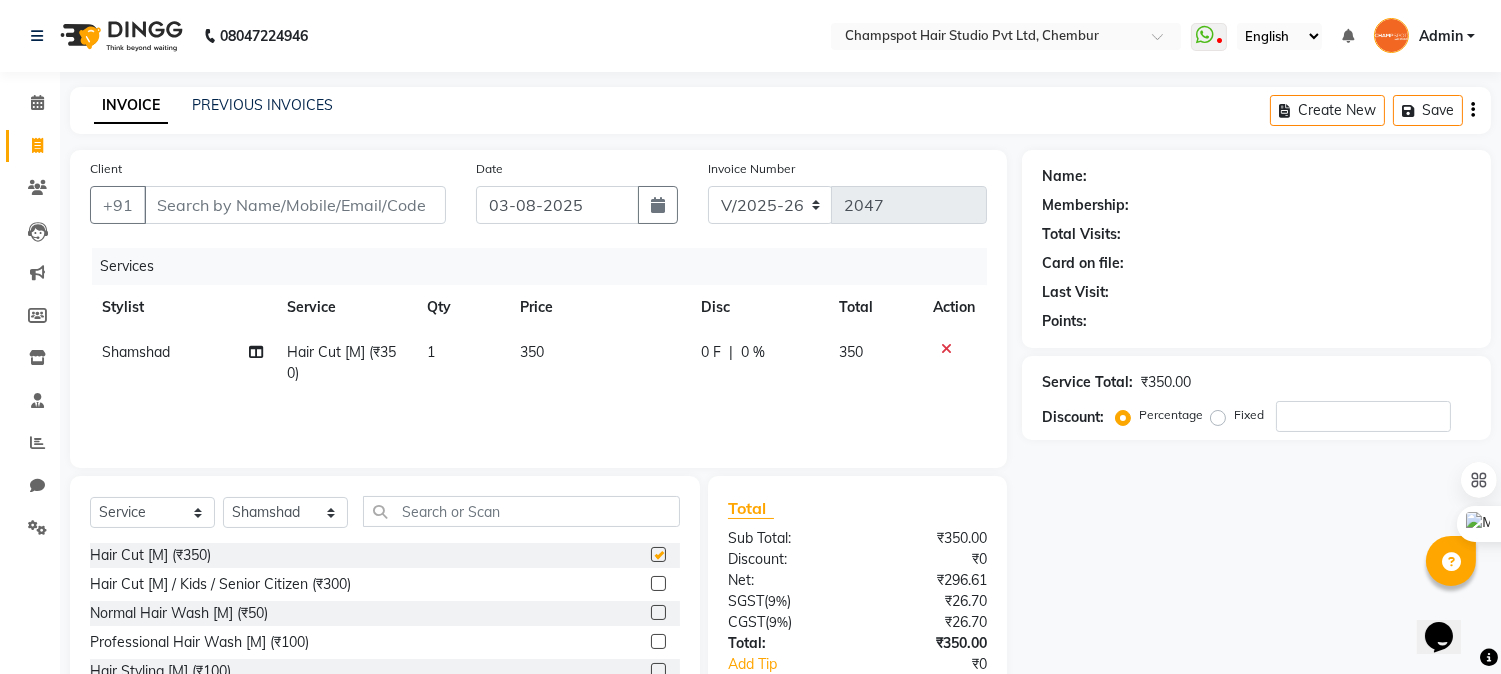 checkbox on "false" 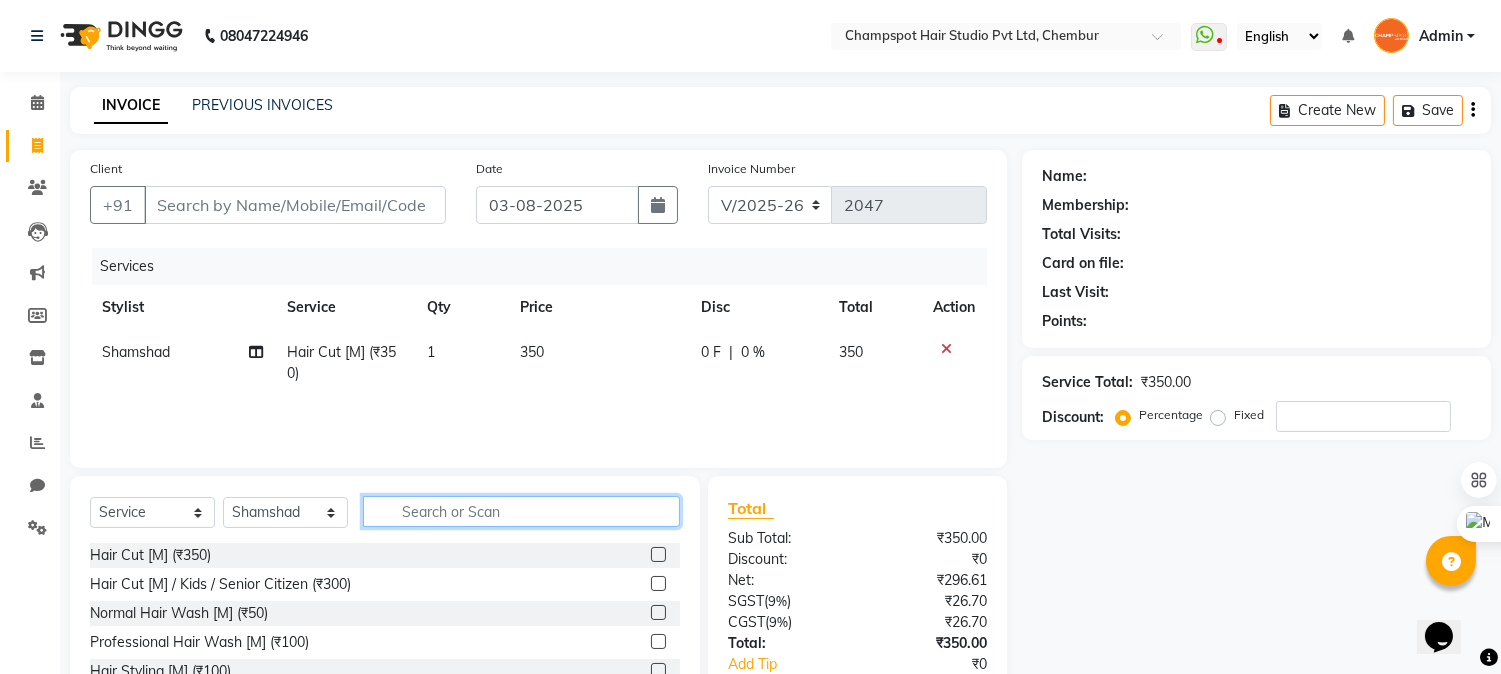 click 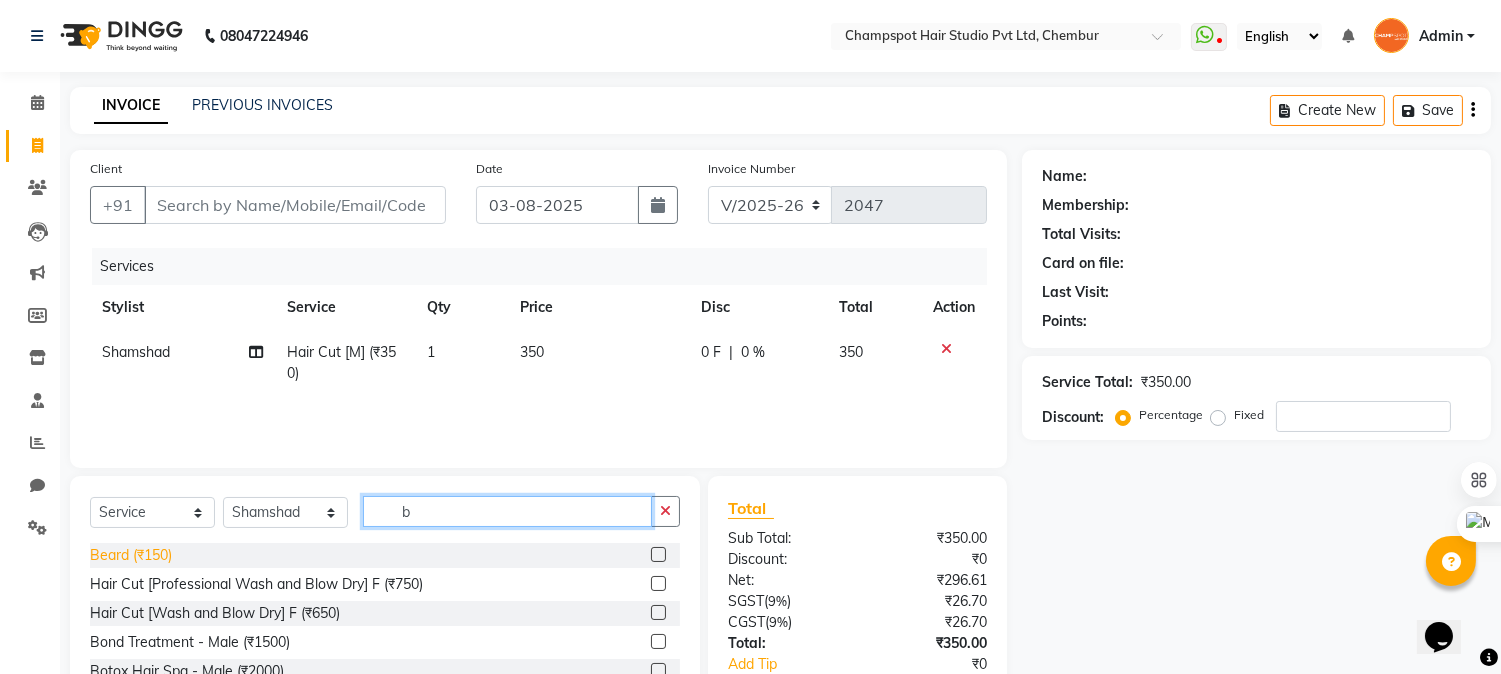 type on "b" 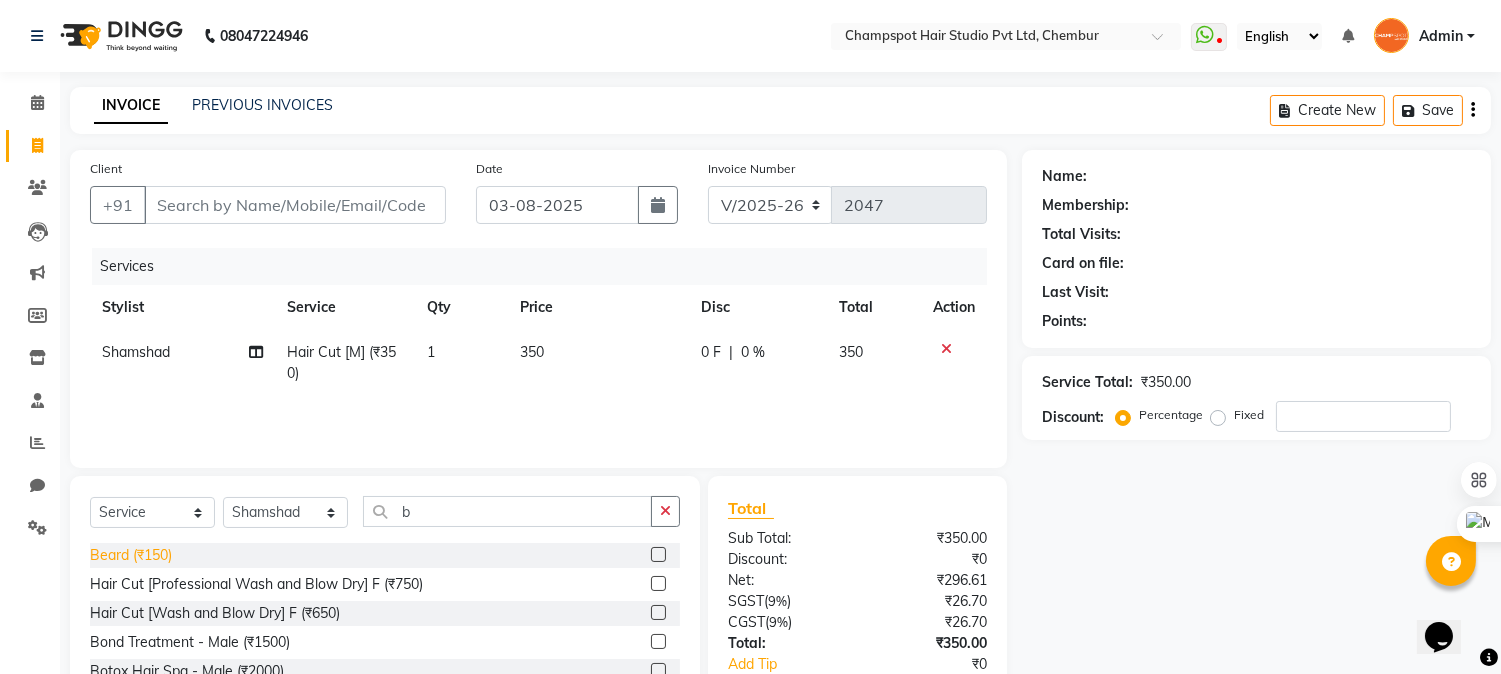 click on "Beard (₹150)" 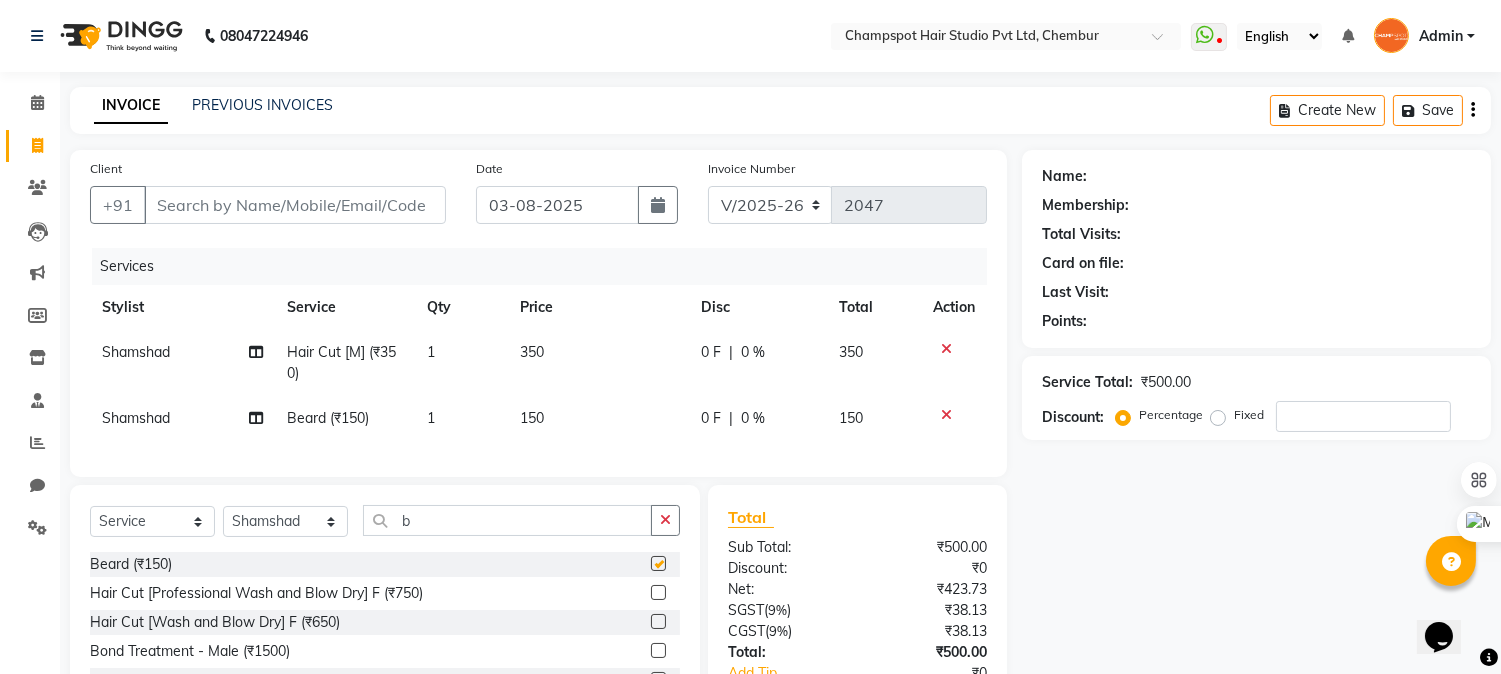 checkbox on "false" 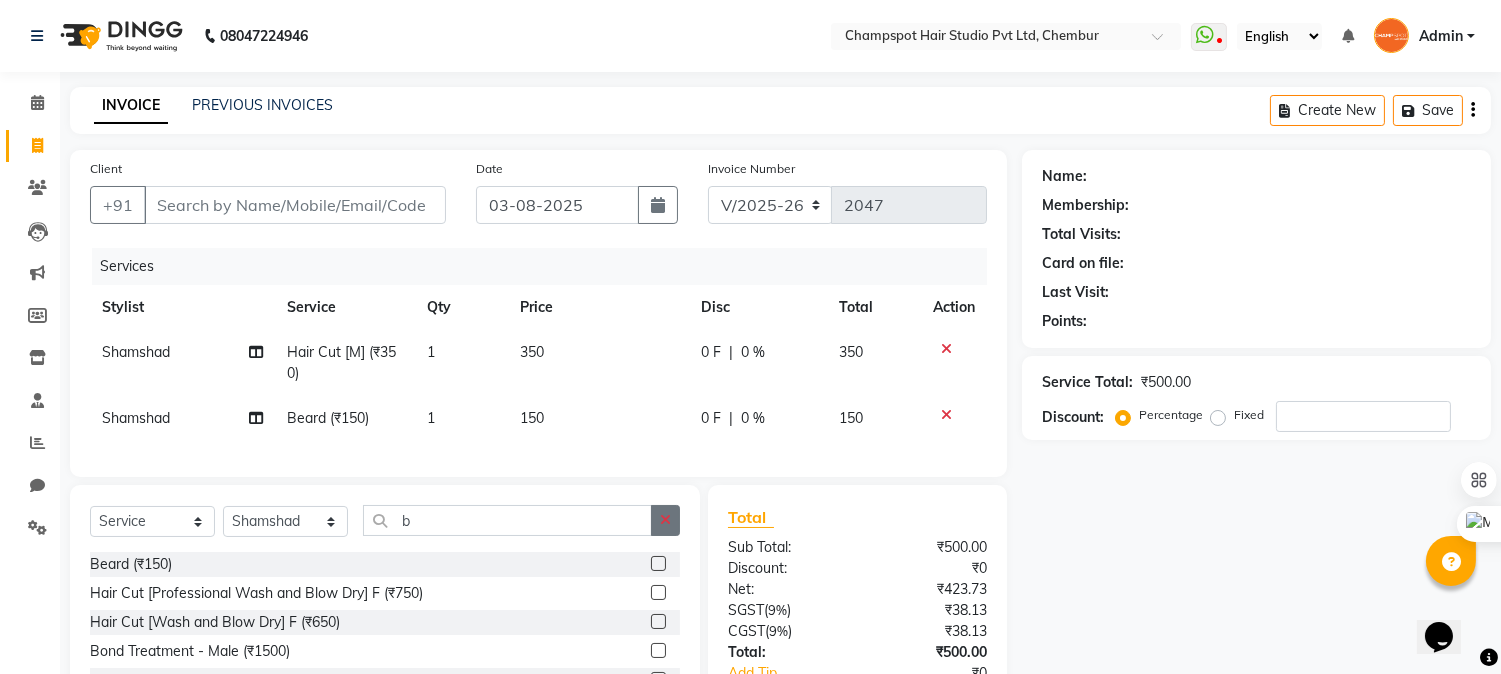 click 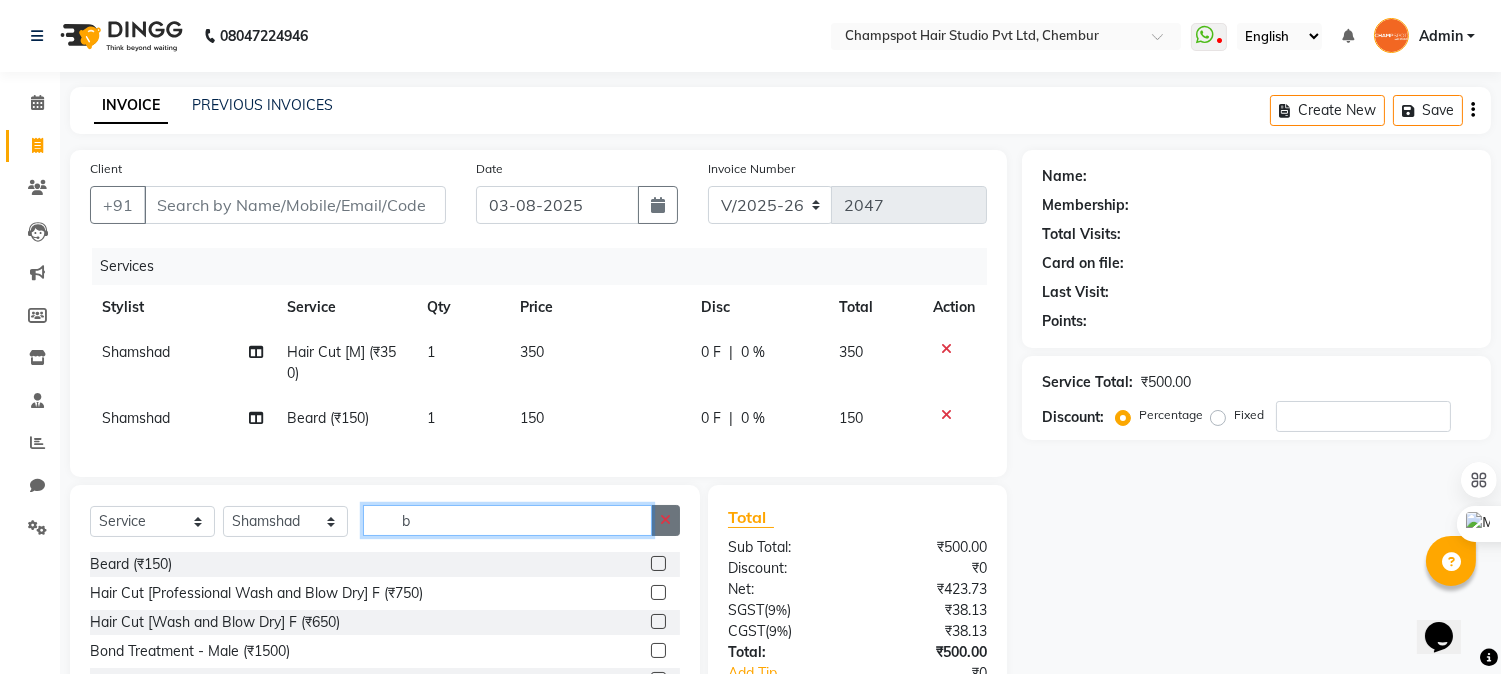 type 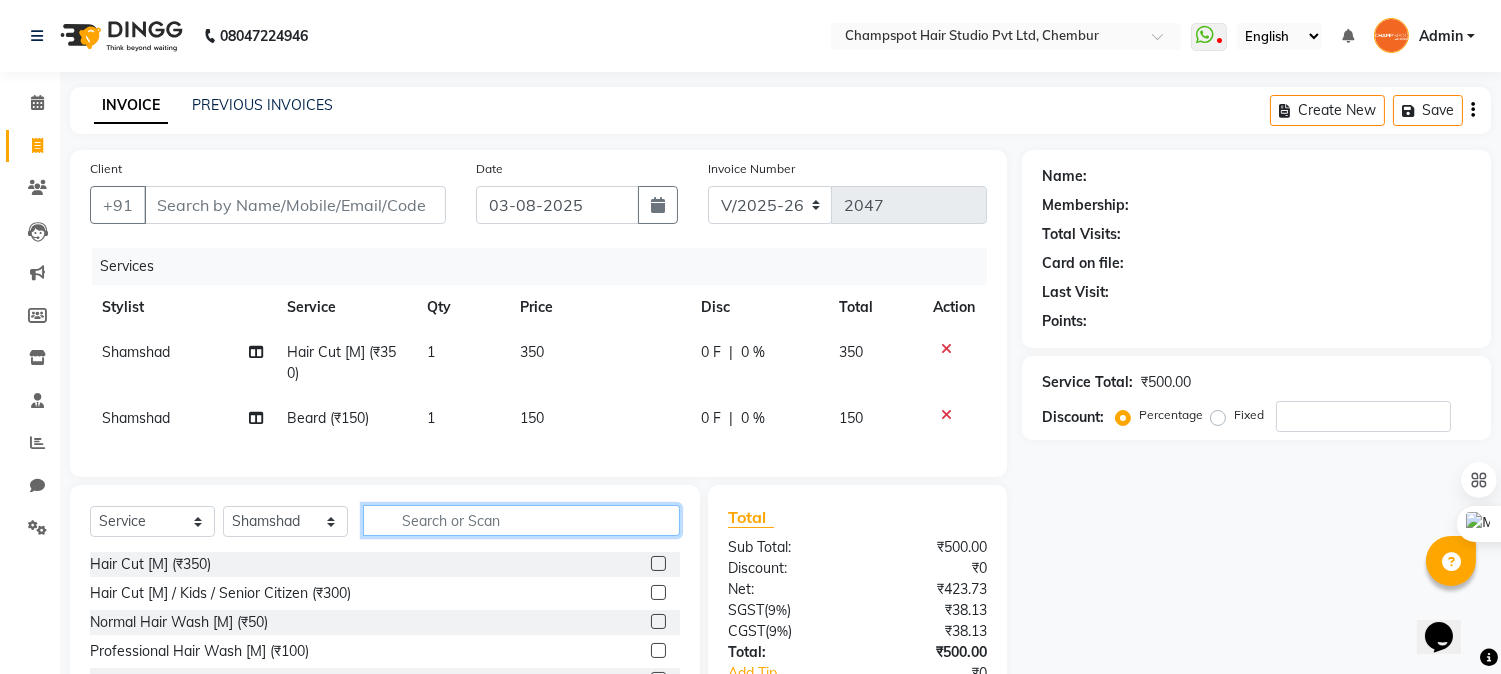 scroll, scrollTop: 152, scrollLeft: 0, axis: vertical 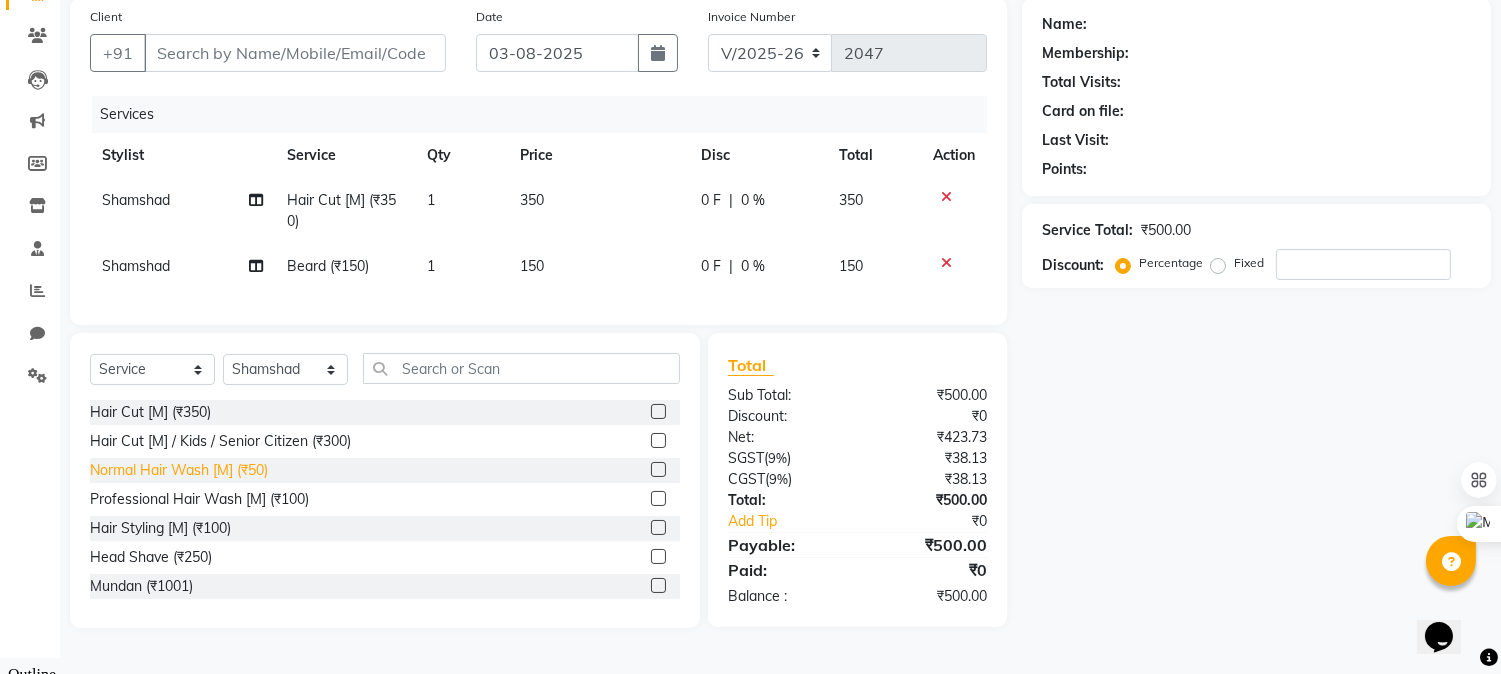 click on "Normal Hair Wash [M] (₹50)" 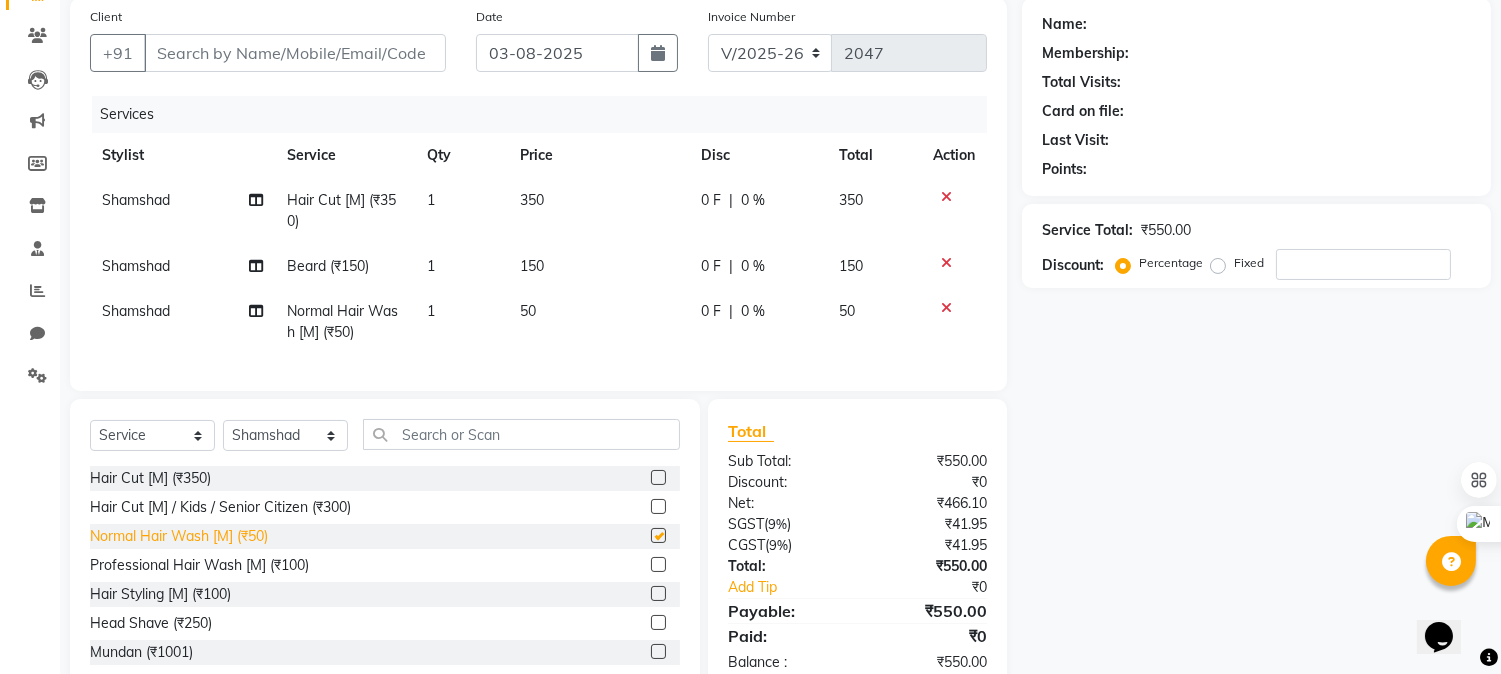 checkbox on "false" 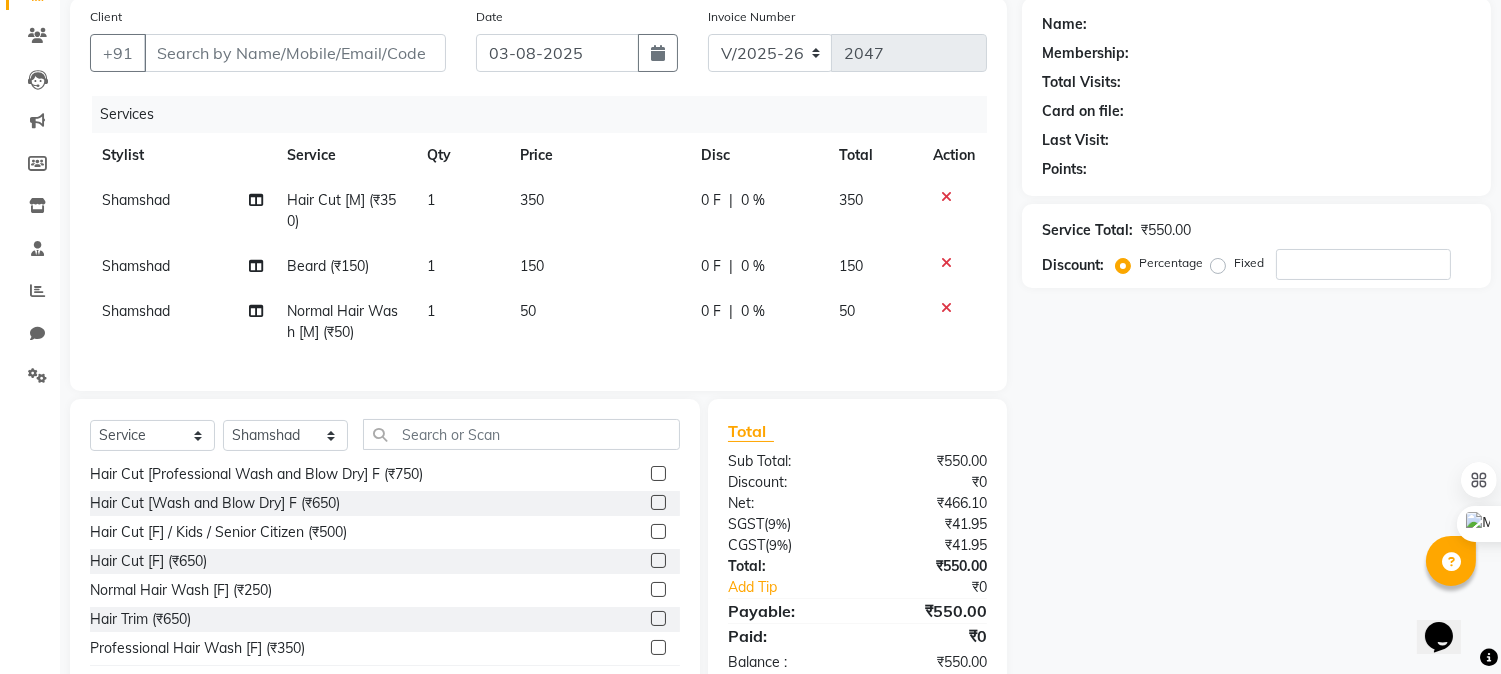 scroll, scrollTop: 333, scrollLeft: 0, axis: vertical 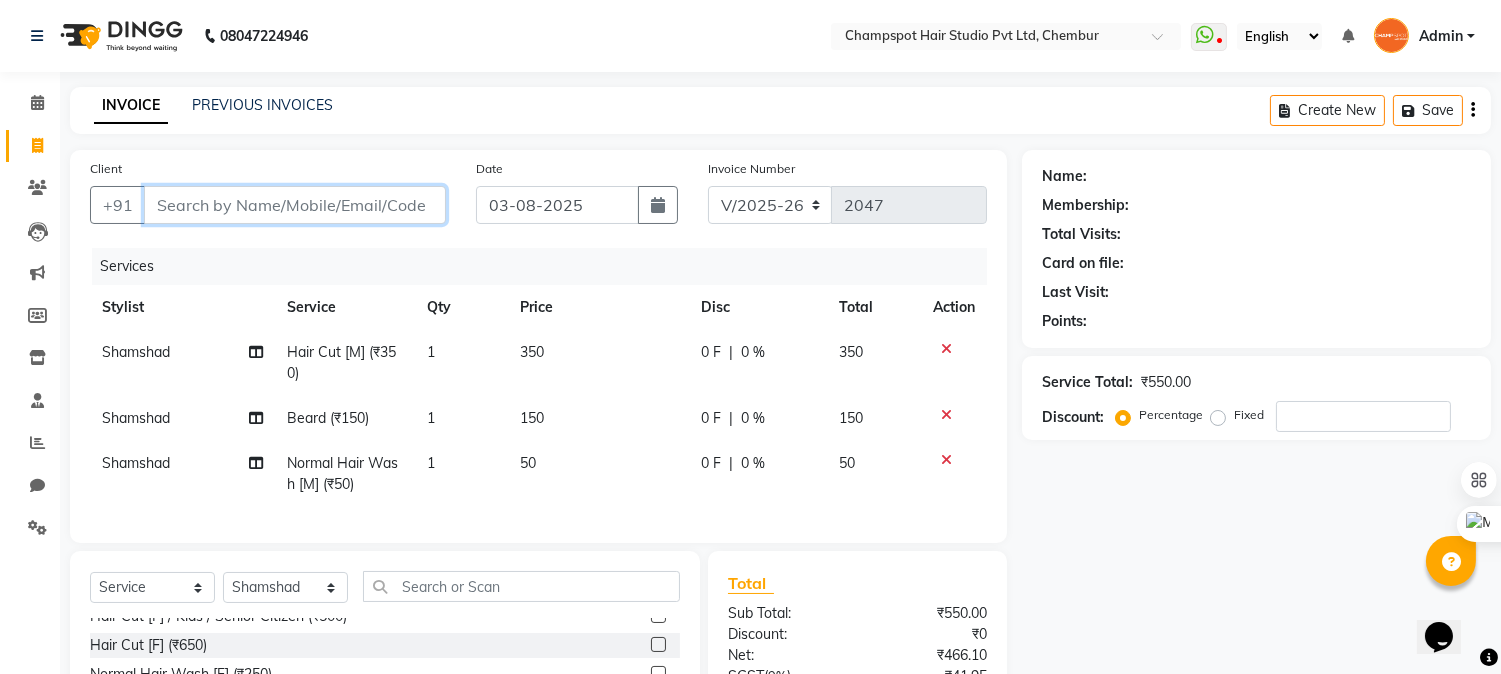 click on "Client" at bounding box center [295, 205] 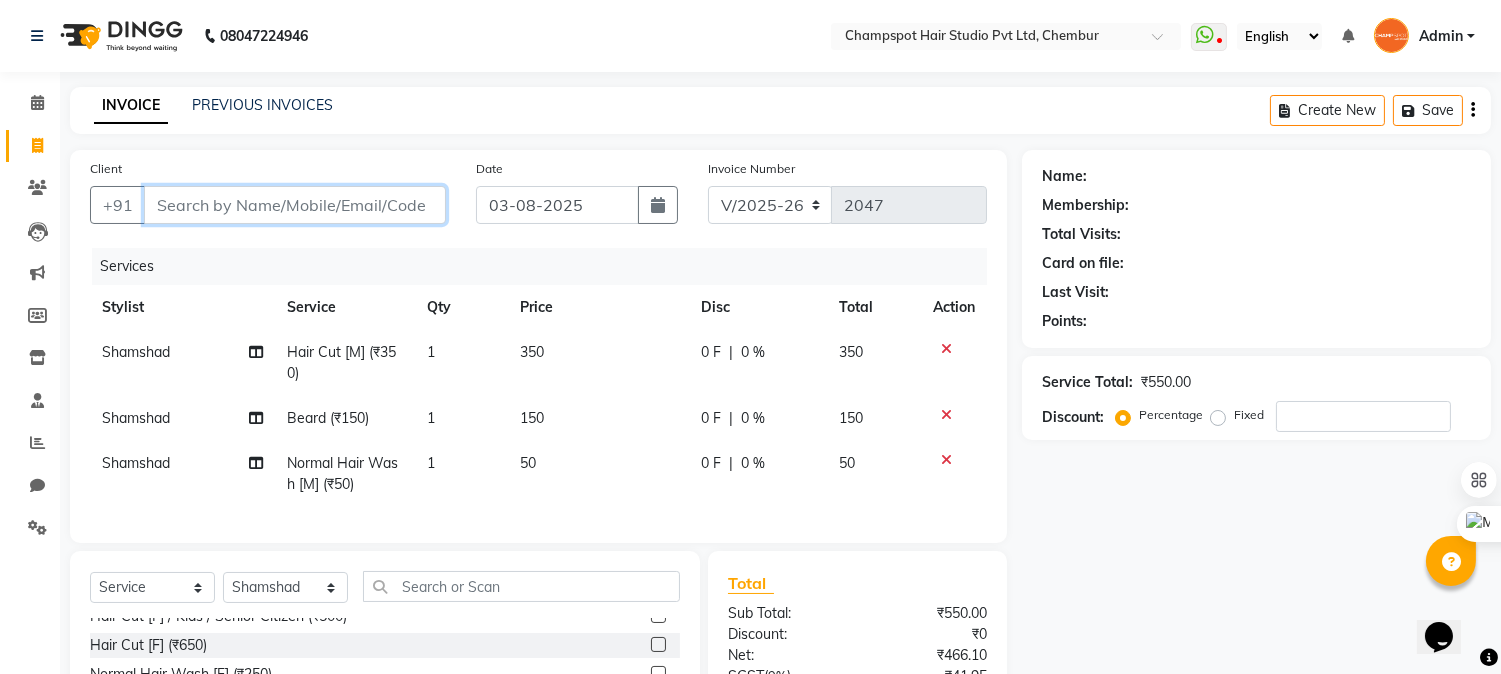 type on "9" 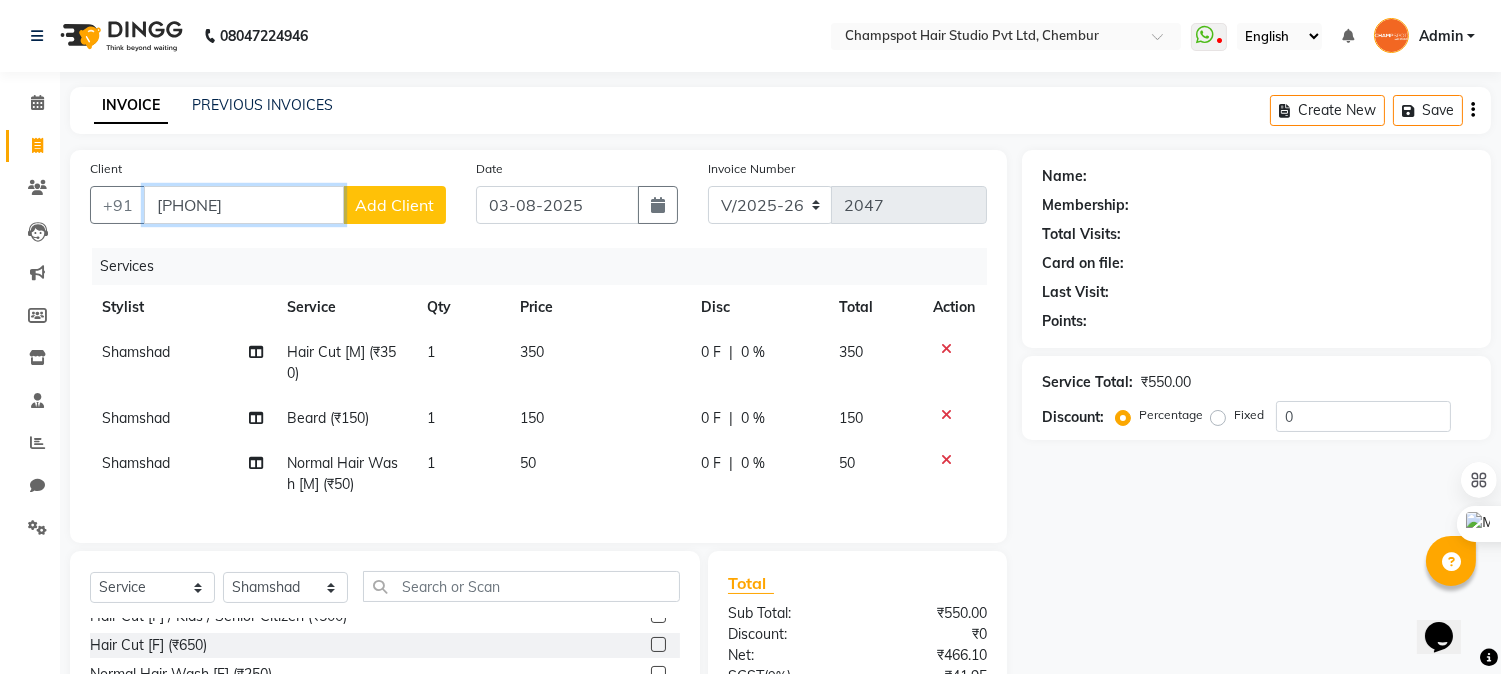 type on "[PHONE]" 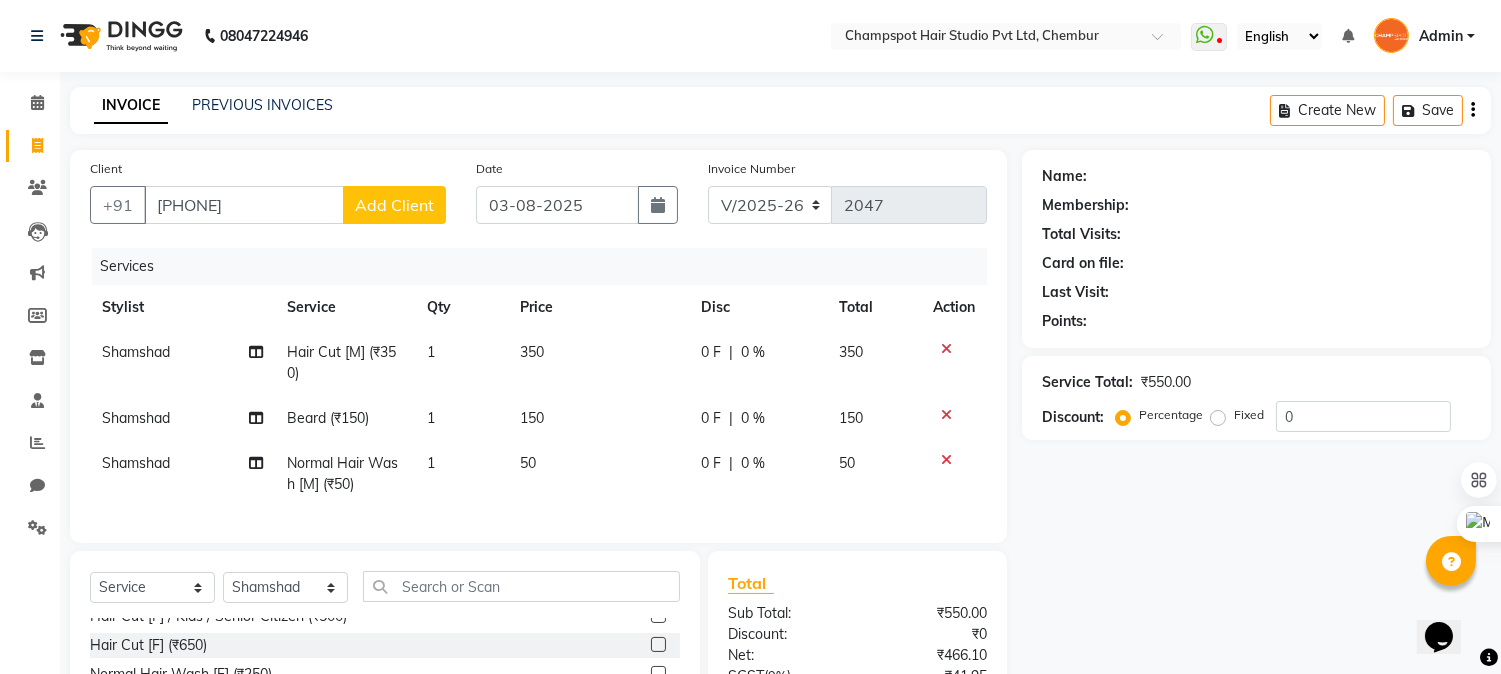click on "Add Client" 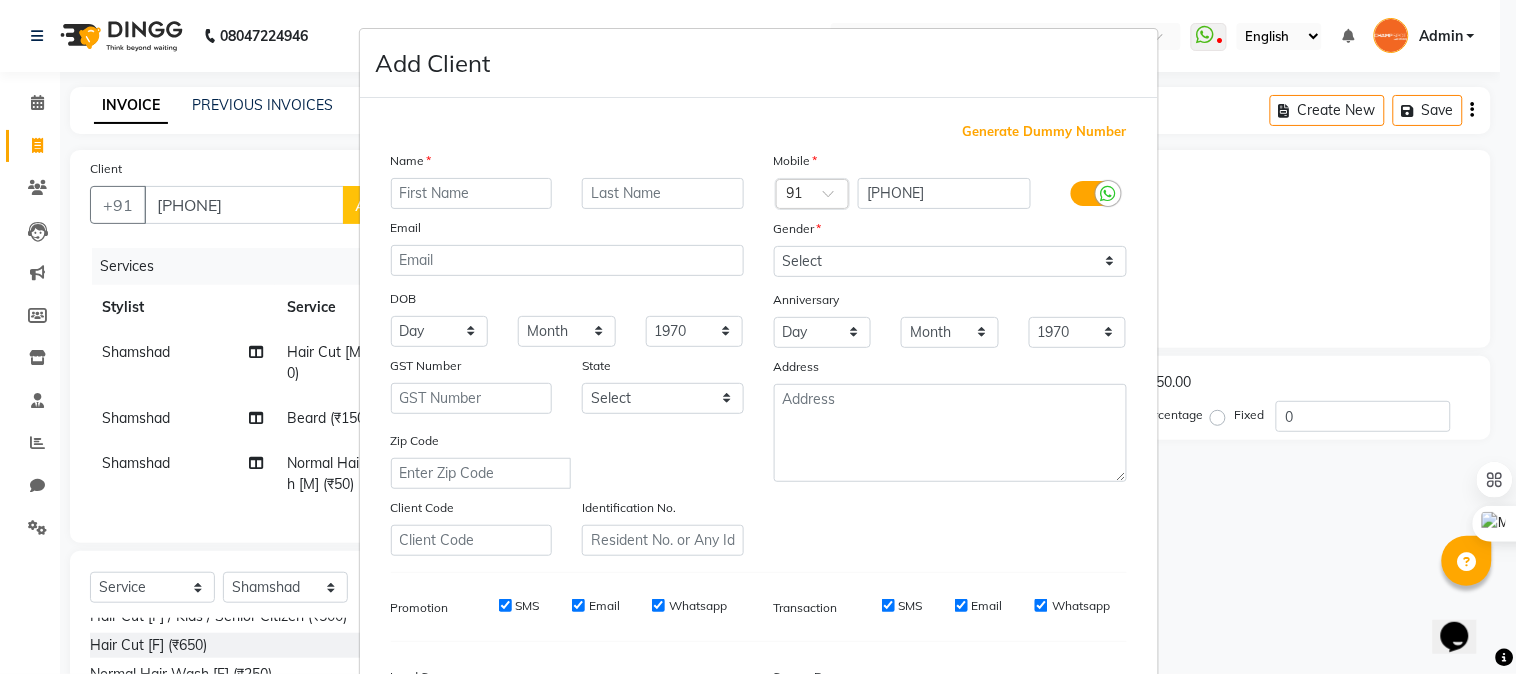 click at bounding box center [472, 193] 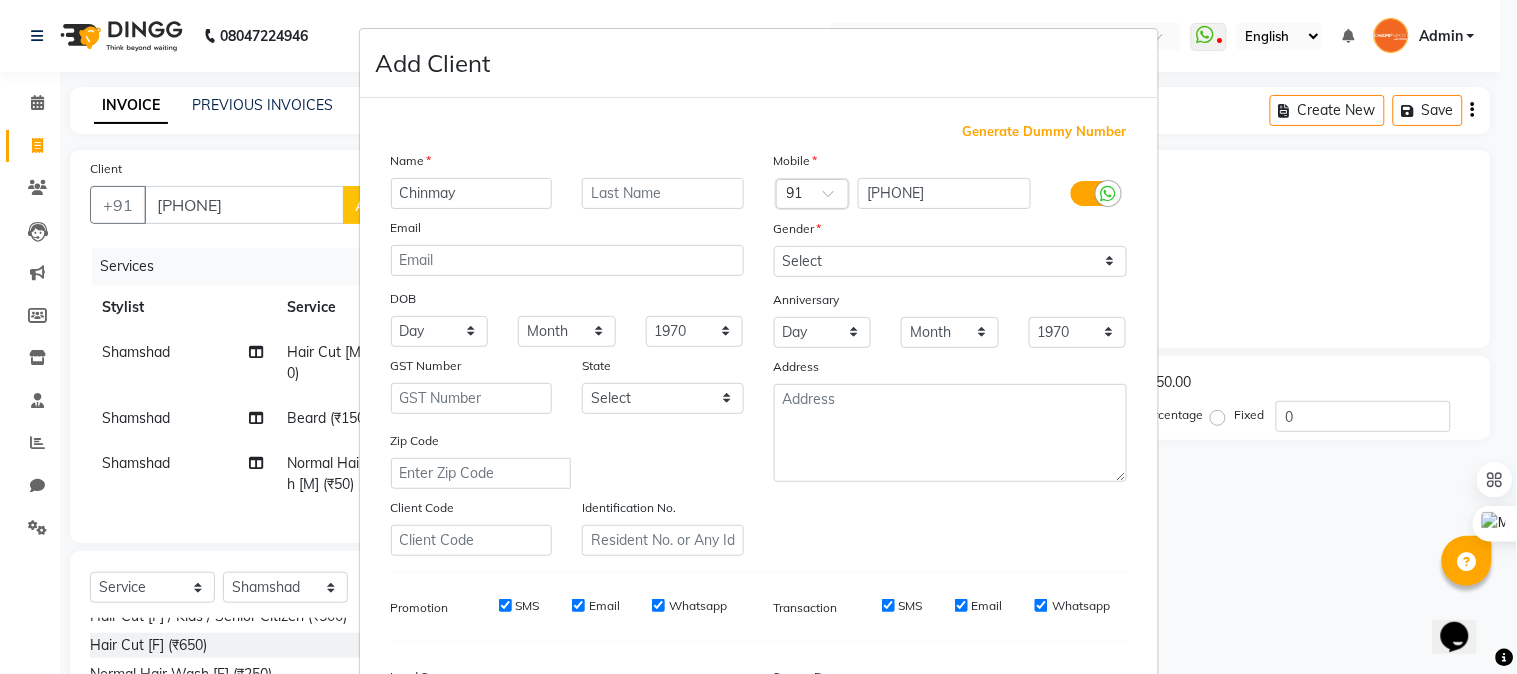 type on "Chinmay" 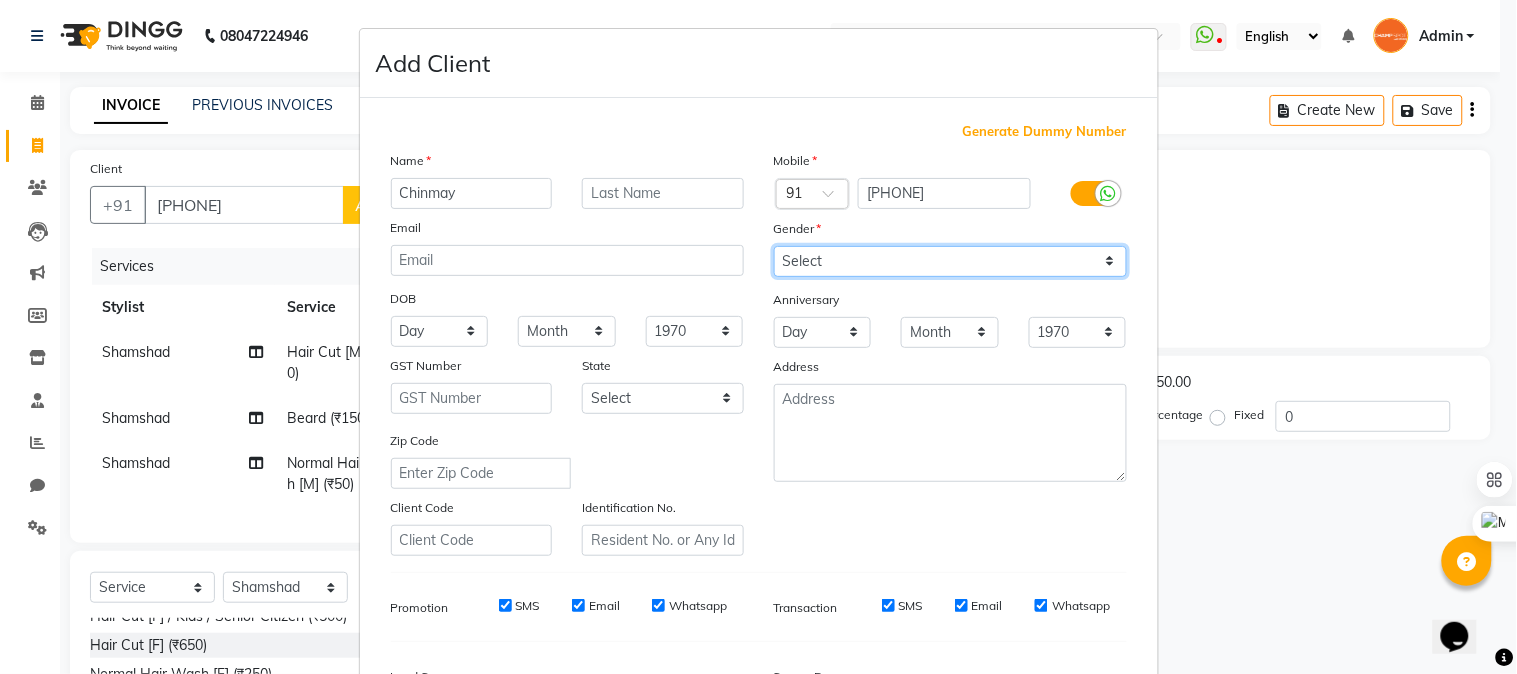 click on "Select Male Female Other Prefer Not To Say" at bounding box center [950, 261] 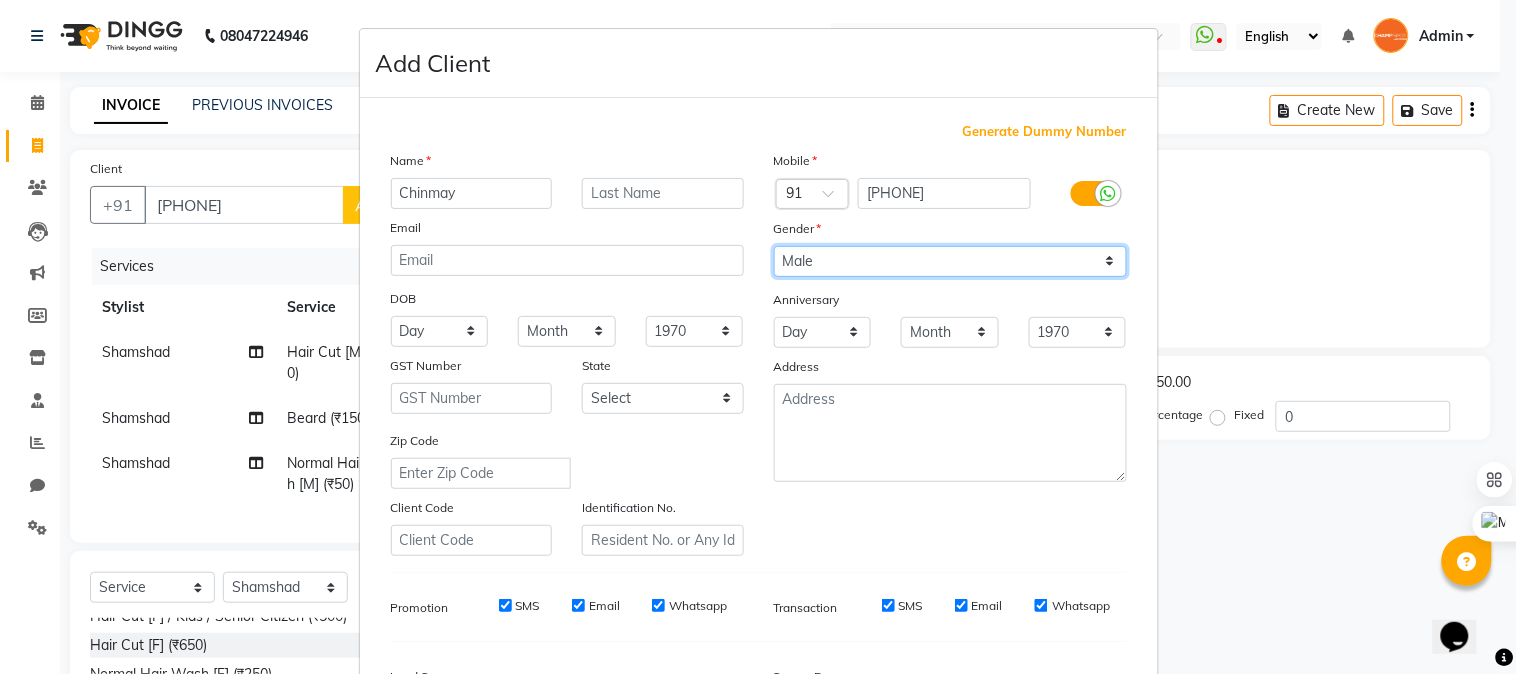 click on "Select Male Female Other Prefer Not To Say" at bounding box center (950, 261) 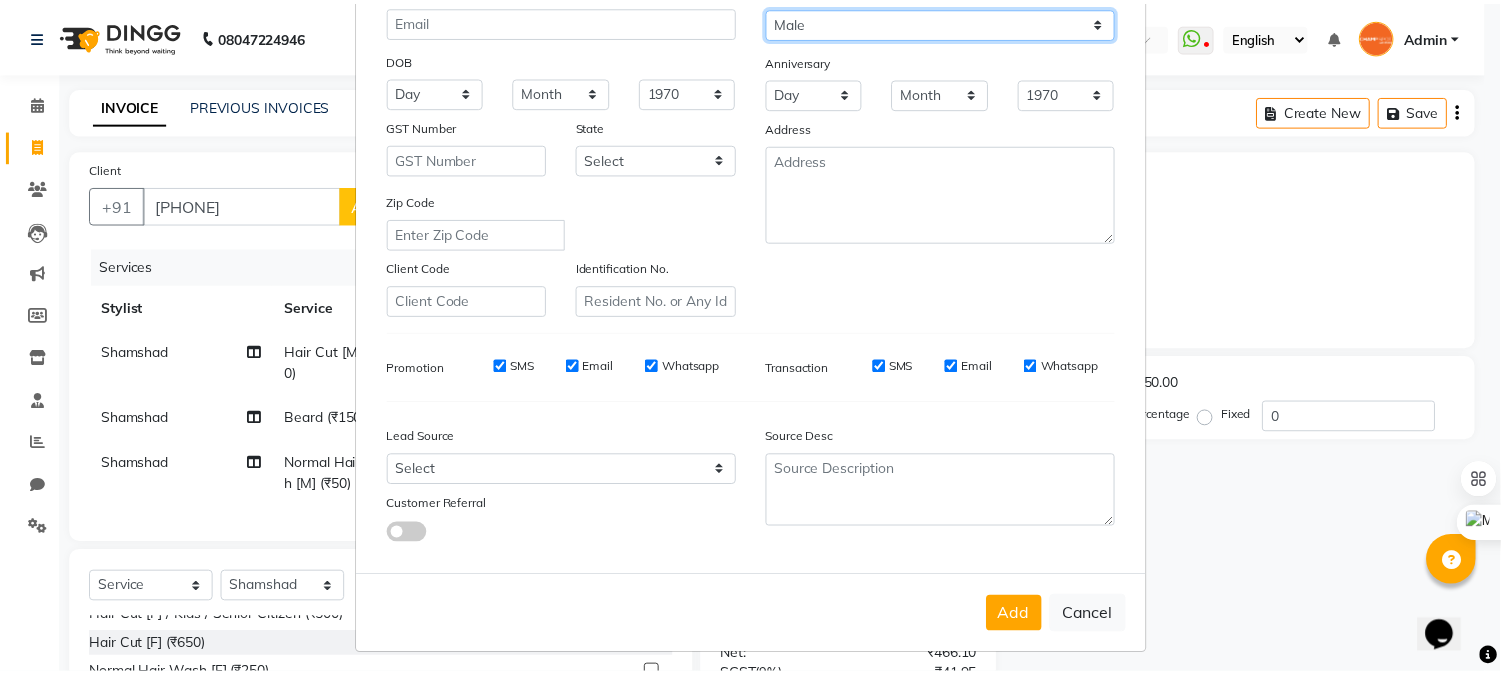 scroll, scrollTop: 250, scrollLeft: 0, axis: vertical 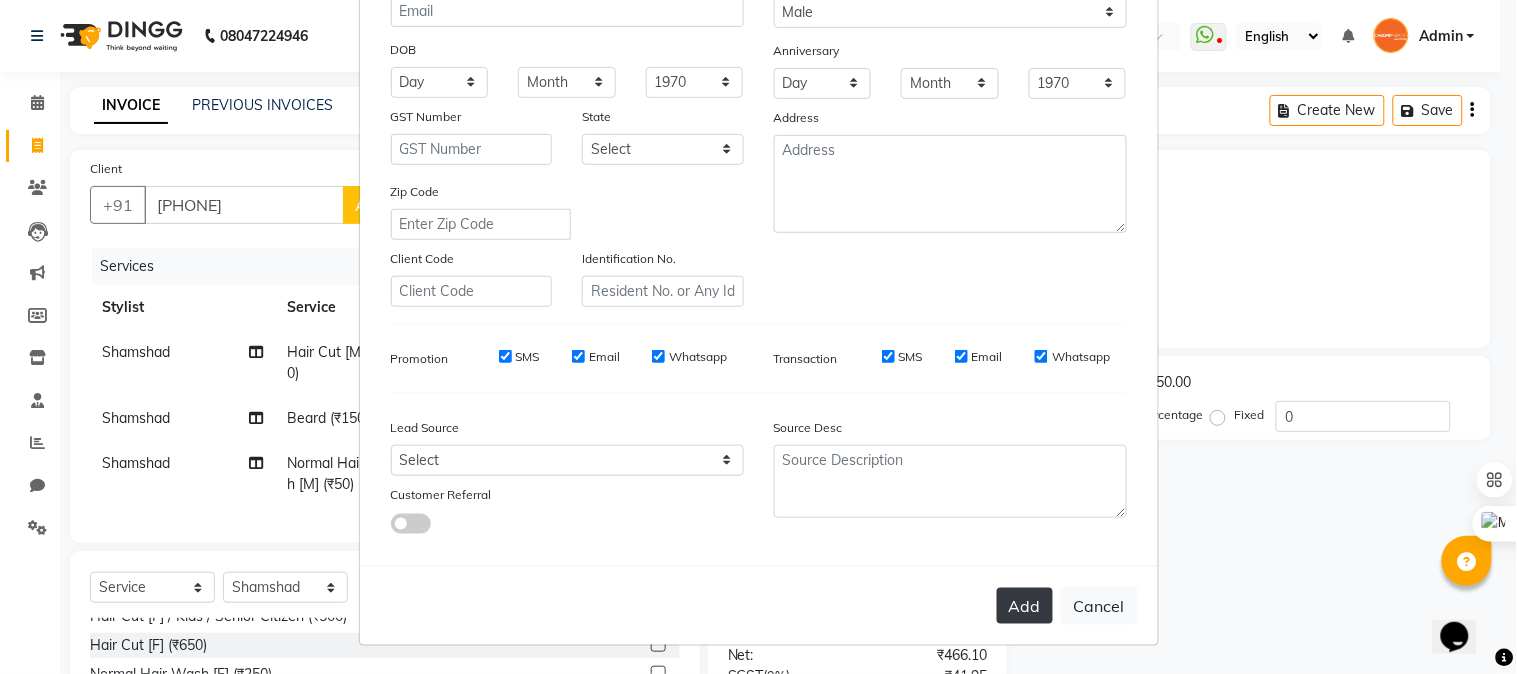 click on "Add" at bounding box center [1025, 606] 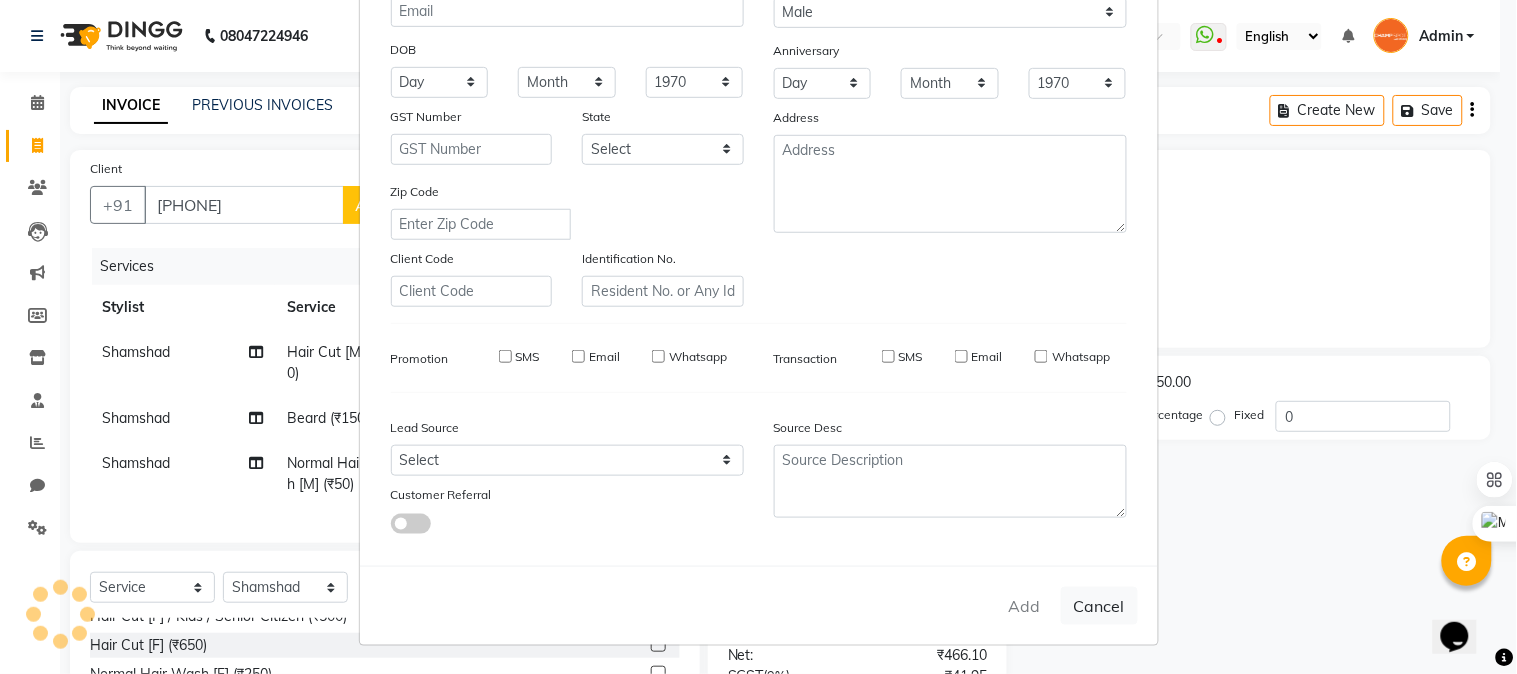 type 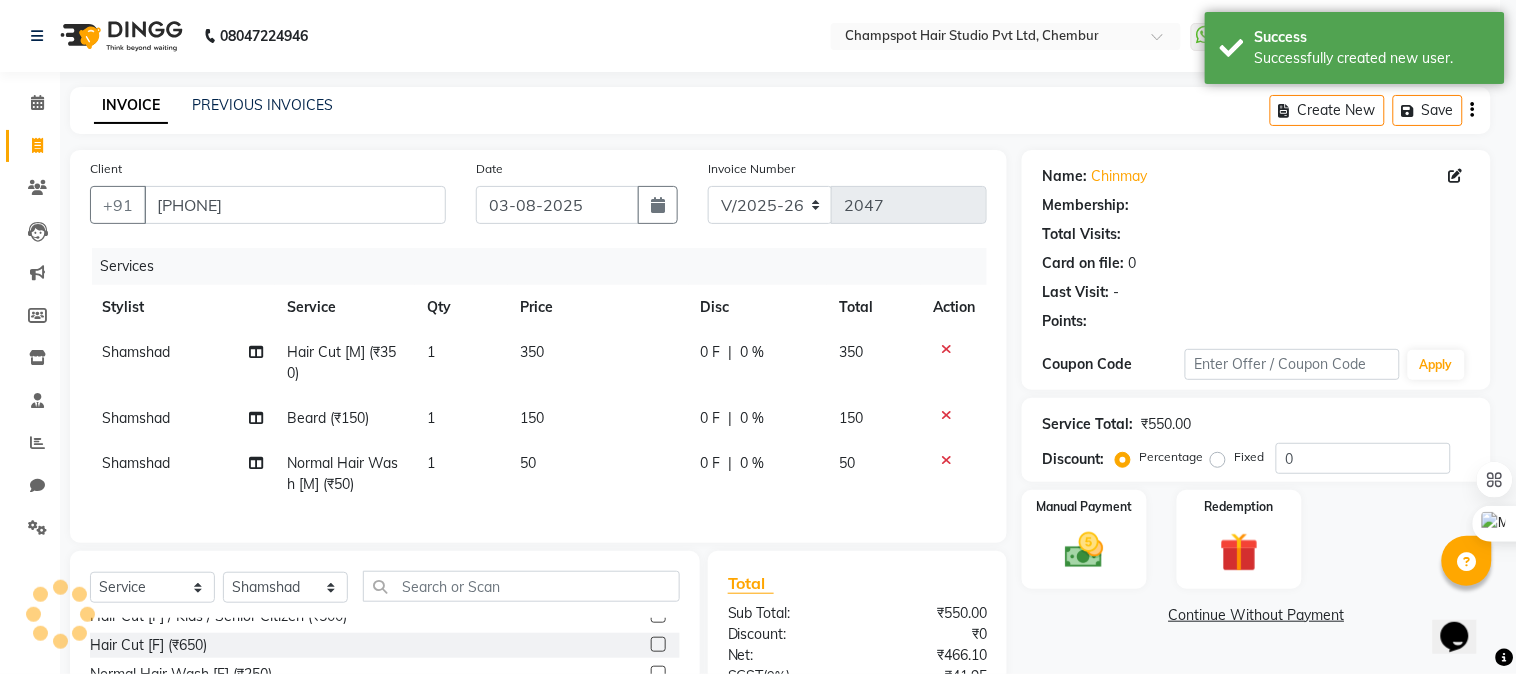 select on "1: Object" 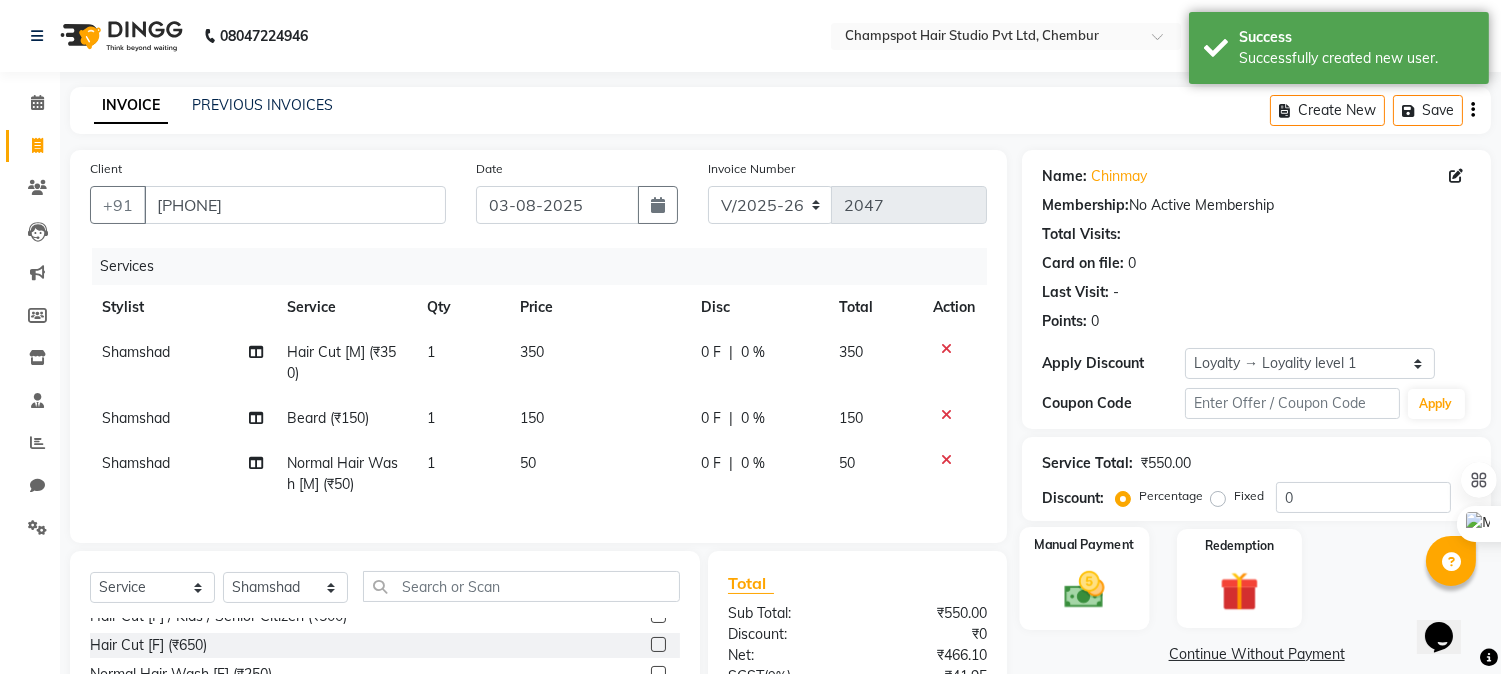 scroll, scrollTop: 217, scrollLeft: 0, axis: vertical 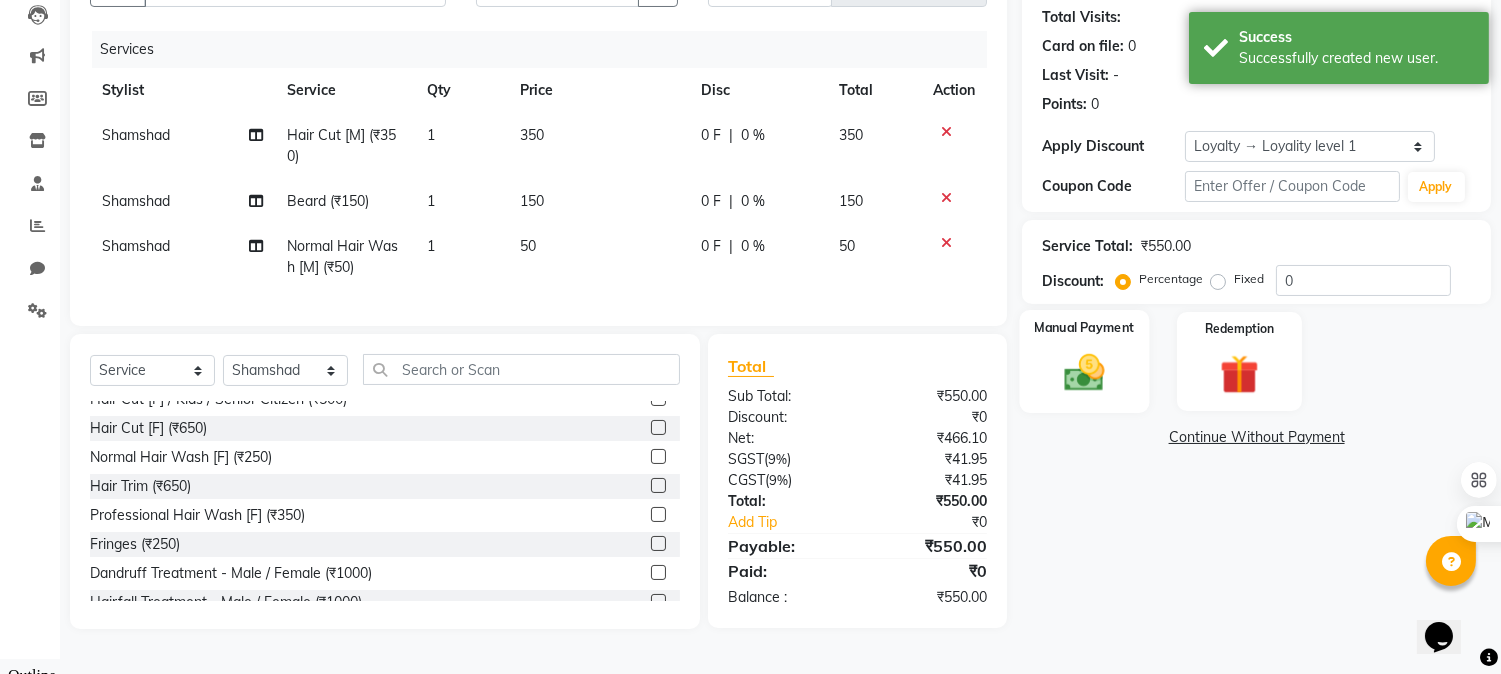 click 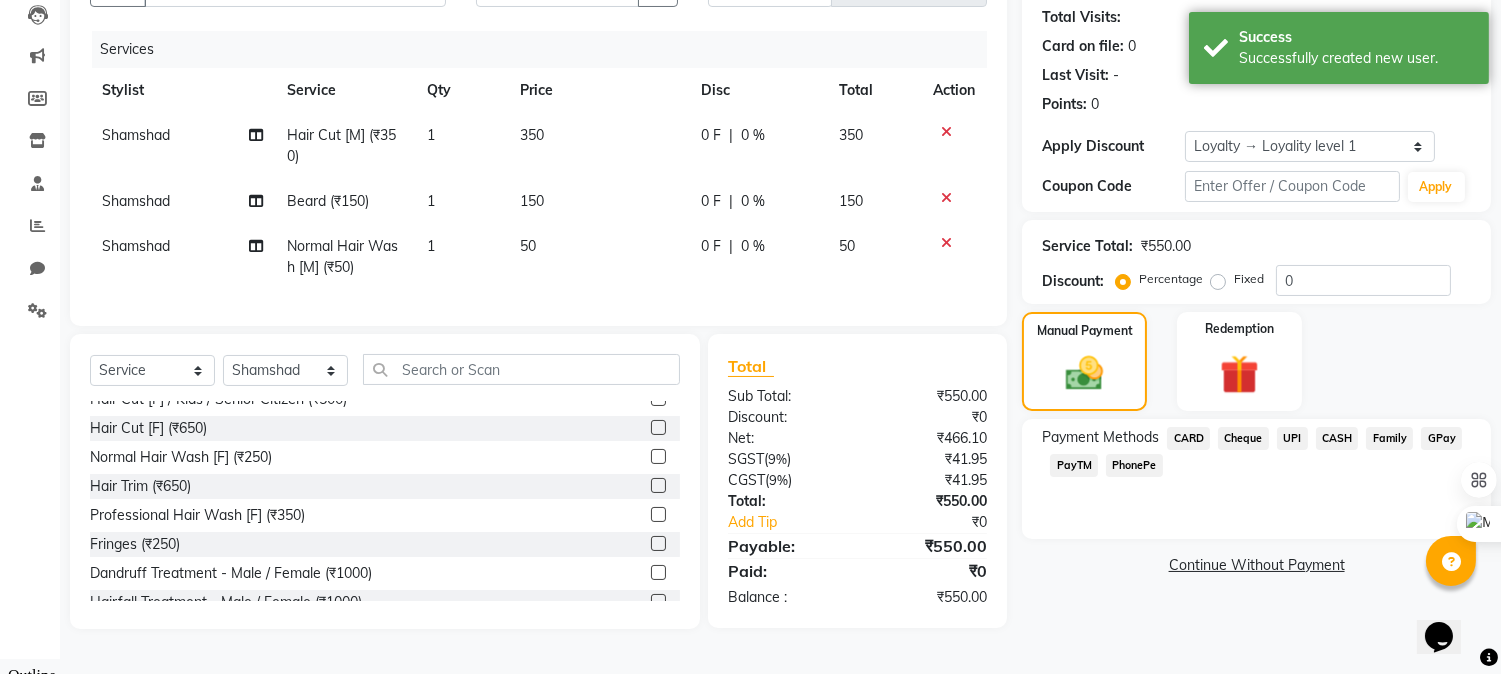 click on "CASH" 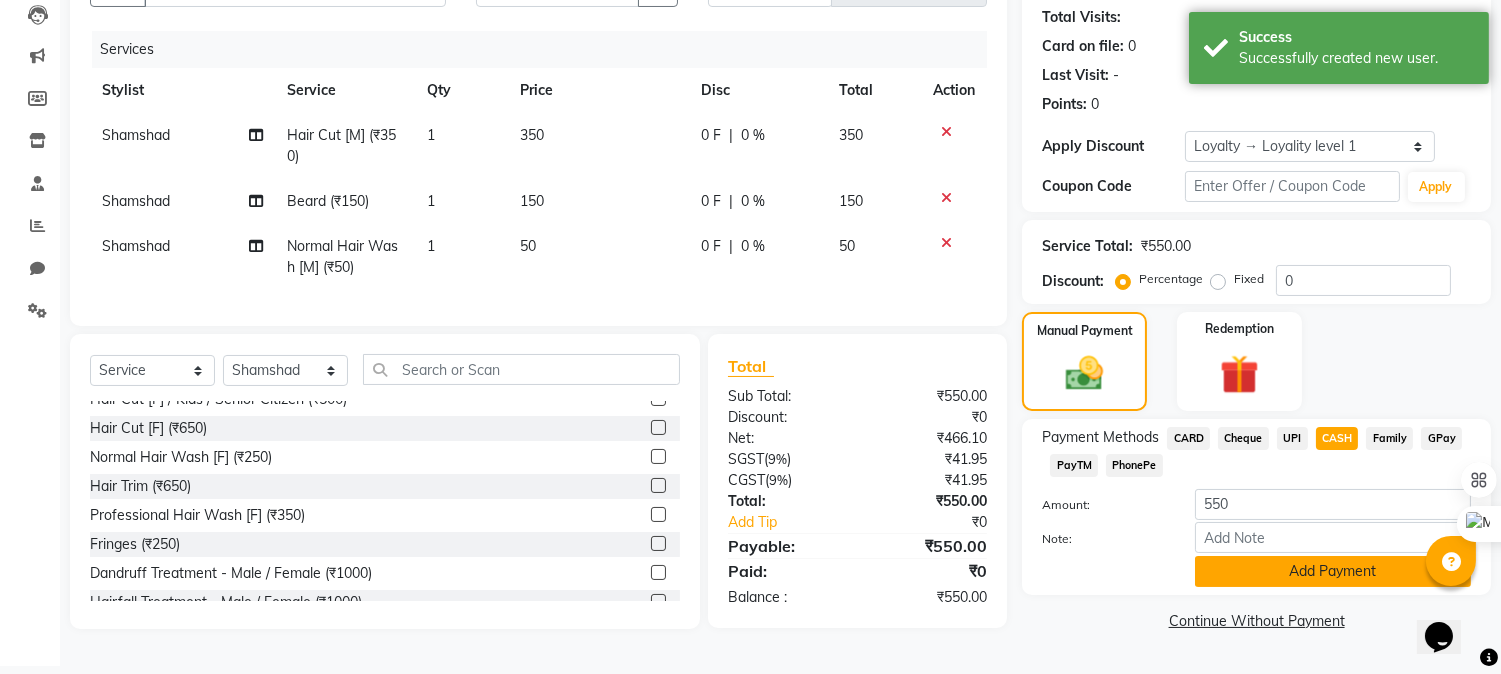click on "Add Payment" 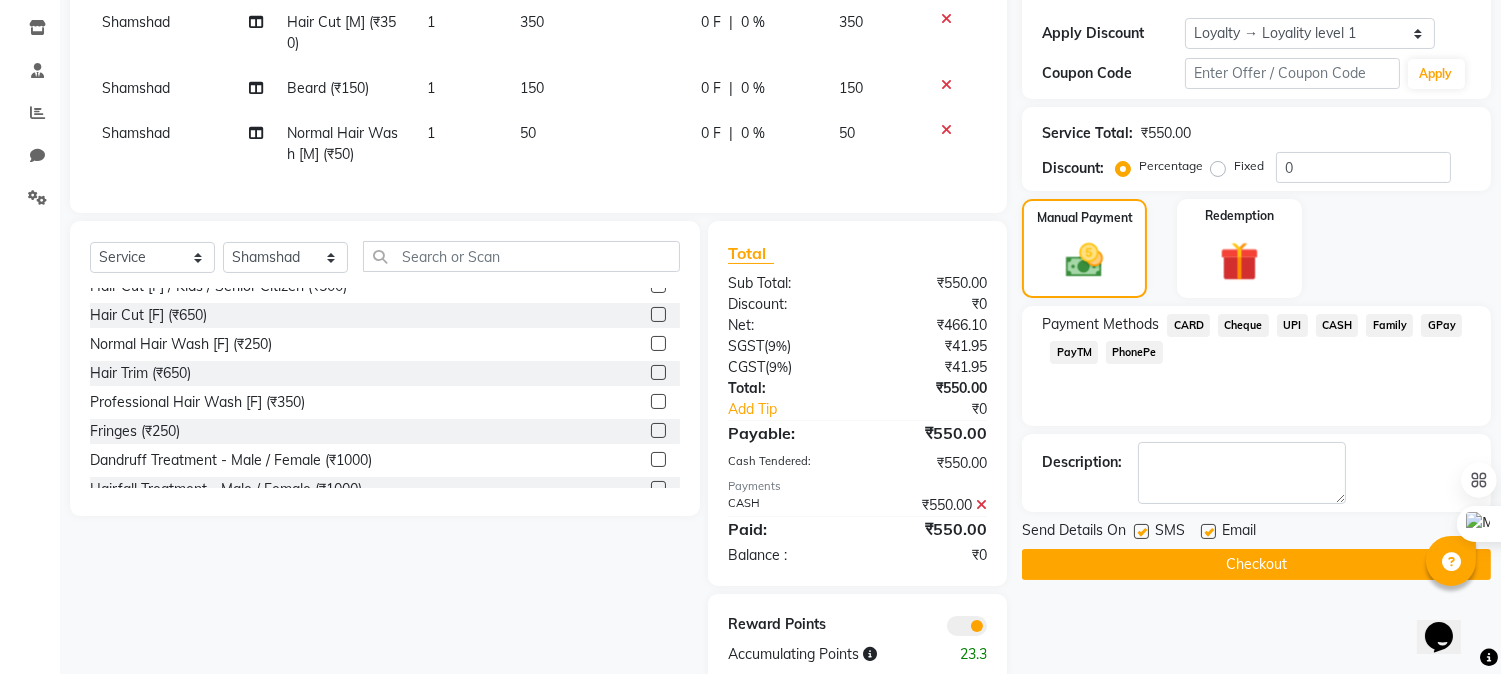 scroll, scrollTop: 387, scrollLeft: 0, axis: vertical 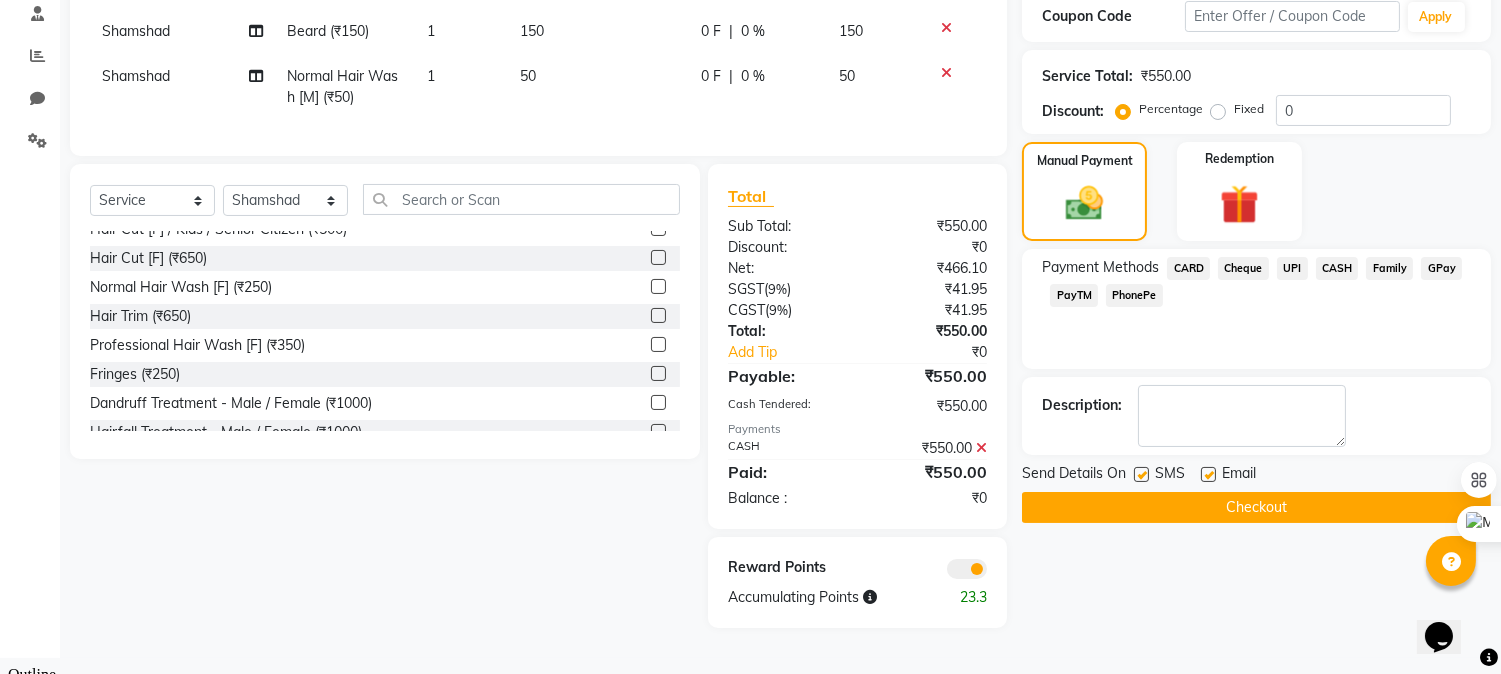 click on "Checkout" 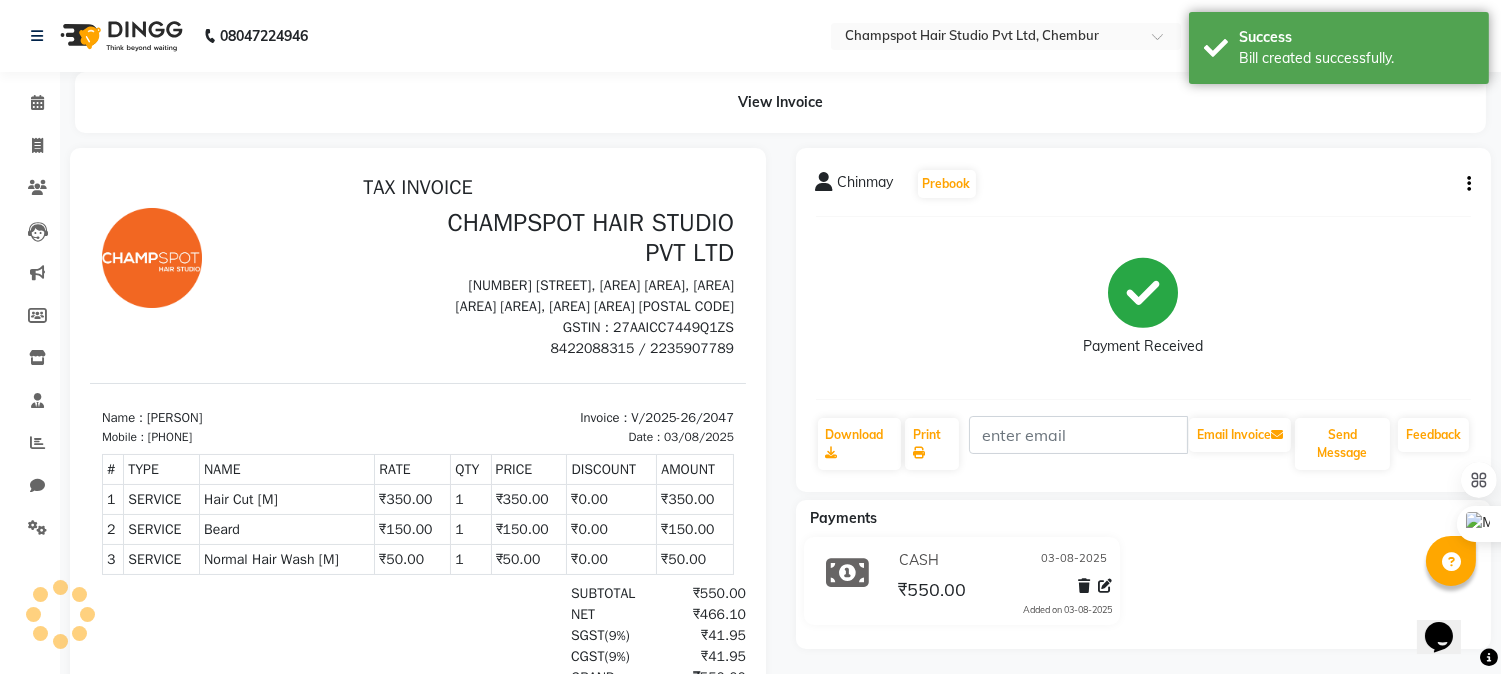 scroll, scrollTop: 0, scrollLeft: 0, axis: both 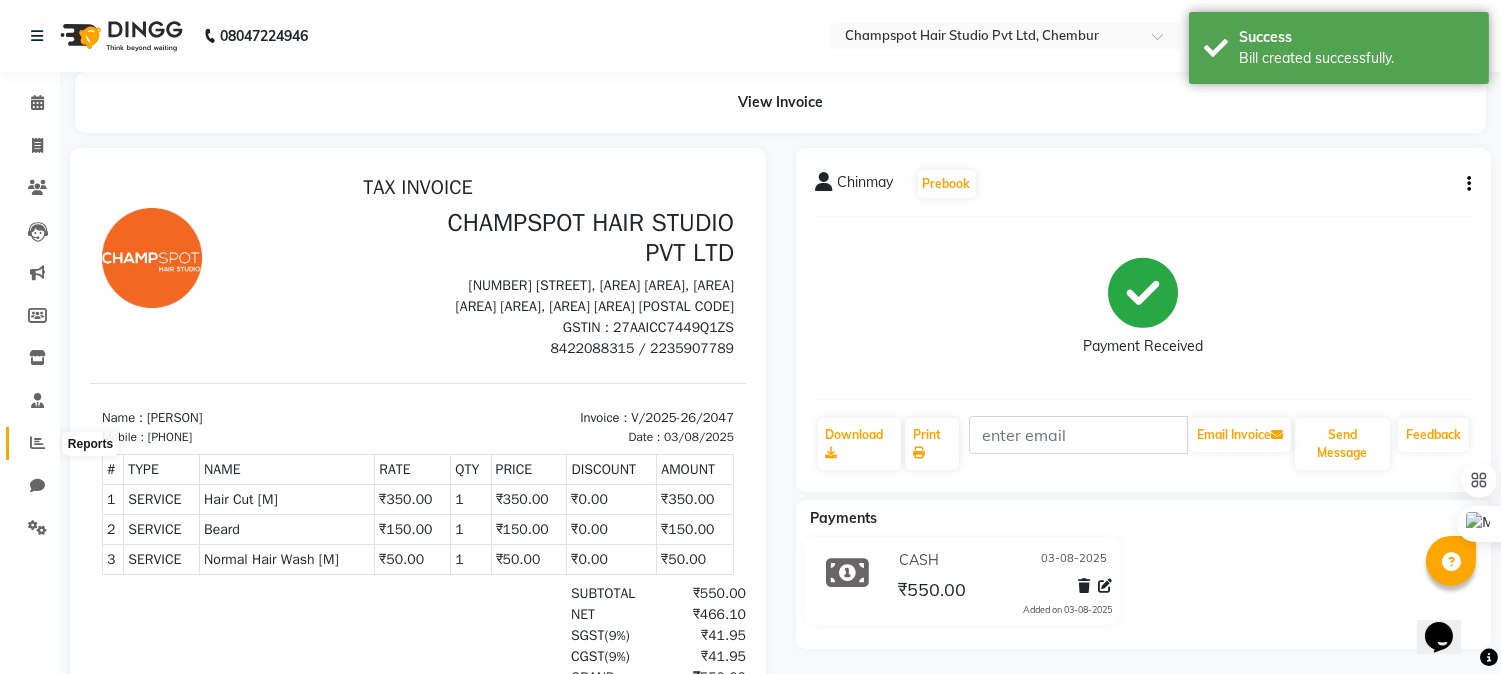 click 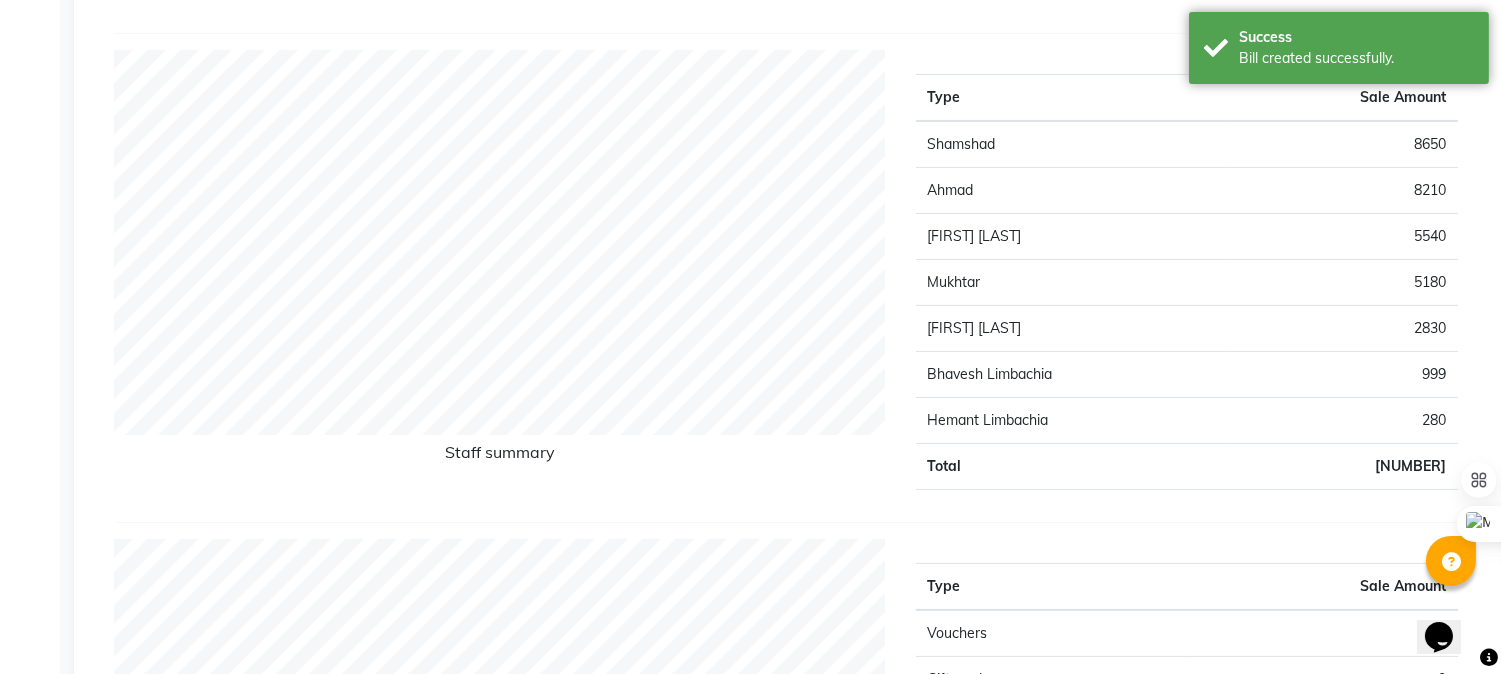 scroll, scrollTop: 666, scrollLeft: 0, axis: vertical 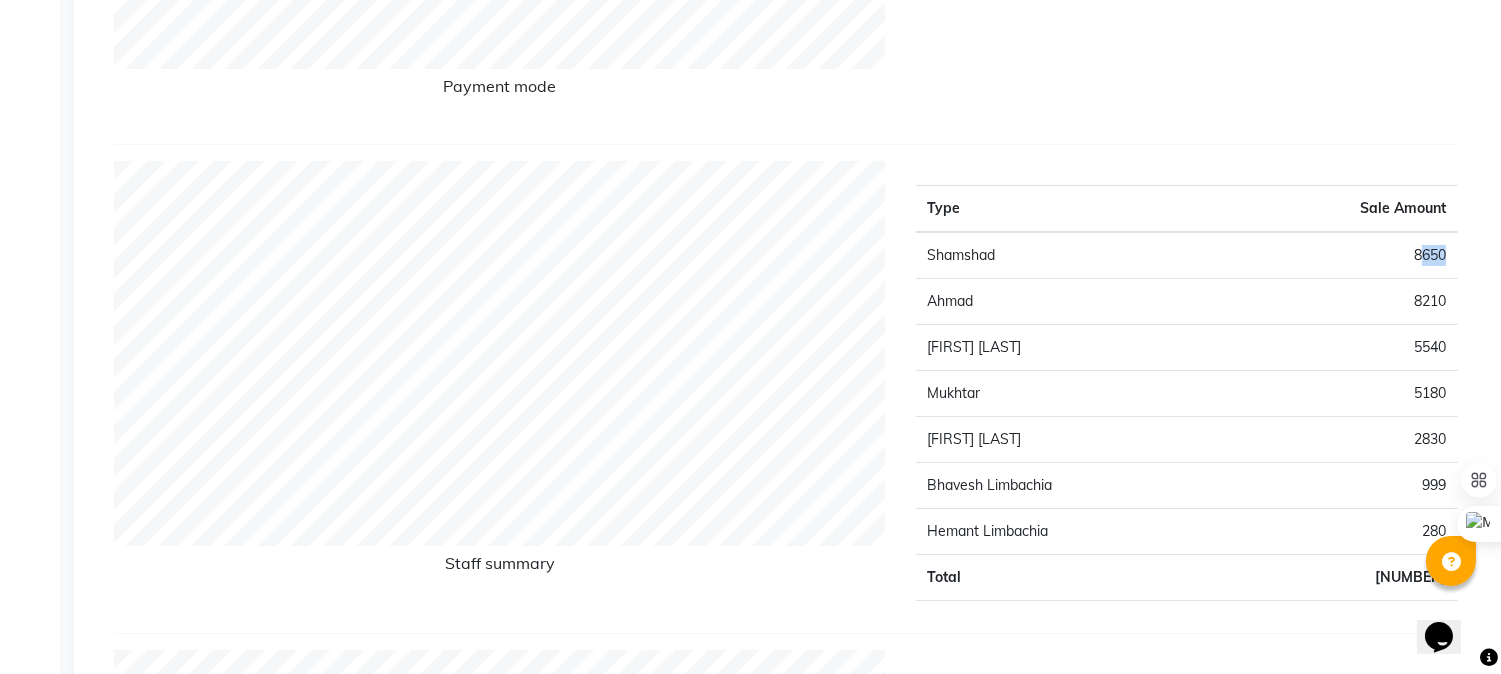 drag, startPoint x: 1420, startPoint y: 265, endPoint x: 1451, endPoint y: 265, distance: 31 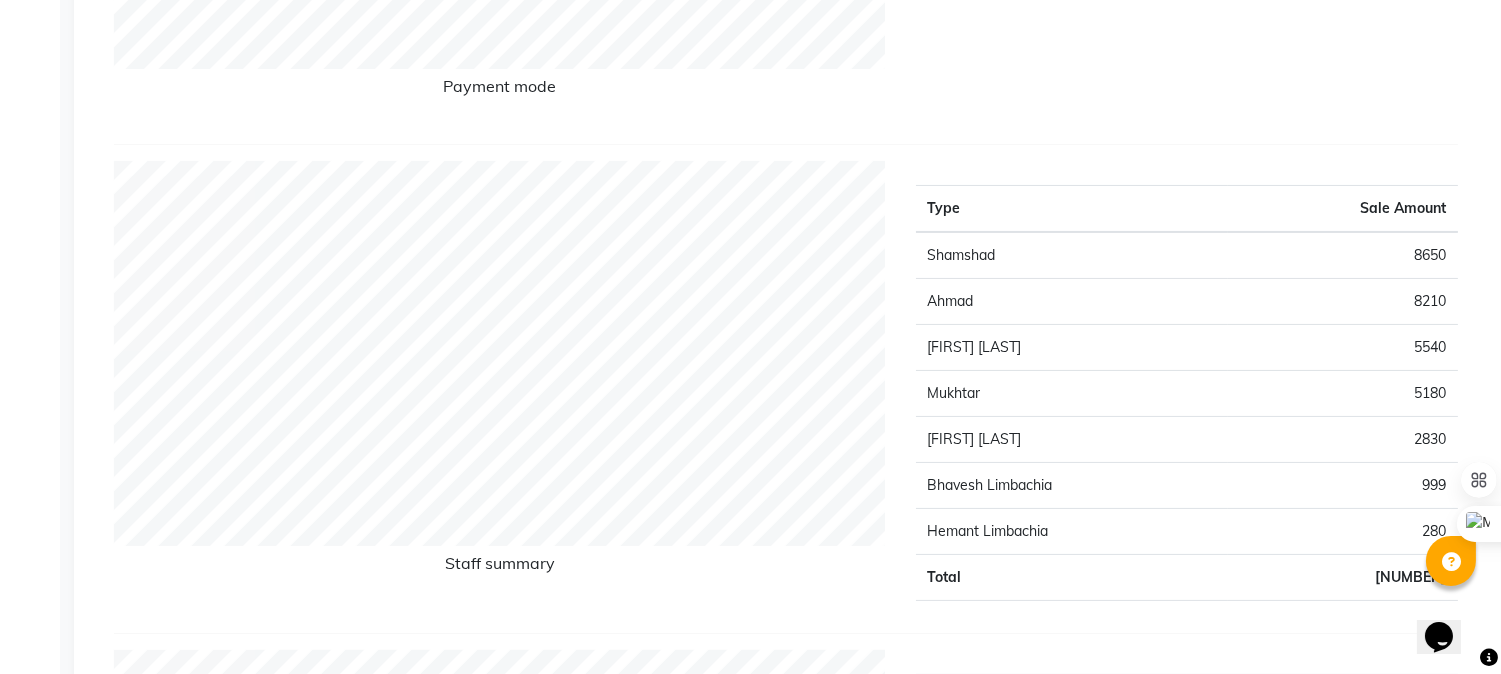 click on "Payment mode Type Sale Amount UPI 22814 GPAY 3595 CASH 2150 CARD 3130 Total 31689" 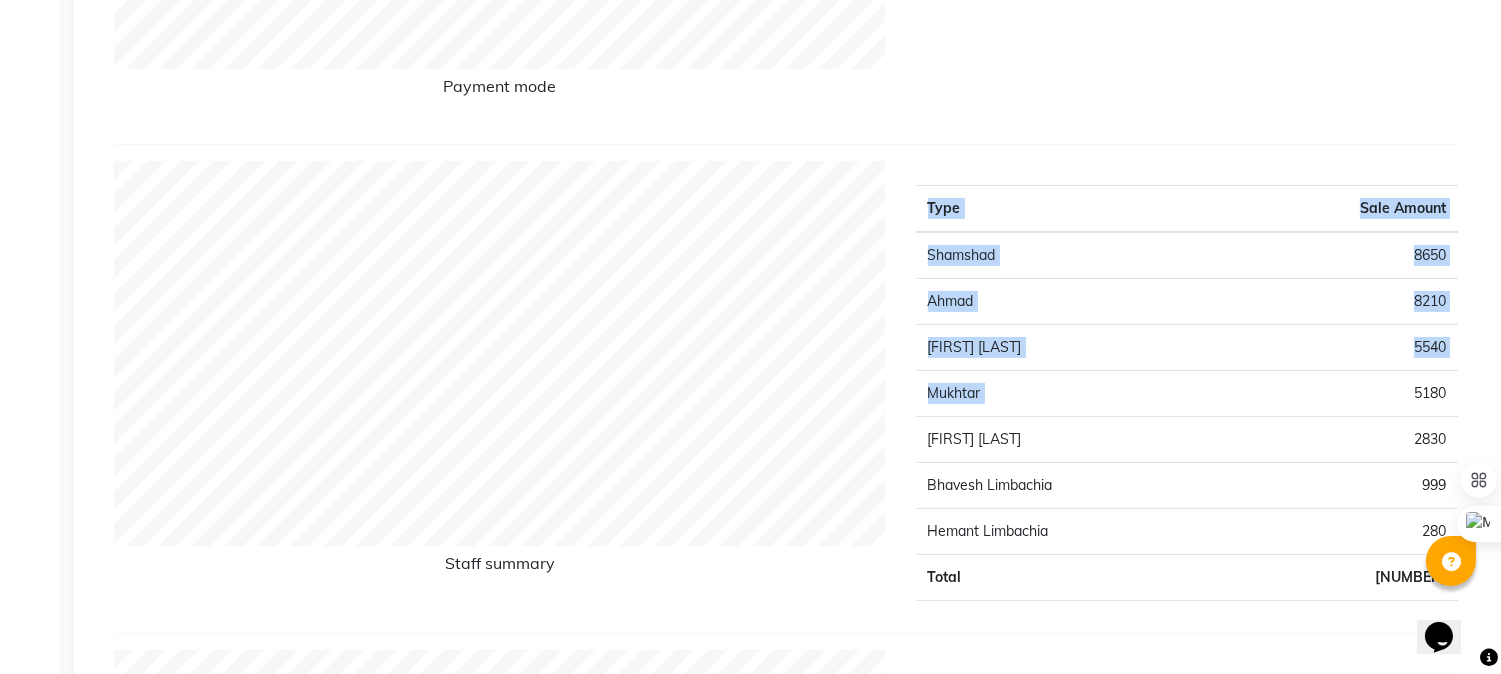 drag, startPoint x: 1477, startPoint y: 408, endPoint x: 1494, endPoint y: 410, distance: 17.117243 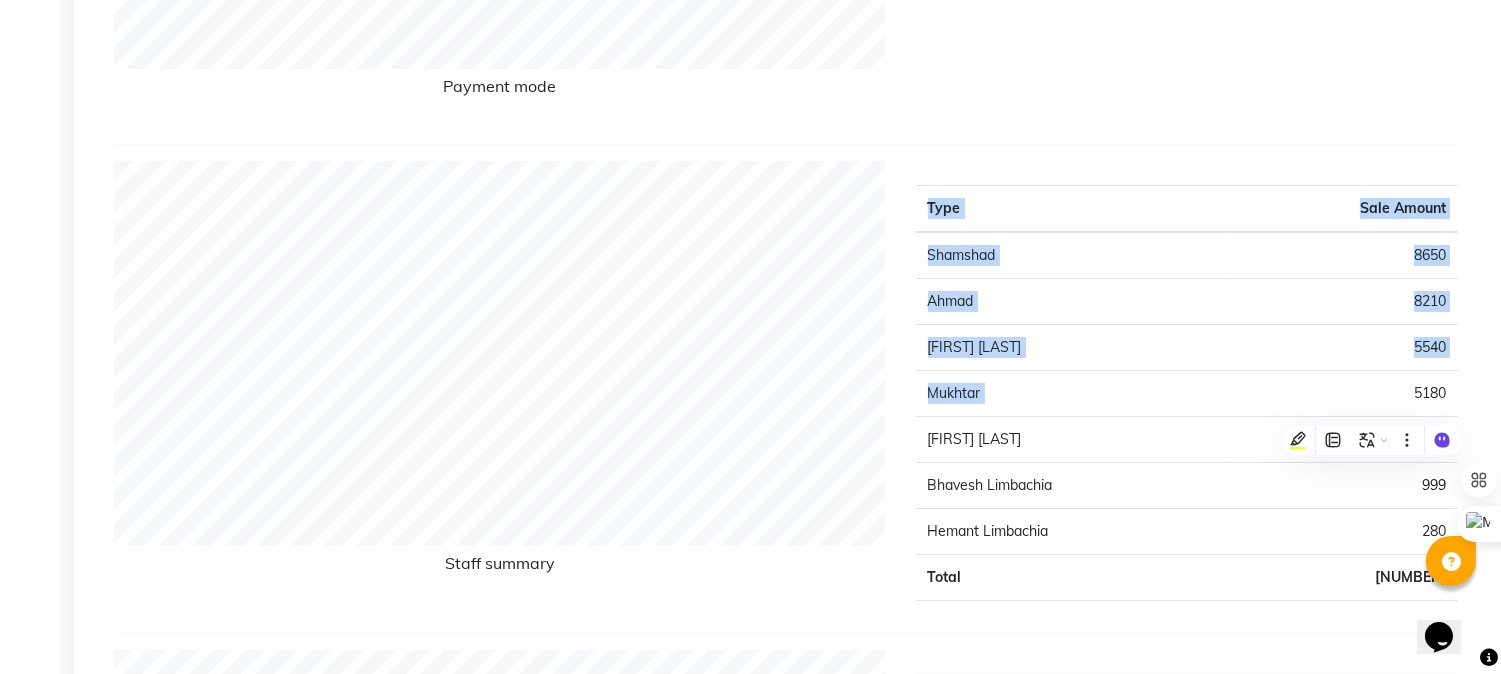 click on "5180" 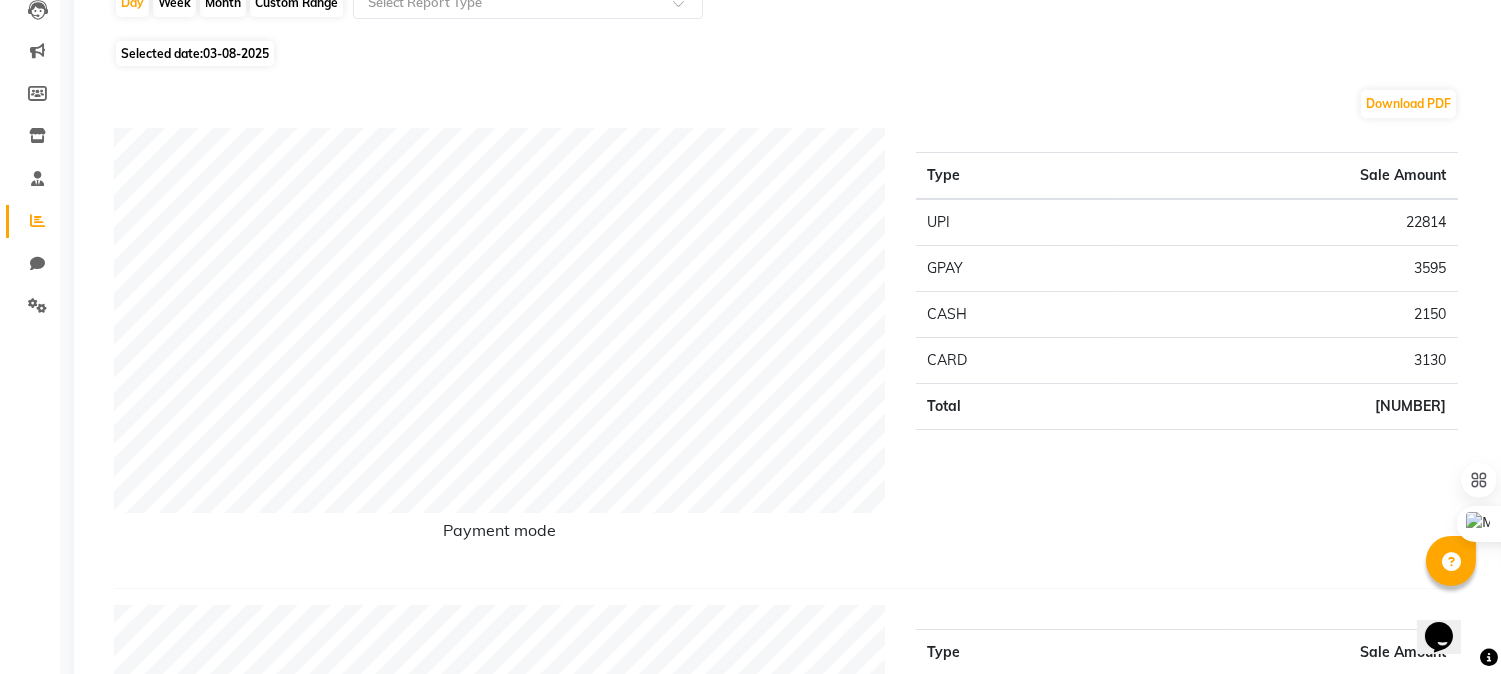 scroll, scrollTop: 0, scrollLeft: 0, axis: both 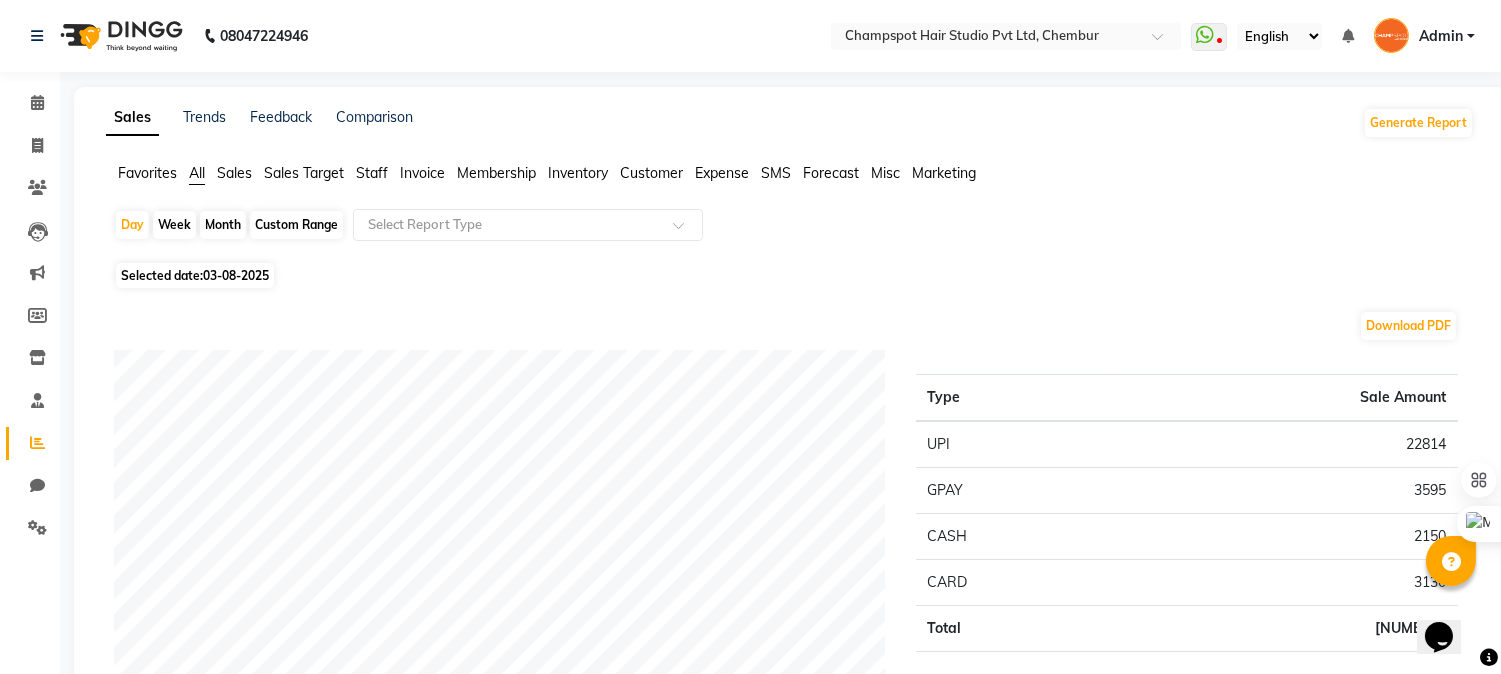 click on "03-08-2025" 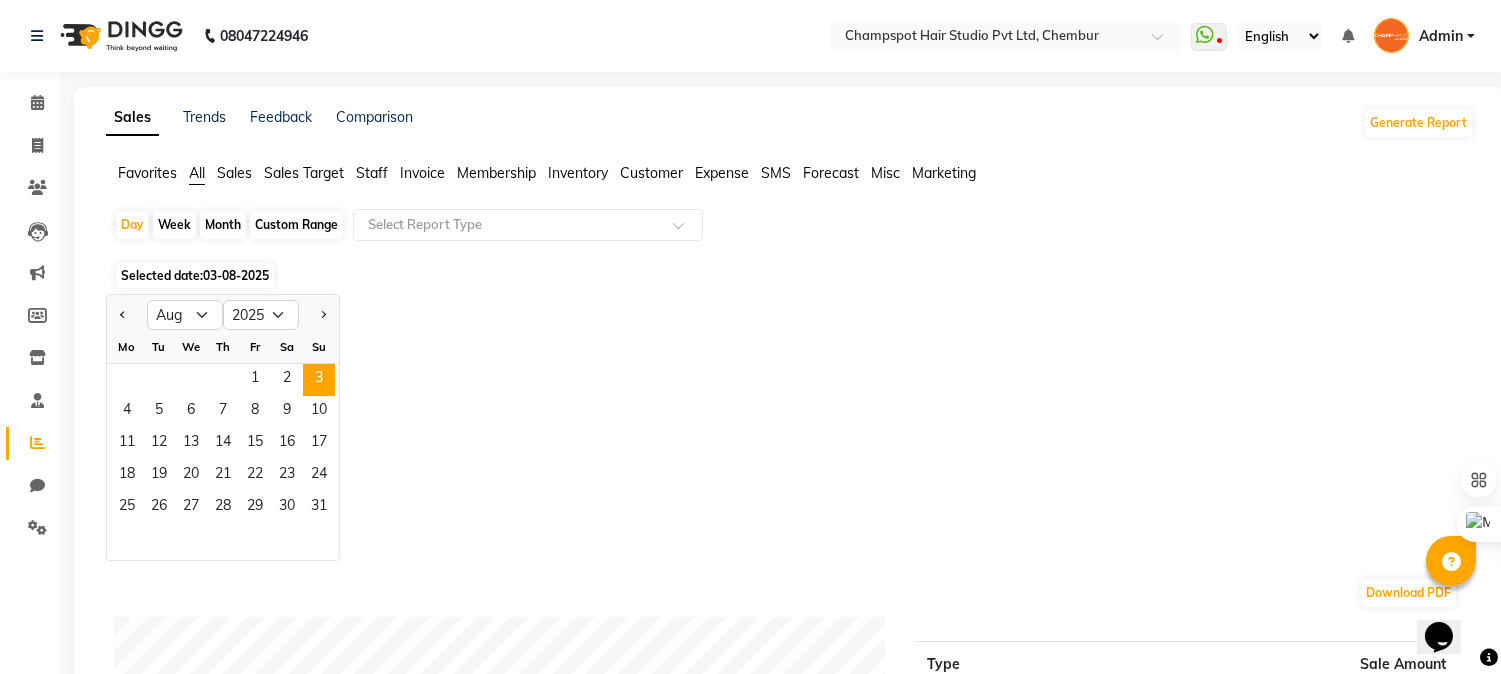 click on "Week" 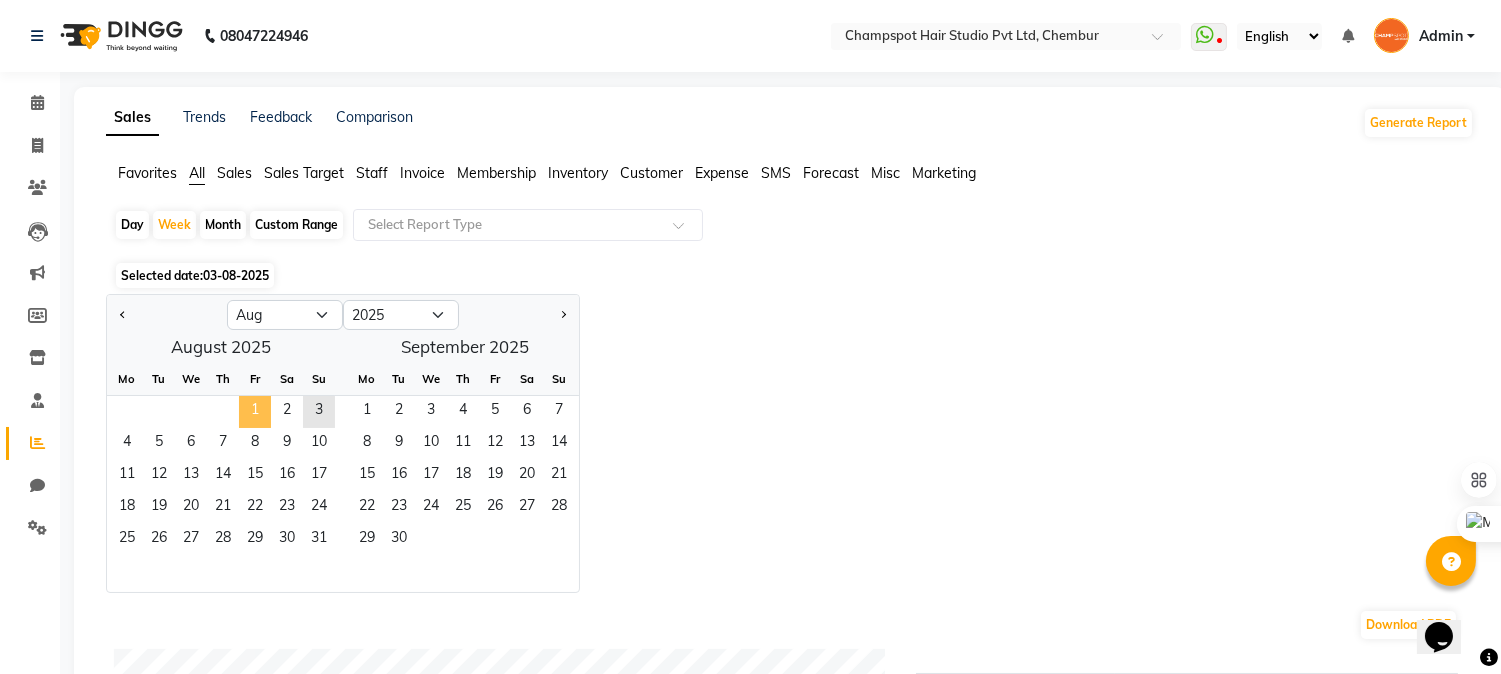 click on "1" 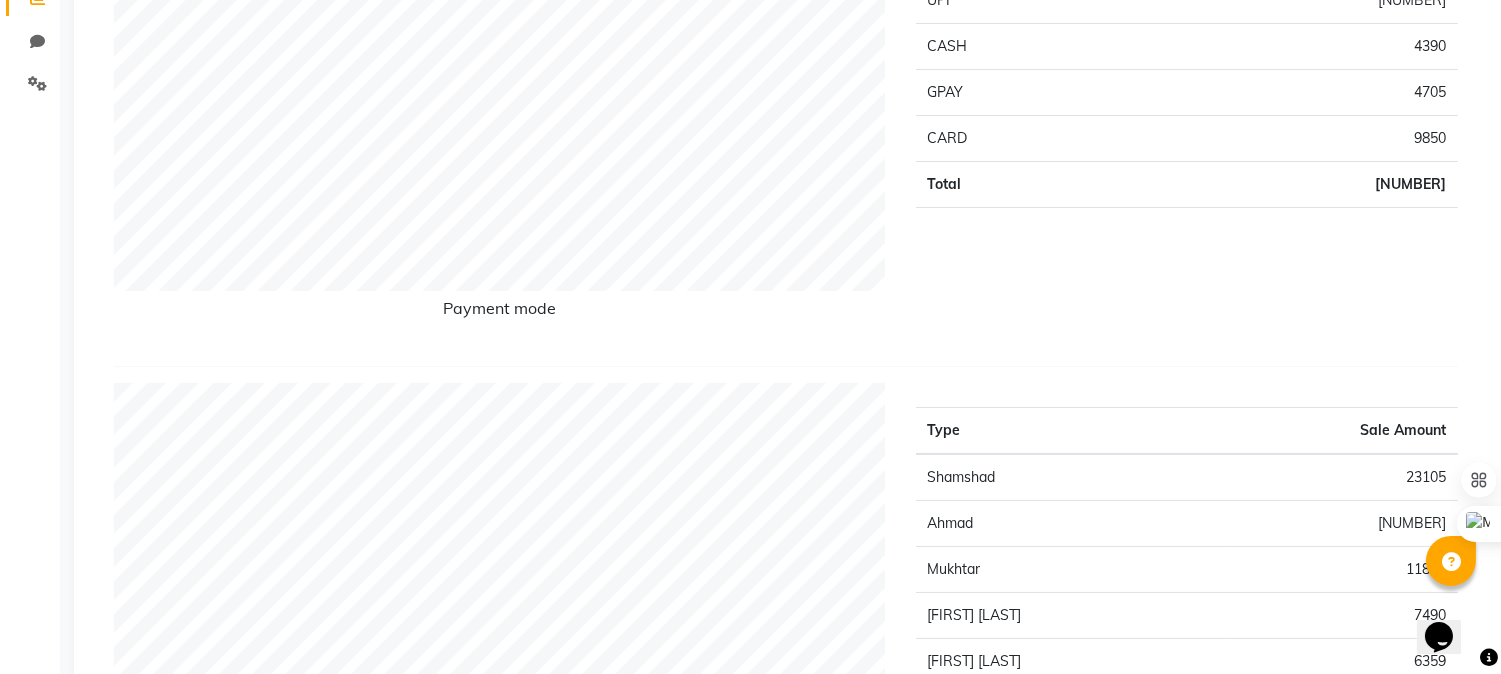 scroll, scrollTop: 0, scrollLeft: 0, axis: both 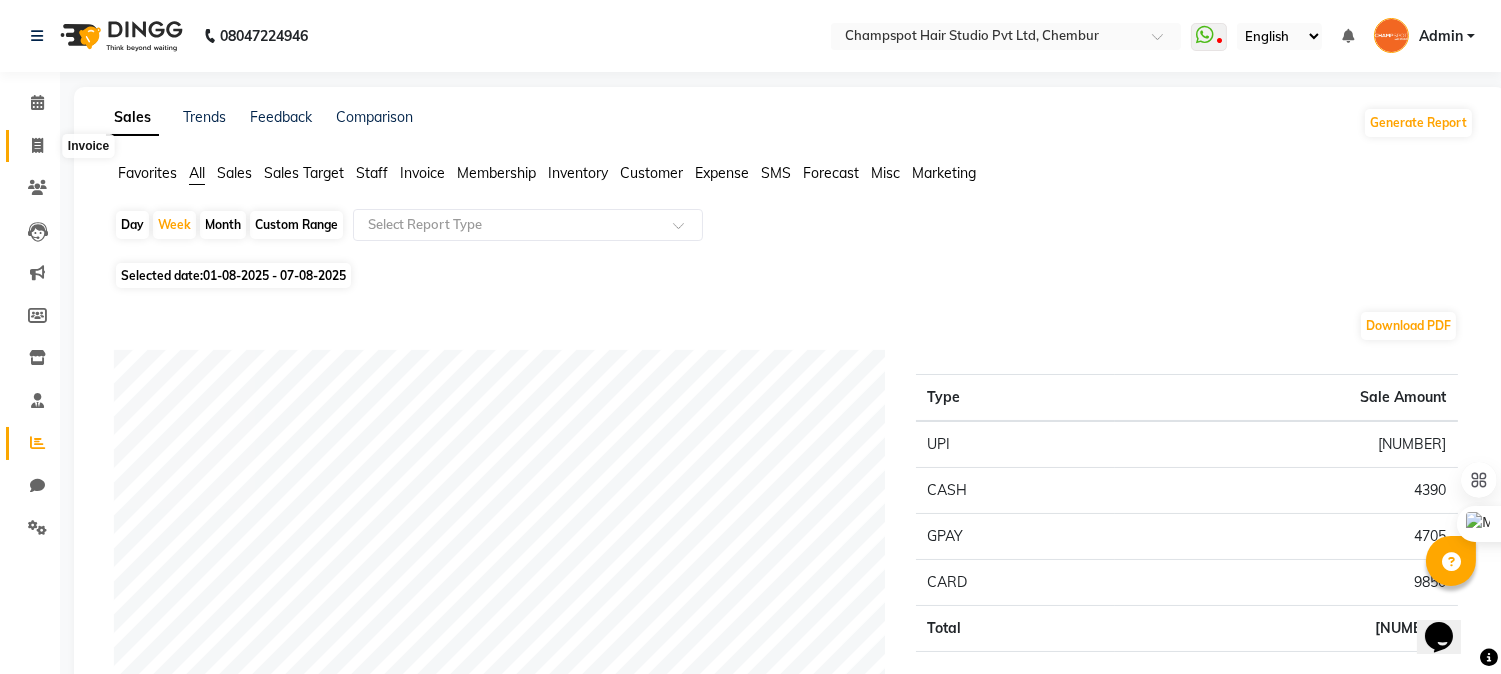 click 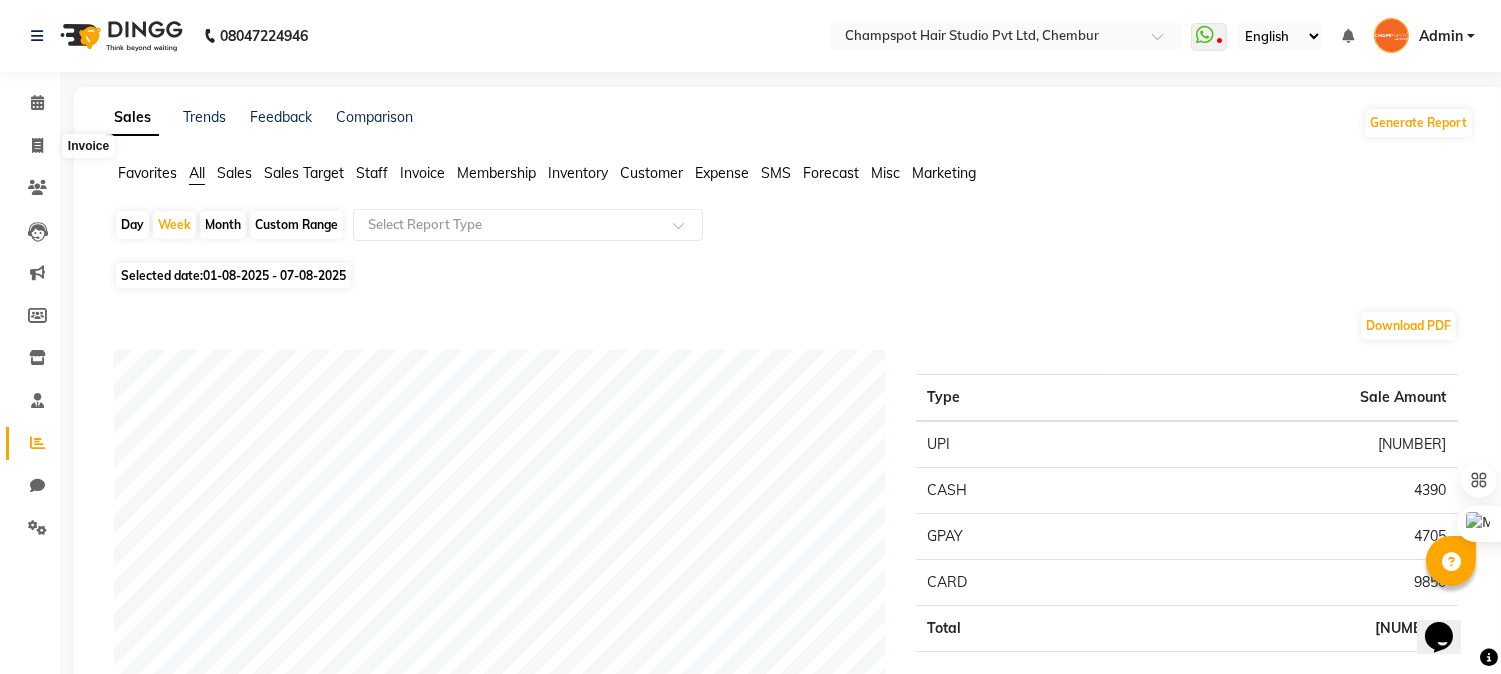 select on "7690" 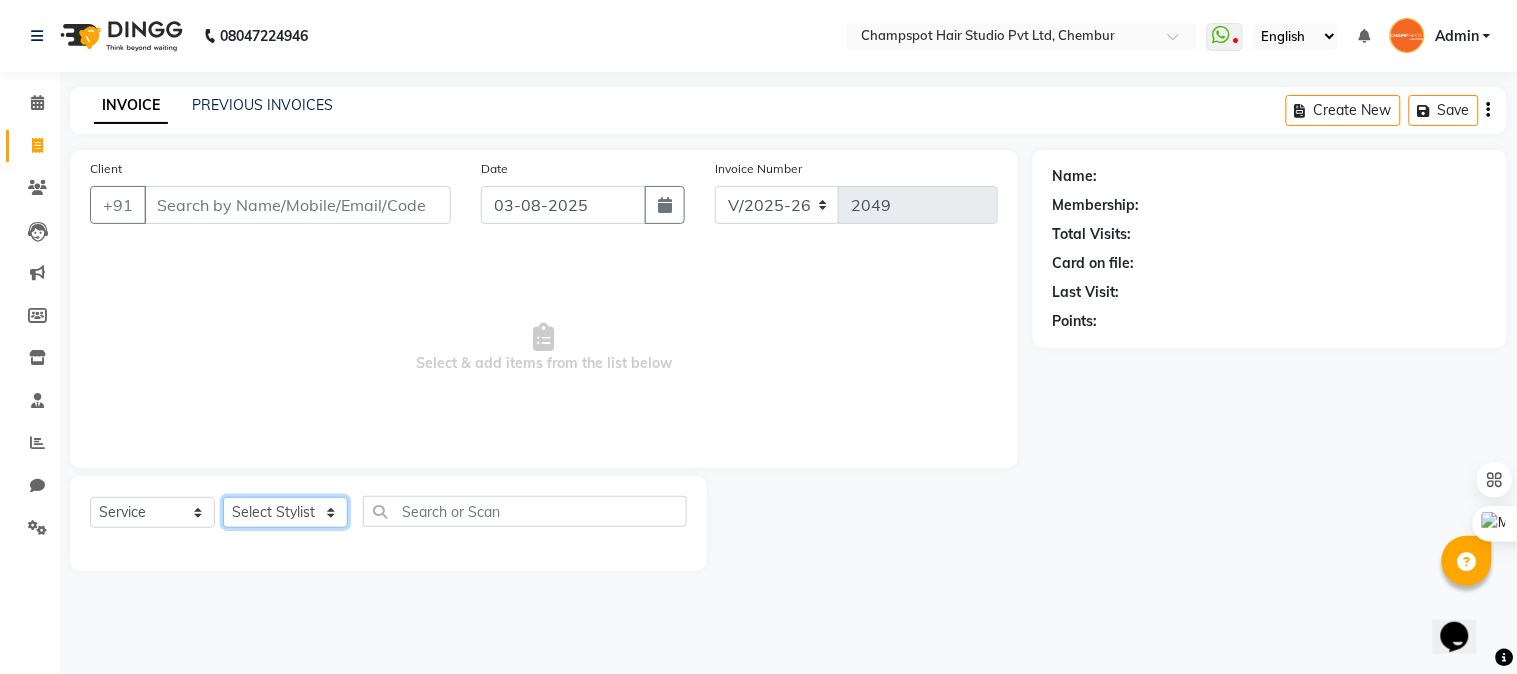 click on "Select Stylist Admin [PERSON] [PERSON] [PERSON] 	[PERSON] [PERSON] [PERSON]" 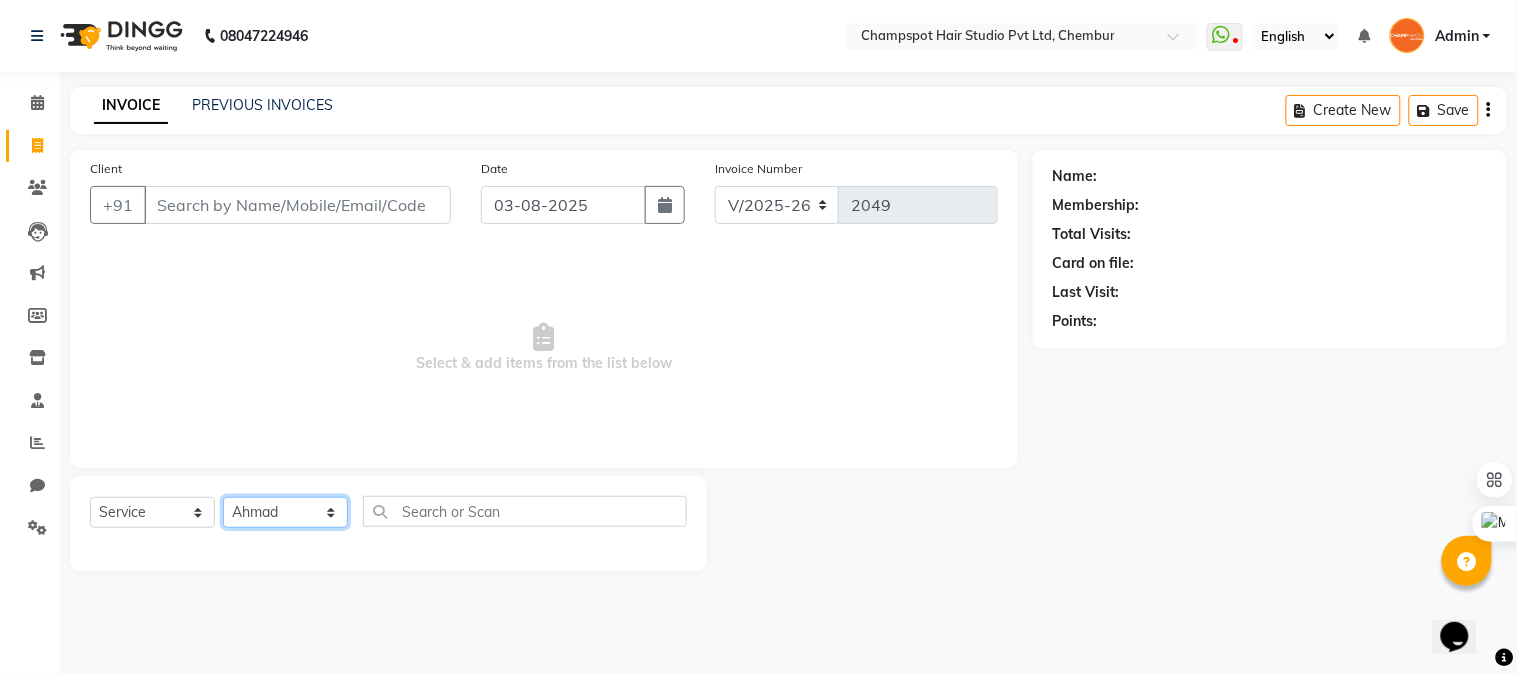 click on "Select Stylist Admin [PERSON] [PERSON] [PERSON] 	[PERSON] [PERSON] [PERSON]" 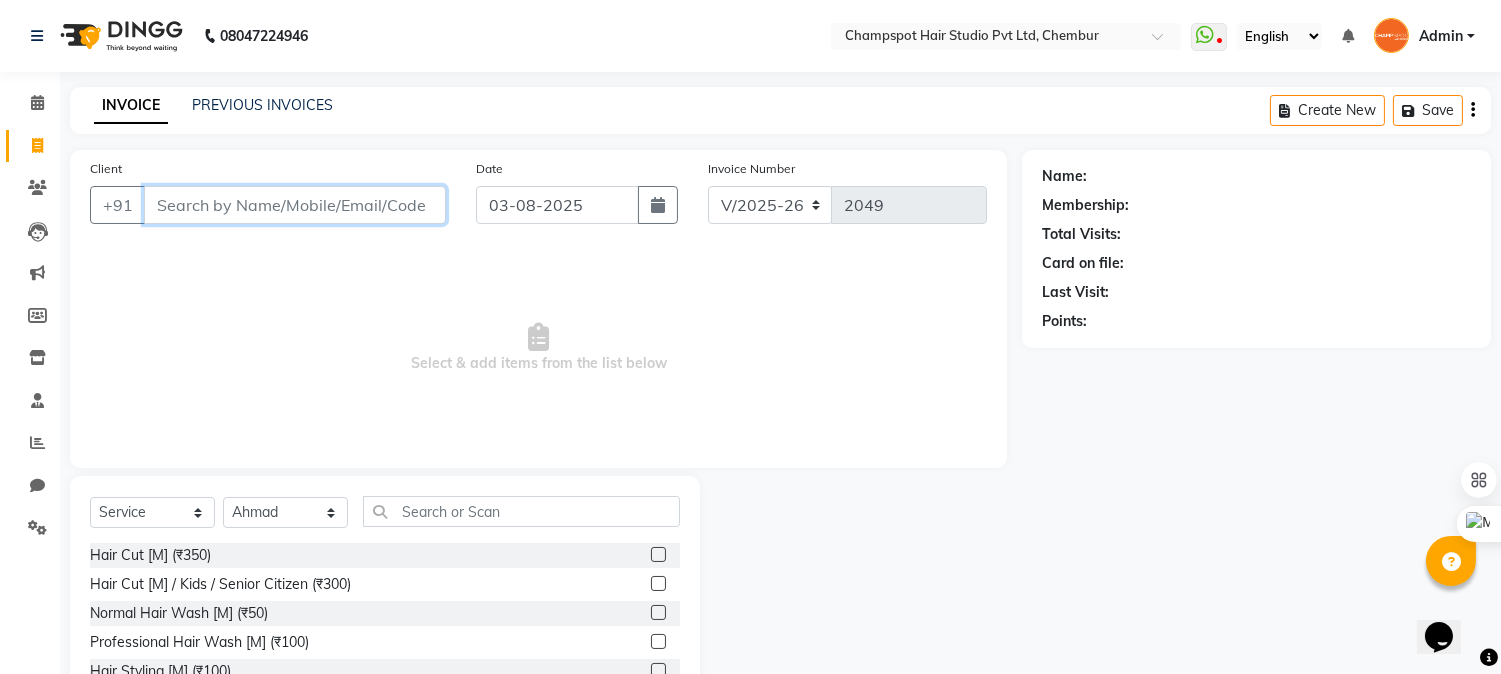 click on "Client" at bounding box center [295, 205] 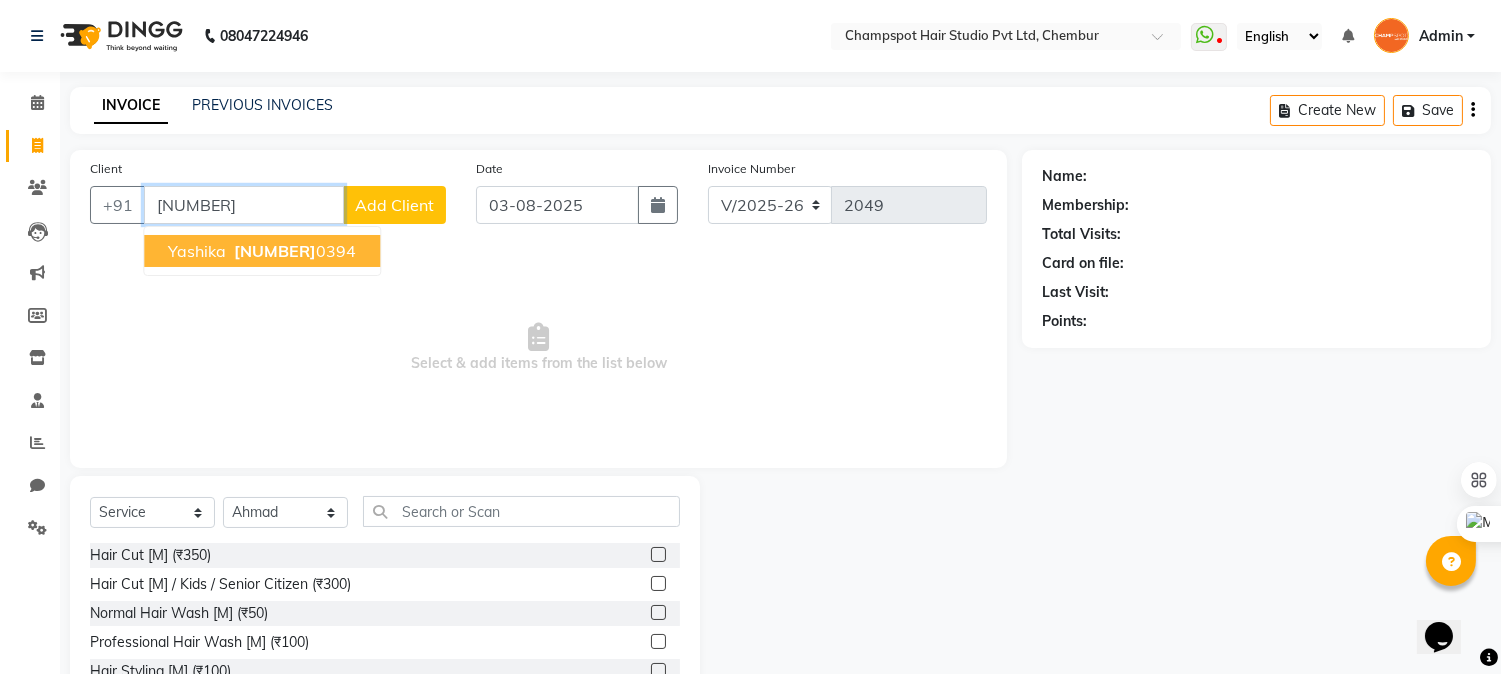 click on "[NUMBER]" at bounding box center (275, 251) 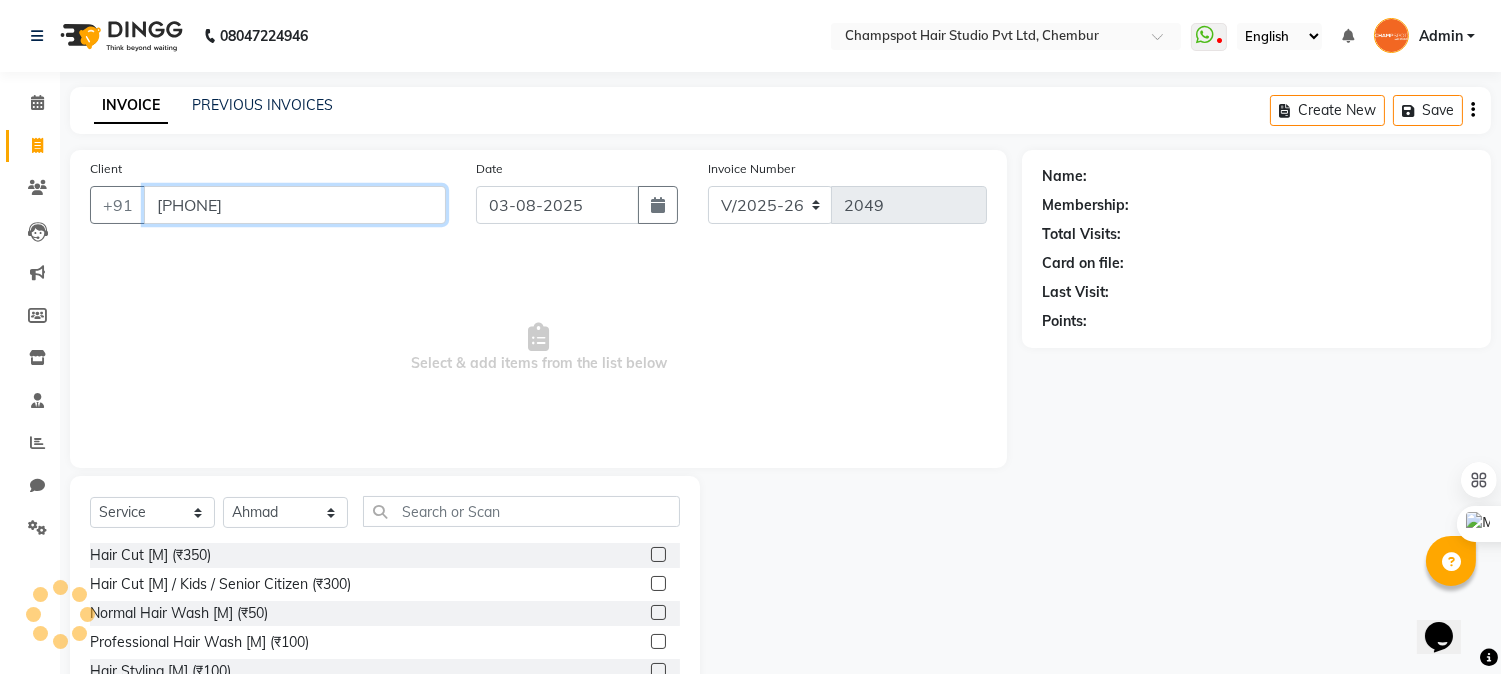 type on "[PHONE]" 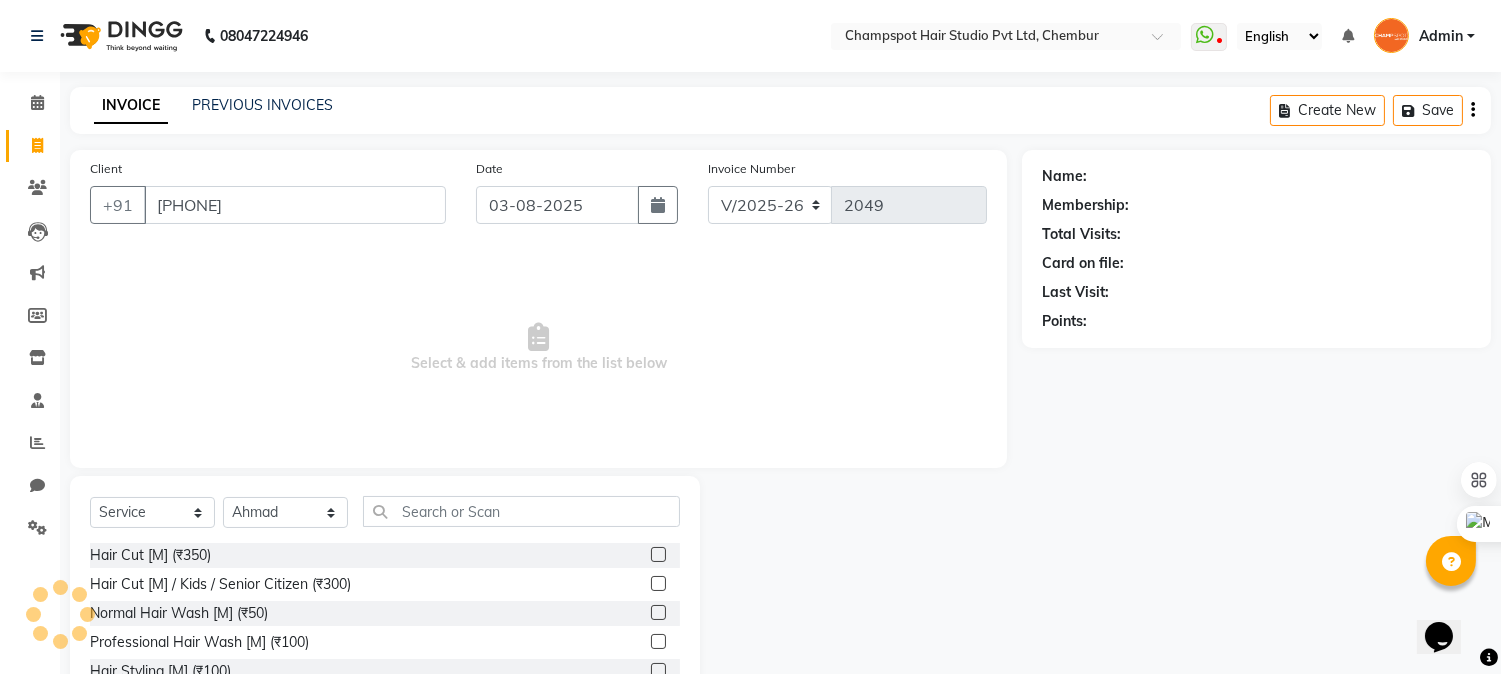 select on "2: Object" 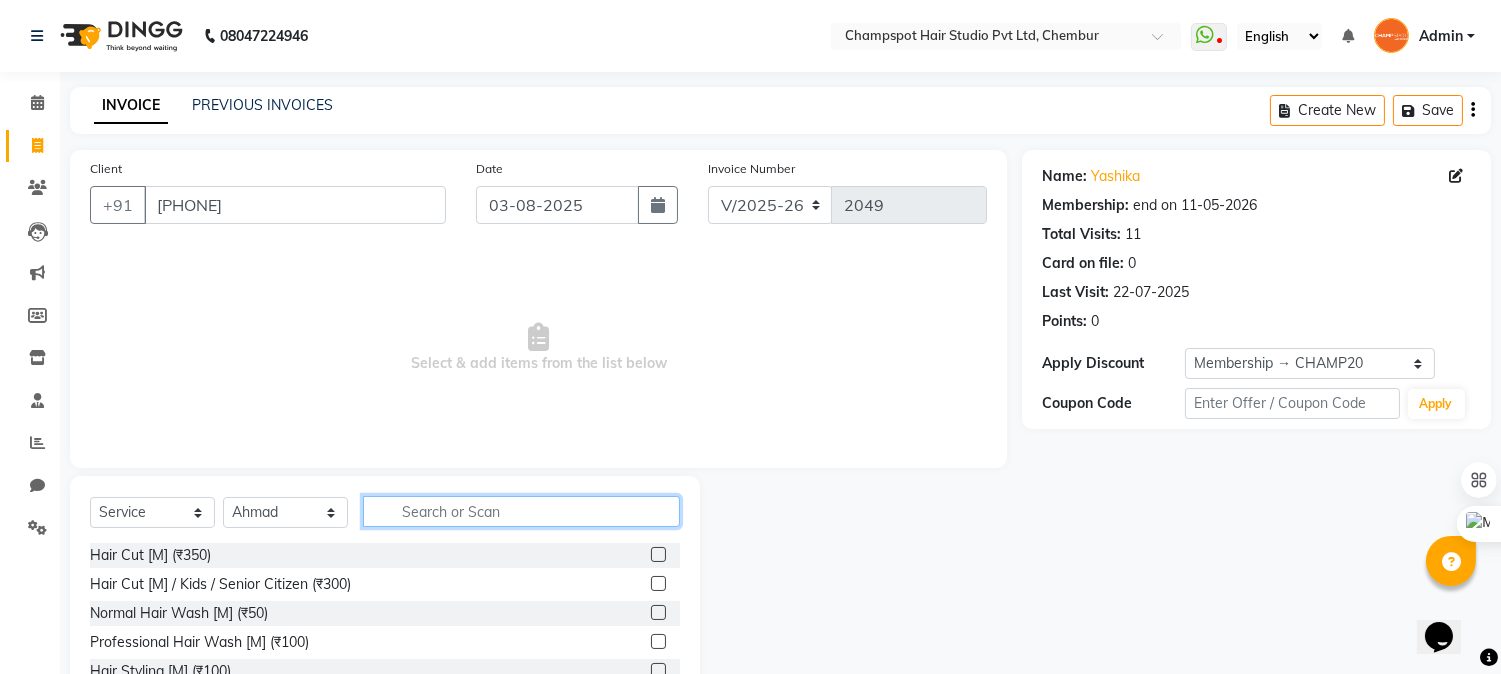 click 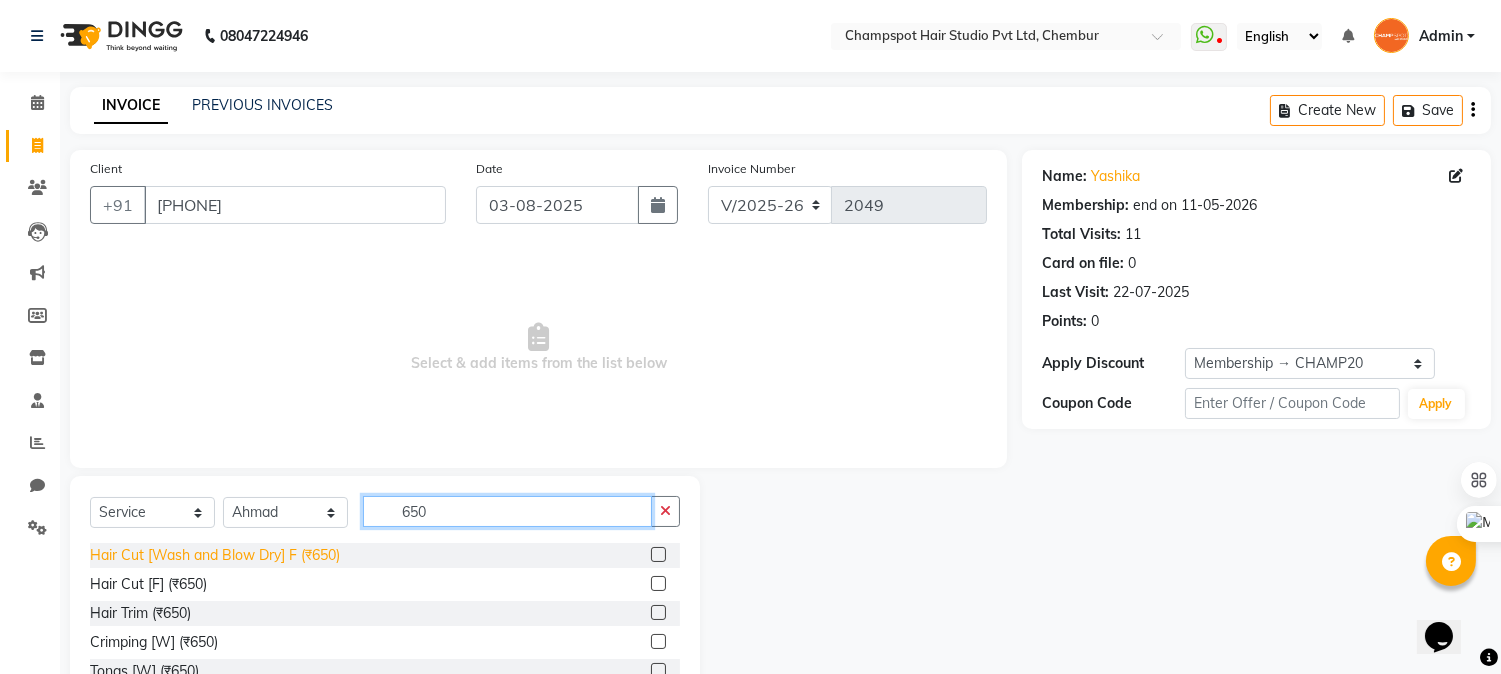 type on "650" 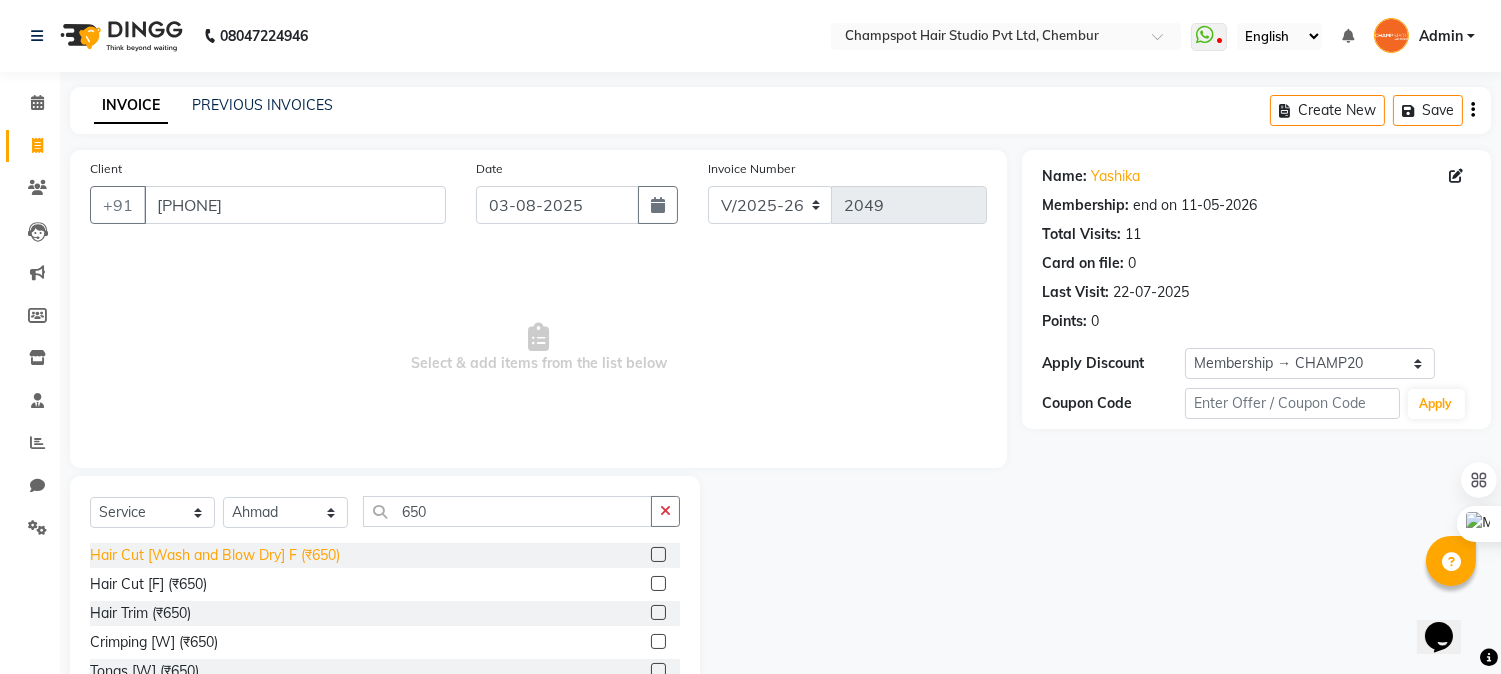 click on "Hair Cut [Wash and Blow Dry] F (₹650)" 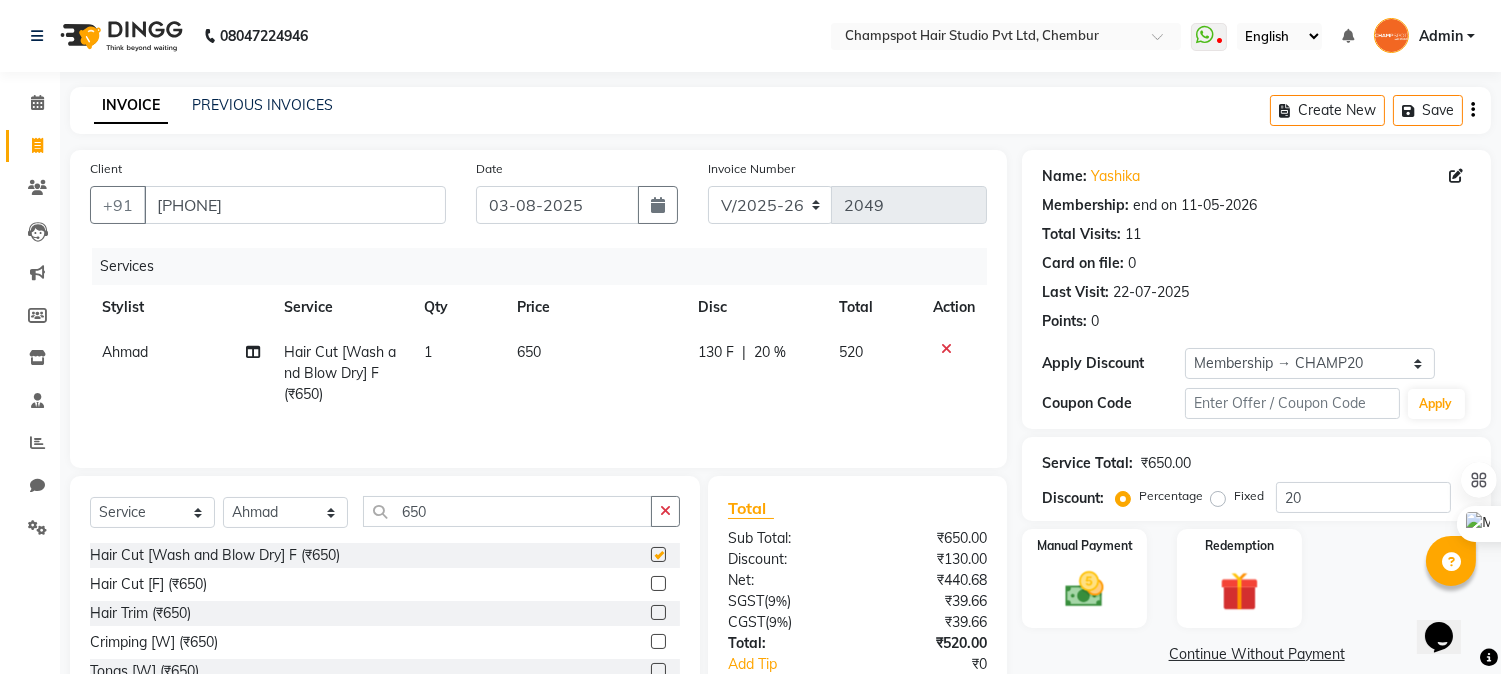 checkbox on "false" 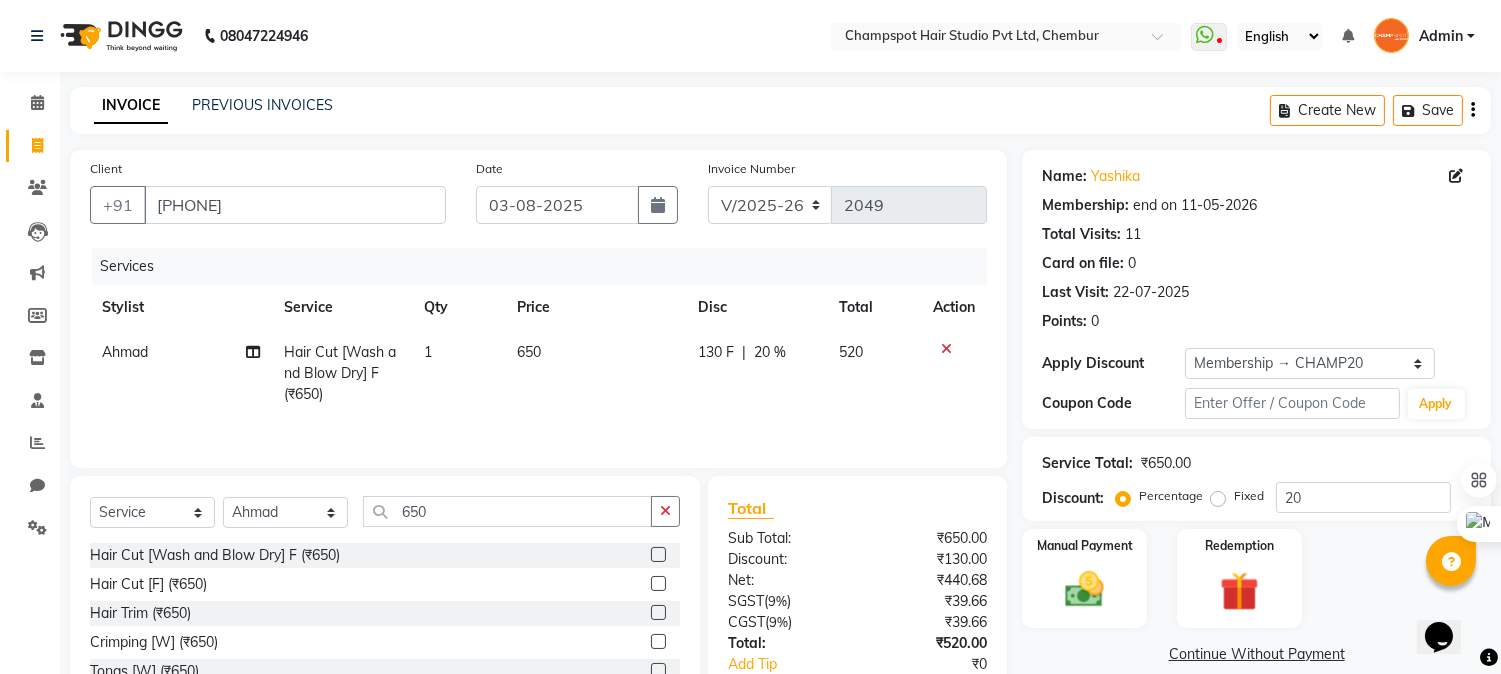 click on "650" 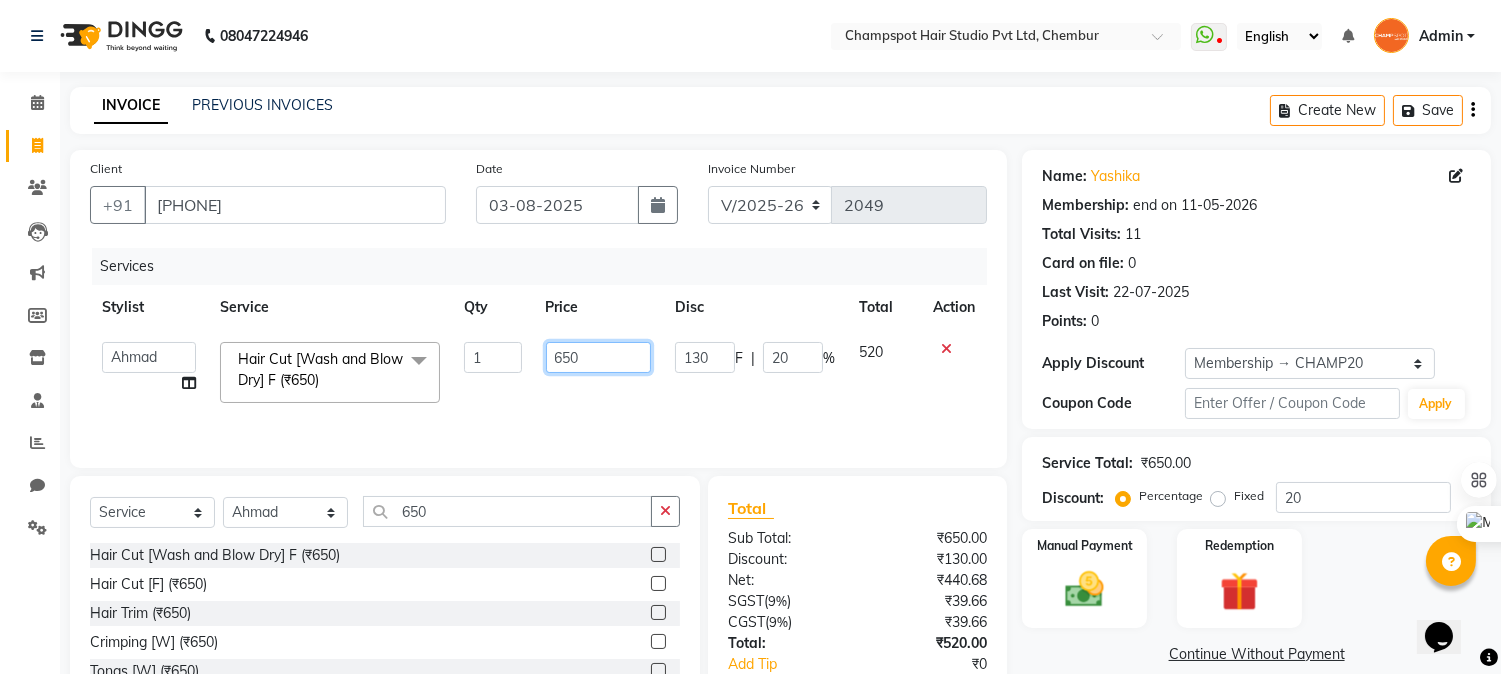 click on "650" 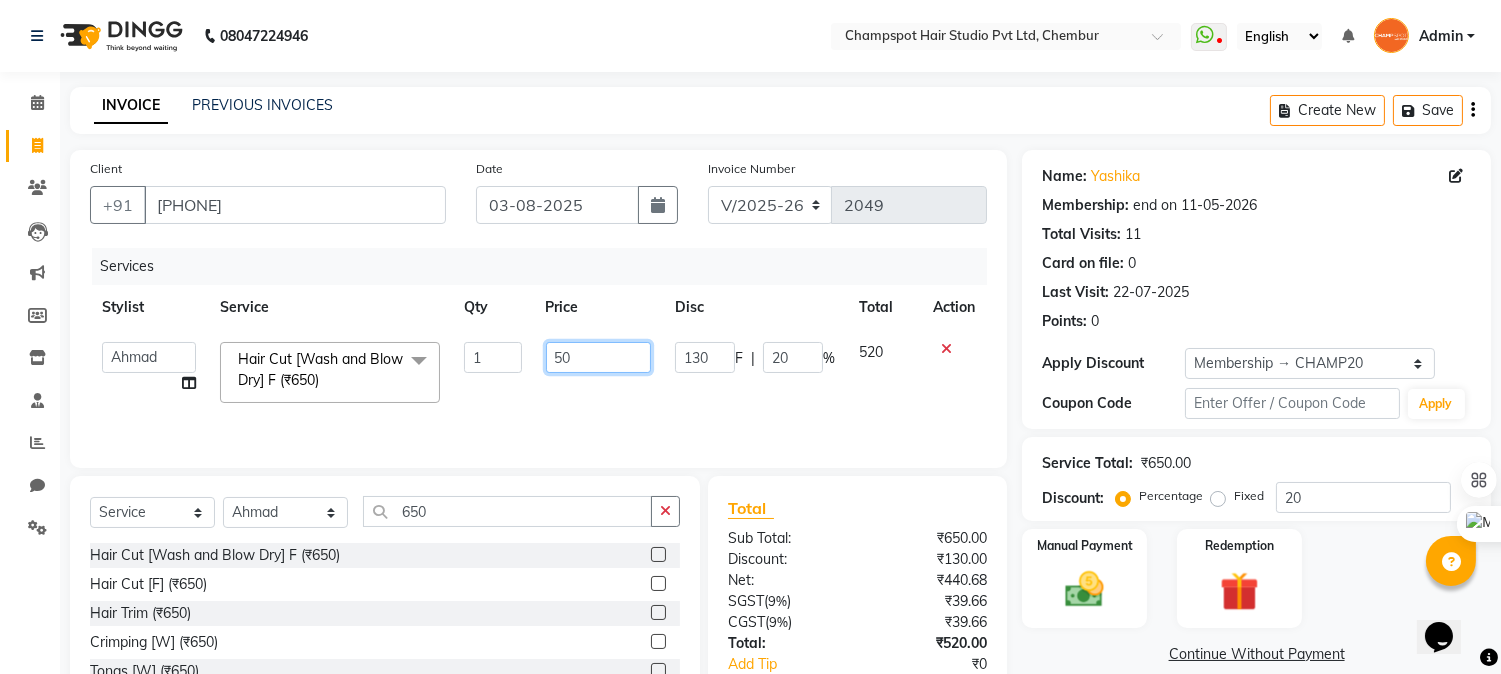type on "750" 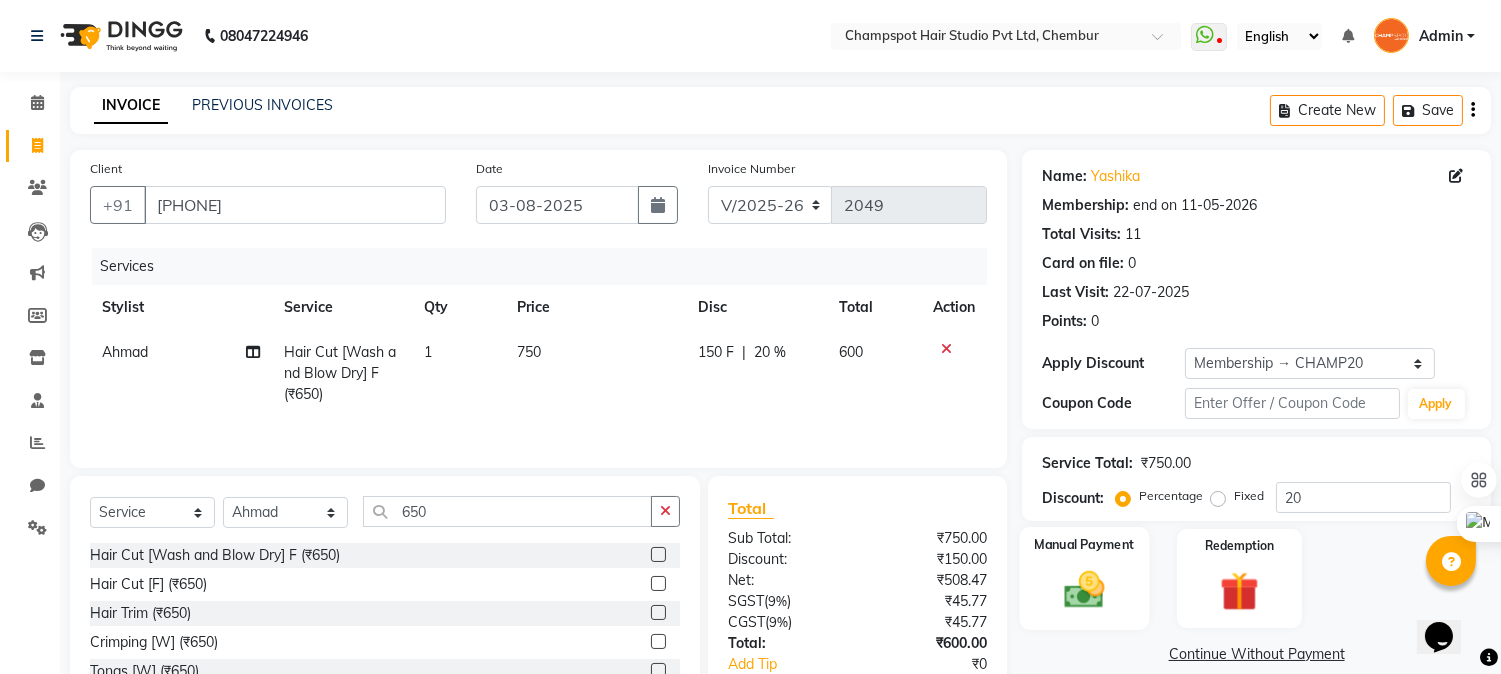 click 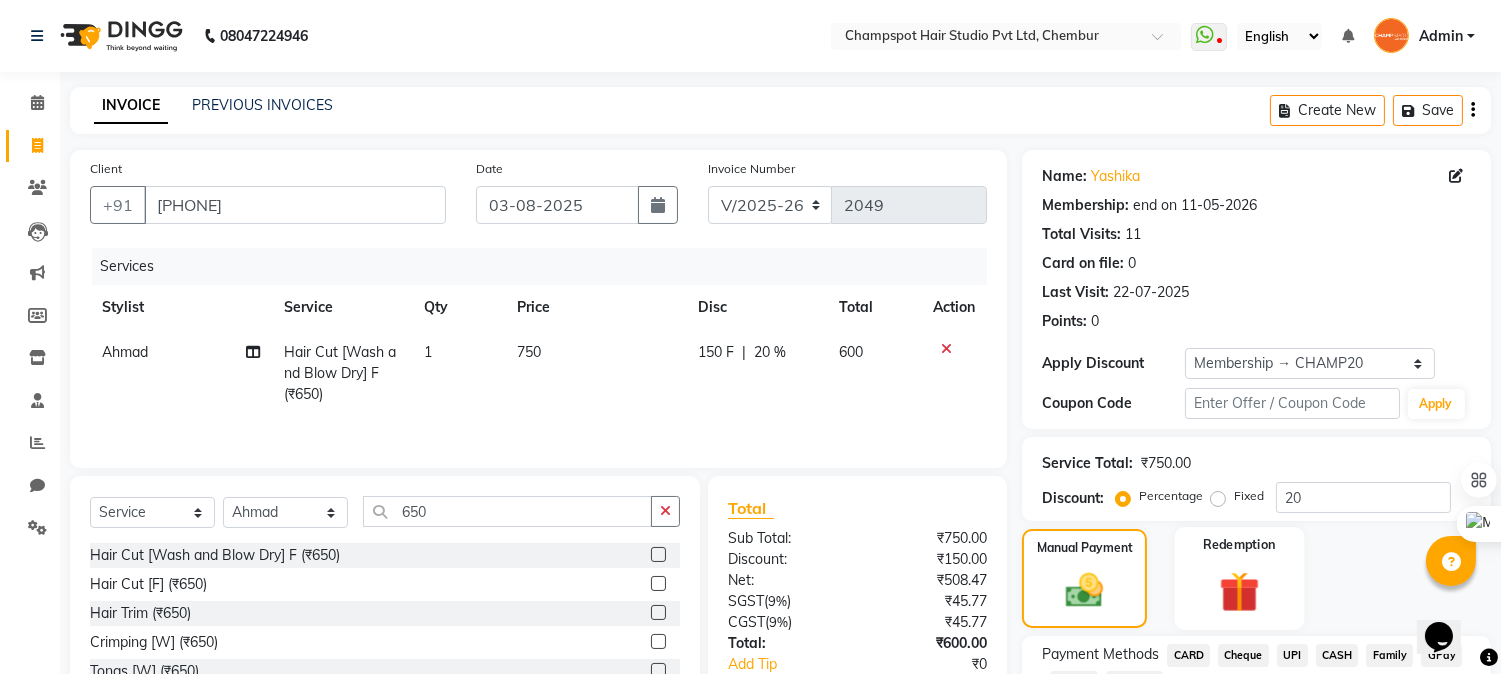 scroll, scrollTop: 152, scrollLeft: 0, axis: vertical 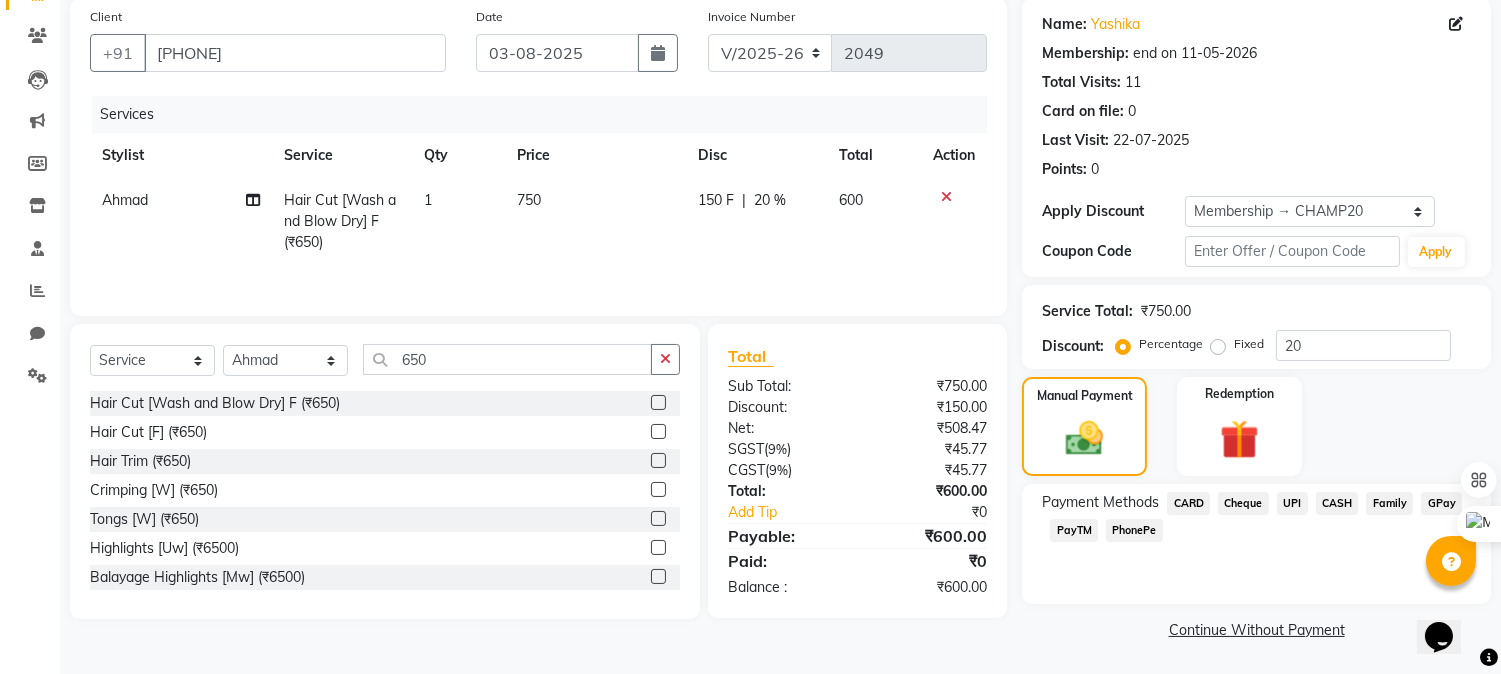 click on "UPI" 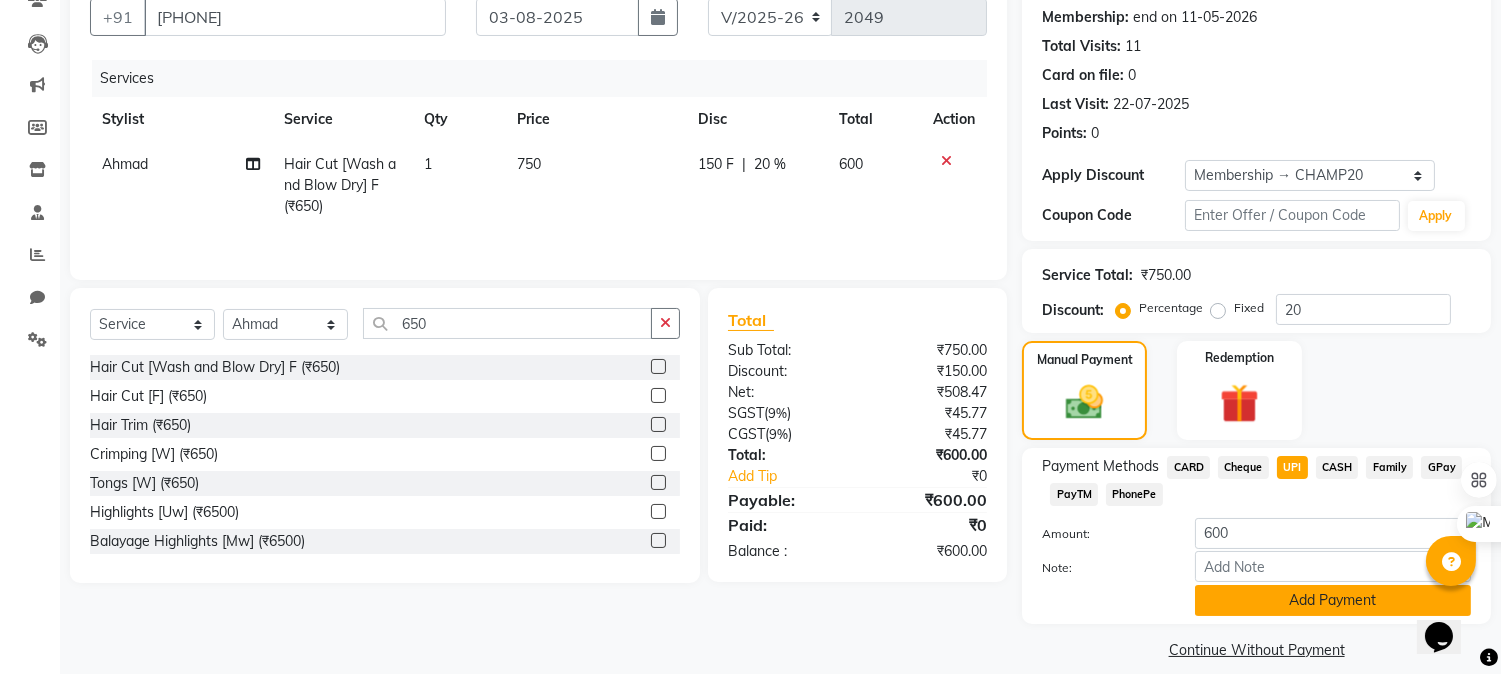 scroll, scrollTop: 208, scrollLeft: 0, axis: vertical 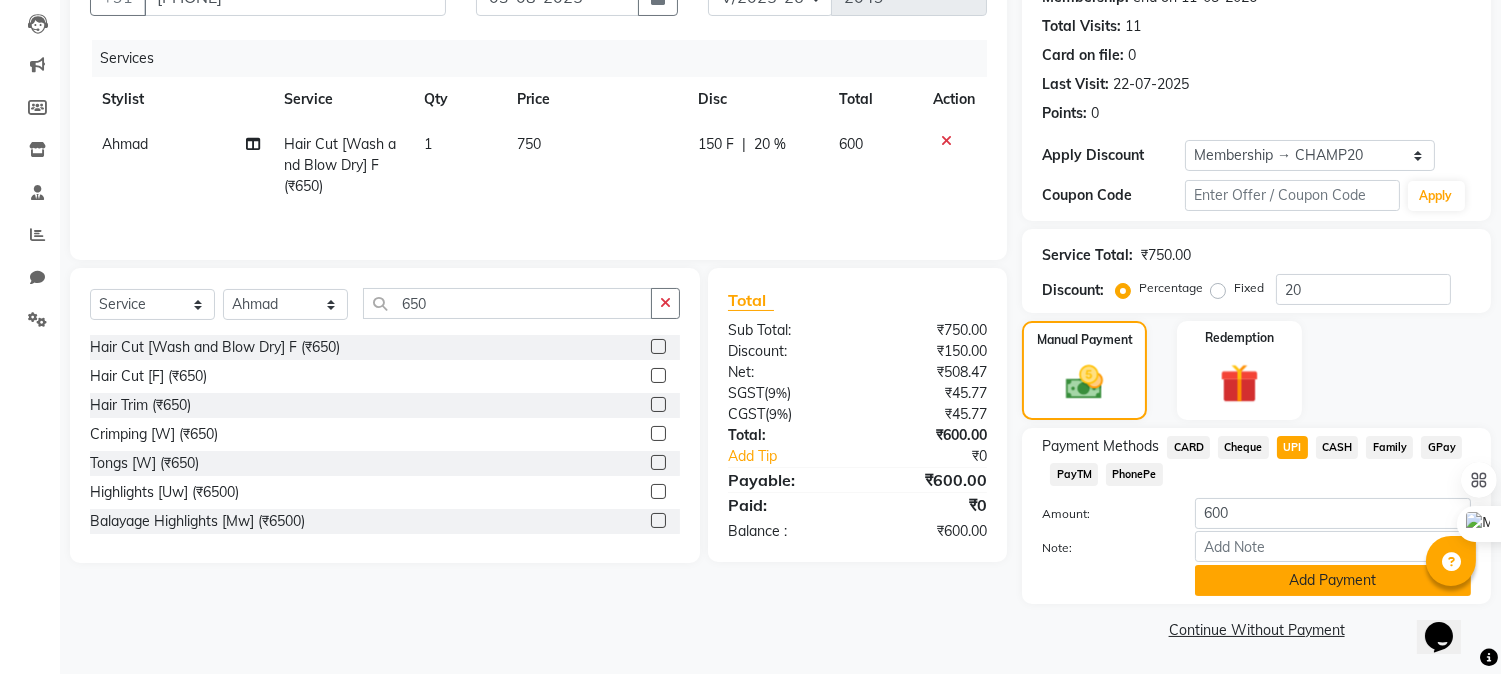click on "Add Payment" 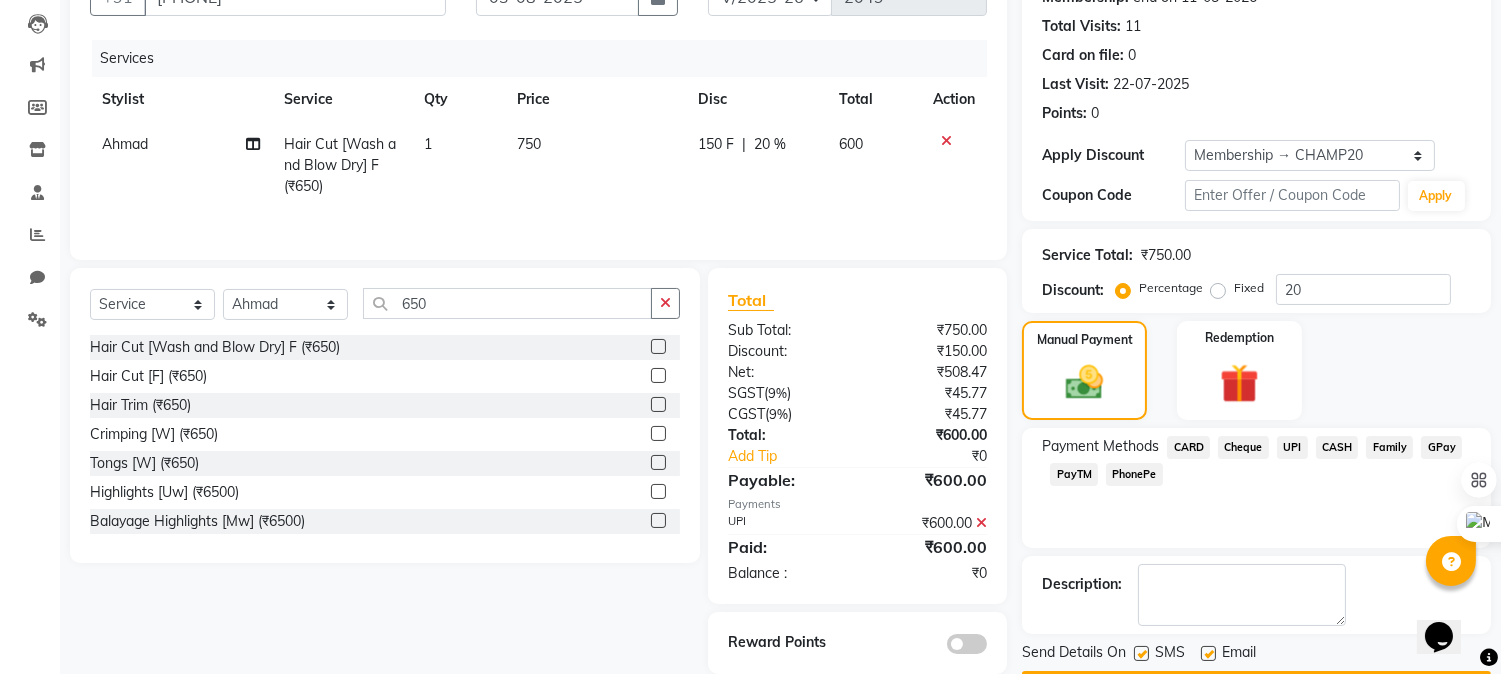 scroll, scrollTop: 265, scrollLeft: 0, axis: vertical 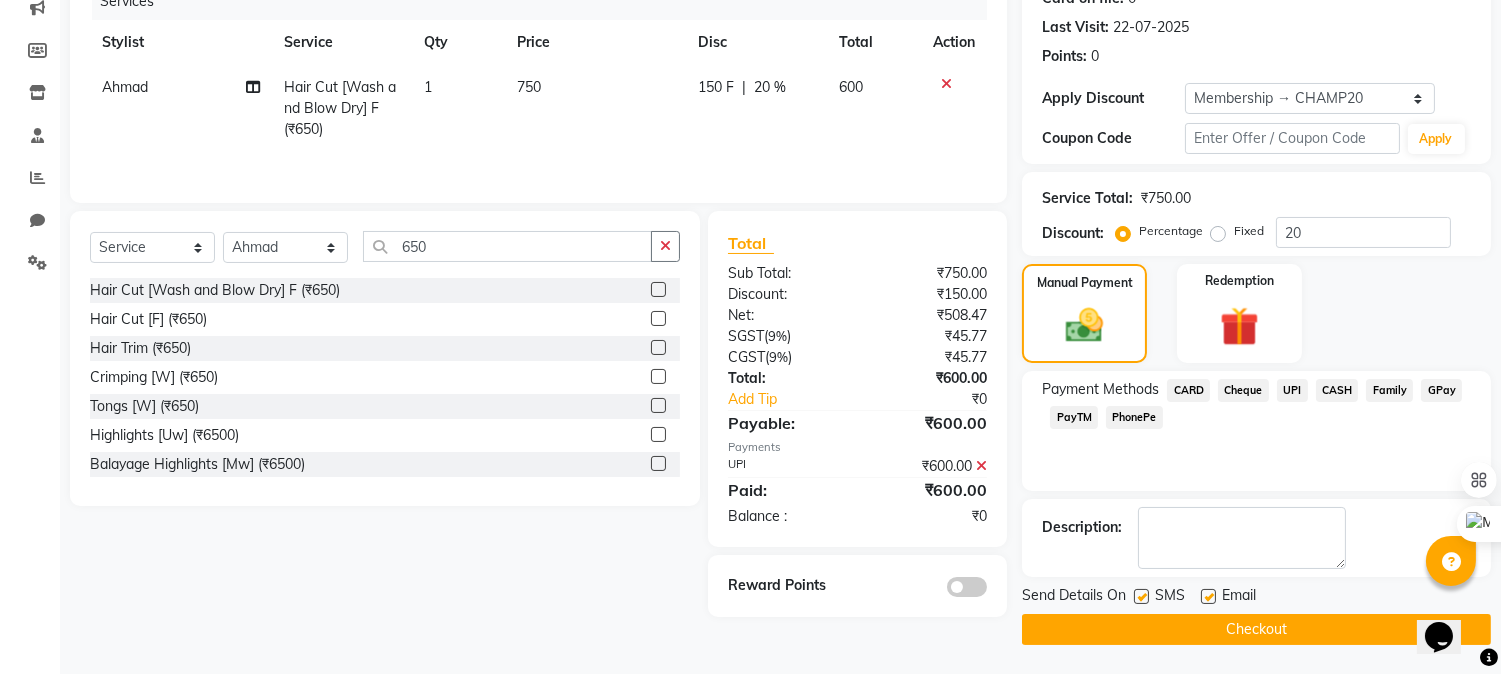 click on "Checkout" 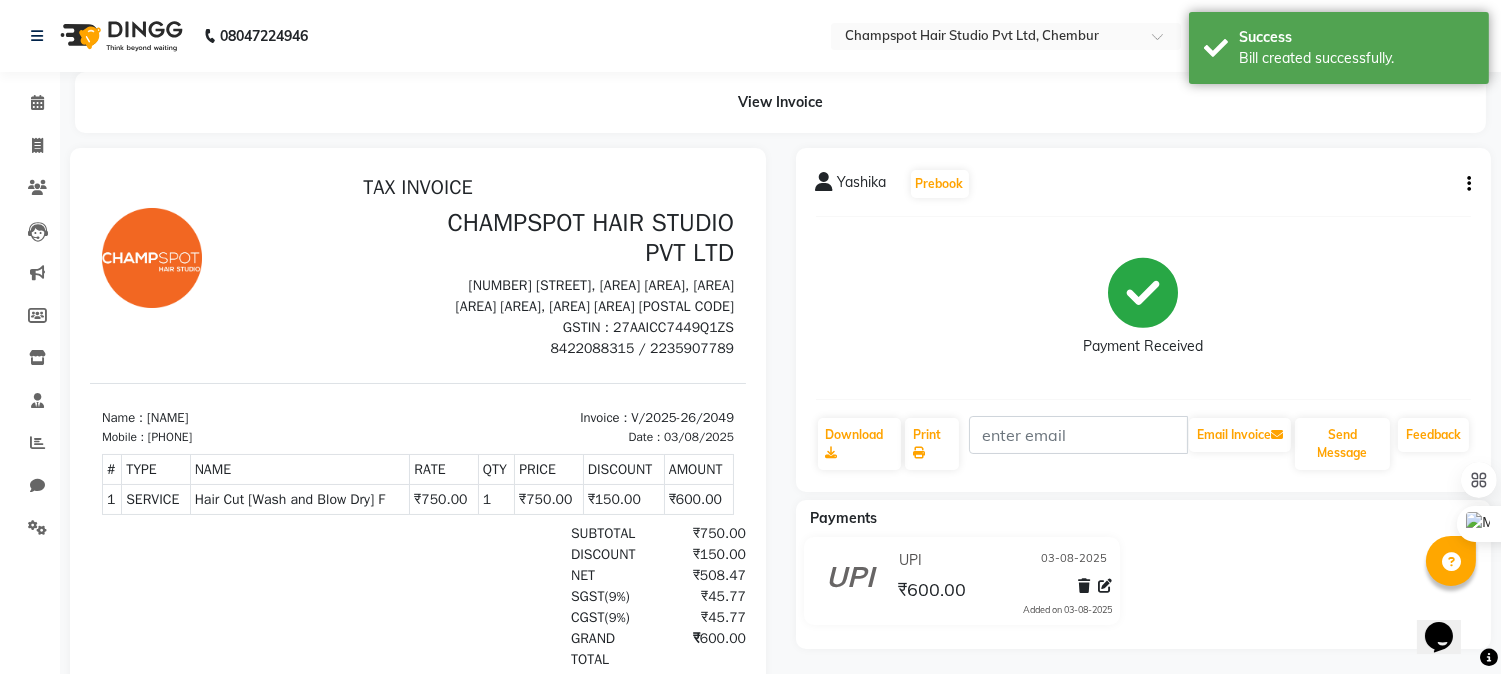 scroll, scrollTop: 0, scrollLeft: 0, axis: both 